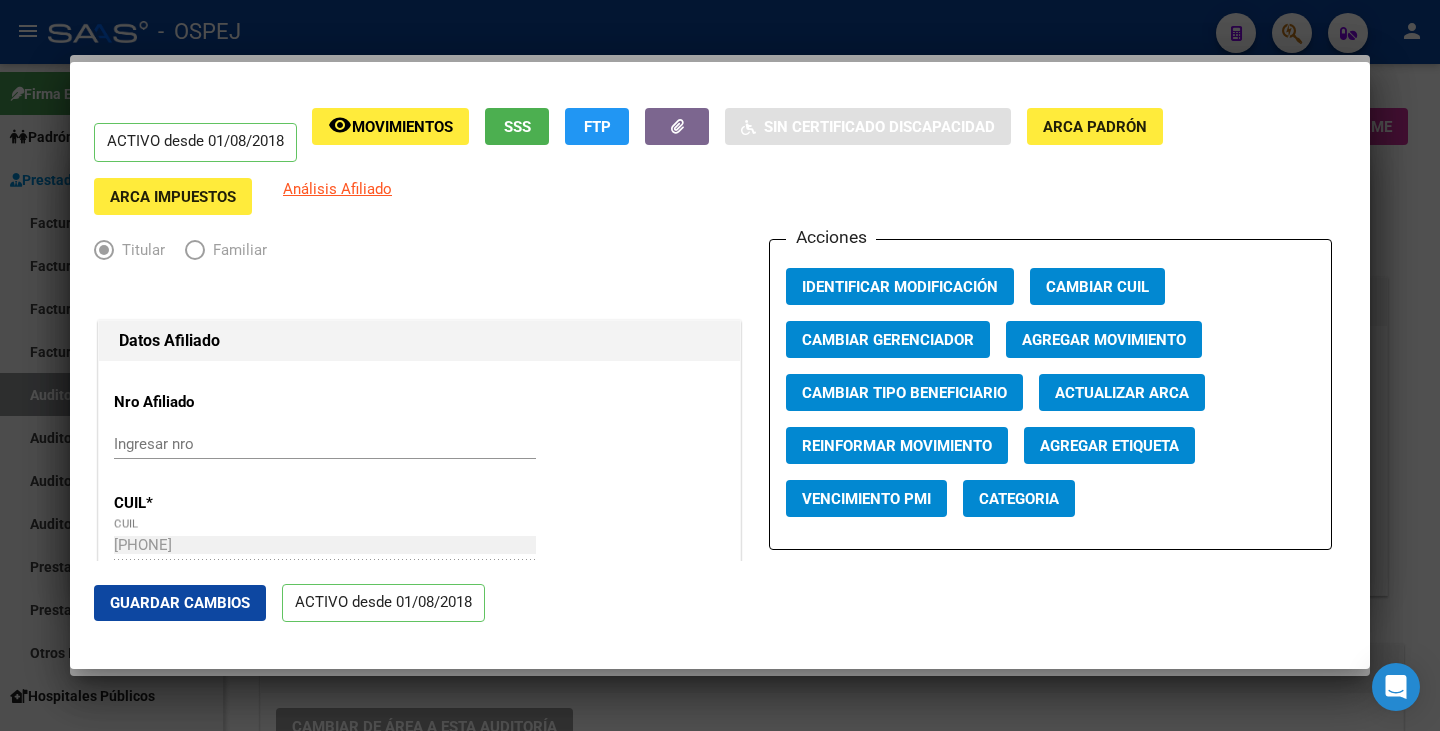 scroll, scrollTop: 0, scrollLeft: 0, axis: both 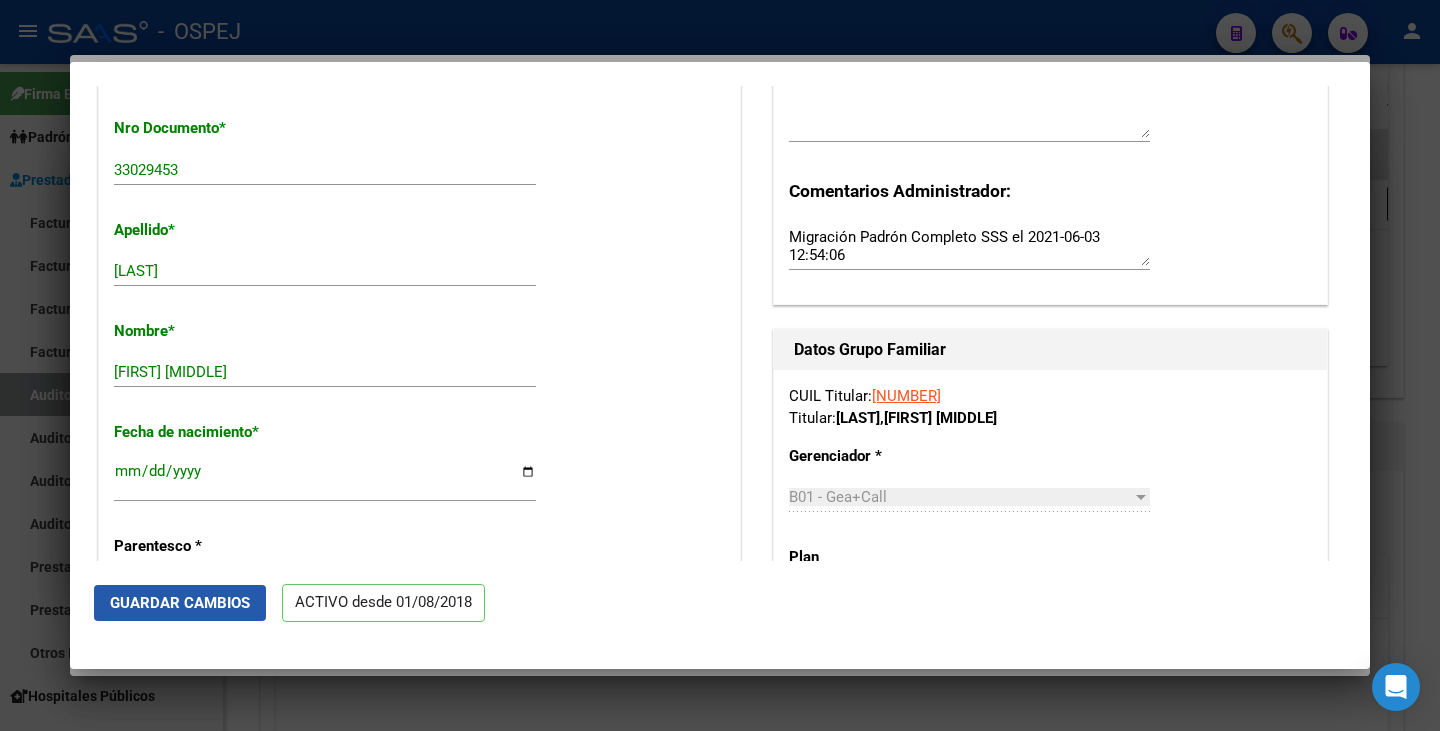 click on "Guardar Cambios" 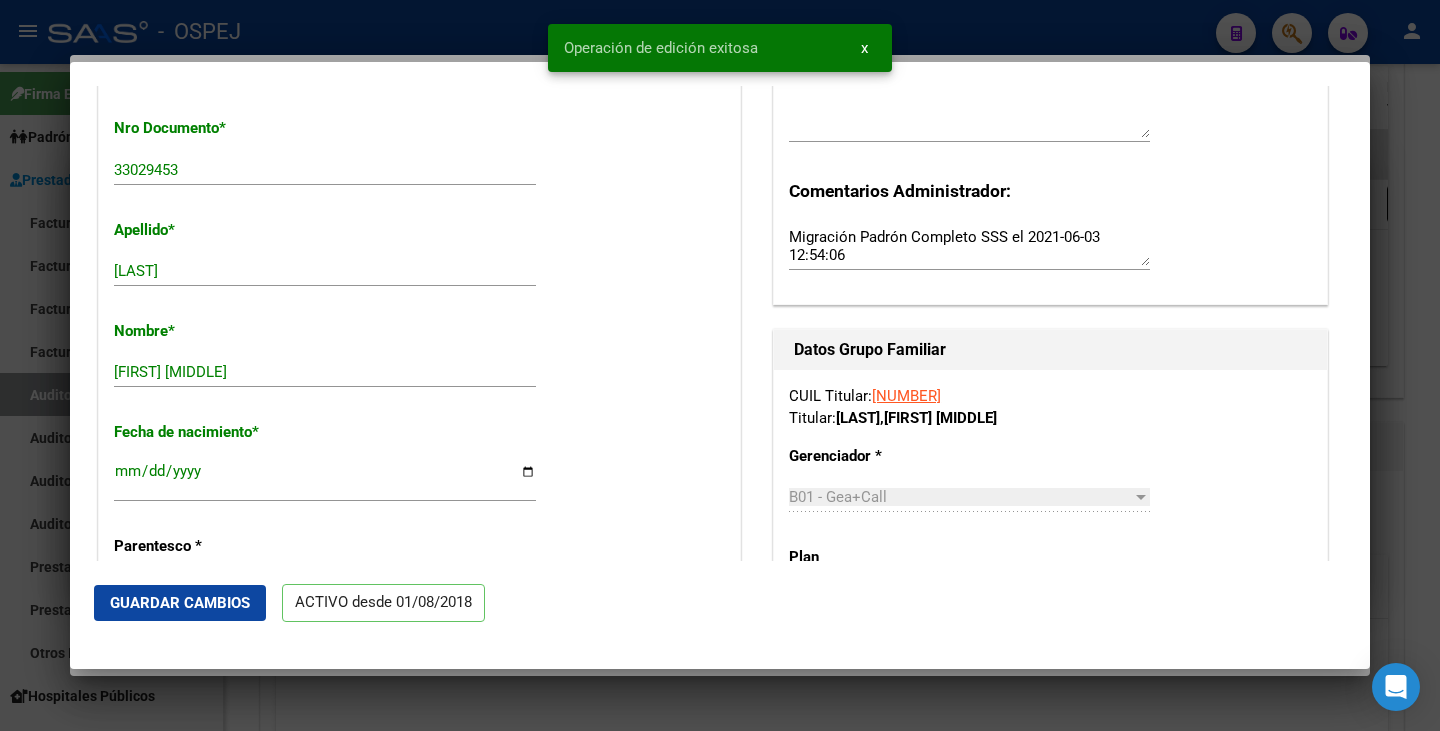 click at bounding box center [720, 365] 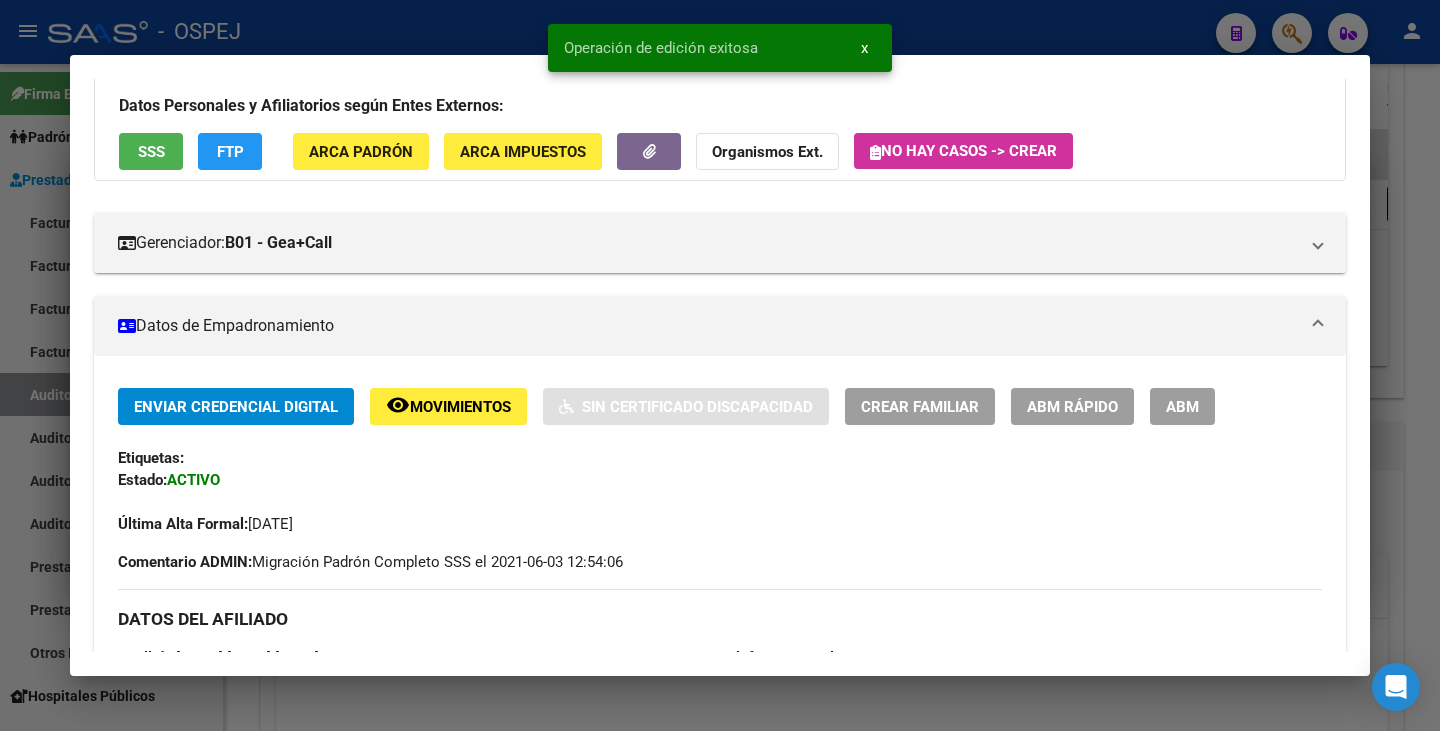 scroll, scrollTop: 0, scrollLeft: 0, axis: both 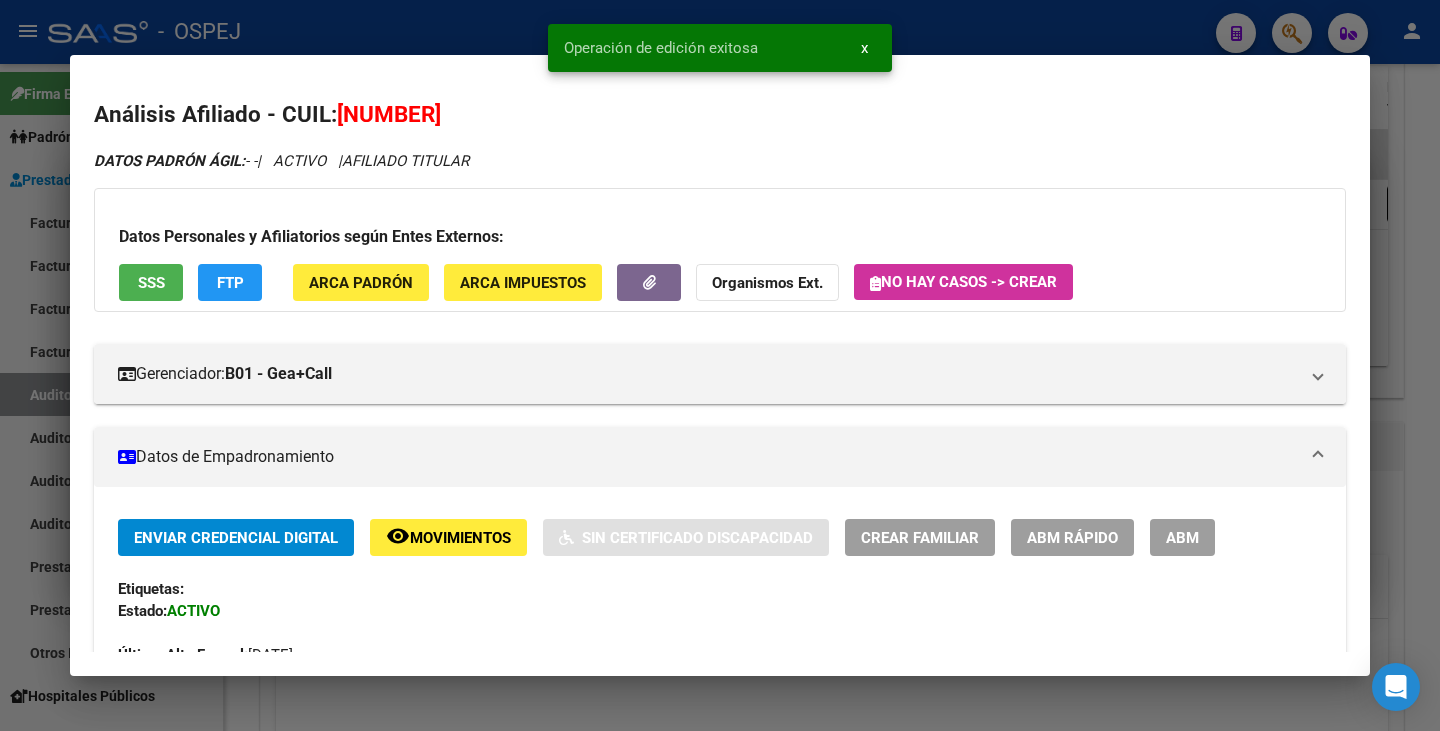 drag, startPoint x: 32, startPoint y: 514, endPoint x: 122, endPoint y: 384, distance: 158.11388 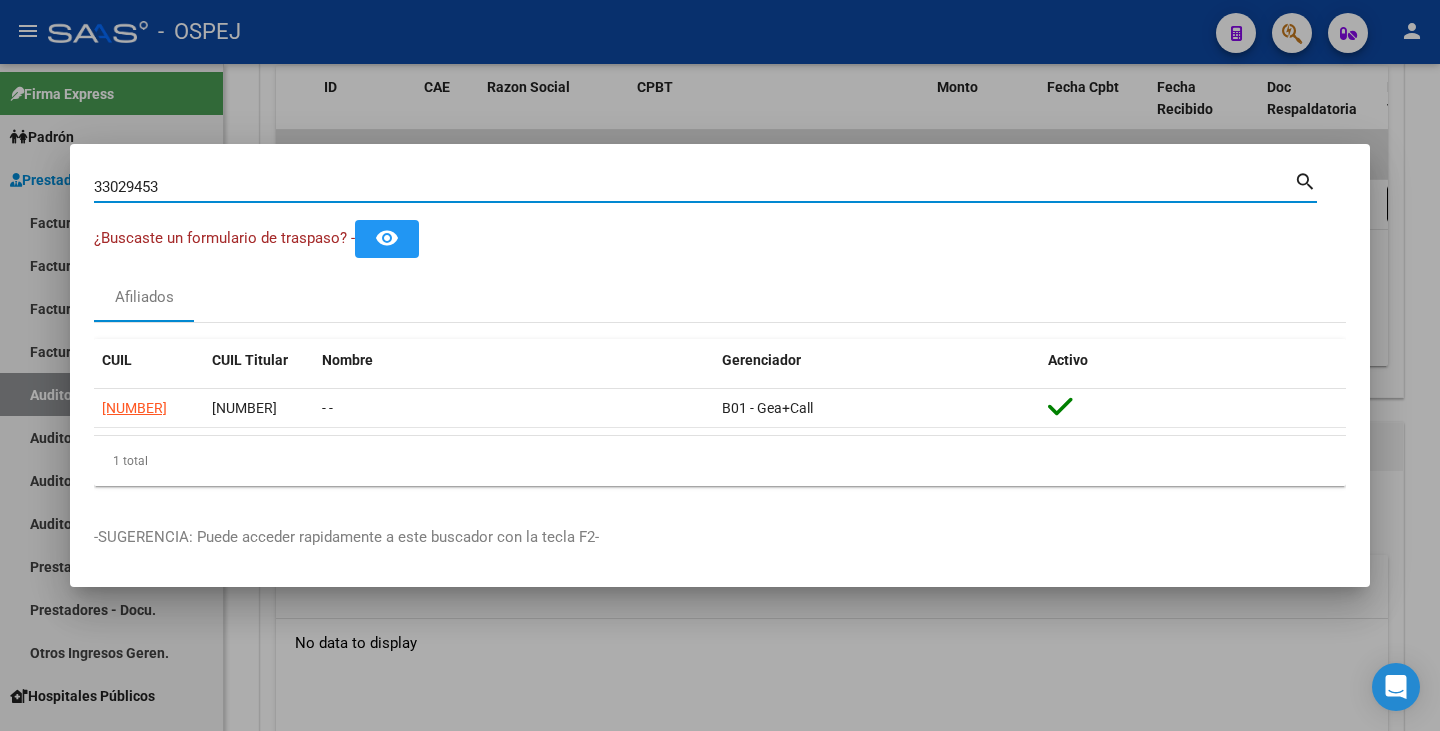 click on "33029453" at bounding box center [694, 187] 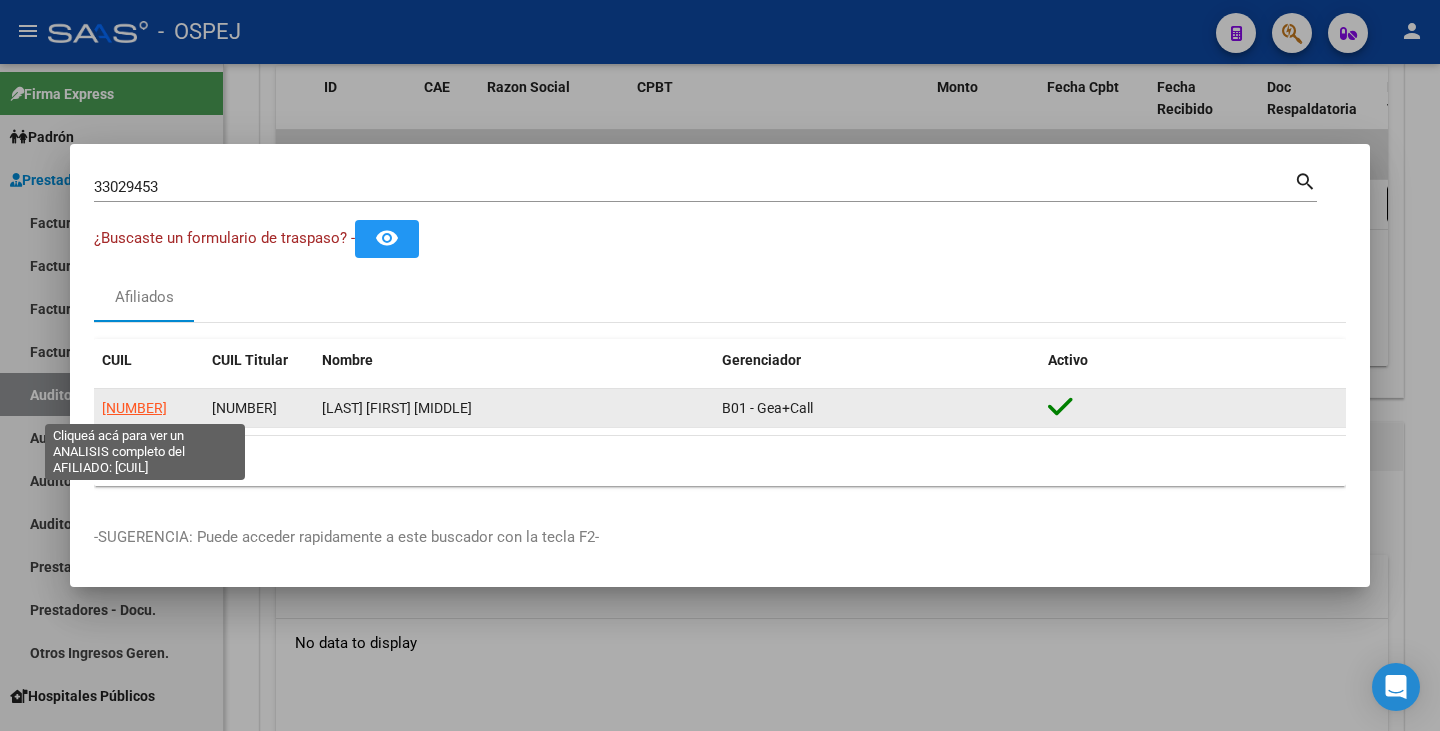 click on "[NUMBER]" 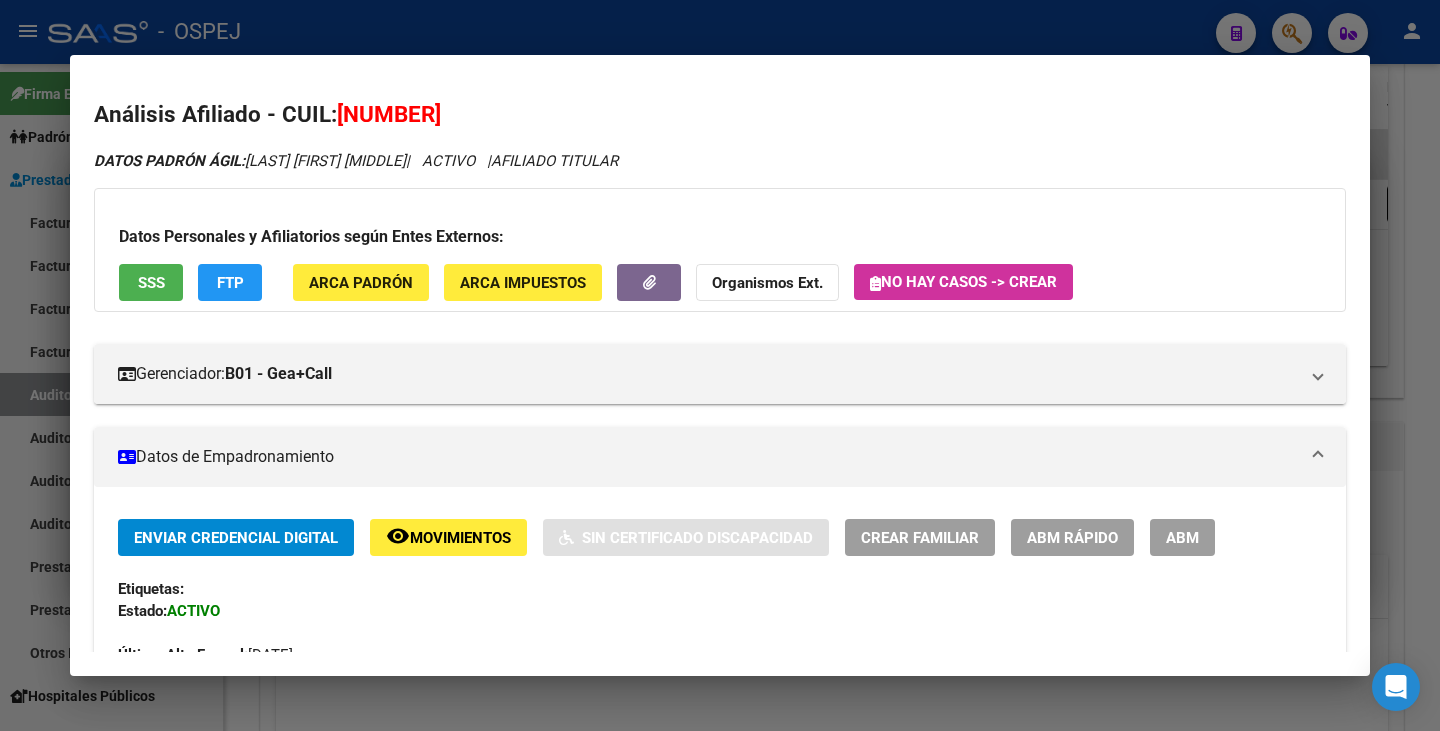 drag, startPoint x: 340, startPoint y: 104, endPoint x: 479, endPoint y: 93, distance: 139.43457 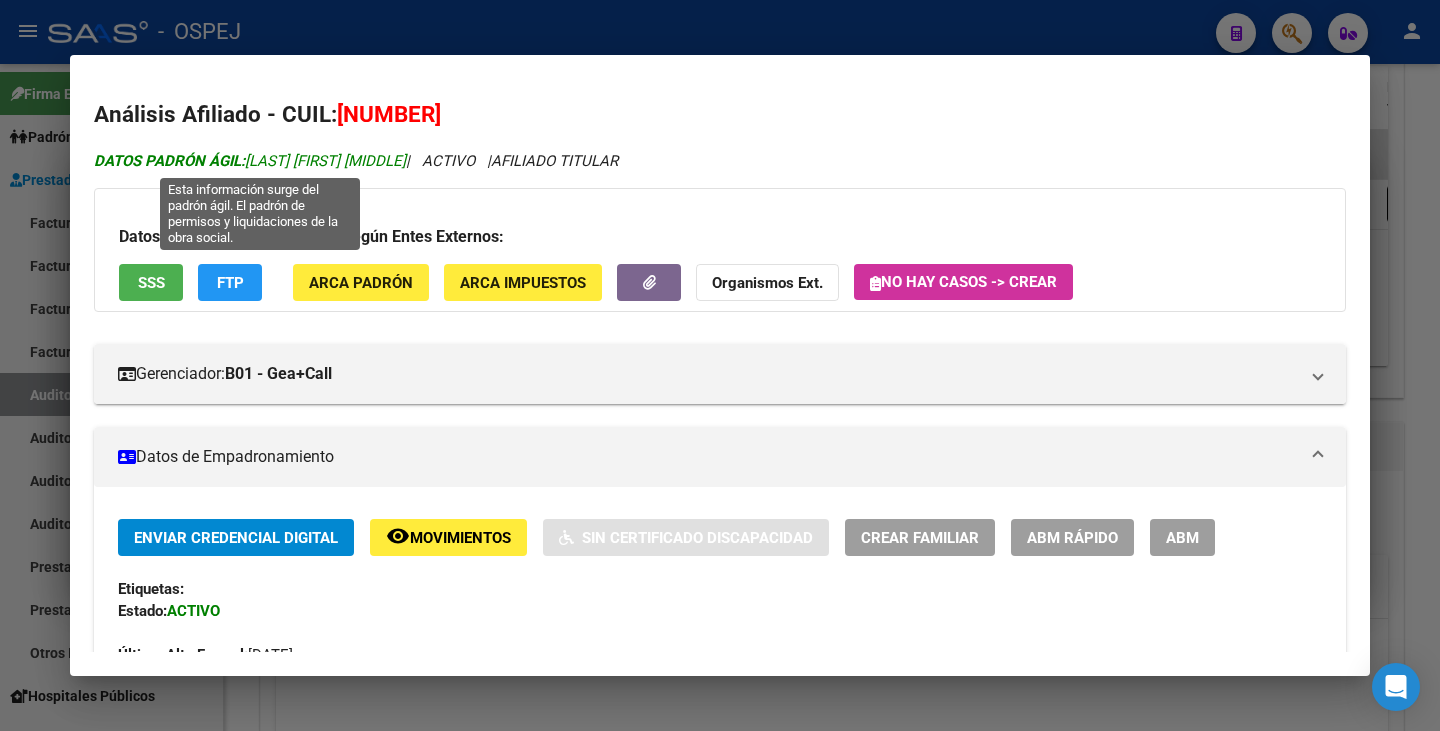 drag, startPoint x: 250, startPoint y: 156, endPoint x: 420, endPoint y: 168, distance: 170.423 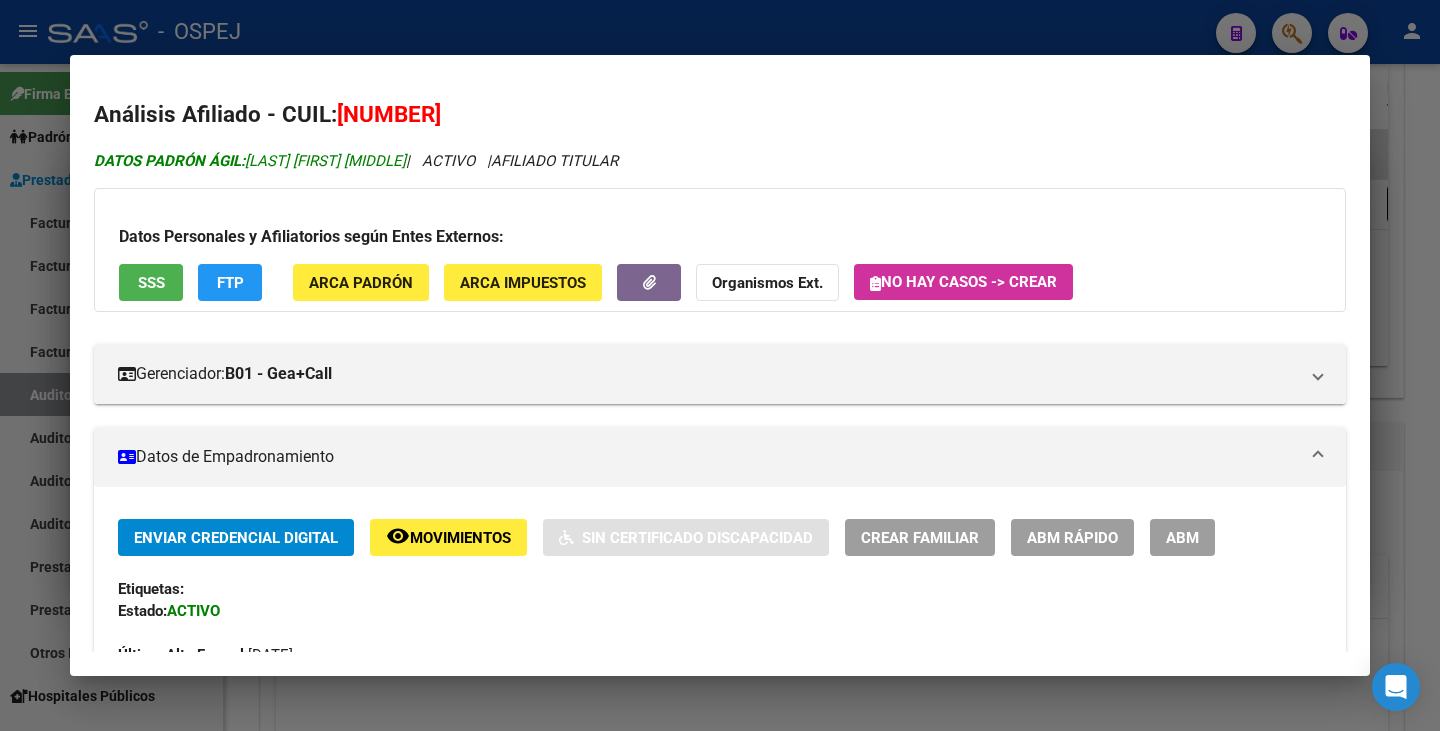 copy on "[LAST] [FIRST] [MIDDLE]" 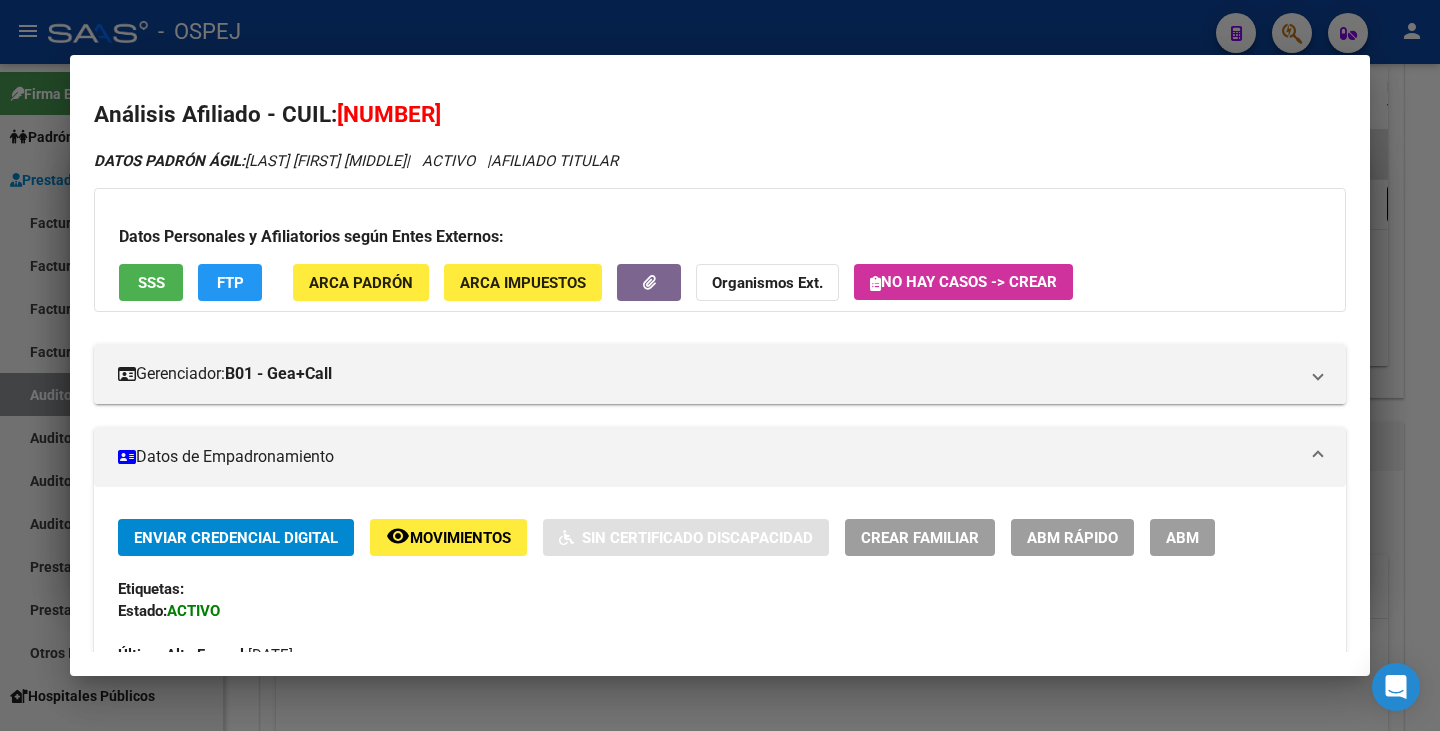 click at bounding box center [720, 365] 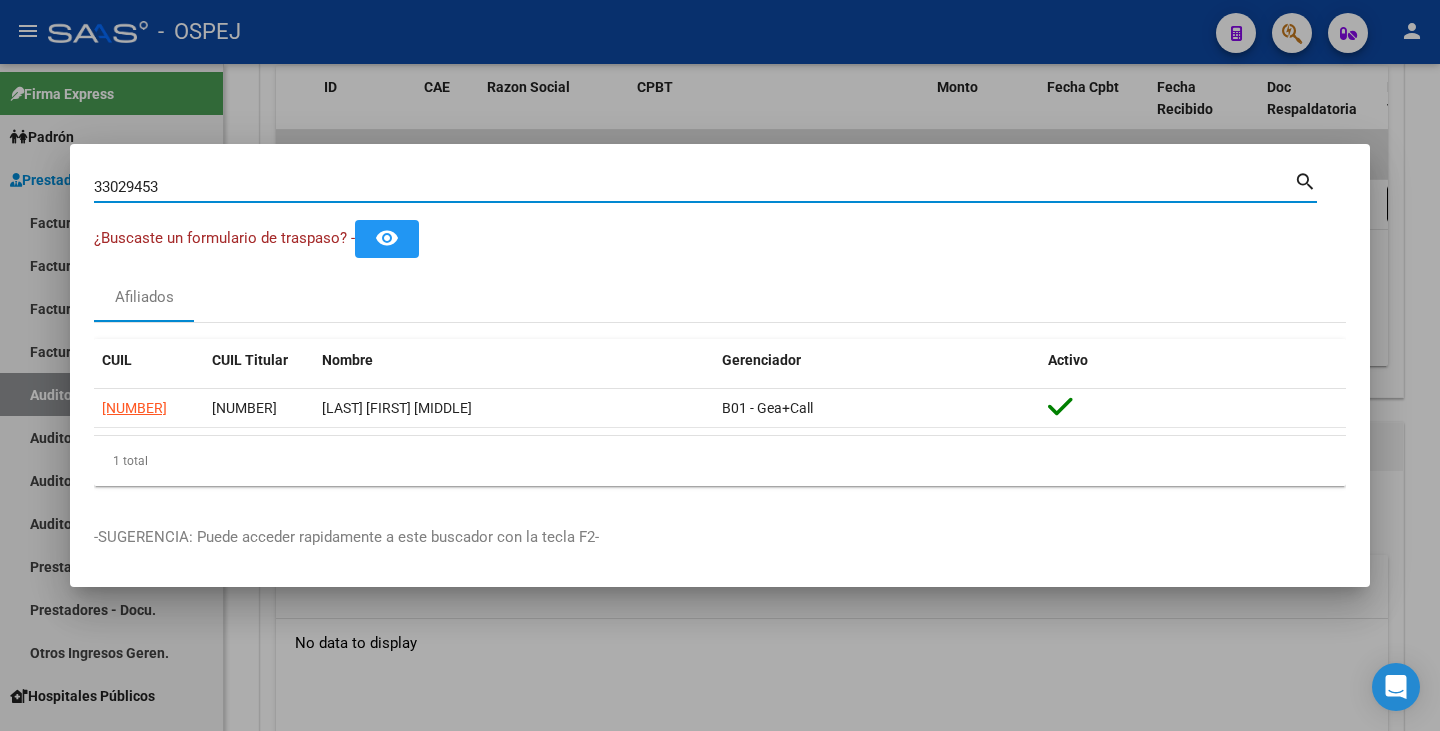 drag, startPoint x: 171, startPoint y: 183, endPoint x: 14, endPoint y: 173, distance: 157.31815 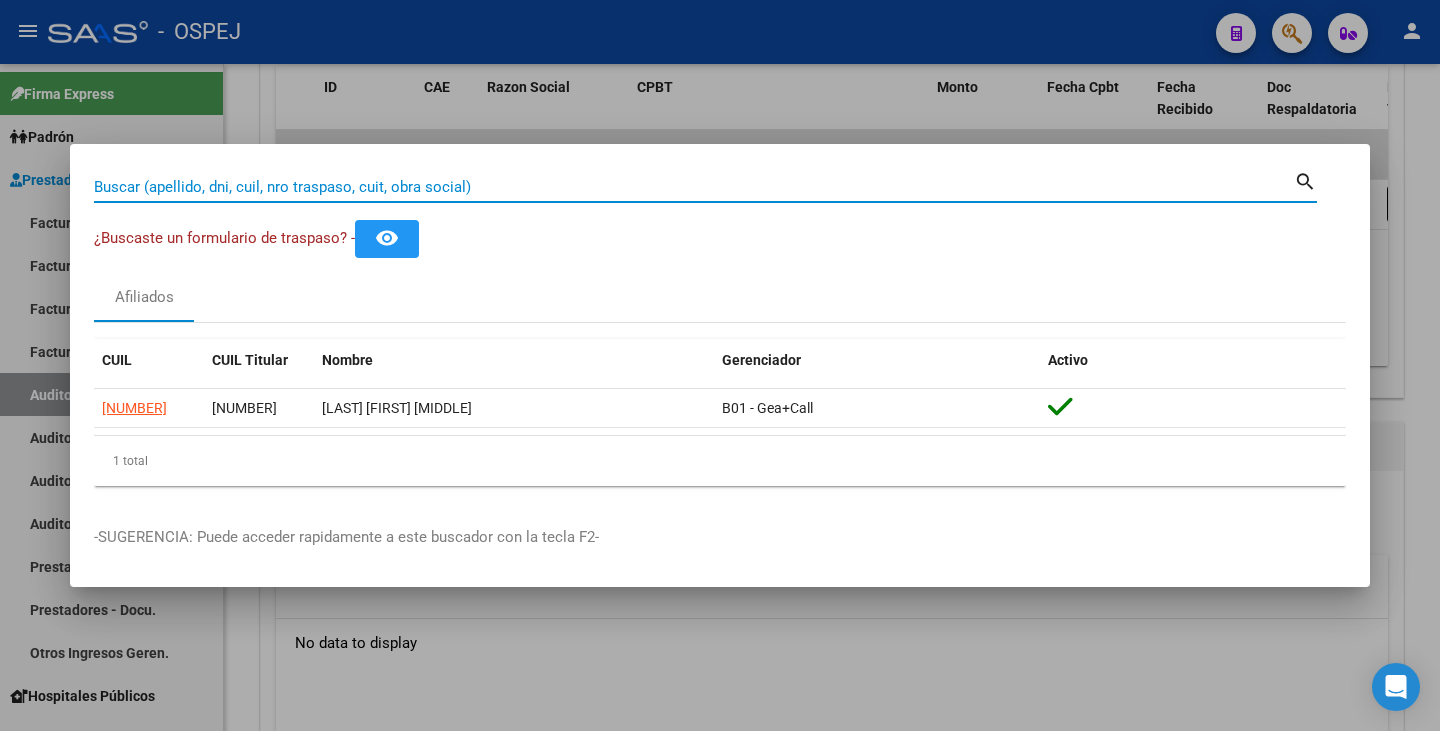 paste on "[NUMBER]" 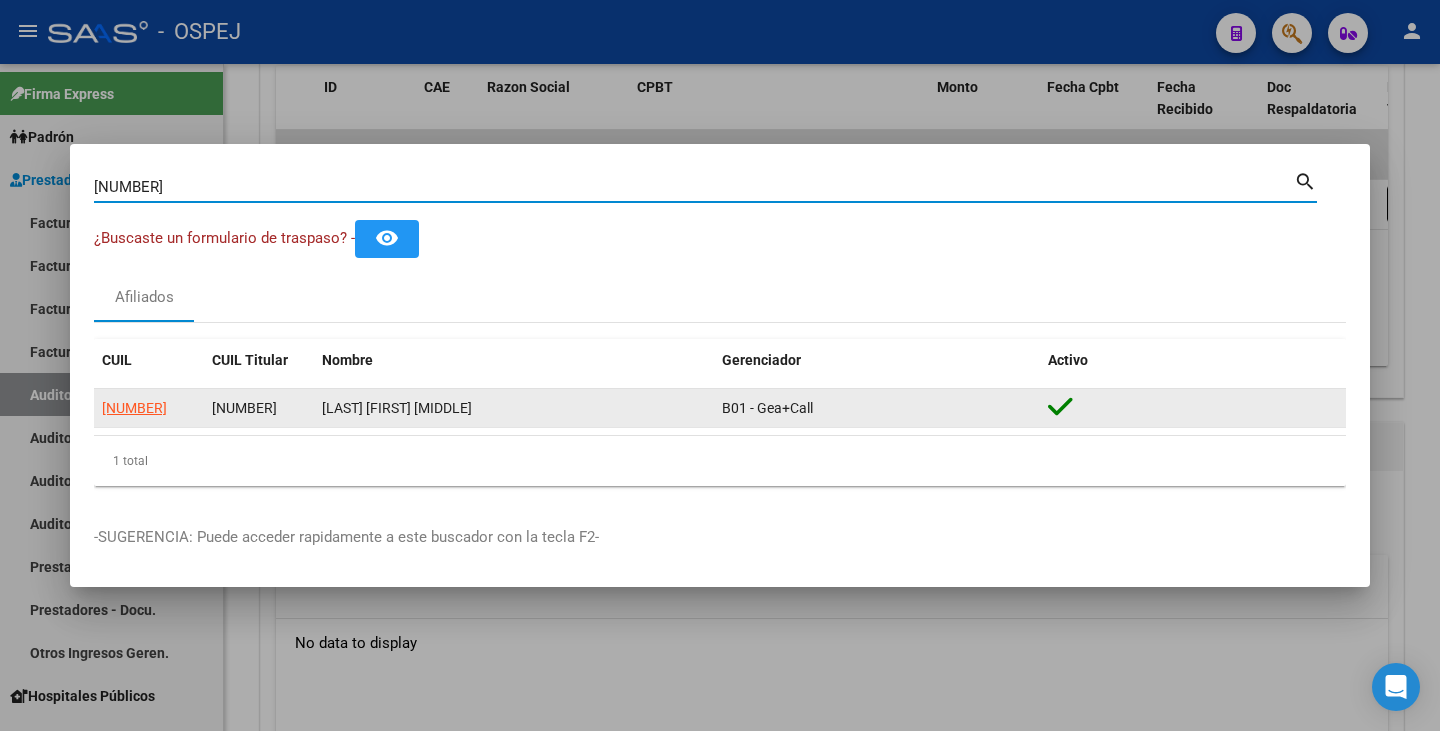 type on "[NUMBER]" 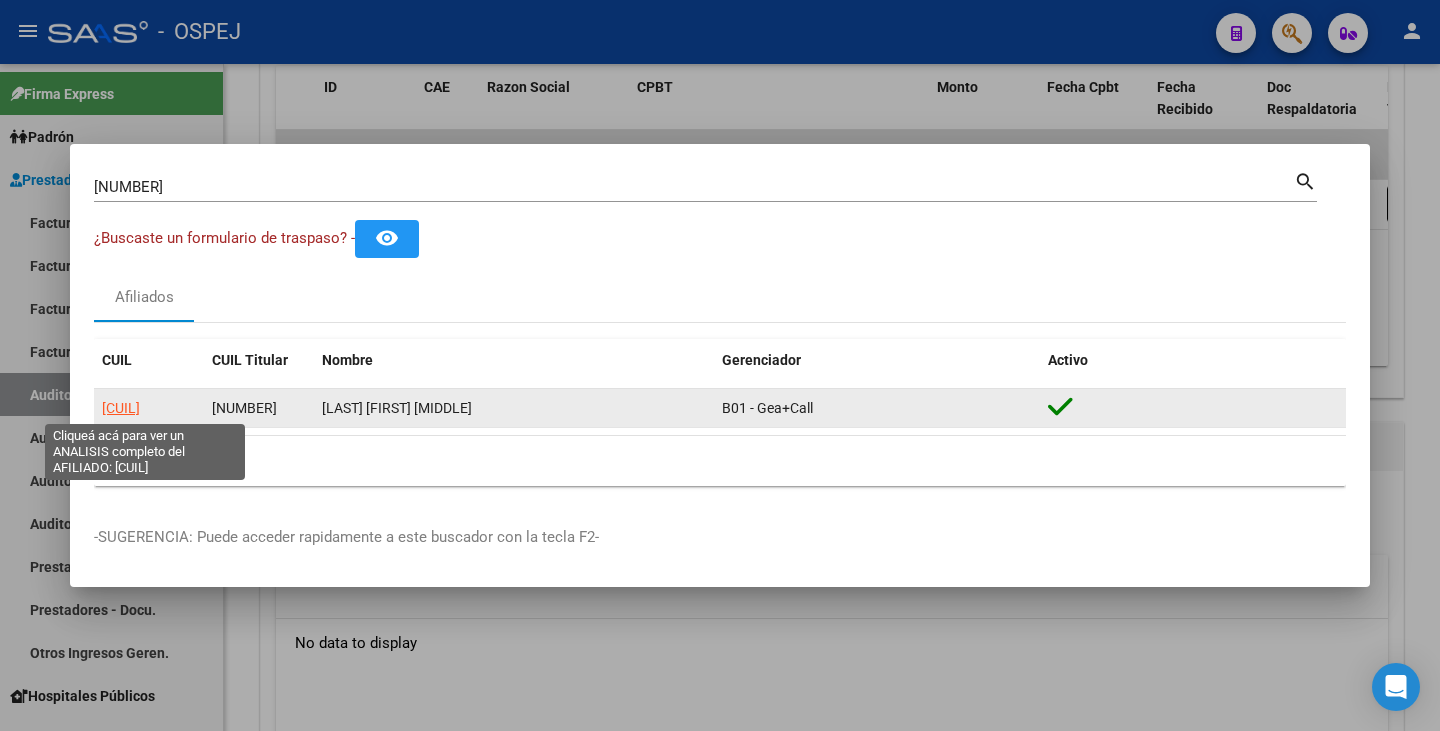 click on "[CUIL]" 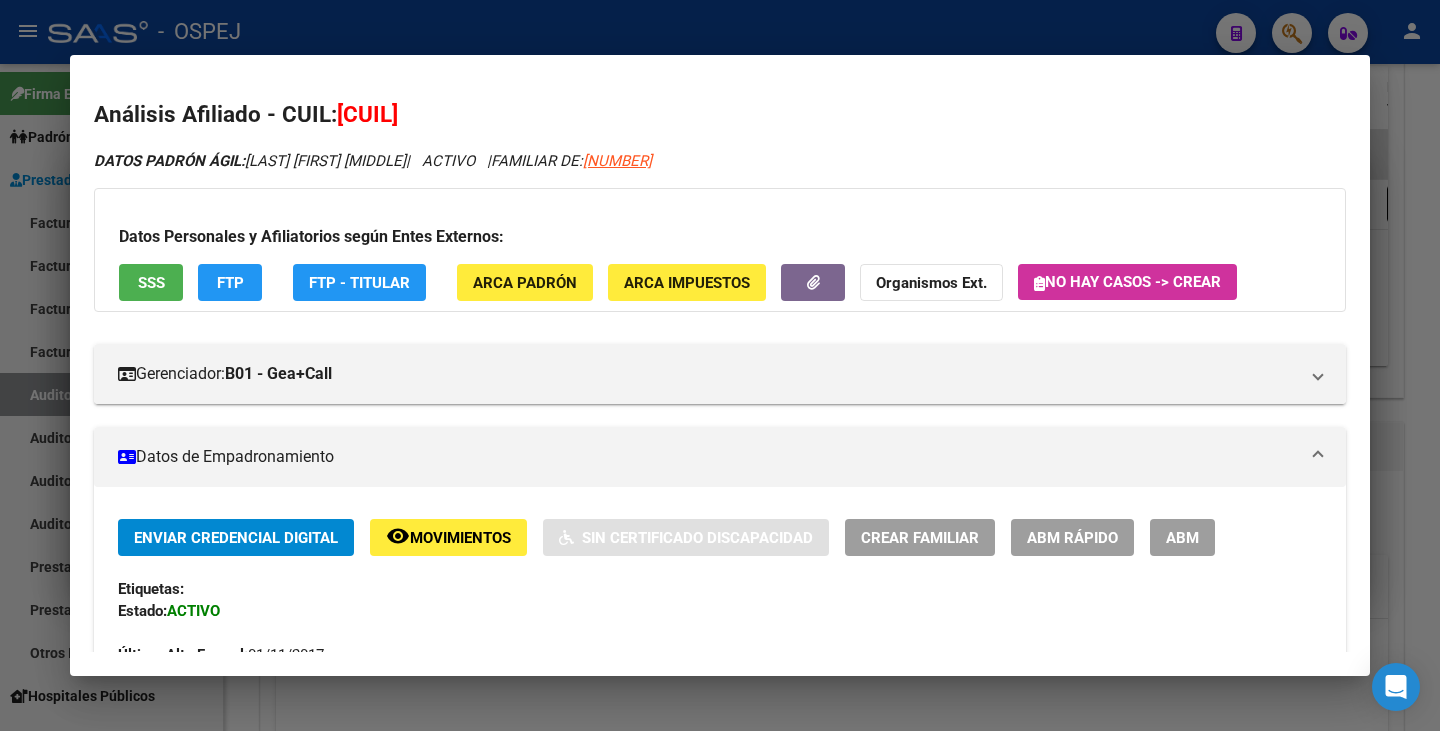 drag, startPoint x: 342, startPoint y: 113, endPoint x: 482, endPoint y: 118, distance: 140.08926 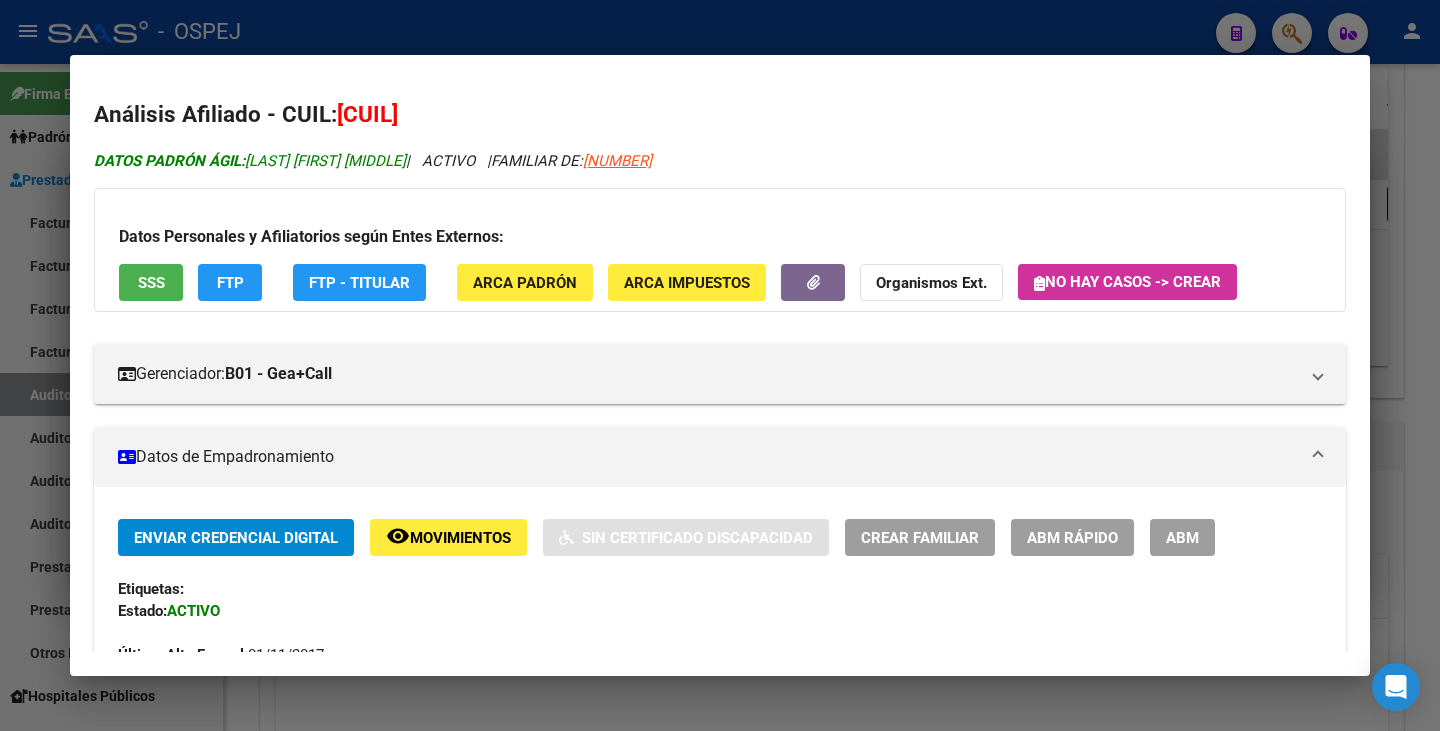 copy on "[LAST] [FIRST] [MIDDLE]" 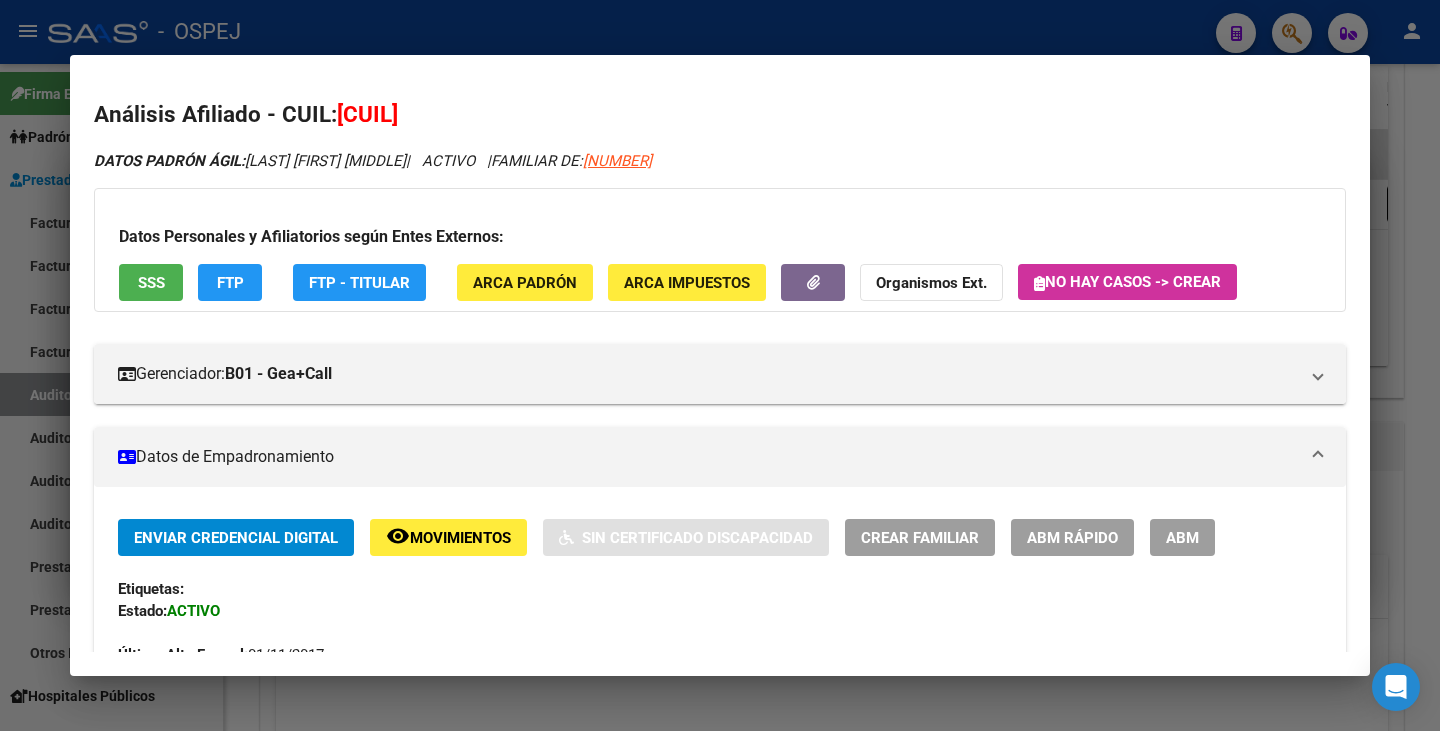click at bounding box center (720, 365) 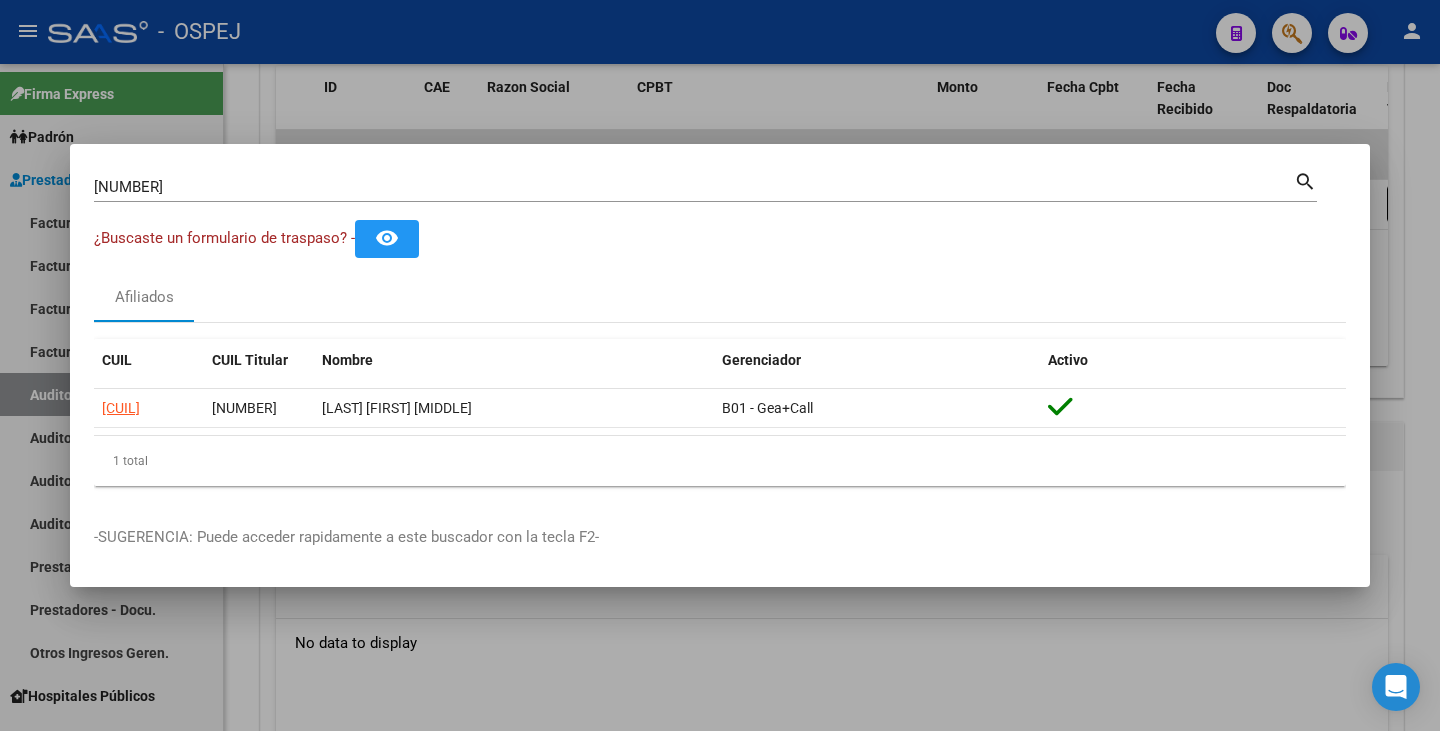 drag, startPoint x: 219, startPoint y: 176, endPoint x: 0, endPoint y: 182, distance: 219.08218 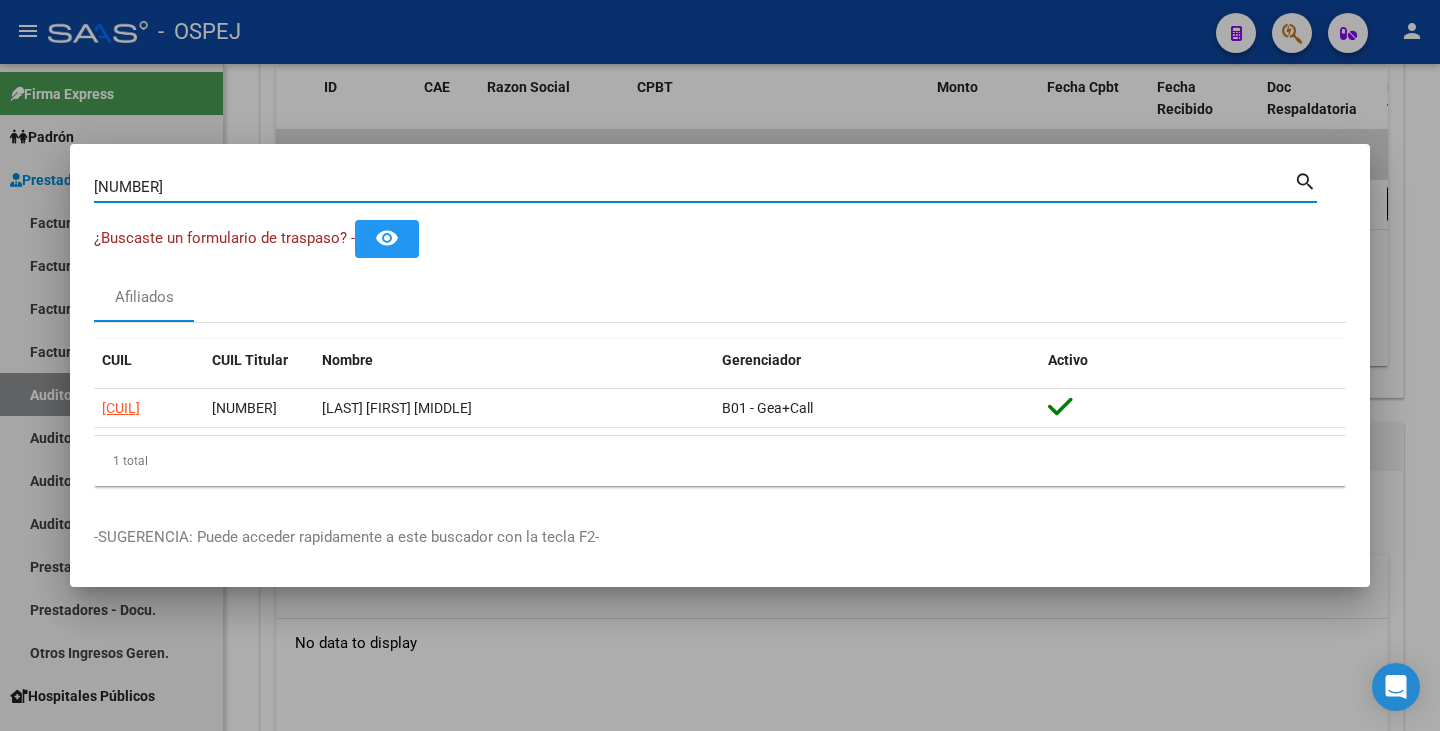 drag, startPoint x: 199, startPoint y: 178, endPoint x: 9, endPoint y: 179, distance: 190.00262 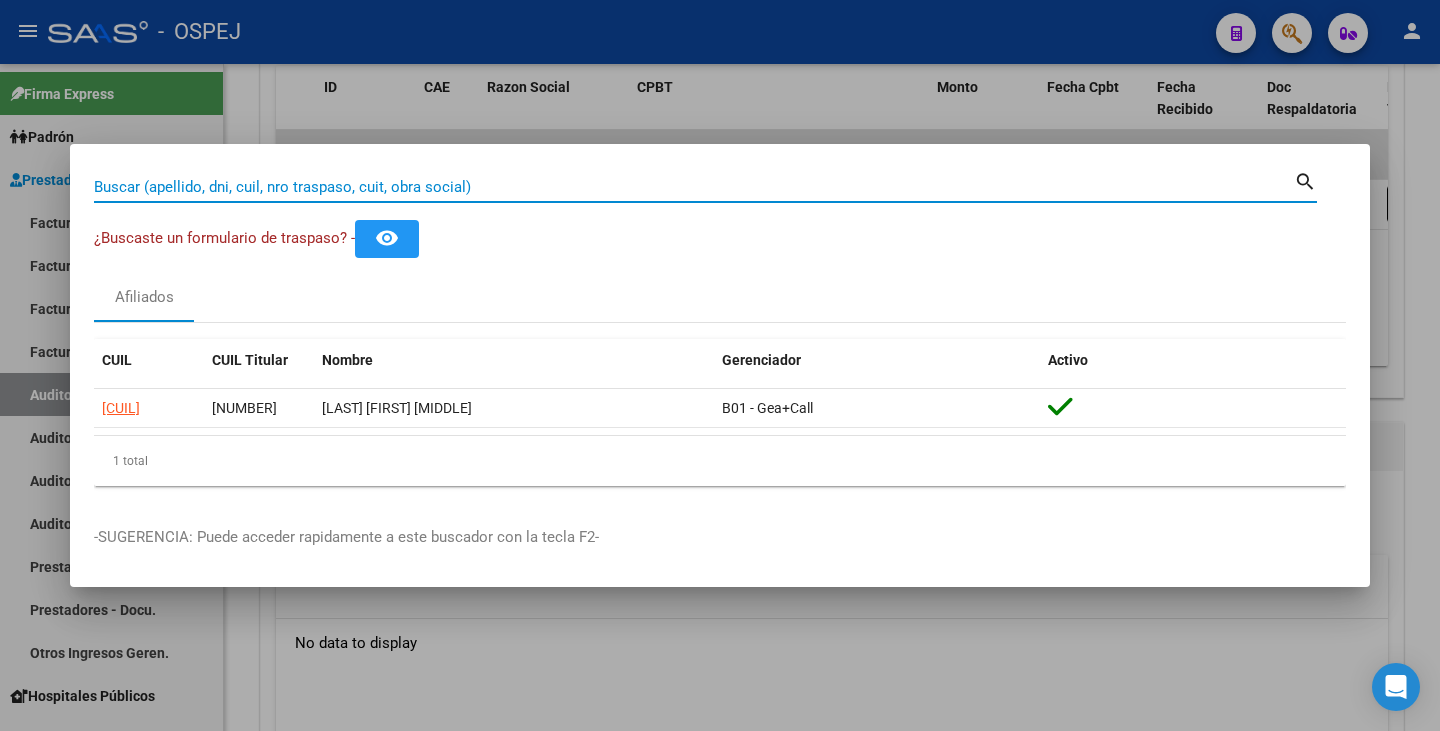 paste on "[NUMBER]" 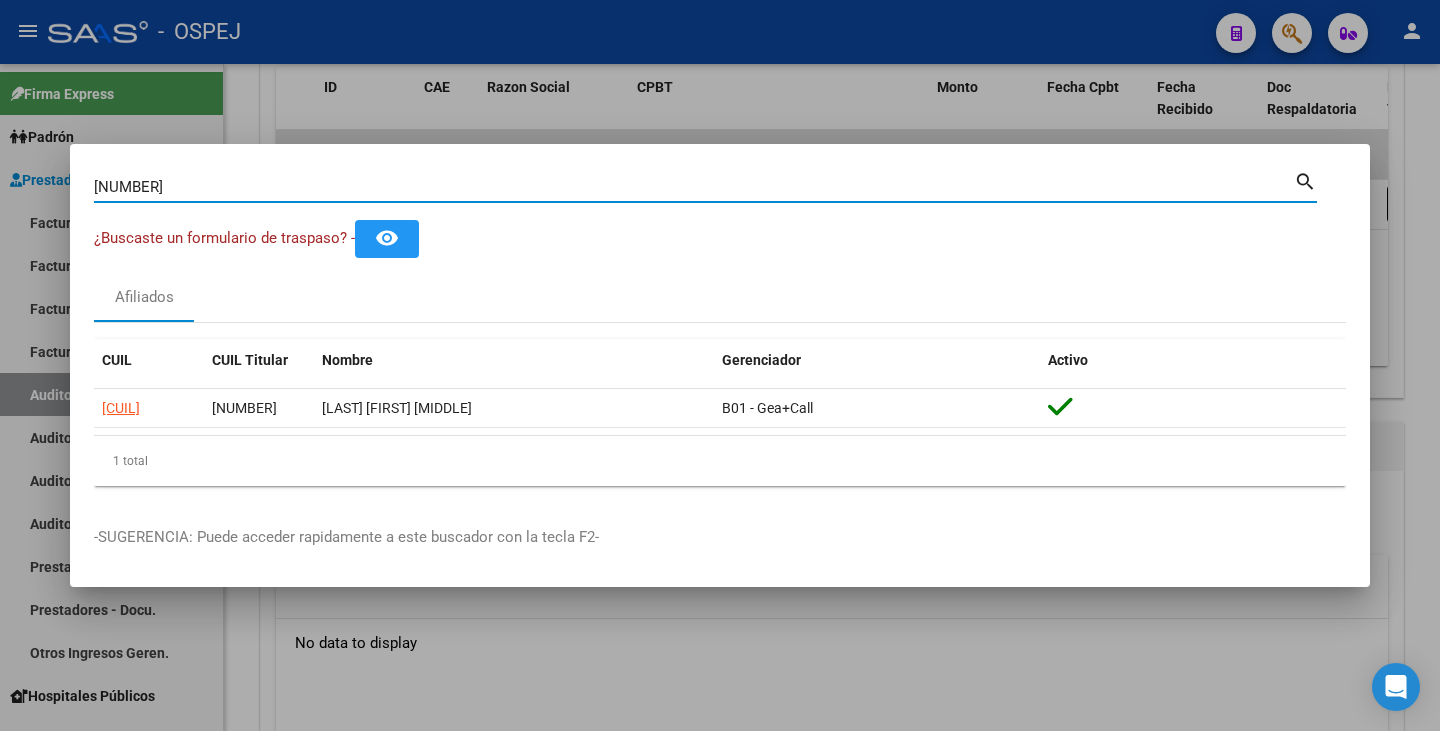 type on "[NUMBER]" 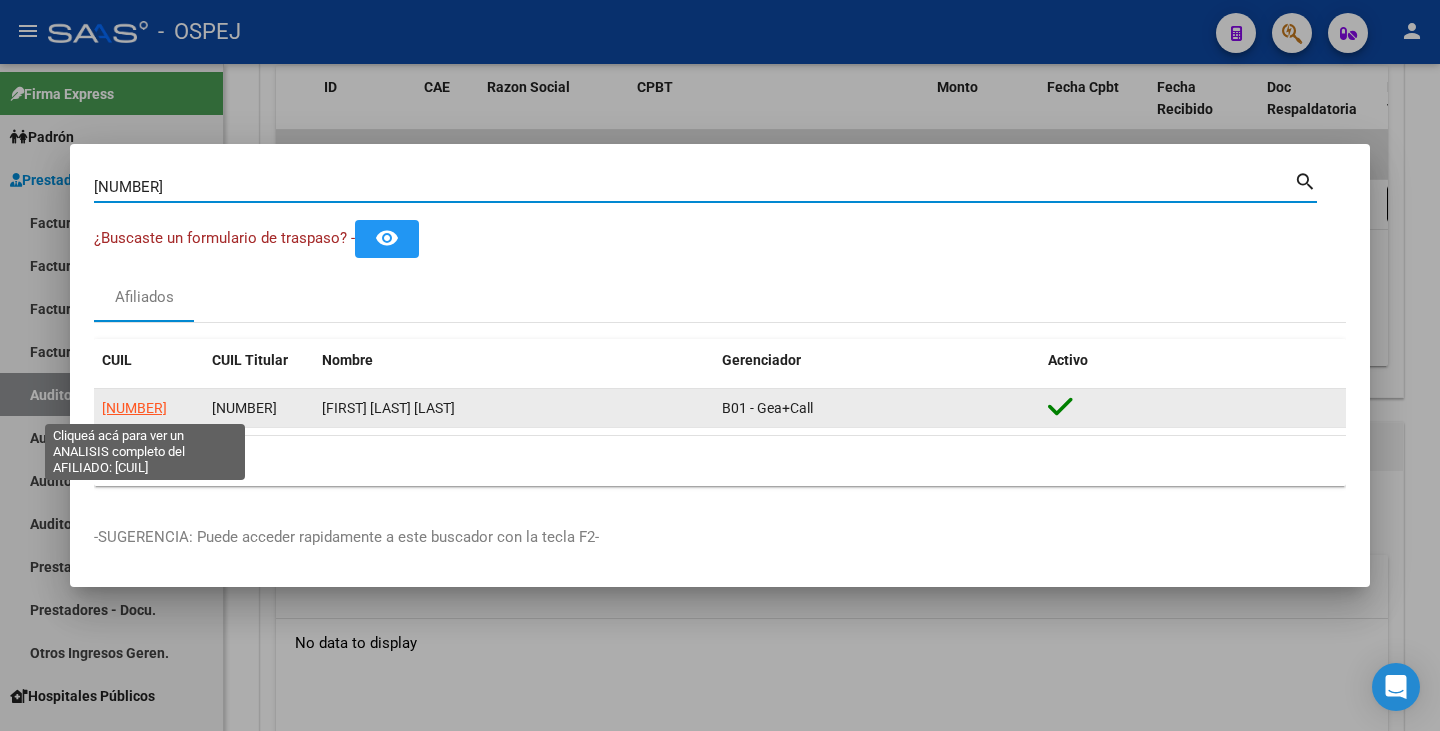 click on "[NUMBER]" 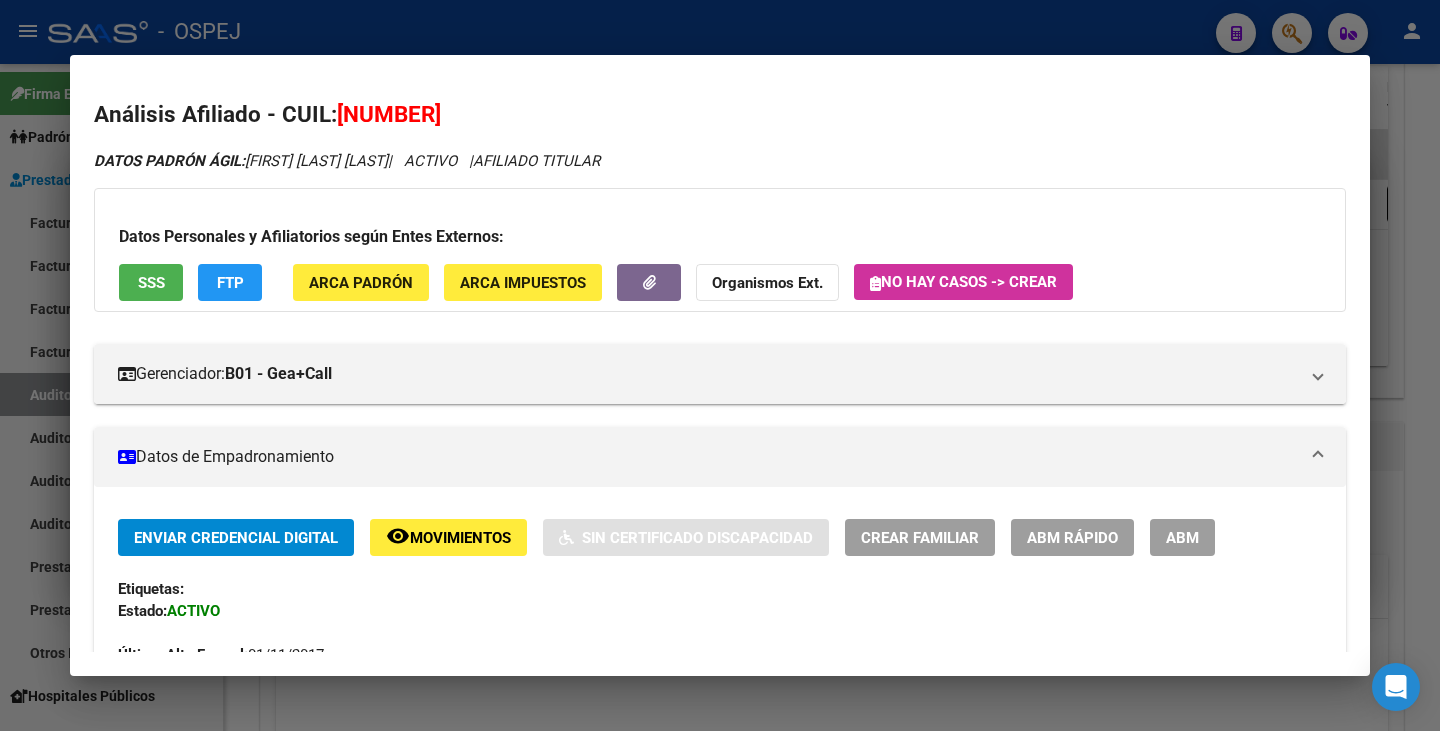 drag, startPoint x: 341, startPoint y: 103, endPoint x: 489, endPoint y: 119, distance: 148.86235 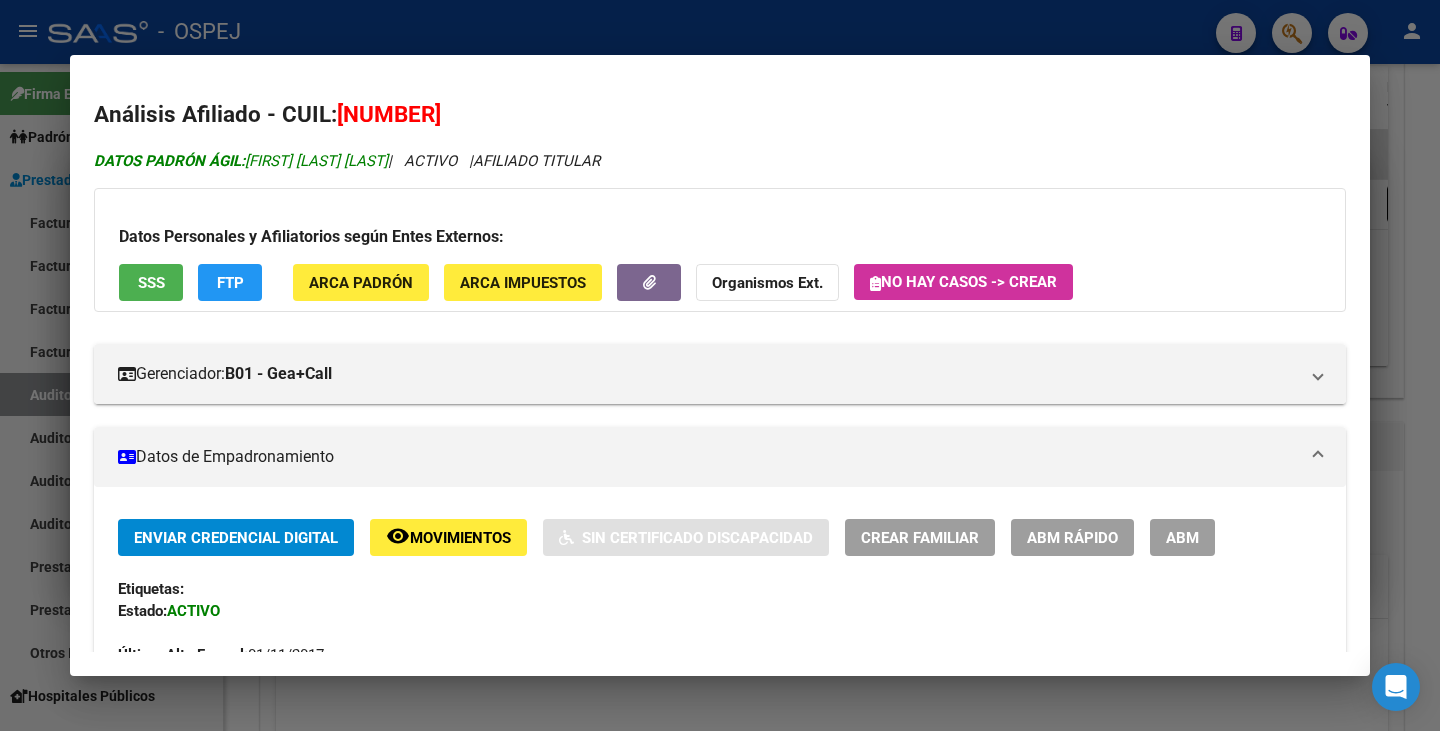 copy on "[FIRST] [LAST] [LAST]" 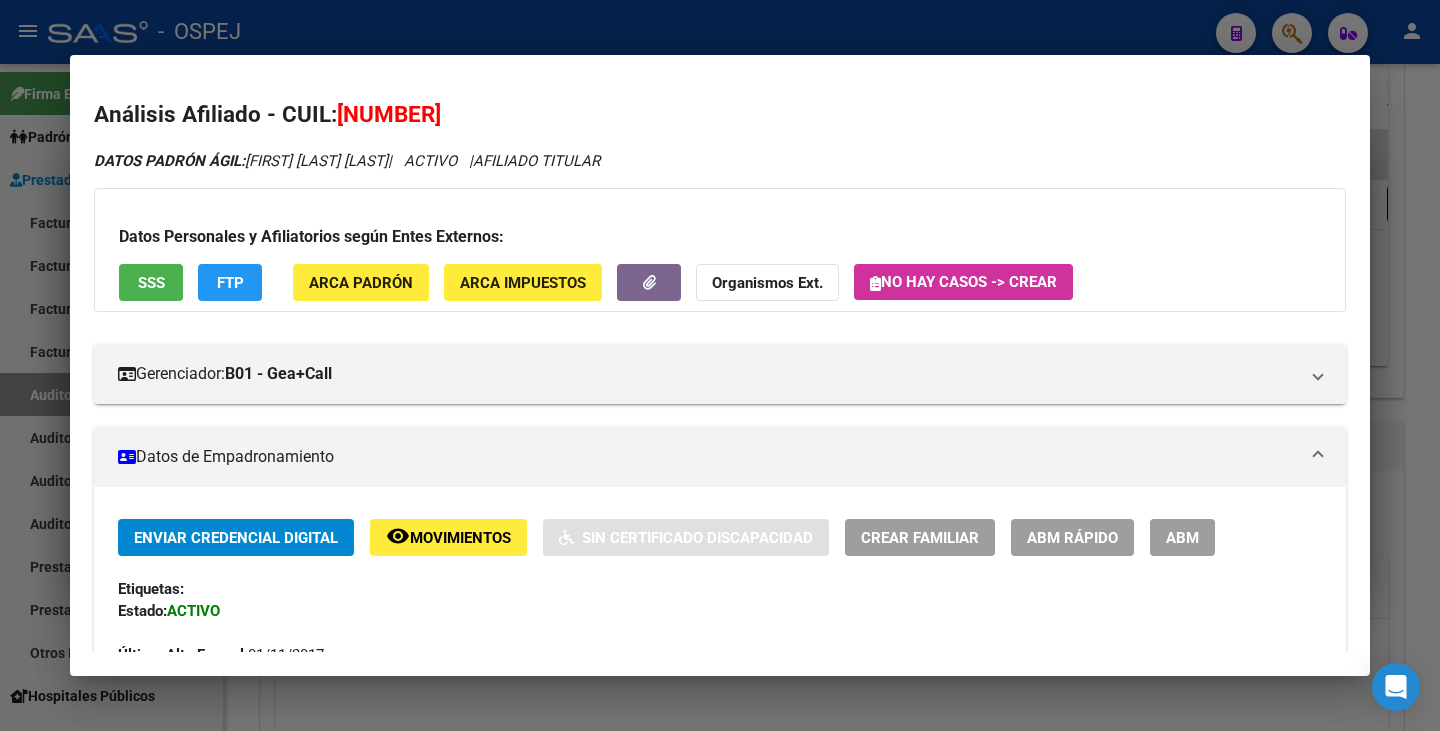 click at bounding box center (720, 365) 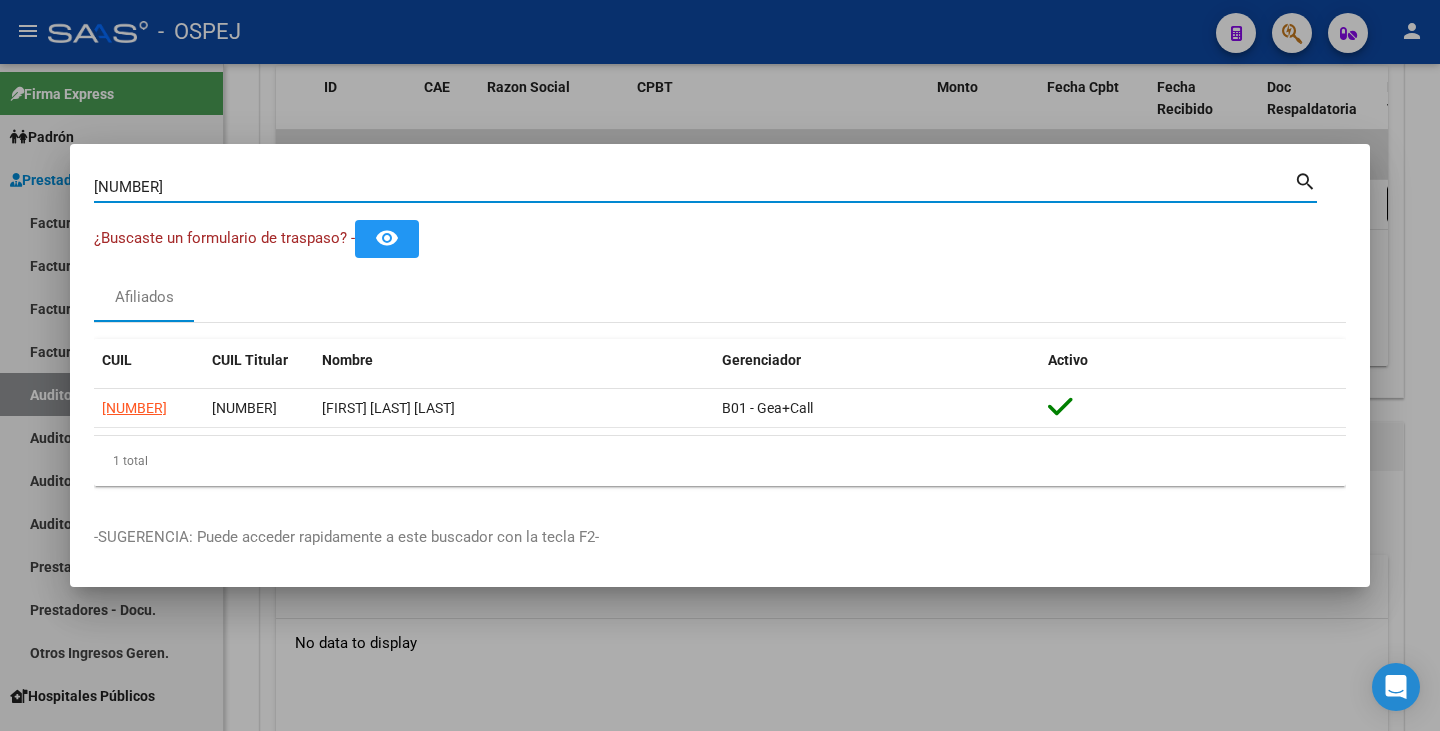 drag, startPoint x: 165, startPoint y: 191, endPoint x: 0, endPoint y: 163, distance: 167.3589 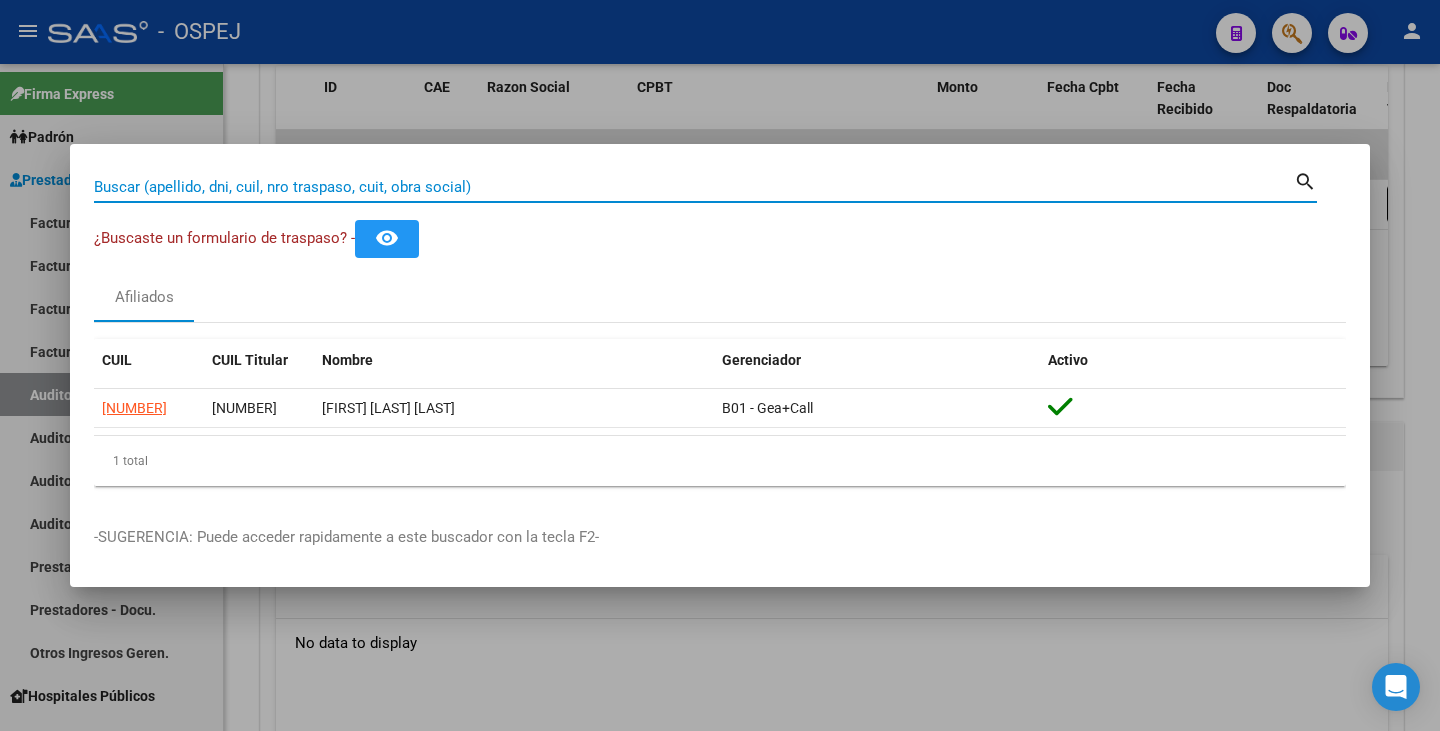 paste on "[CUIL]" 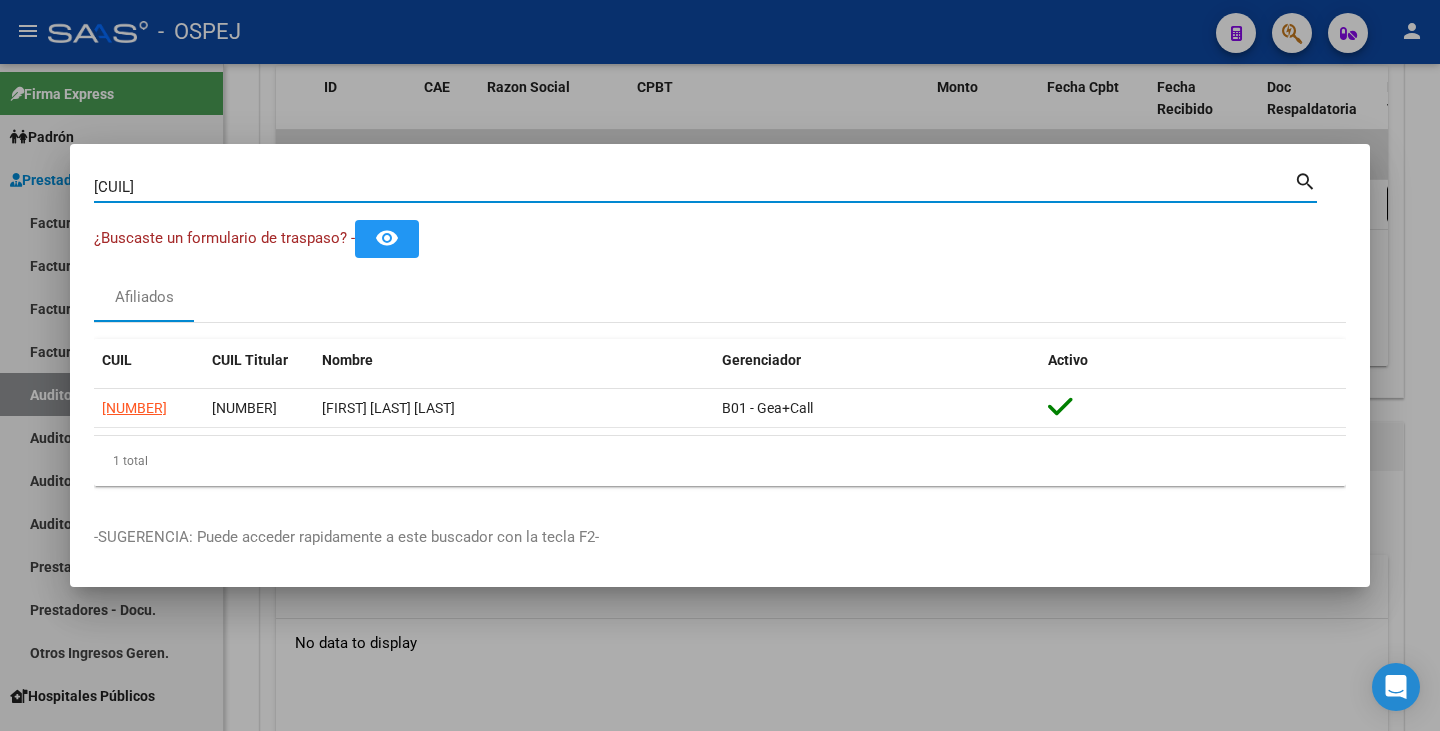 type on "[CUIL]" 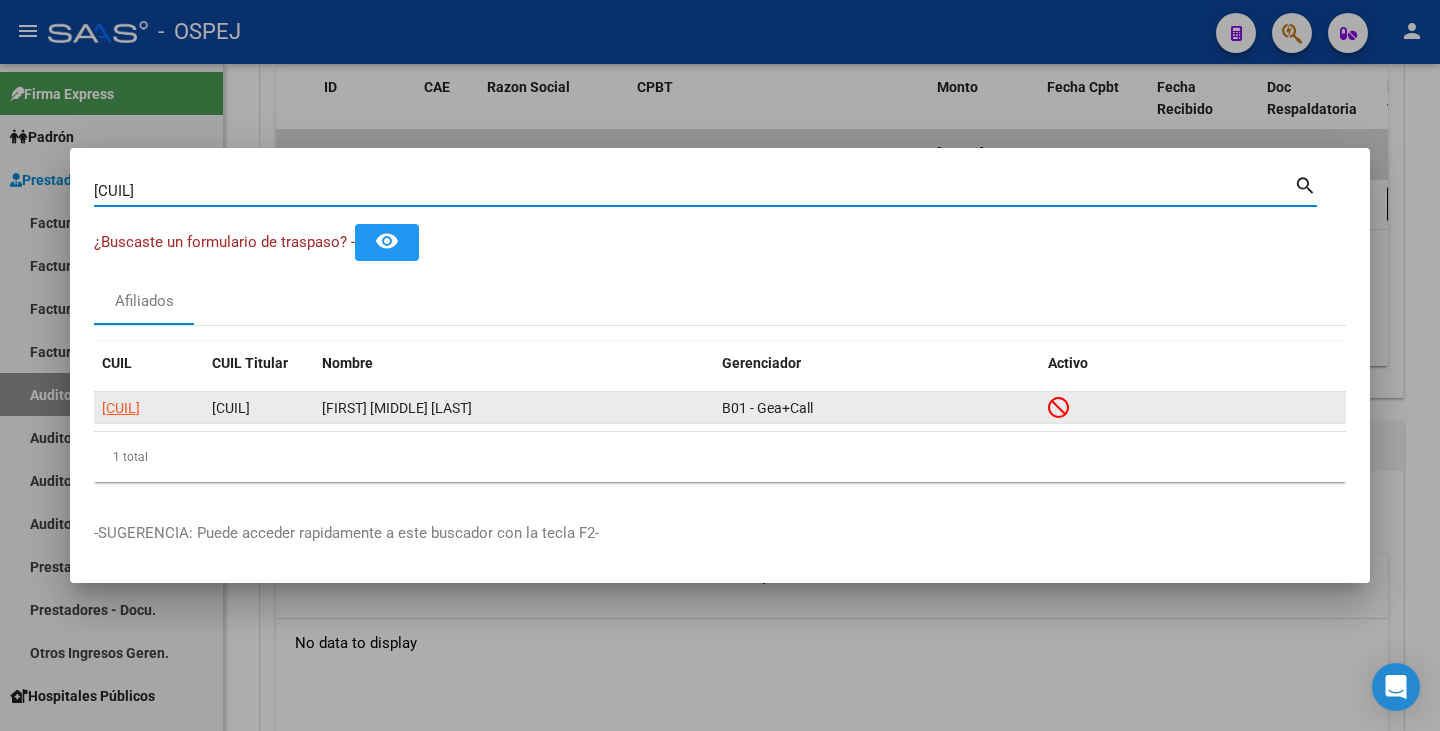 click on "[CUIL]" 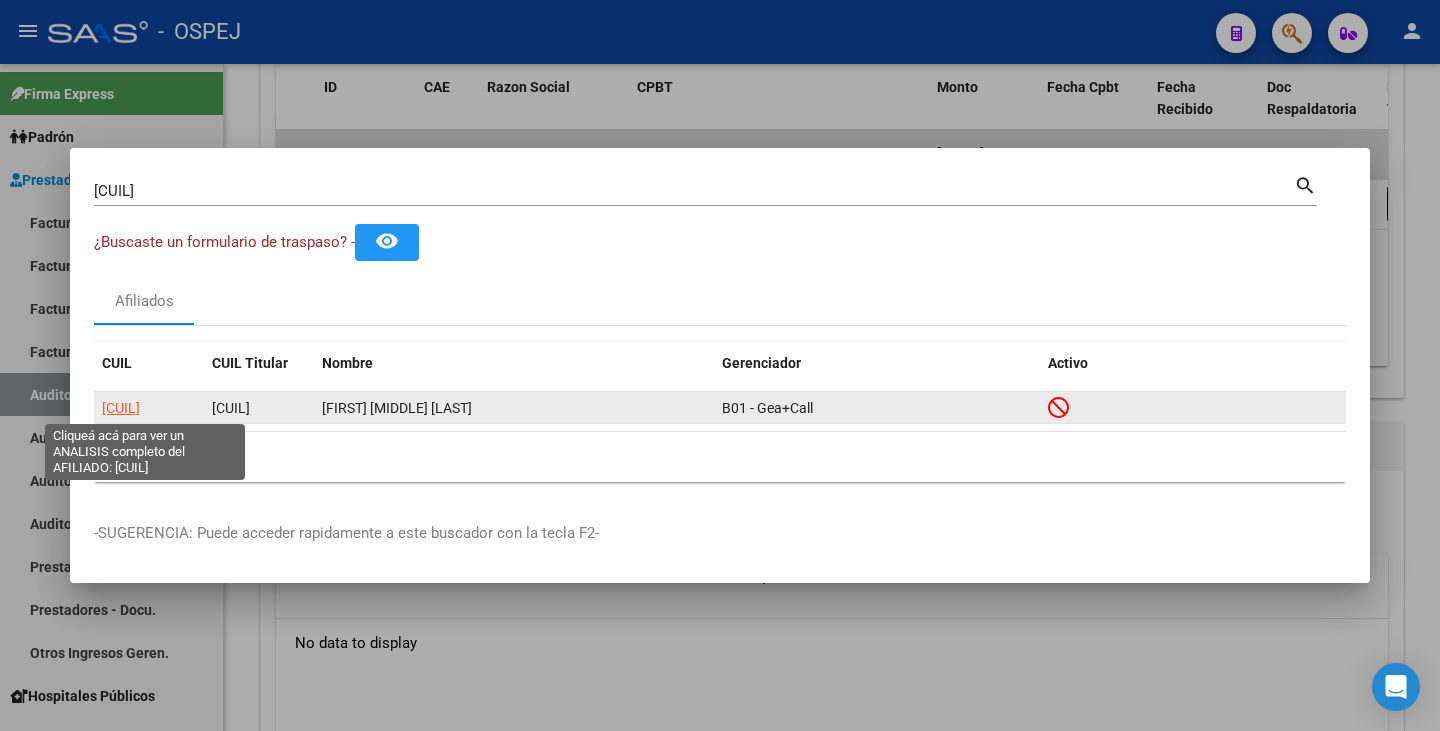 click on "[CUIL]" 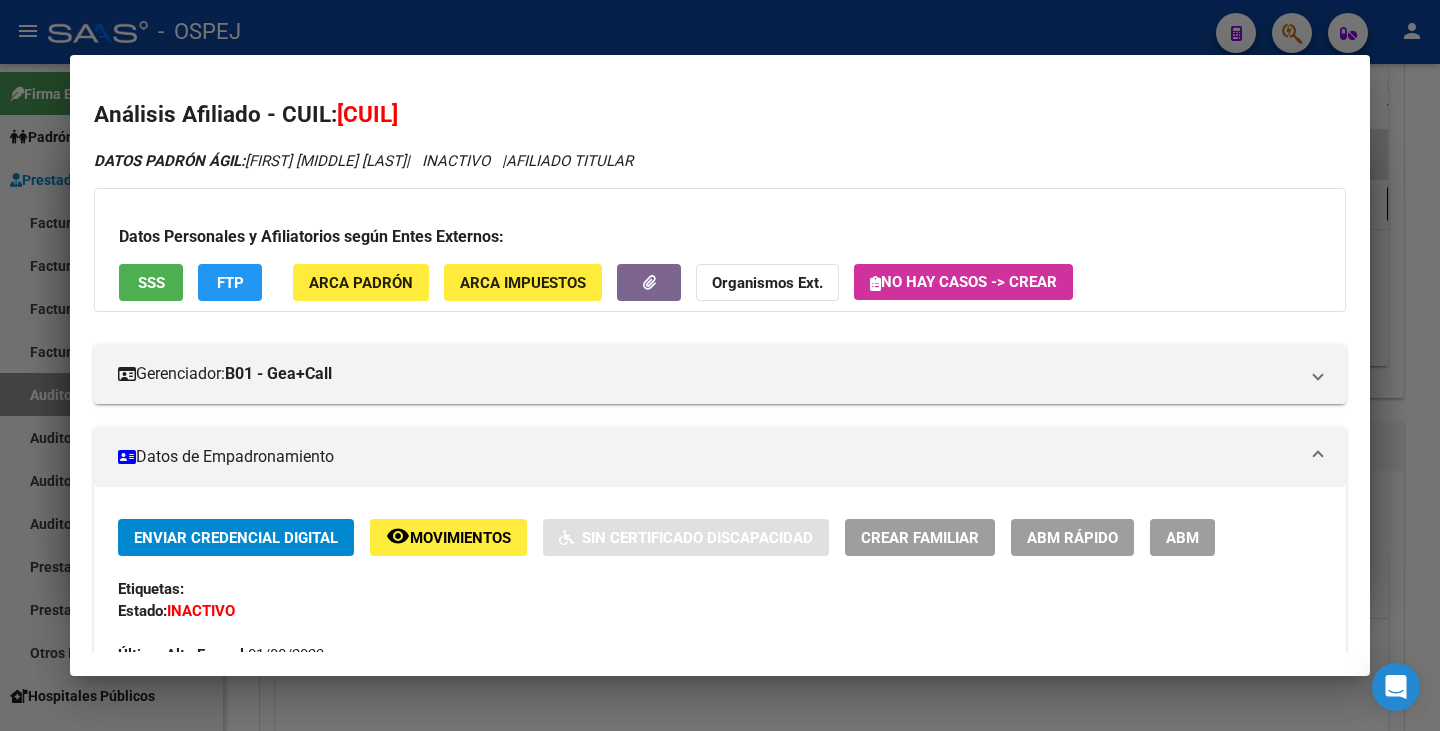 drag, startPoint x: 342, startPoint y: 117, endPoint x: 478, endPoint y: 129, distance: 136.52838 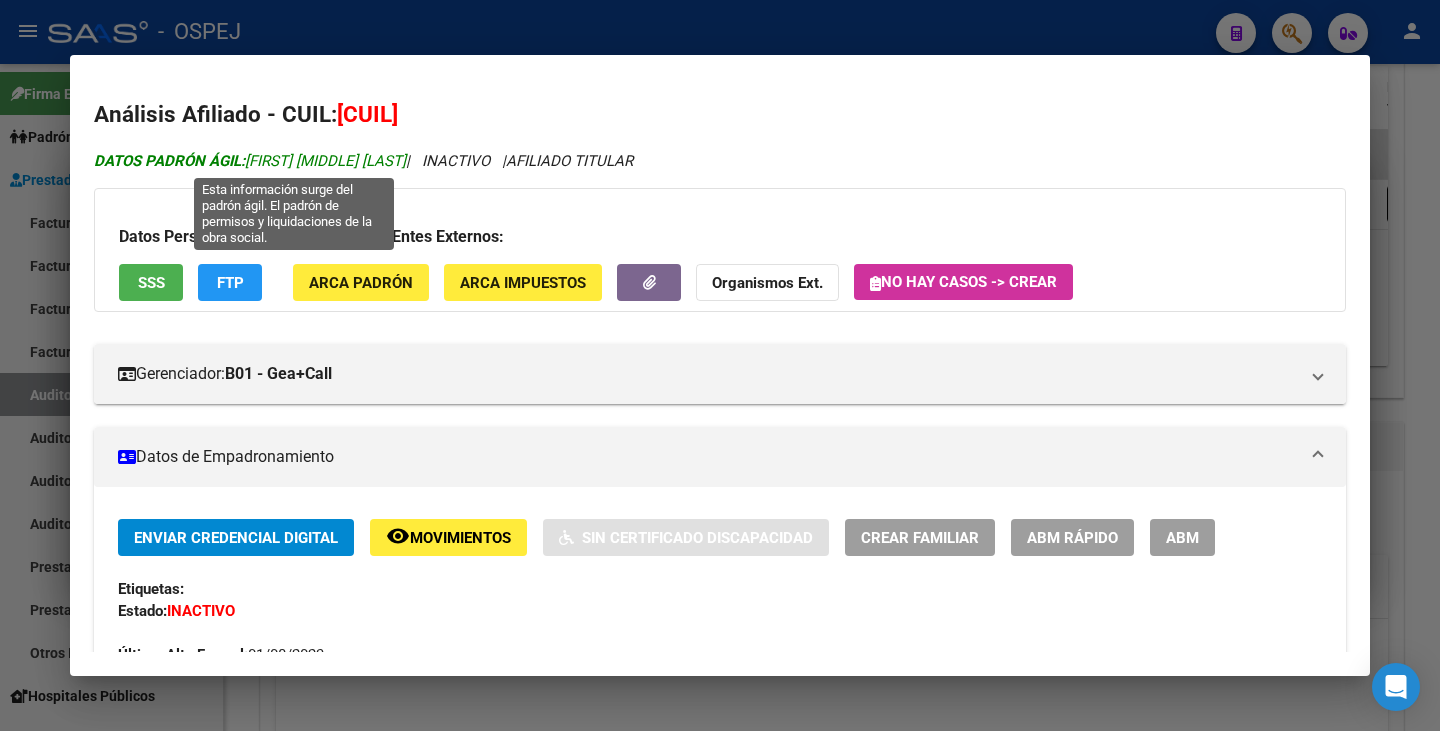 drag, startPoint x: 249, startPoint y: 164, endPoint x: 488, endPoint y: 163, distance: 239.00209 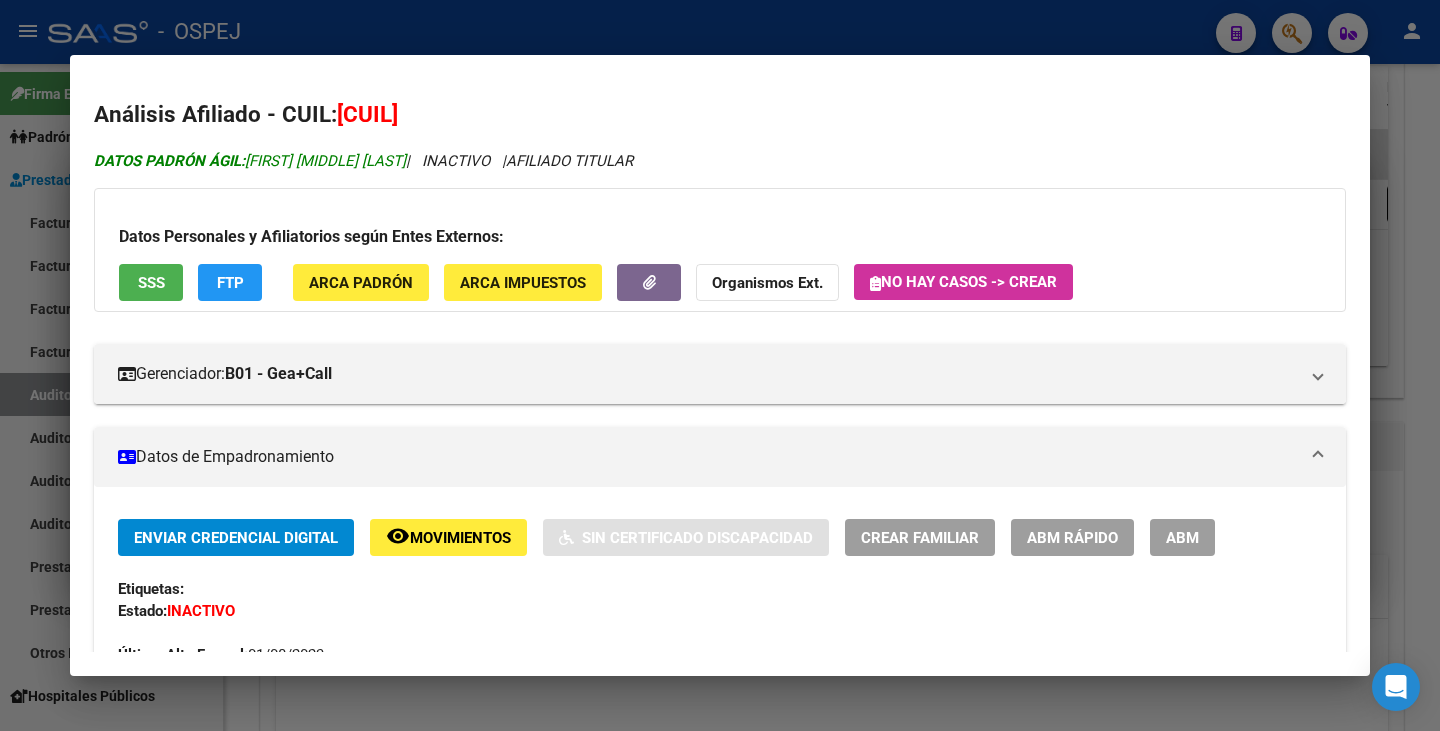 copy on "[FIRST] [MIDDLE] [LAST]" 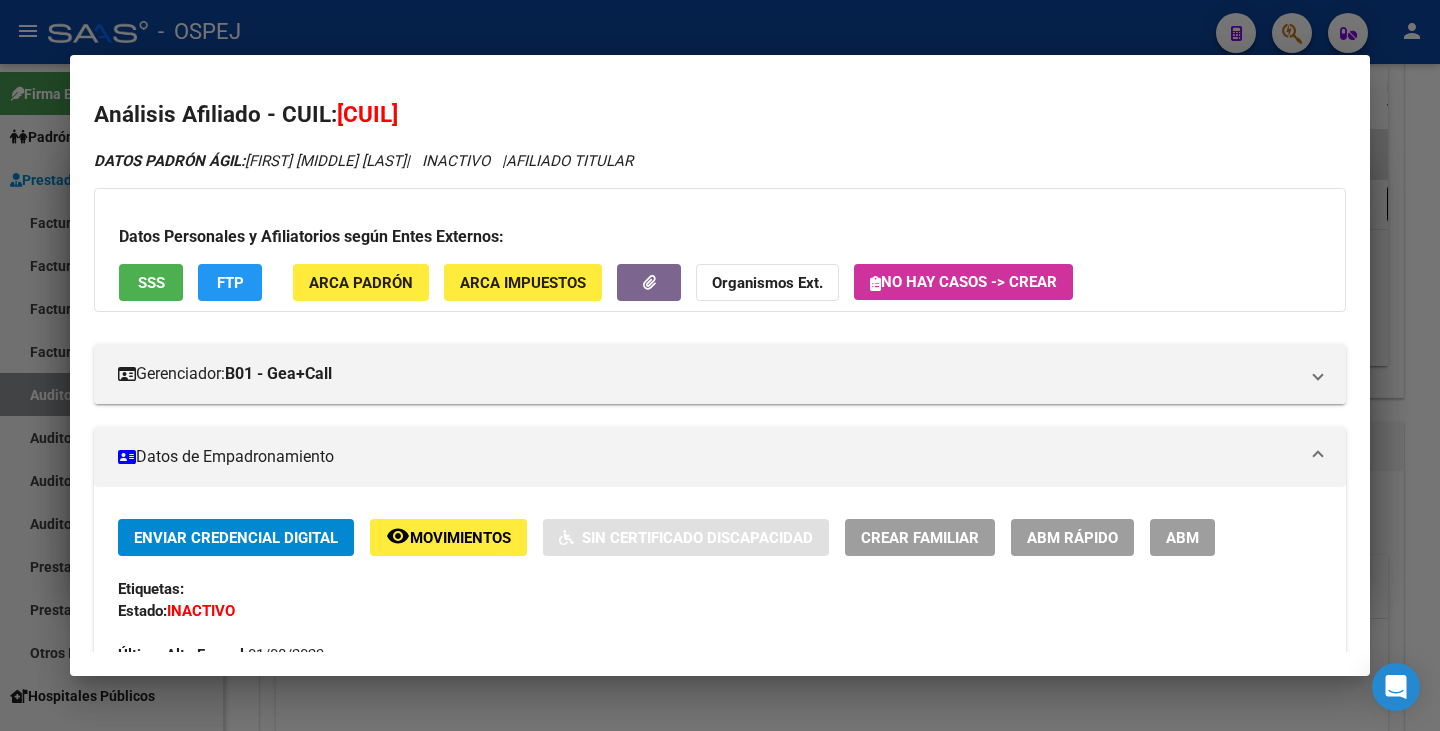 drag, startPoint x: 0, startPoint y: 377, endPoint x: 75, endPoint y: 305, distance: 103.96634 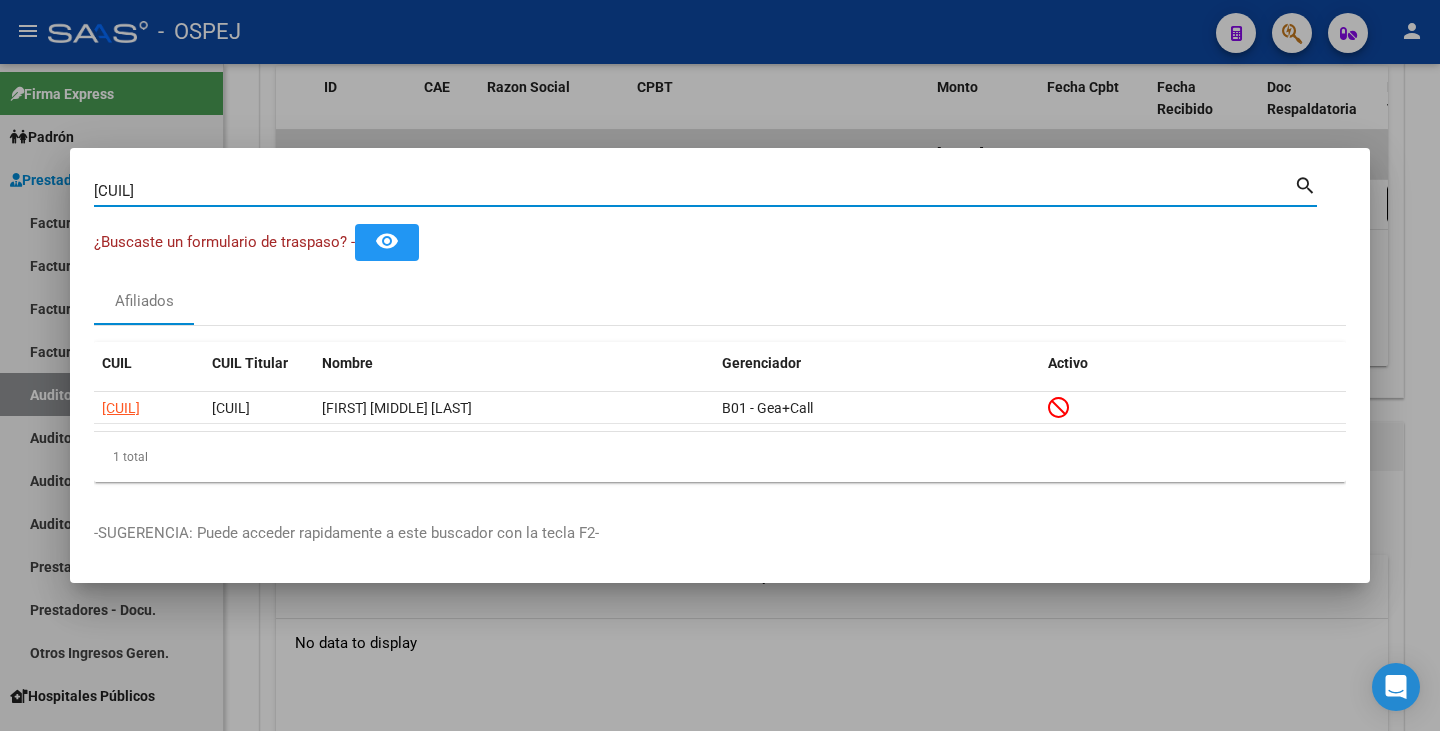 drag, startPoint x: 174, startPoint y: 183, endPoint x: 68, endPoint y: 176, distance: 106.23088 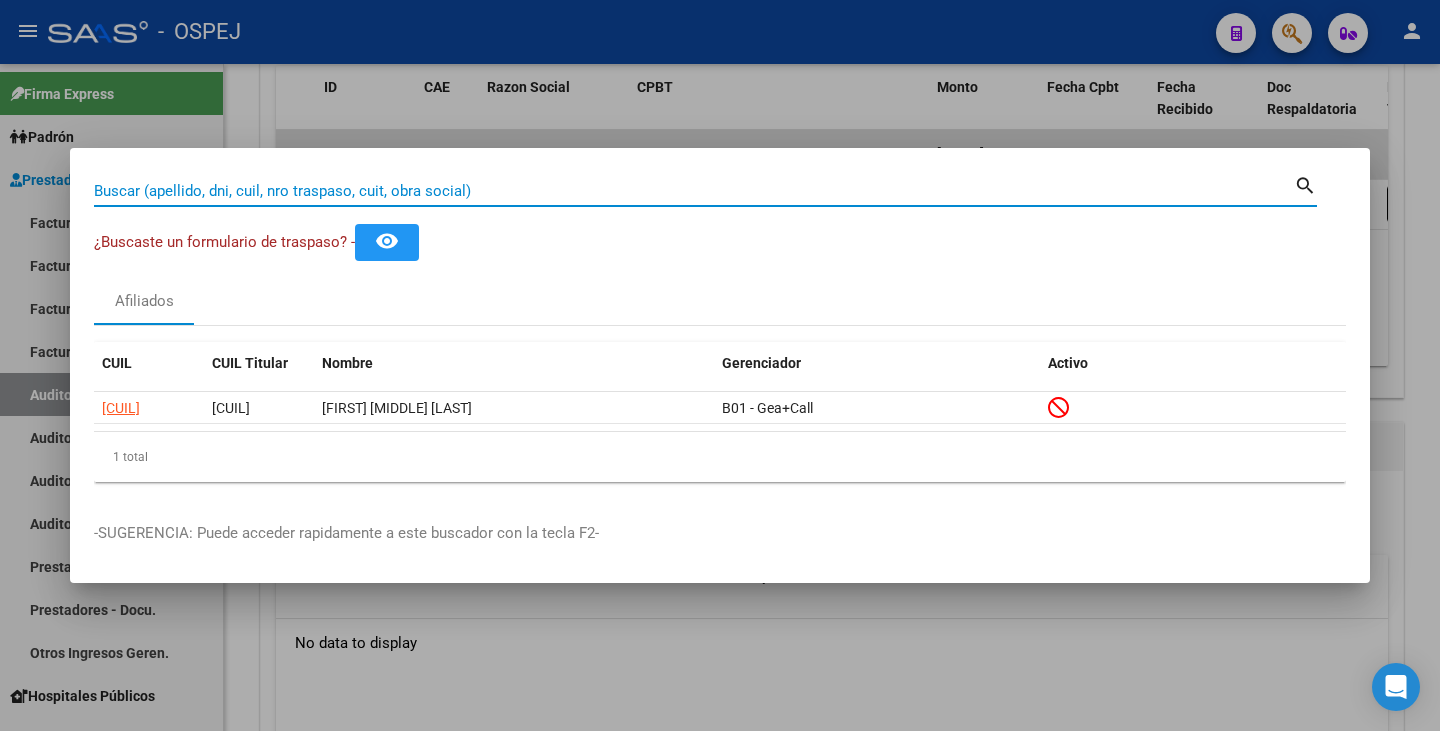 paste on "[NUMBER]" 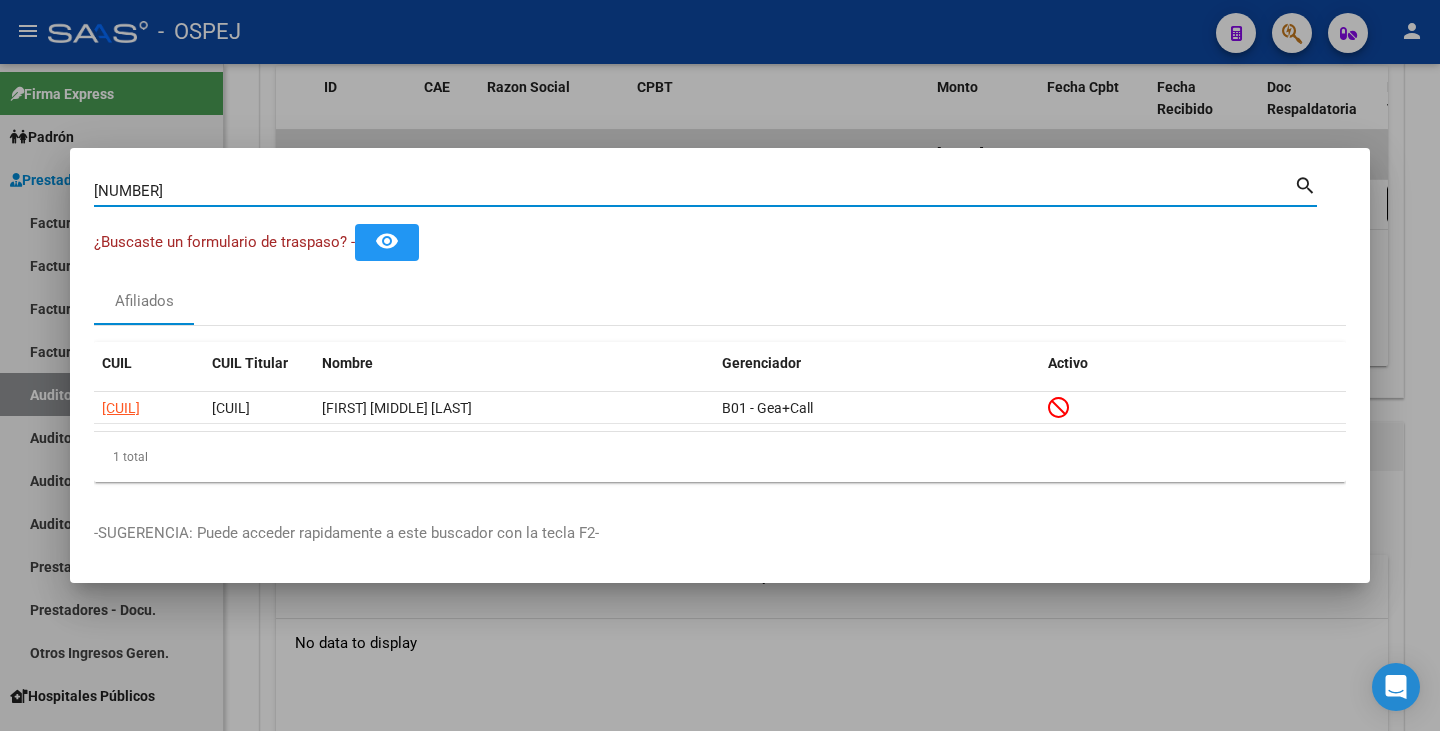 type on "[NUMBER]" 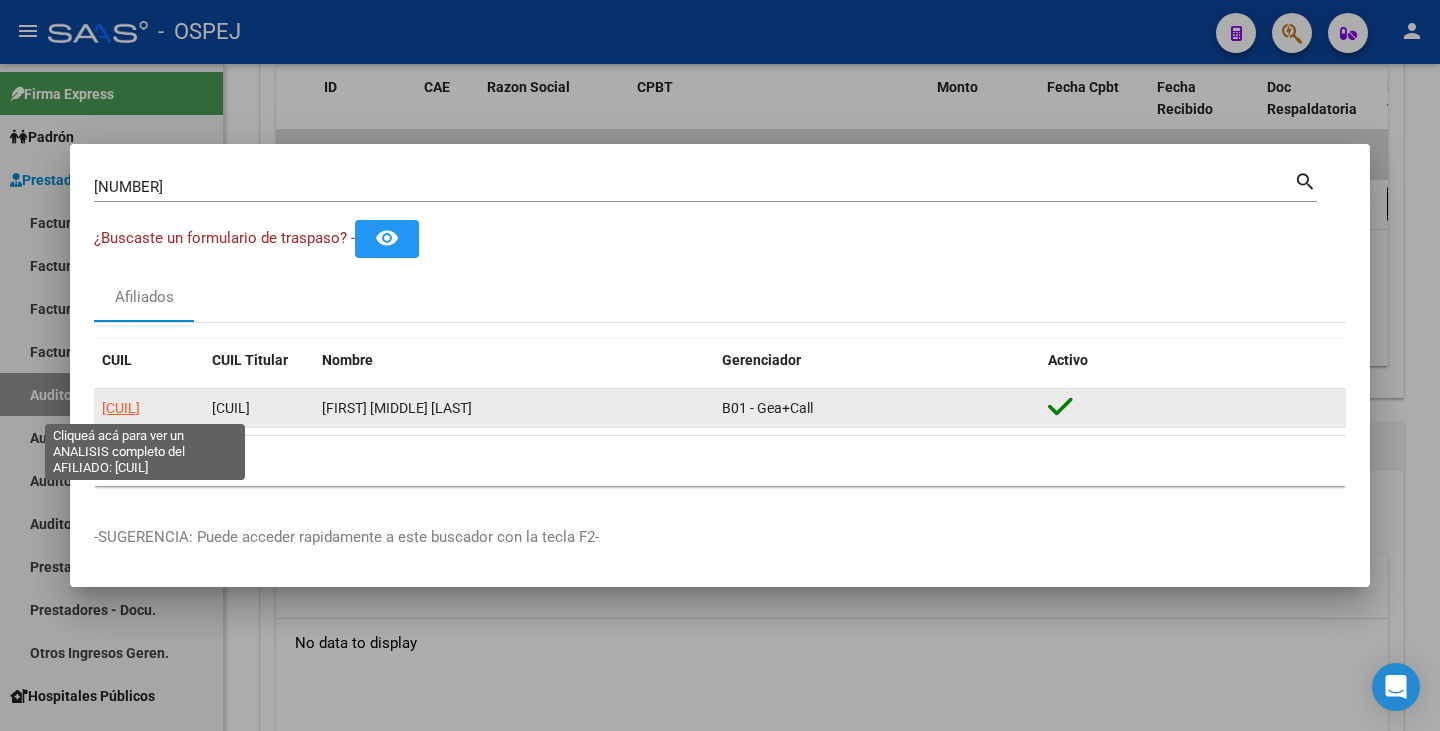 click on "[CUIL]" 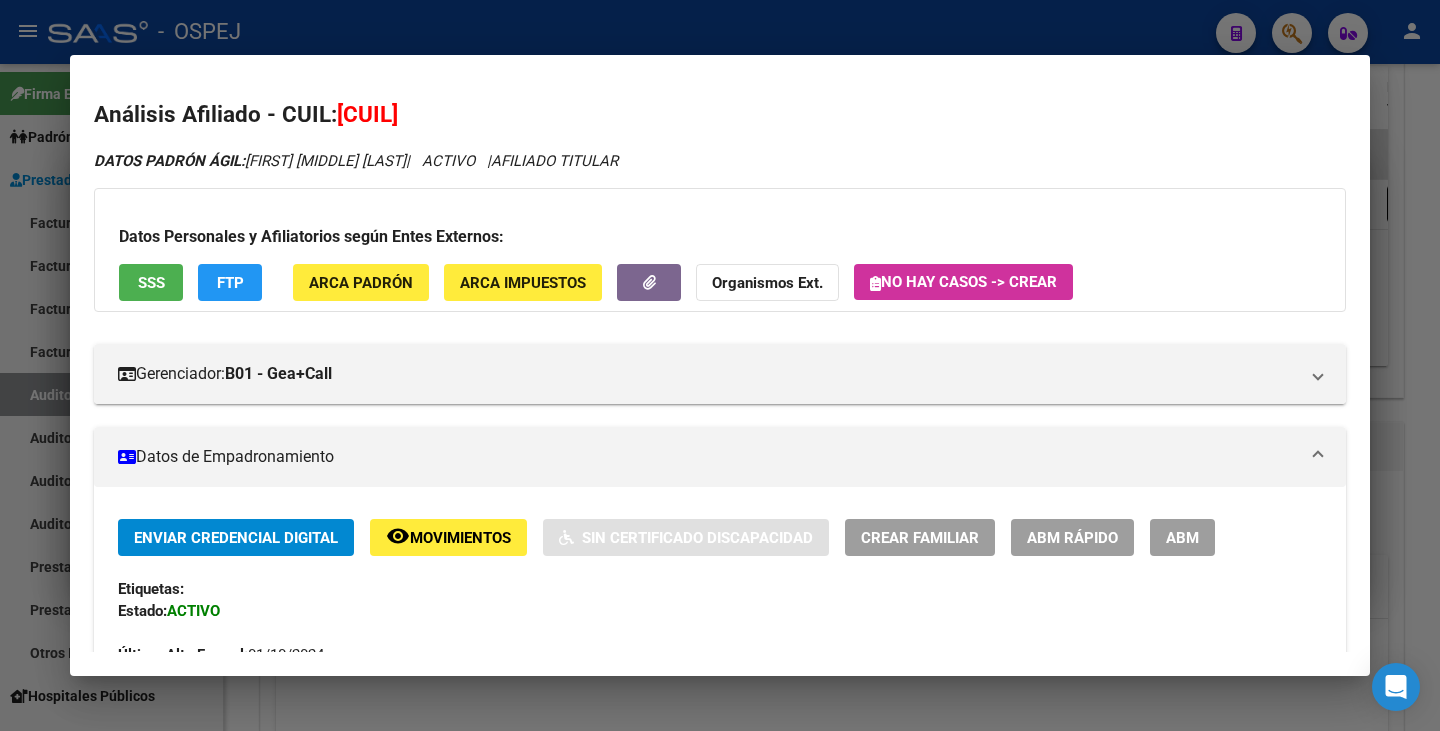 drag, startPoint x: 341, startPoint y: 106, endPoint x: 505, endPoint y: 108, distance: 164.01219 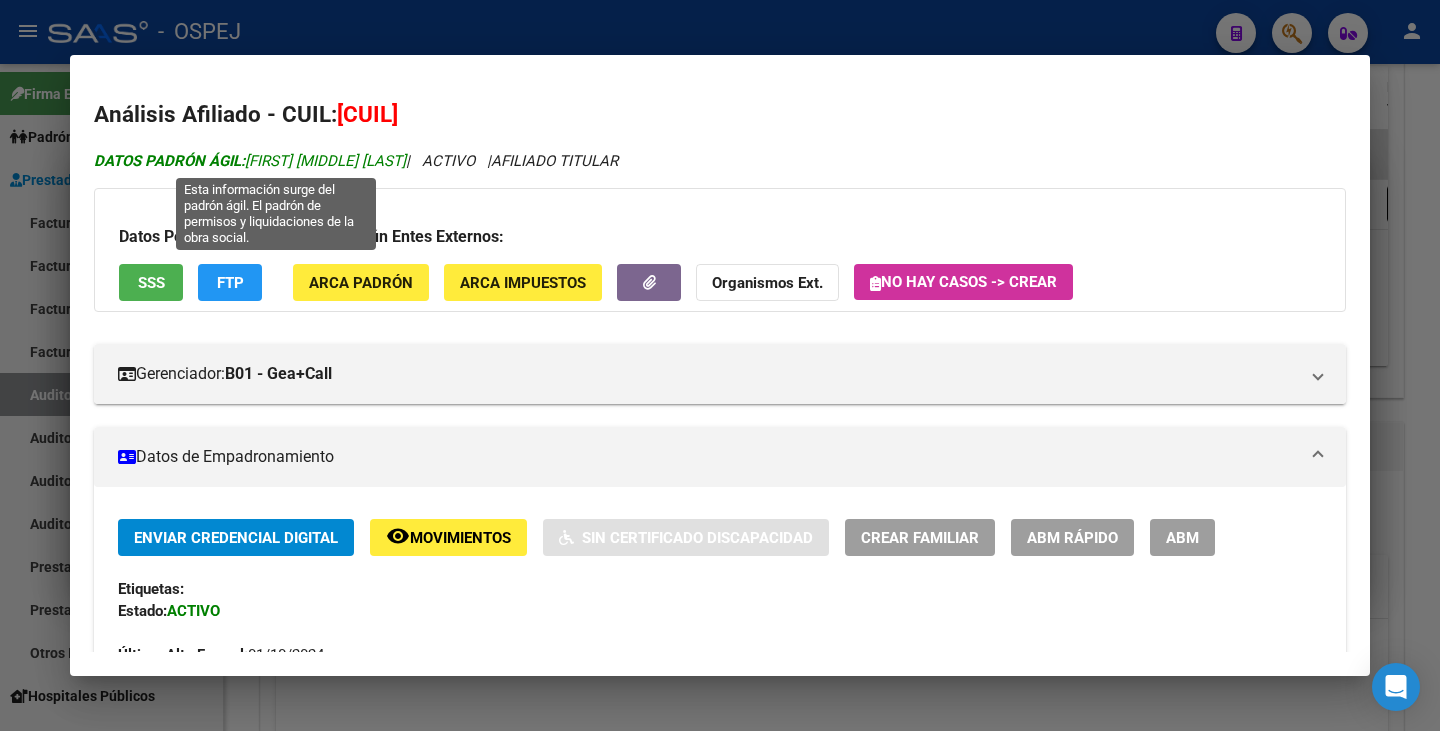 drag, startPoint x: 250, startPoint y: 154, endPoint x: 453, endPoint y: 167, distance: 203.41583 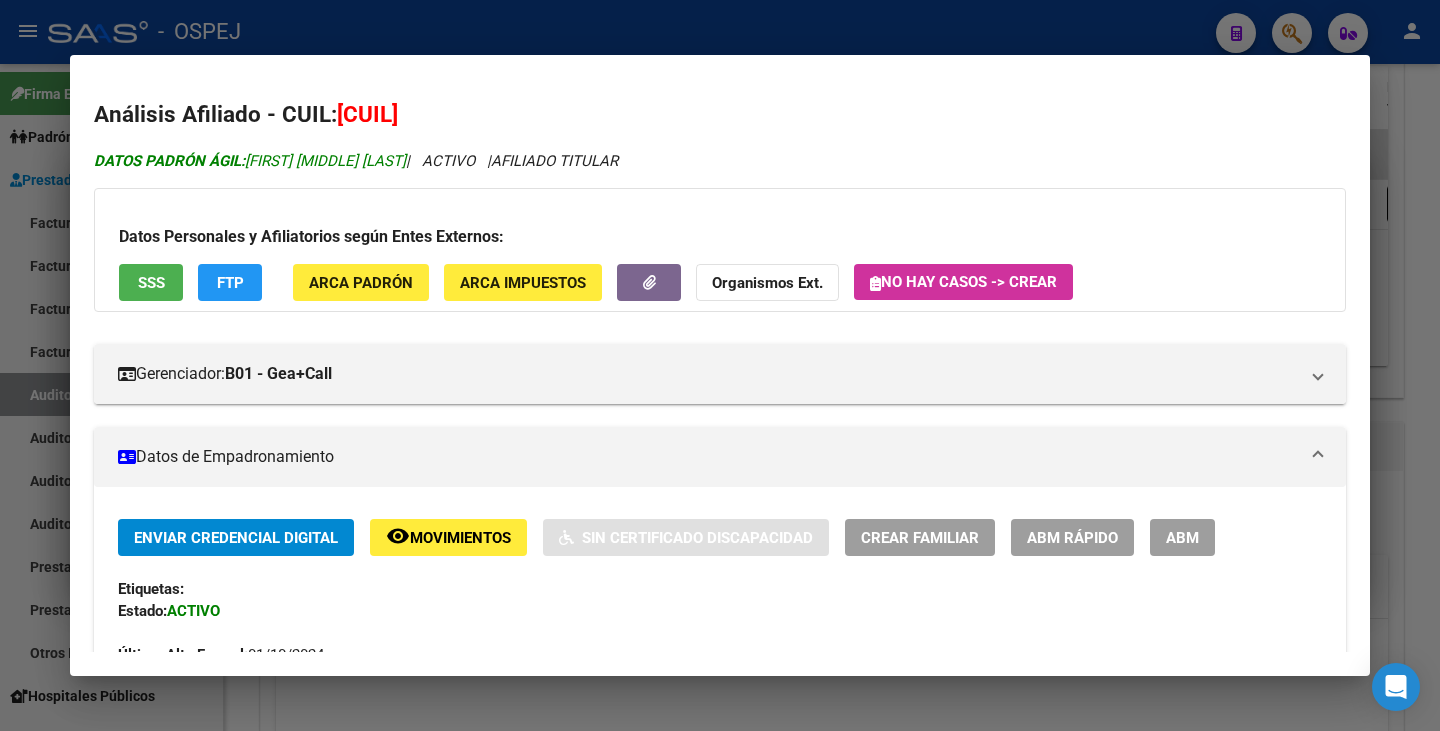 copy on "[FIRST] [MIDDLE] [LAST]" 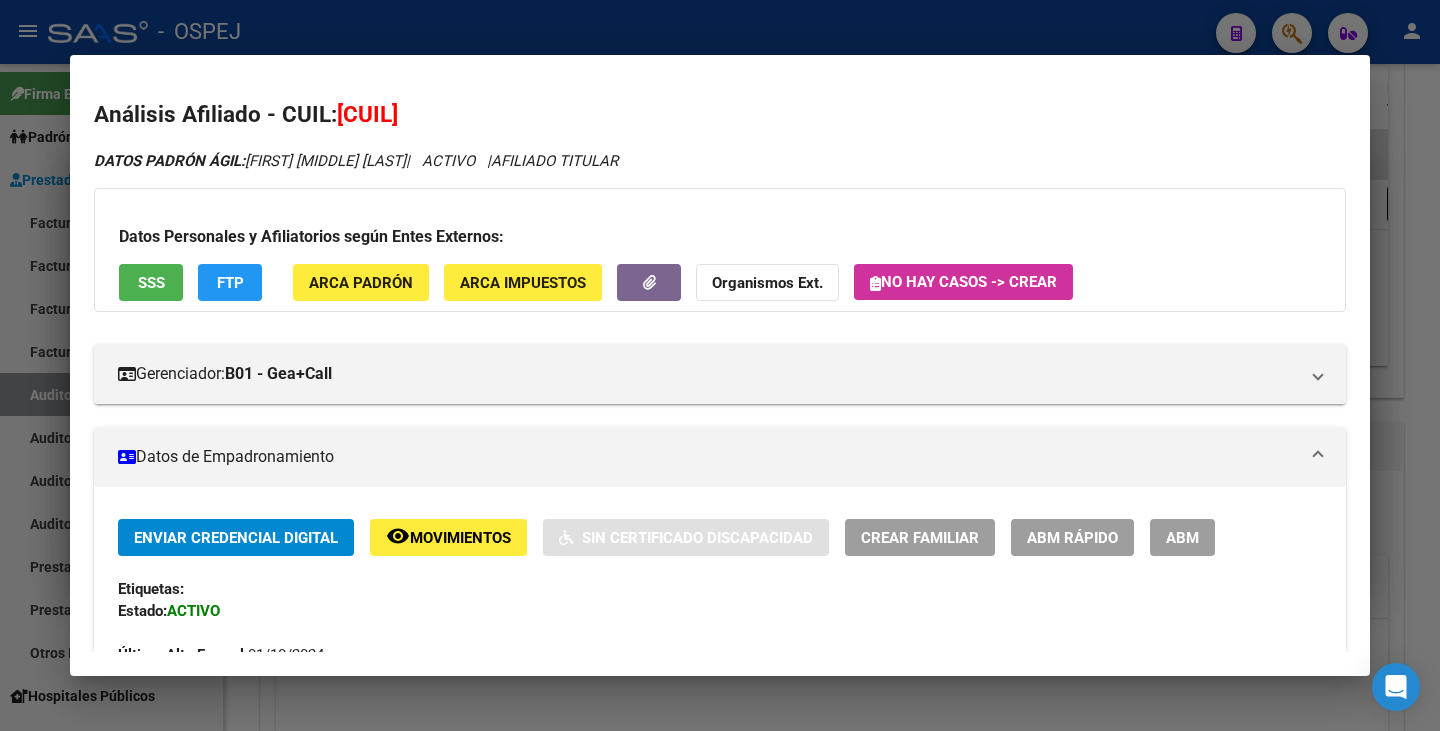 click at bounding box center (720, 365) 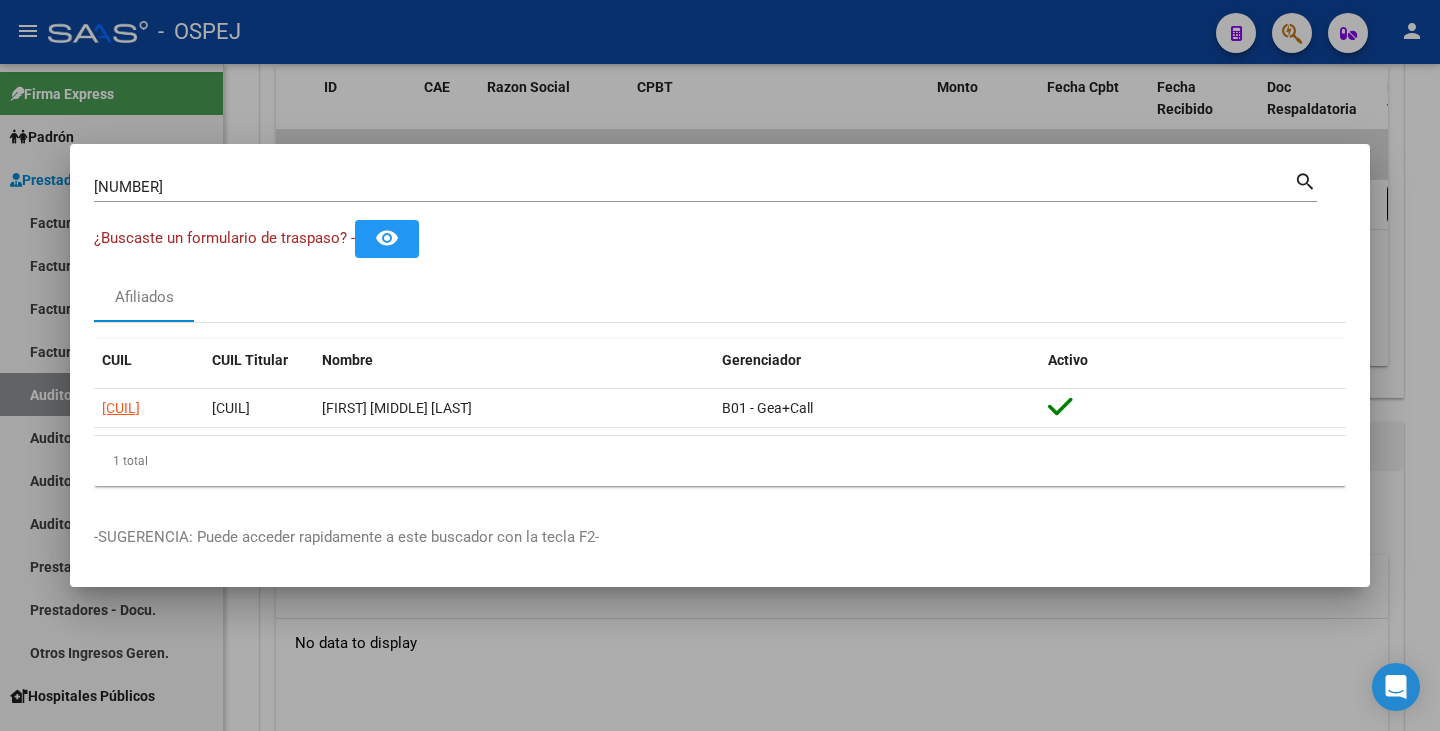 click at bounding box center [720, 365] 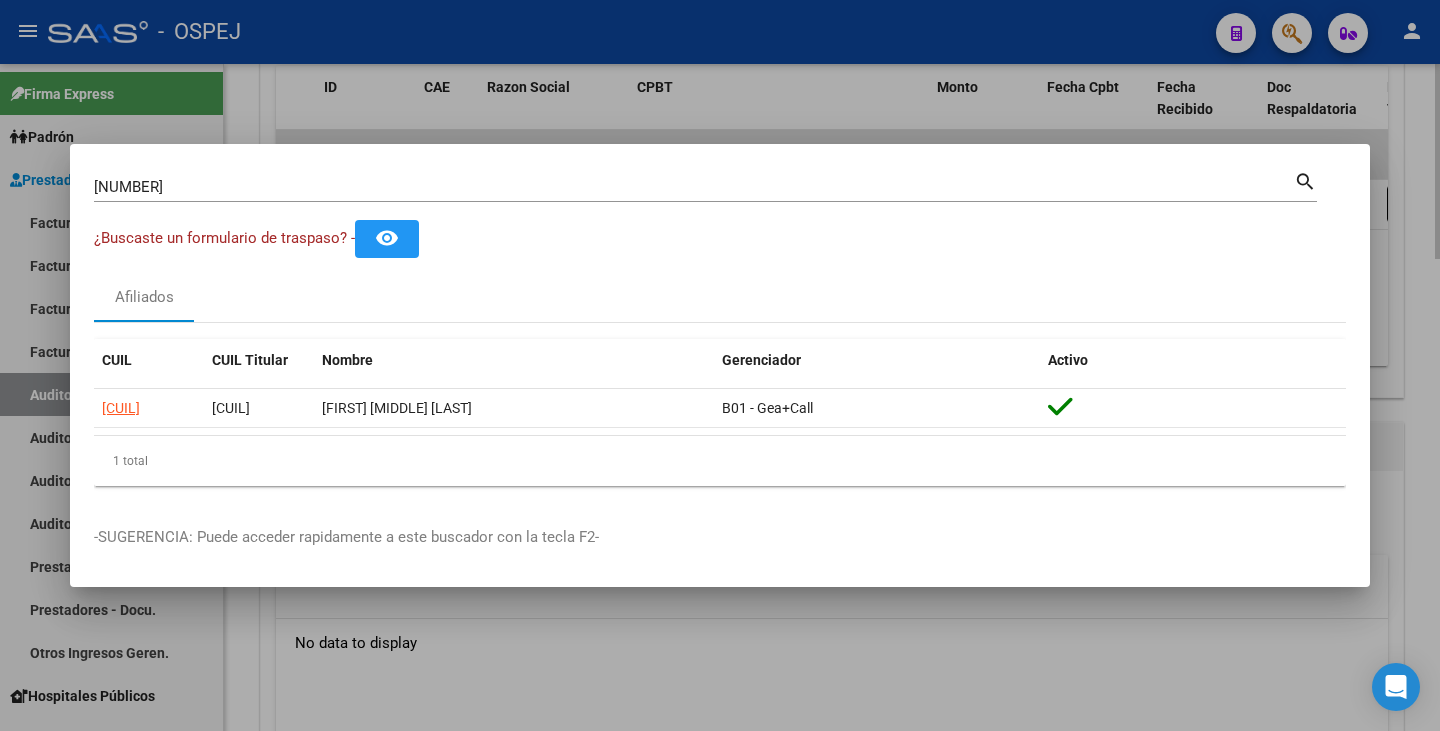 type 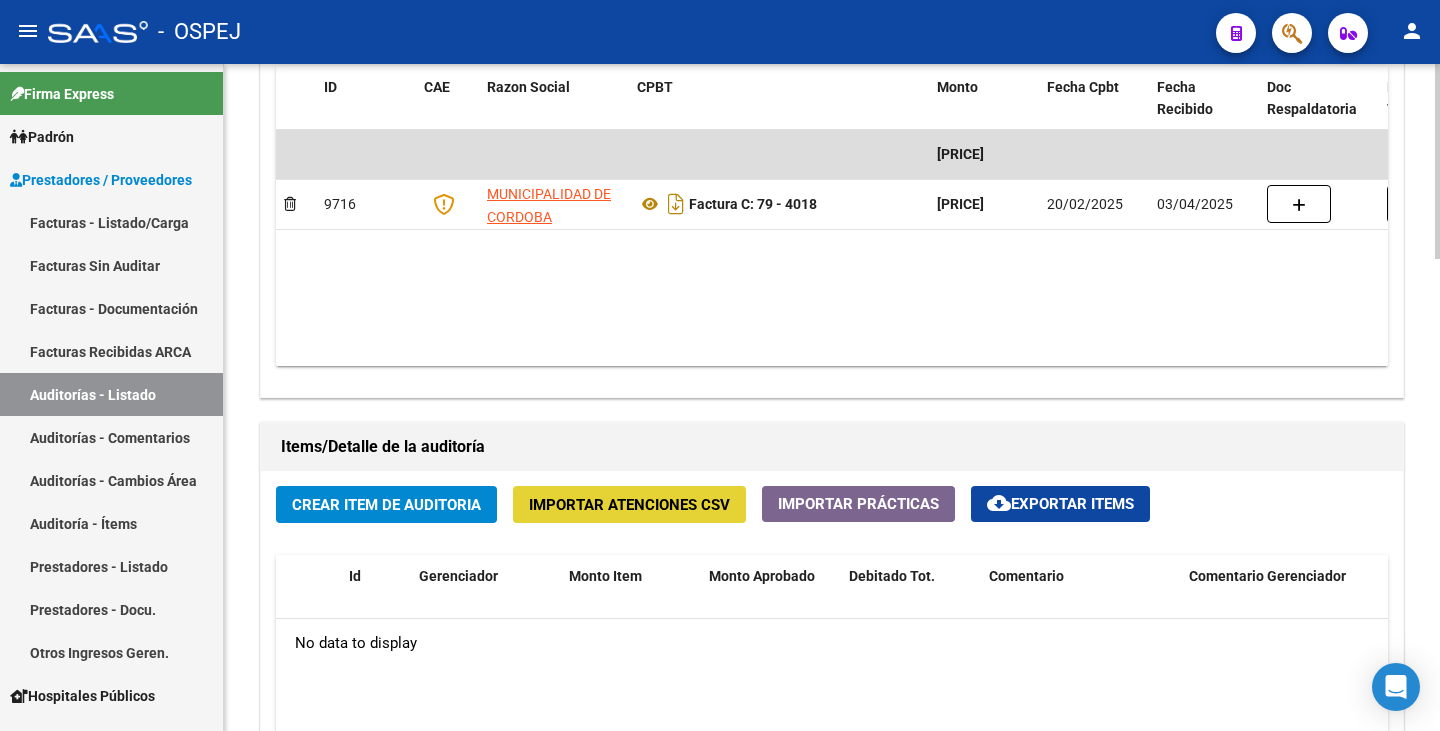 click on "Importar Atenciones CSV" 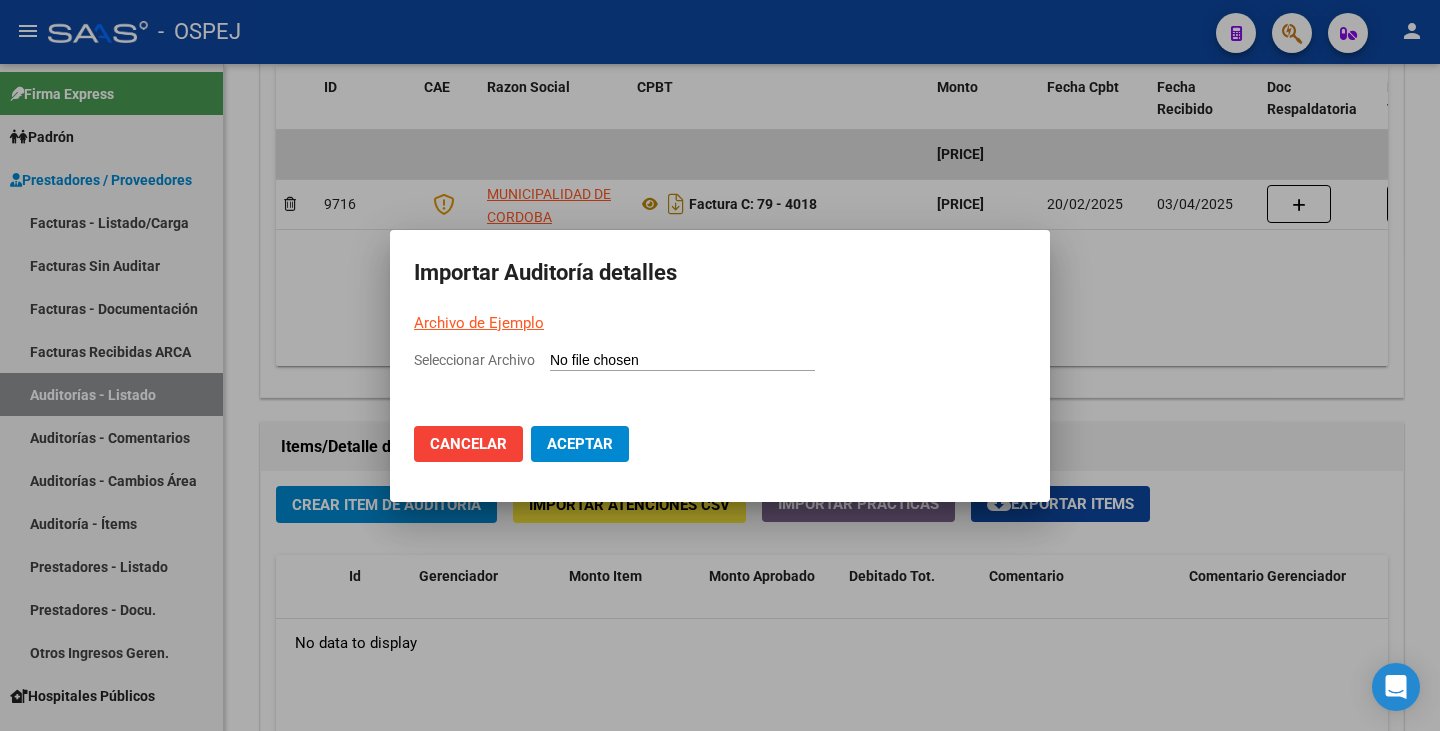 click on "Seleccionar Archivo" at bounding box center [682, 361] 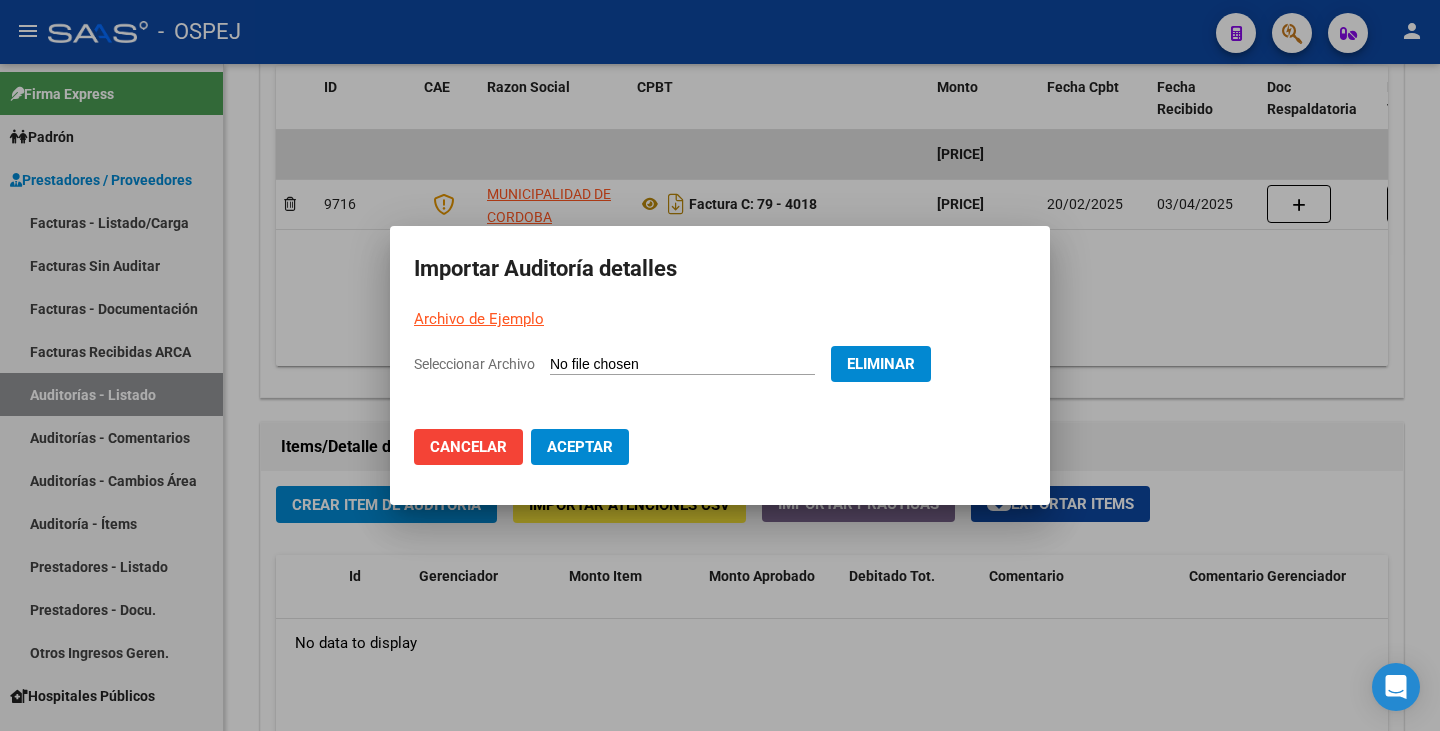 click on "Aceptar" 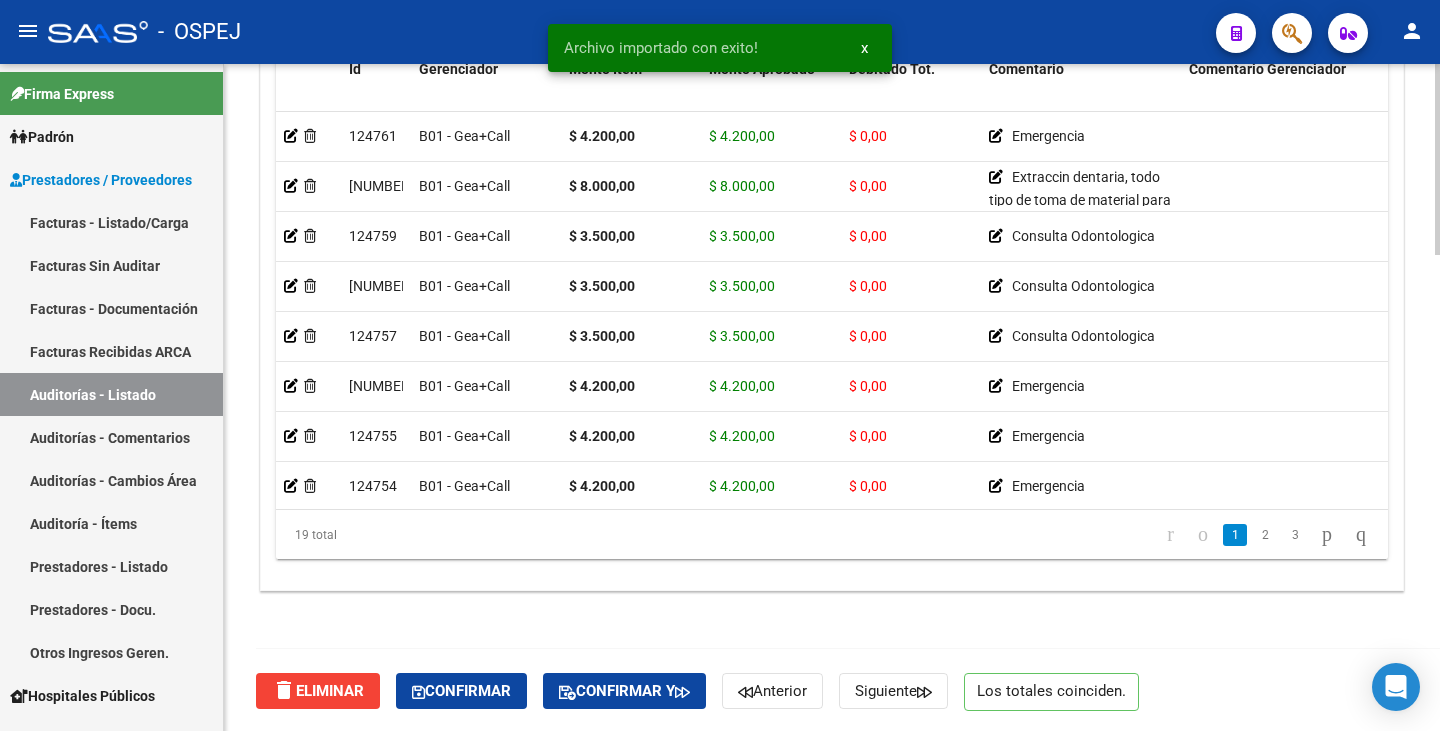 scroll, scrollTop: 1663, scrollLeft: 0, axis: vertical 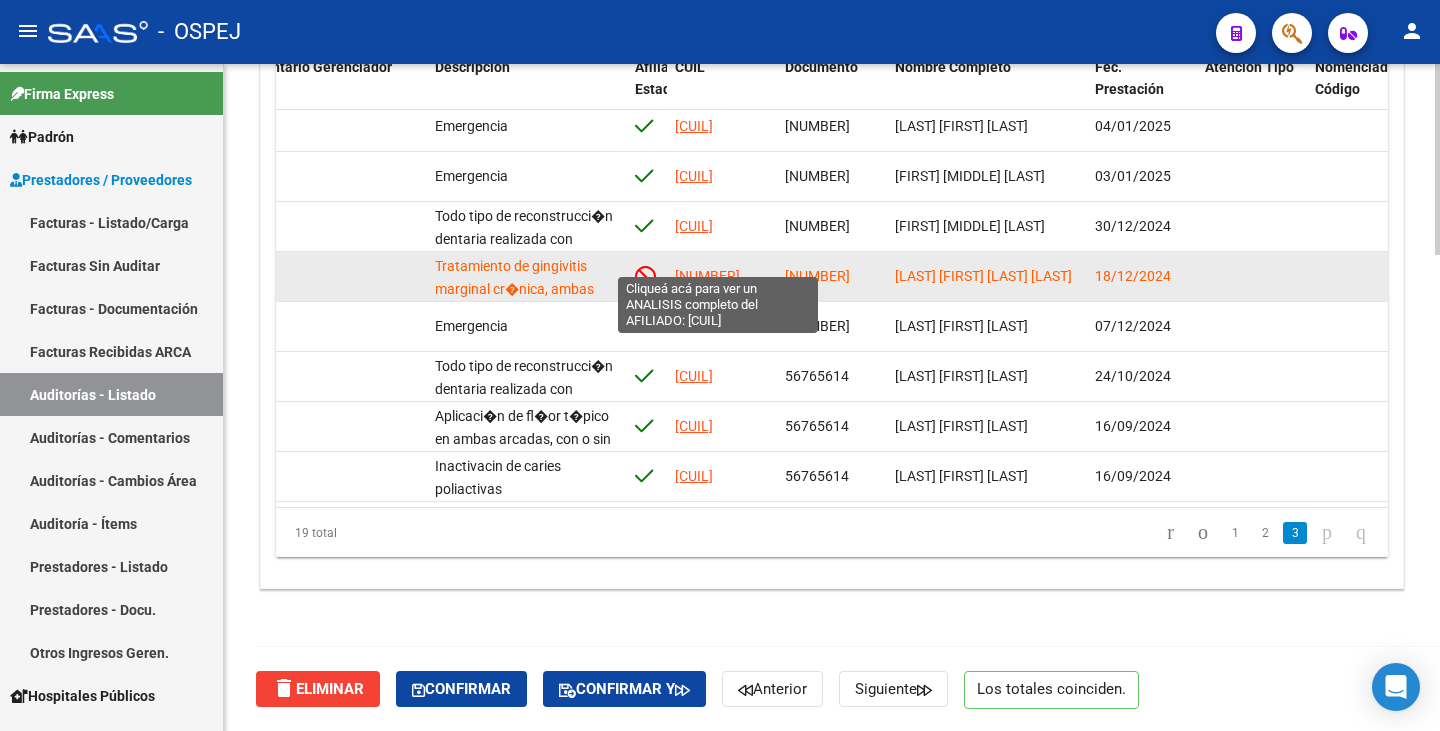 click on "[NUMBER]" 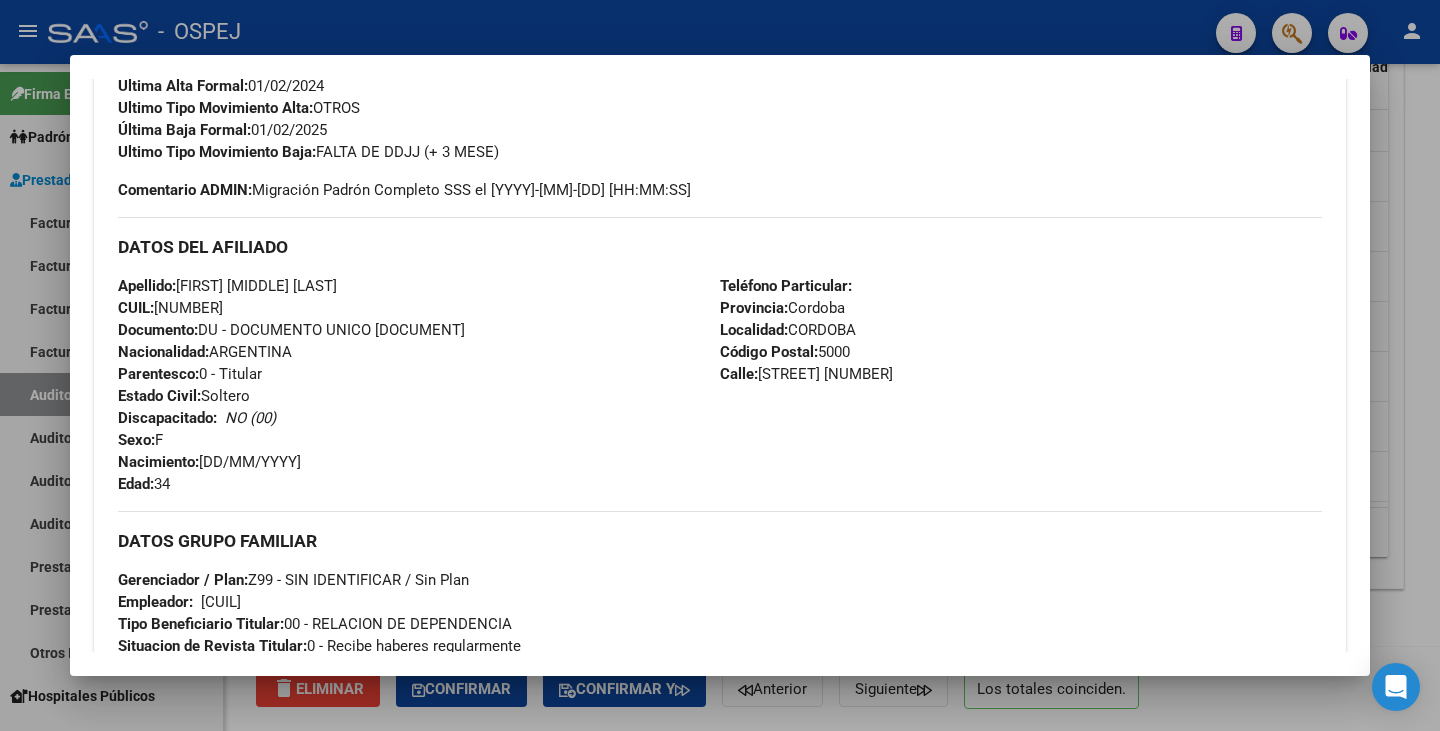 scroll, scrollTop: 600, scrollLeft: 0, axis: vertical 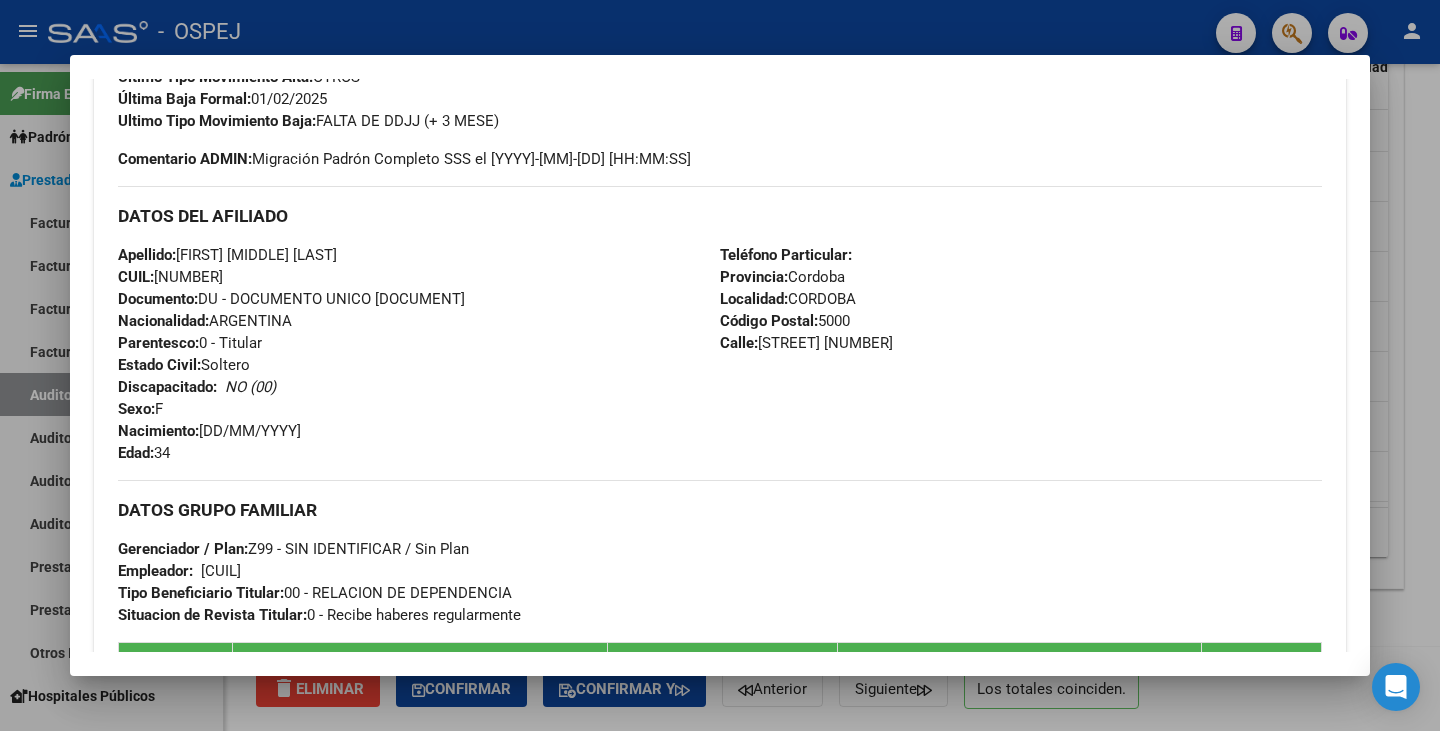 drag, startPoint x: 291, startPoint y: 569, endPoint x: 202, endPoint y: 568, distance: 89.005615 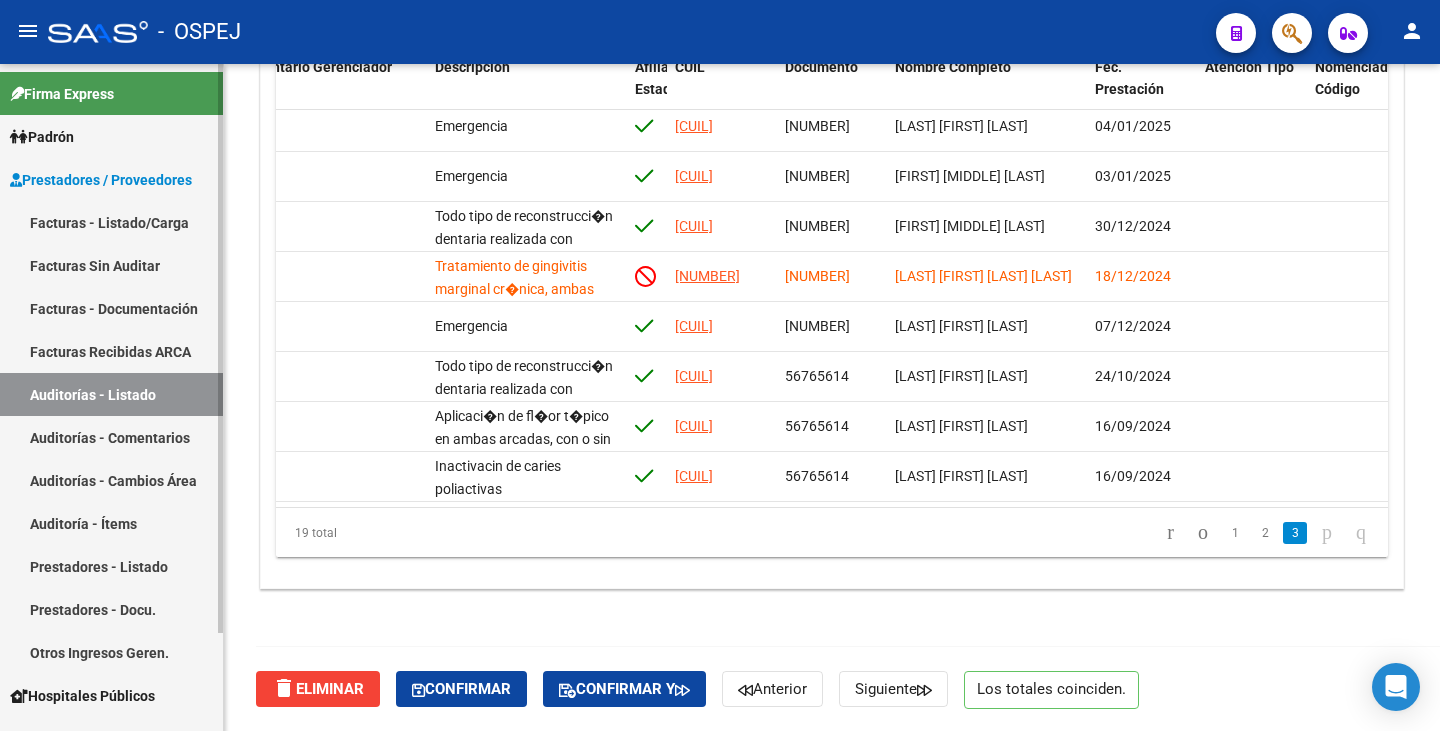 click on "Facturas Sin Auditar" at bounding box center [111, 265] 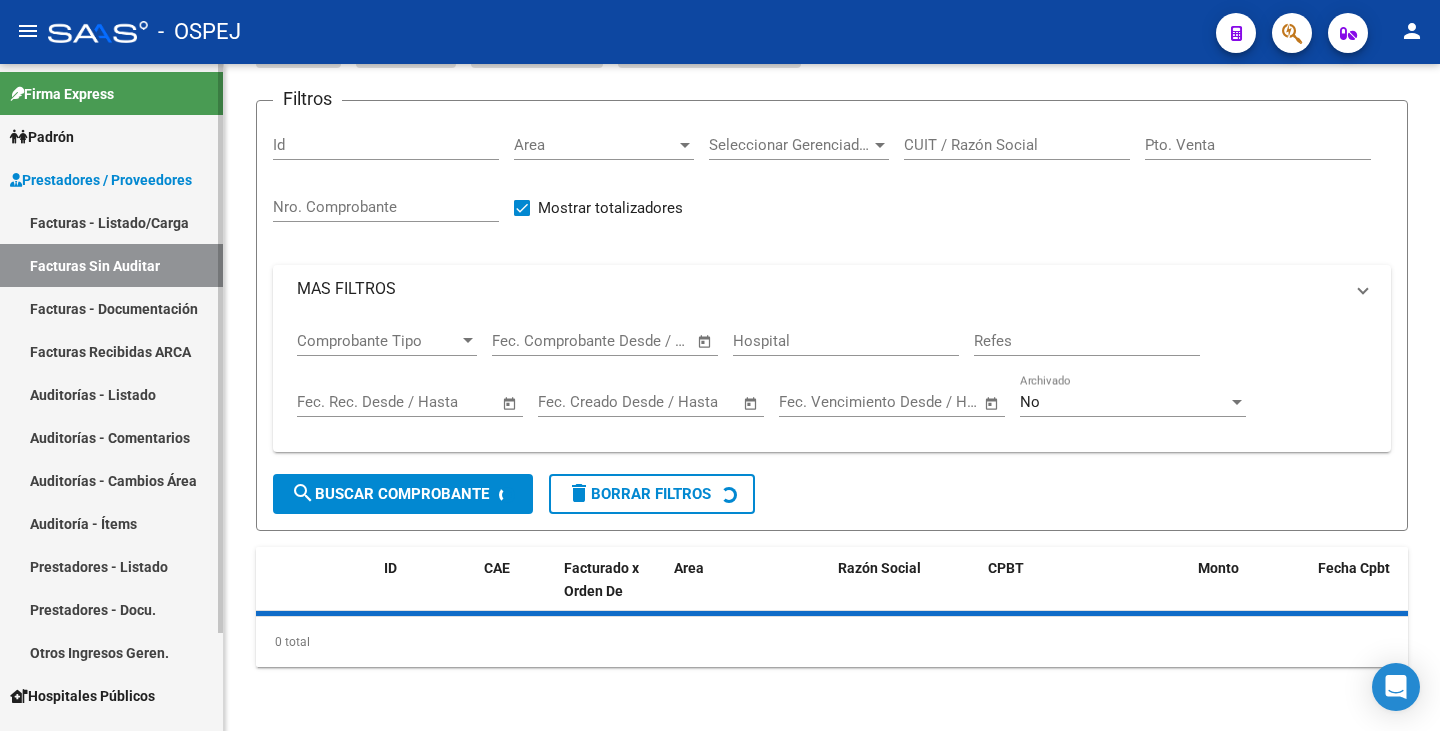 scroll, scrollTop: 0, scrollLeft: 0, axis: both 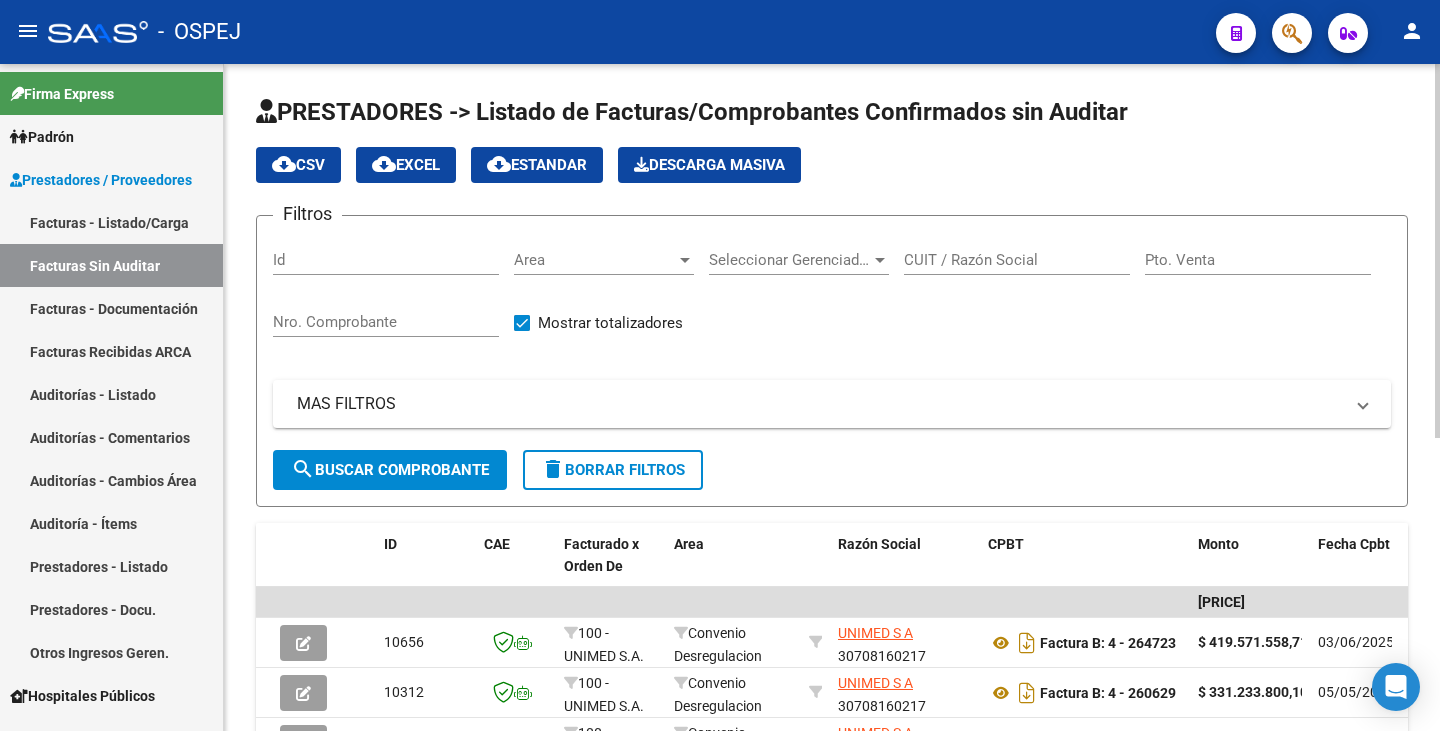 click on "Area Area" 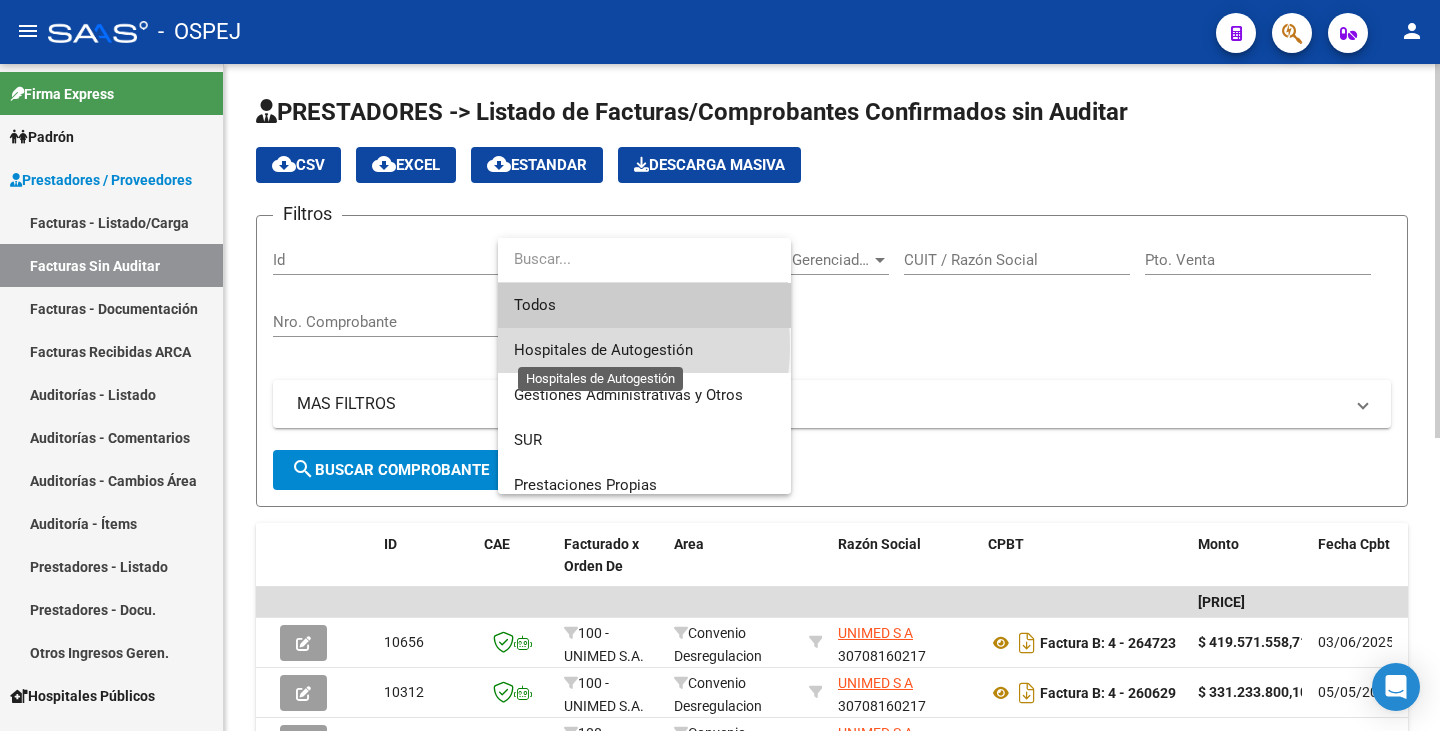 click on "Hospitales de Autogestión" at bounding box center (603, 350) 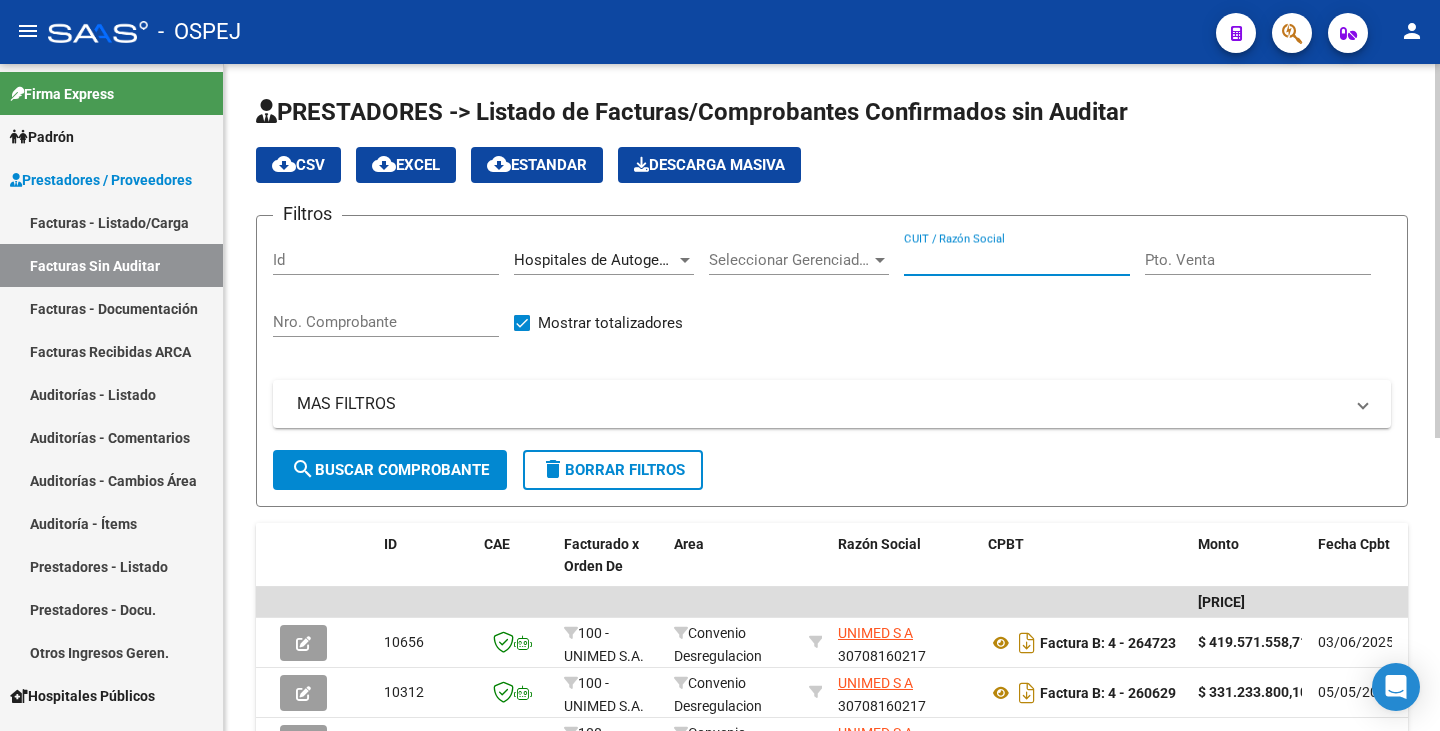click on "CUIT / Razón Social" at bounding box center [1017, 260] 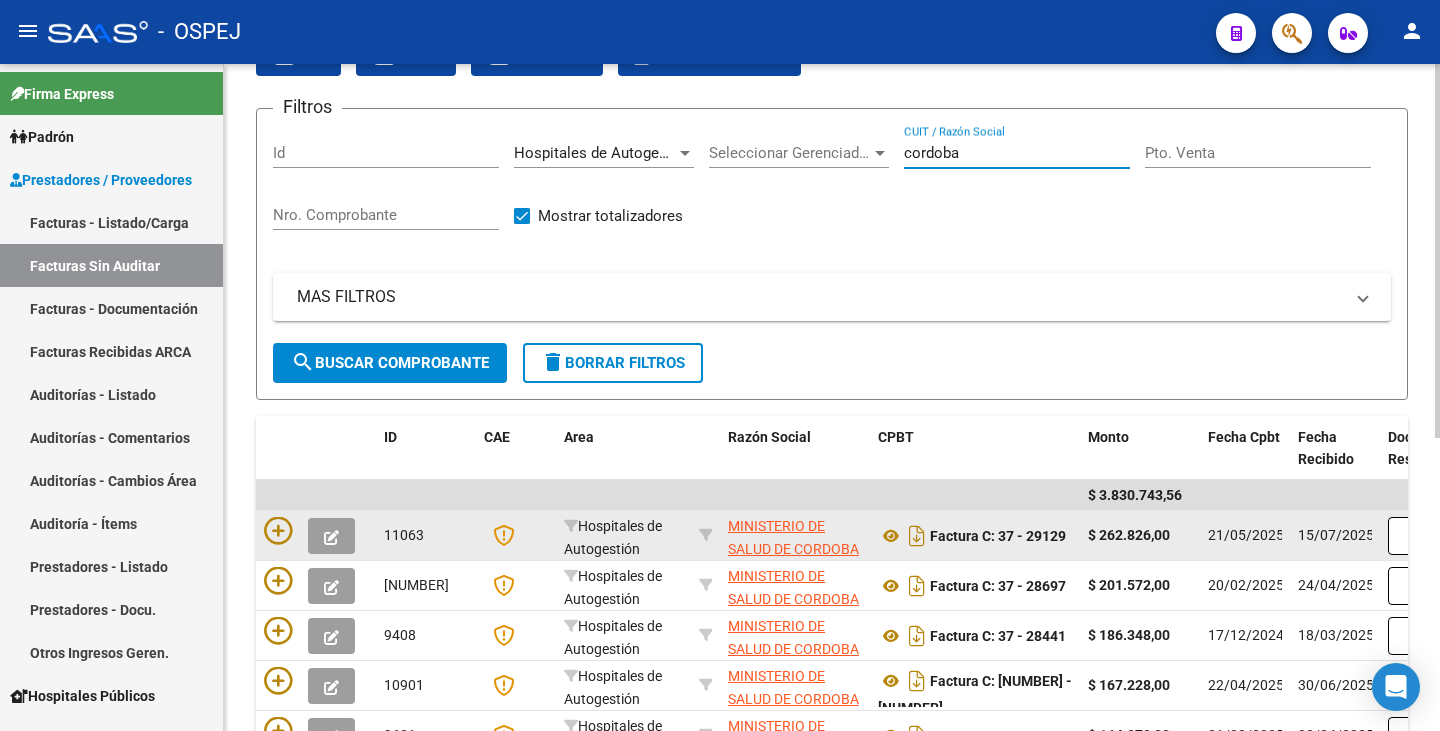 scroll, scrollTop: 300, scrollLeft: 0, axis: vertical 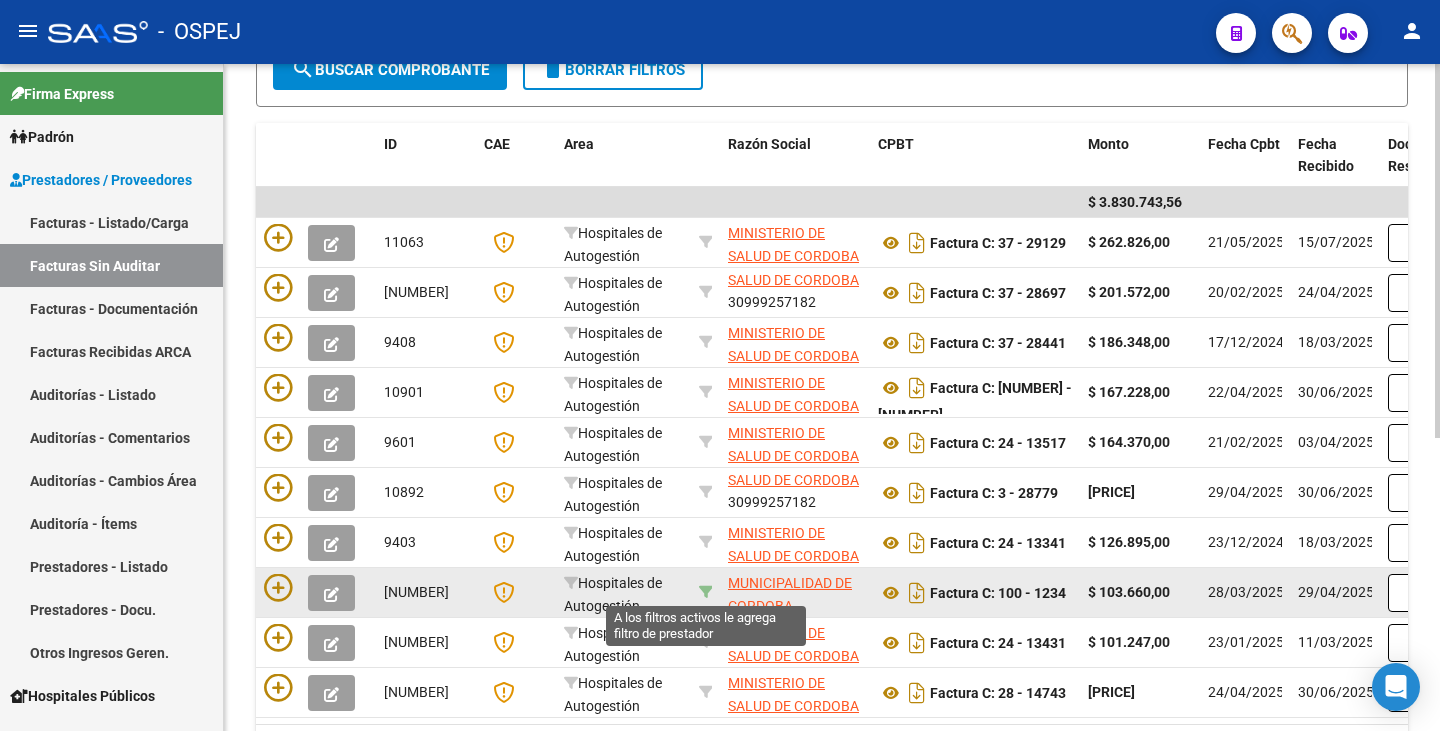 click 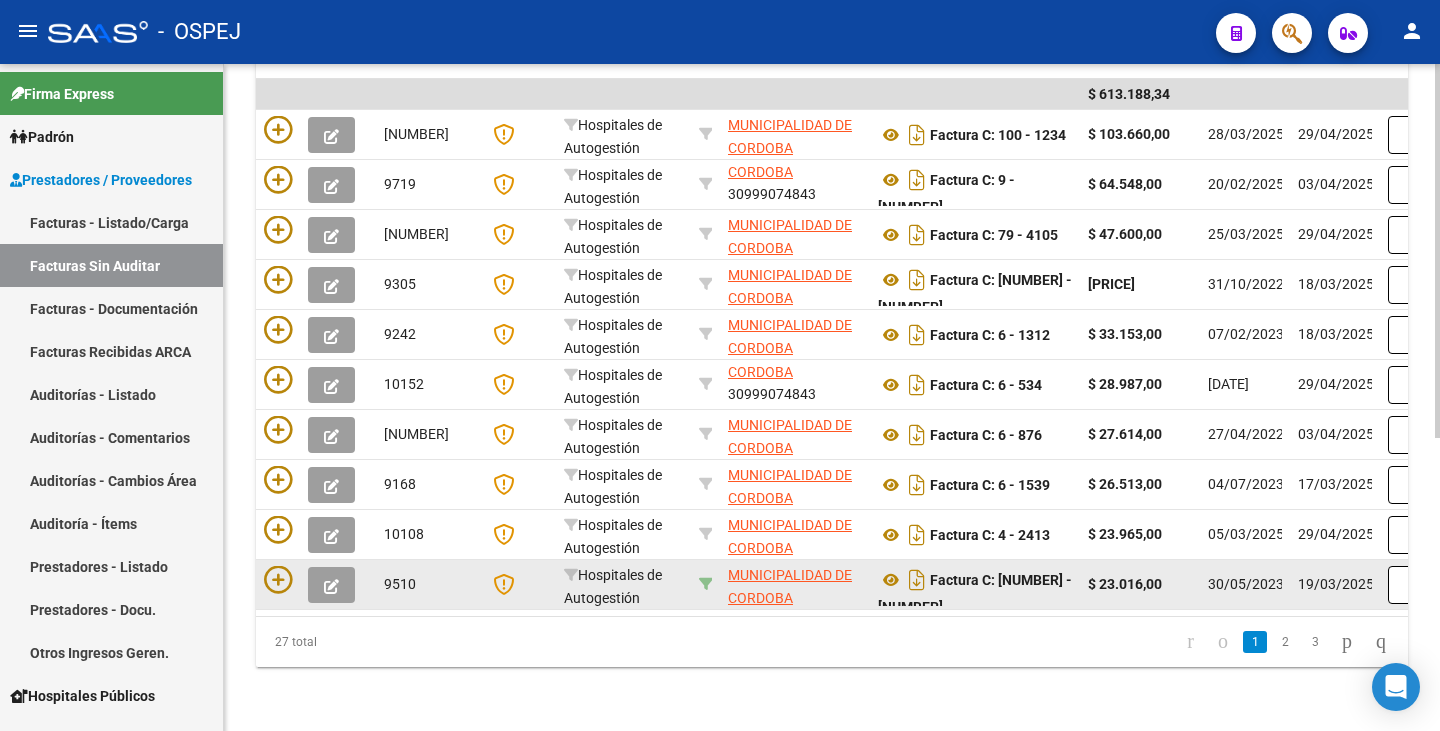 scroll, scrollTop: 523, scrollLeft: 0, axis: vertical 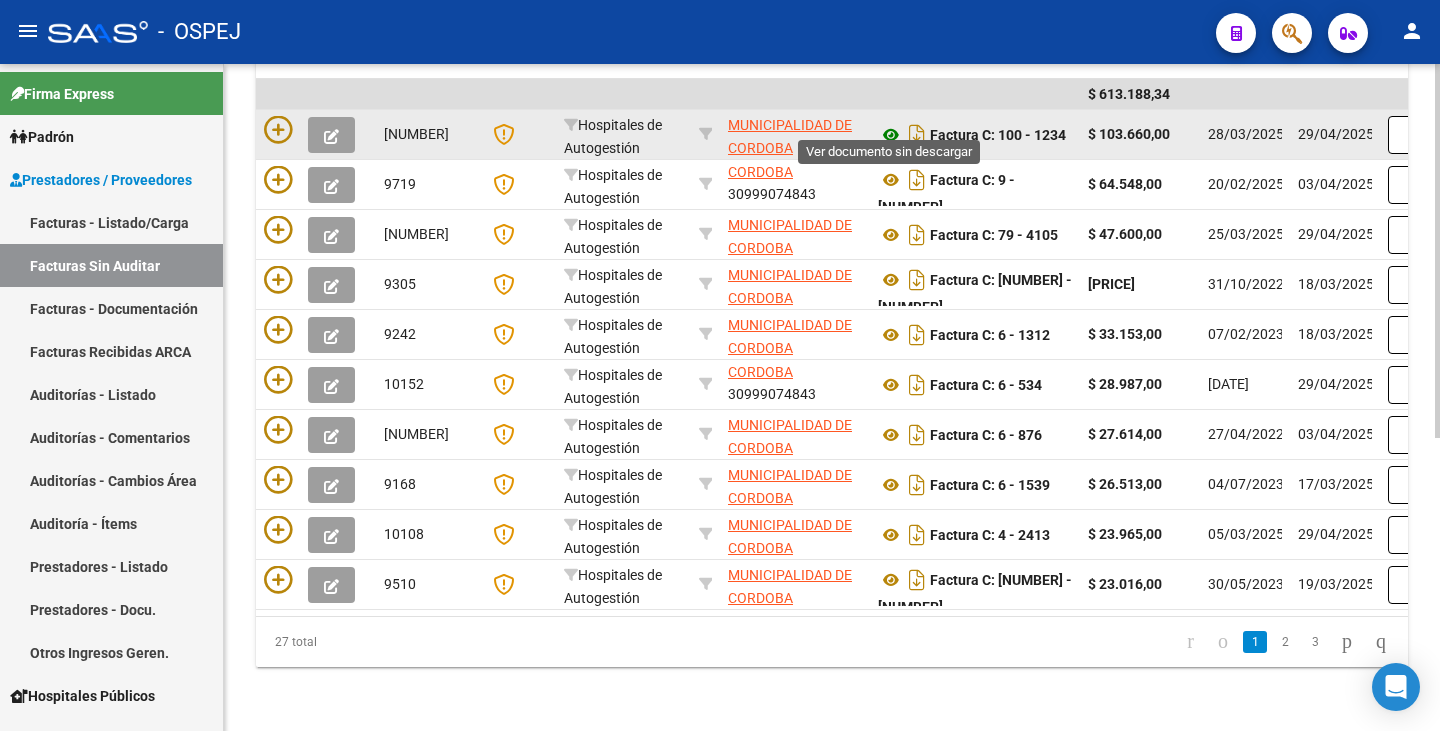 click 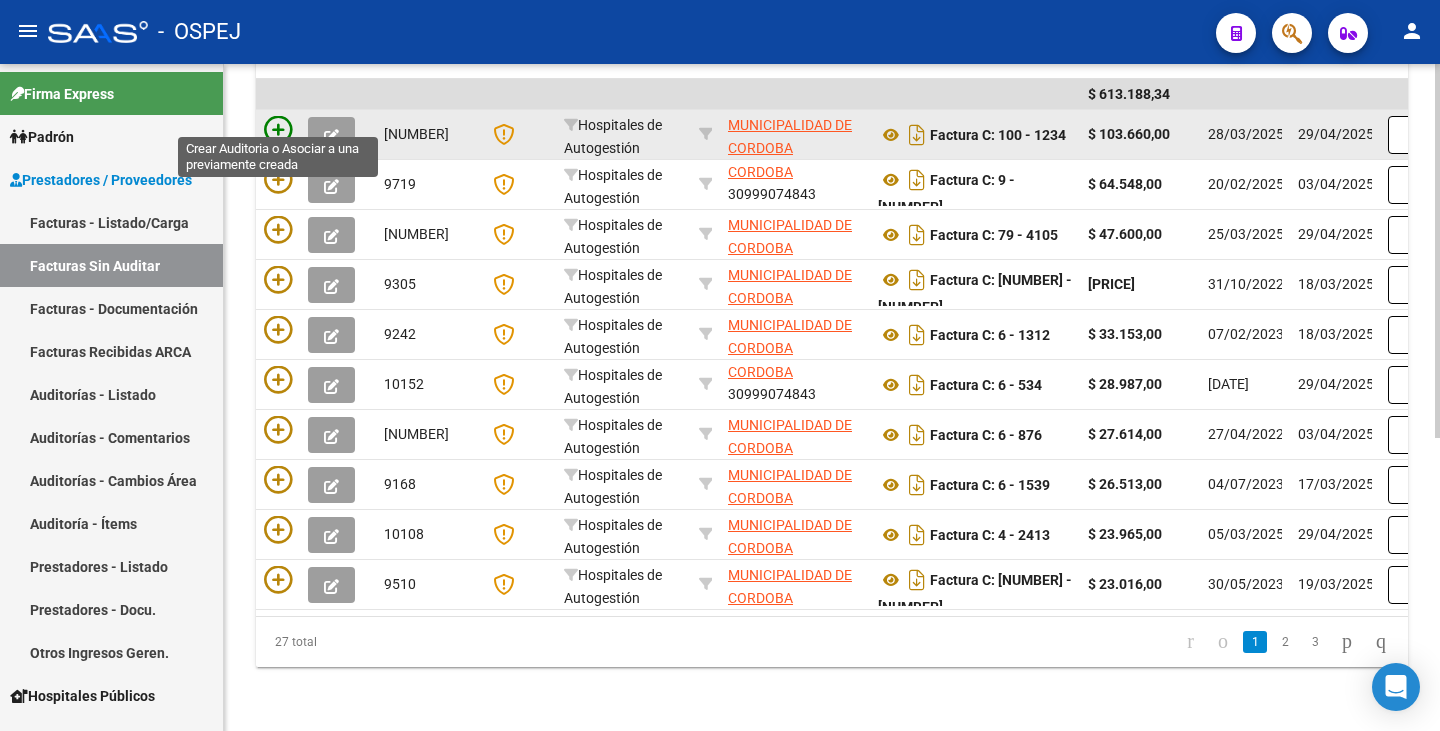 click 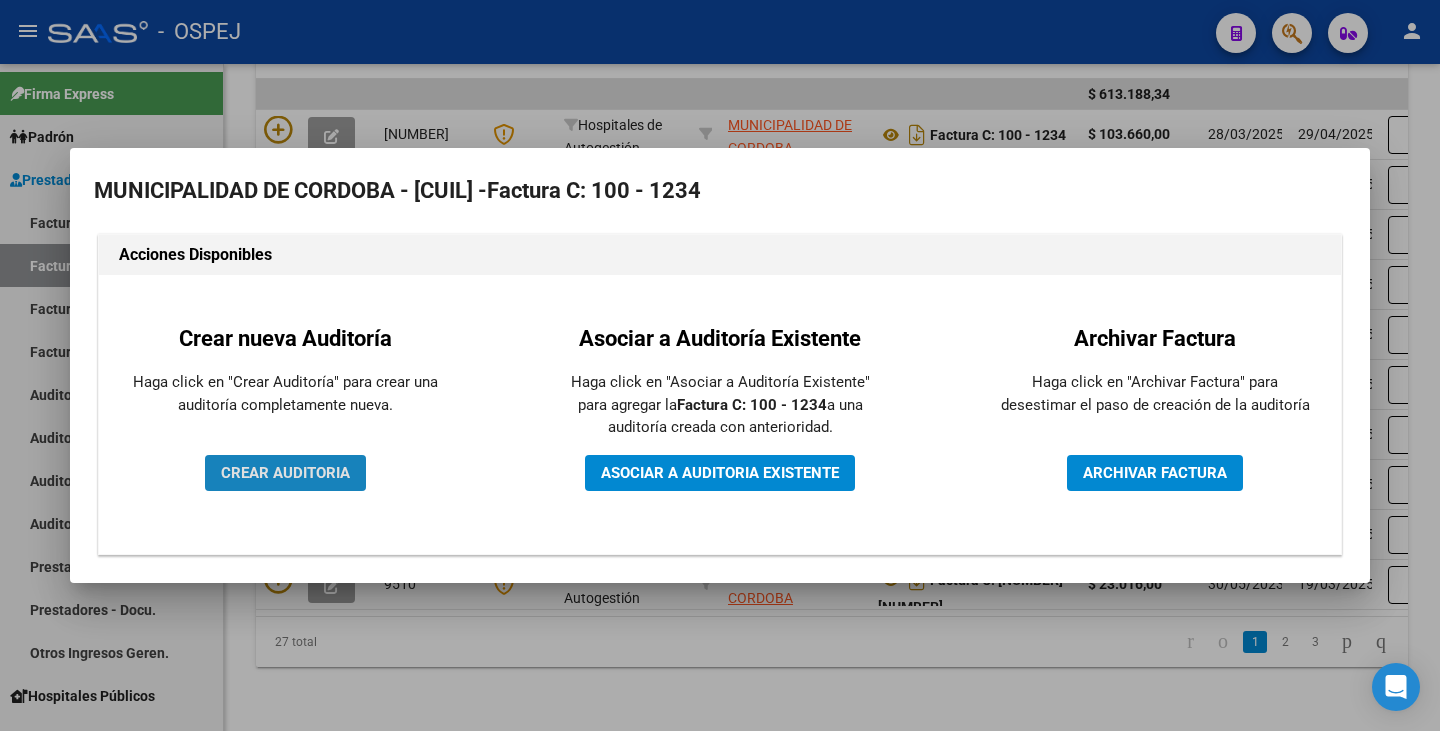 click on "CREAR AUDITORIA" at bounding box center [285, 473] 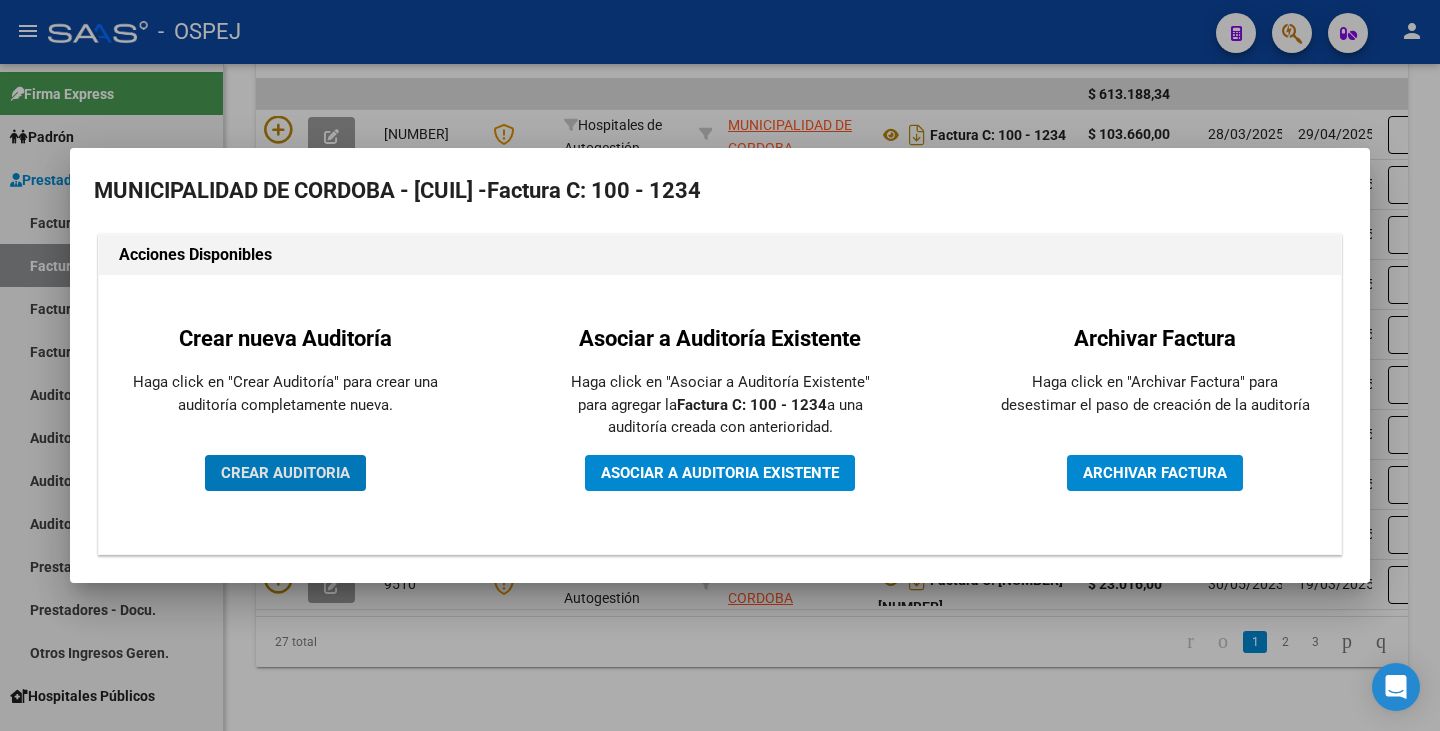 scroll, scrollTop: 402, scrollLeft: 0, axis: vertical 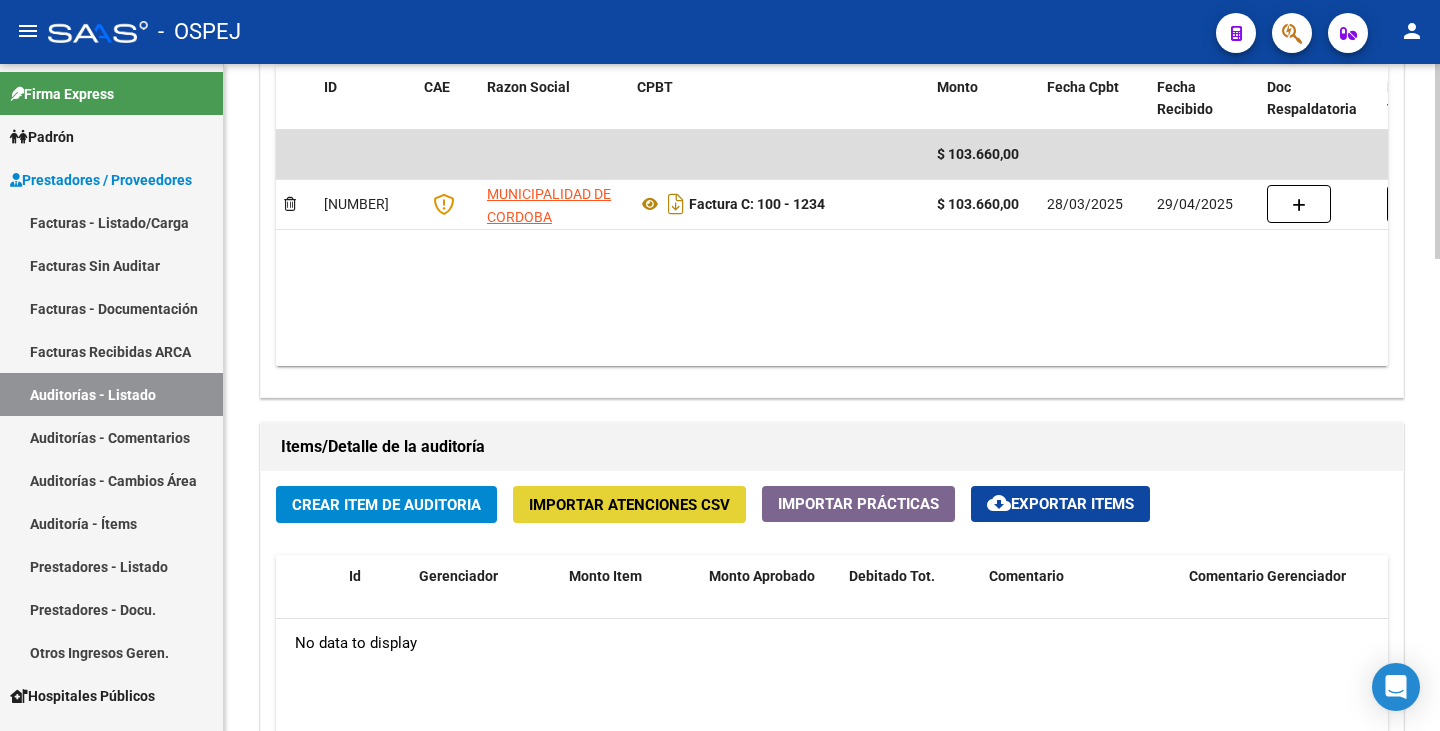 click on "Importar Atenciones CSV" 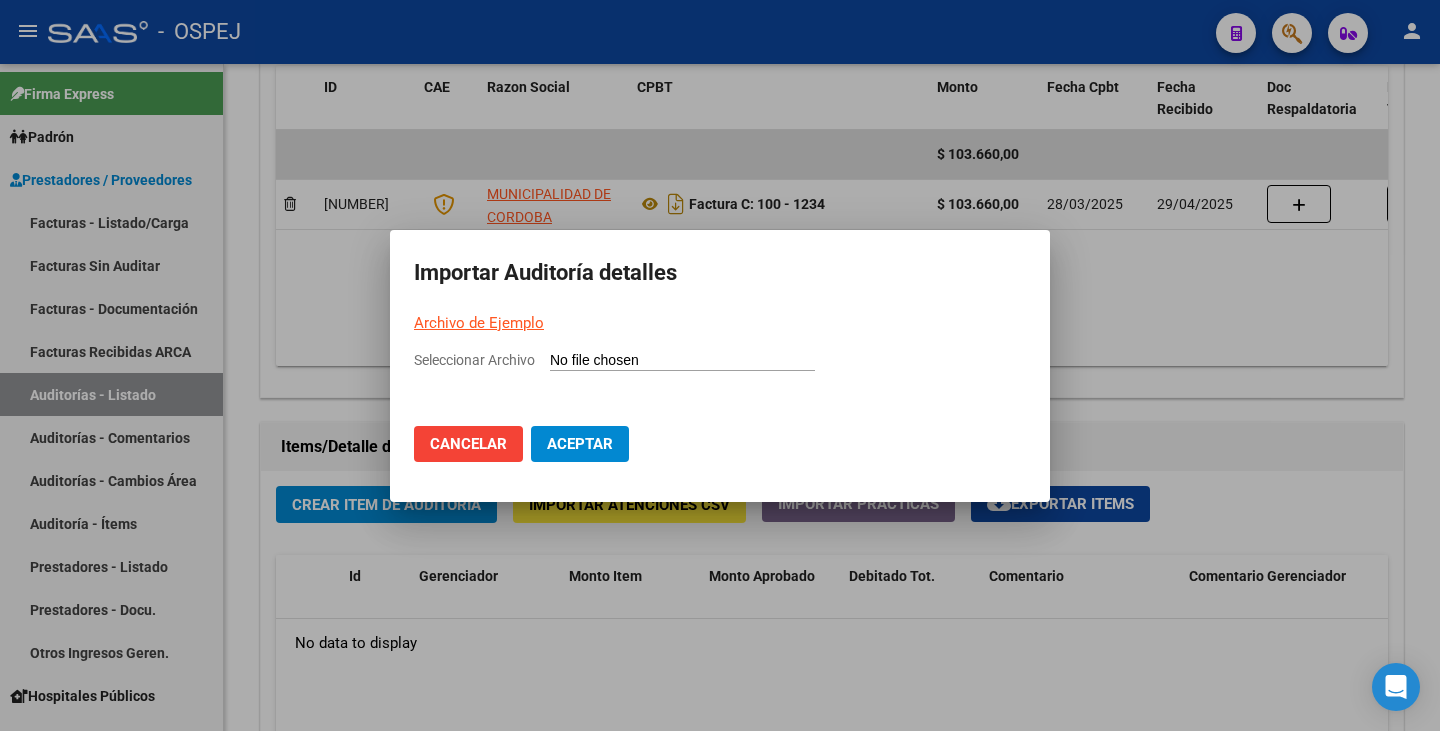 click on "Archivo de Ejemplo" at bounding box center (479, 323) 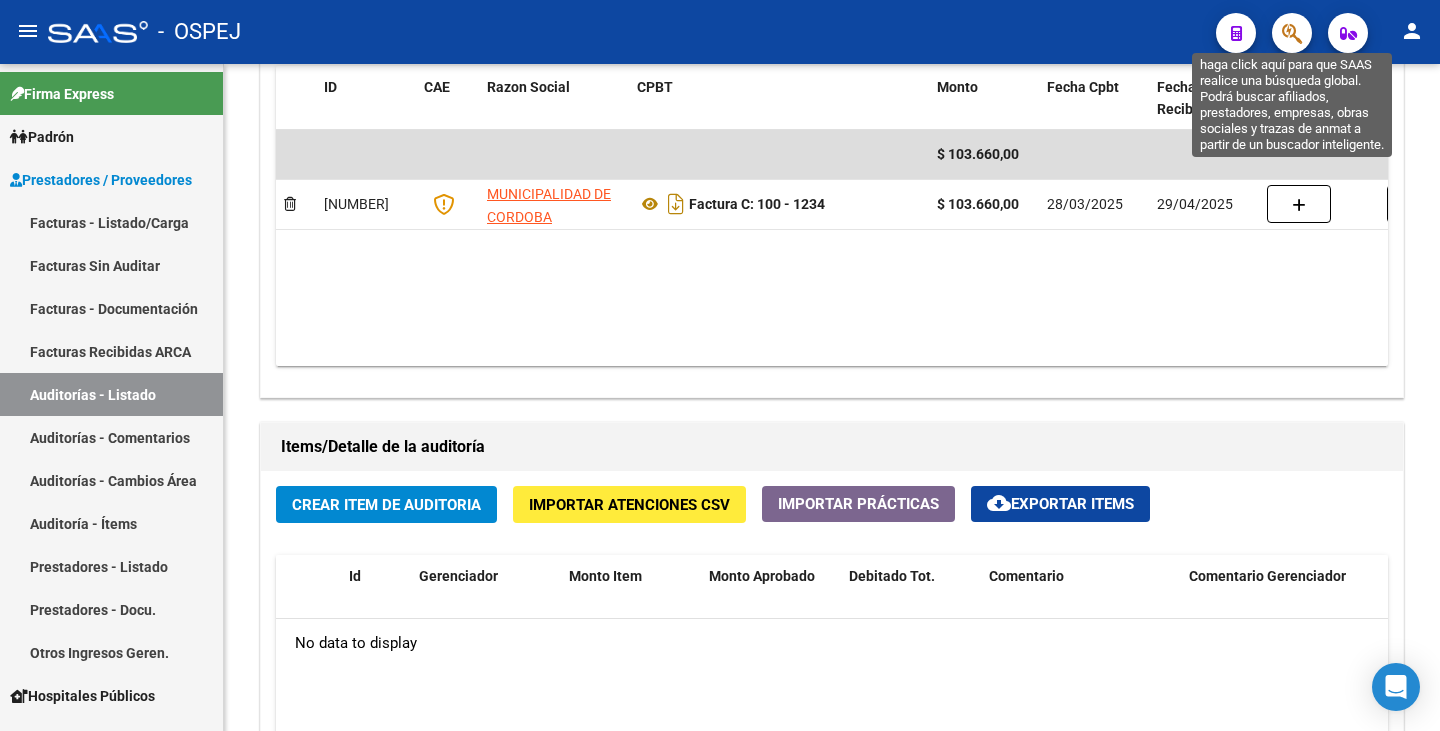 click 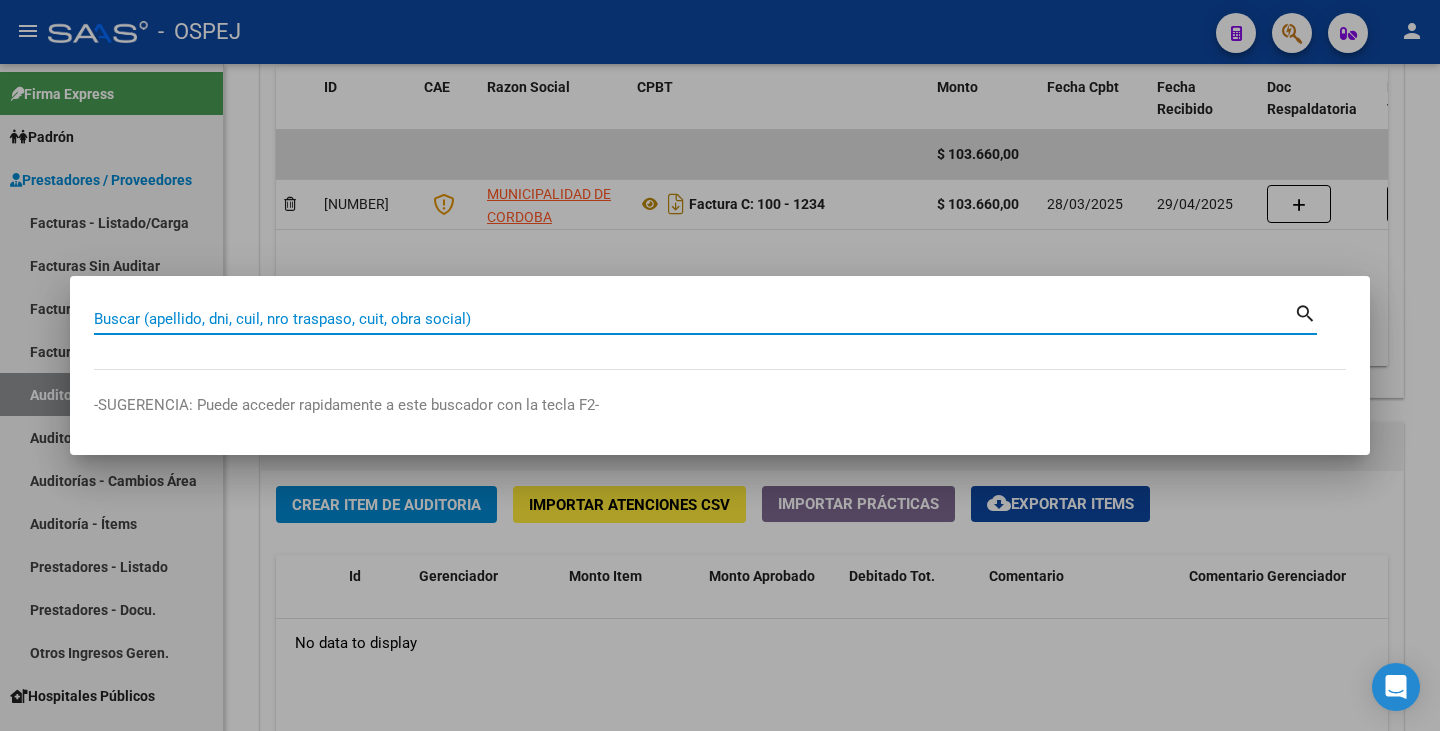 paste on "[NUMBER]" 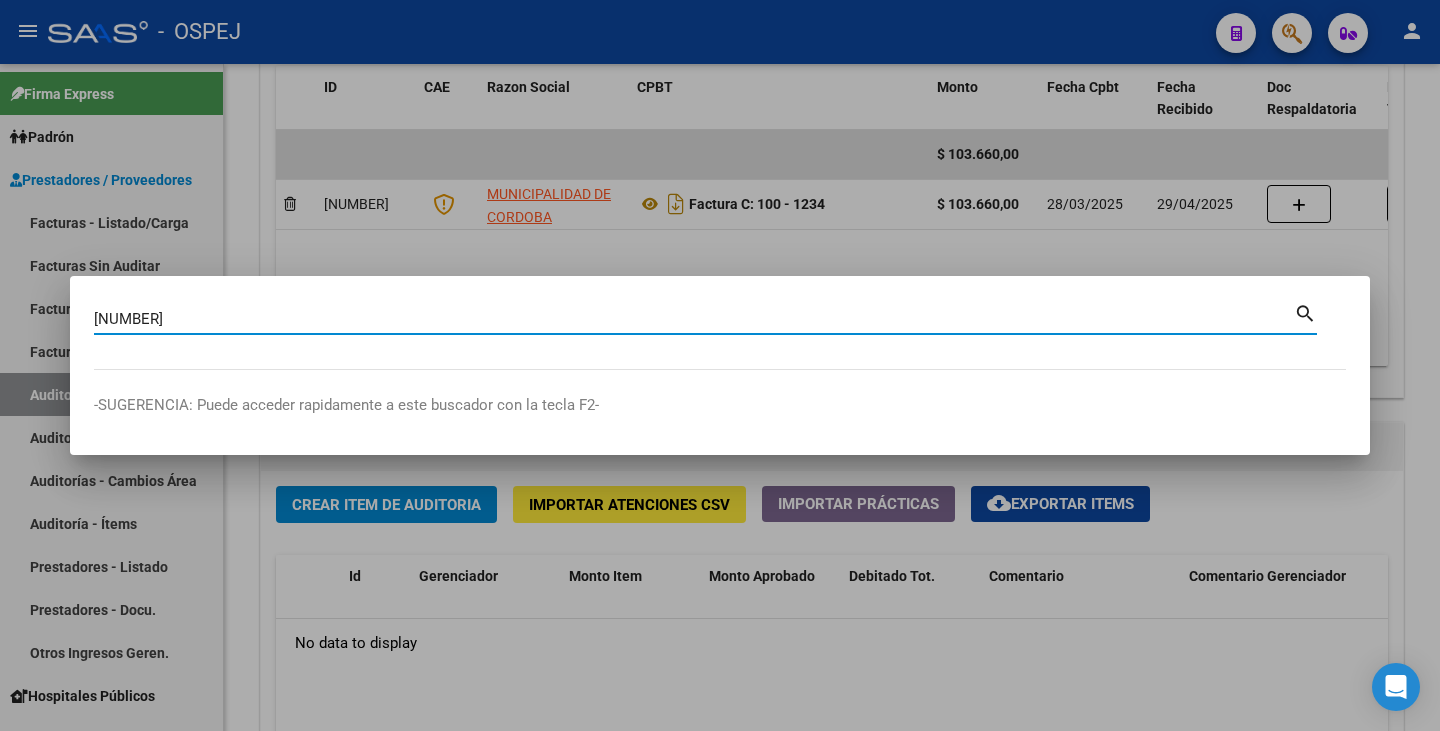 type on "[NUMBER]" 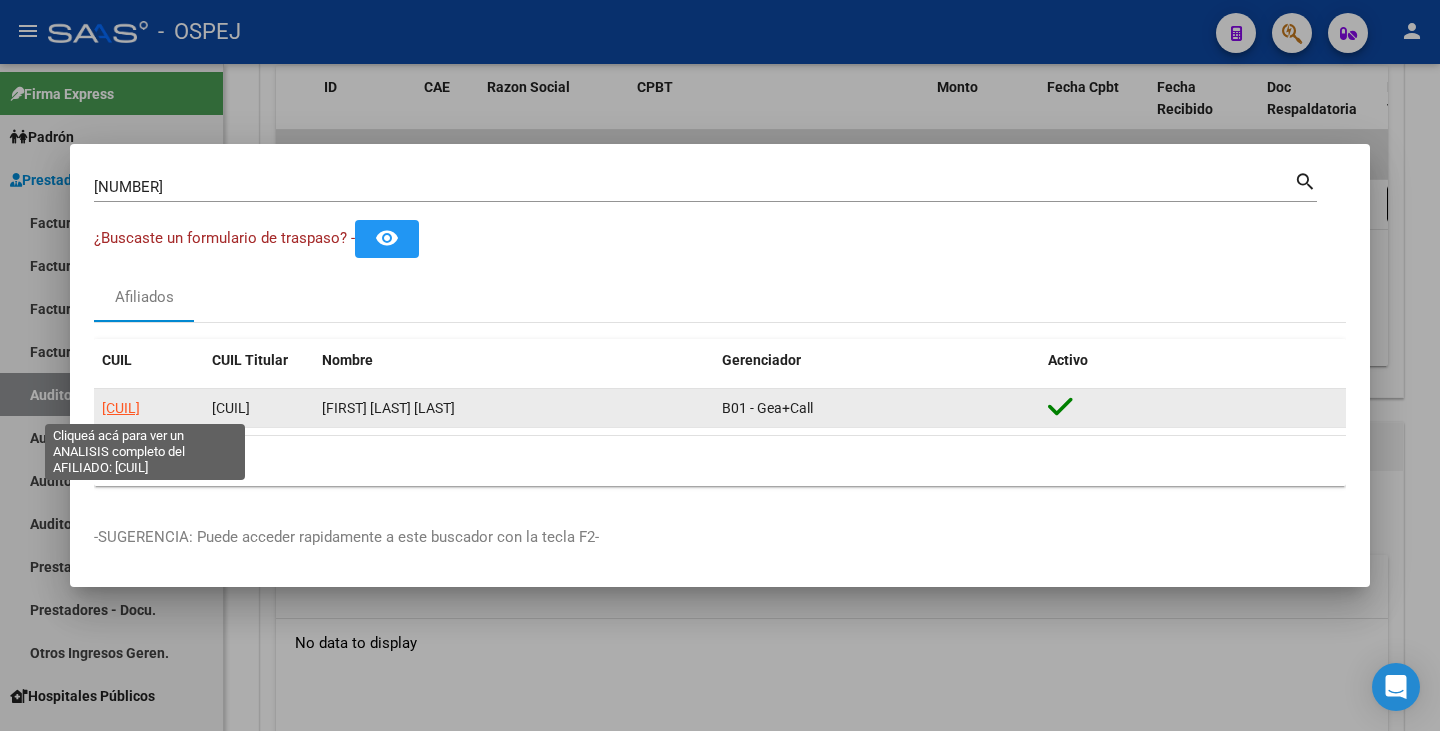 click on "[CUIL]" 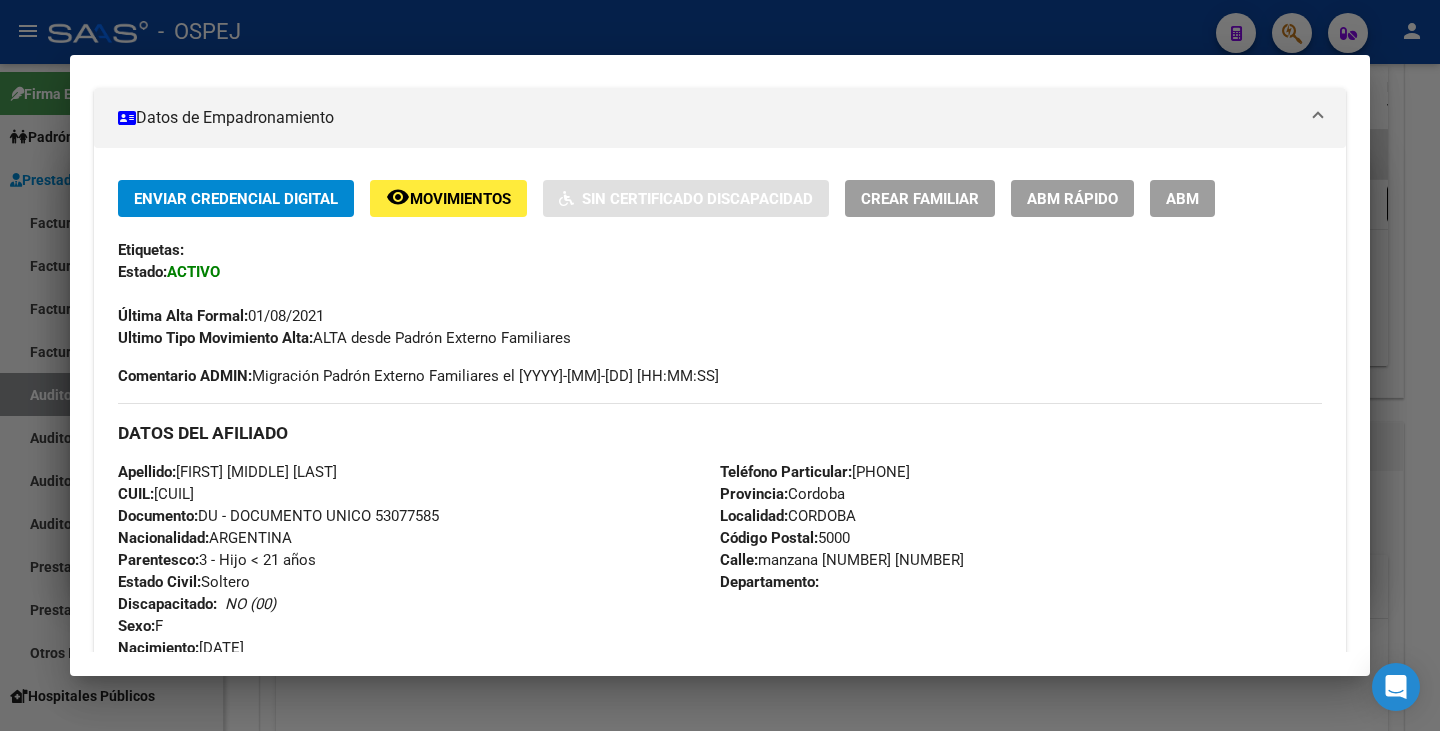 scroll, scrollTop: 100, scrollLeft: 0, axis: vertical 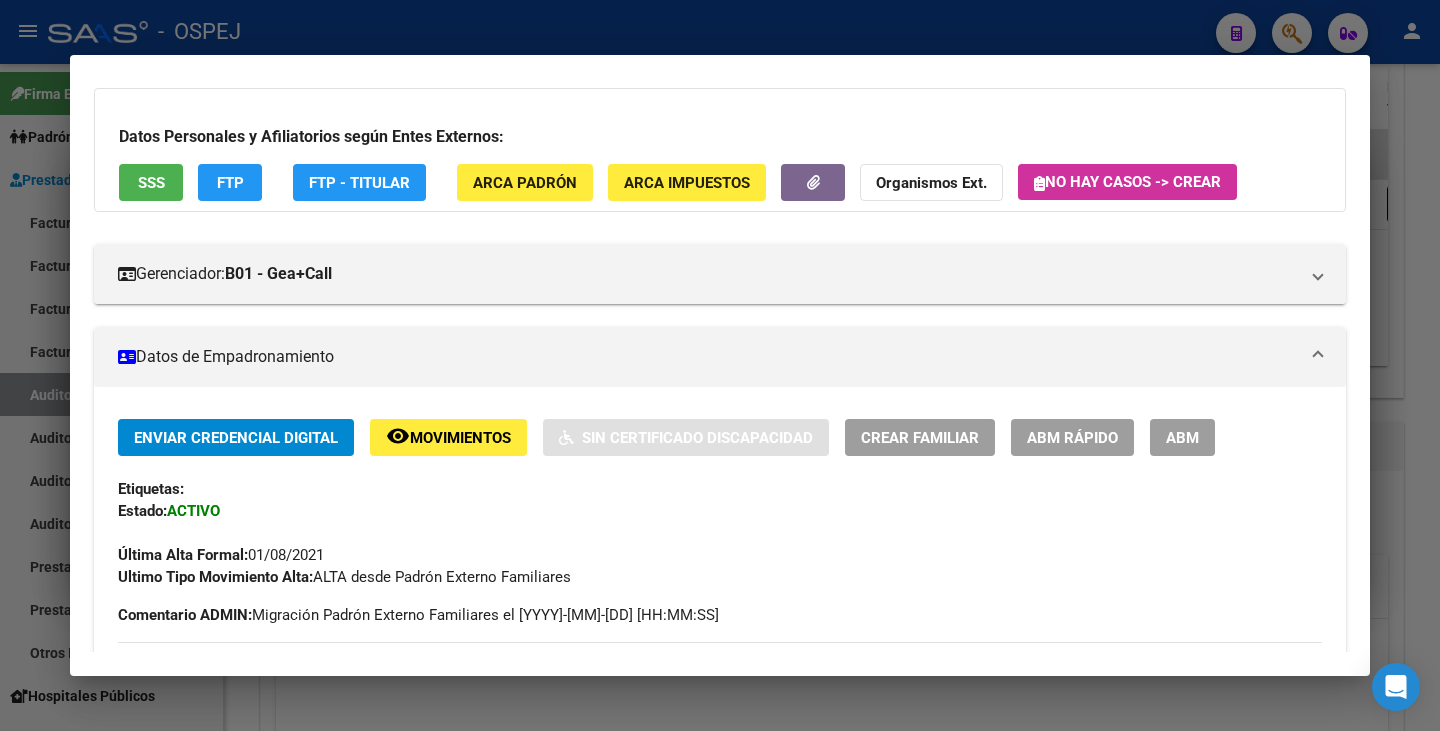 click on "ABM Rápido" 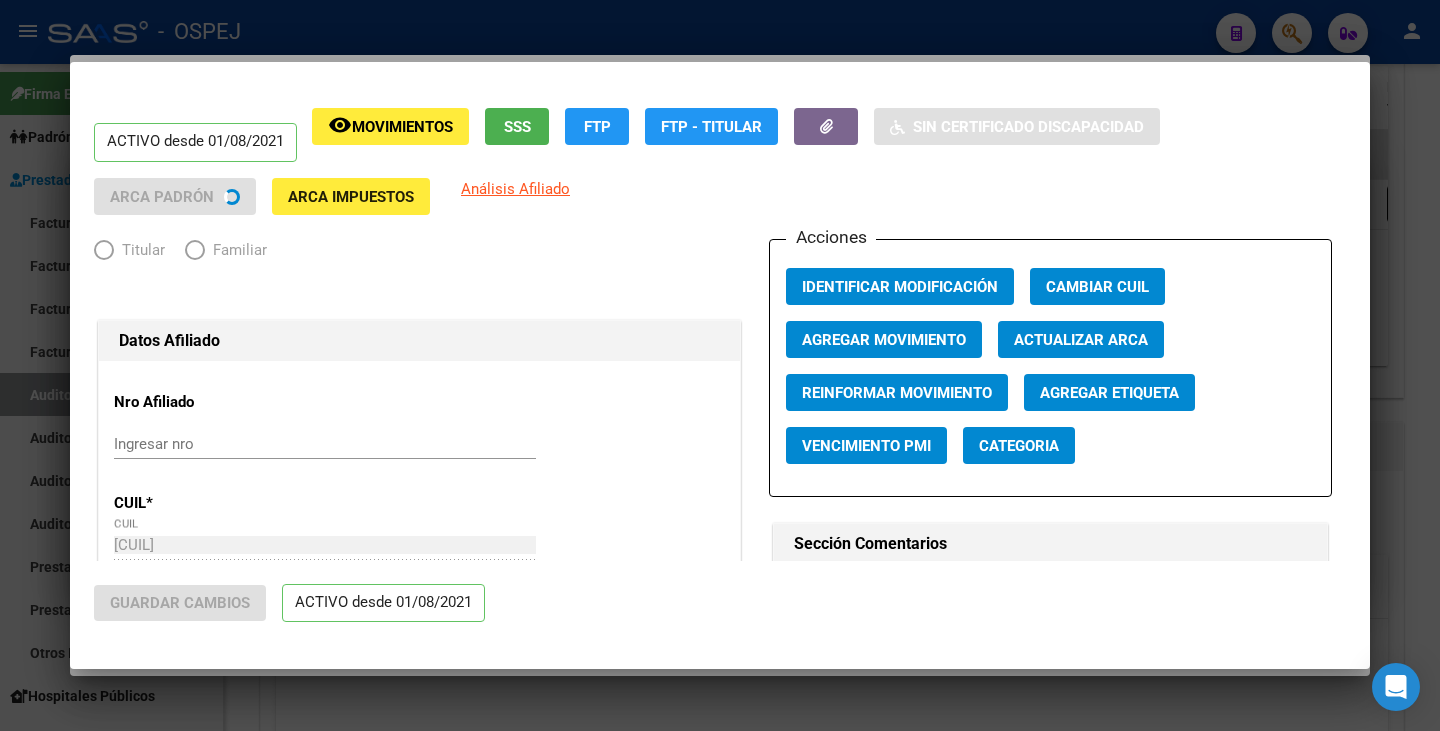 radio on "true" 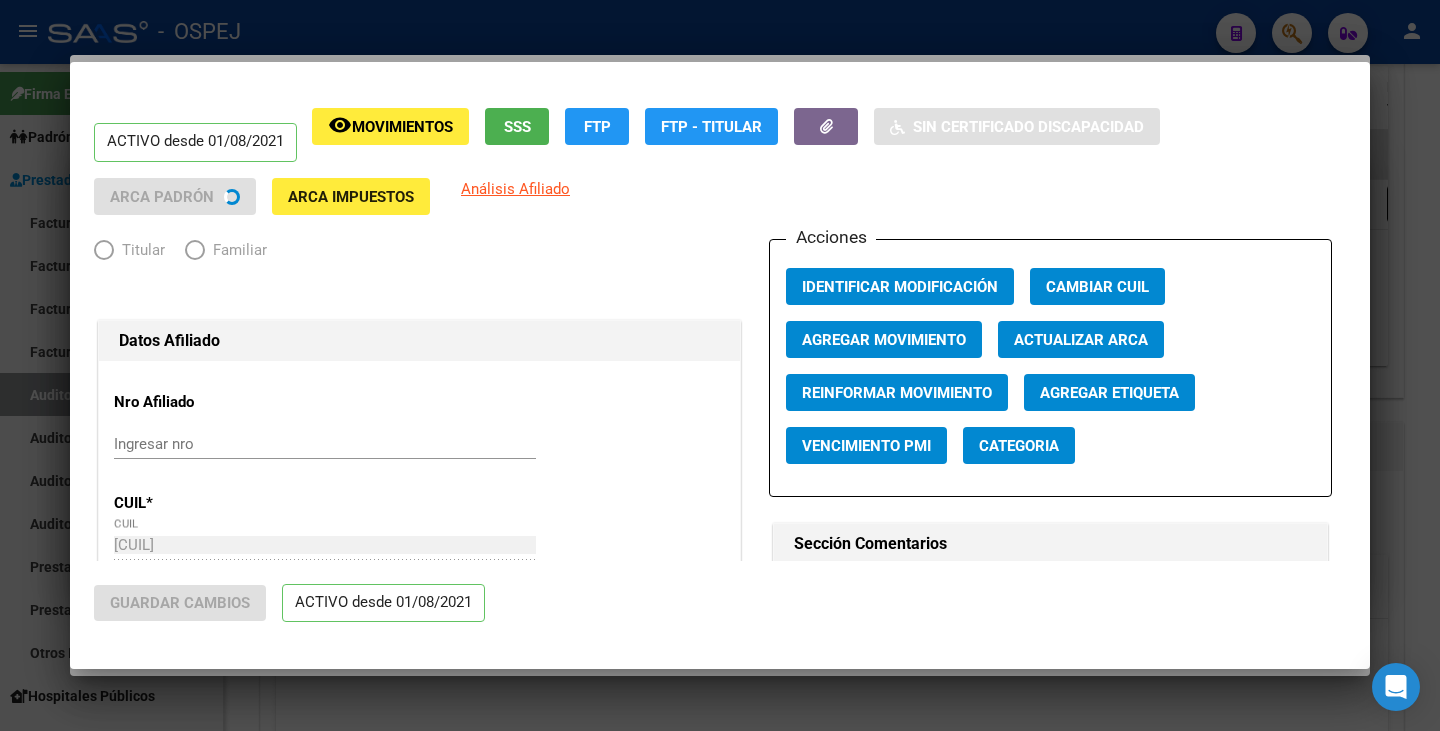 type on "[CUIL]" 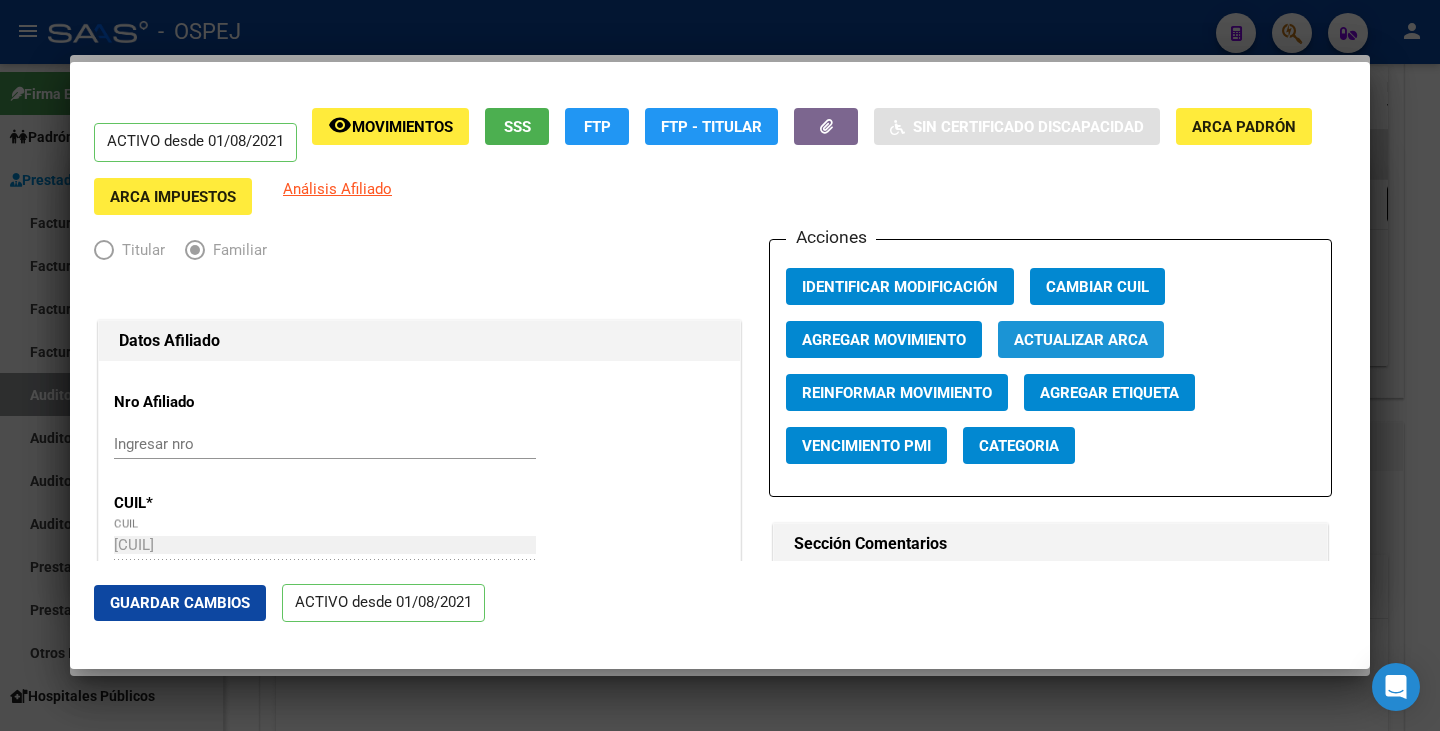 click on "Actualizar ARCA" at bounding box center (1081, 340) 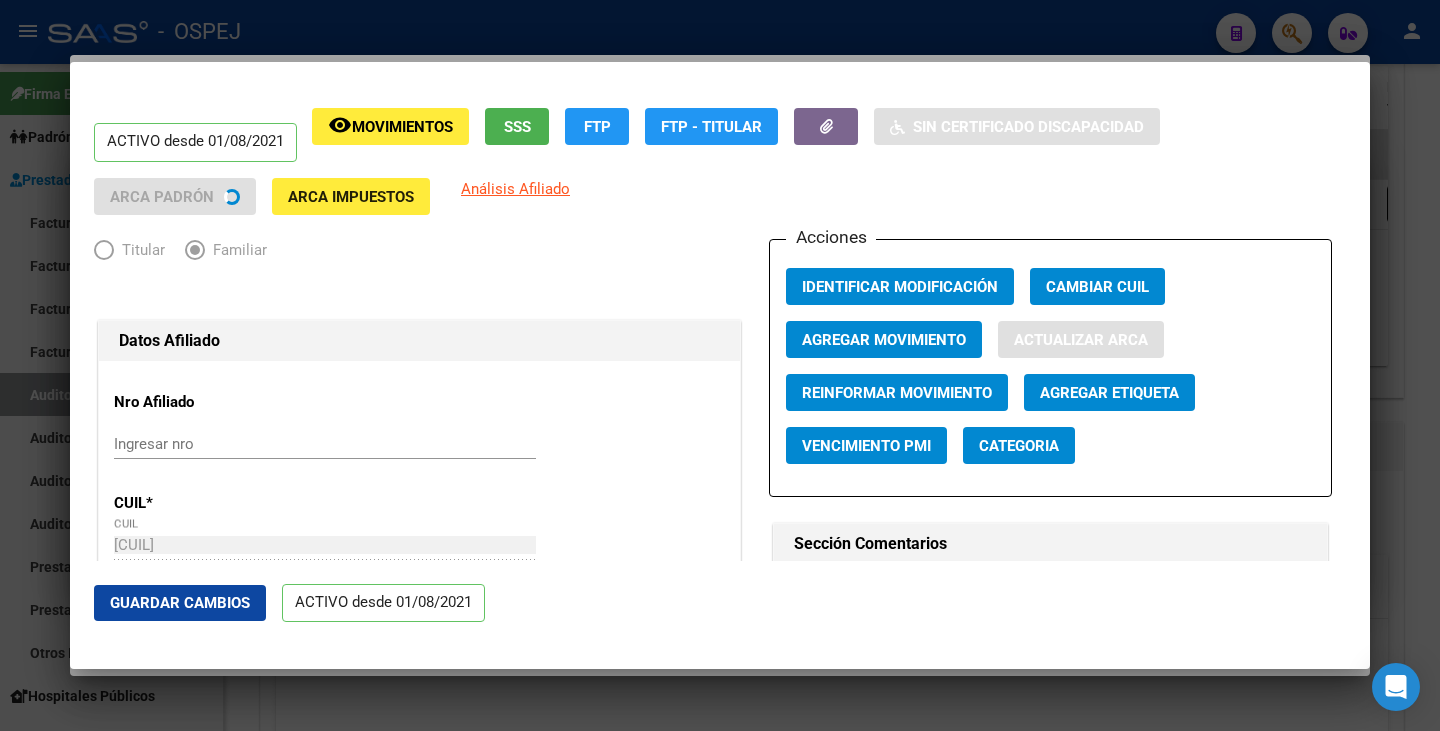 type on "[LAST]" 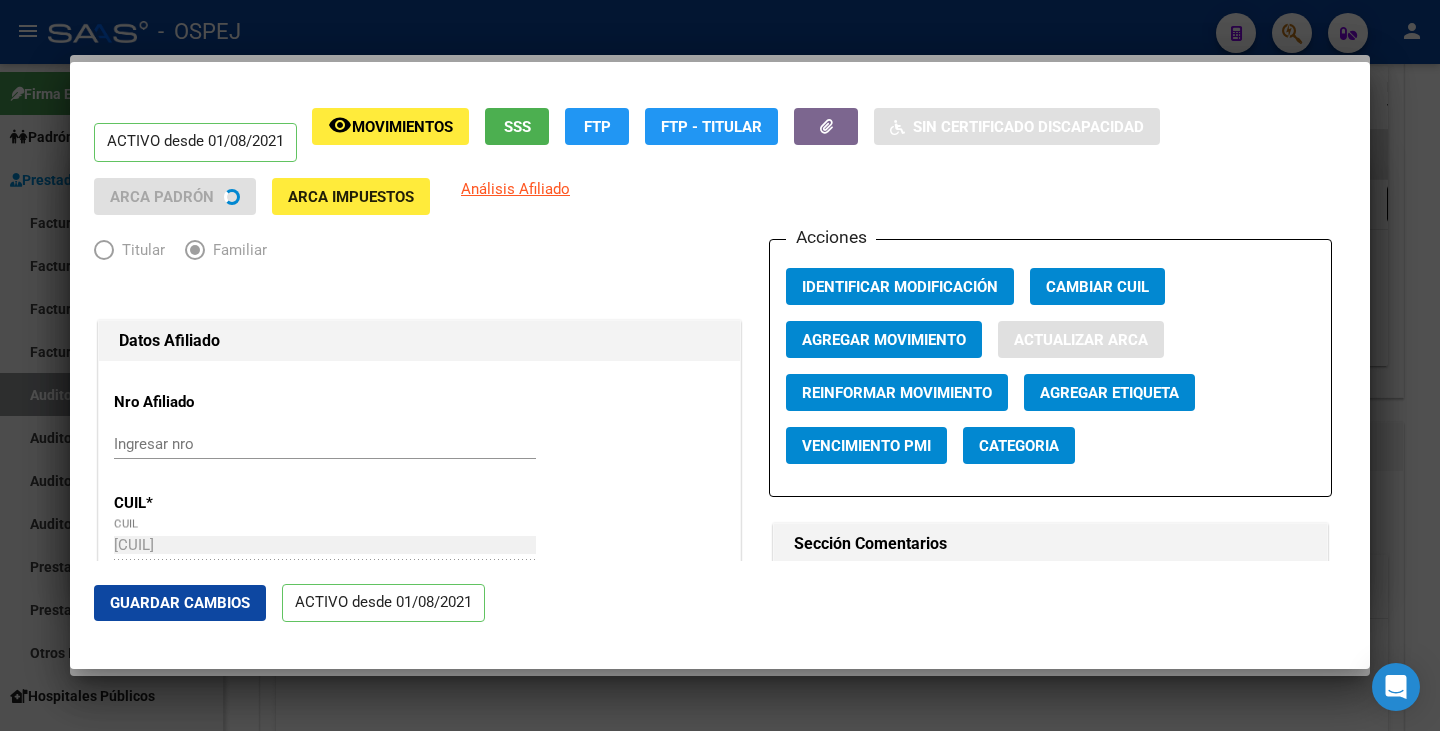 type on "CORDOBA CAPITAL" 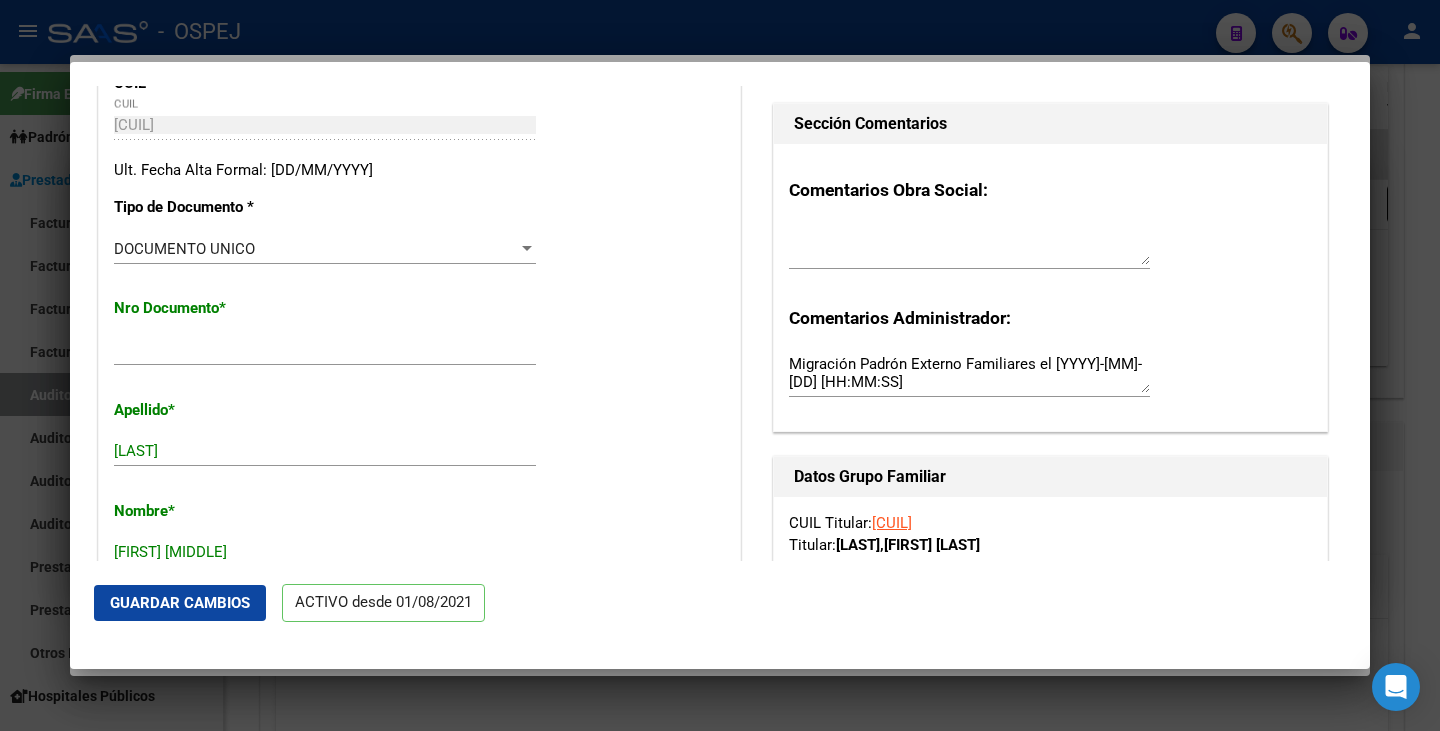 scroll, scrollTop: 700, scrollLeft: 0, axis: vertical 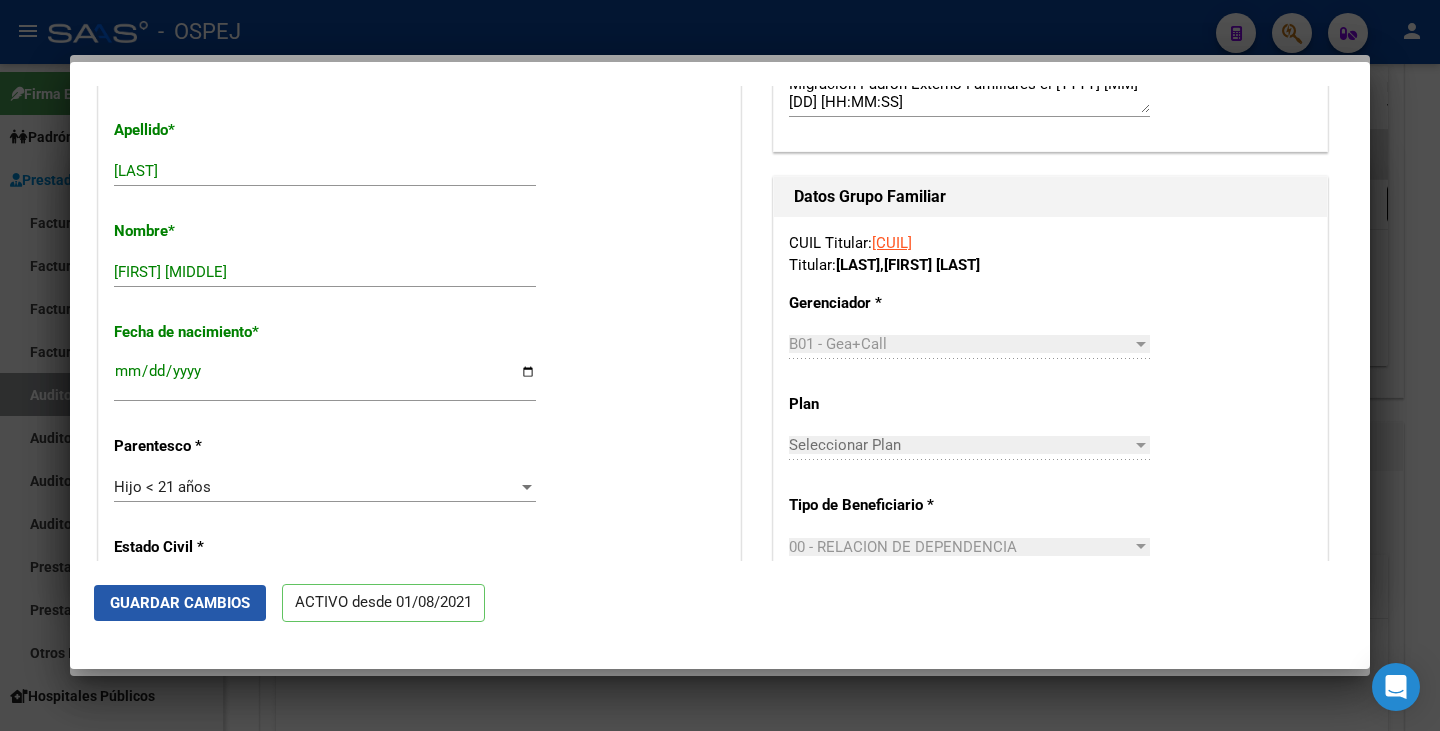 click on "Guardar Cambios" 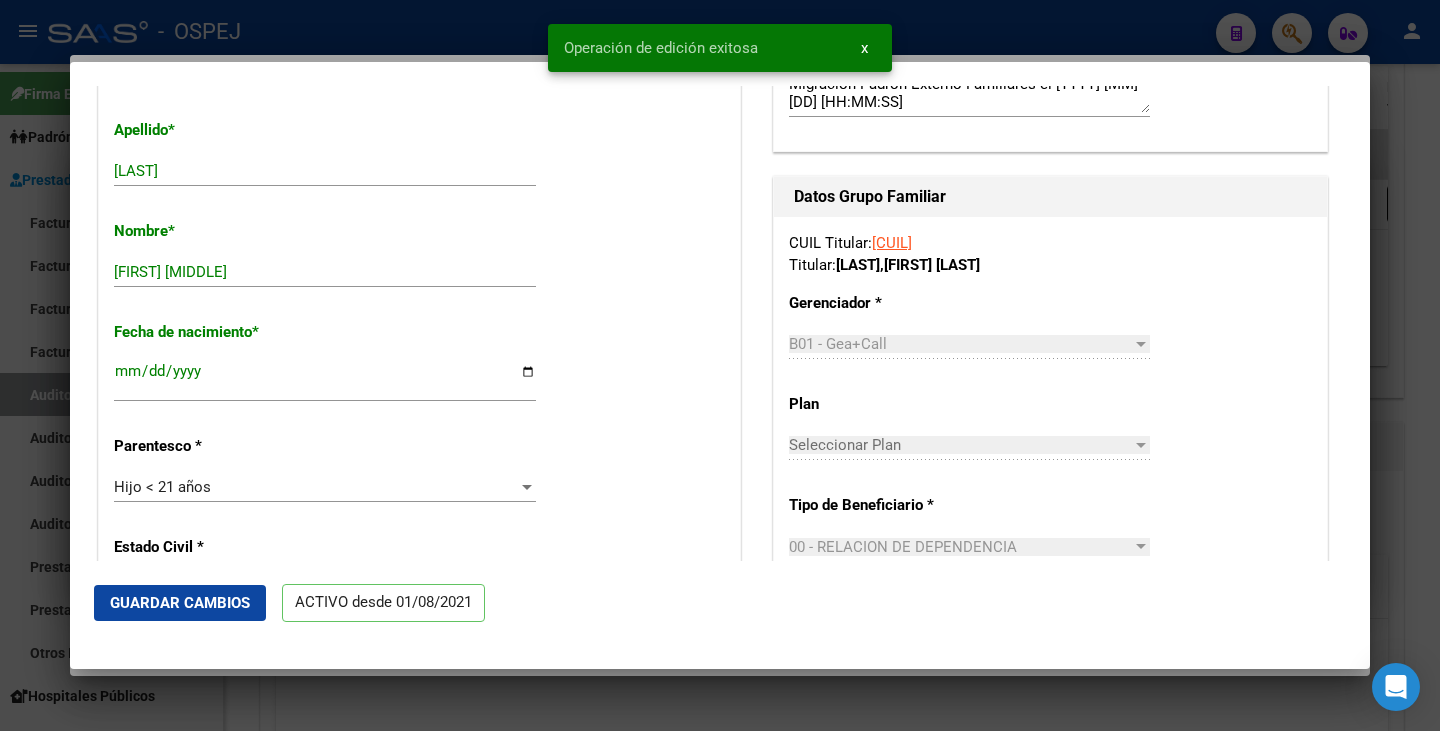 click at bounding box center (720, 365) 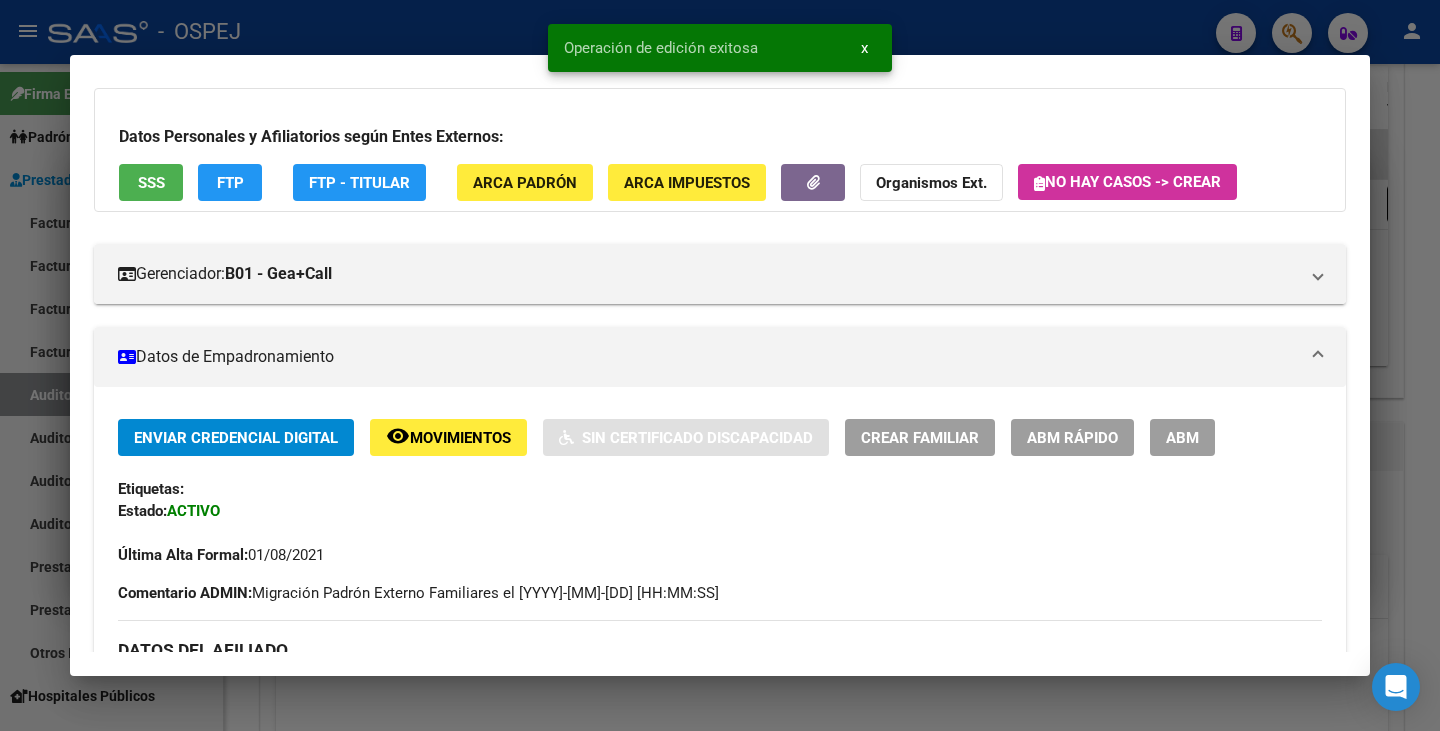 click at bounding box center [720, 365] 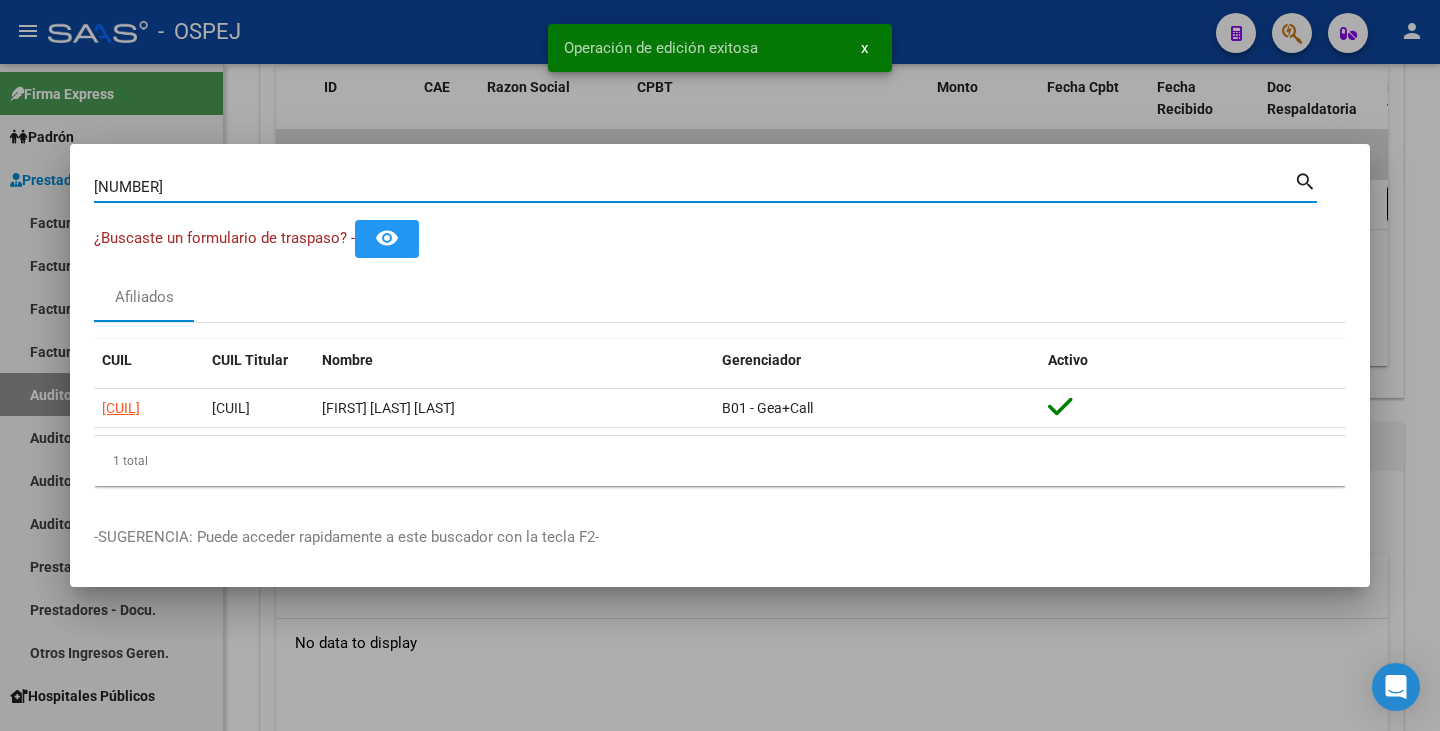 click on "[NUMBER]" at bounding box center [694, 187] 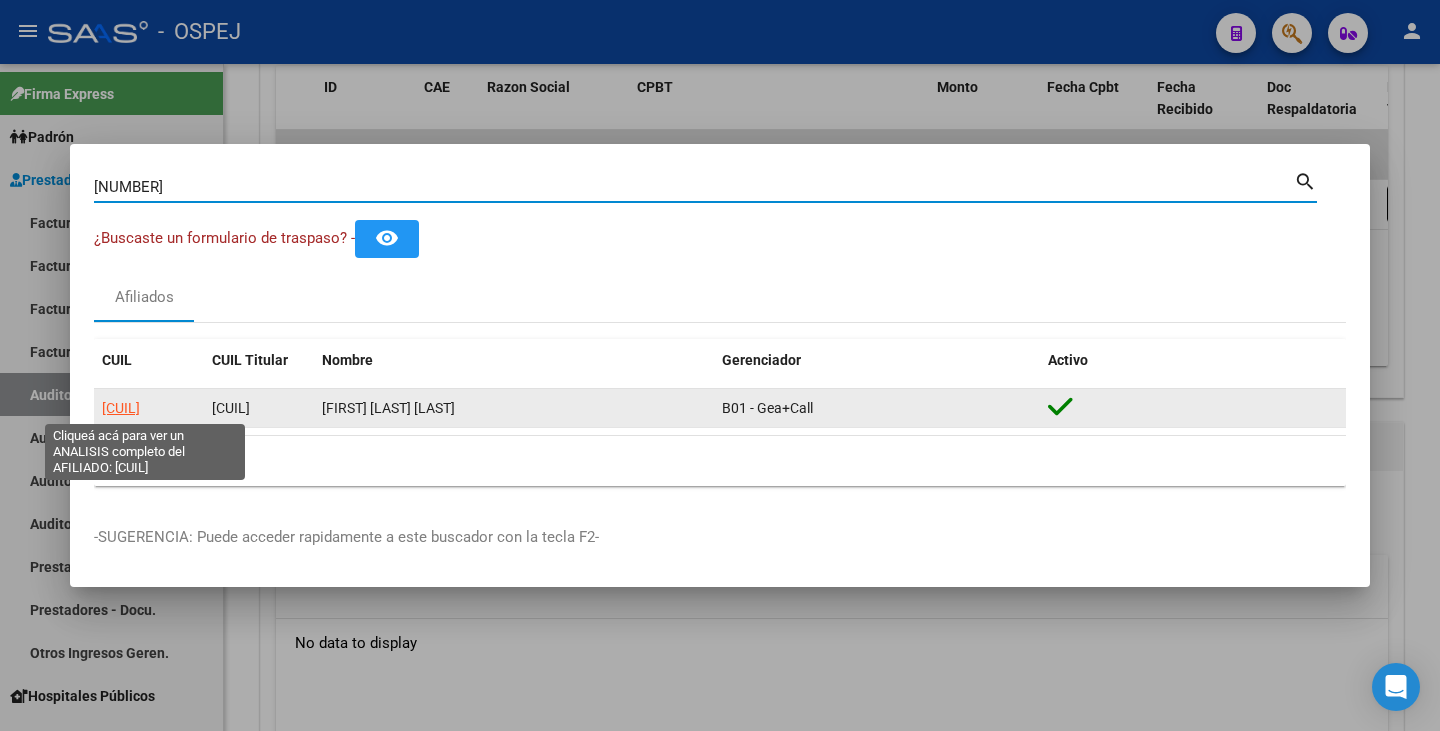 click on "[CUIL]" 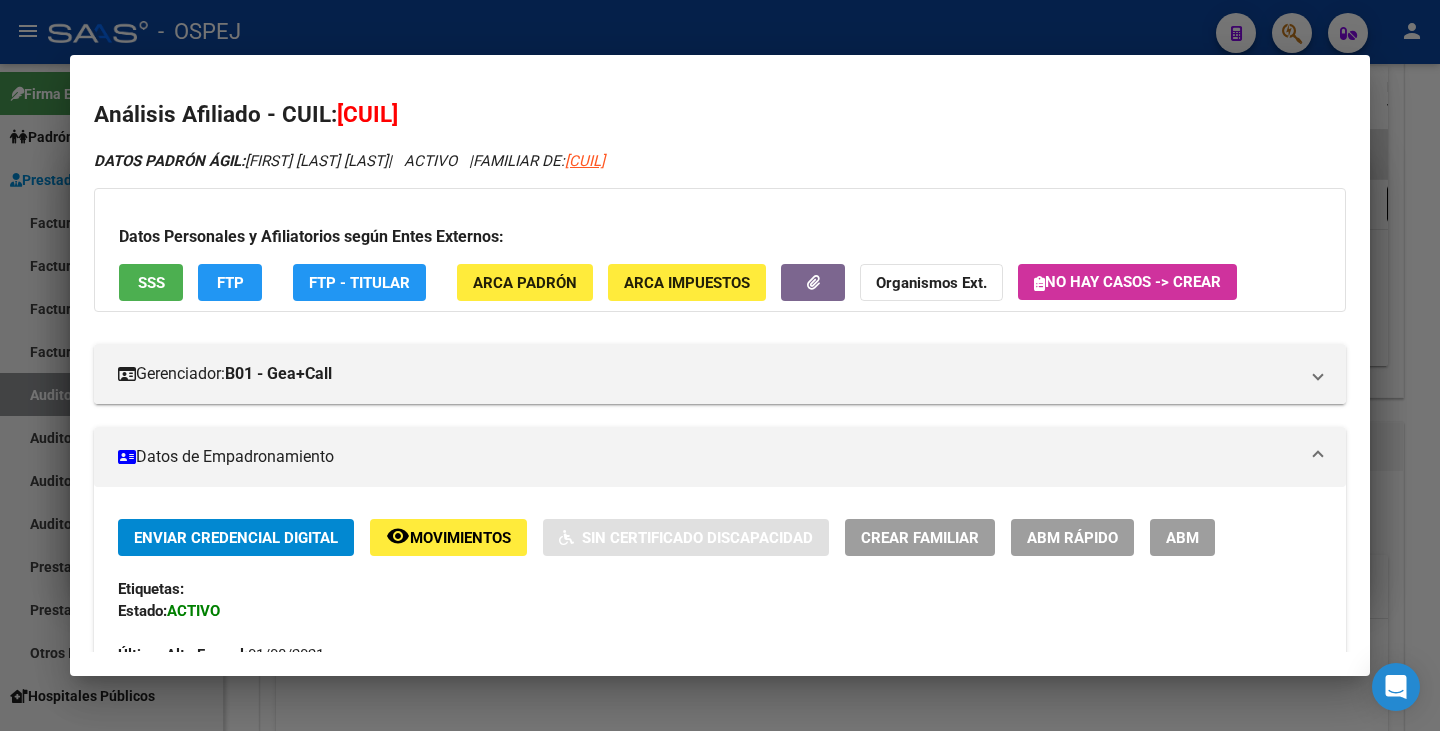 drag, startPoint x: 342, startPoint y: 111, endPoint x: 454, endPoint y: 116, distance: 112.11155 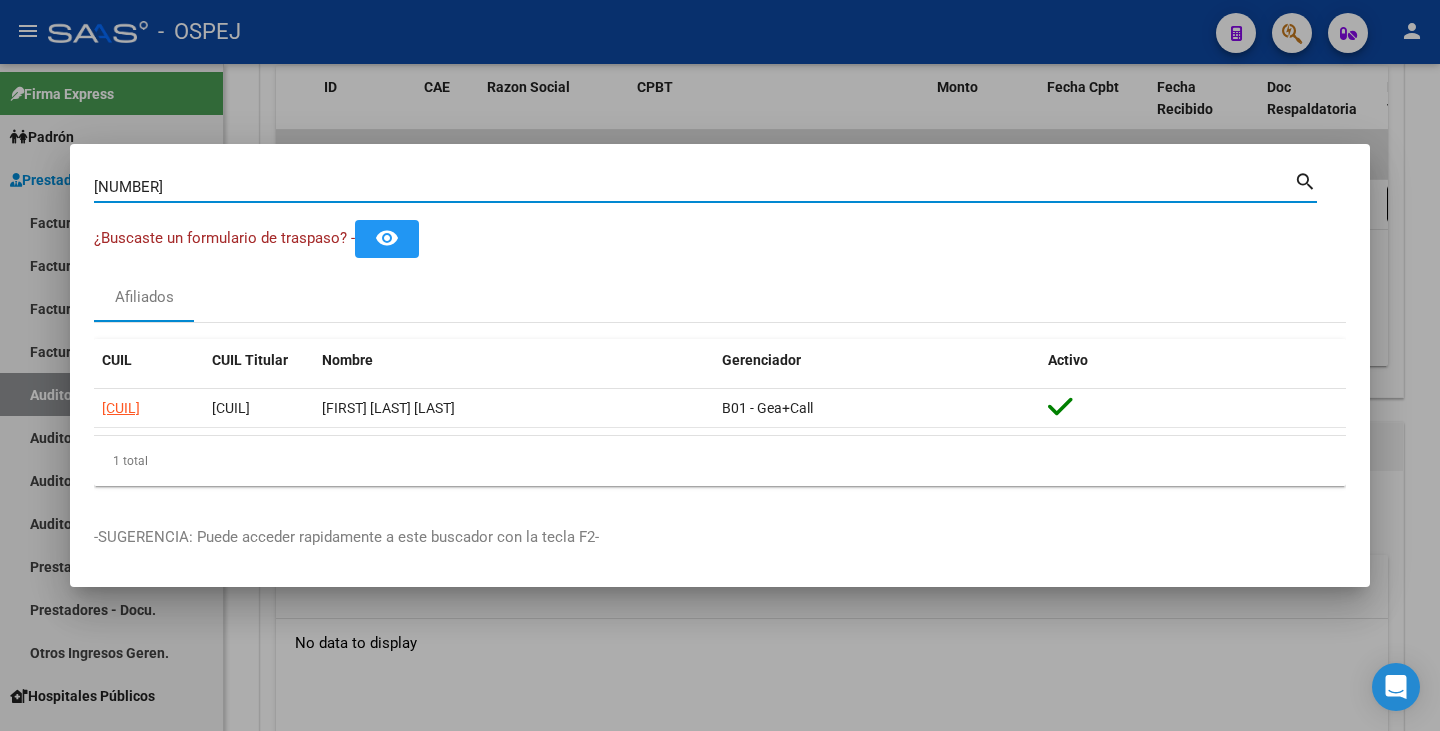 drag, startPoint x: 195, startPoint y: 182, endPoint x: 56, endPoint y: 173, distance: 139.29106 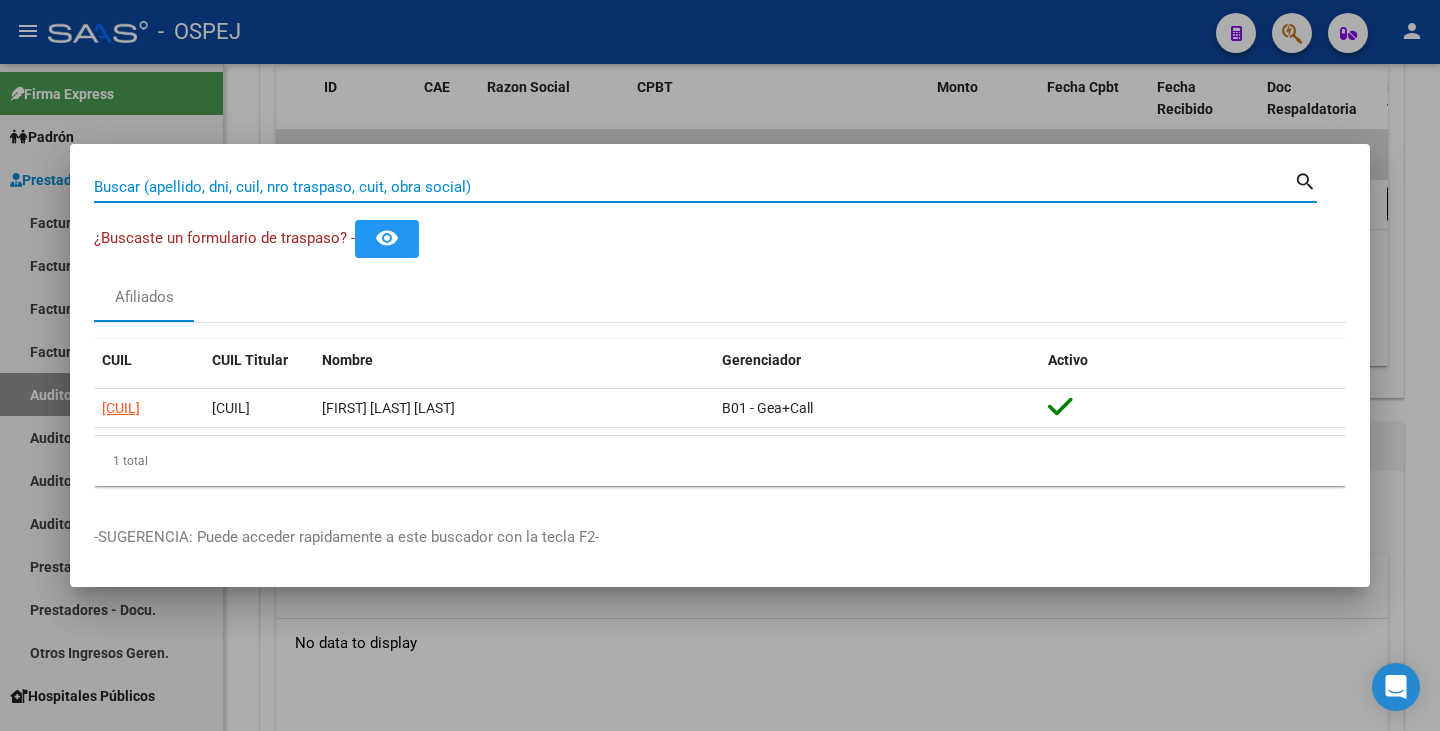 paste on "[NUMBER]" 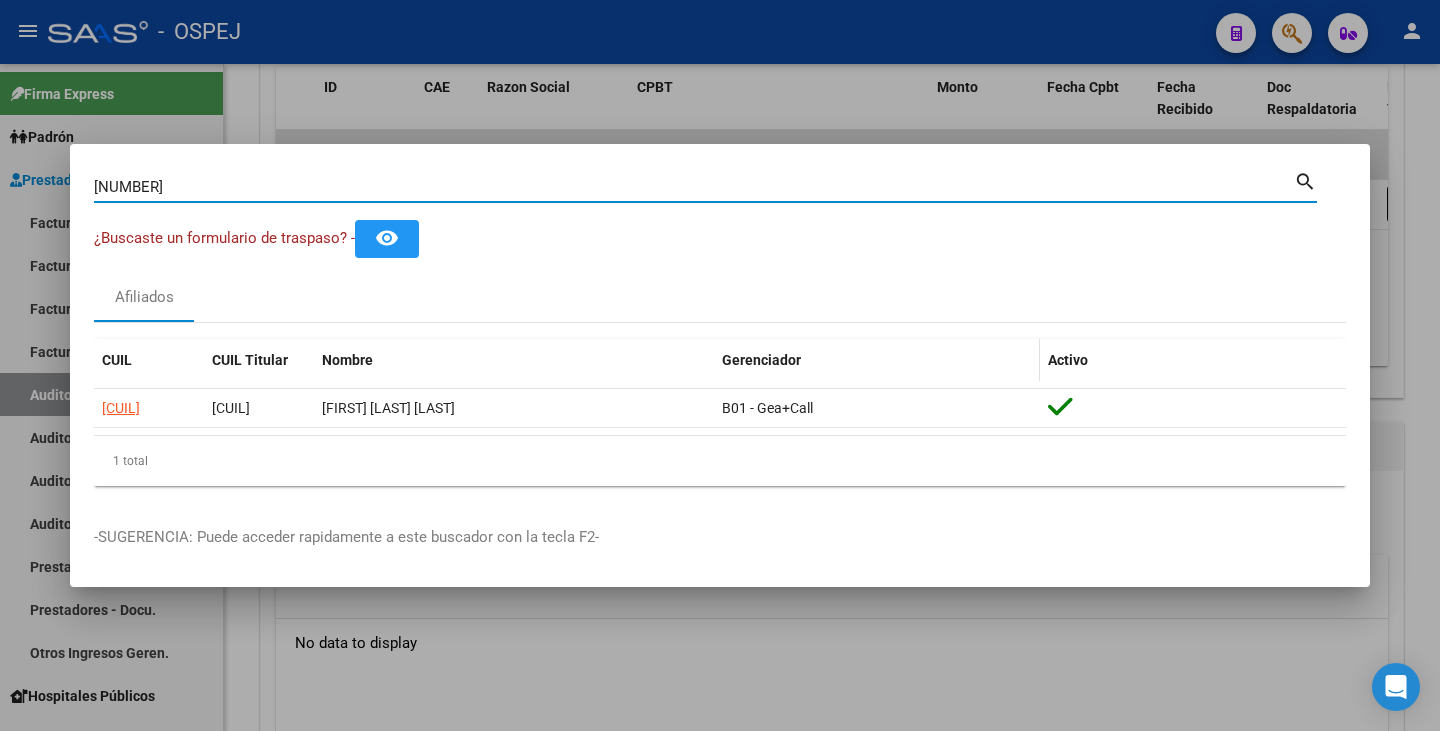 type on "[NUMBER]" 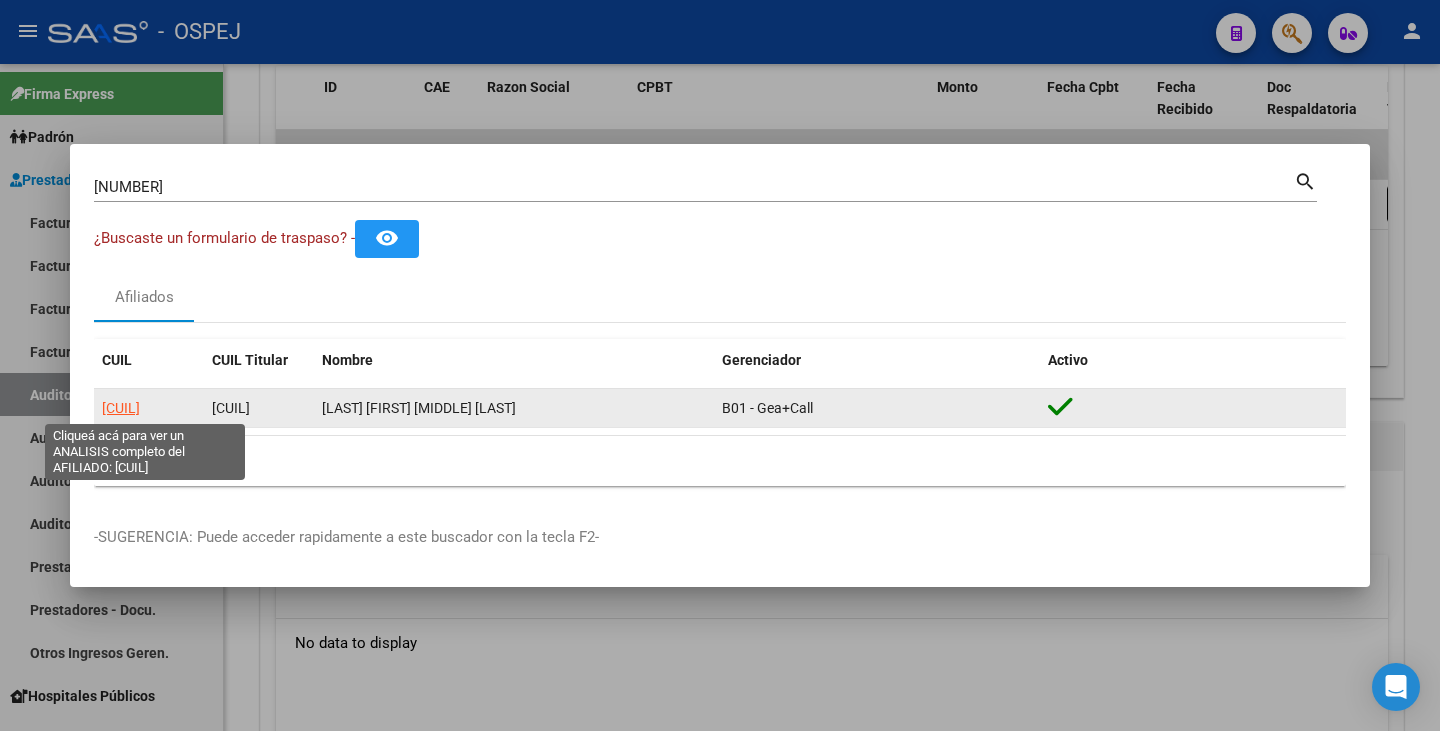 click on "[CUIL]" 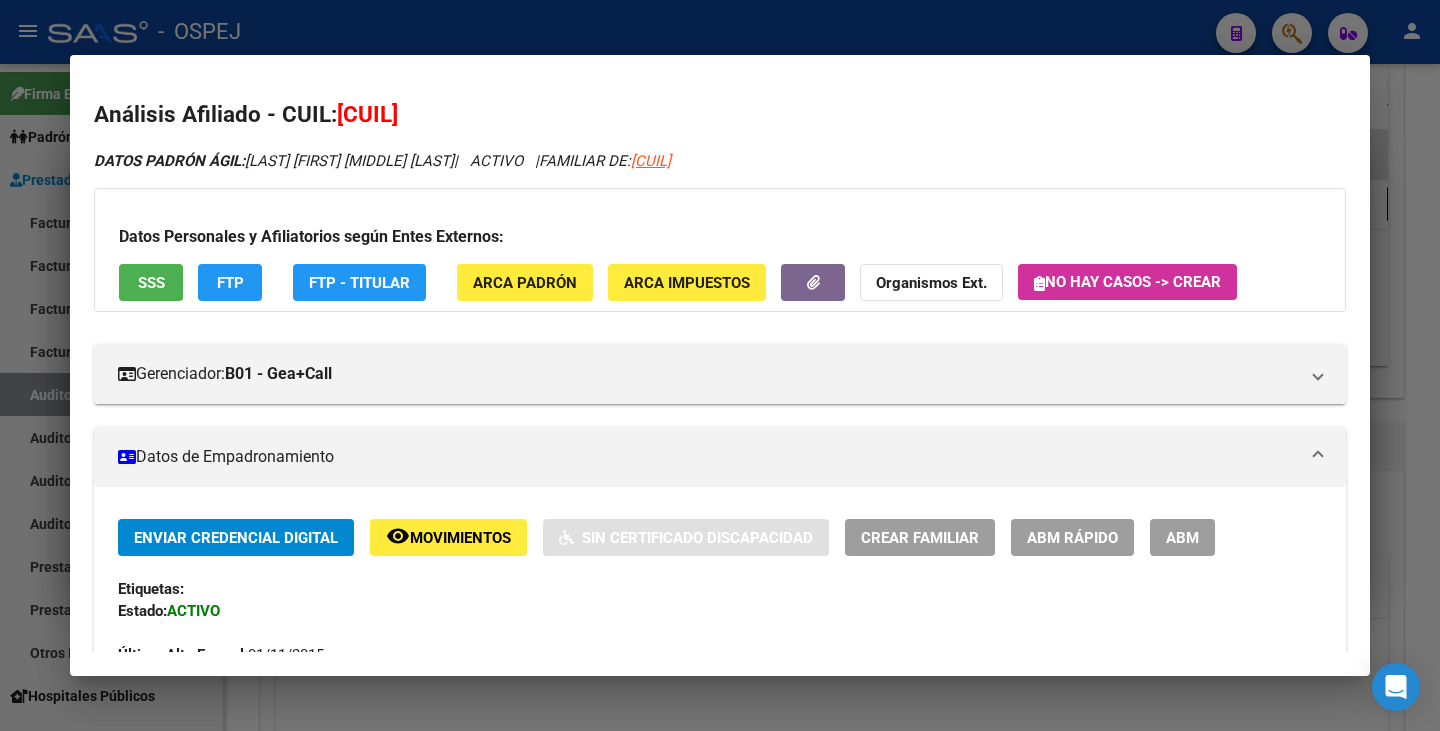 drag, startPoint x: 340, startPoint y: 116, endPoint x: 482, endPoint y: 118, distance: 142.01408 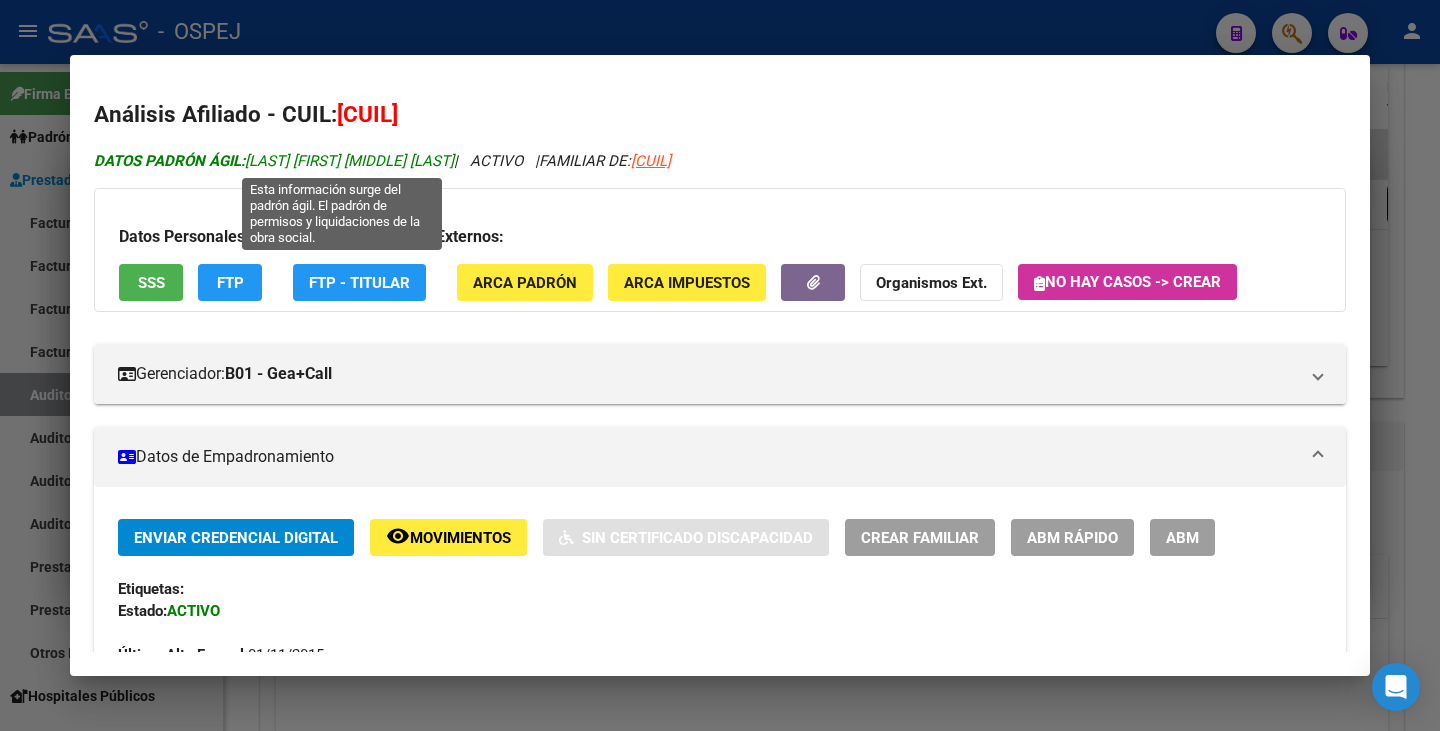drag, startPoint x: 251, startPoint y: 159, endPoint x: 573, endPoint y: 158, distance: 322.00156 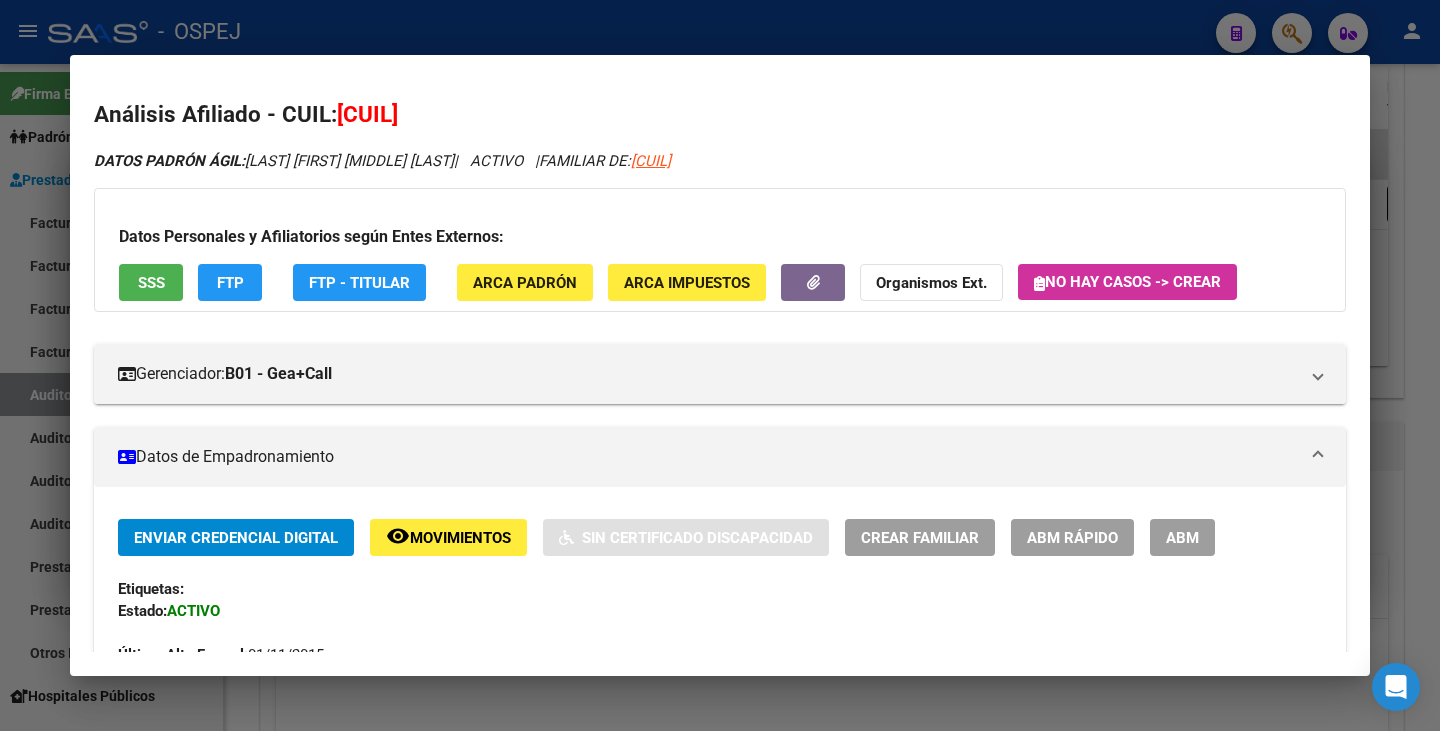 click on "DATOS PADRÓN ÁGIL:  [LAST] [FIRST] [MIDDLE]   <br>  | <br>  ACTIVO <br>  | <br>   FAMILIAR DE:  [CUIL] Datos Personales y Afiliatorios según Entes Externos: SSS FTP  FTP - Titular ARCA Padrón ARCA Impuestos Organismos Ext. <br>  No hay casos -> Crear
<br>  Gerenciador: <br>   B01 - Gea+Call Atención telefónica: Atención emergencias: Otros Datos Útiles: <br>  Datos de Empadronamiento <br>  Enviar Credencial Digital remove_red_eye Movimientos <br>  Sin Certificado Discapacidad Crear Familiar ABM Rápido ABM Etiquetas: Estado: ACTIVO Última Alta Formal:  [DATE] Ultimo Tipo Movimiento Alta:  ALTA desde Padrón Externo Familiares Comentario ADMIN:  Migración Padrón Externo Familiares el [DATETIME] DATOS DEL AFILIADO Apellido:  [LAST] [FIRST] [MIDDLE] CUIL:  [CUIL] Documento:  DU - DOCUMENTO UNICO [NUMBER]  Nacionalidad:  ARGENTINA Parentesco:  3 - Hijo < 21 años Estado Civil:  Soltero Discapacitado: <br>  NO (00) Sexo:  F Nacimiento:  [DATE] Edad:  10  Provincia:  Cordoba" at bounding box center (720, 933) 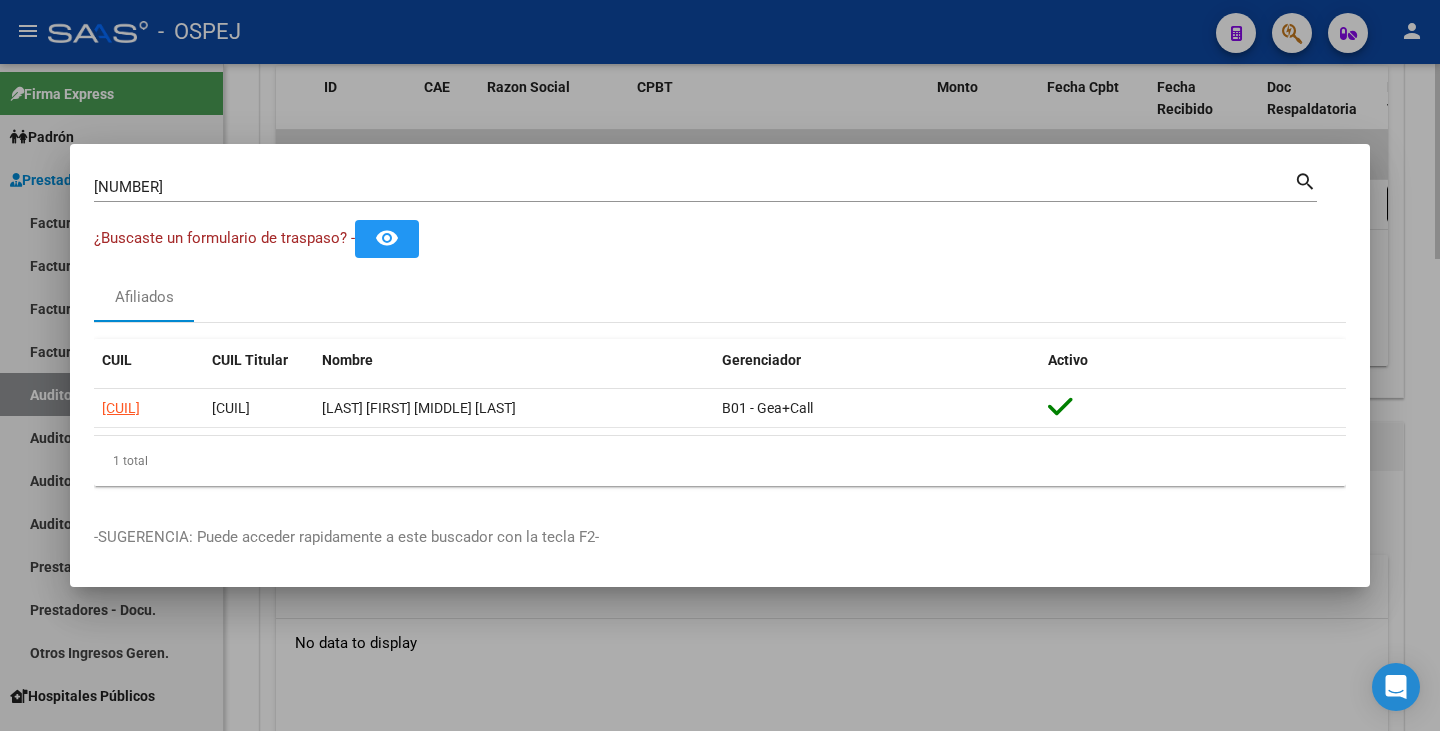 click at bounding box center [720, 365] 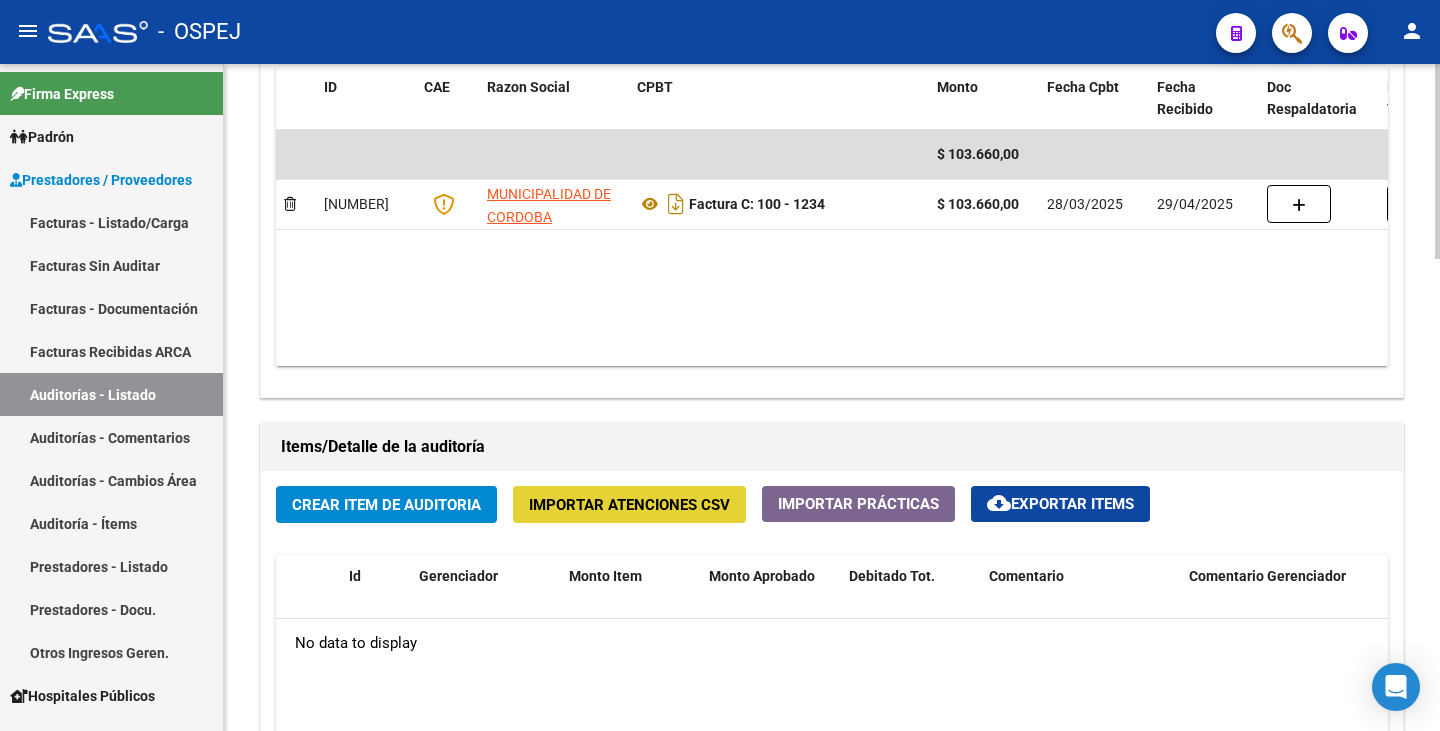 click on "Importar Atenciones CSV" 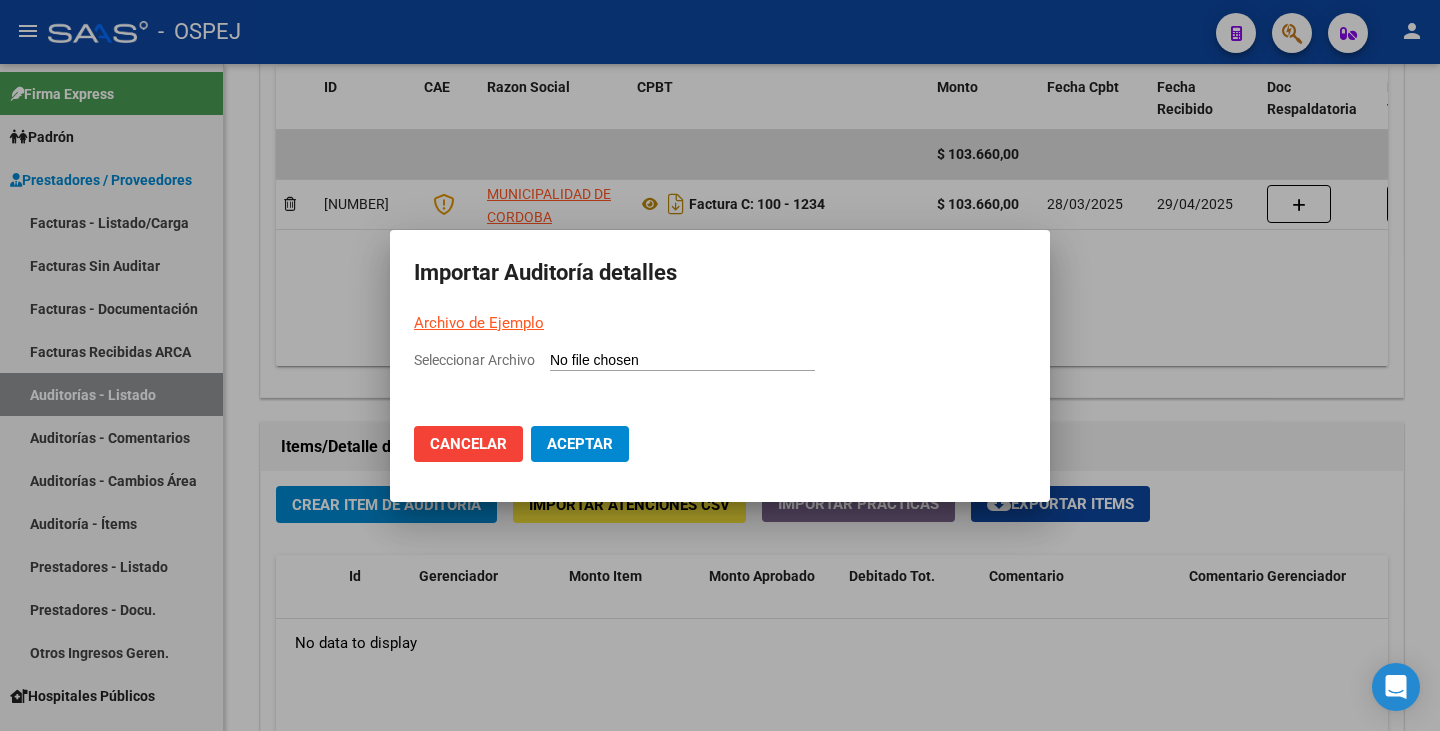 click on "Seleccionar Archivo" at bounding box center (682, 361) 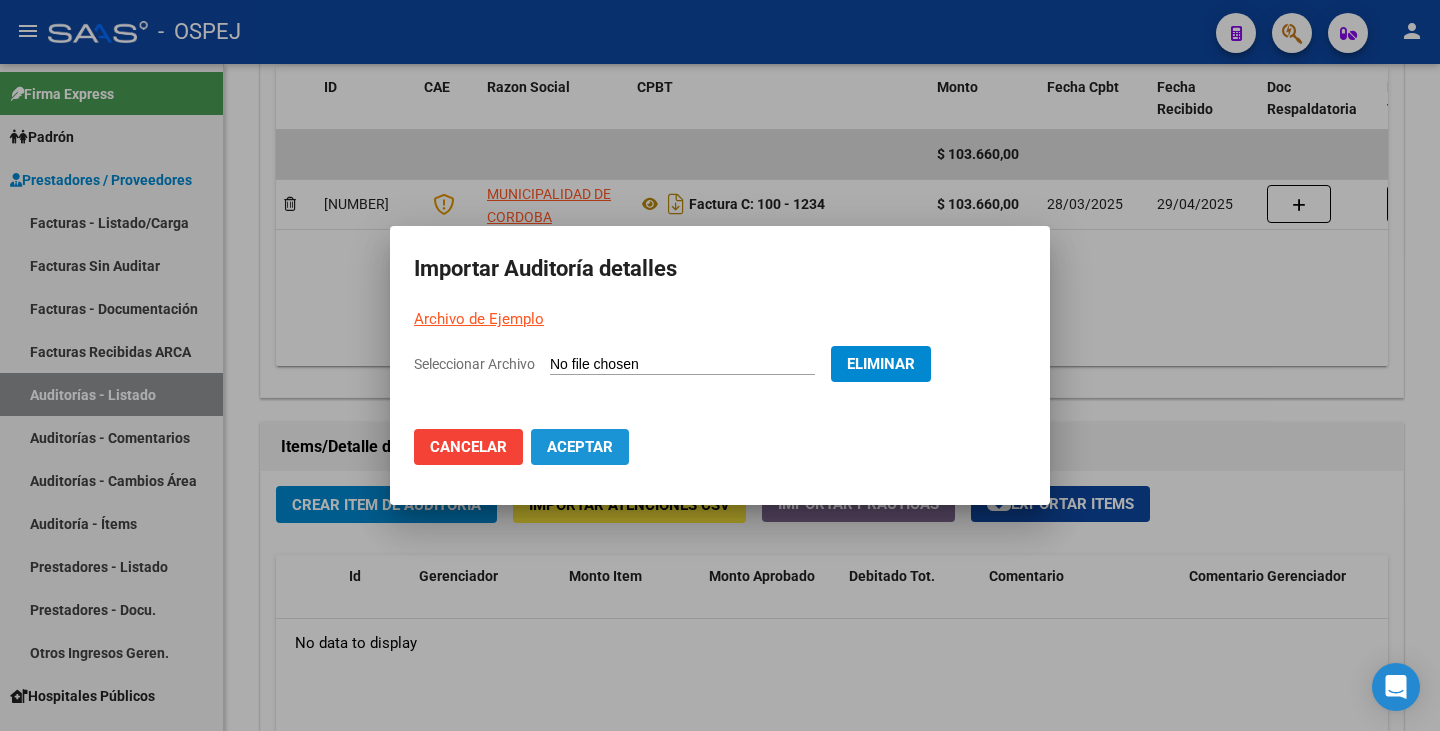 click on "Aceptar" 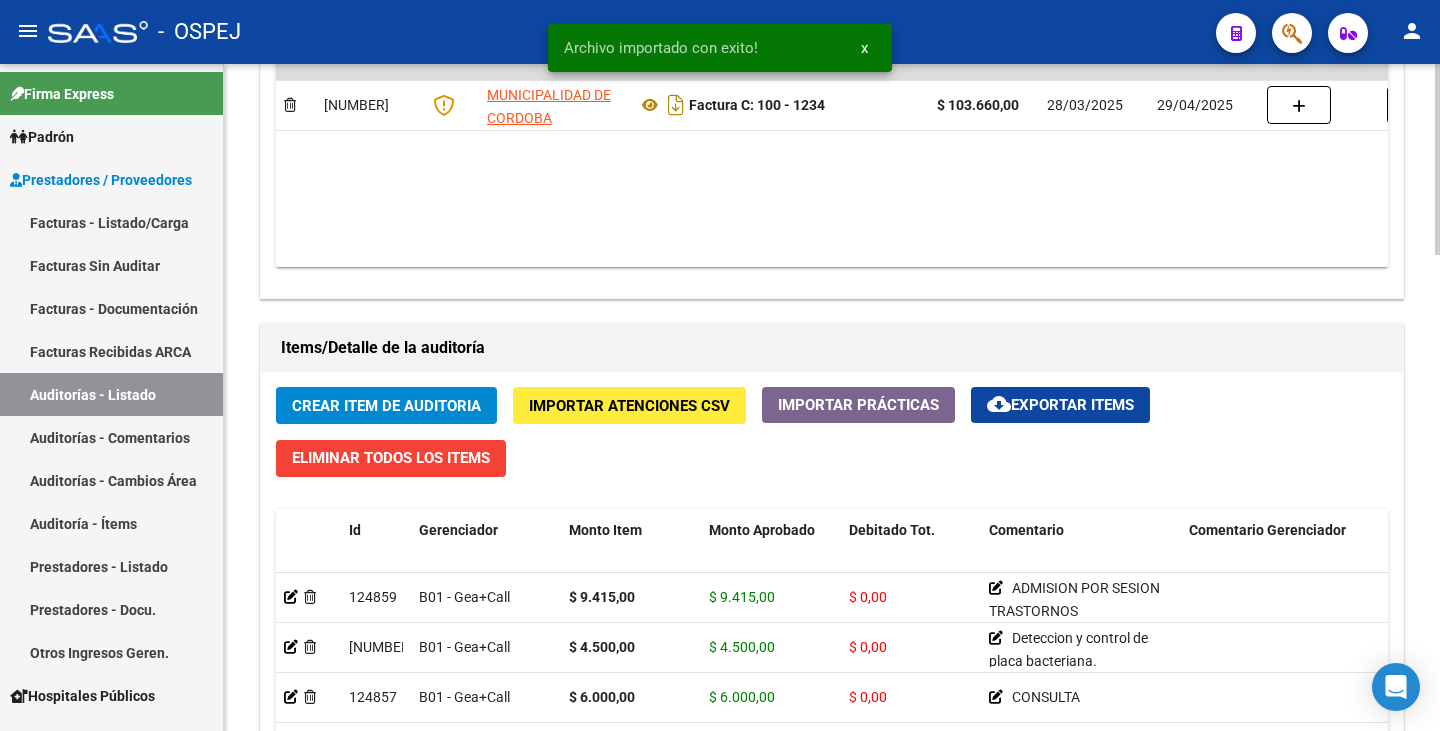 scroll, scrollTop: 1600, scrollLeft: 0, axis: vertical 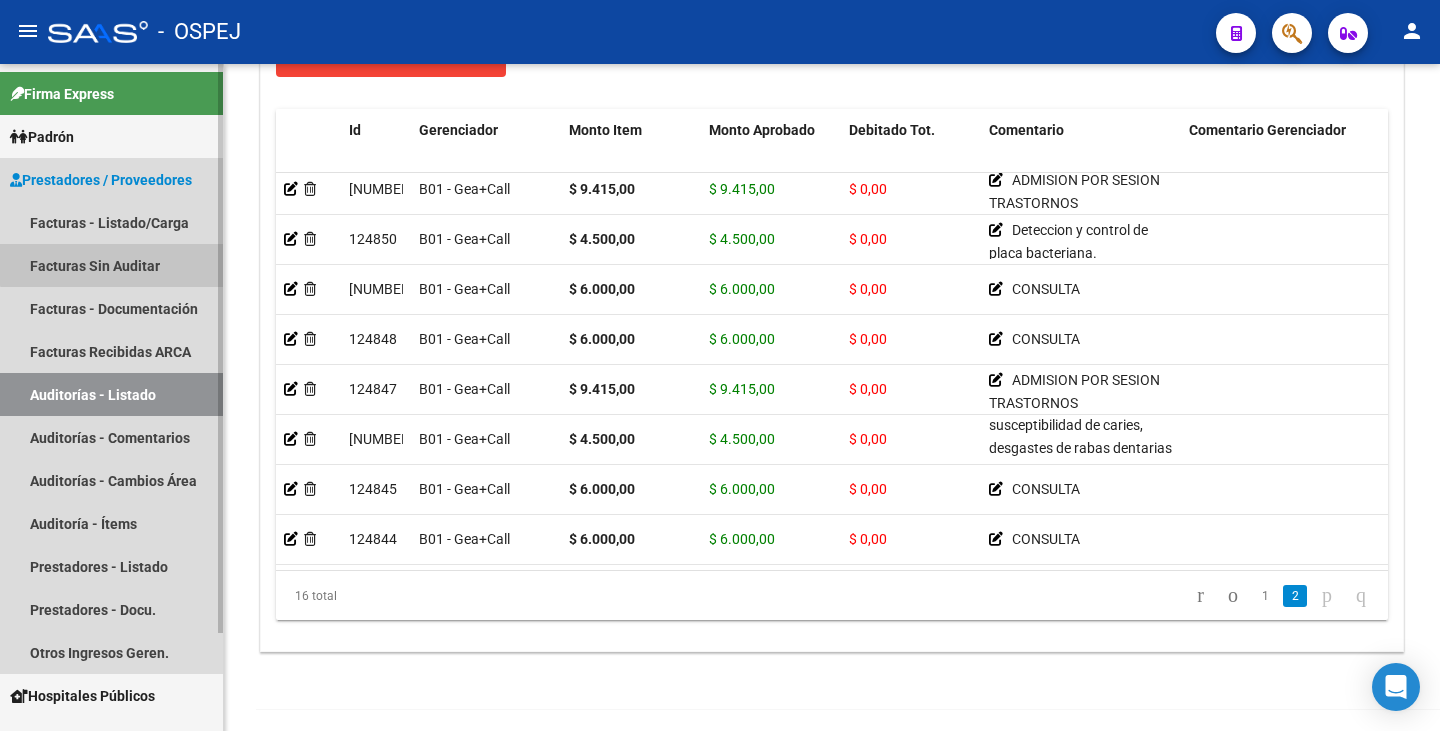 click on "Facturas Sin Auditar" at bounding box center (111, 265) 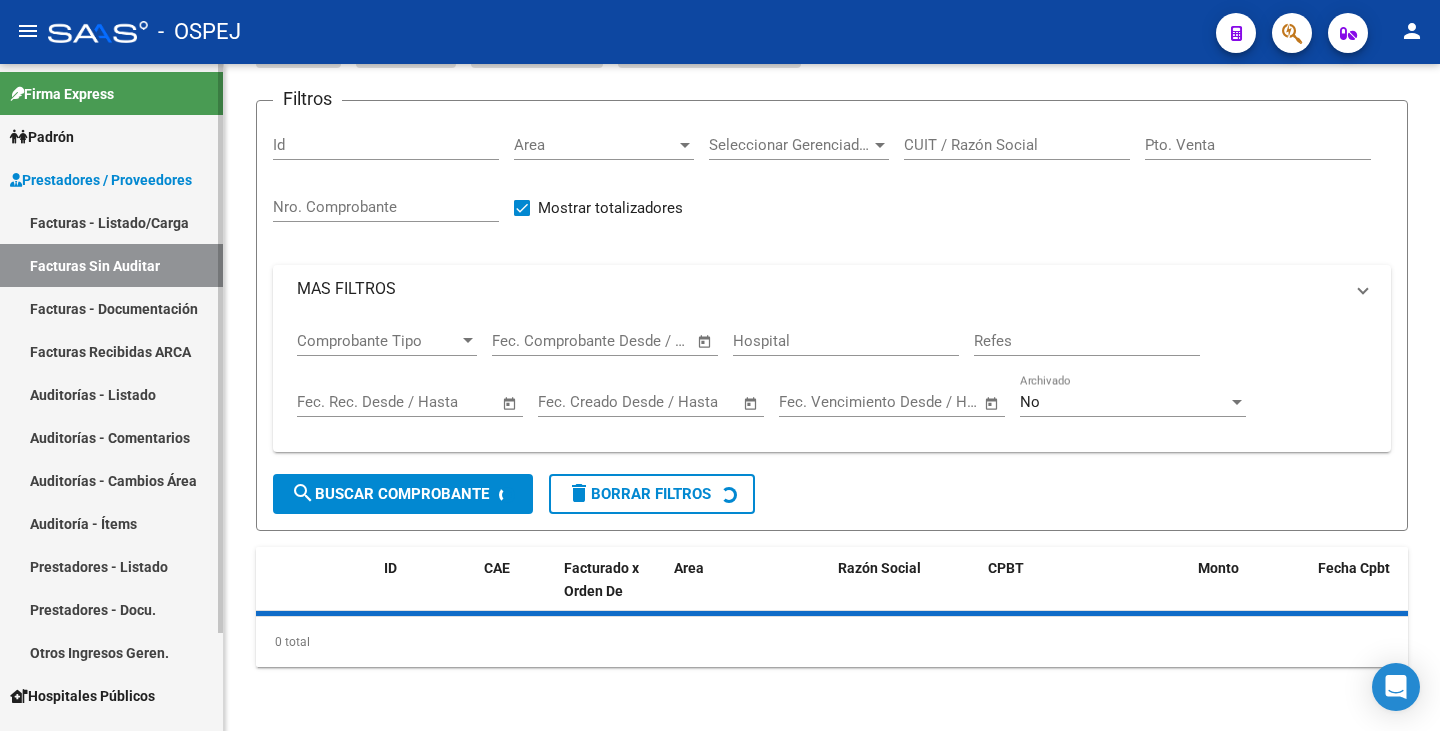 scroll, scrollTop: 0, scrollLeft: 0, axis: both 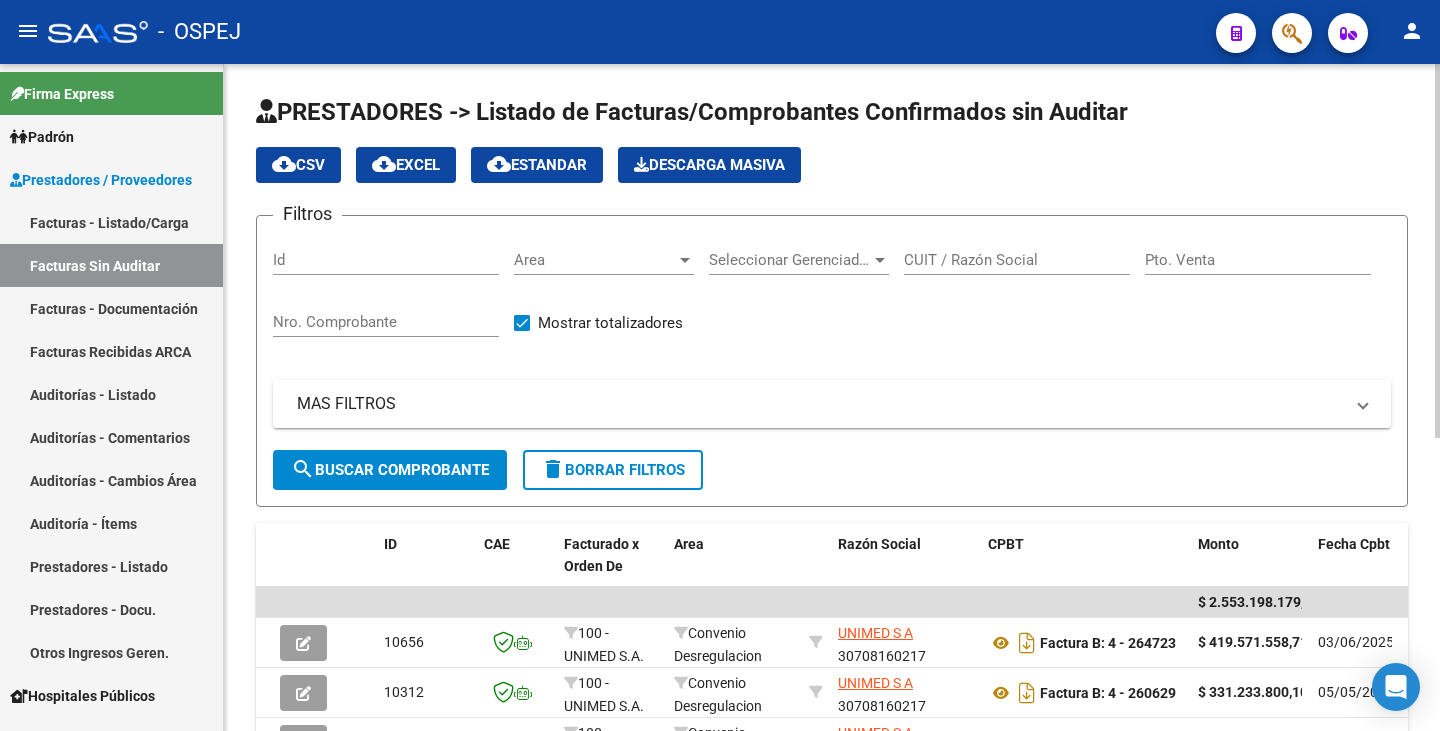 click on "Area" at bounding box center [595, 260] 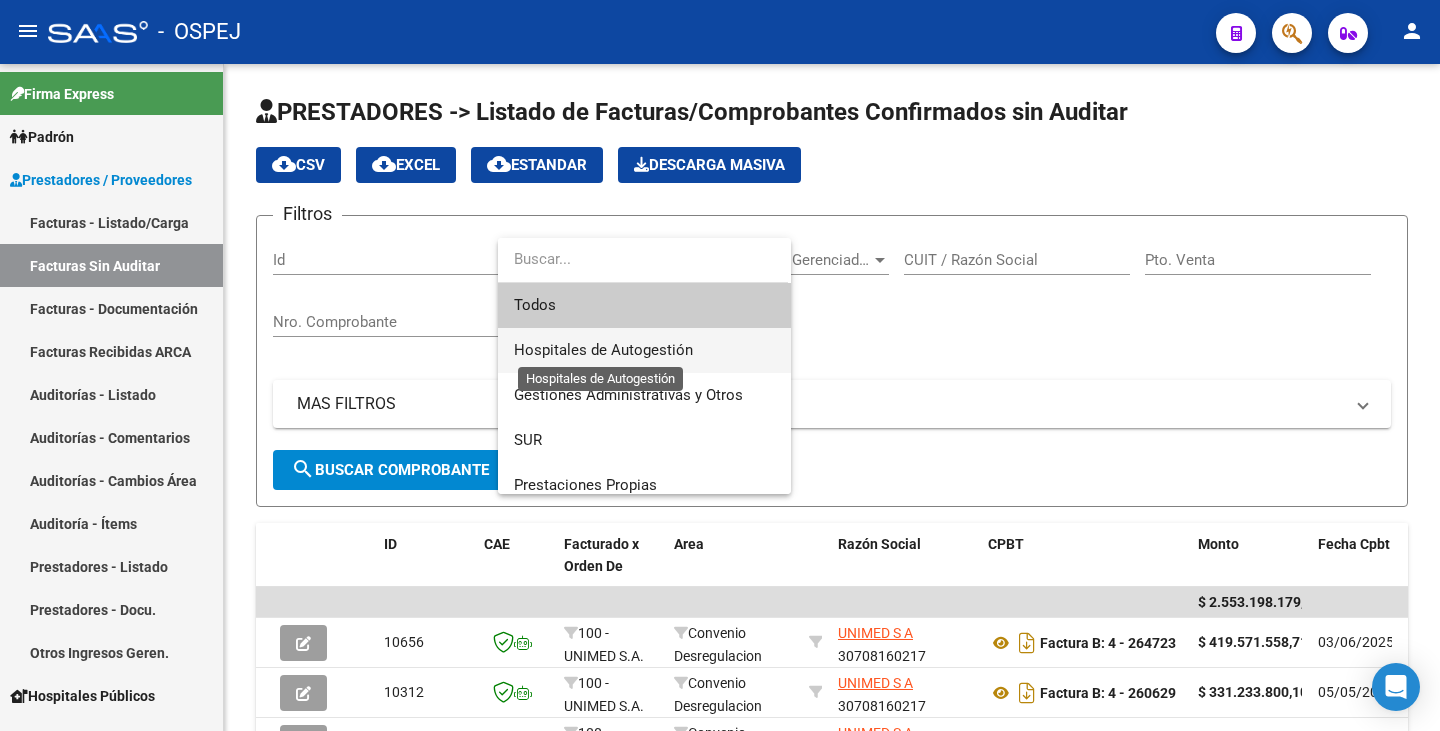 click on "Hospitales de Autogestión" at bounding box center (603, 350) 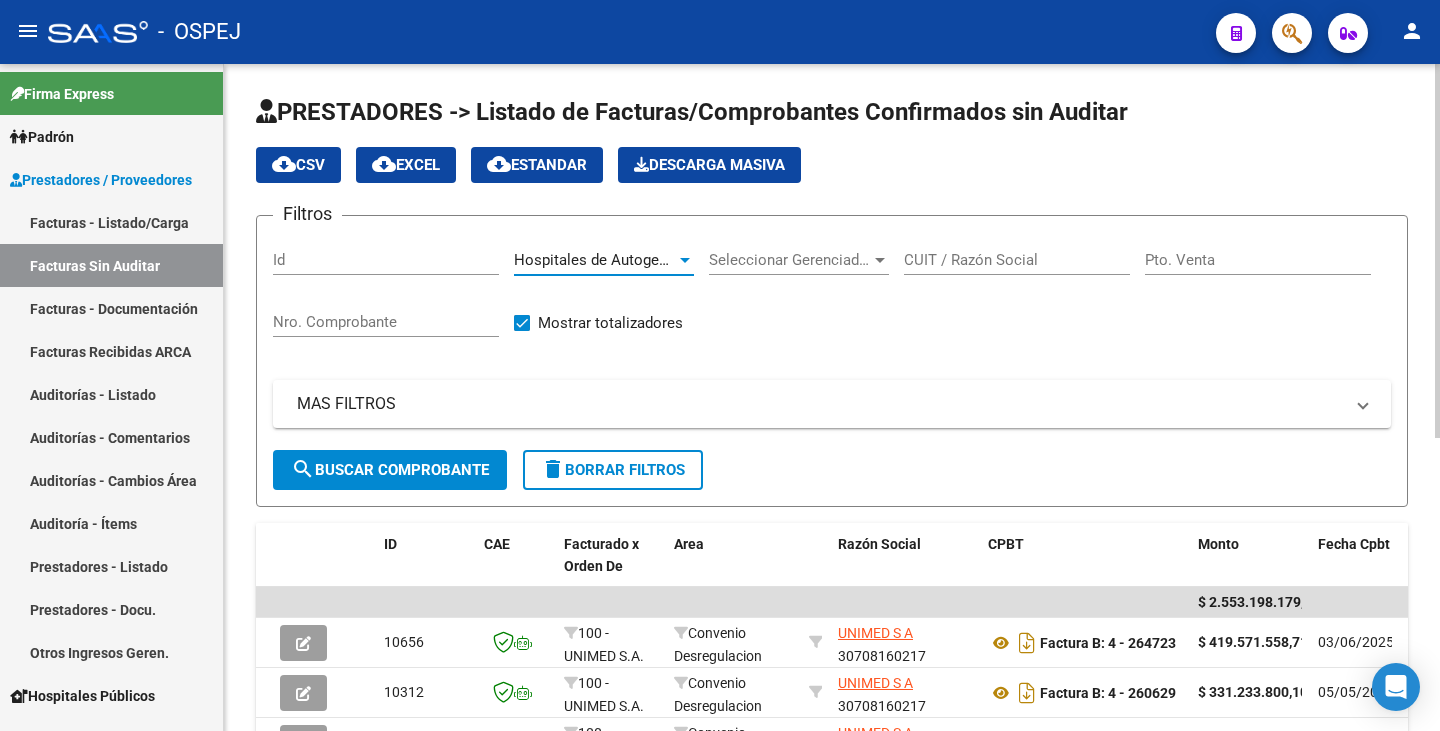 click on "CUIT / Razón Social" at bounding box center [1017, 260] 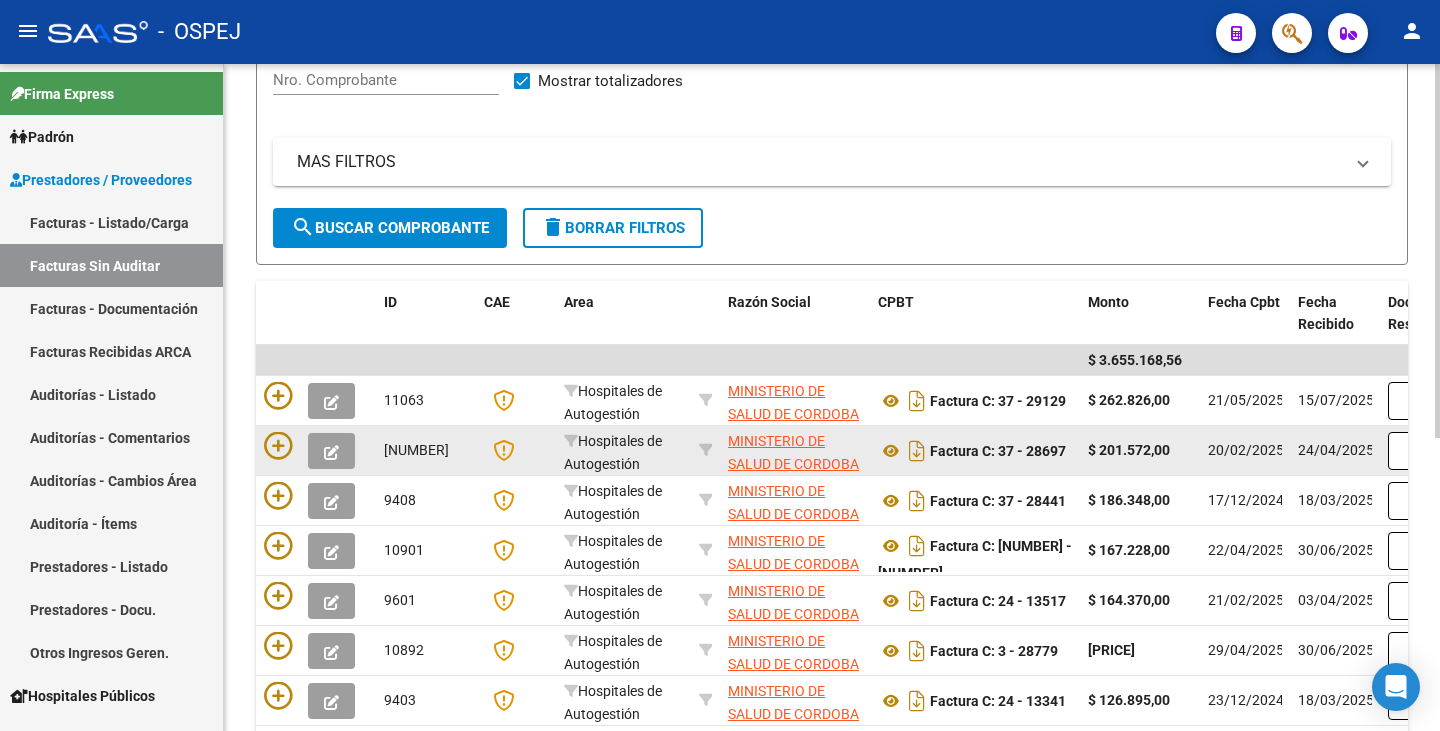 scroll, scrollTop: 300, scrollLeft: 0, axis: vertical 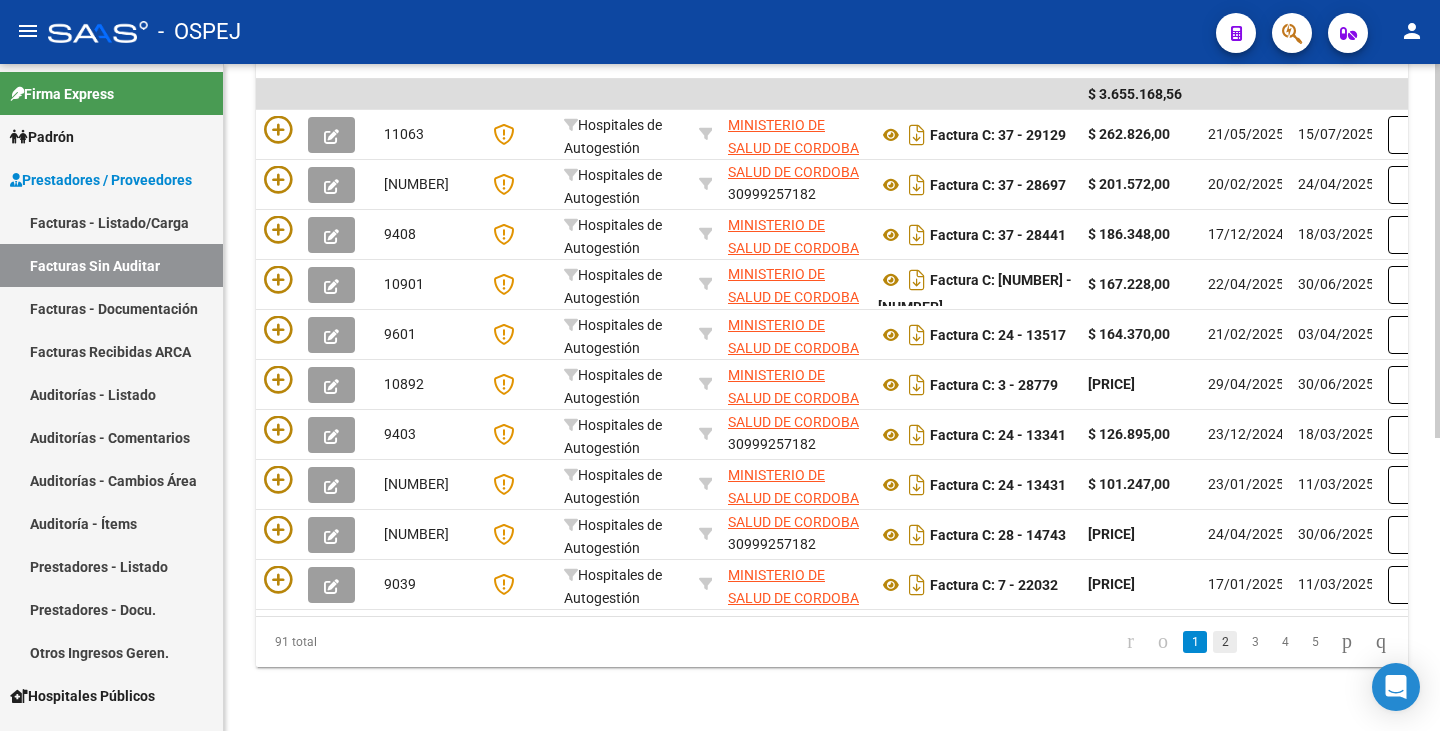 click on "2" 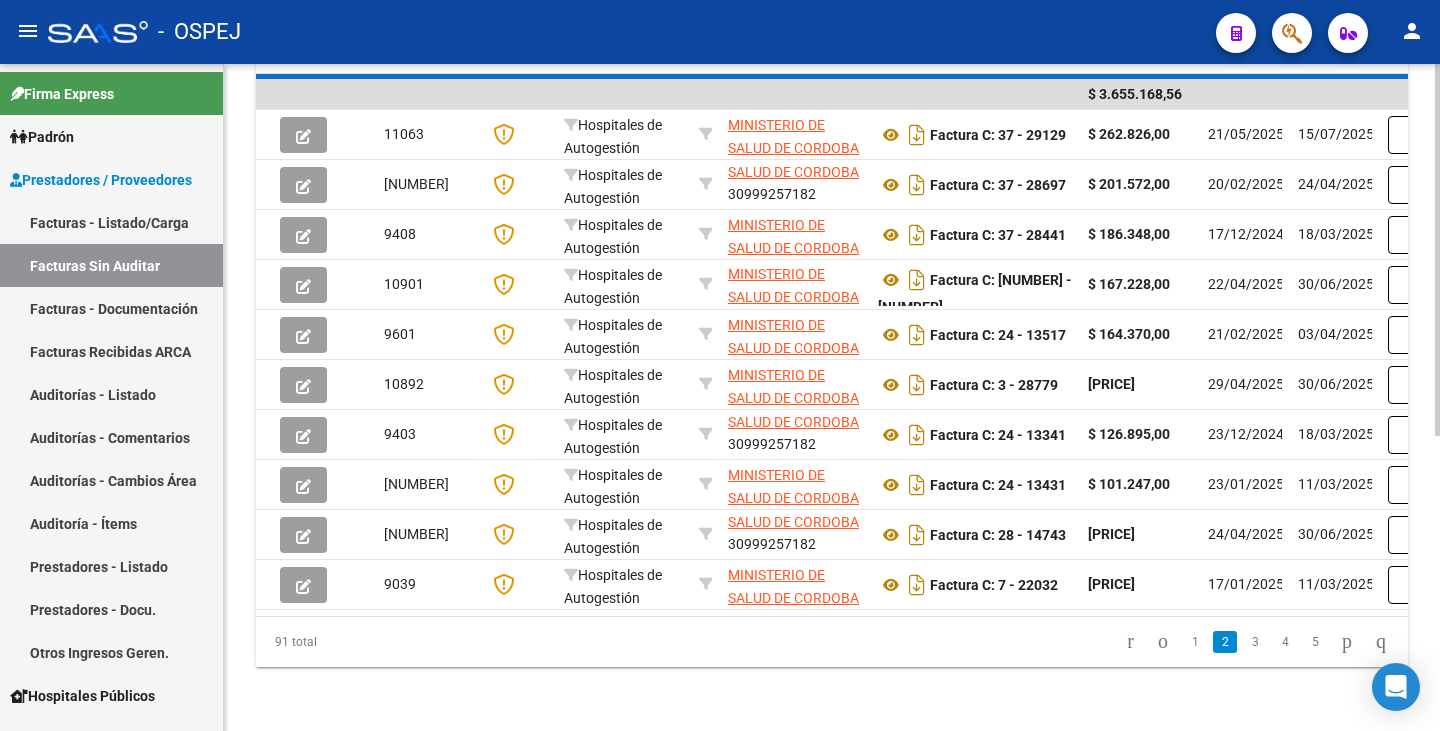 scroll, scrollTop: 523, scrollLeft: 0, axis: vertical 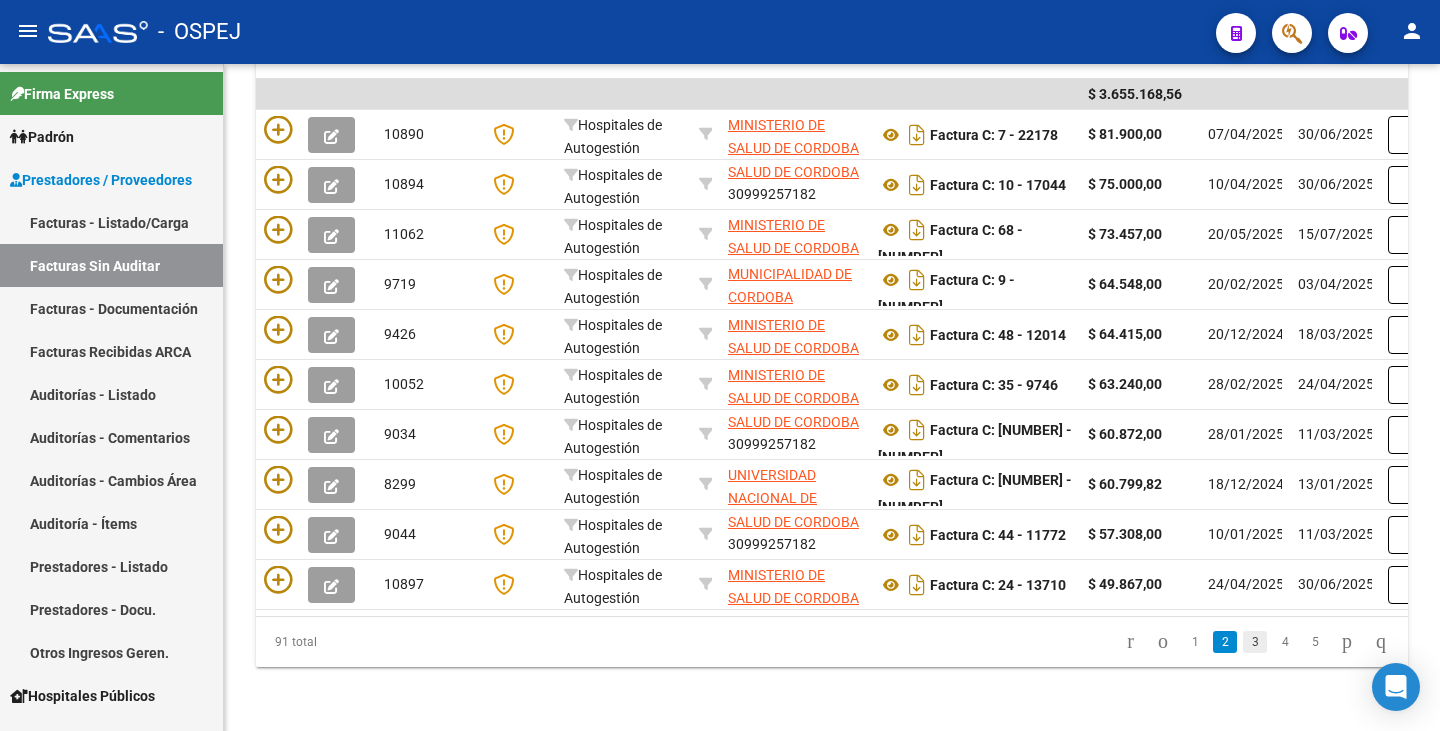 click on "3" 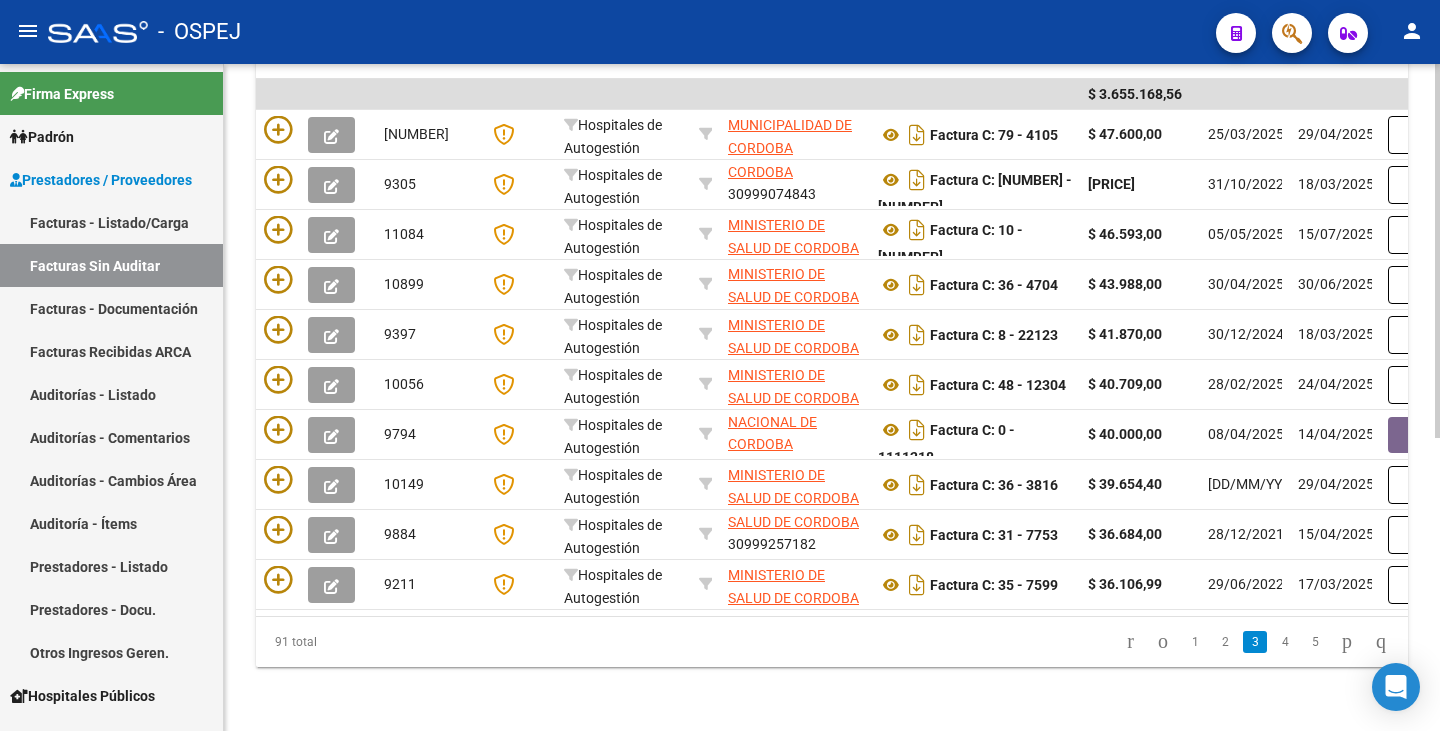 scroll, scrollTop: 523, scrollLeft: 0, axis: vertical 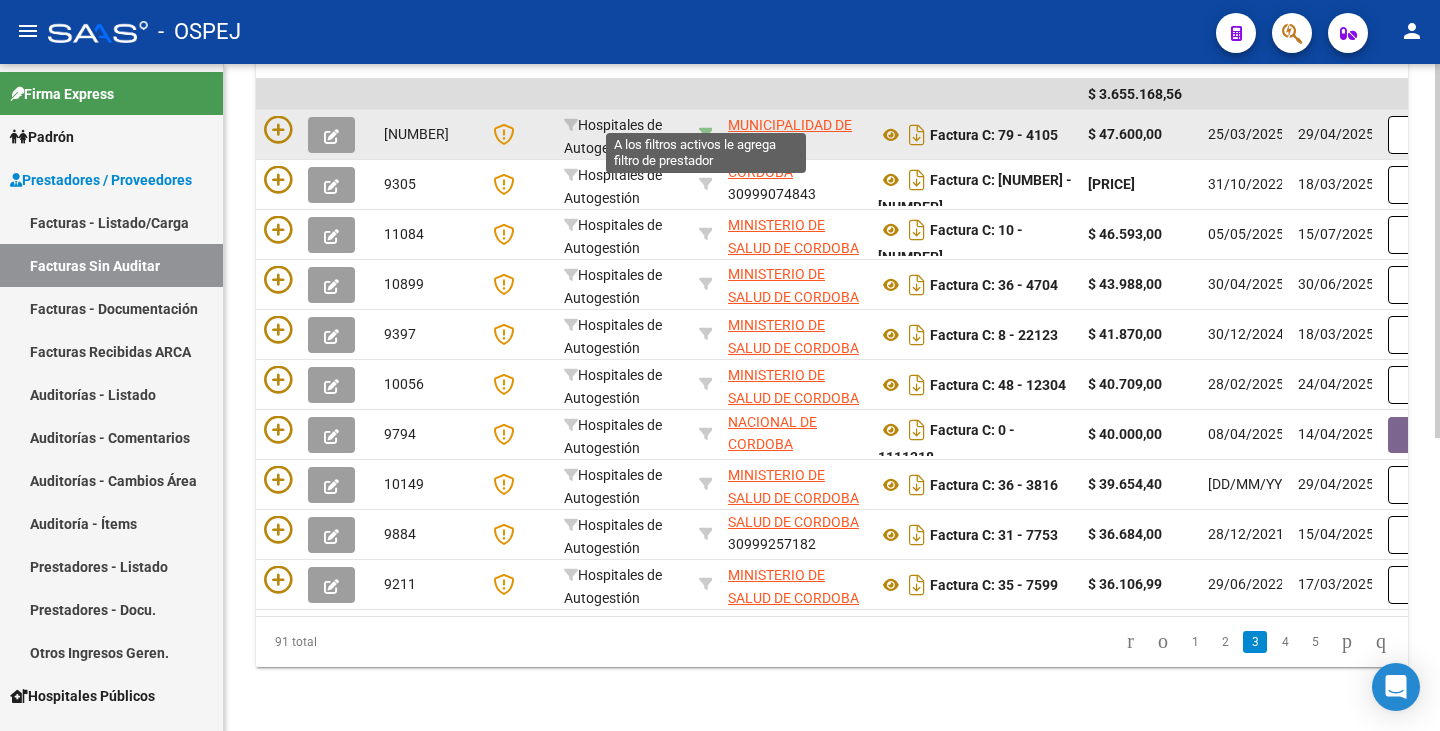 click 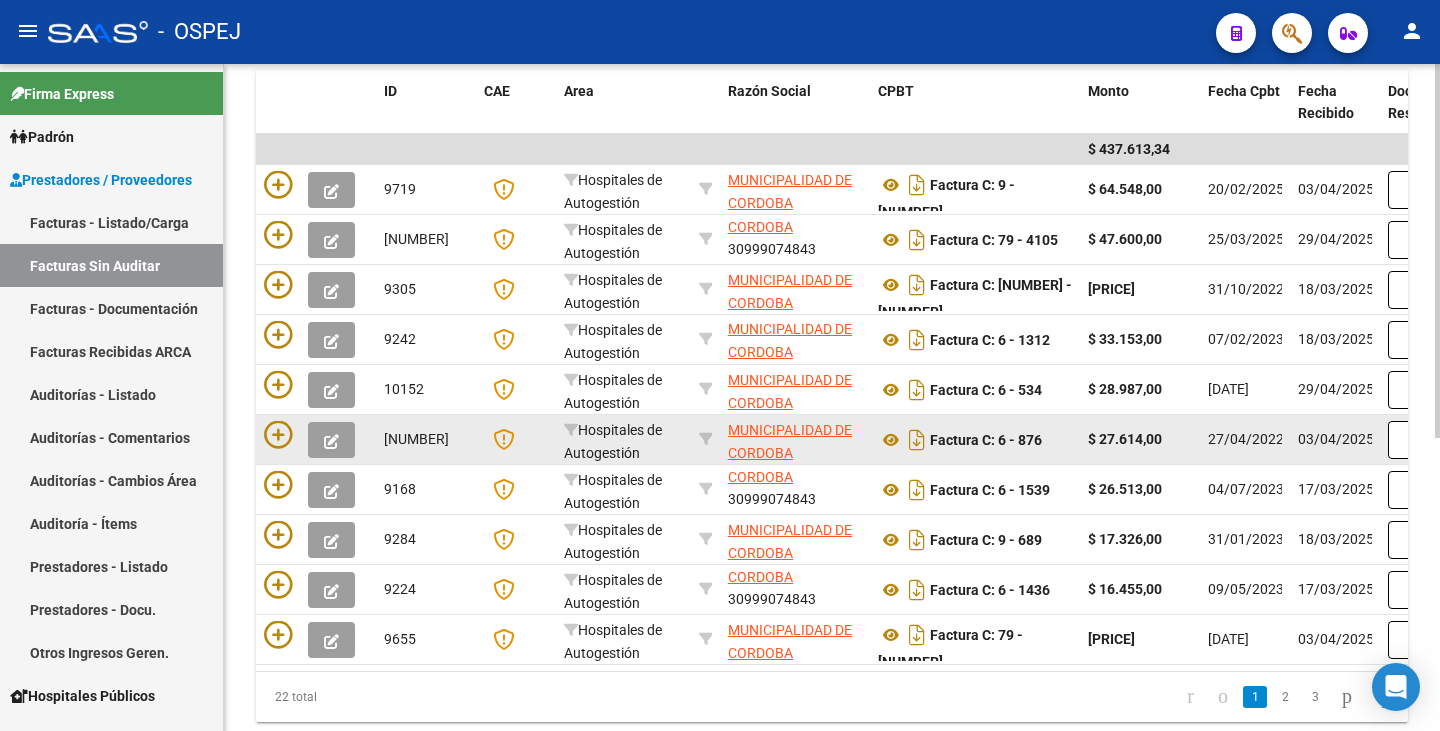 scroll, scrollTop: 423, scrollLeft: 0, axis: vertical 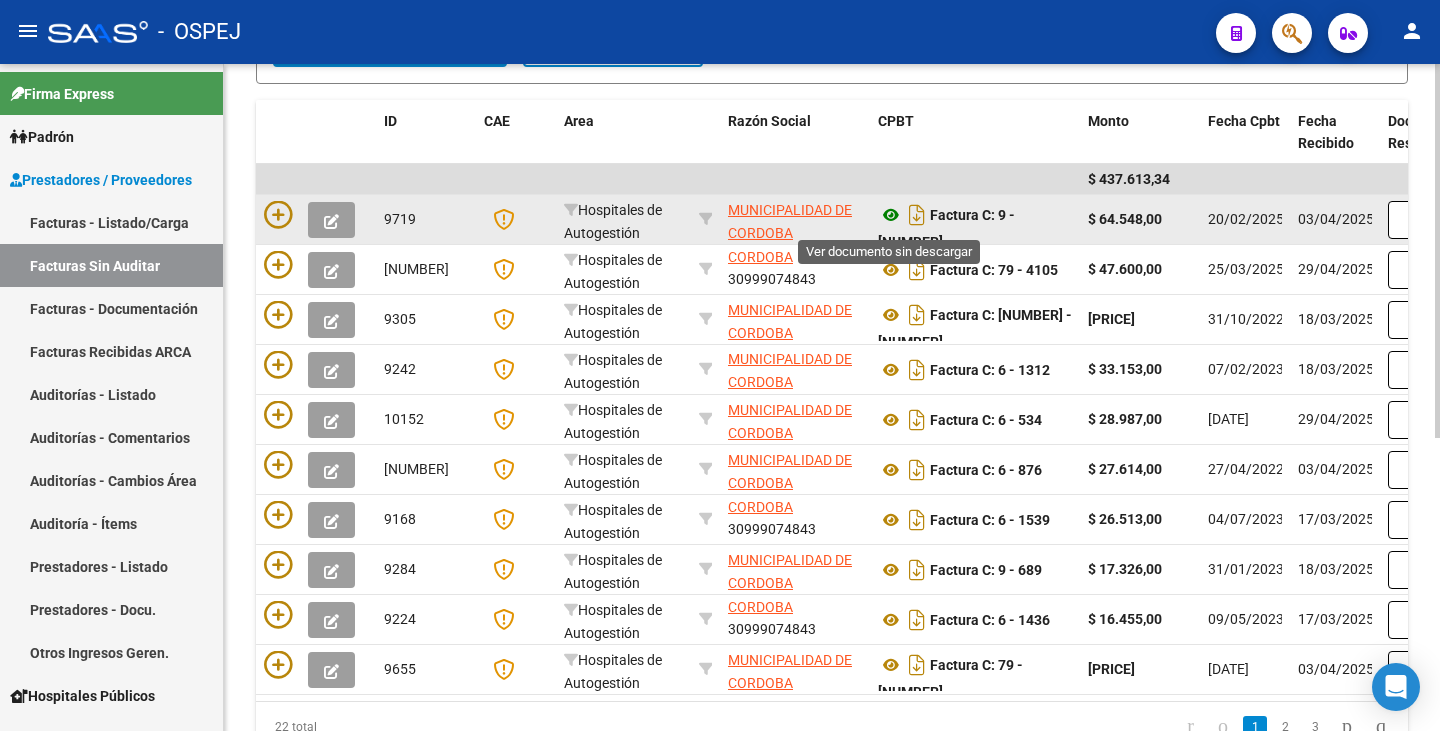 click 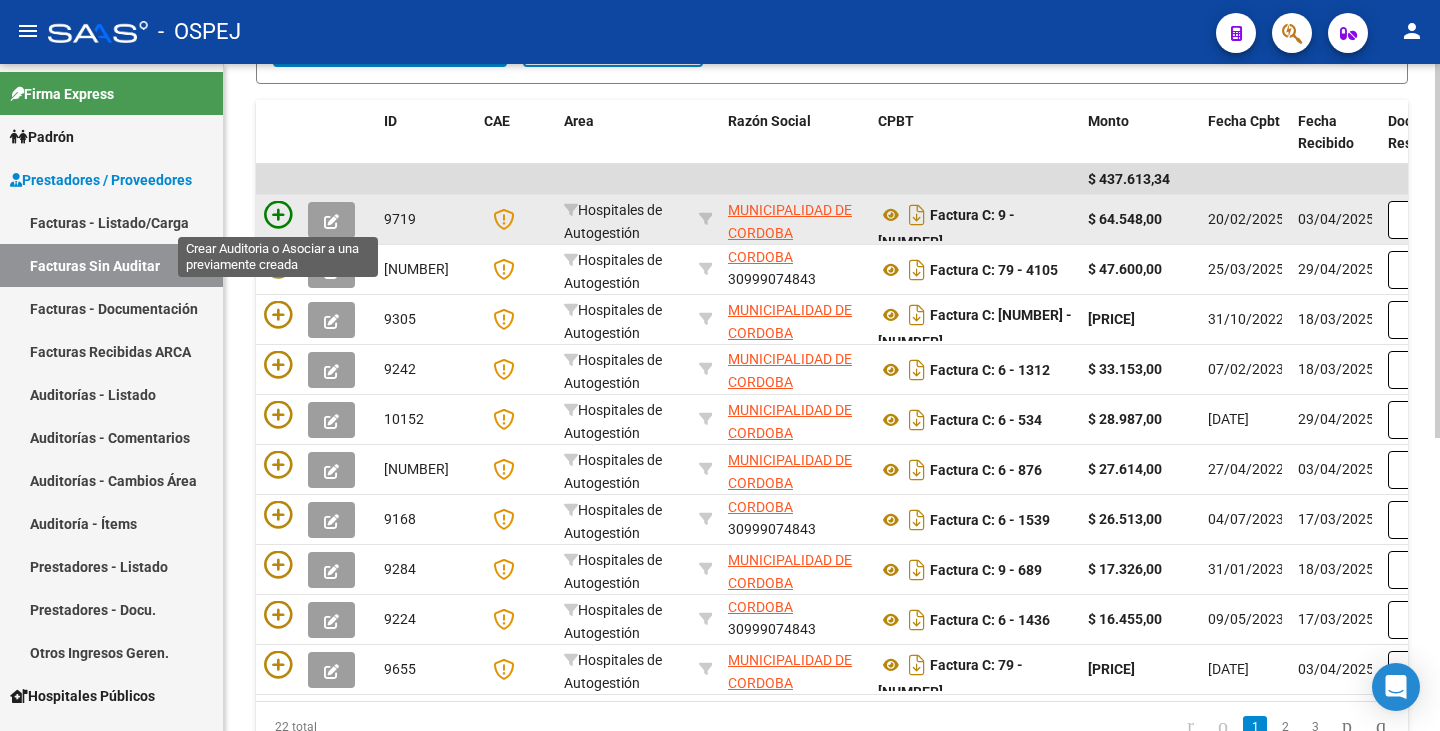 click 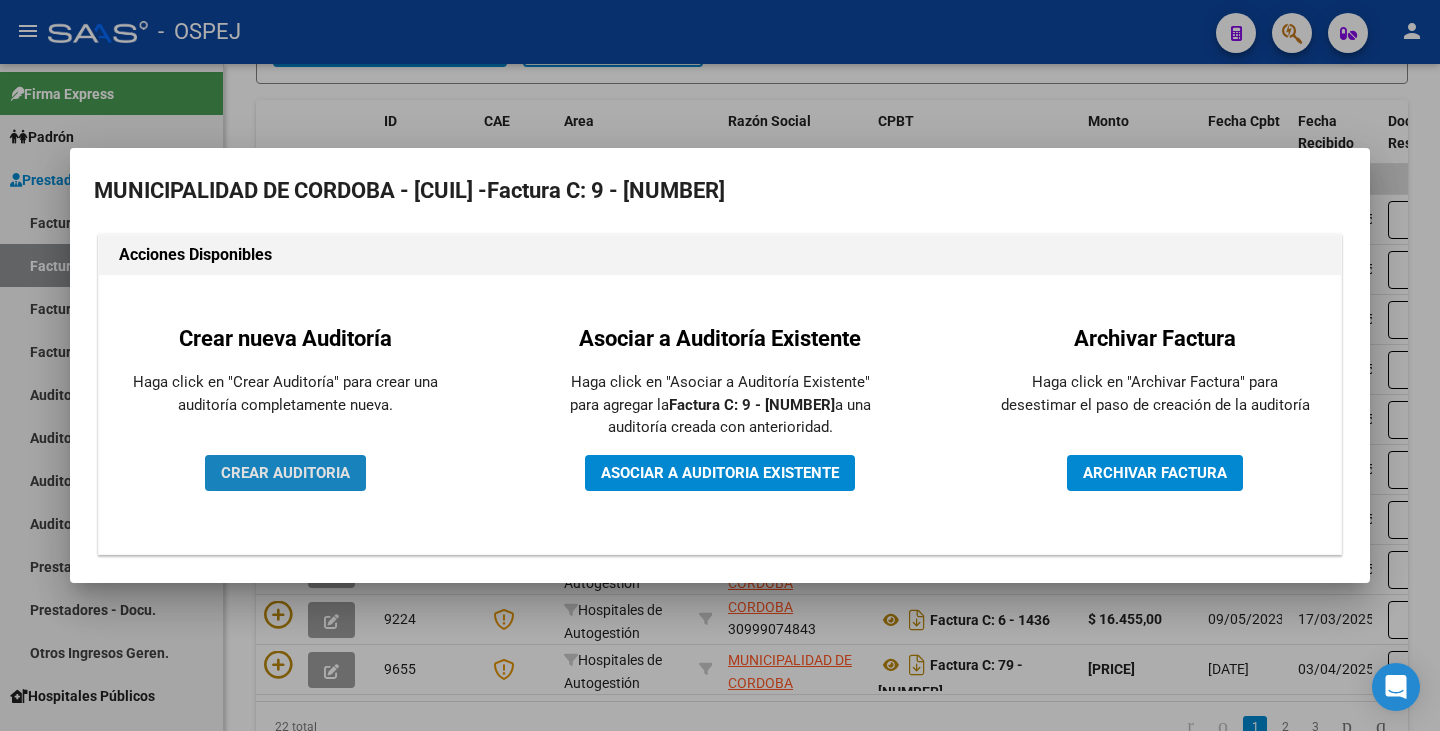 click on "CREAR AUDITORIA" at bounding box center (285, 473) 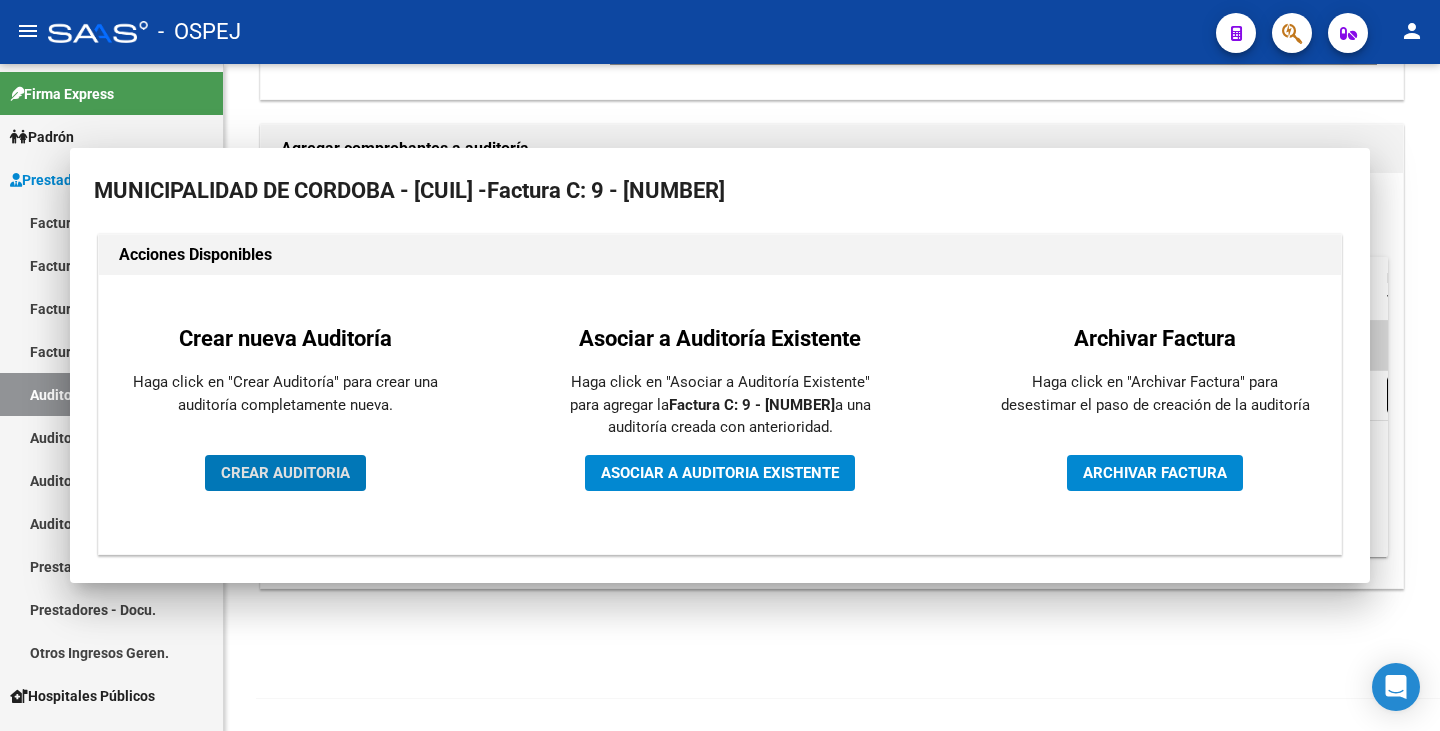 scroll, scrollTop: 402, scrollLeft: 0, axis: vertical 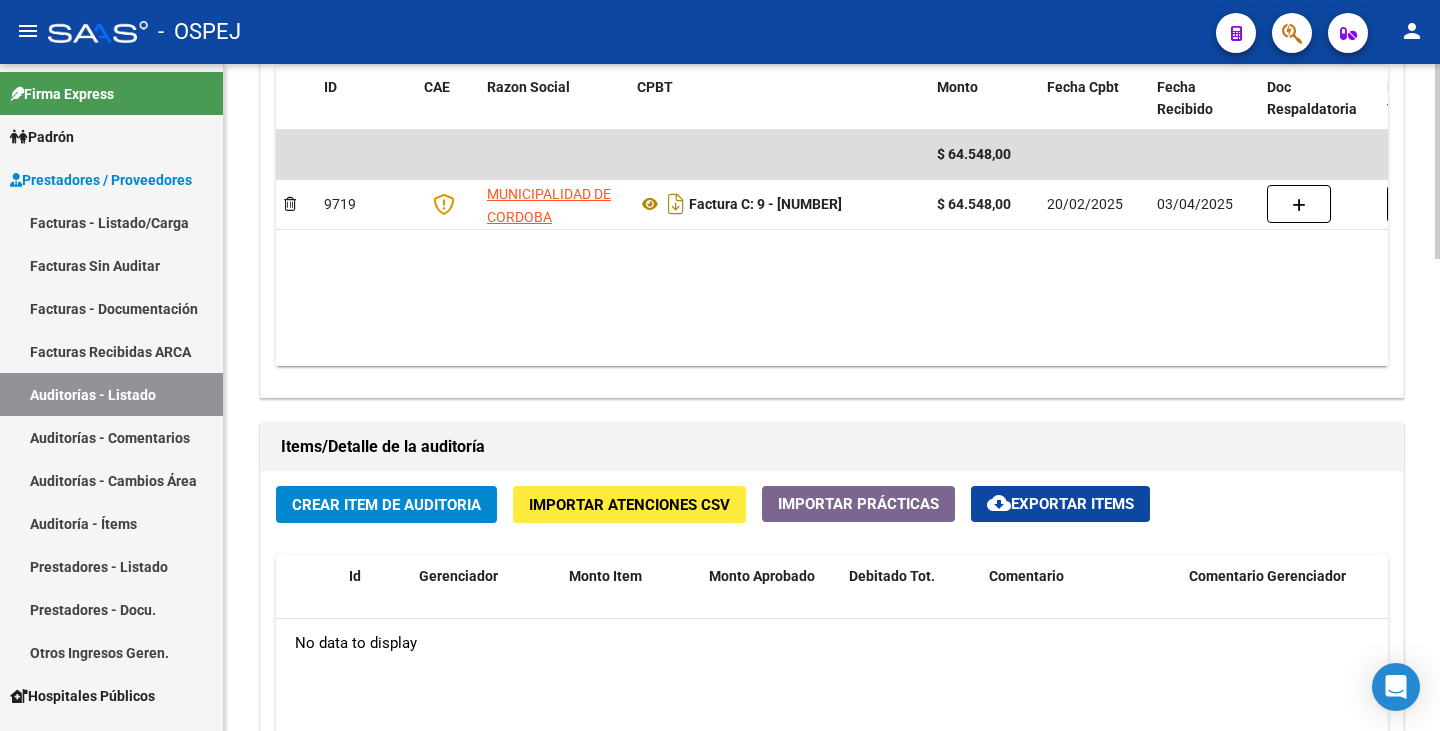 click on "Importar Atenciones CSV" 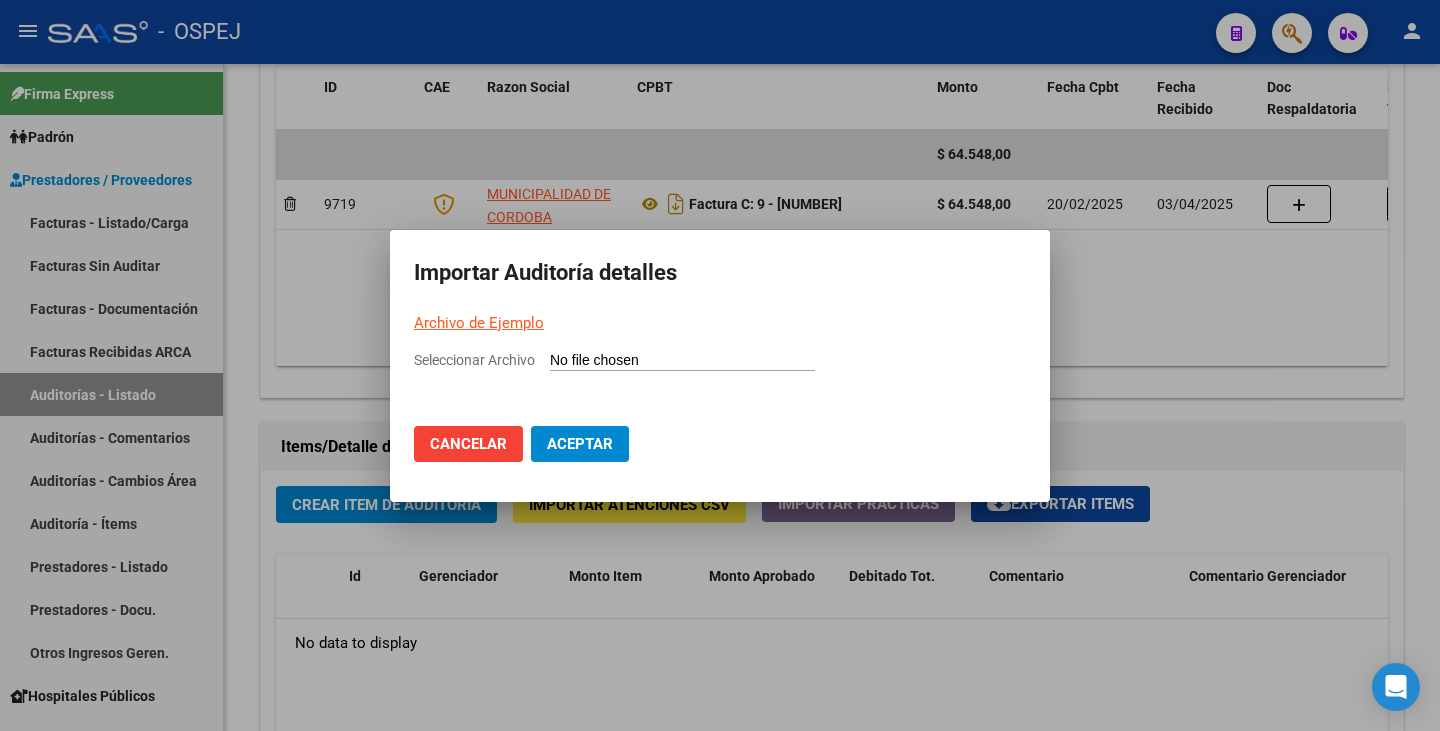 click on "Archivo de Ejemplo" at bounding box center [479, 323] 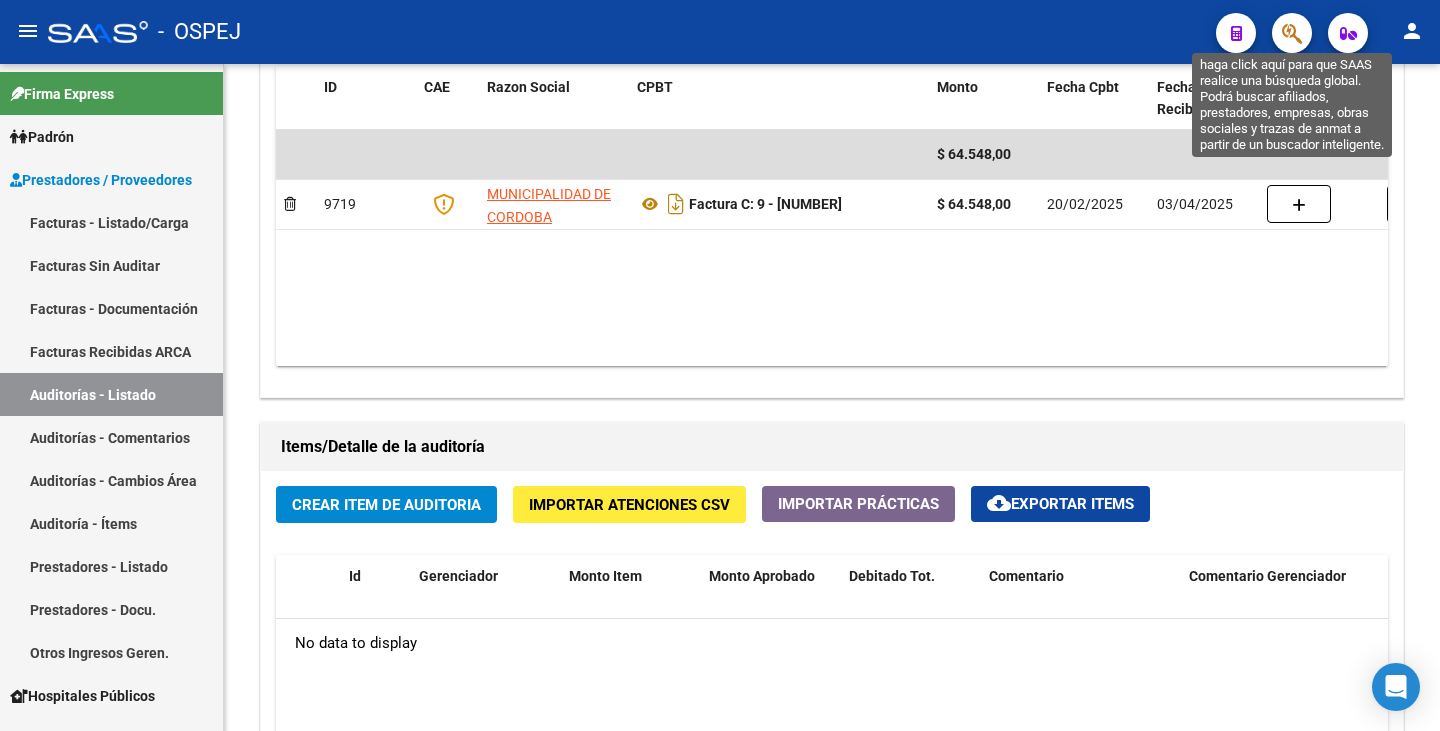 click 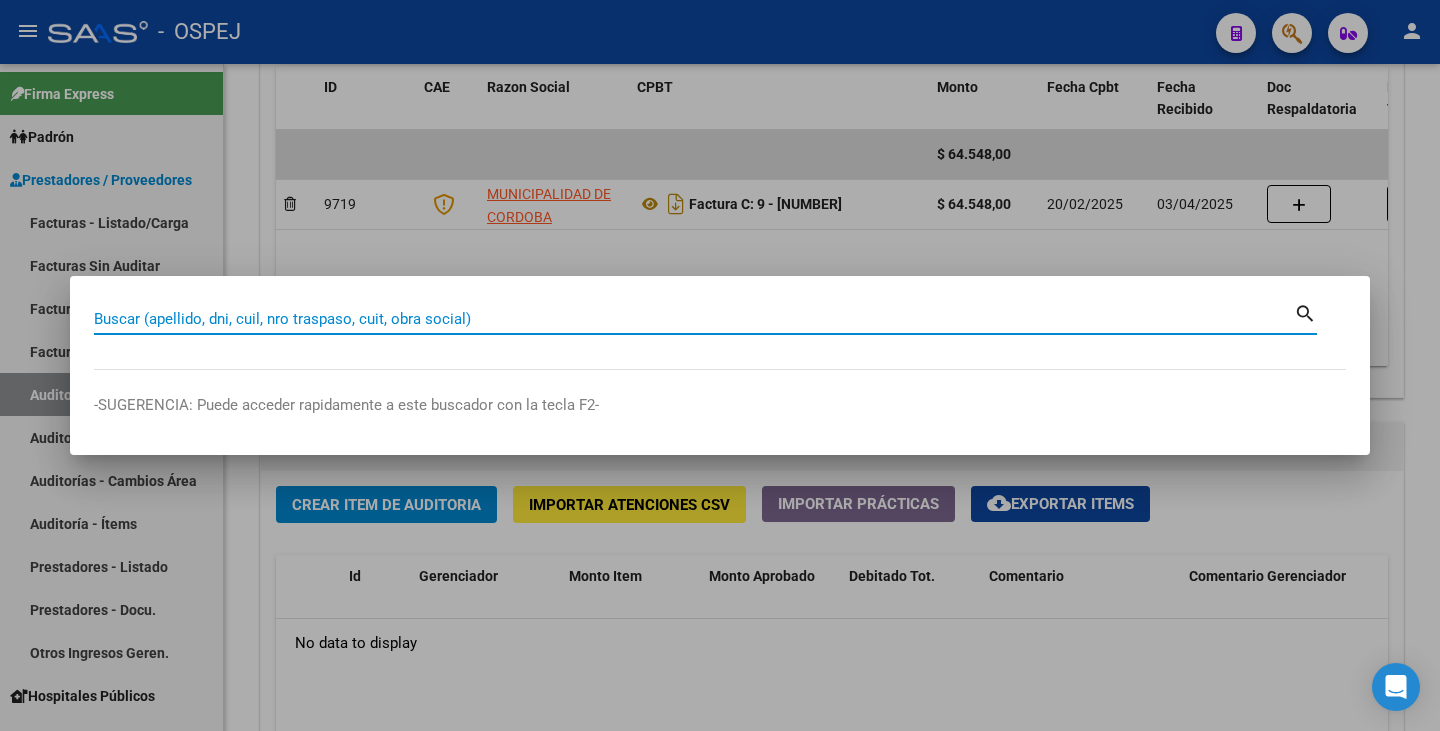 paste on "[CUIL]" 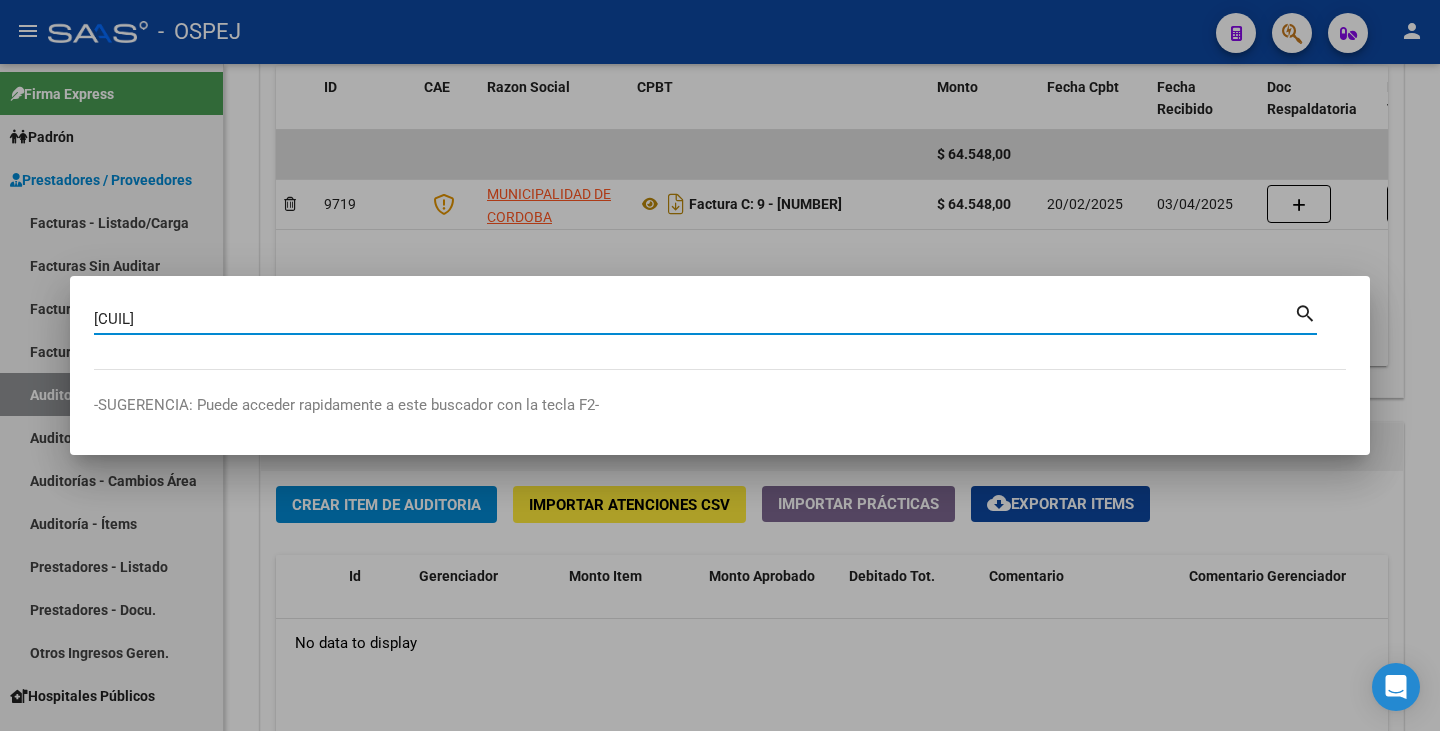 type on "[CUIL]" 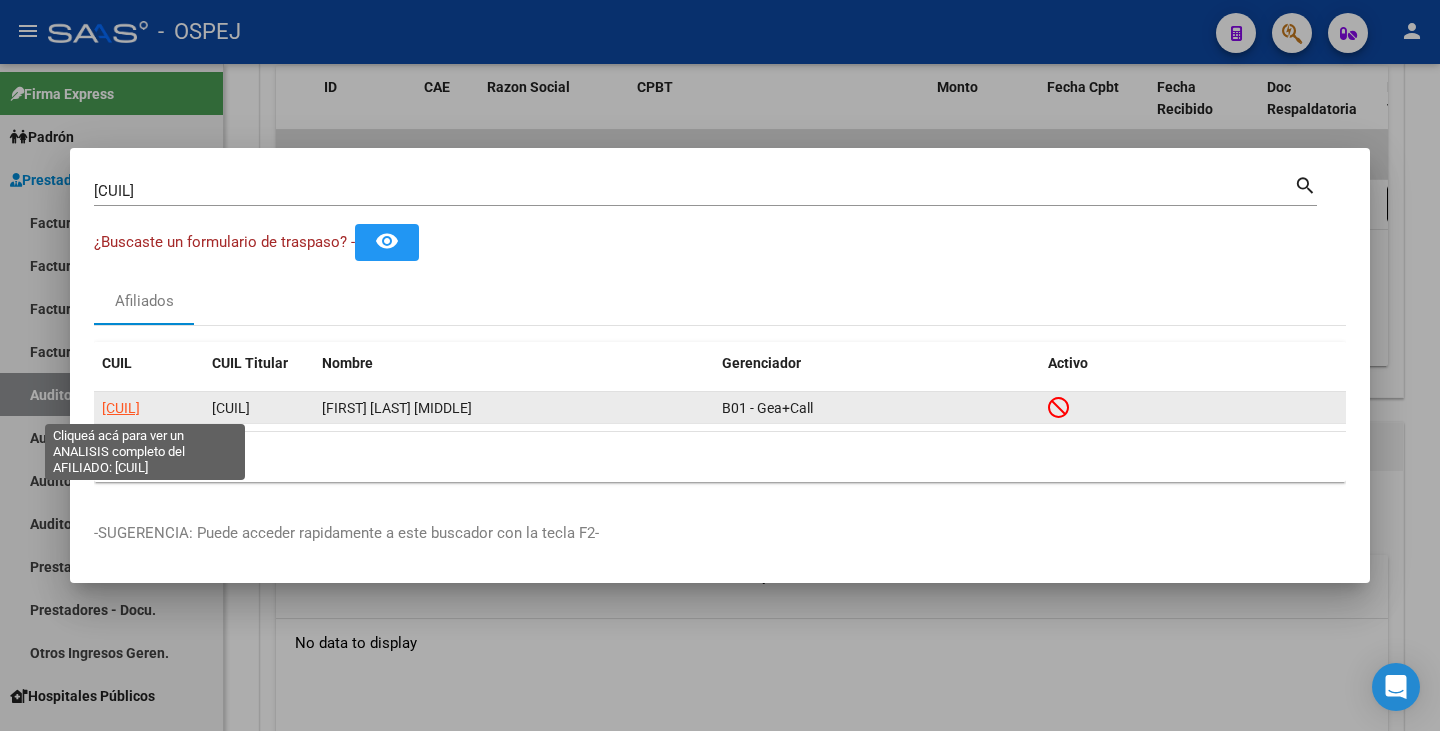 click on "[CUIL]" 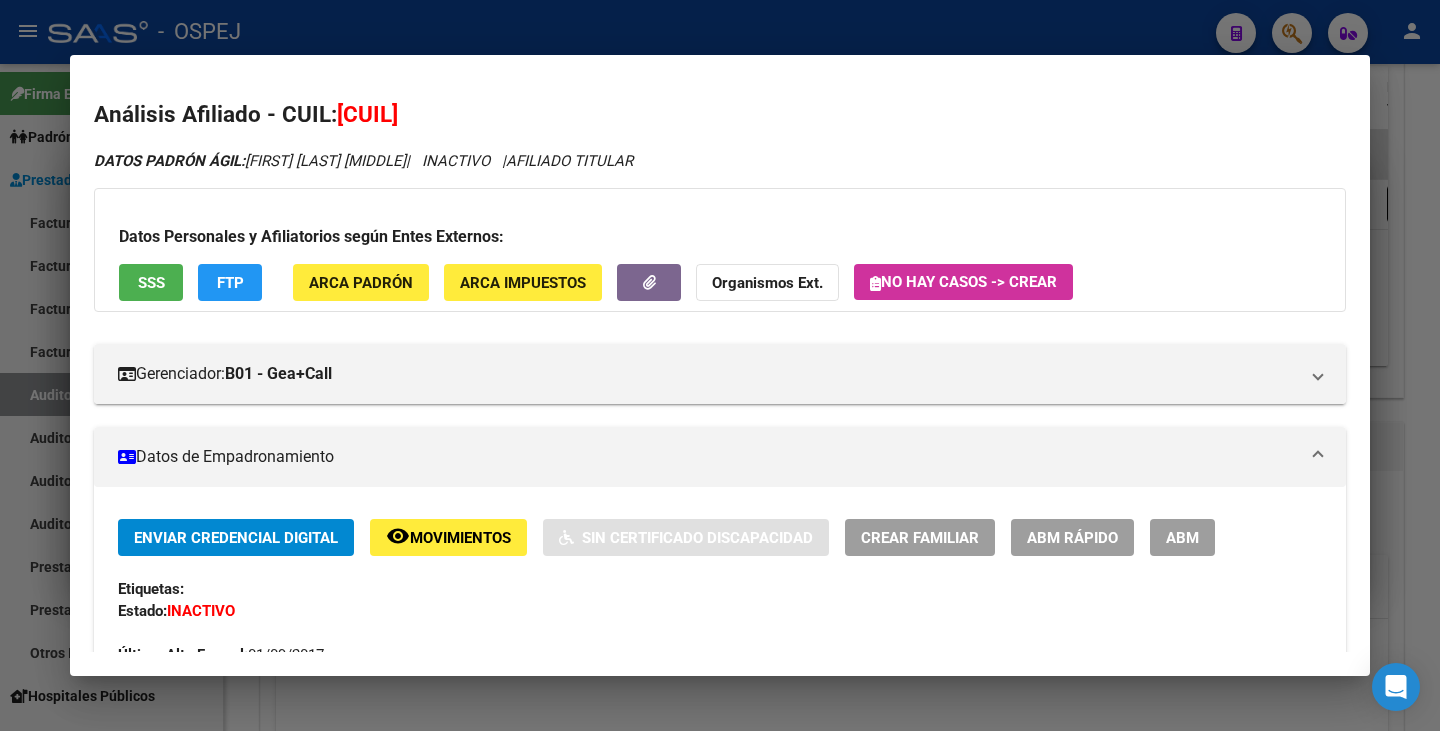 drag, startPoint x: 342, startPoint y: 111, endPoint x: 480, endPoint y: 112, distance: 138.00362 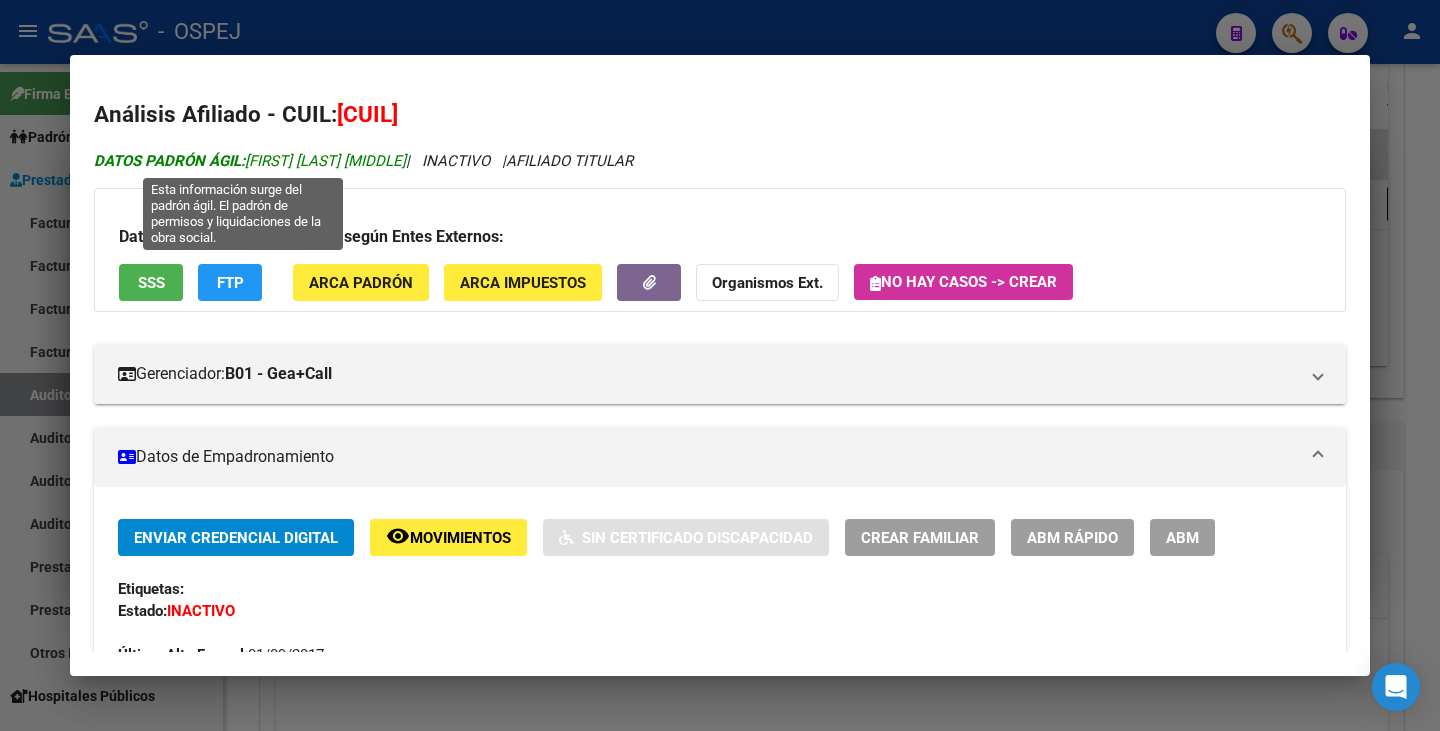 drag, startPoint x: 248, startPoint y: 162, endPoint x: 389, endPoint y: 156, distance: 141.12761 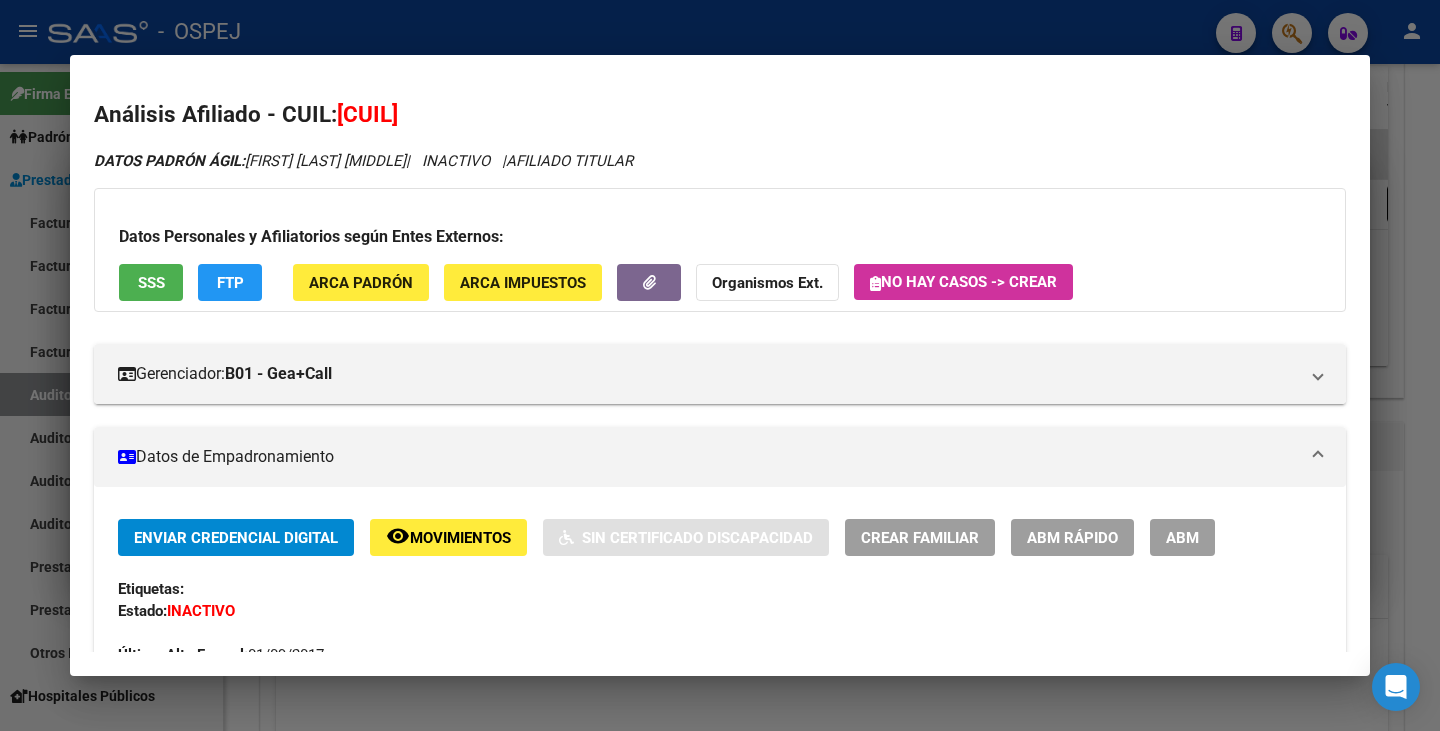 click at bounding box center [720, 365] 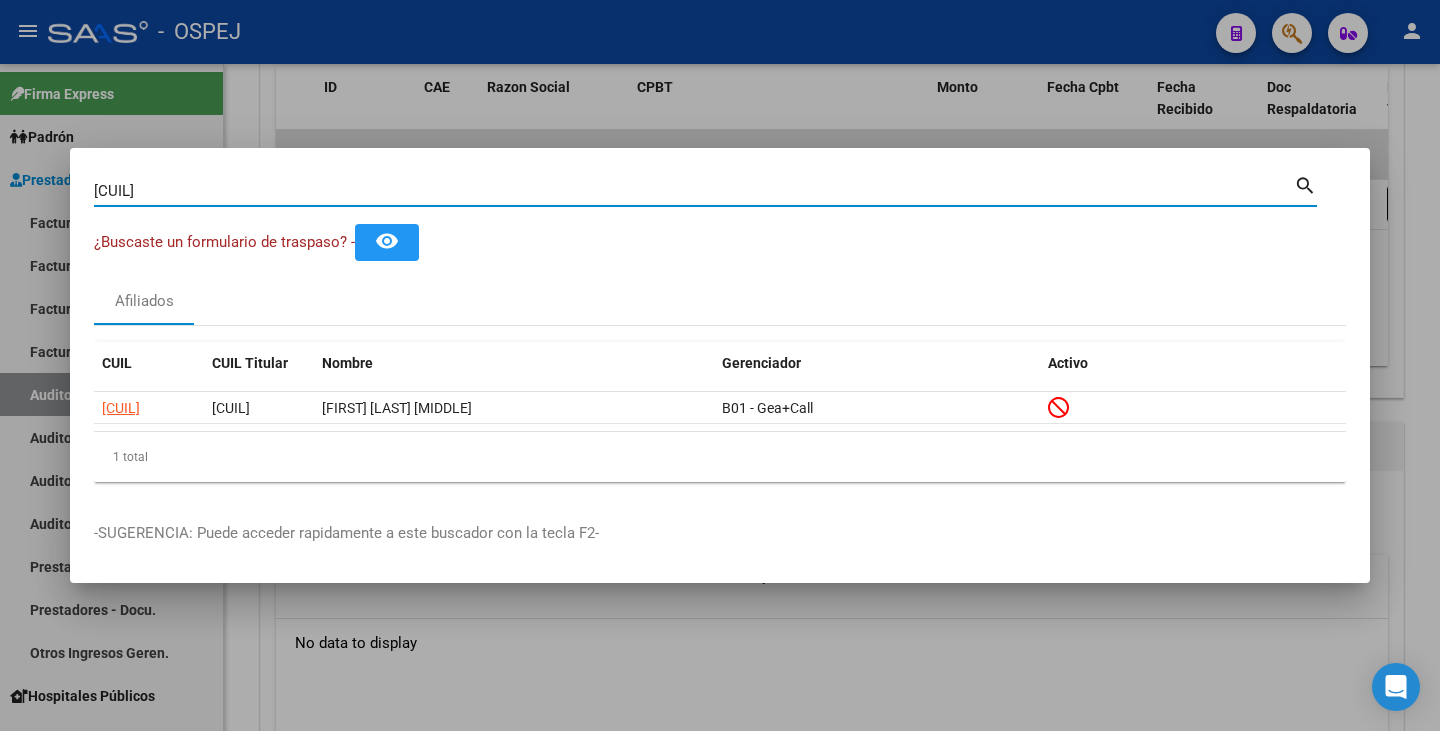 drag, startPoint x: 167, startPoint y: 189, endPoint x: 0, endPoint y: 199, distance: 167.29913 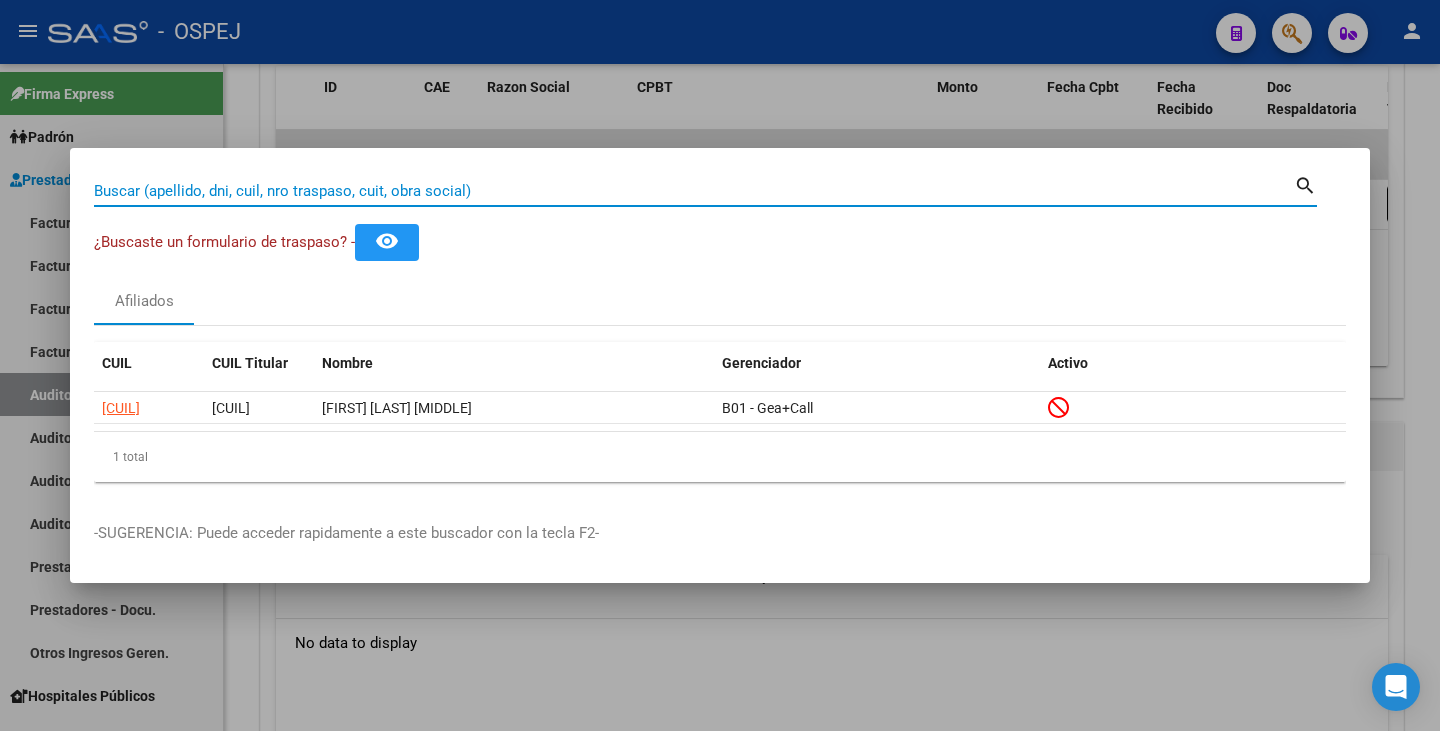 paste on "[NUMBER]" 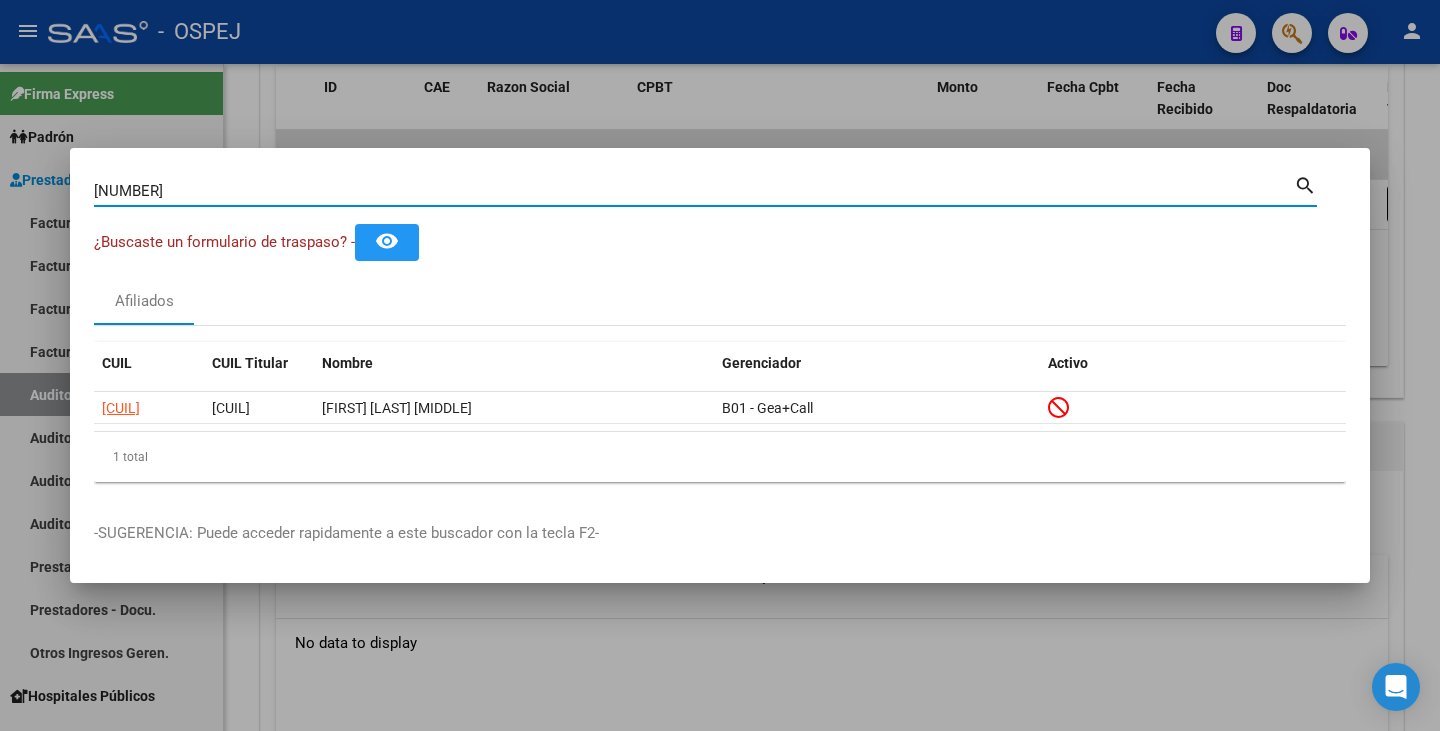 type on "[NUMBER]" 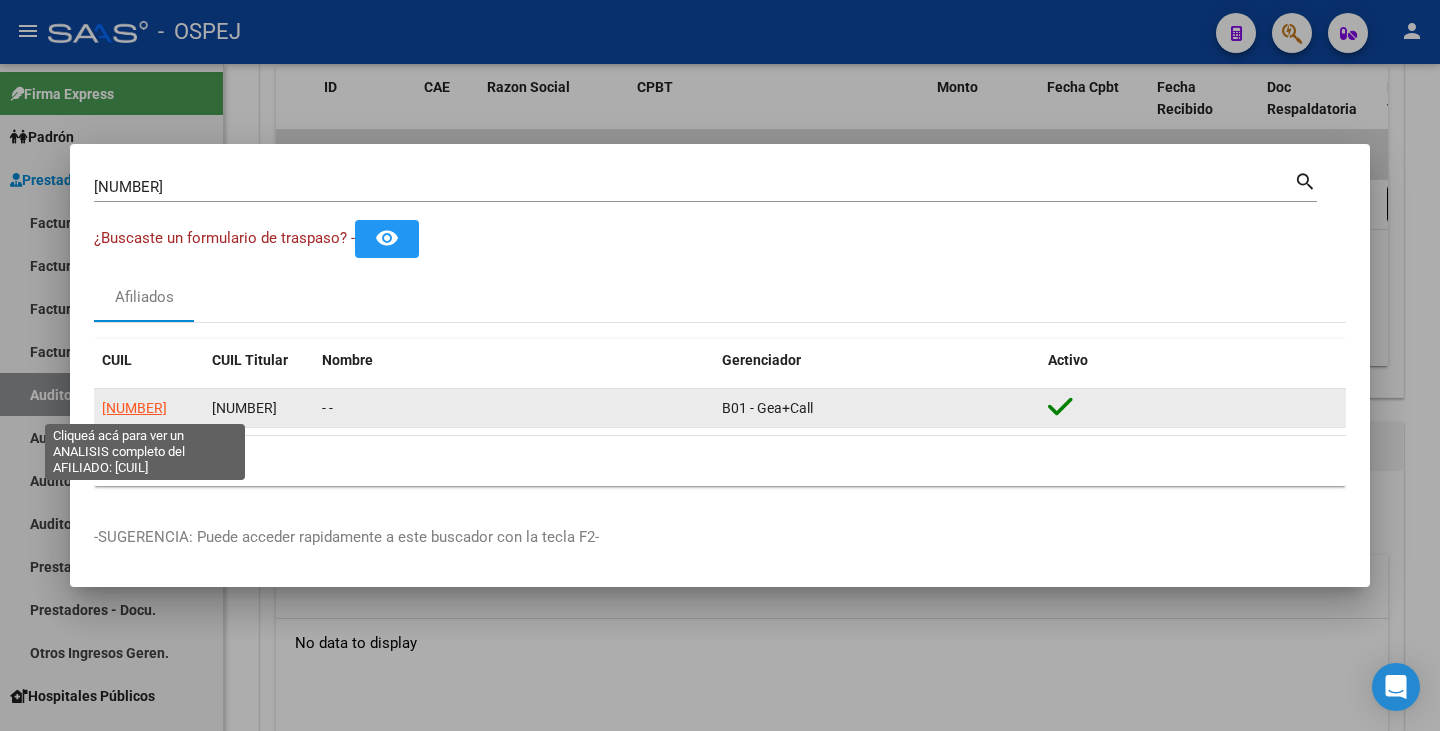 click on "[NUMBER]" 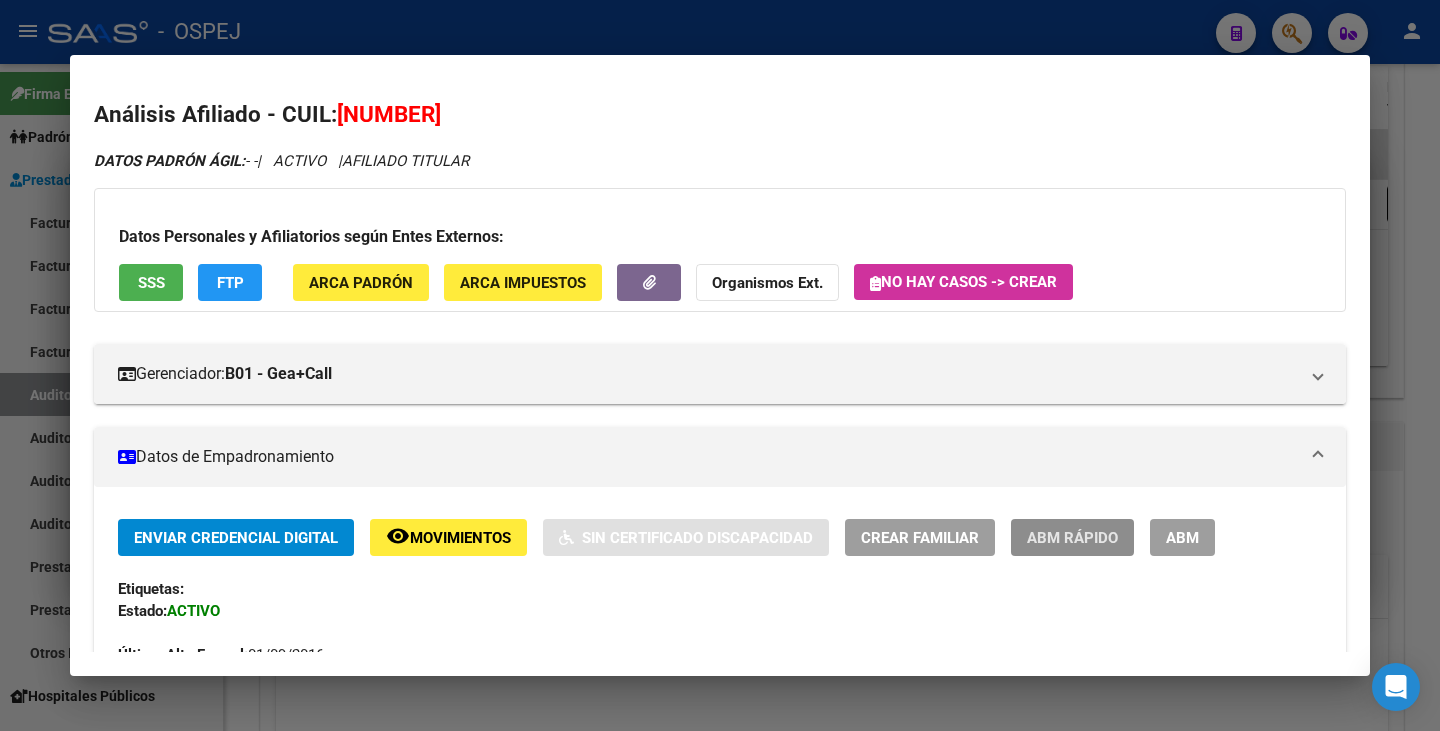 click on "ABM Rápido" 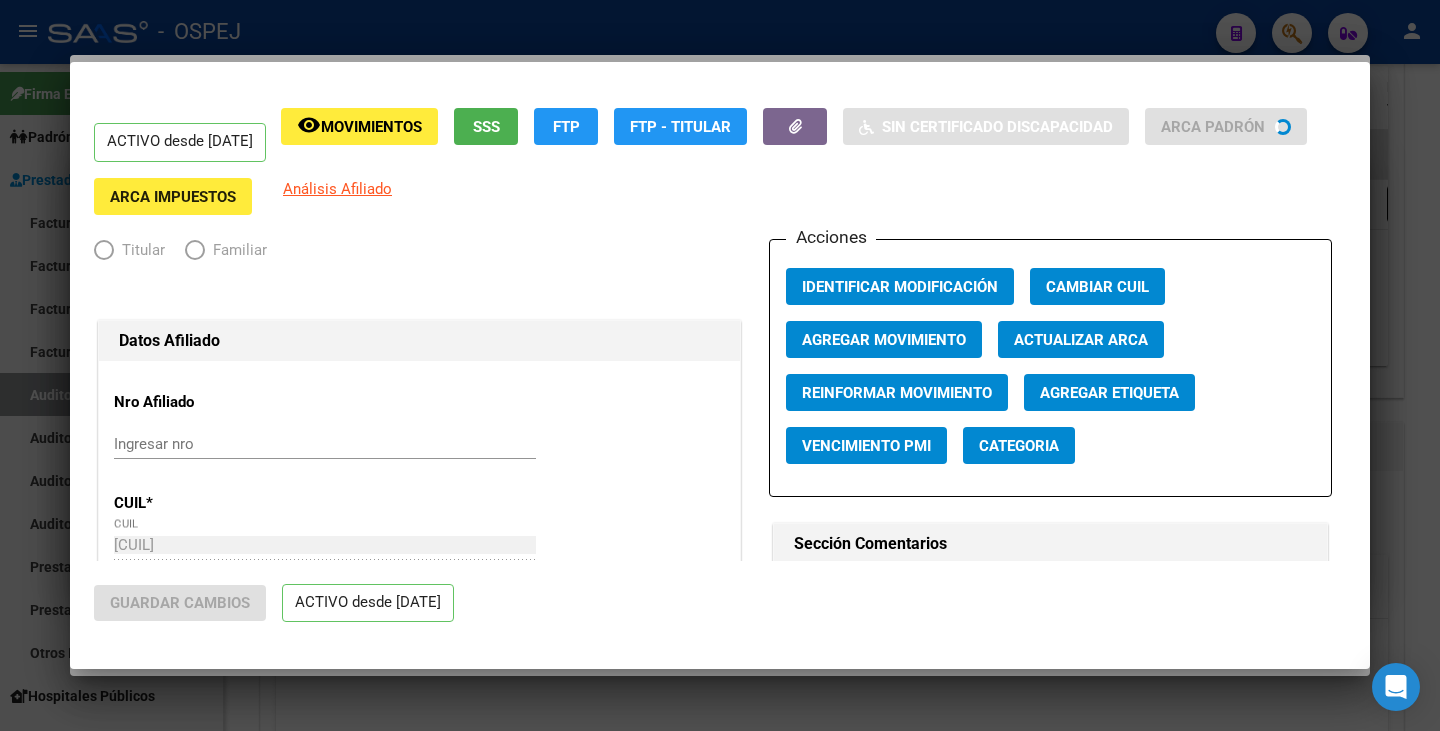 radio on "true" 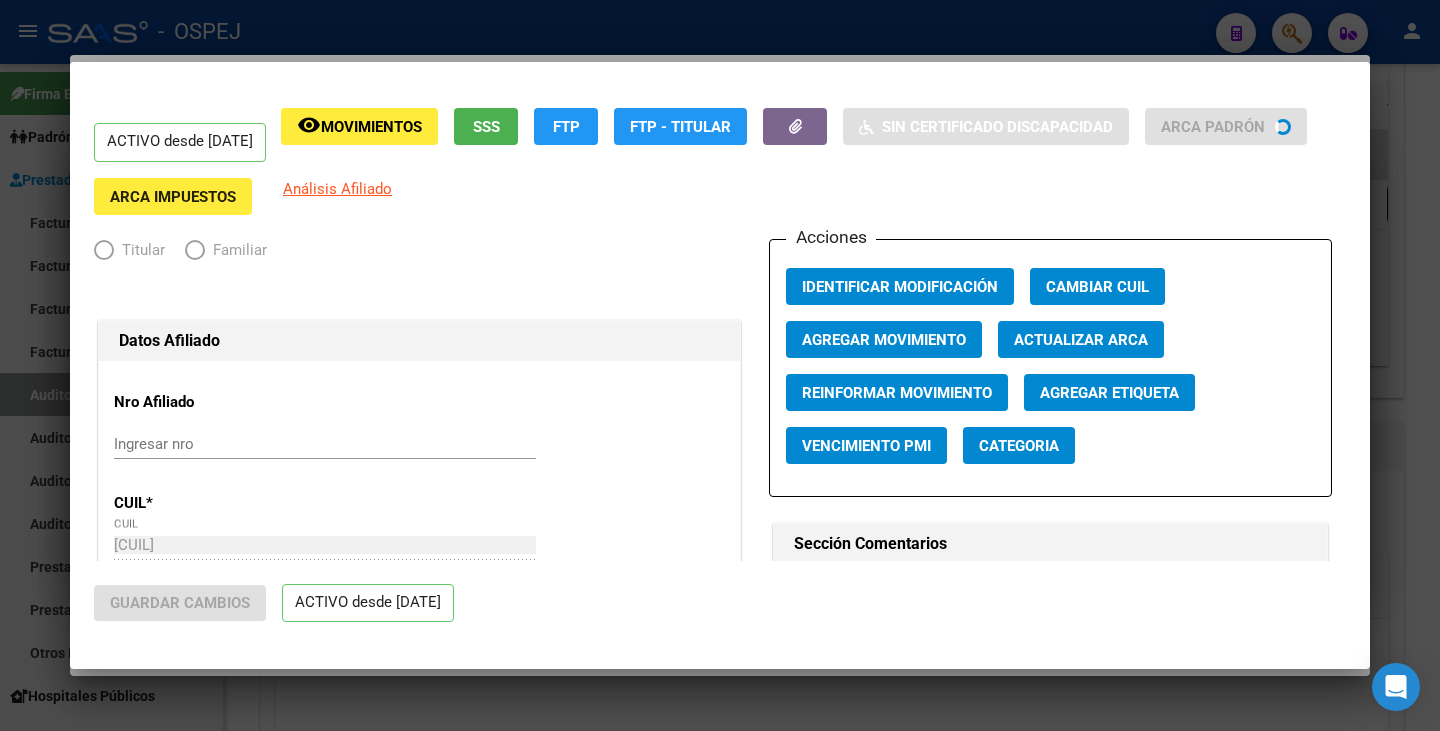 type on "[CUIL]" 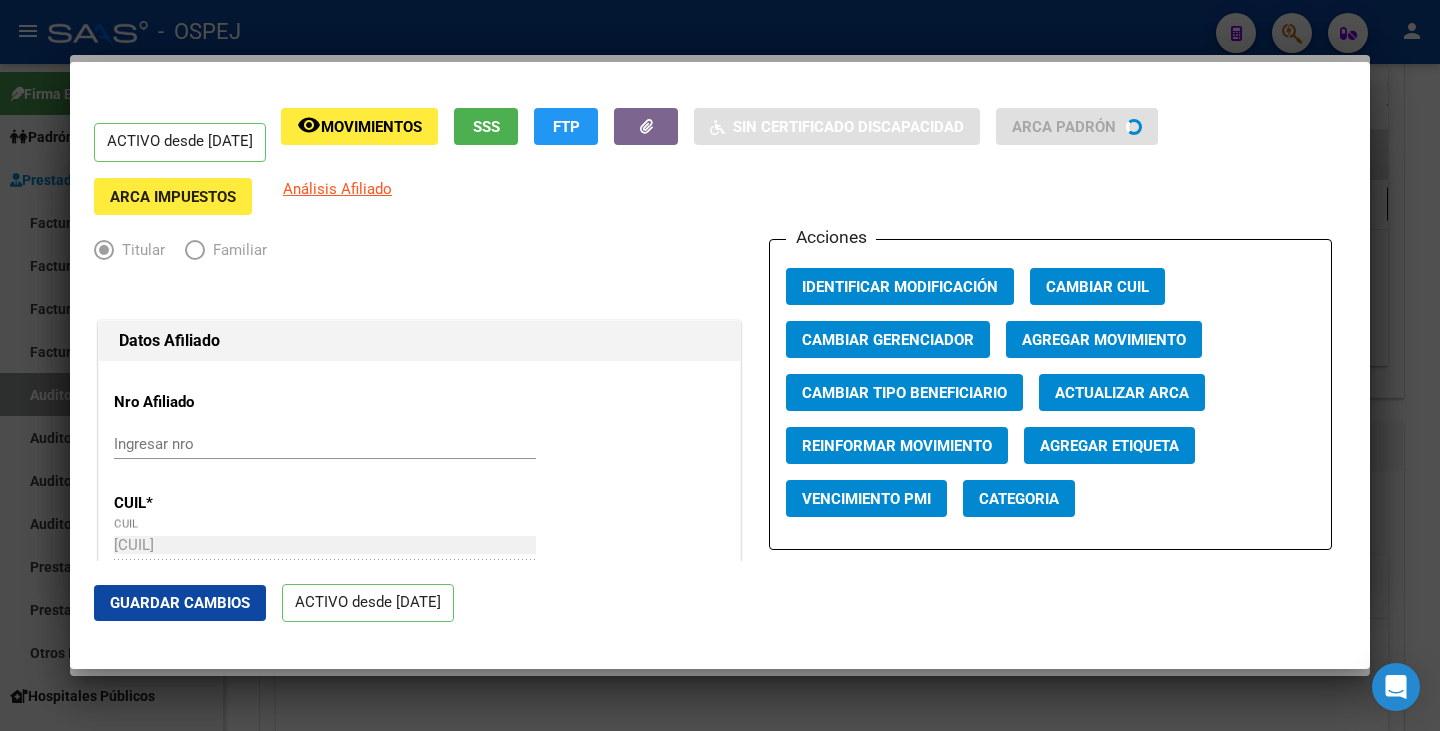 click on "Actualizar ARCA" at bounding box center [1122, 393] 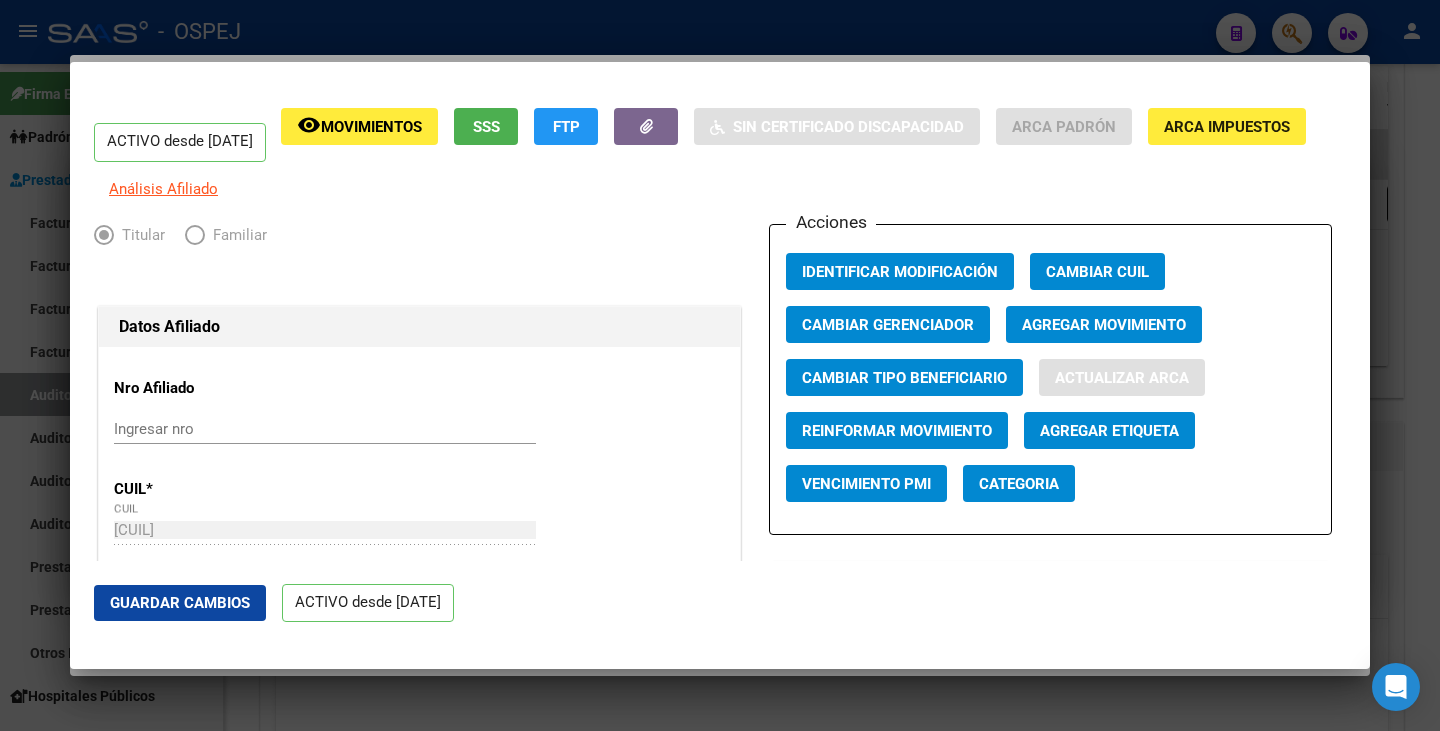 type on "[LAST]" 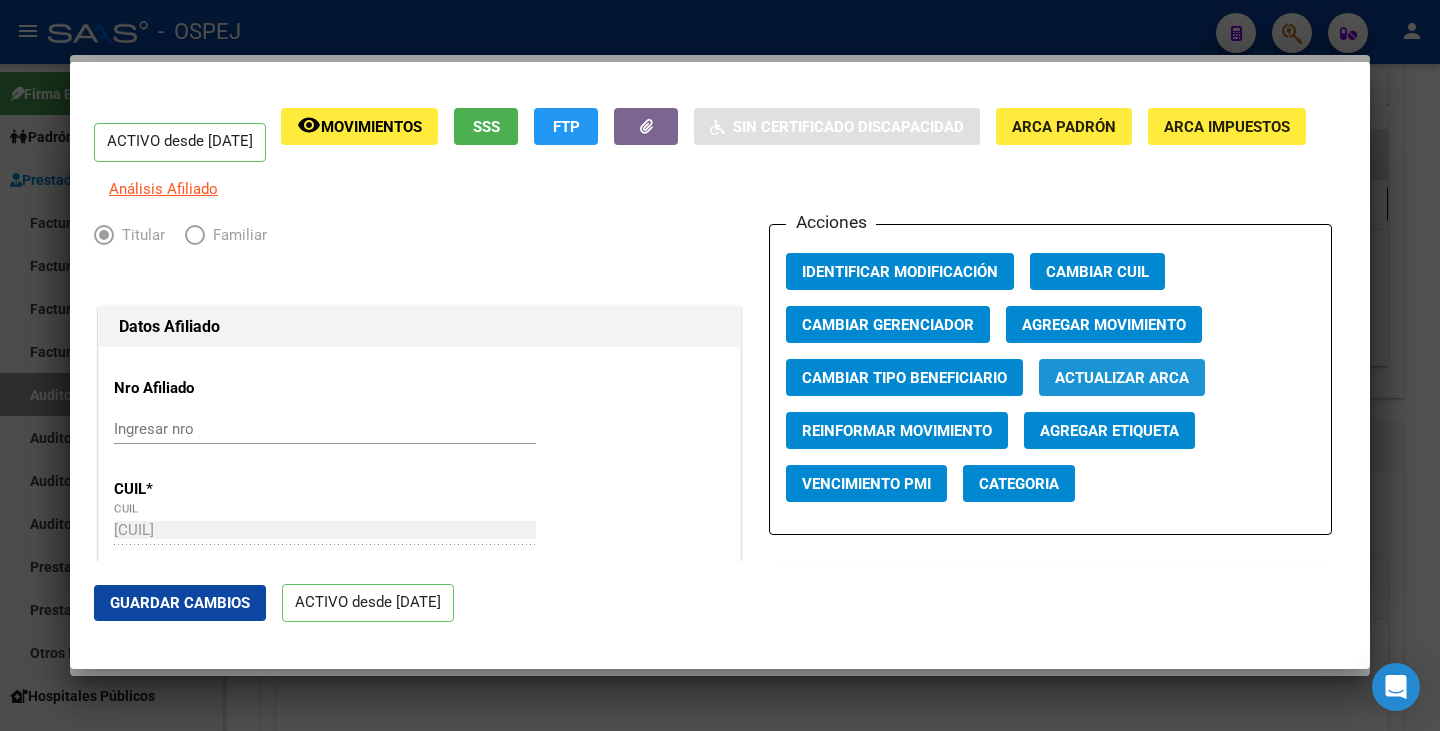 click on "Actualizar ARCA" at bounding box center (1122, 378) 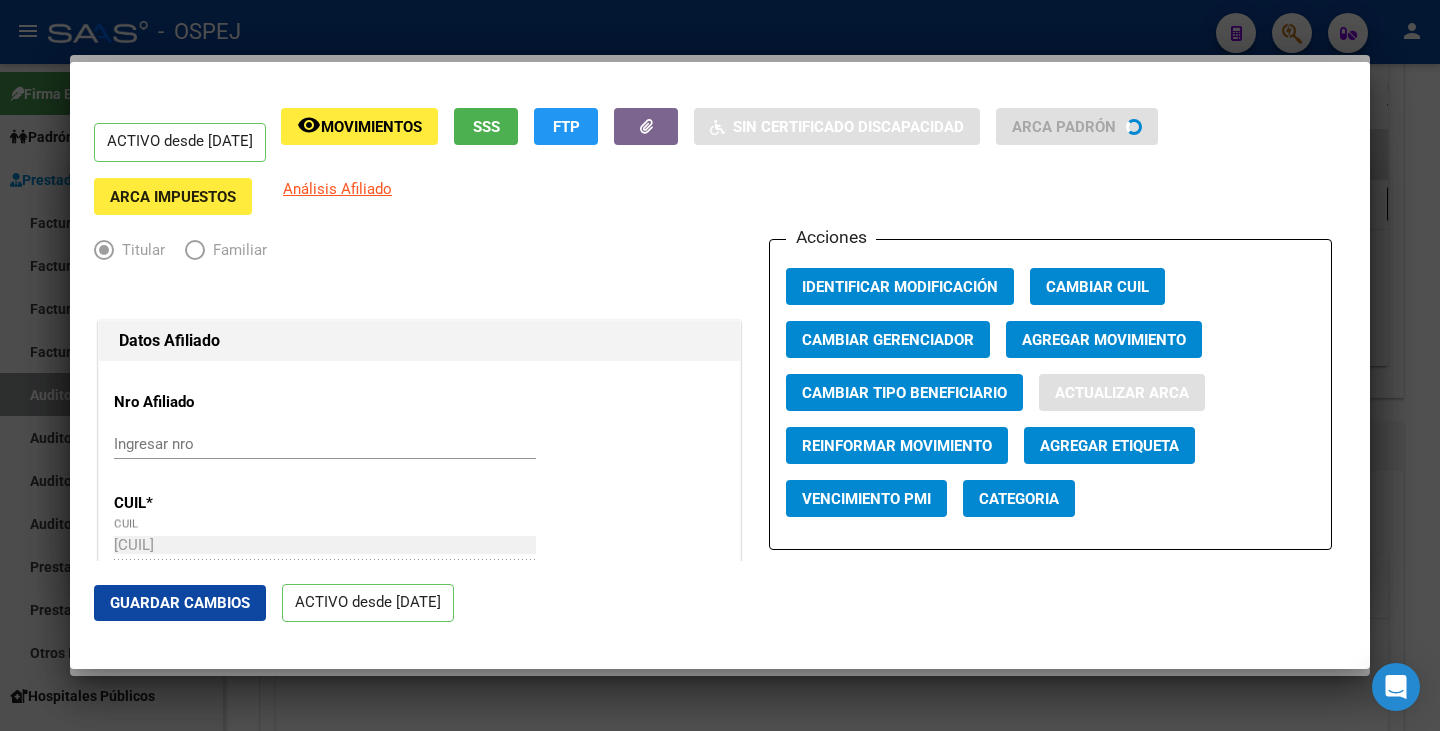type on "CORDOBA" 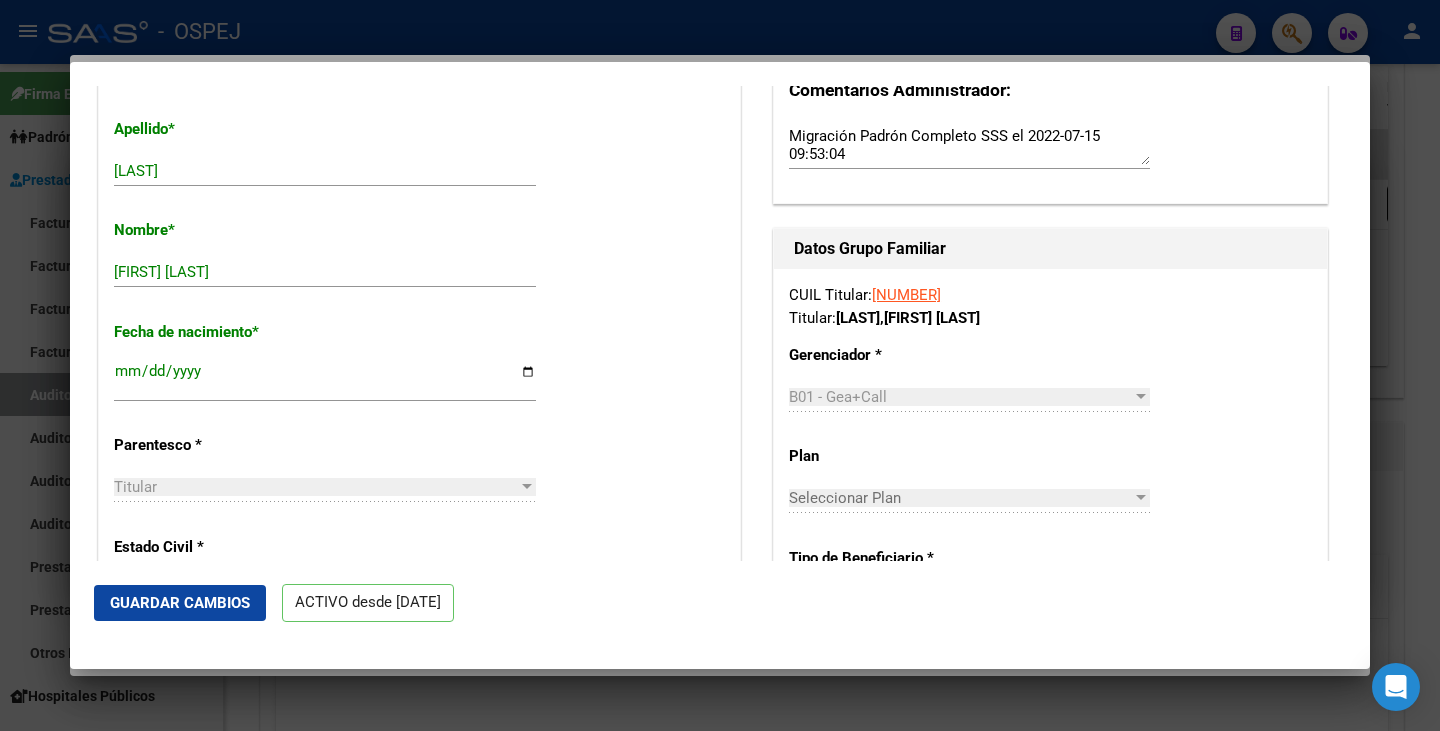scroll, scrollTop: 700, scrollLeft: 0, axis: vertical 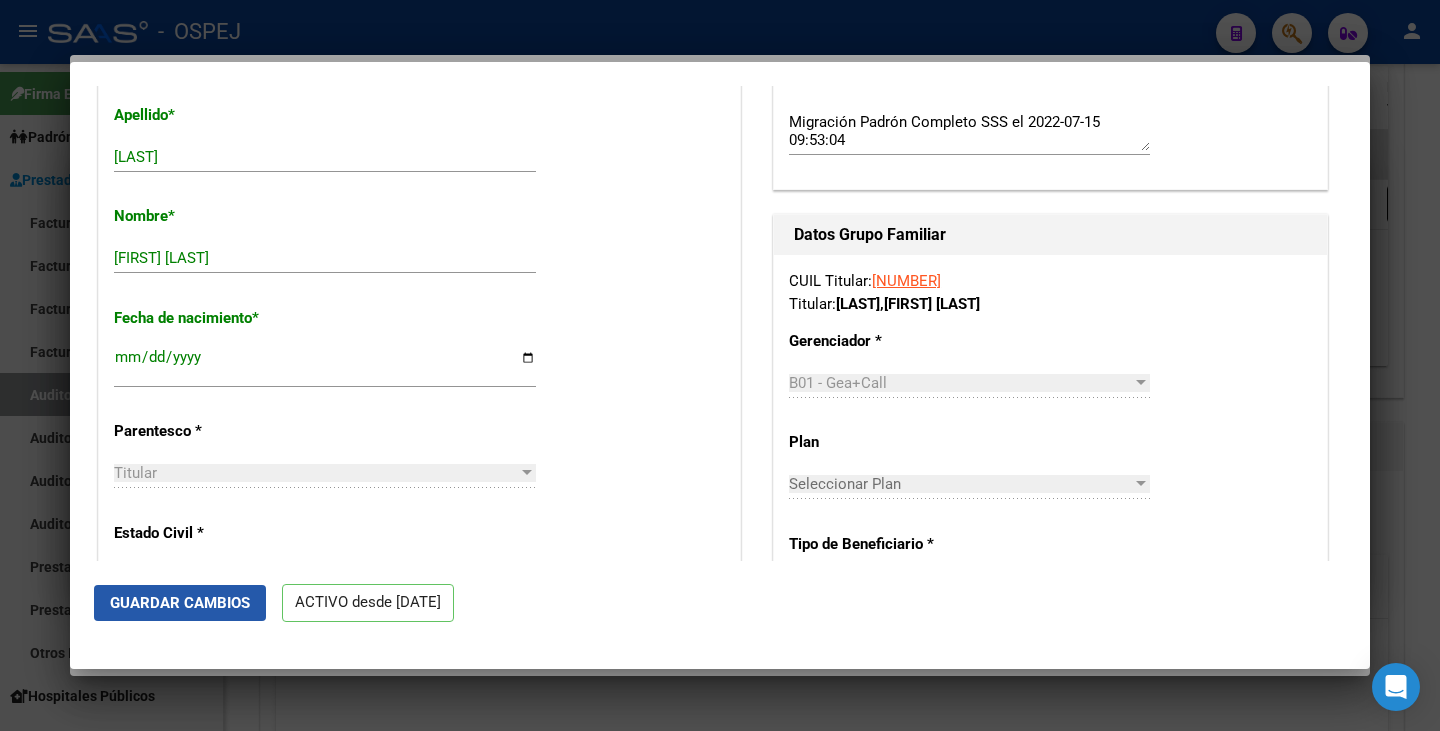 click on "Guardar Cambios" 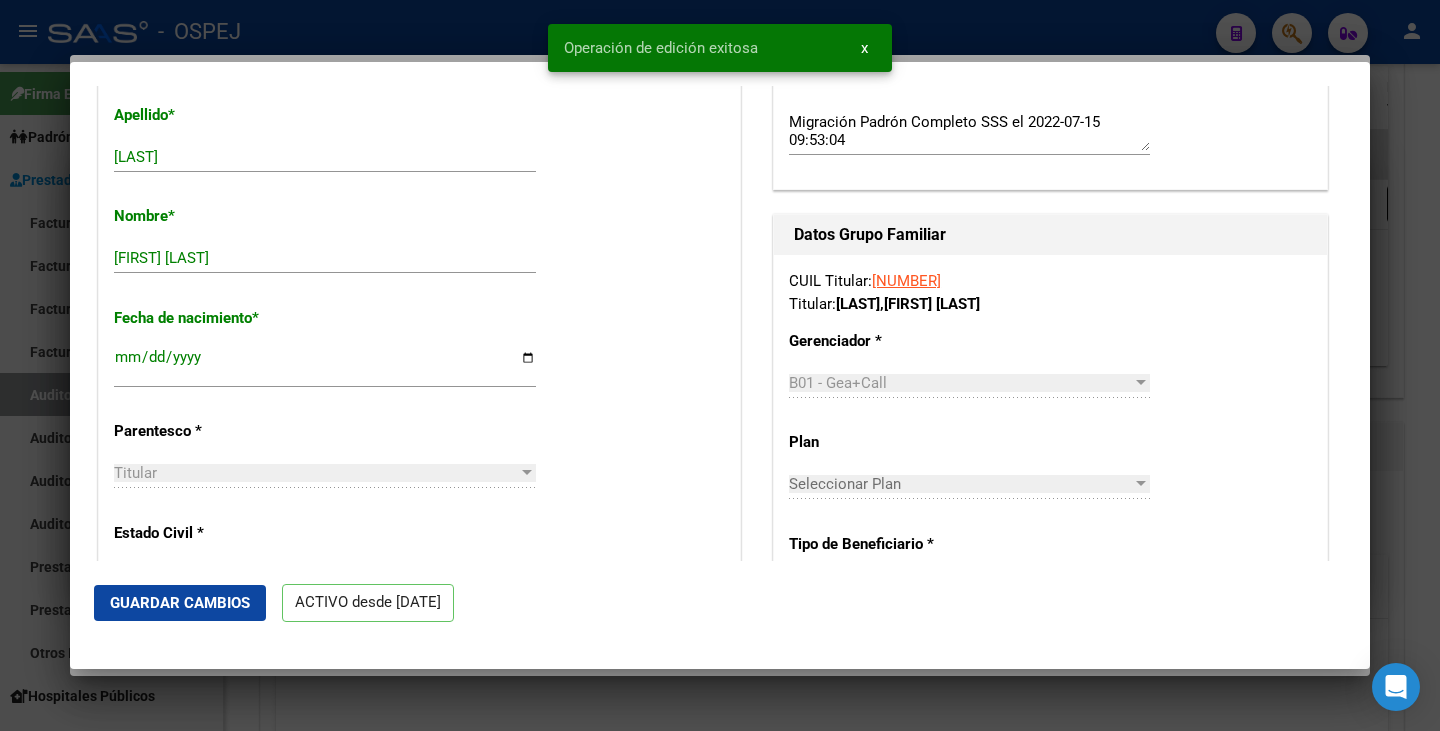 click at bounding box center (720, 365) 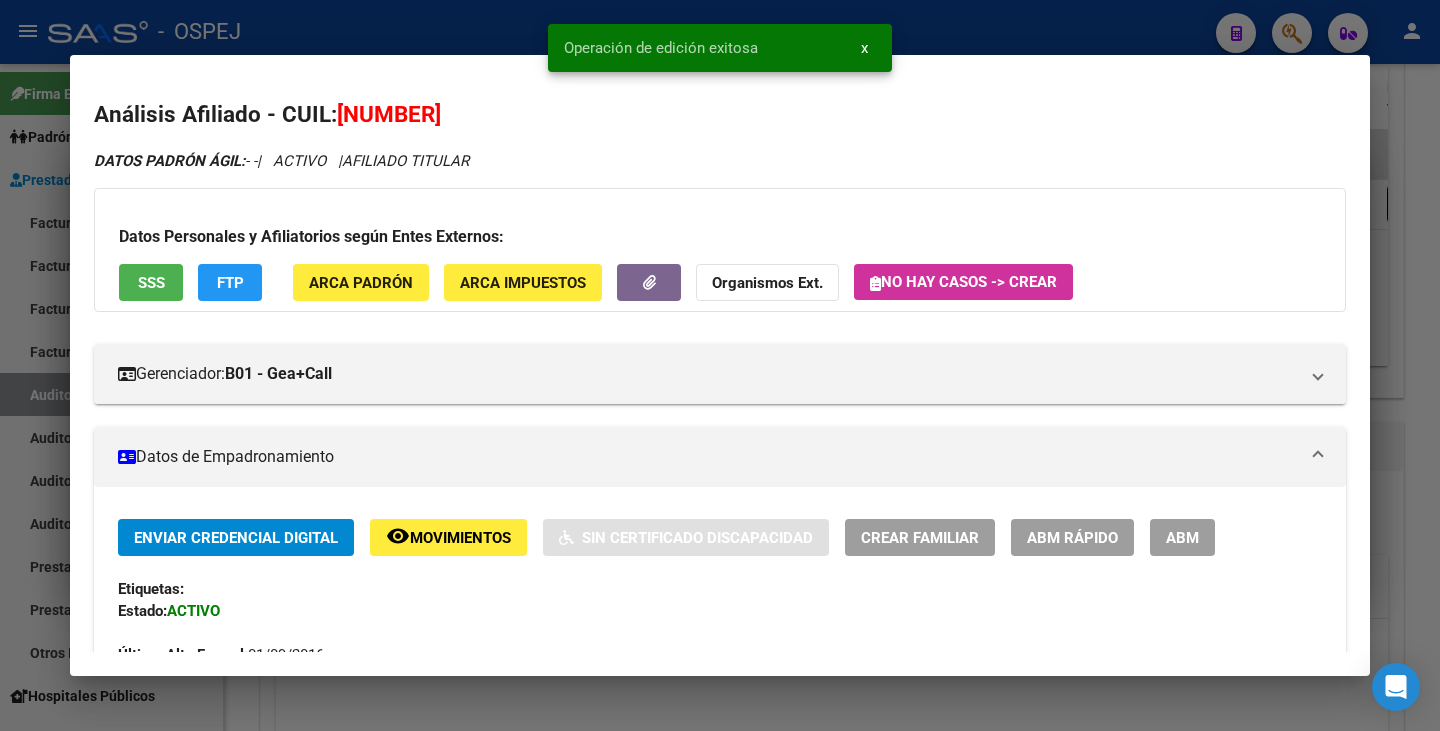 click at bounding box center (720, 365) 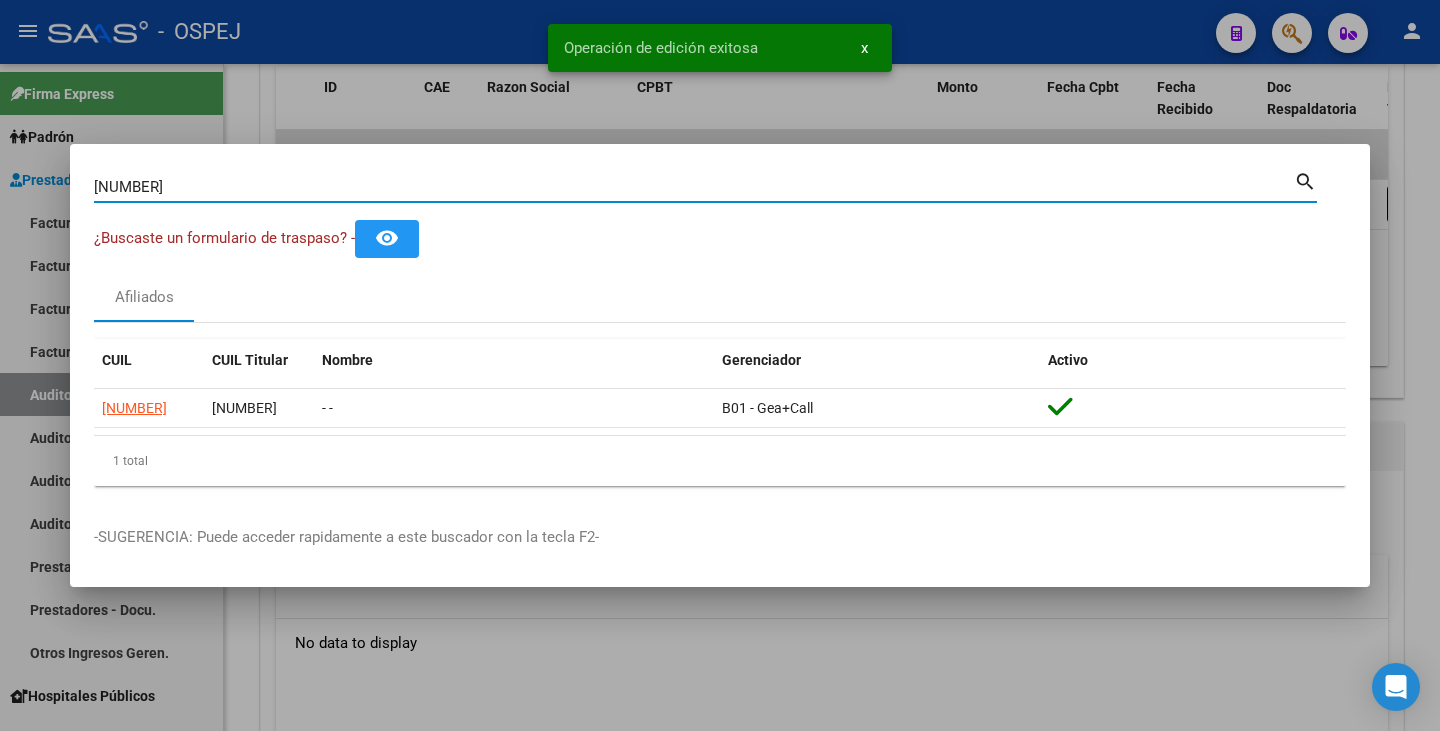 click on "[NUMBER]" at bounding box center (694, 187) 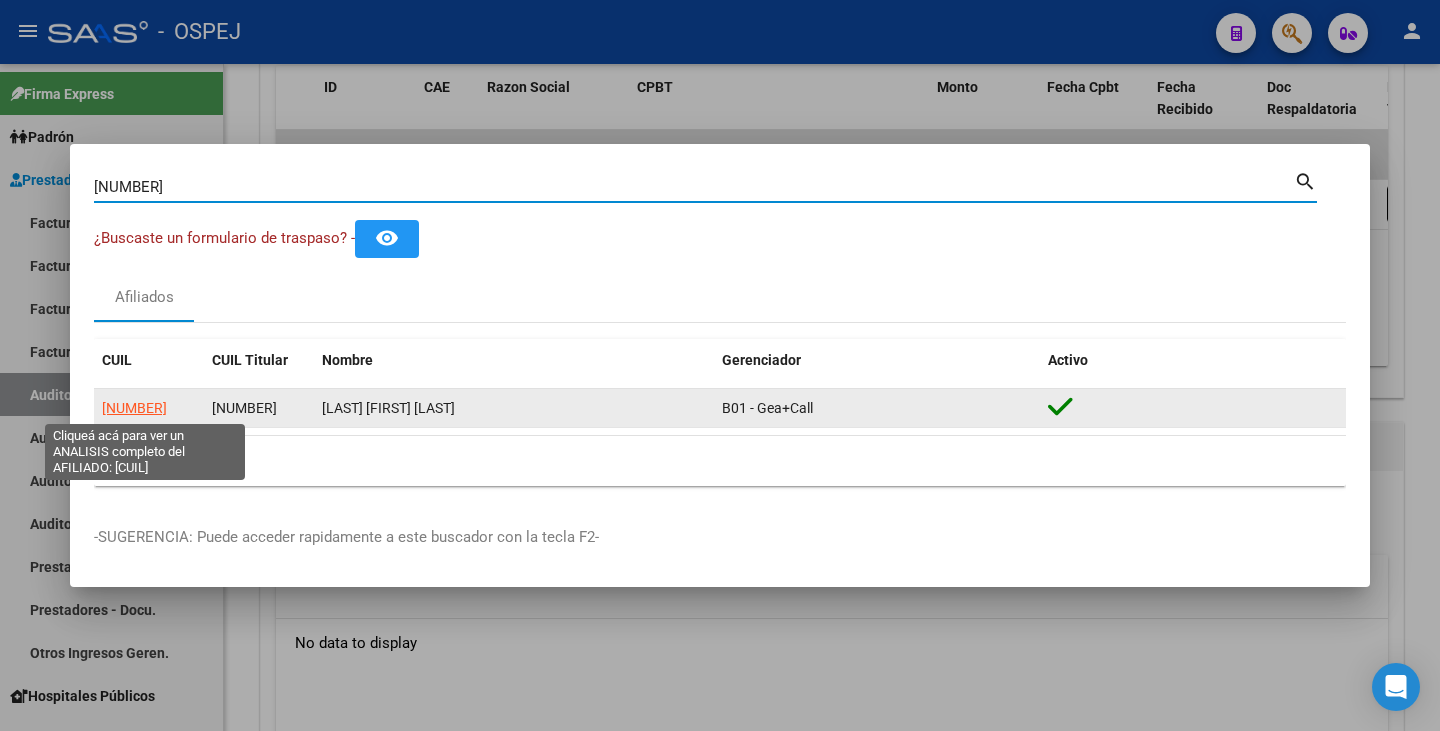 click on "[NUMBER]" 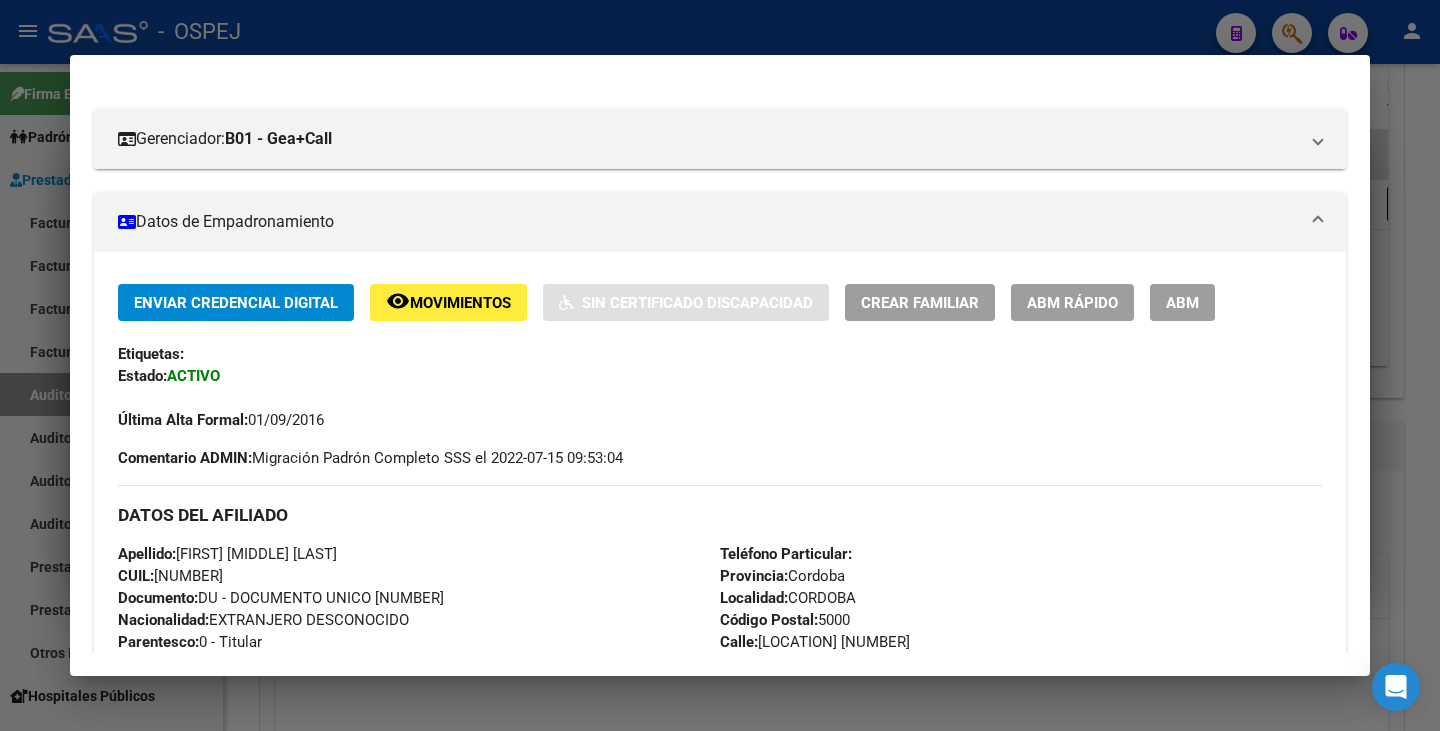 scroll, scrollTop: 0, scrollLeft: 0, axis: both 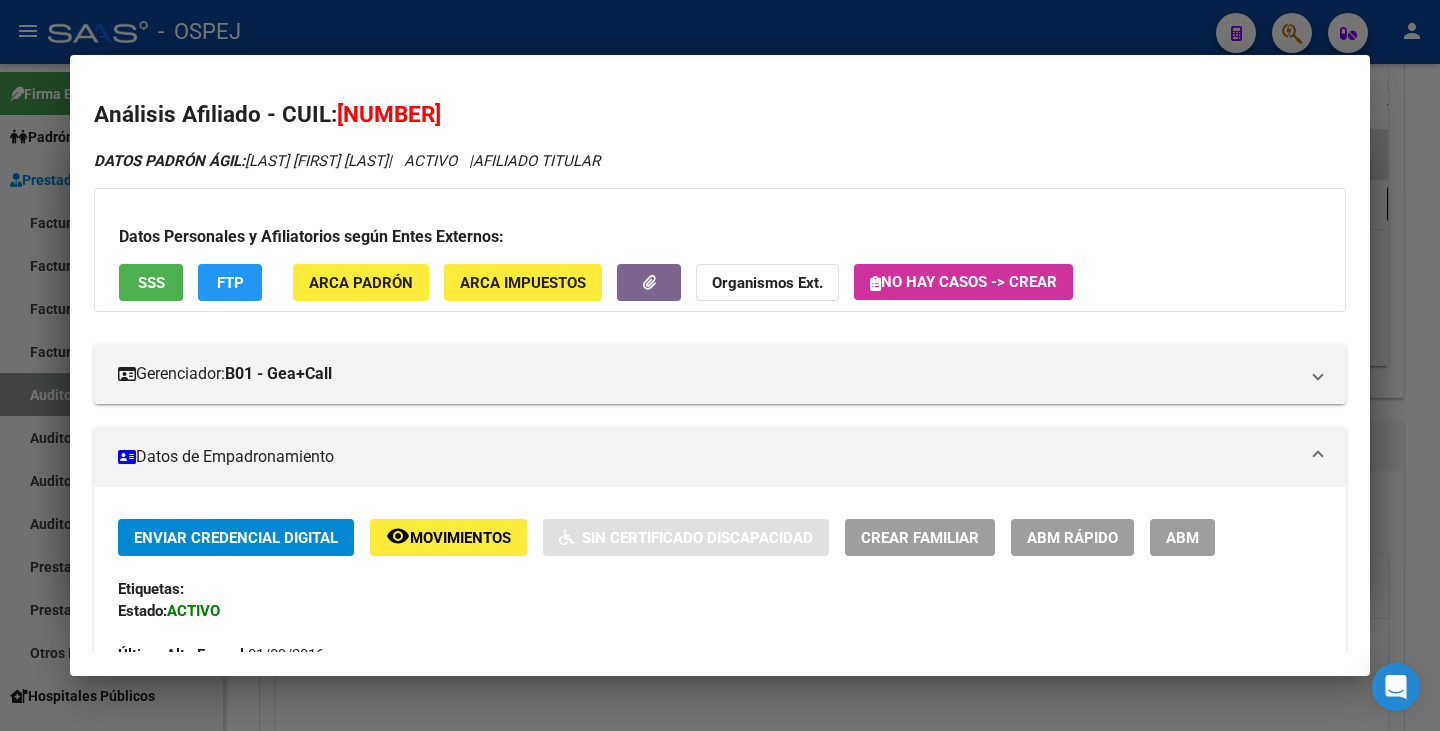 drag, startPoint x: 339, startPoint y: 109, endPoint x: 477, endPoint y: 108, distance: 138.00362 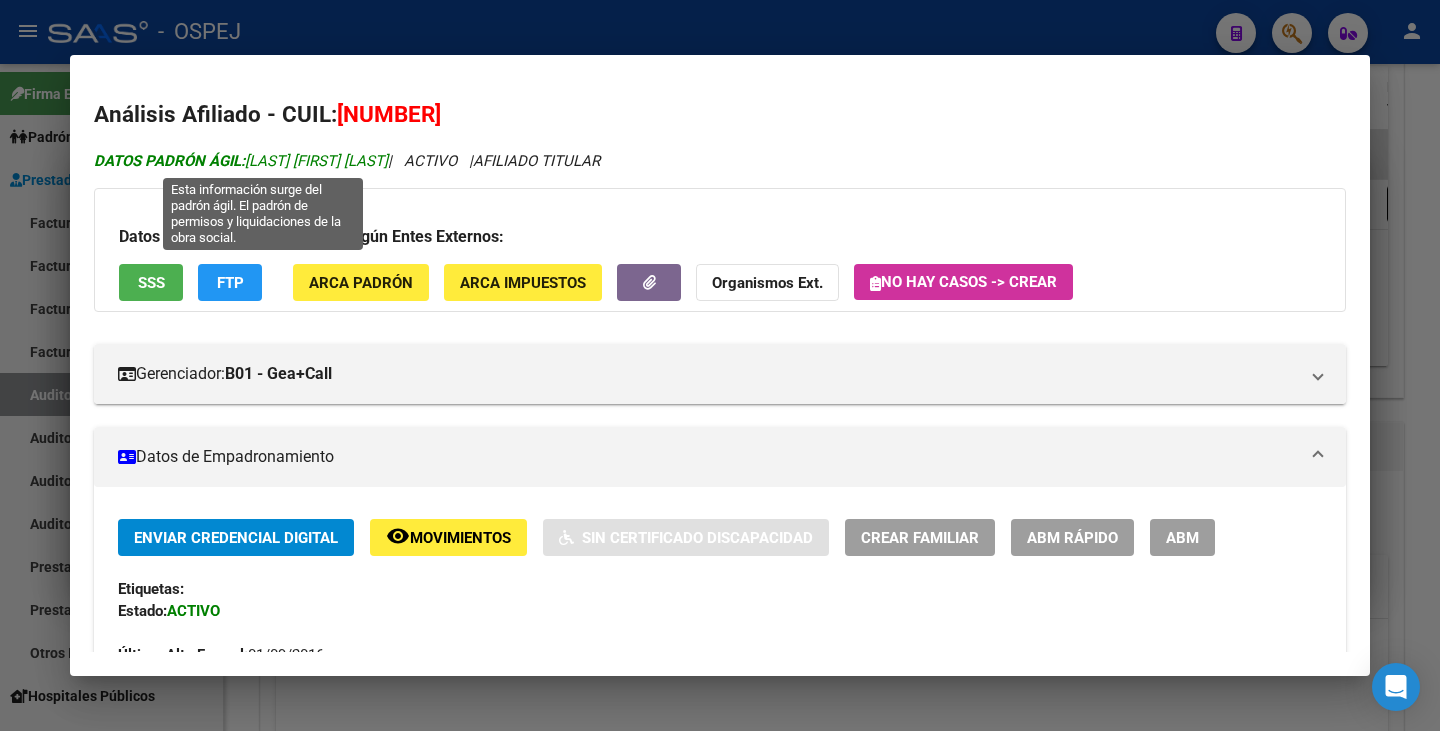 drag, startPoint x: 248, startPoint y: 157, endPoint x: 427, endPoint y: 164, distance: 179.13683 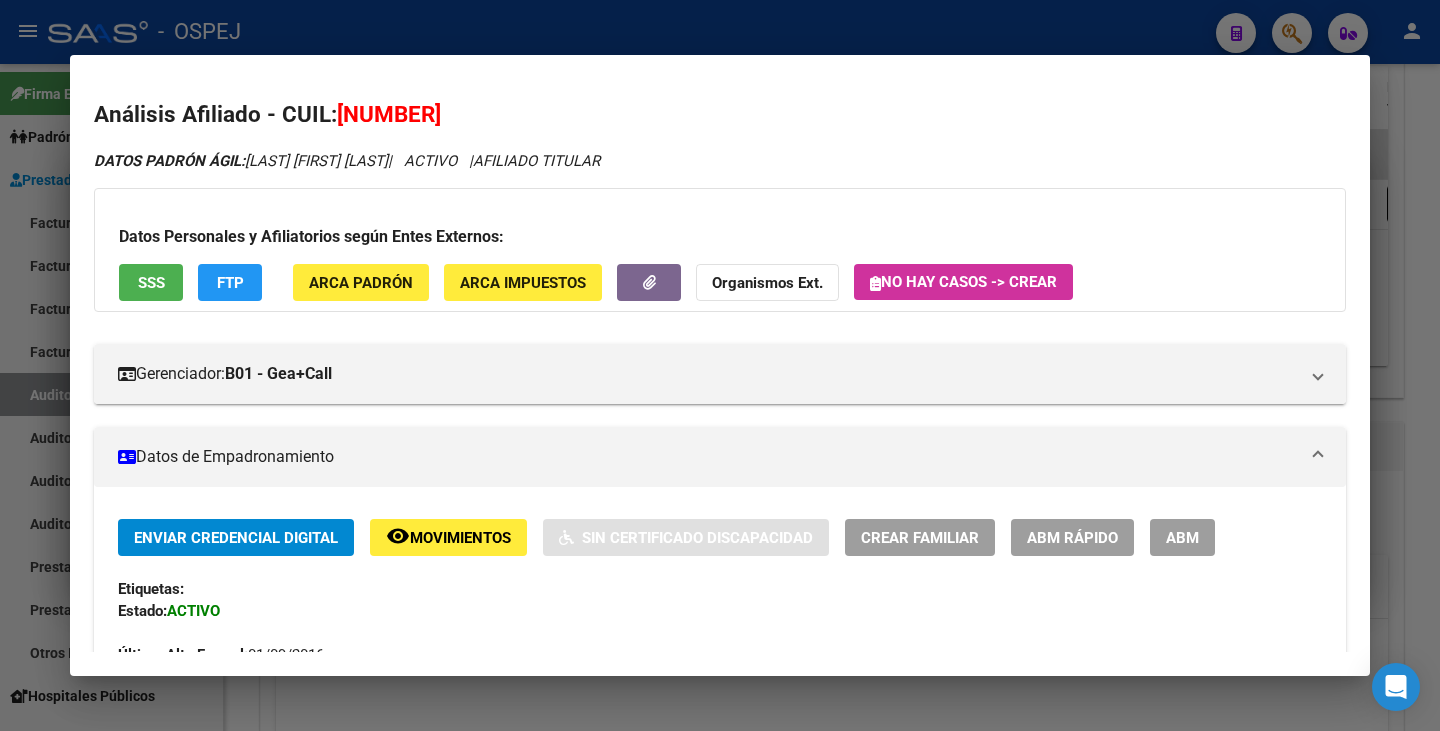 click at bounding box center (720, 365) 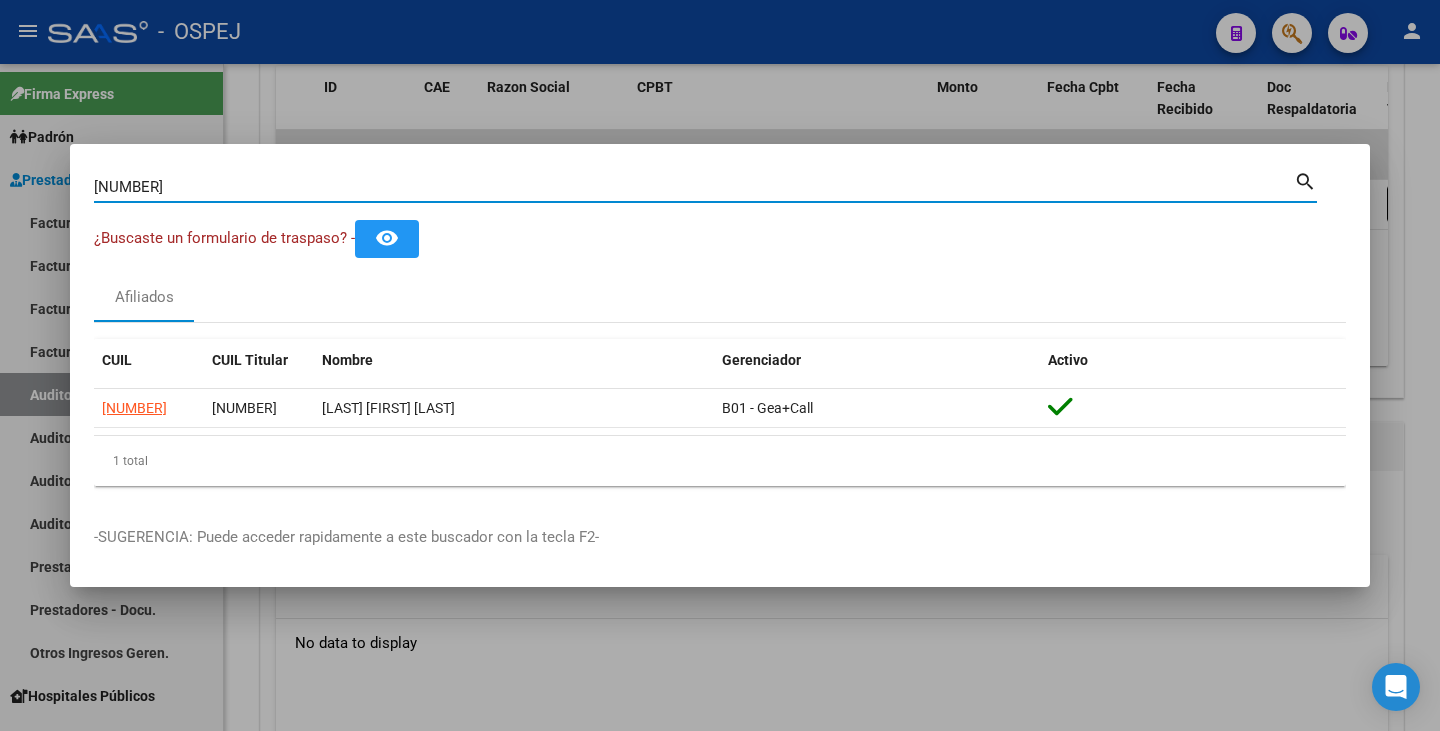 drag, startPoint x: 177, startPoint y: 188, endPoint x: 1, endPoint y: 175, distance: 176.47946 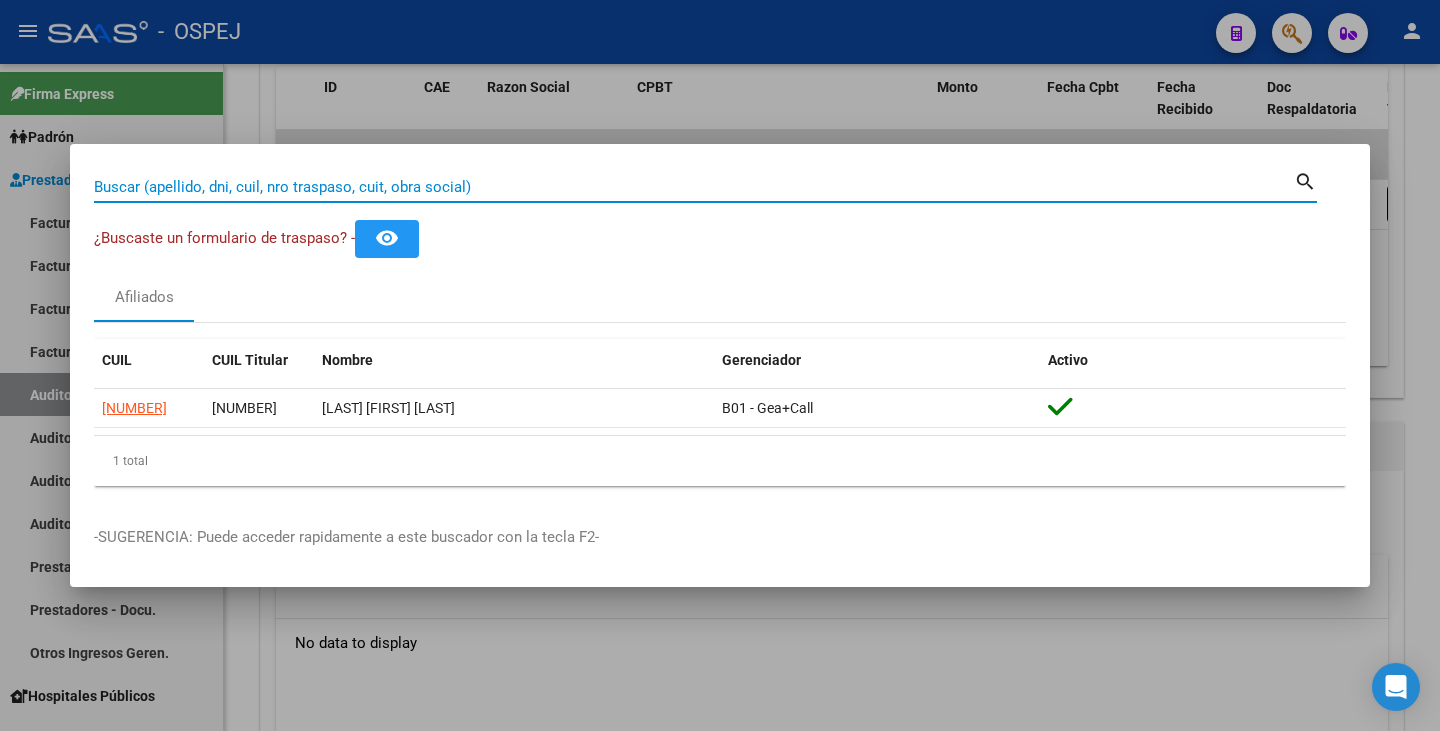 paste on "[NUMBER]" 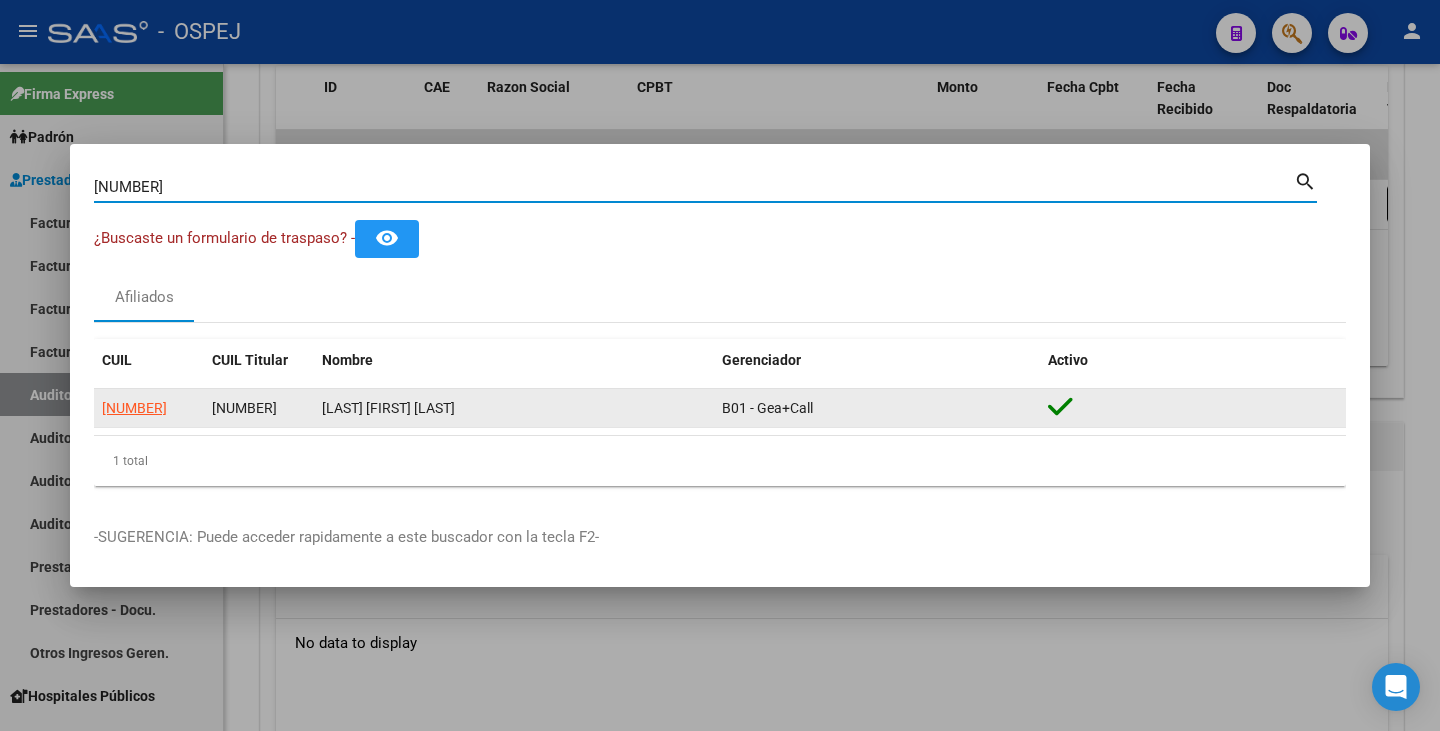 type on "[NUMBER]" 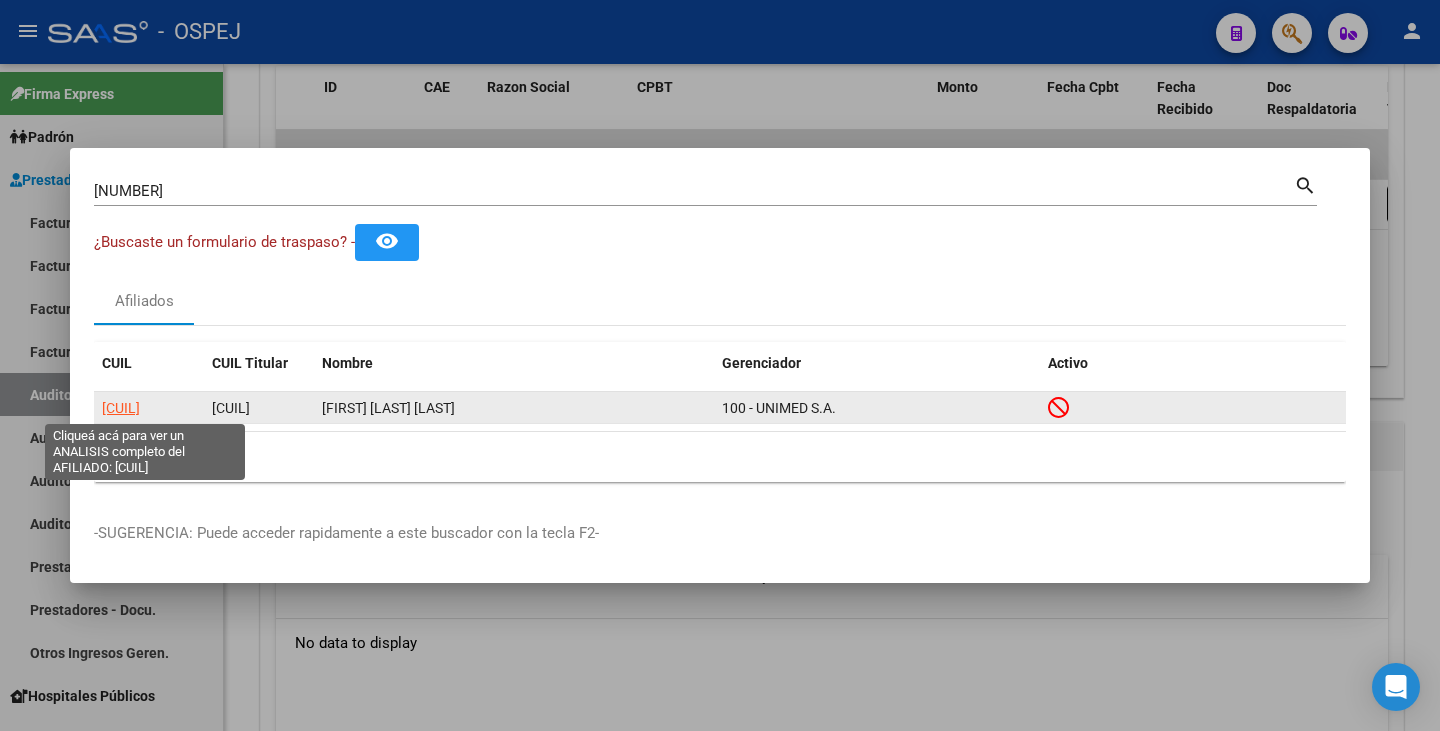 click on "[CUIL]" 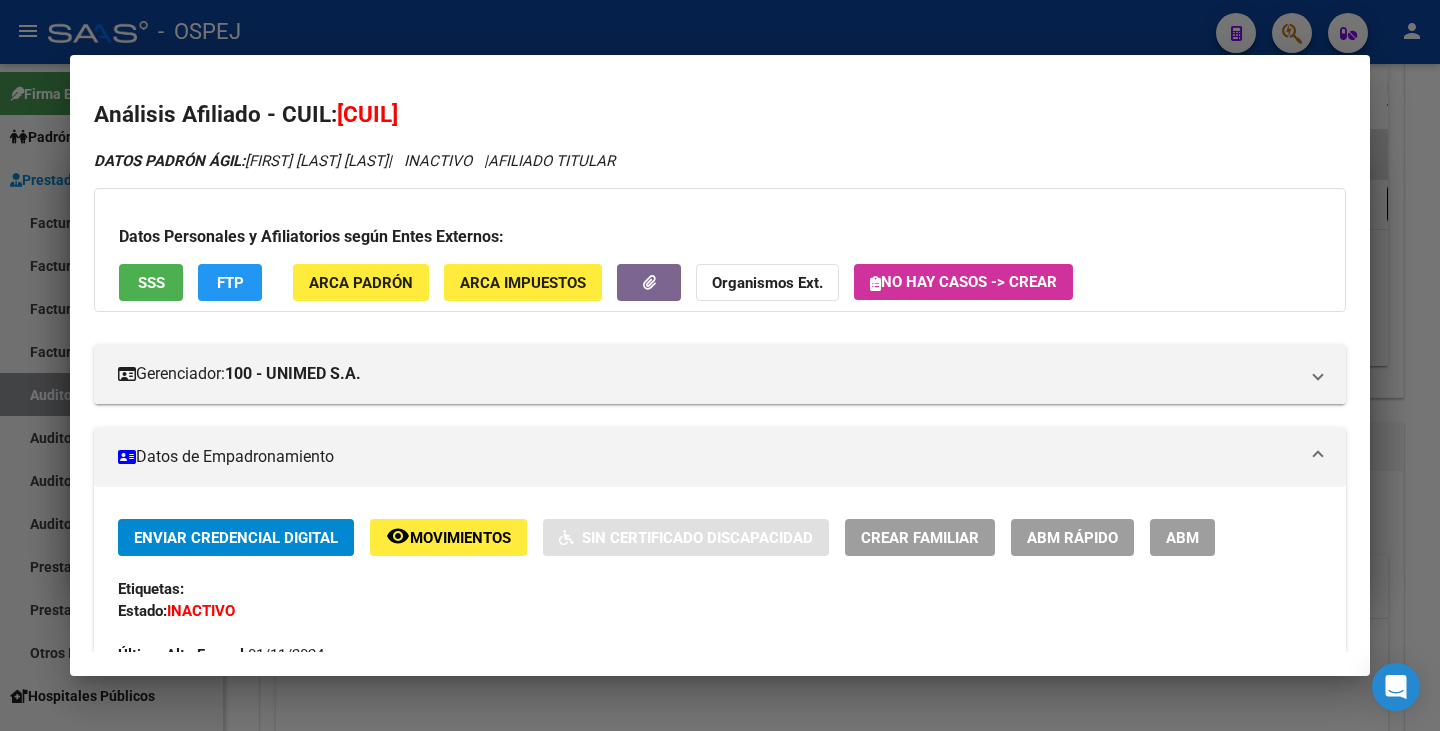 drag, startPoint x: 342, startPoint y: 111, endPoint x: 476, endPoint y: 112, distance: 134.00374 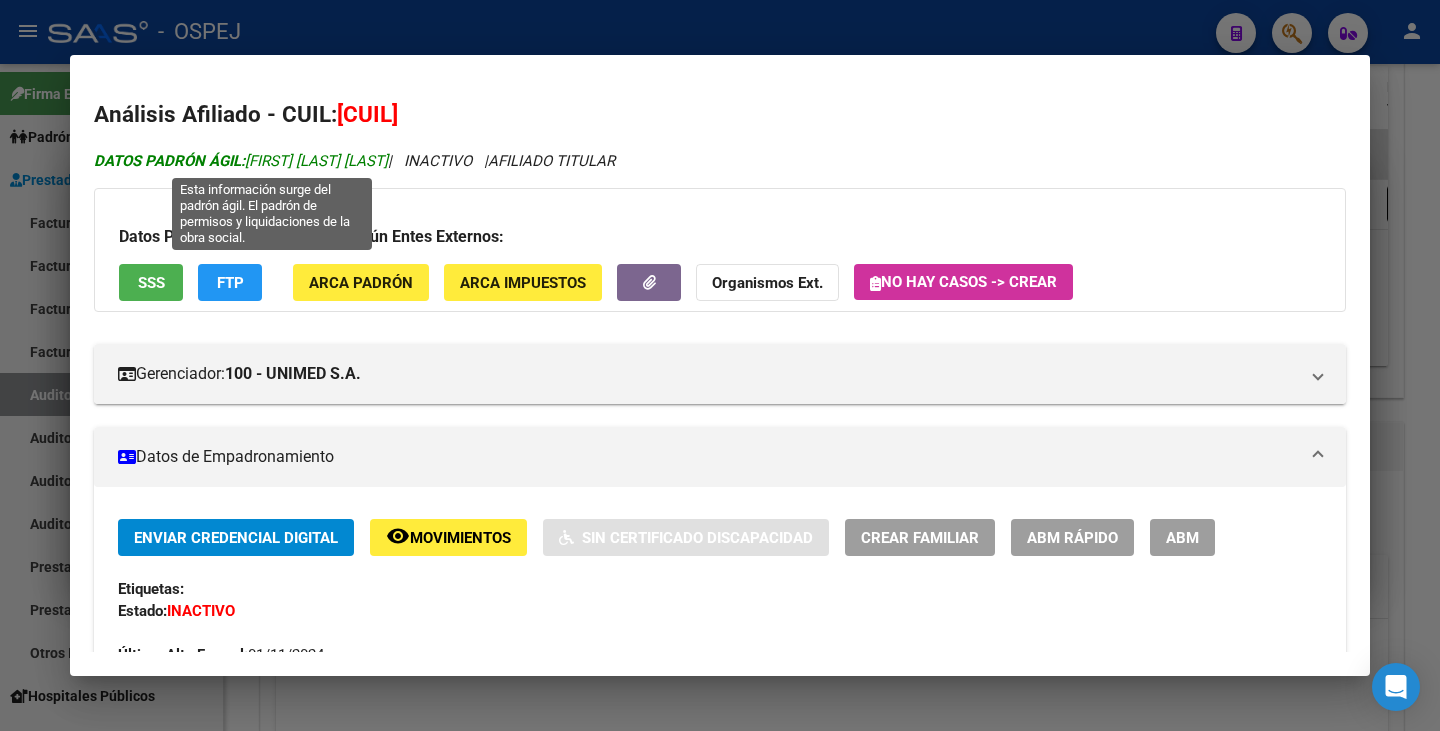 drag, startPoint x: 250, startPoint y: 160, endPoint x: 445, endPoint y: 156, distance: 195.04102 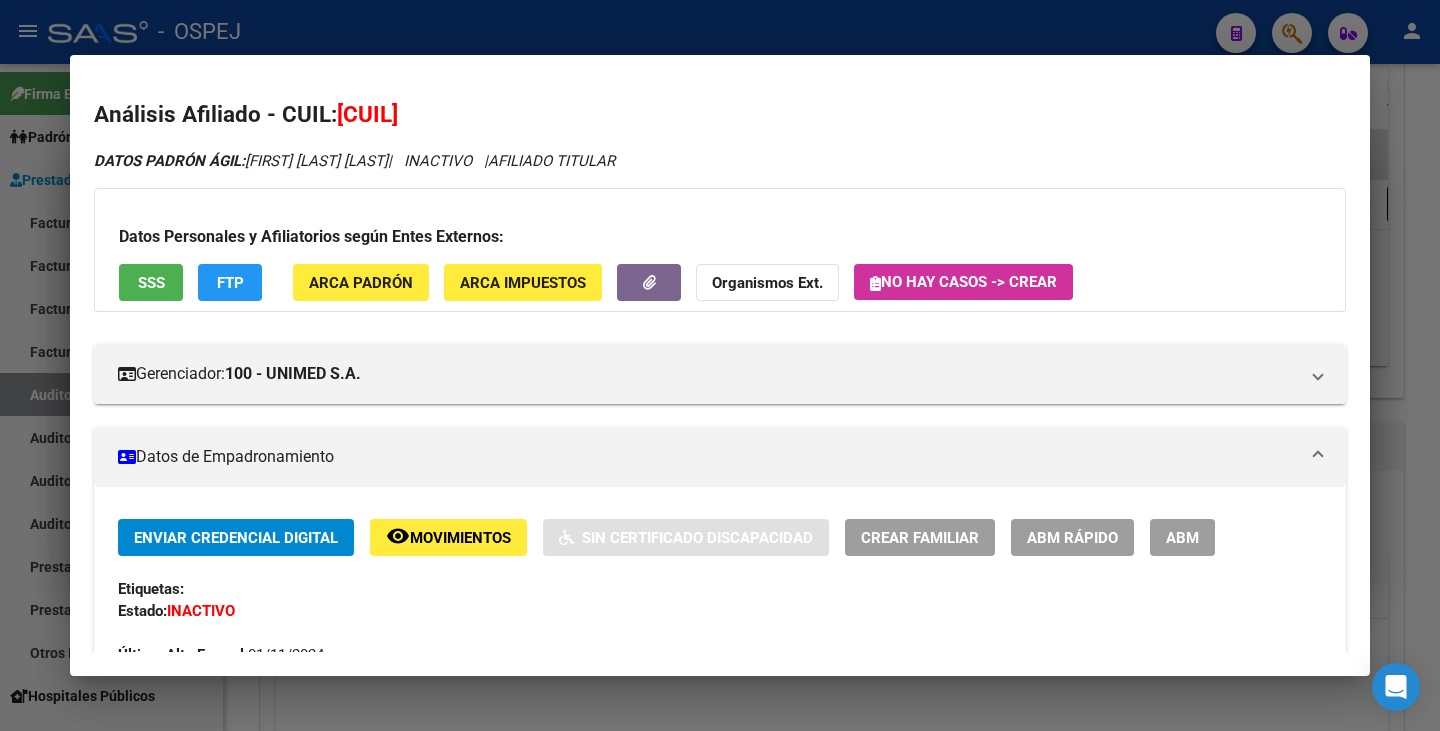click at bounding box center (720, 365) 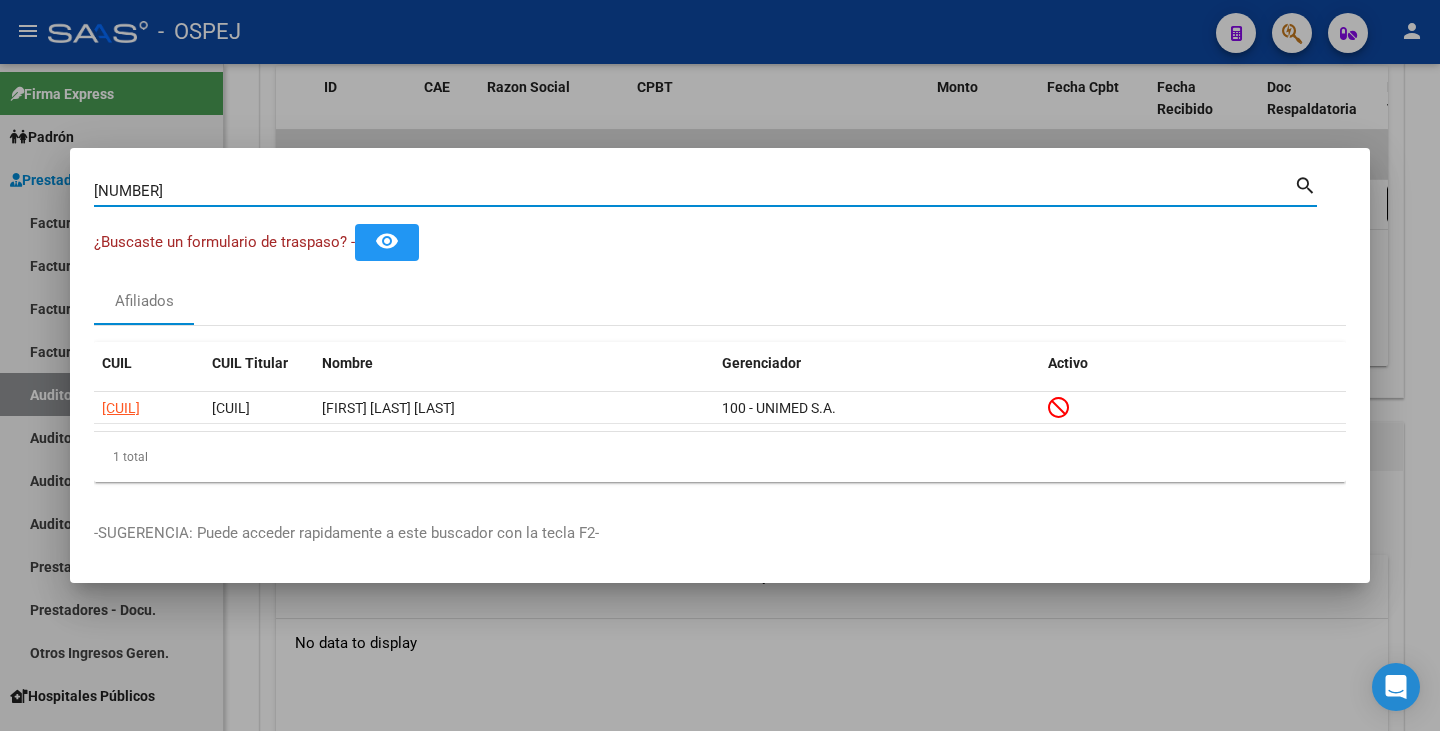 drag, startPoint x: 169, startPoint y: 187, endPoint x: 80, endPoint y: 171, distance: 90.426765 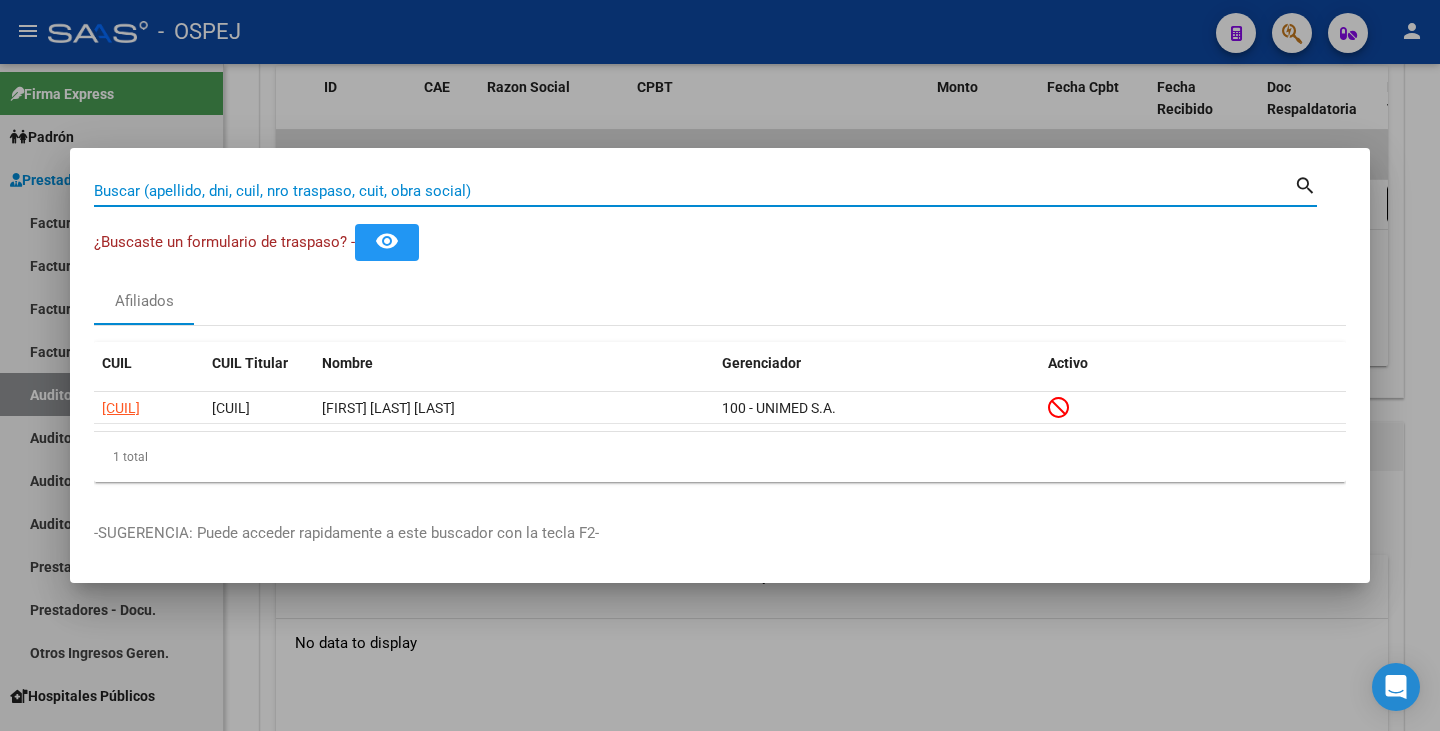 paste on "[NUMBER]" 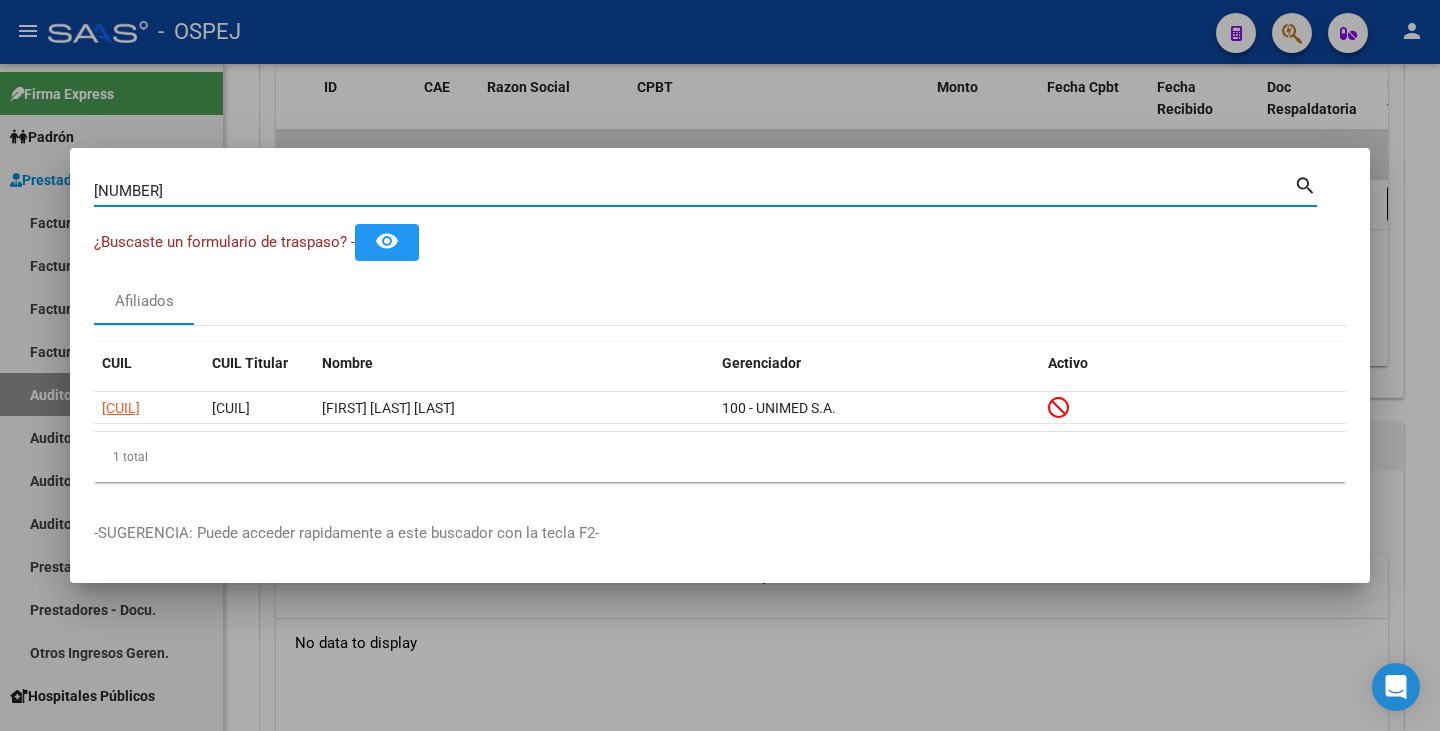 type on "[NUMBER]" 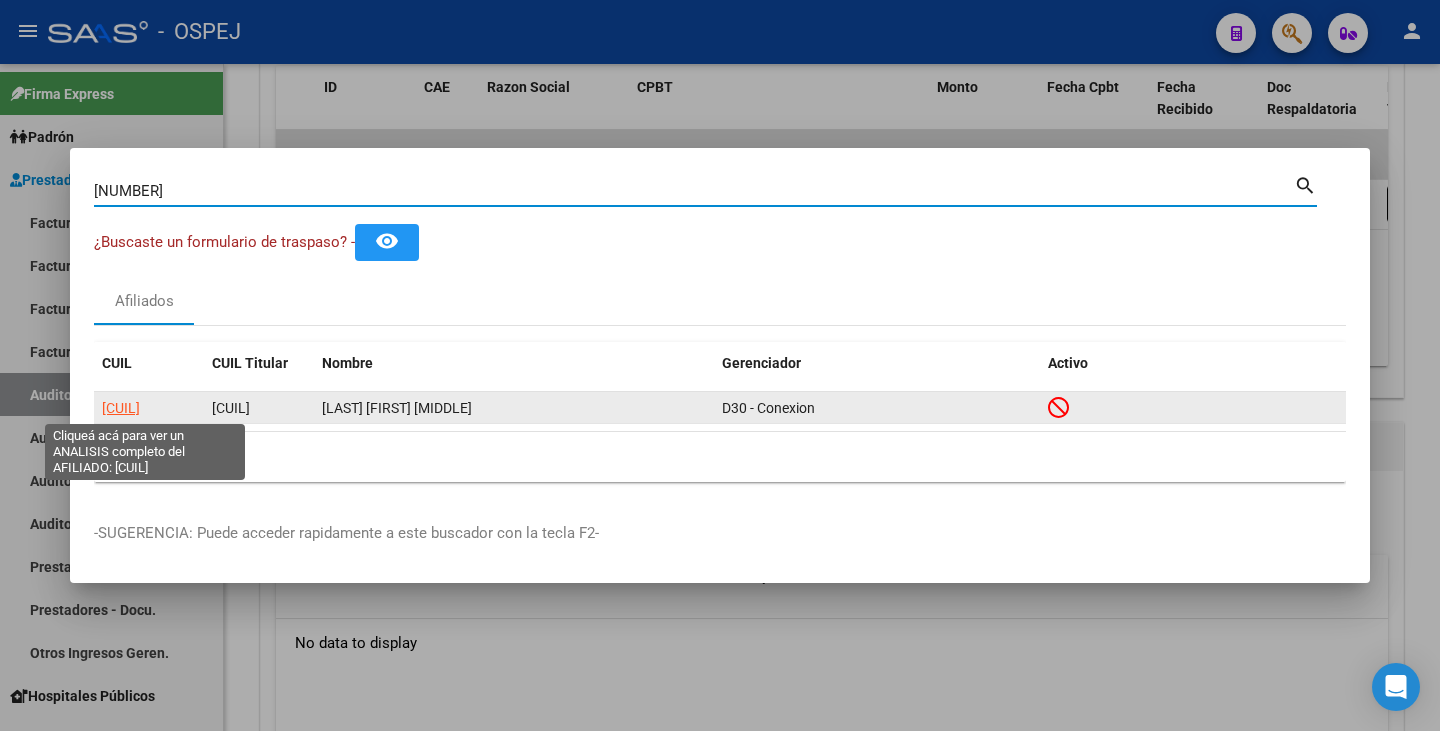 click on "[CUIL]" 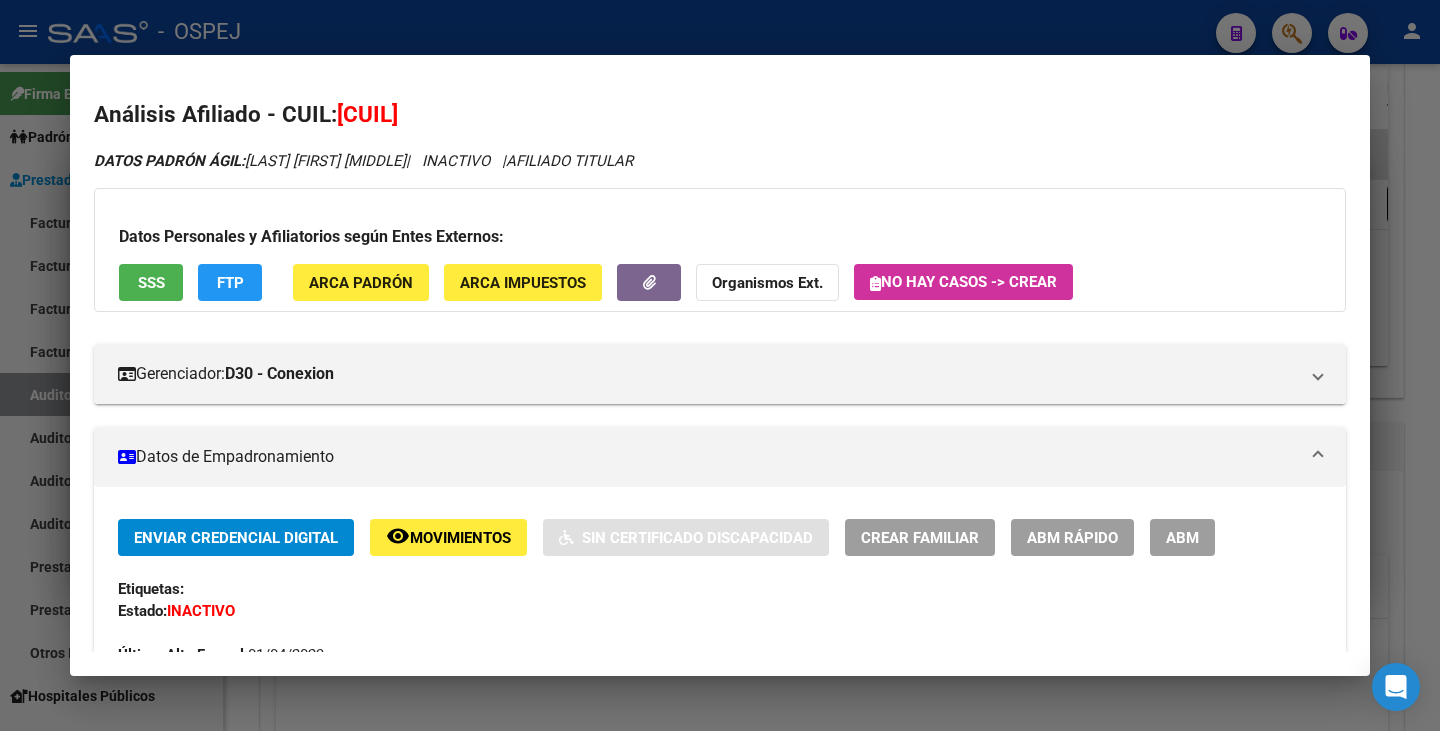 drag, startPoint x: 339, startPoint y: 110, endPoint x: 458, endPoint y: 106, distance: 119.06721 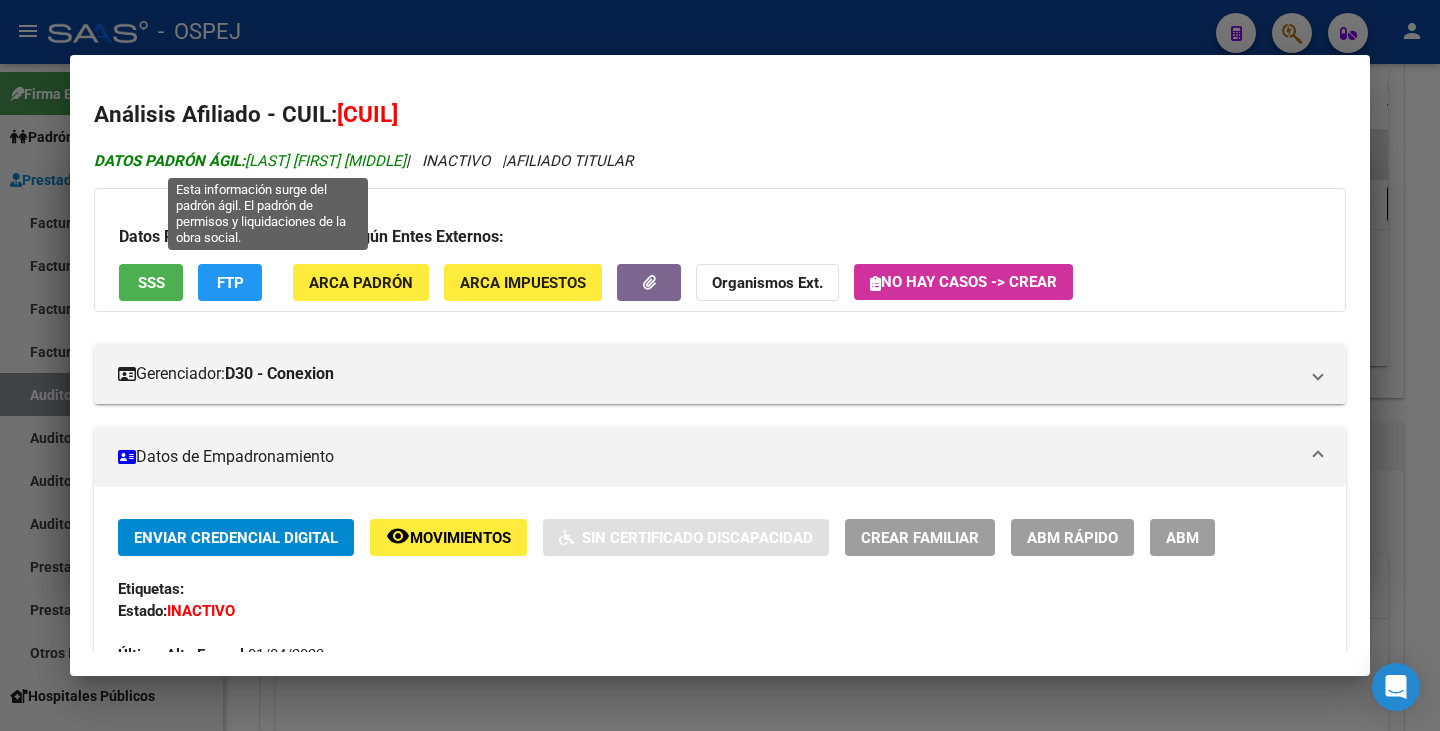 drag, startPoint x: 250, startPoint y: 154, endPoint x: 439, endPoint y: 153, distance: 189.00264 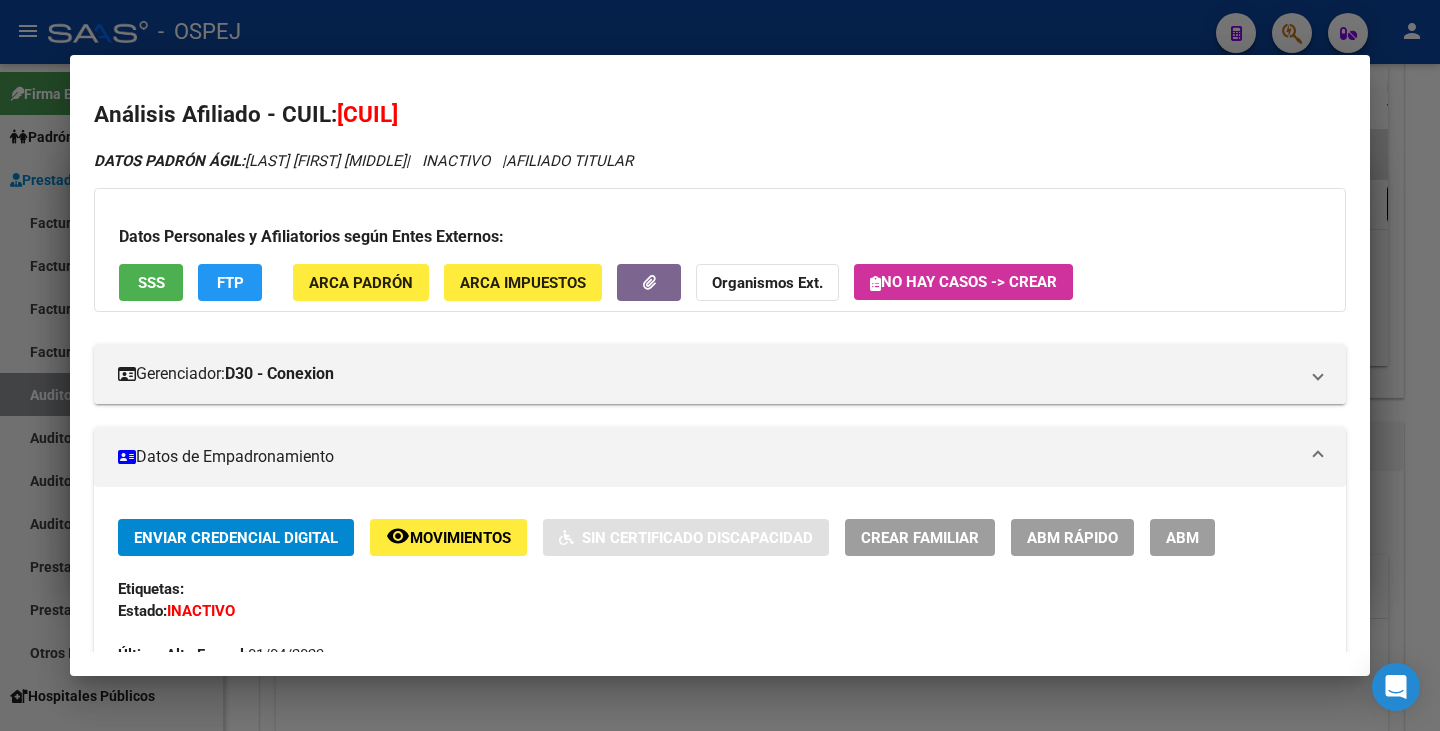 click at bounding box center [720, 365] 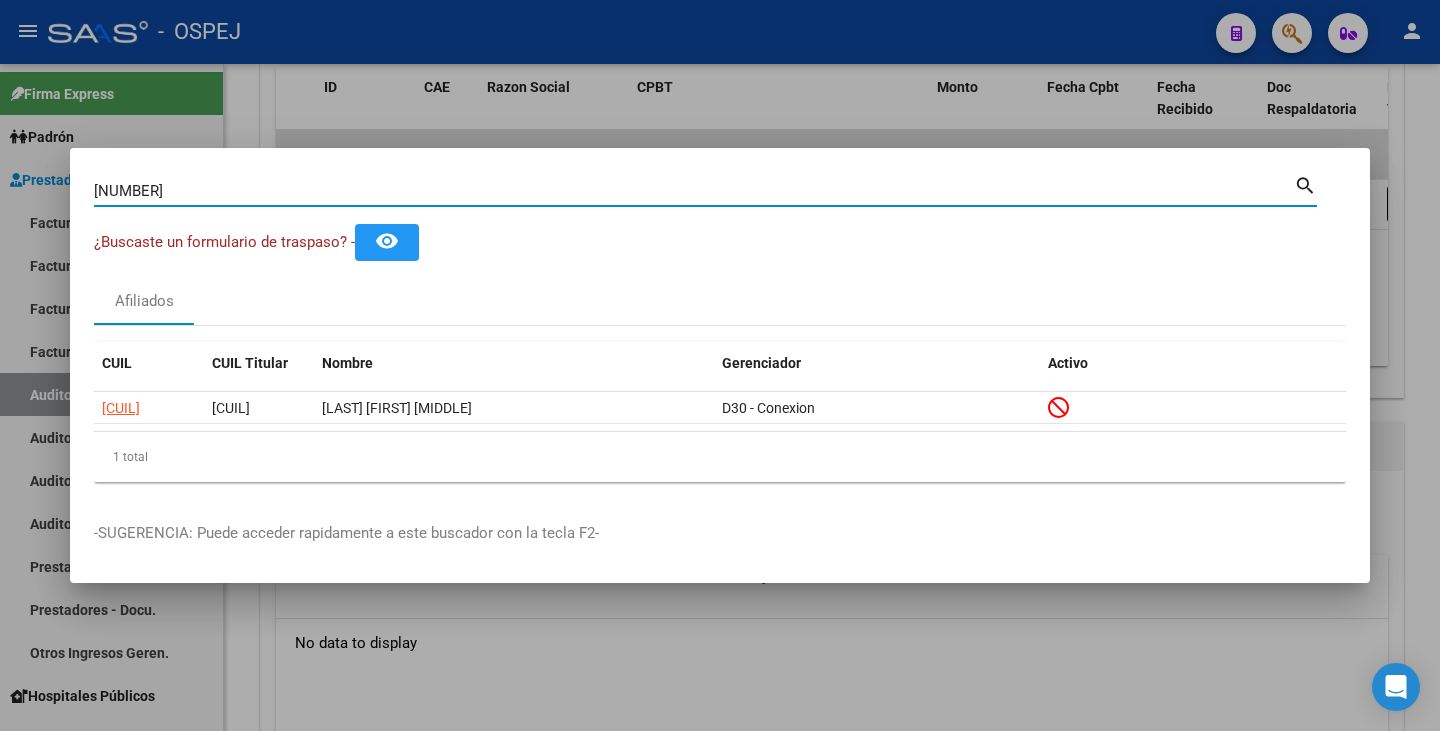drag, startPoint x: 175, startPoint y: 193, endPoint x: 36, endPoint y: 171, distance: 140.73024 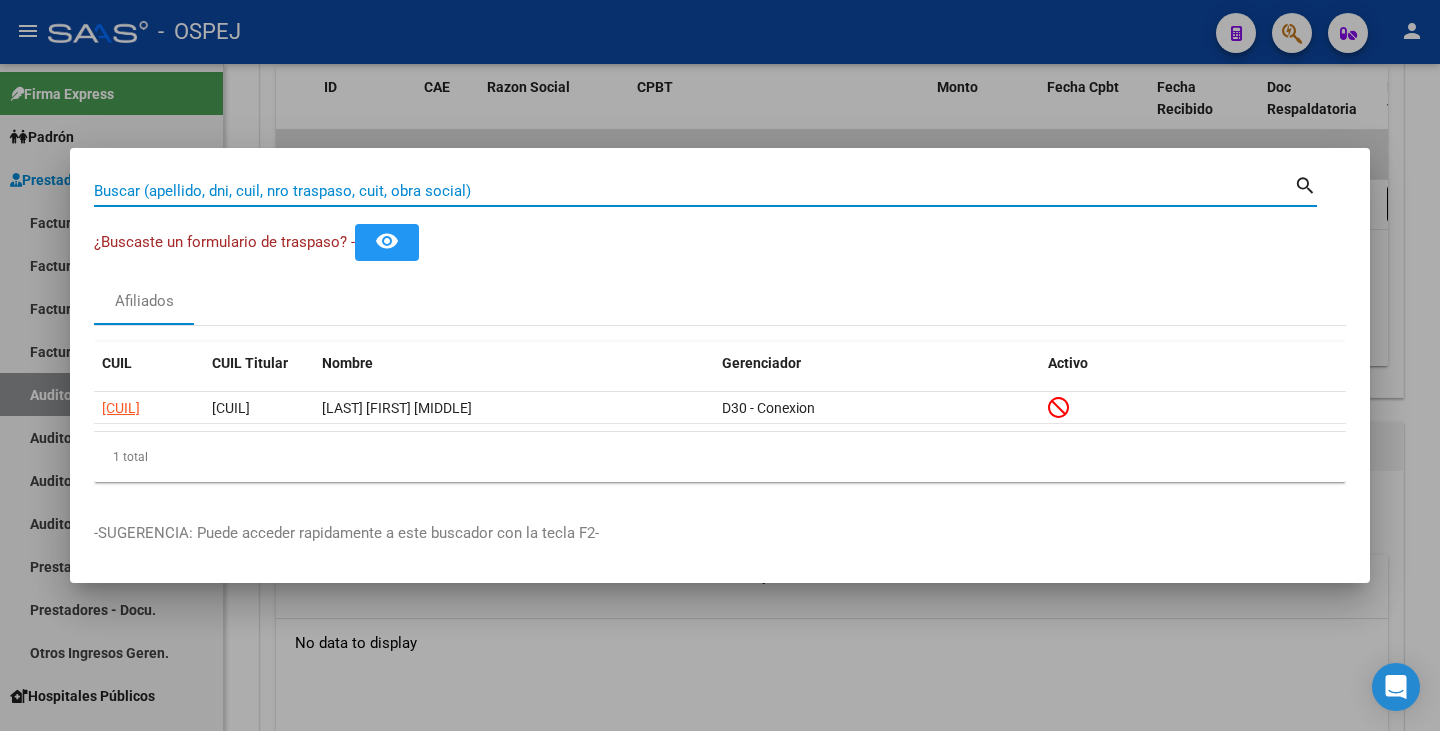 paste on "[DOCUMENT_NUMBER]" 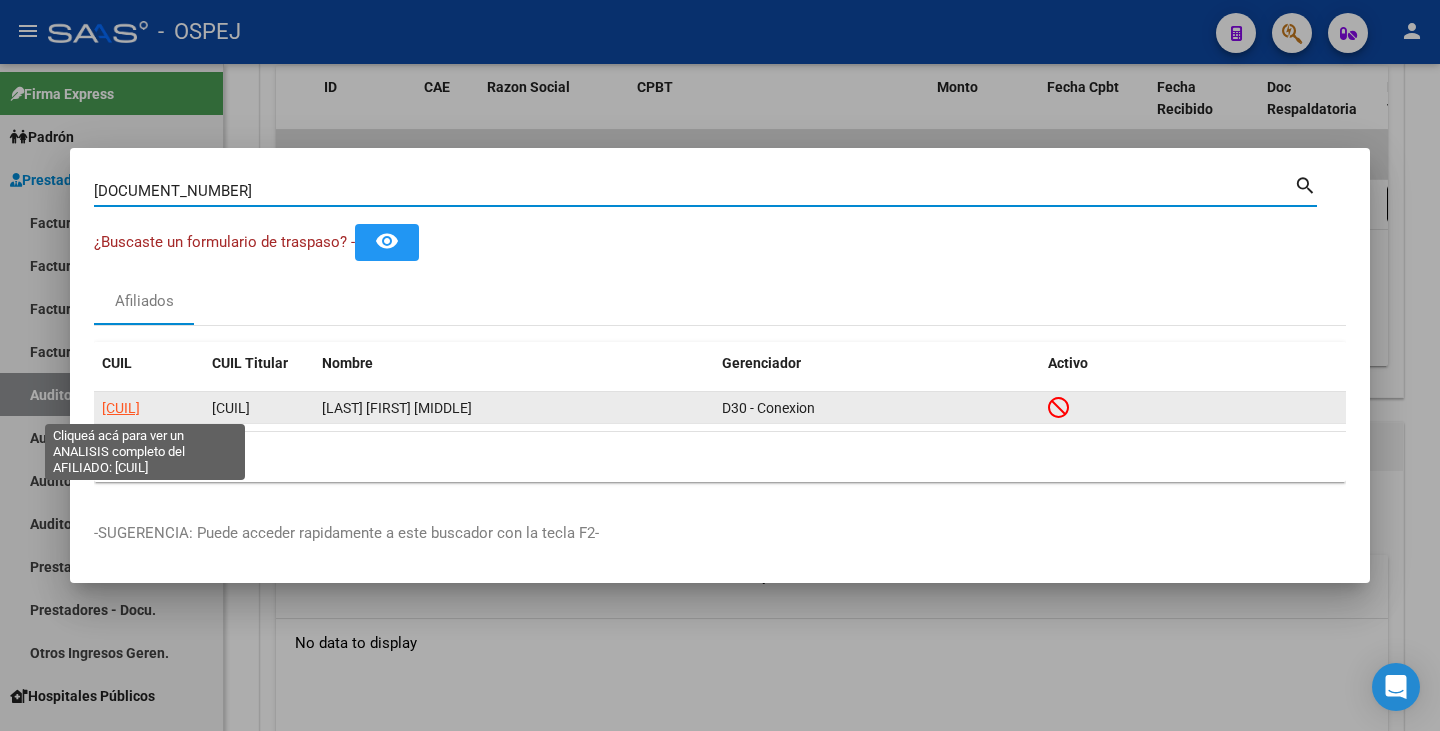 type on "[DOCUMENT_NUMBER]" 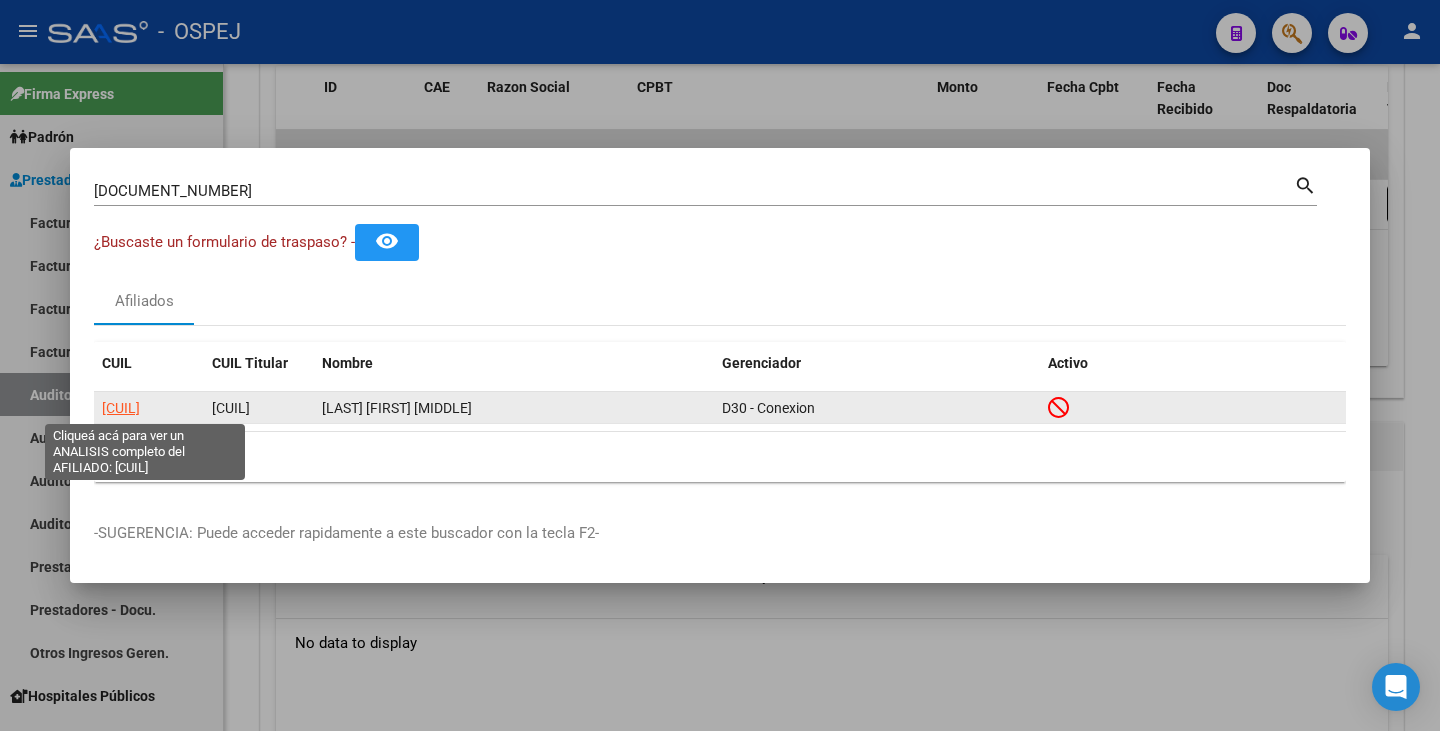click on "[CUIL]" 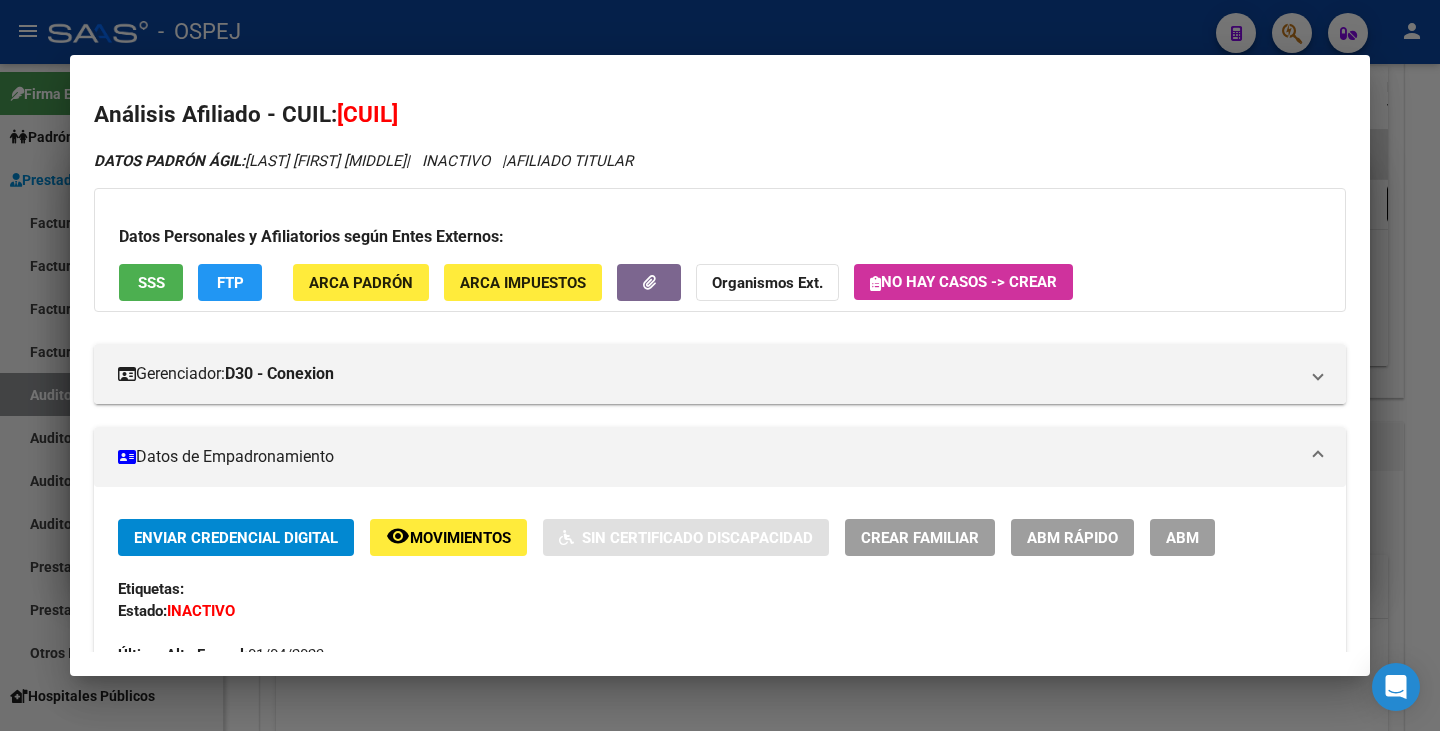 drag, startPoint x: 340, startPoint y: 111, endPoint x: 487, endPoint y: 94, distance: 147.97972 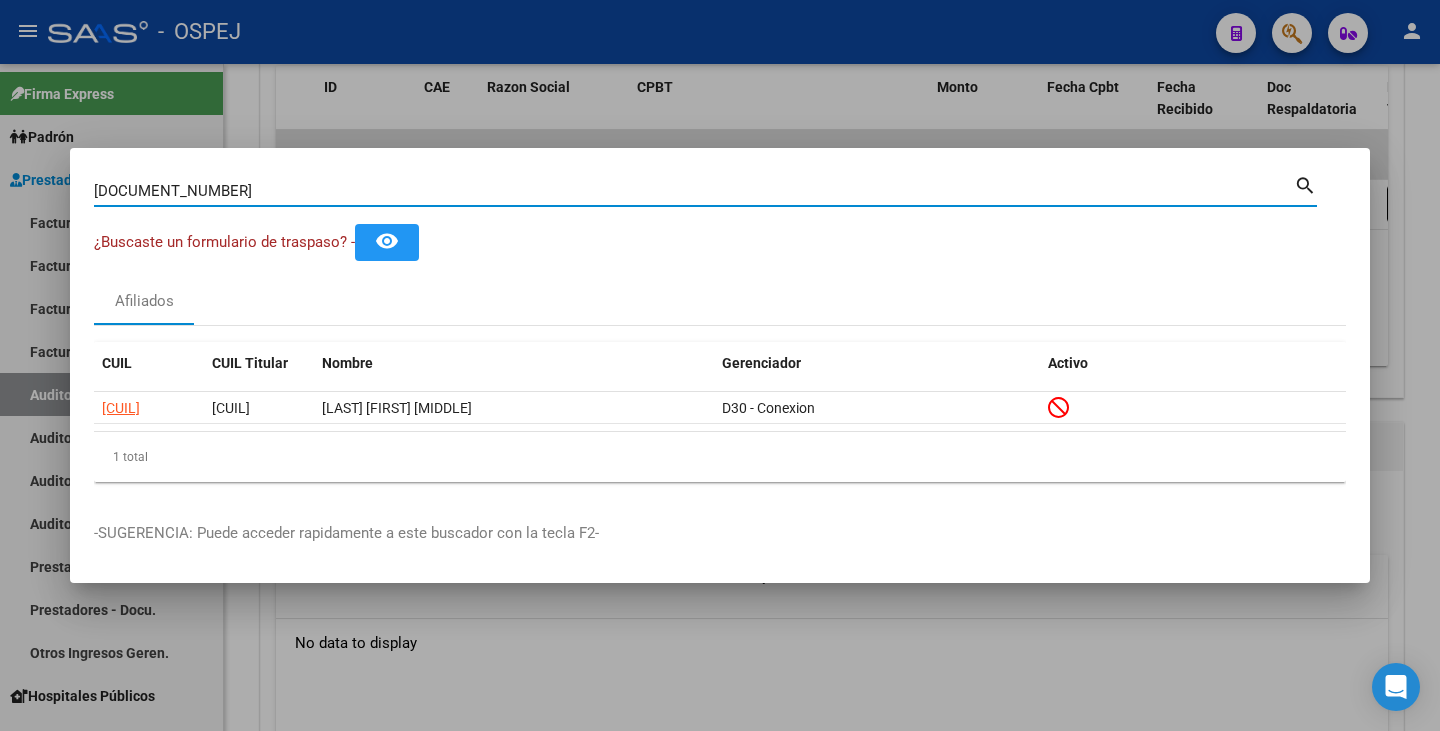 click on "[DOCUMENT_NUMBER]" at bounding box center [694, 191] 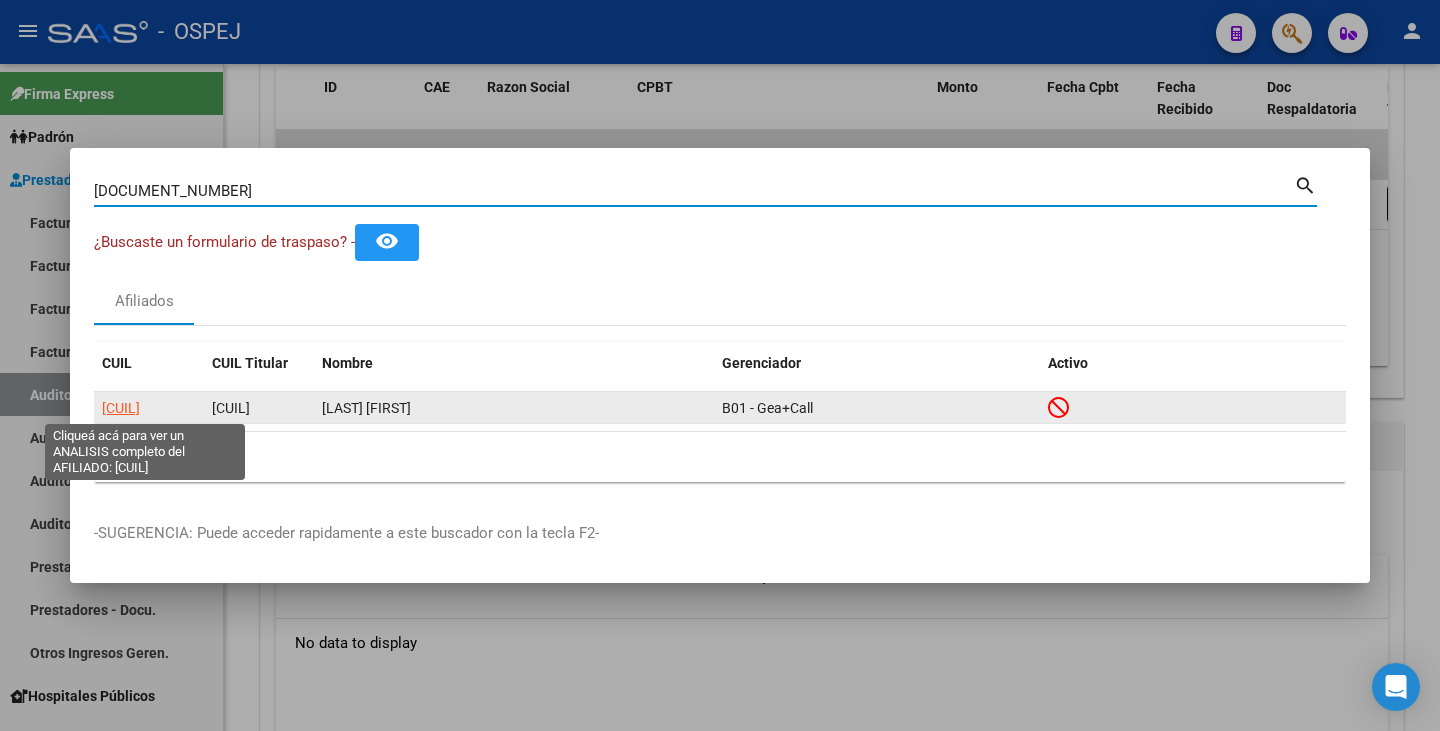 click on "[CUIL]" 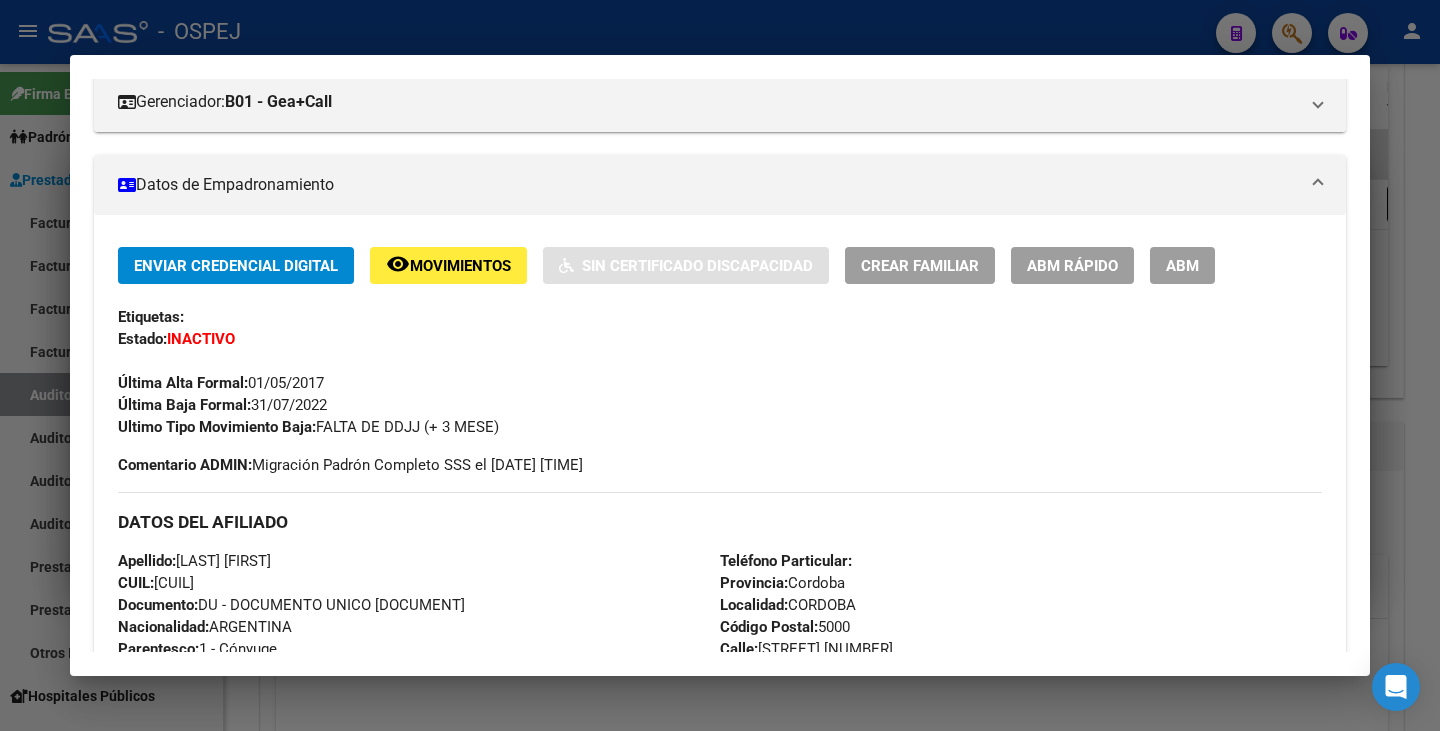 scroll, scrollTop: 300, scrollLeft: 0, axis: vertical 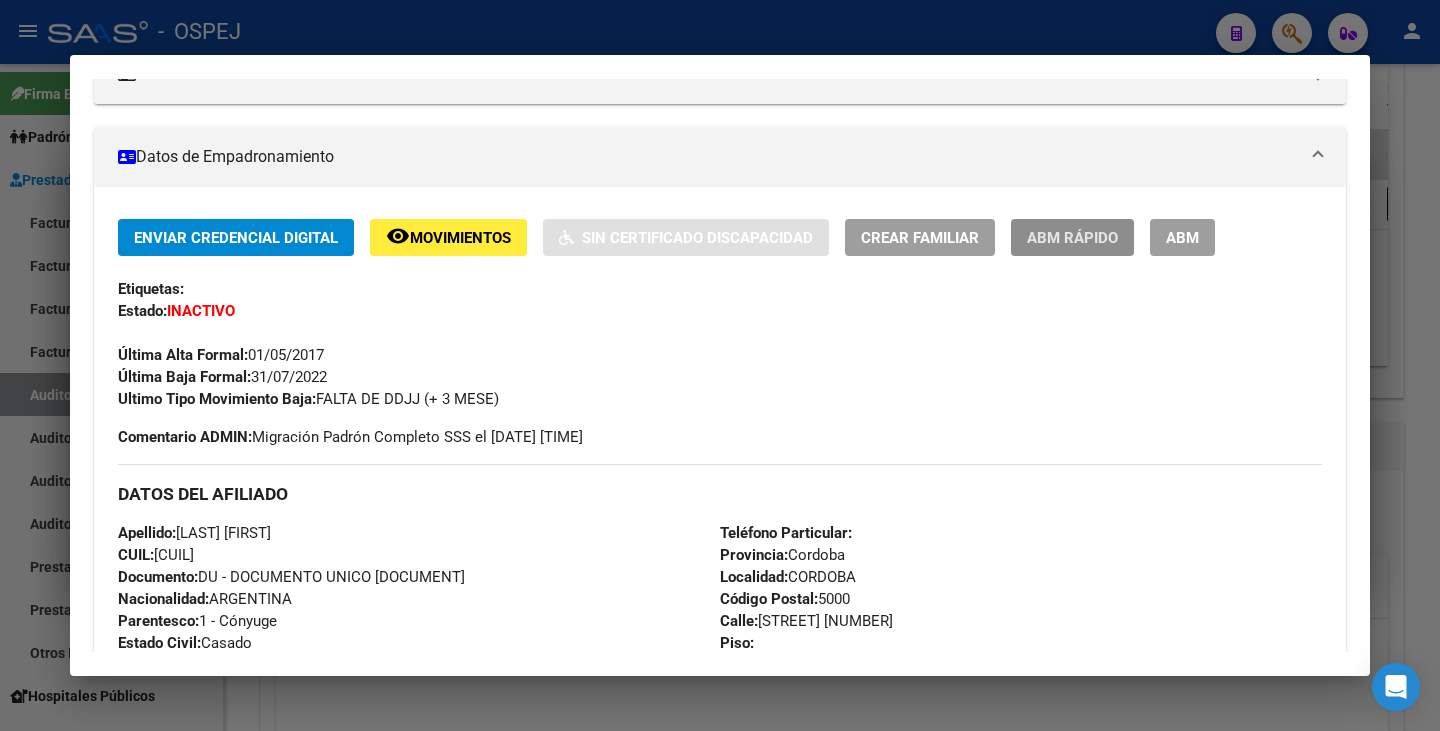 click on "ABM Rápido" 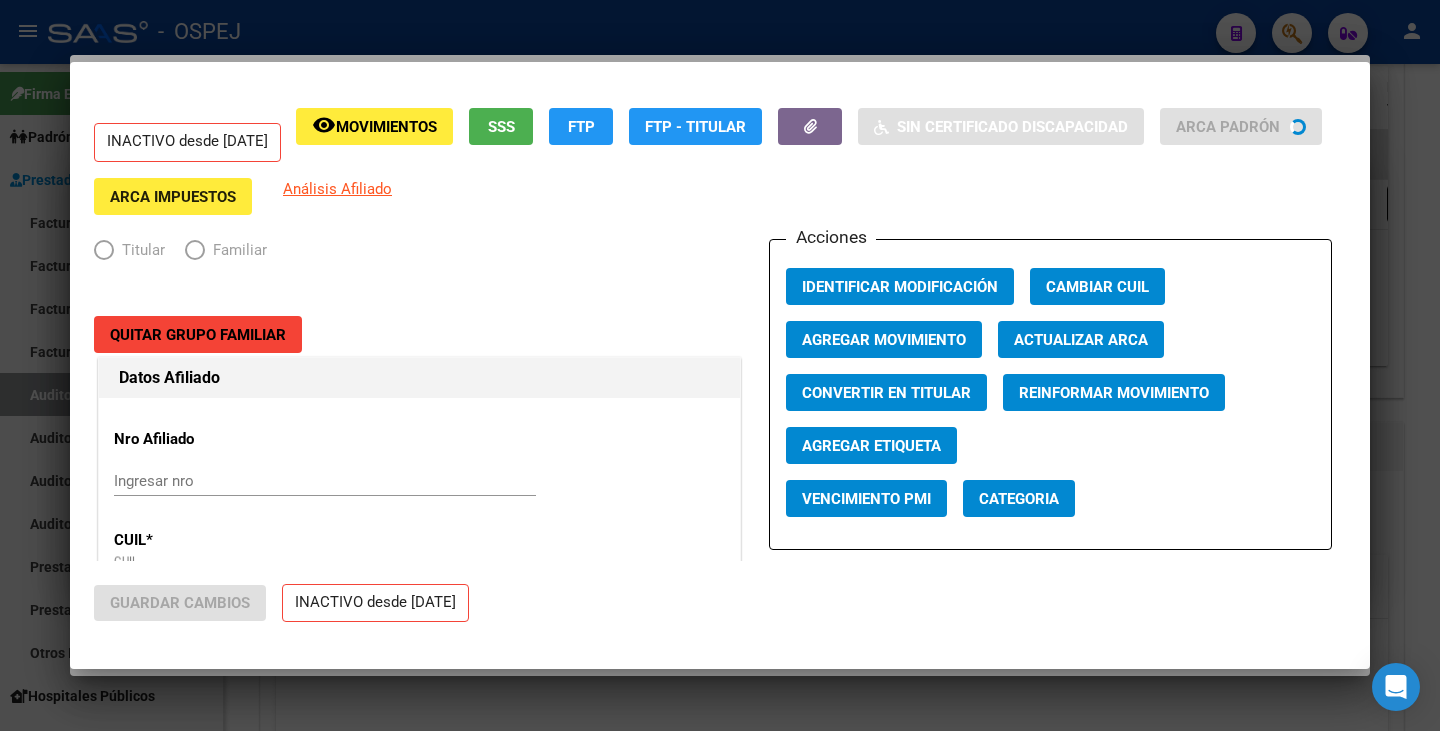 radio on "true" 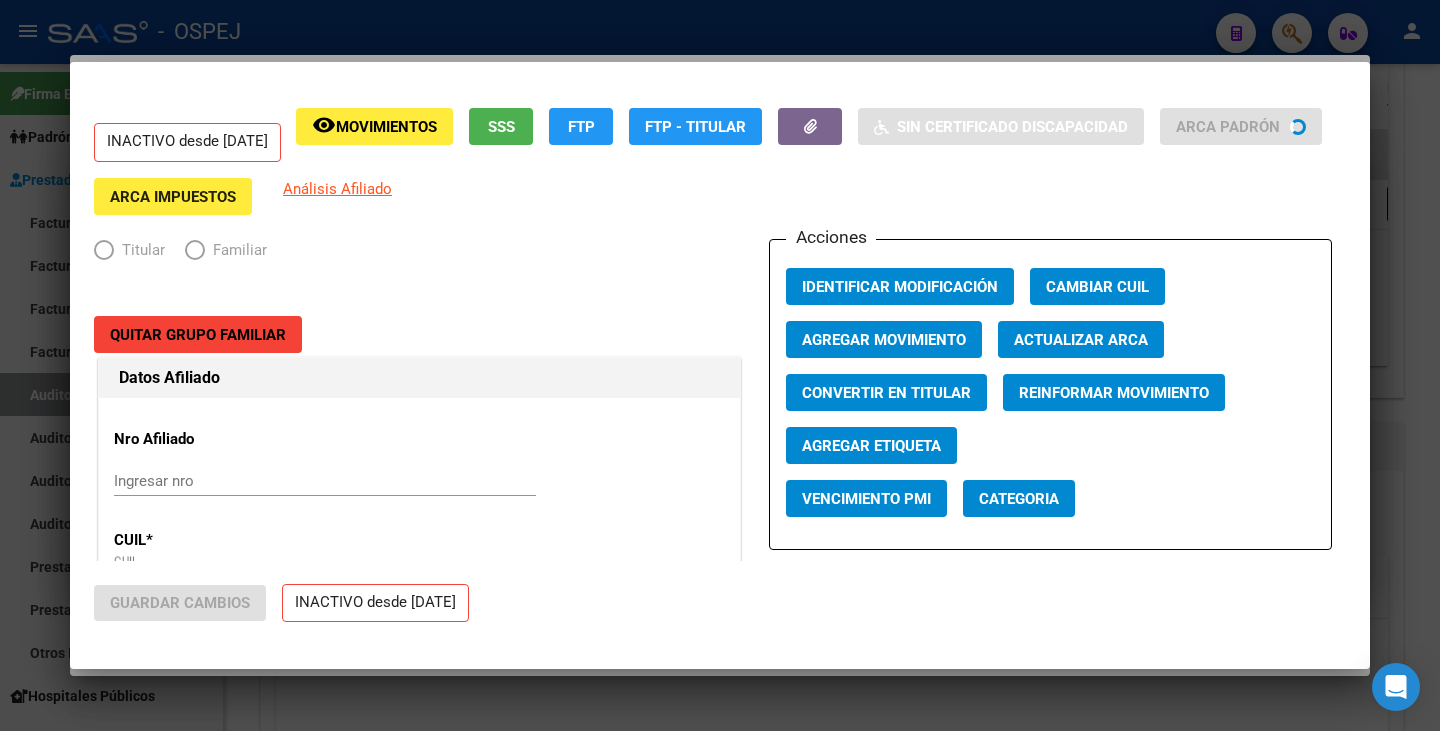 type on "[CUIL]" 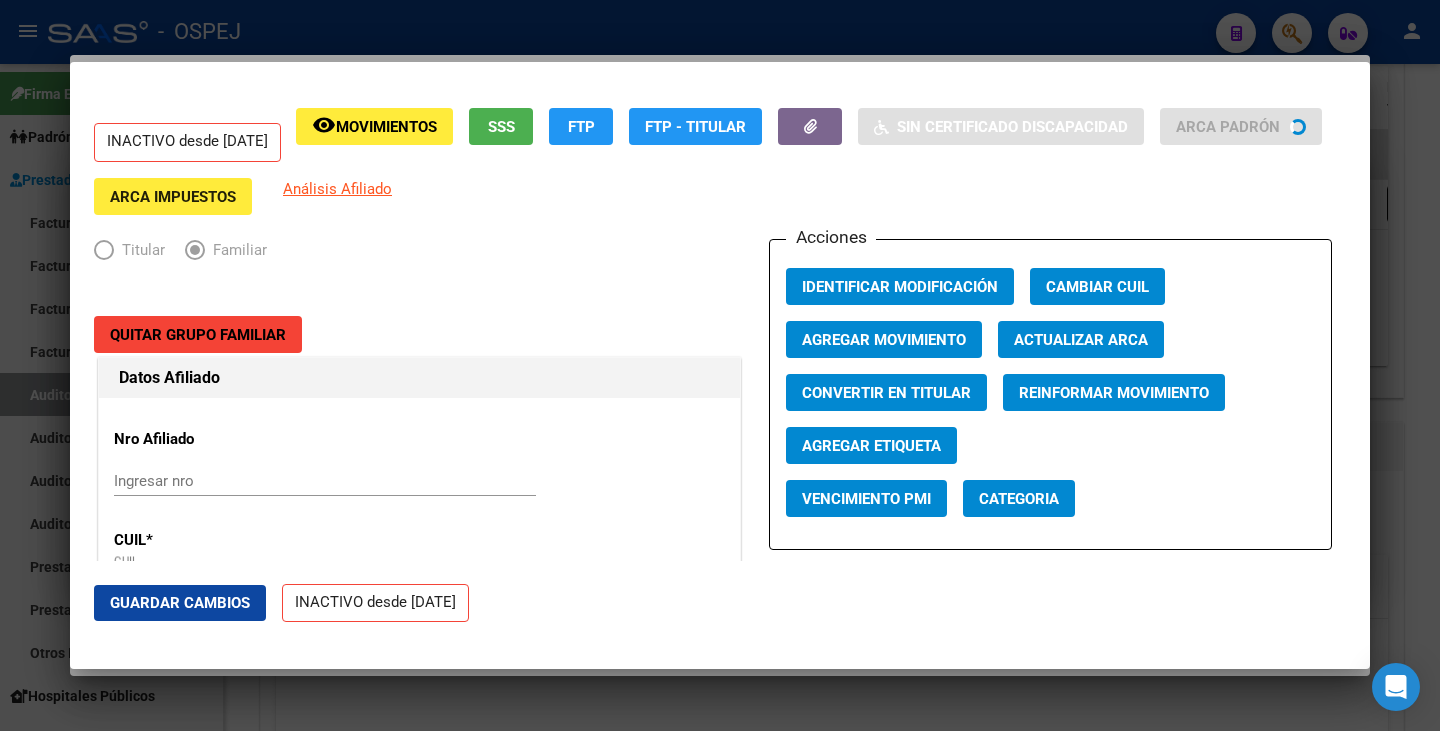 click on "Actualizar ARCA" at bounding box center (1081, 340) 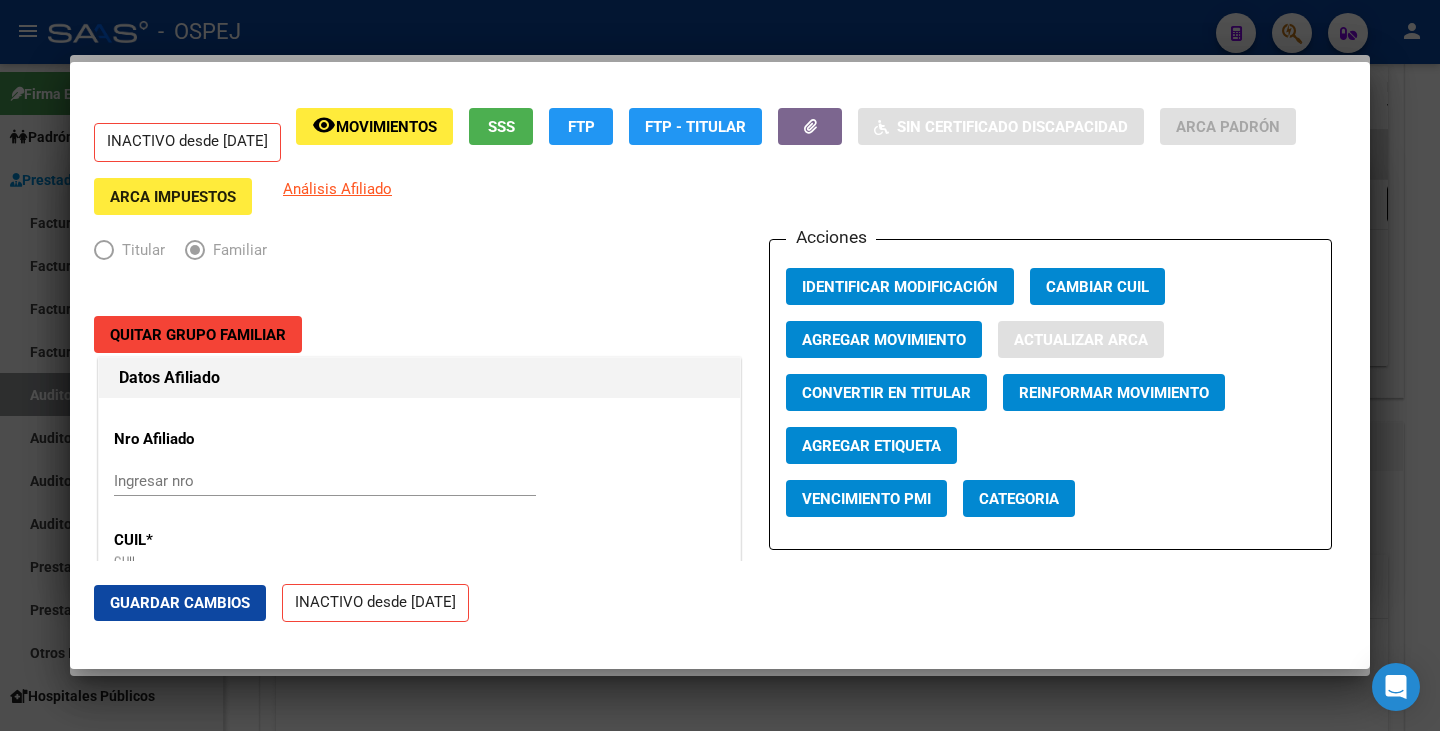 type on "LOPEZ" 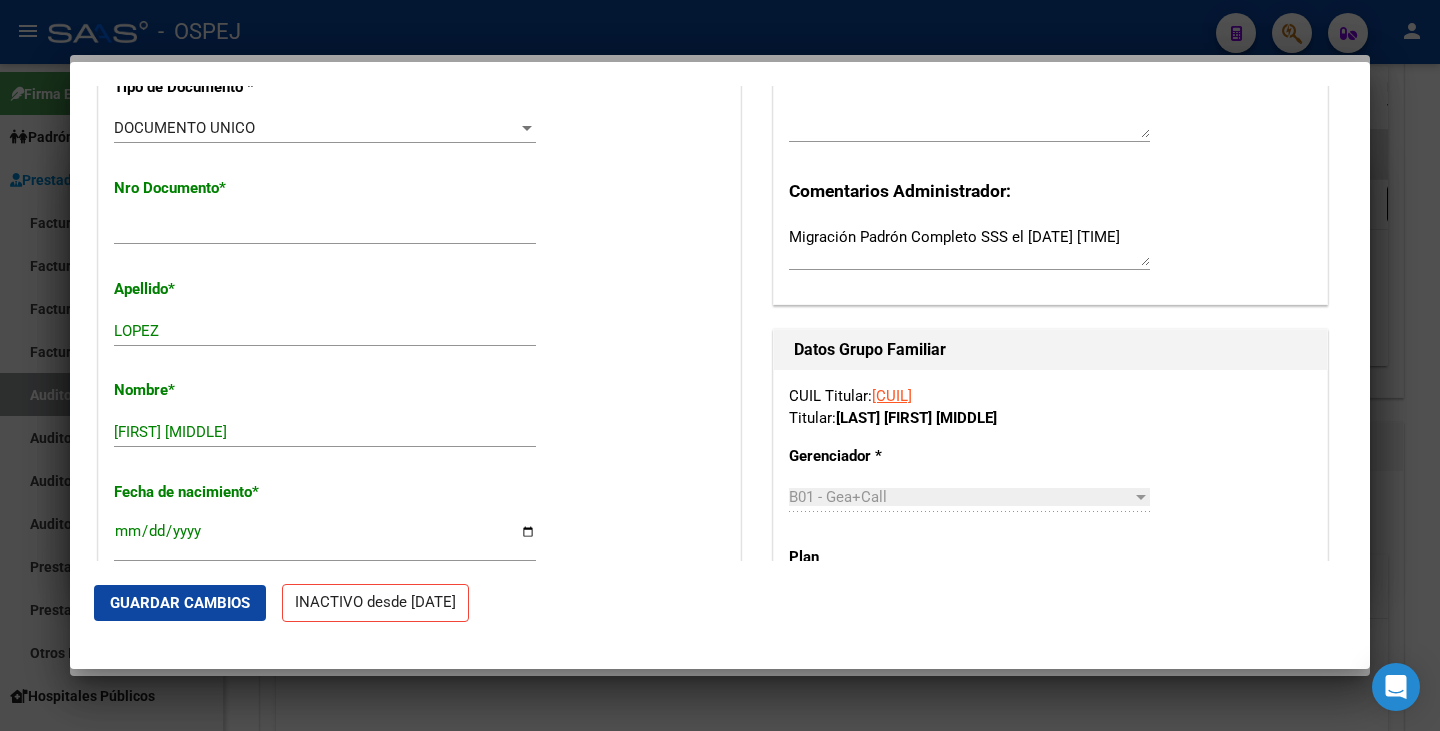 scroll, scrollTop: 700, scrollLeft: 0, axis: vertical 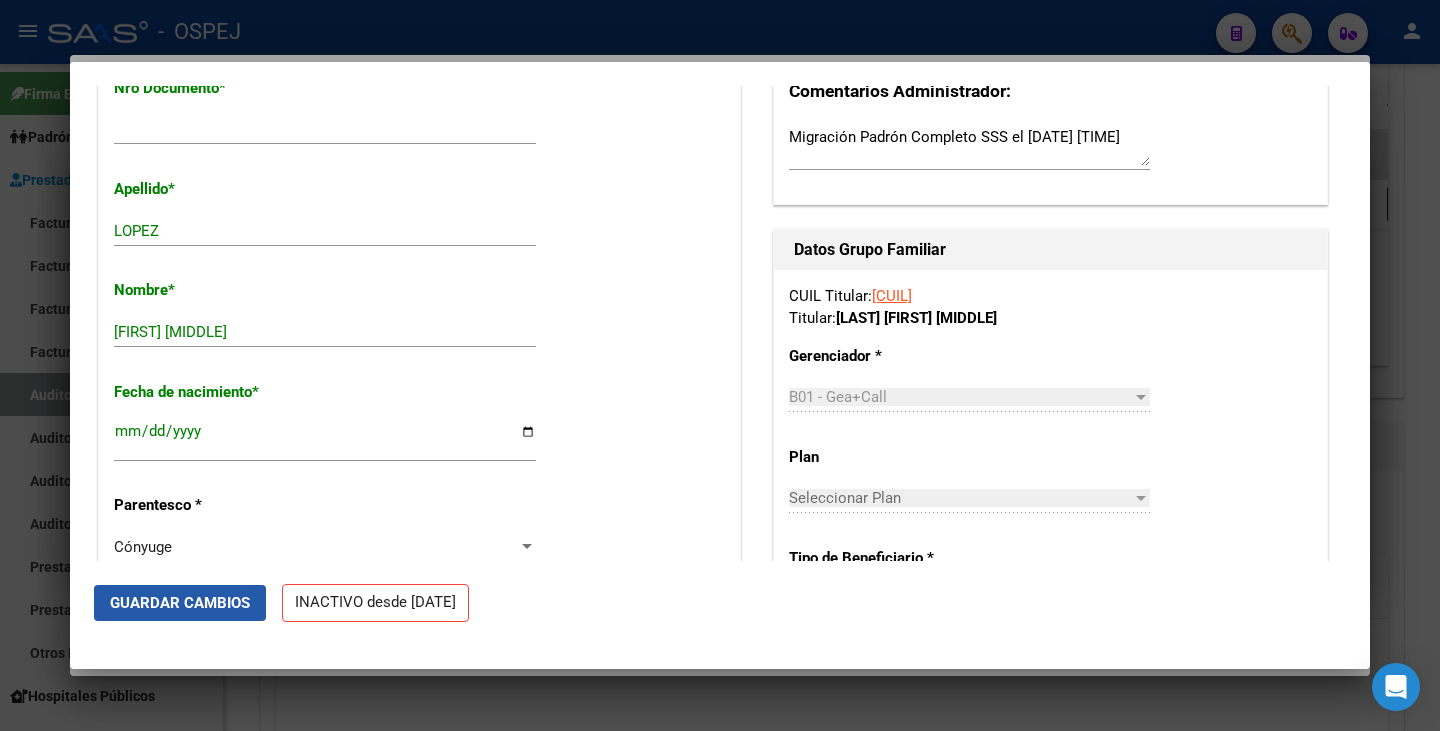 click on "Guardar Cambios" 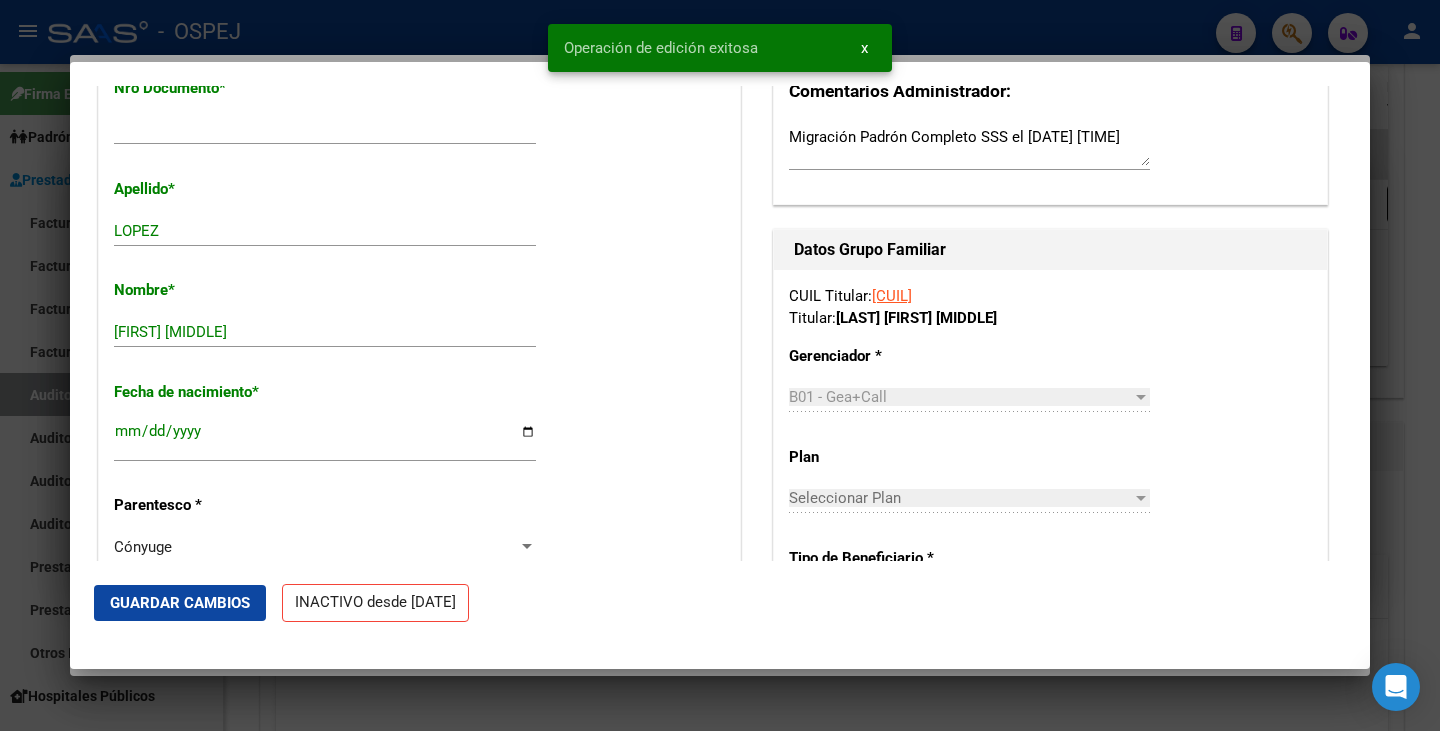 click at bounding box center [720, 365] 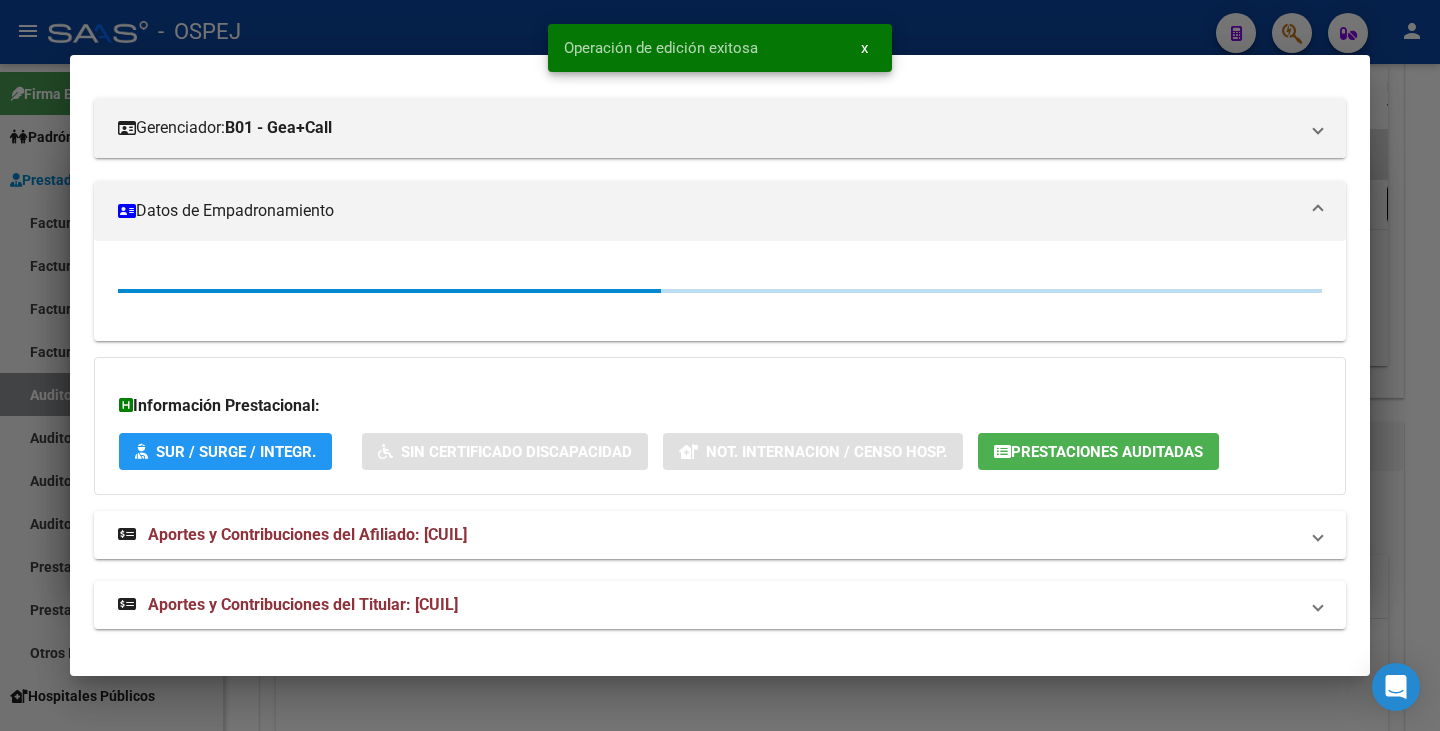 scroll, scrollTop: 300, scrollLeft: 0, axis: vertical 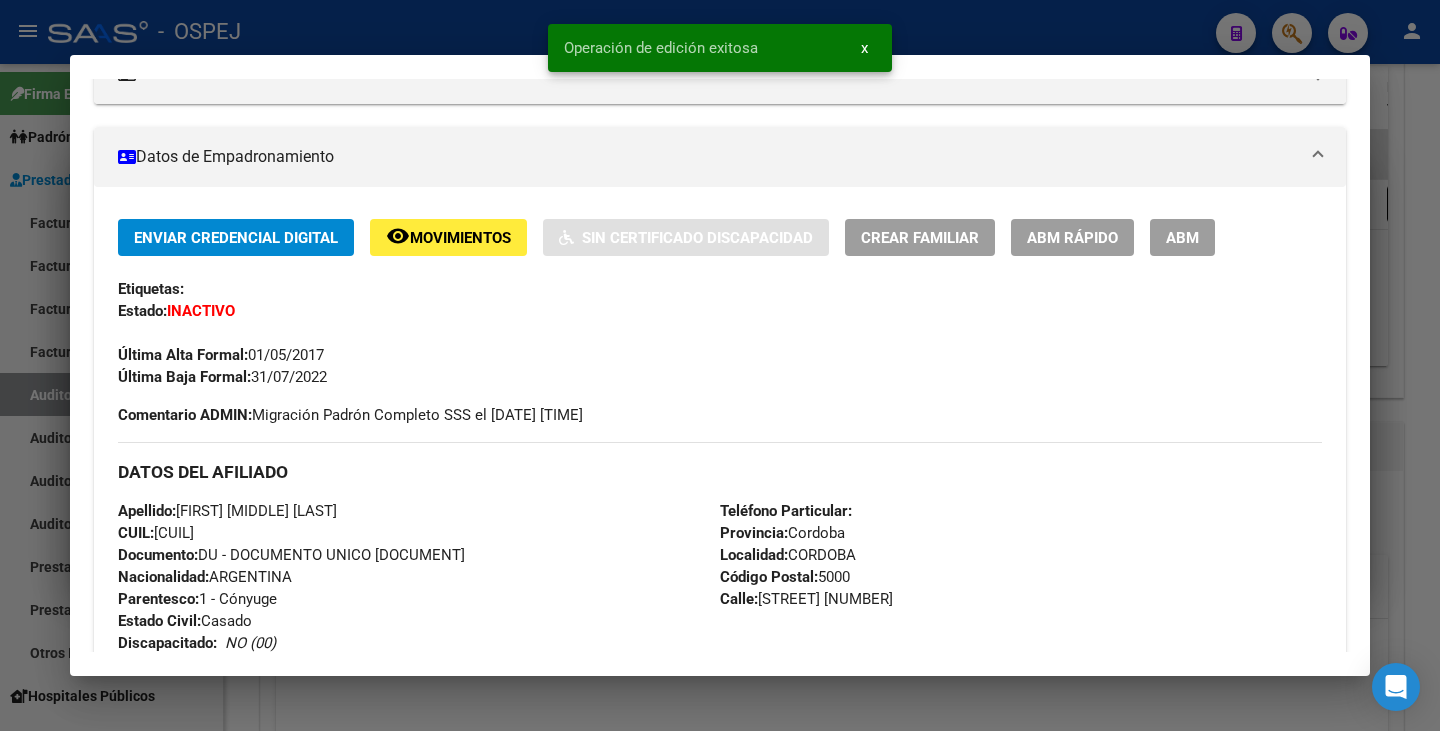 click at bounding box center [720, 365] 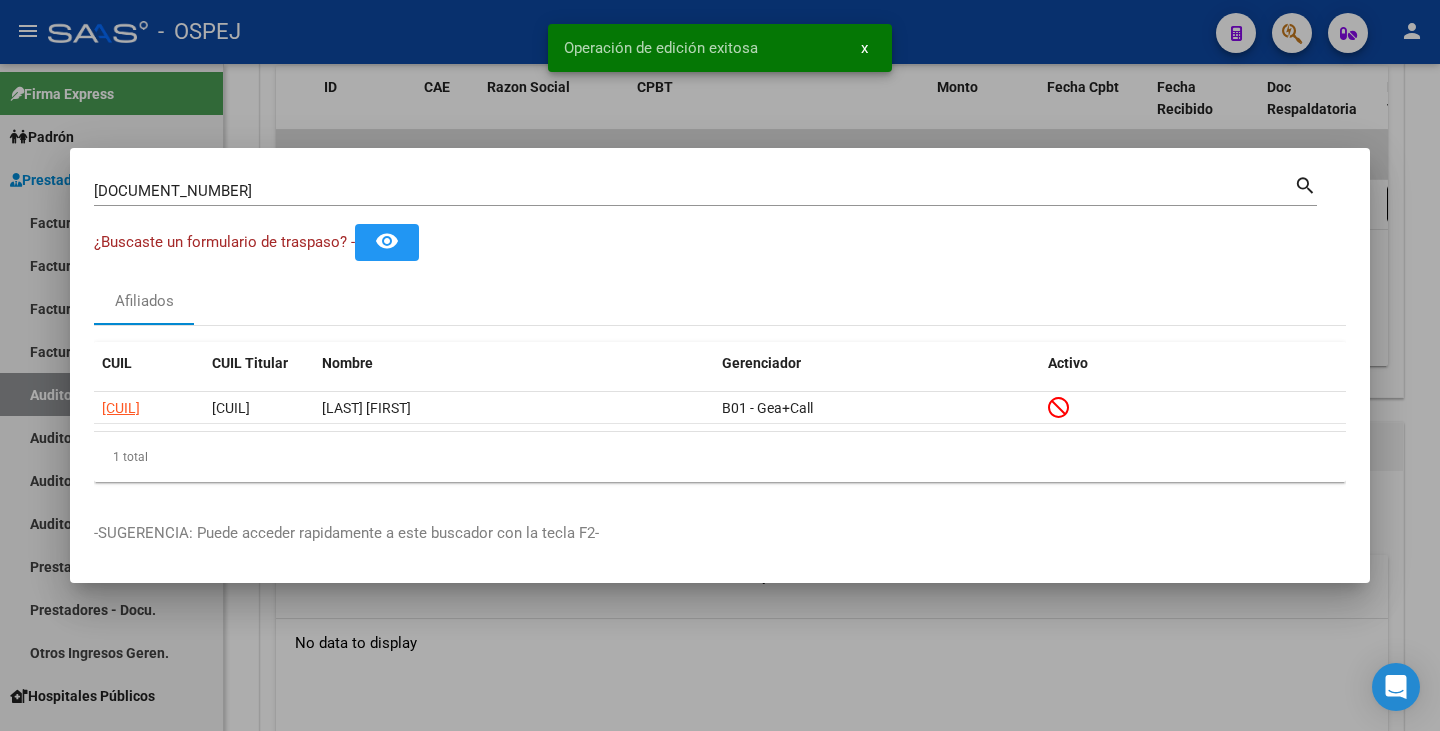 click on "[DOCUMENT_NUMBER]" at bounding box center [694, 191] 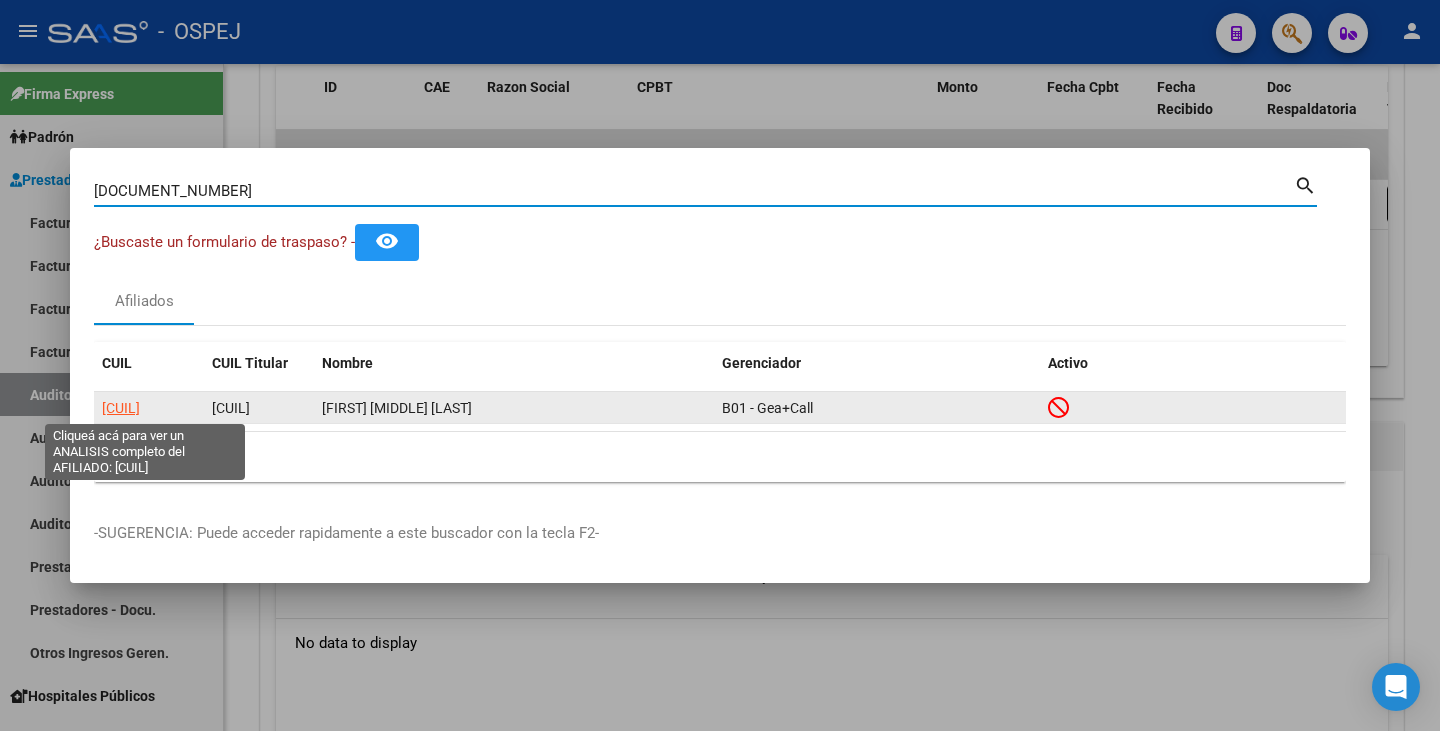 click on "[CUIL]" 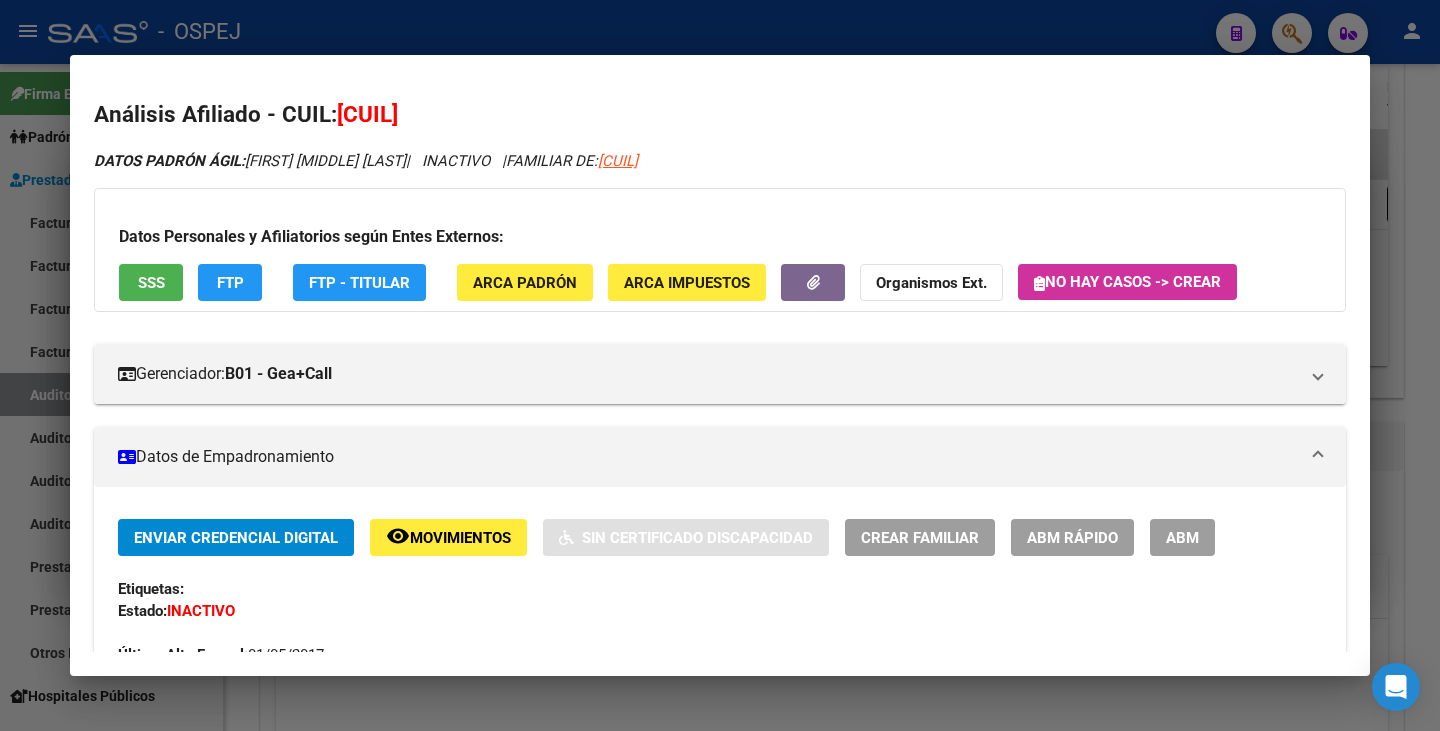 drag, startPoint x: 341, startPoint y: 117, endPoint x: 482, endPoint y: 119, distance: 141.01419 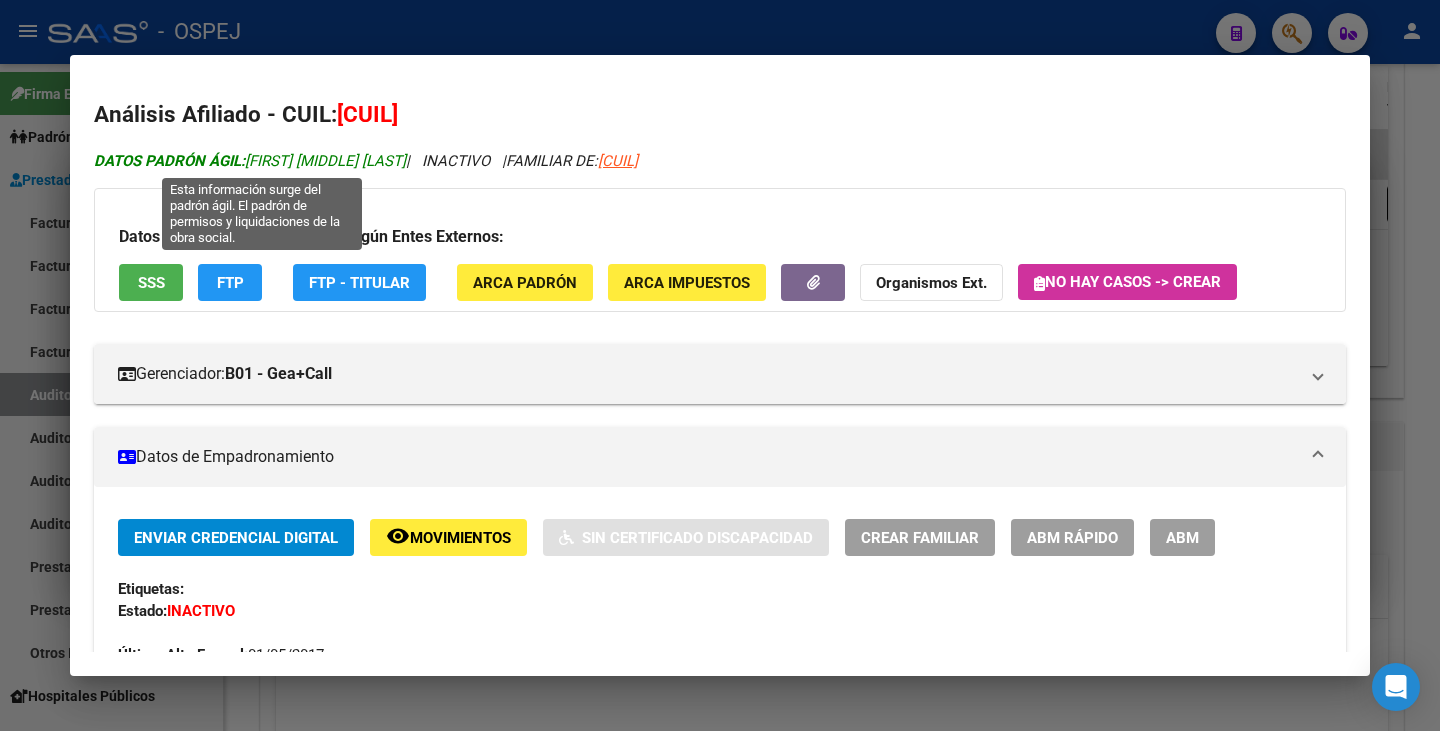 drag, startPoint x: 252, startPoint y: 156, endPoint x: 426, endPoint y: 163, distance: 174.14075 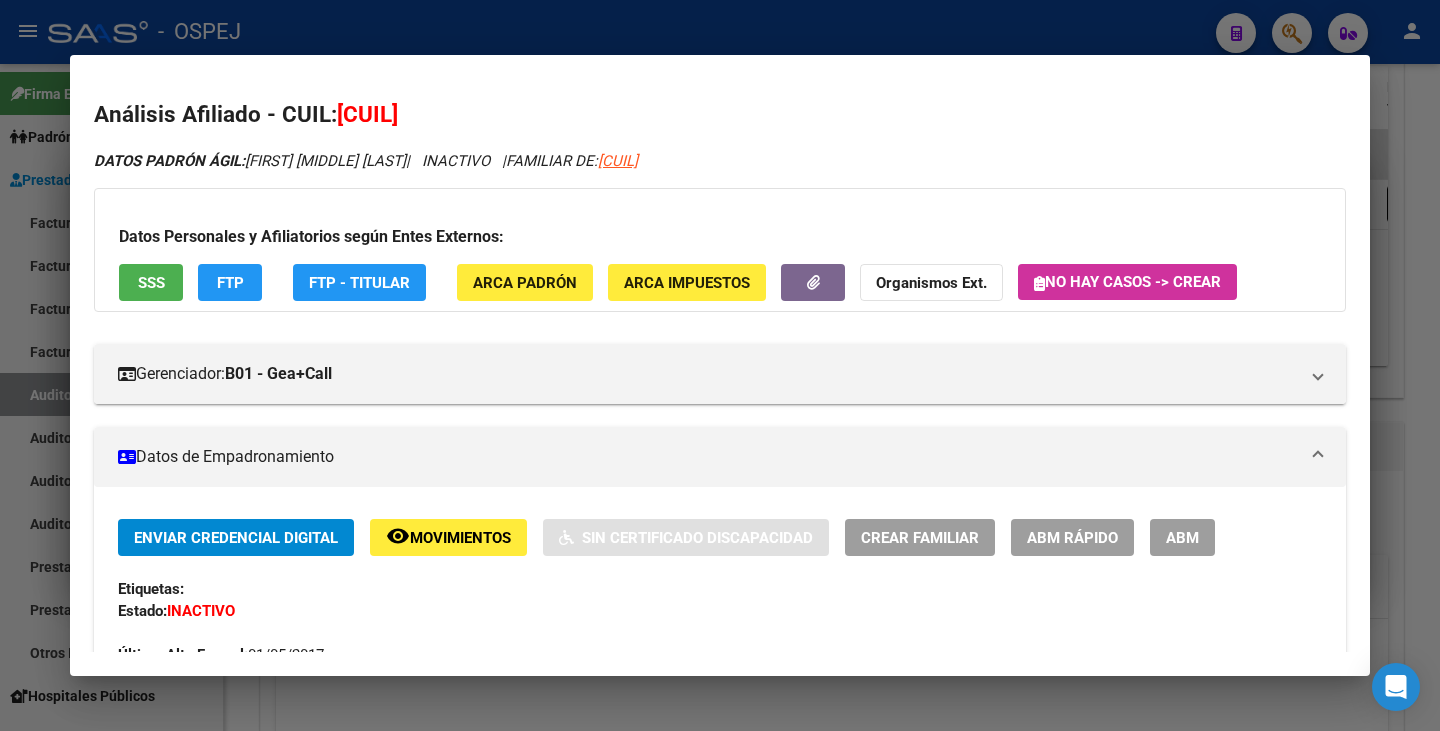 click at bounding box center [720, 365] 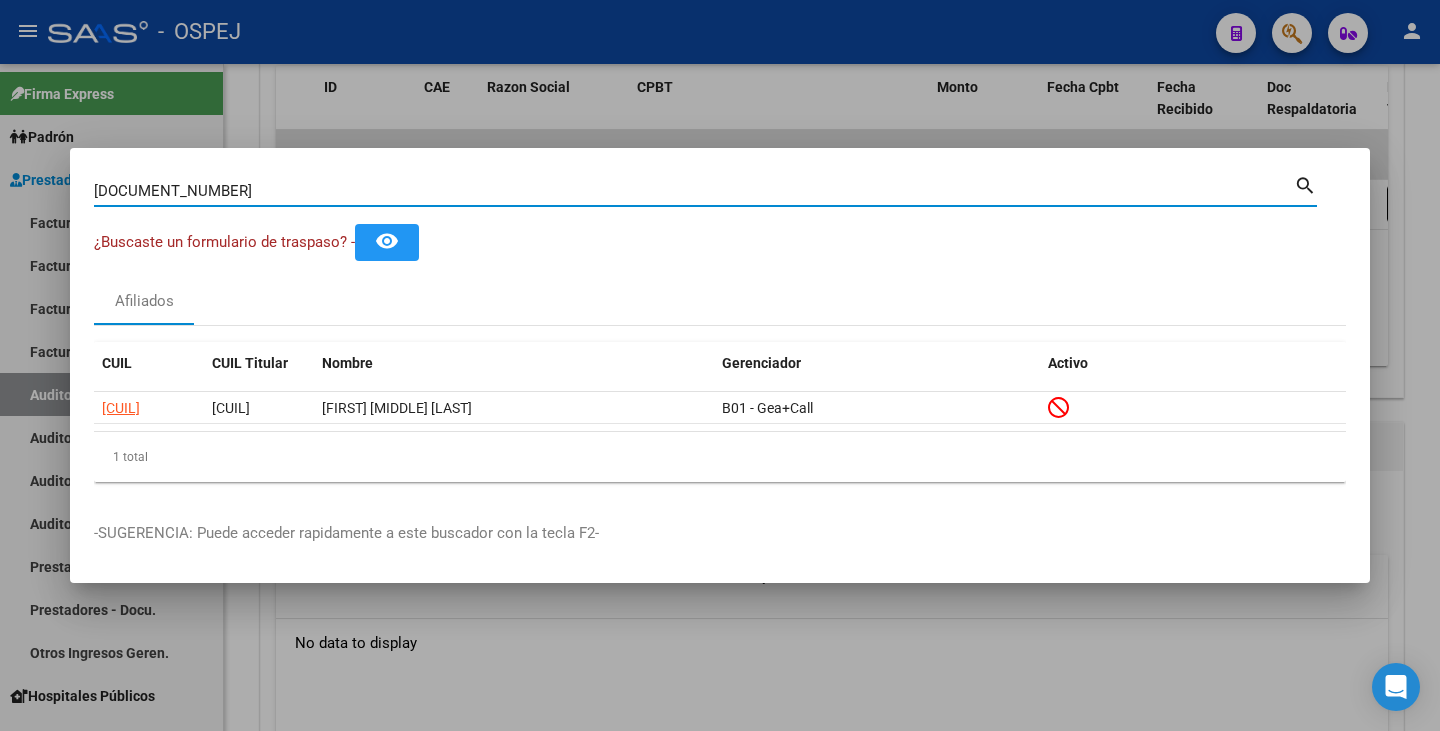 drag, startPoint x: 188, startPoint y: 189, endPoint x: 30, endPoint y: 187, distance: 158.01266 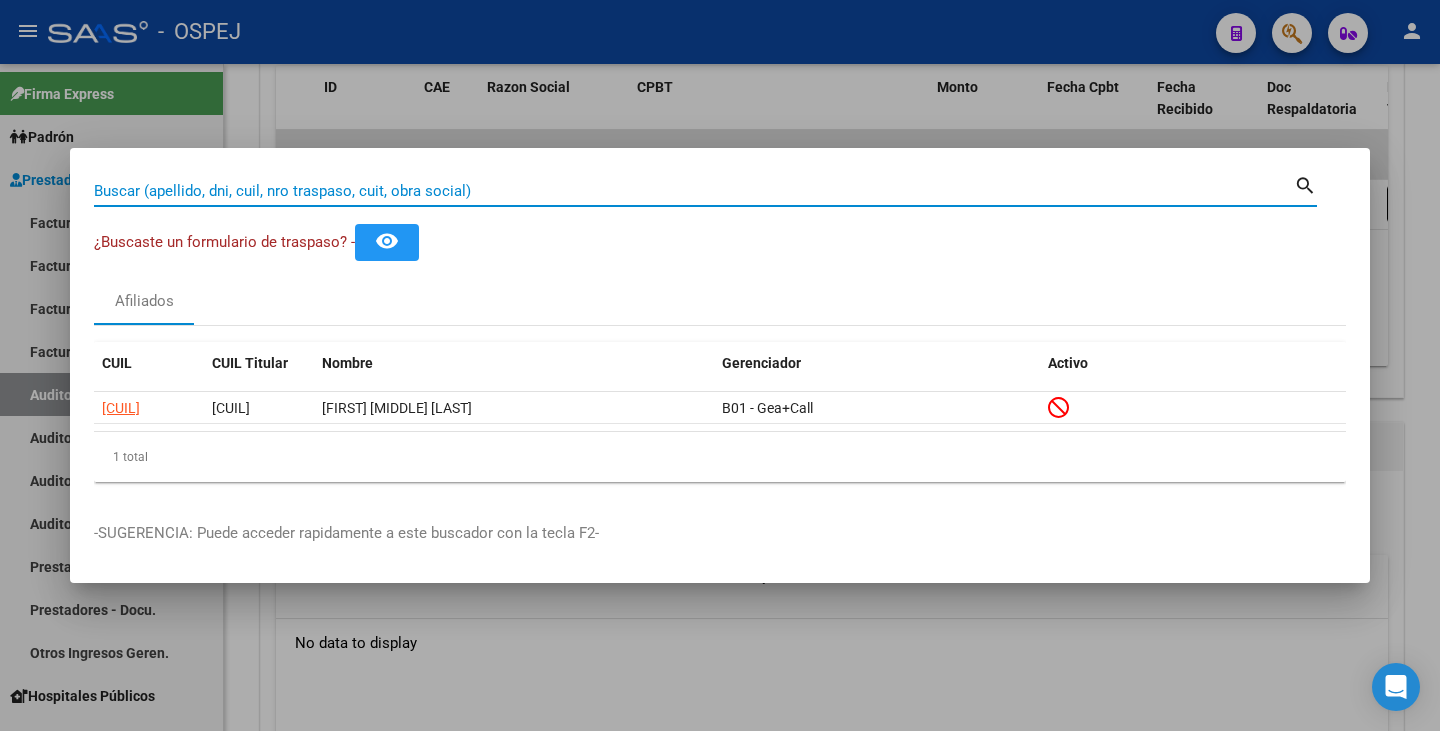 paste on "[NUMBER]" 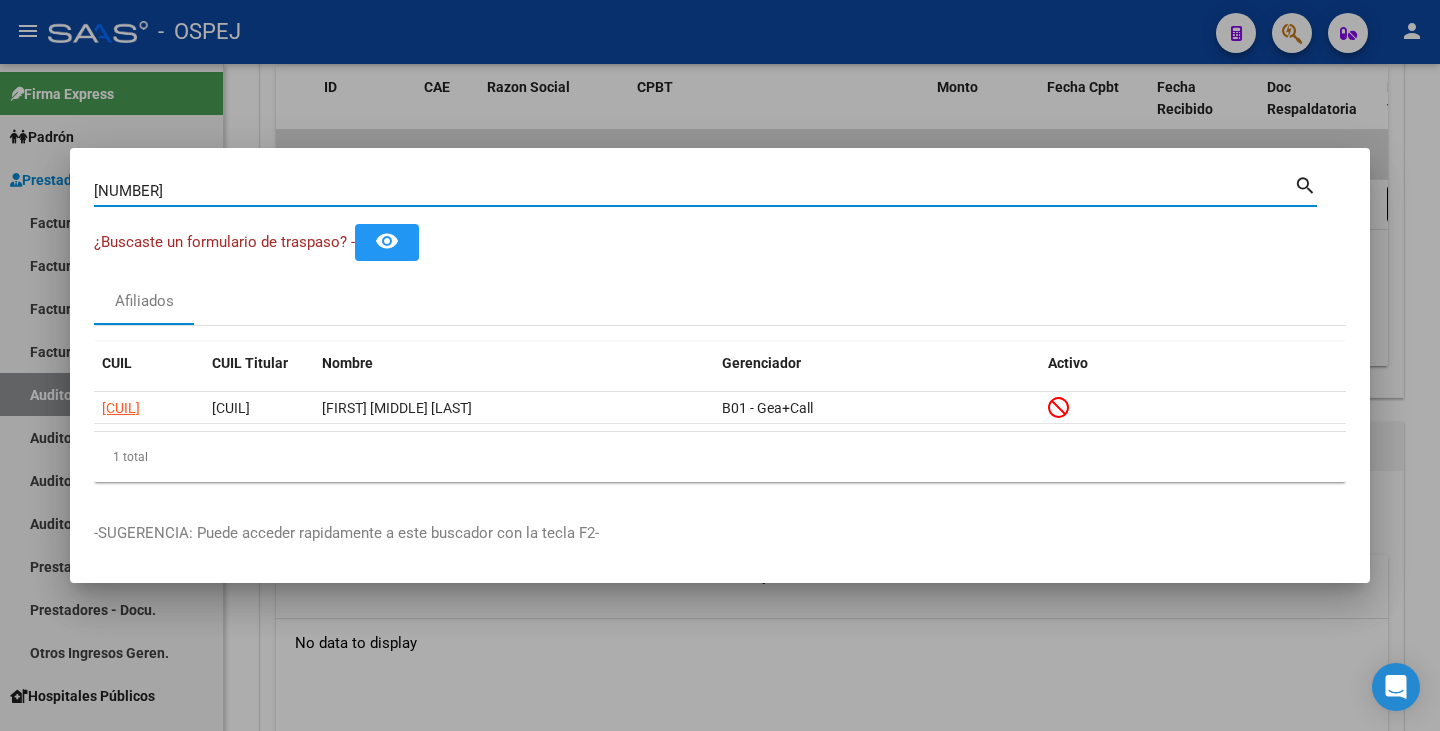 type on "[NUMBER]" 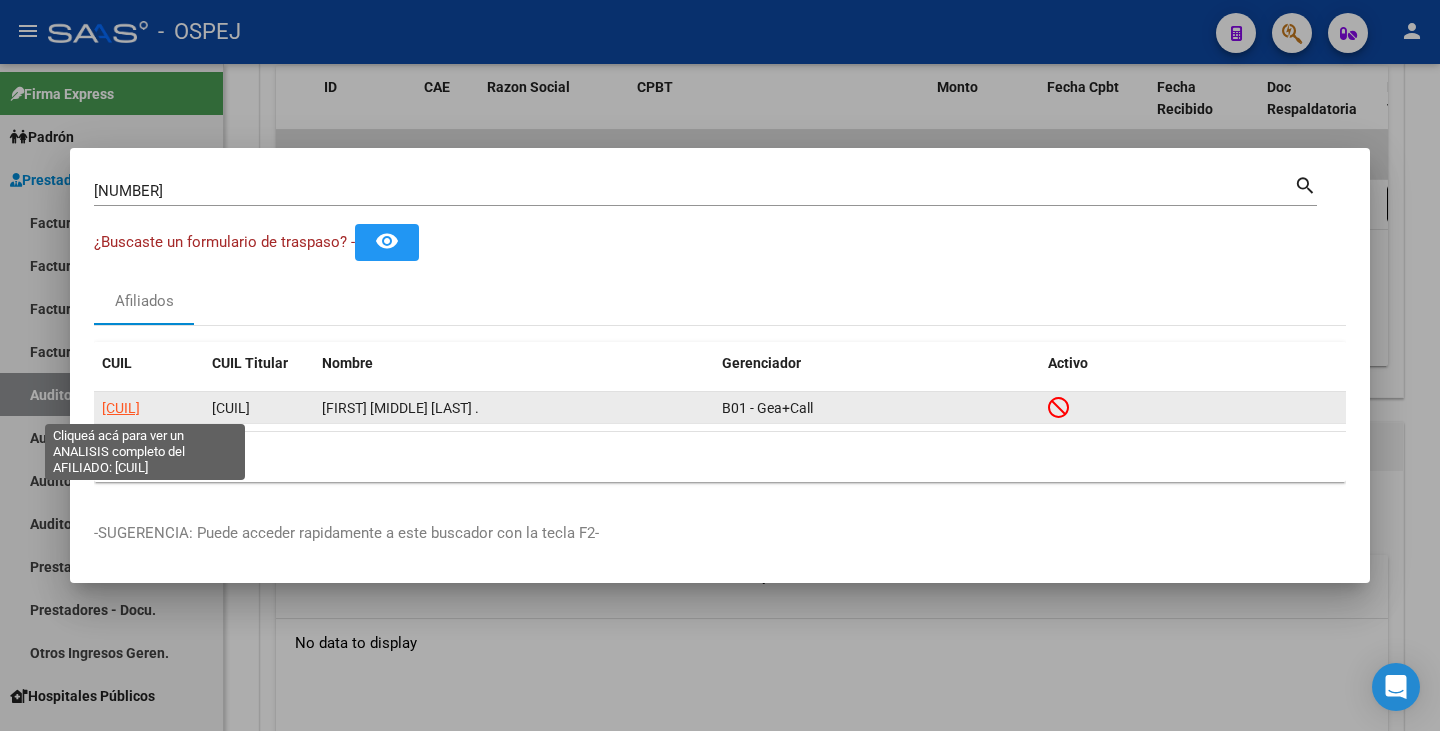 click on "[CUIL]" 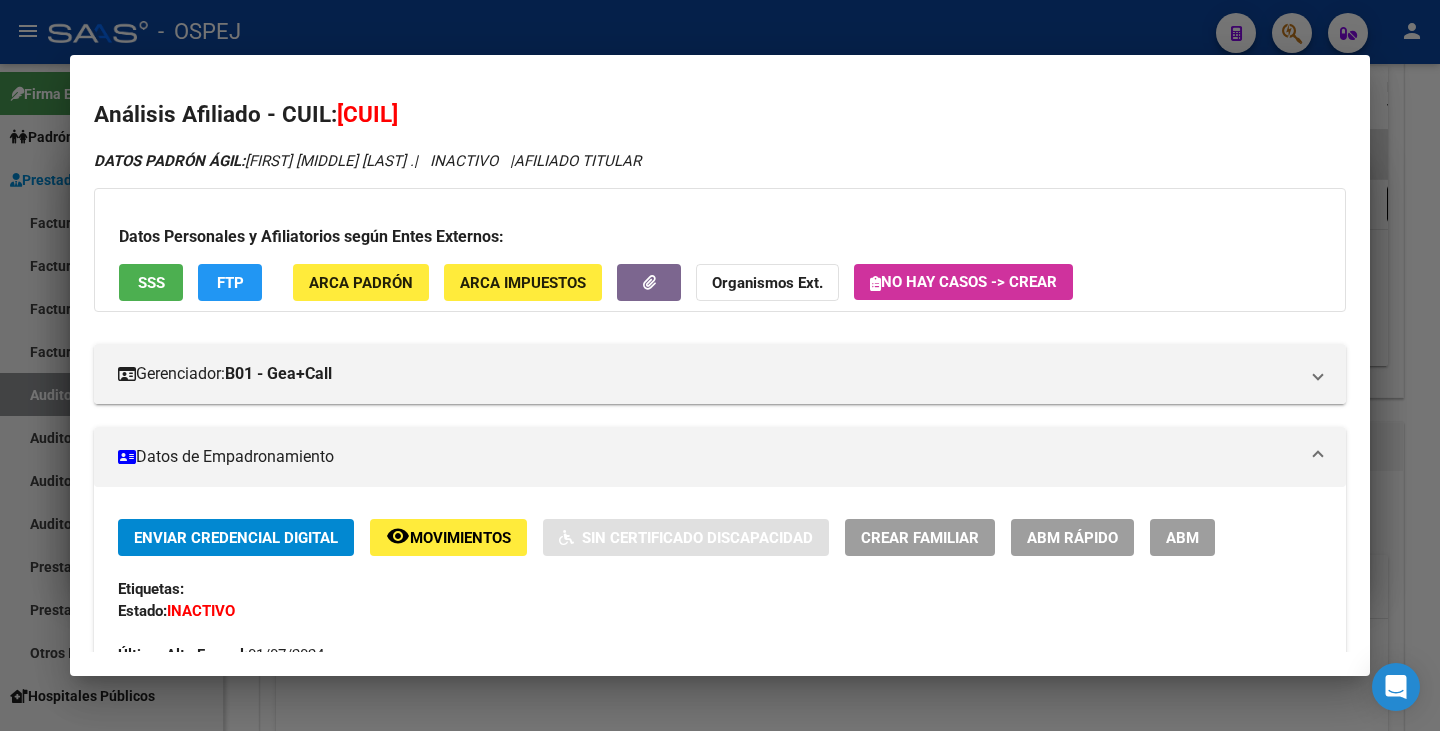 drag, startPoint x: 342, startPoint y: 113, endPoint x: 488, endPoint y: 111, distance: 146.0137 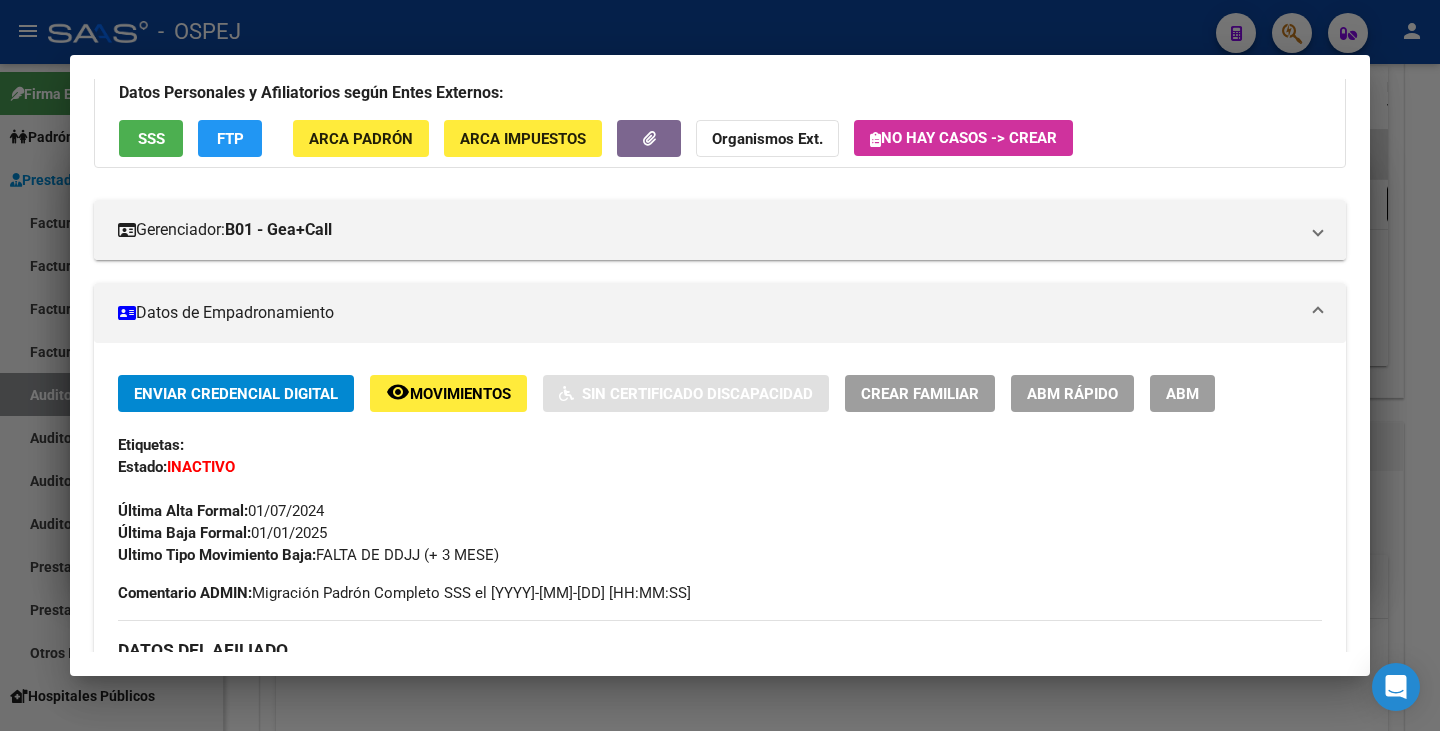 scroll, scrollTop: 300, scrollLeft: 0, axis: vertical 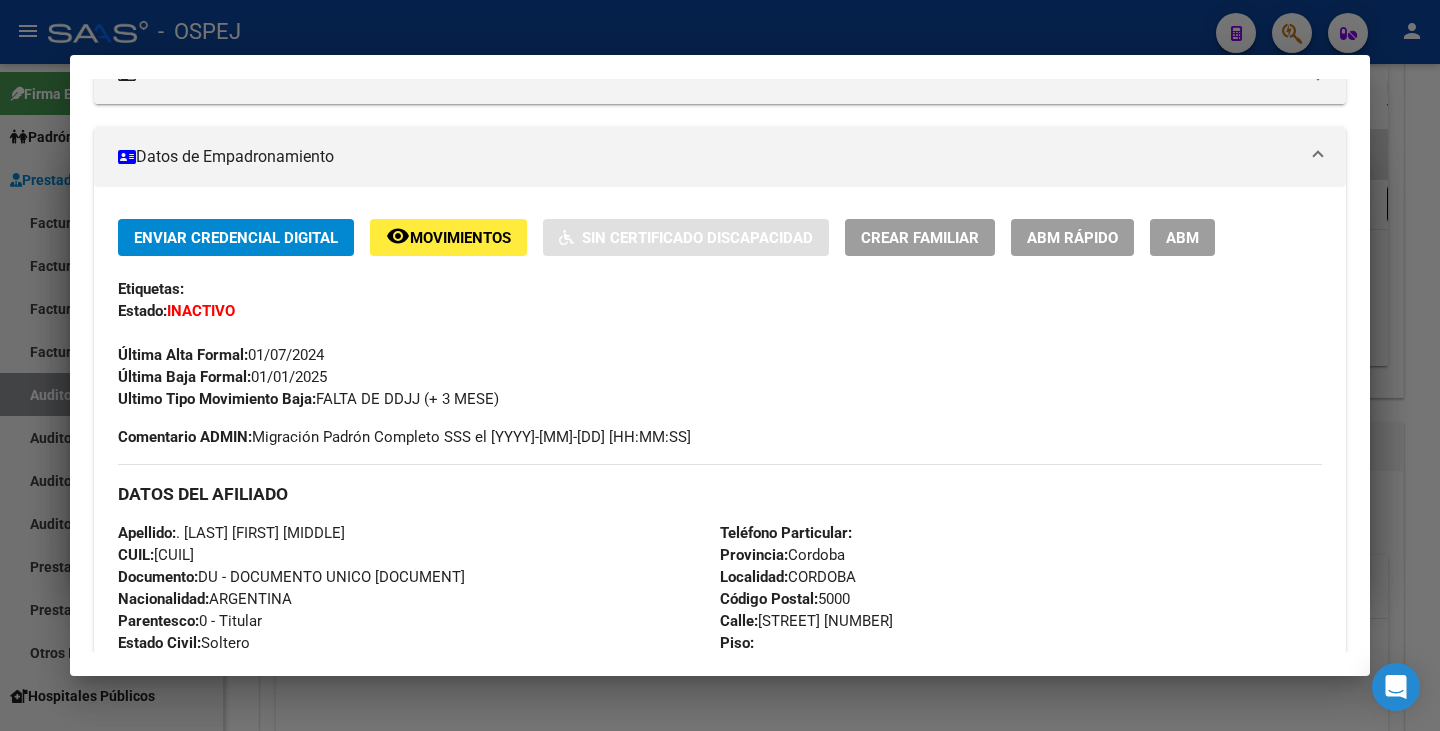 click on "Datos de Empadronamiento" at bounding box center (708, 157) 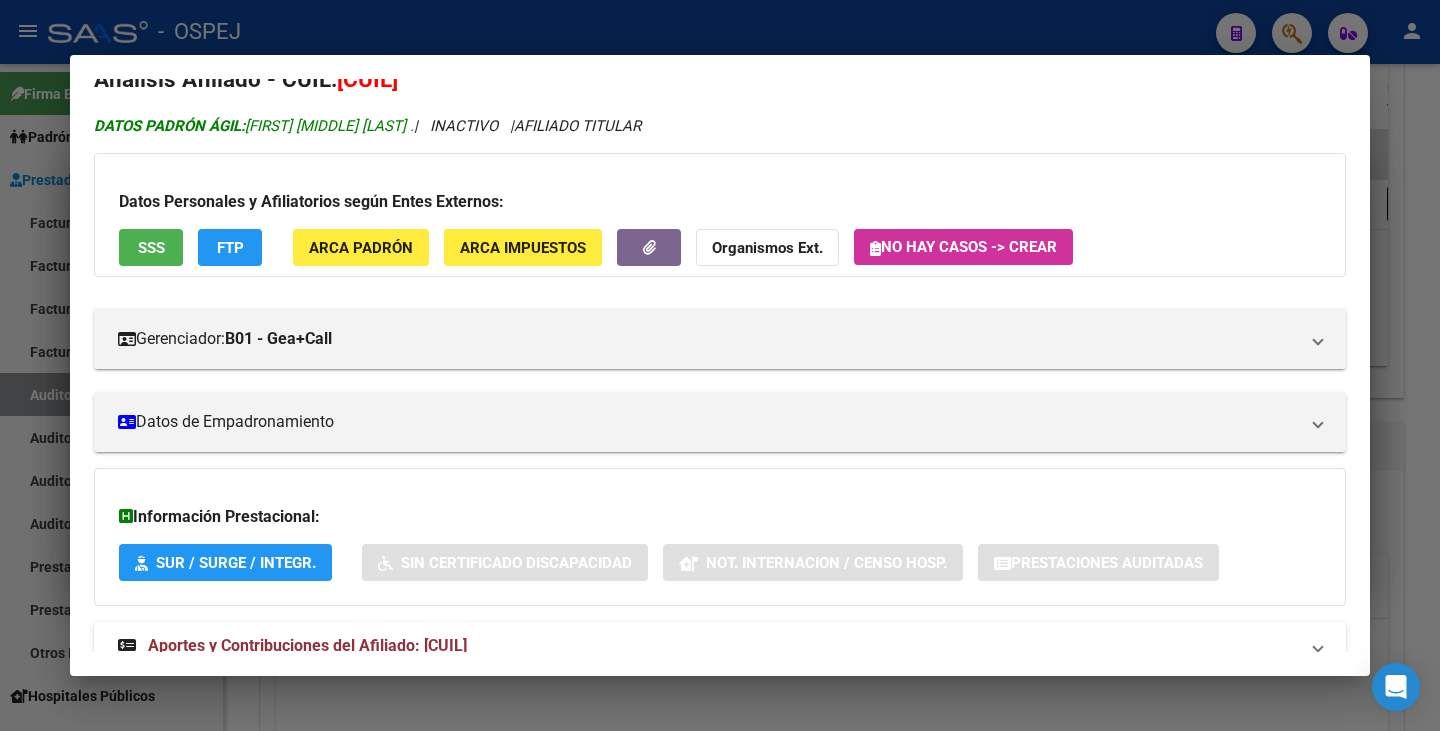 scroll, scrollTop: 0, scrollLeft: 0, axis: both 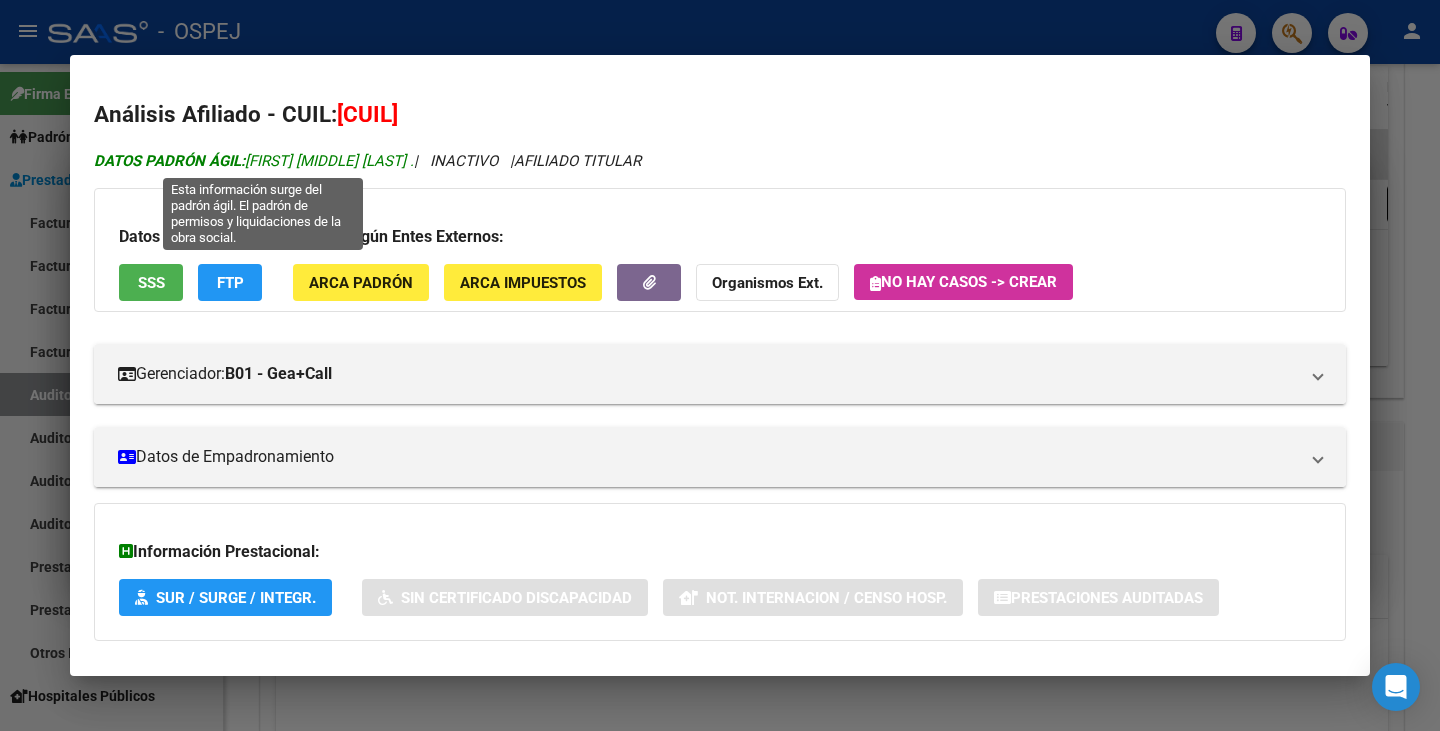 drag, startPoint x: 252, startPoint y: 152, endPoint x: 414, endPoint y: 164, distance: 162.44383 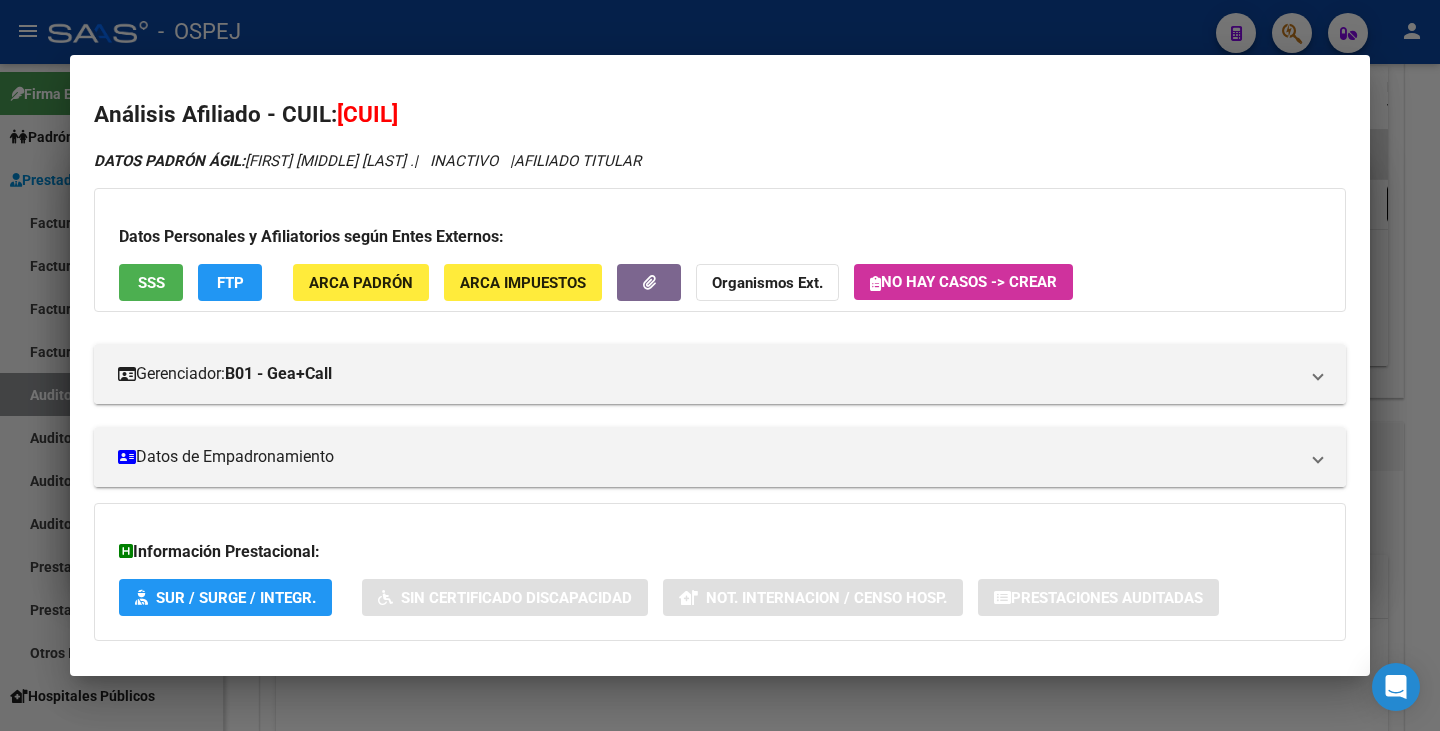 click at bounding box center [720, 365] 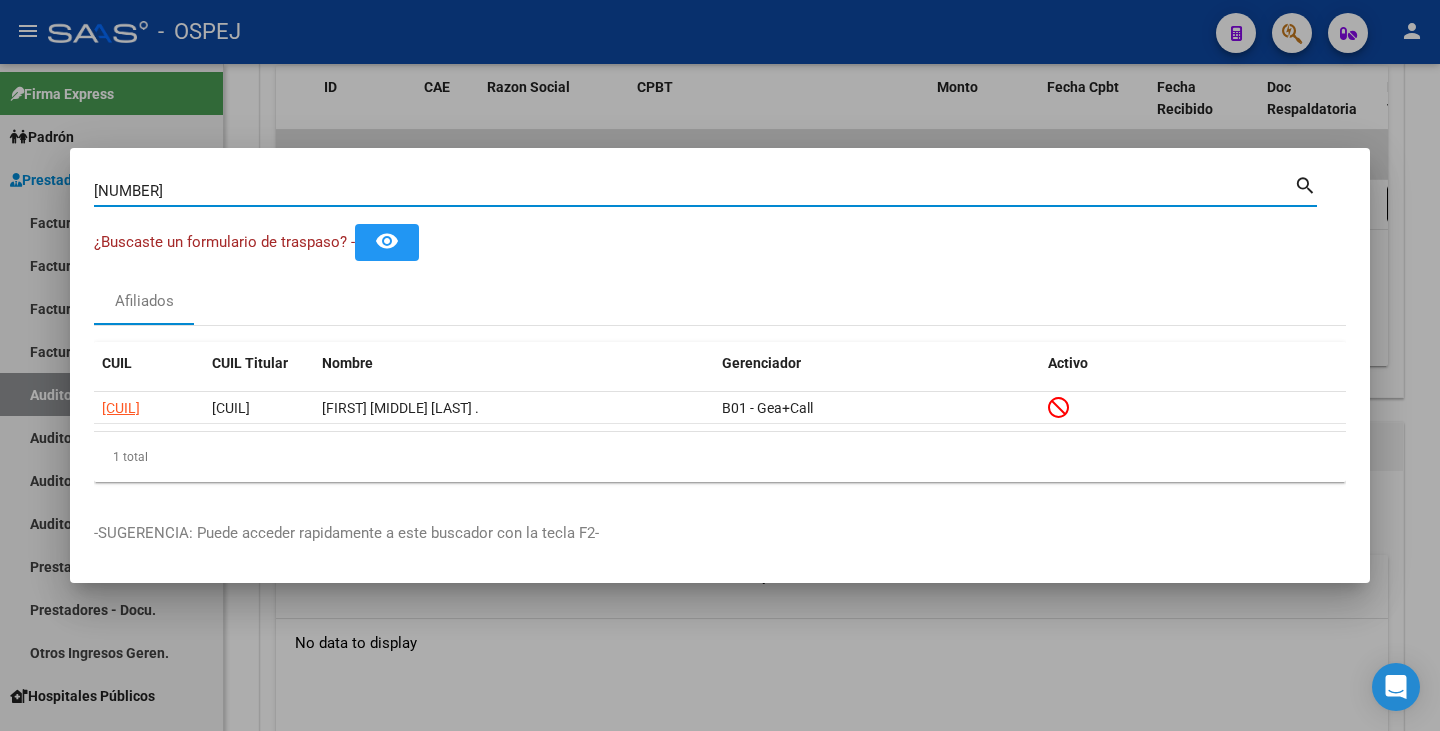 drag, startPoint x: 200, startPoint y: 198, endPoint x: 0, endPoint y: 213, distance: 200.5617 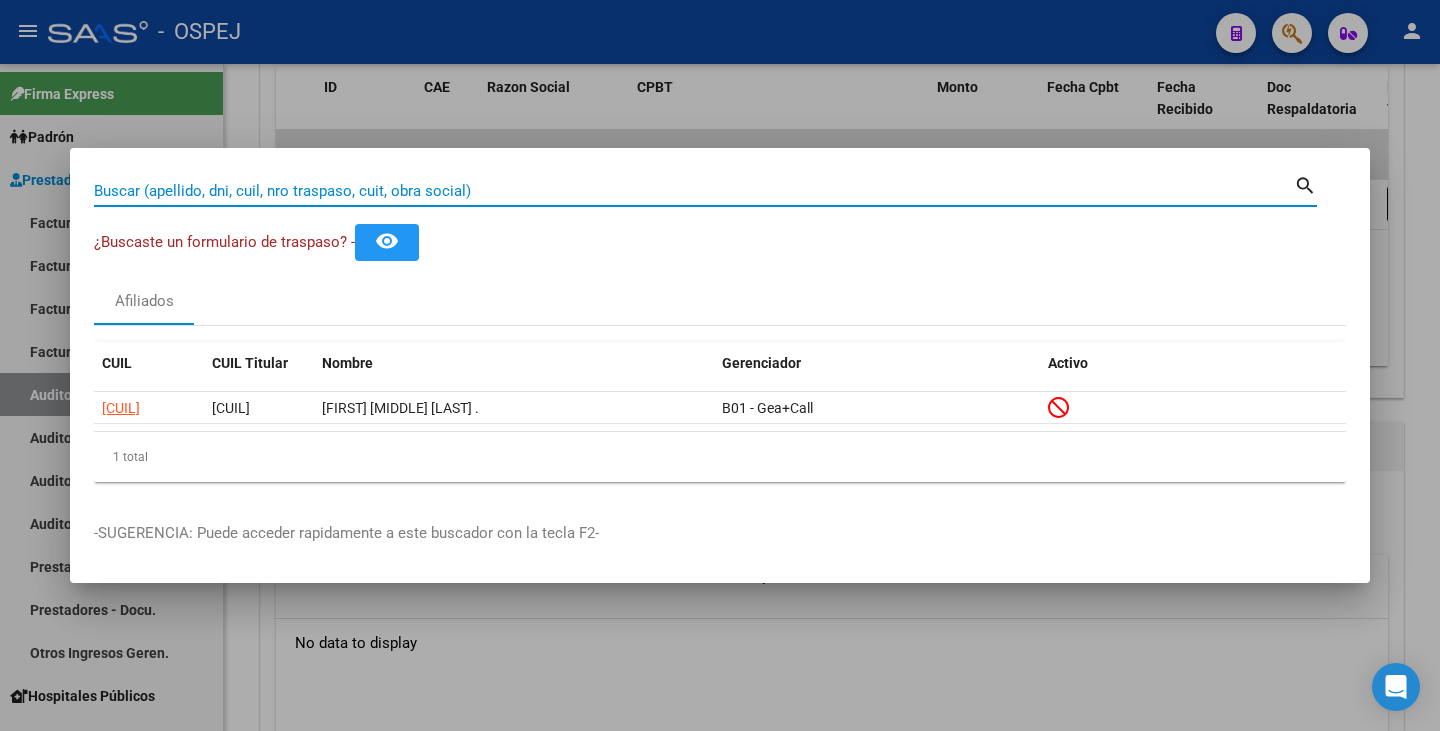 paste on "[NUMBER]" 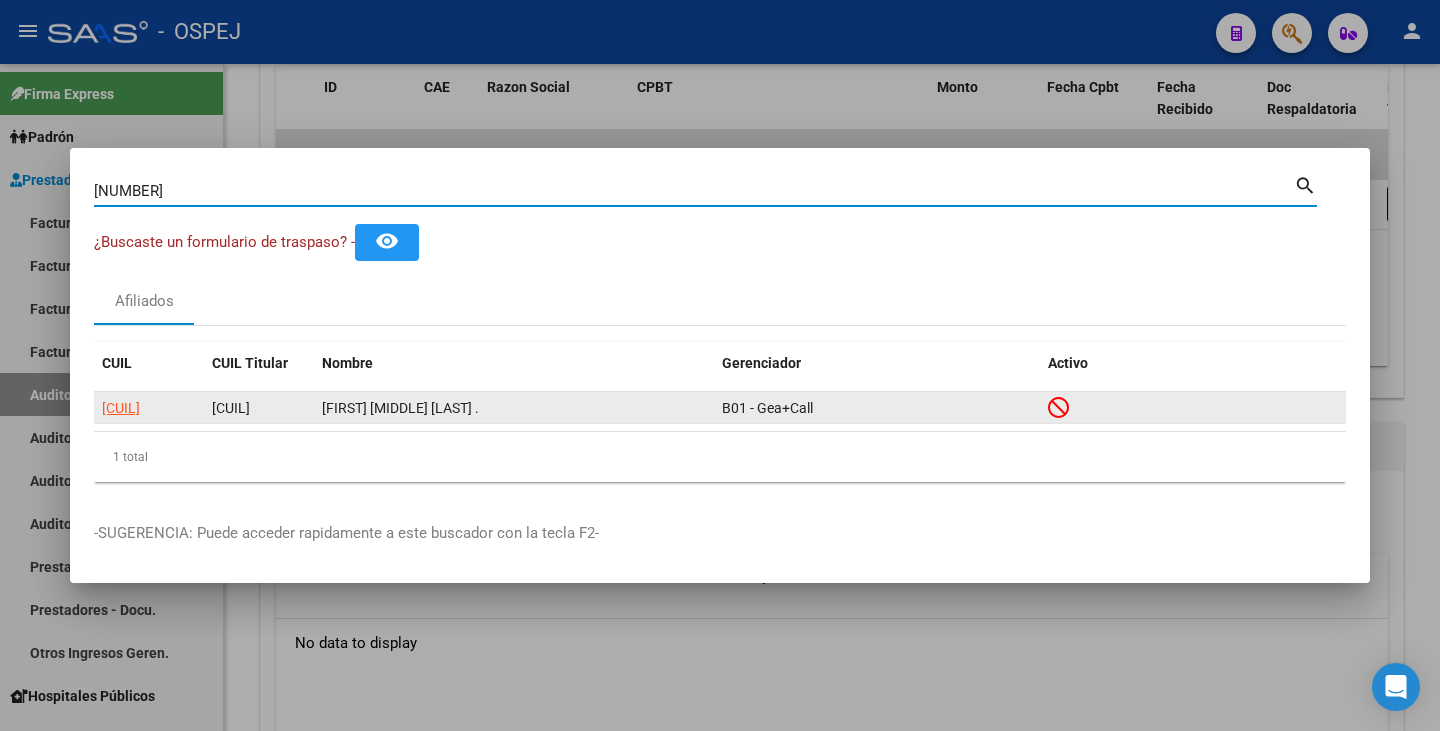 type on "[NUMBER]" 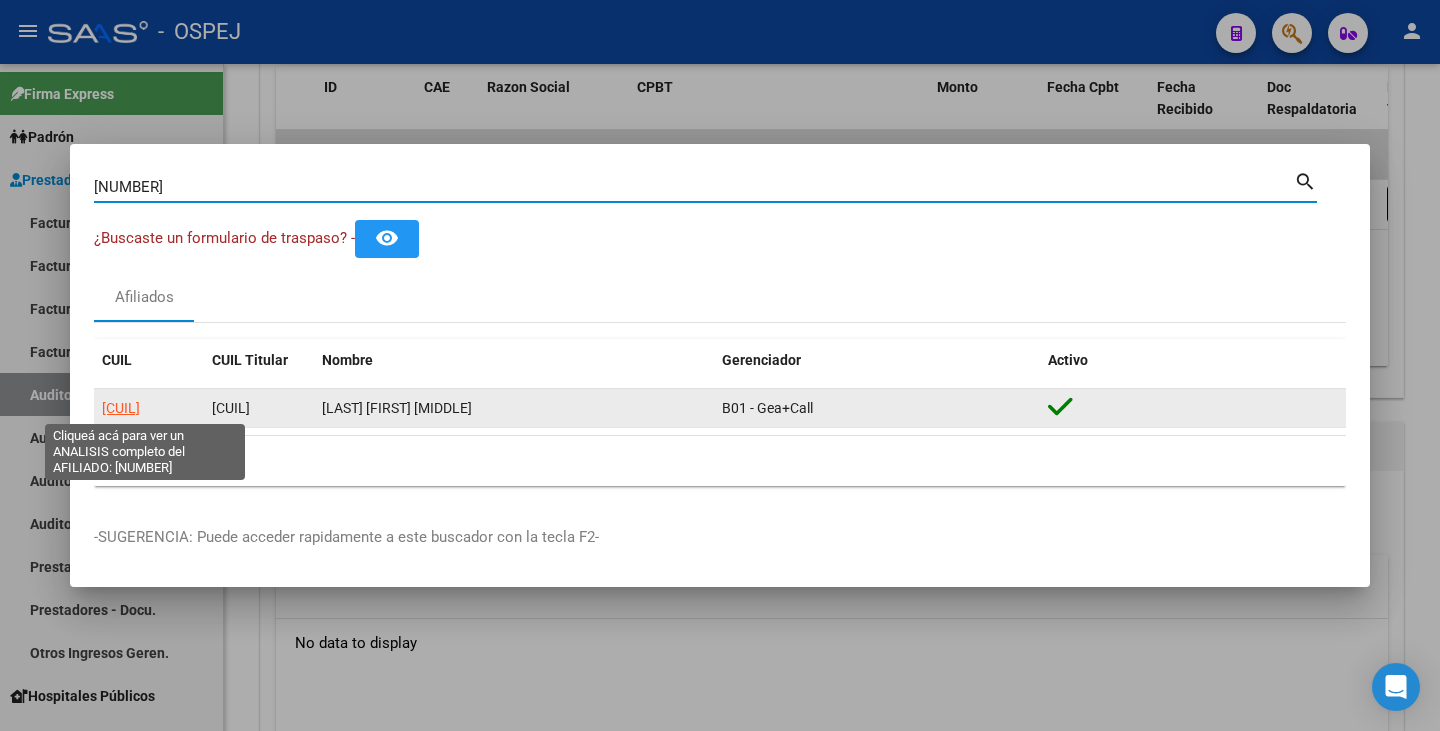 click on "[CUIL]" 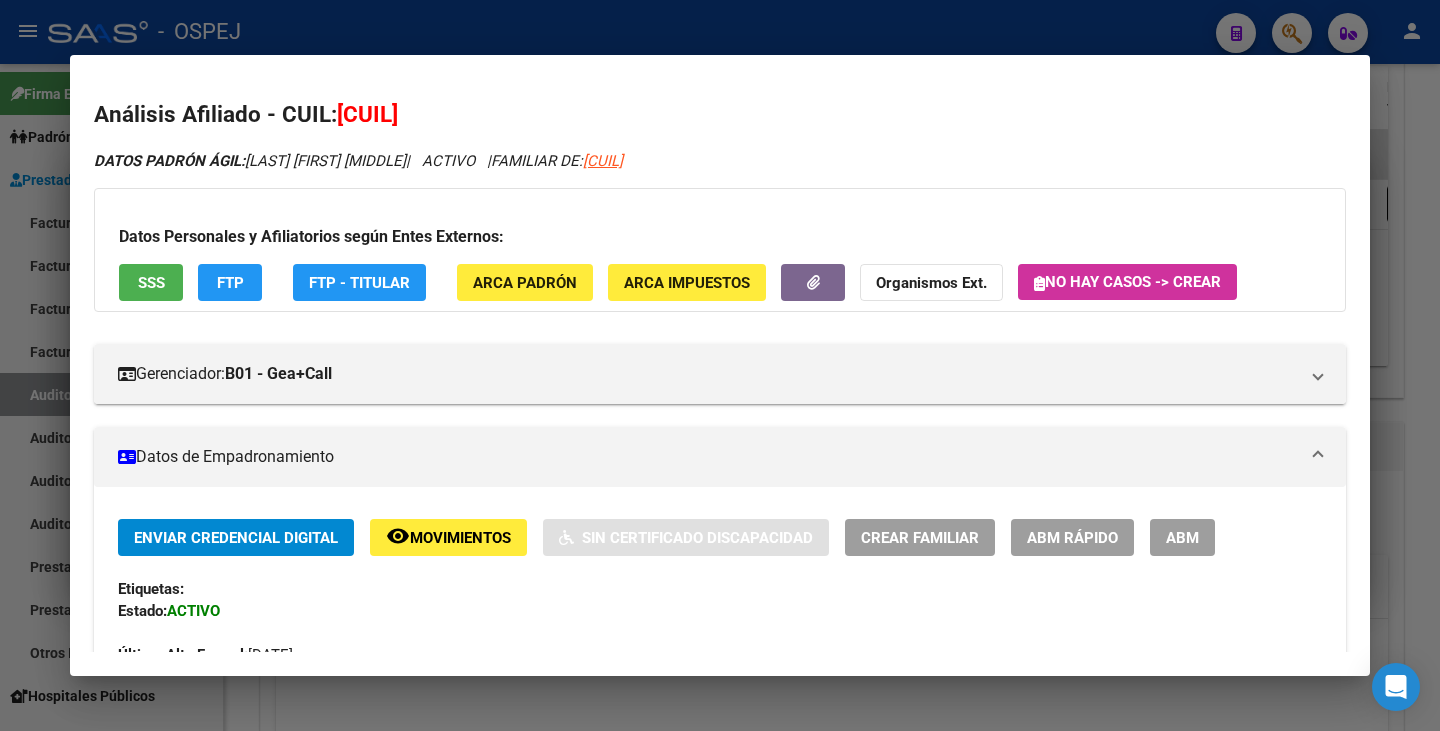 drag, startPoint x: 344, startPoint y: 113, endPoint x: 477, endPoint y: 104, distance: 133.30417 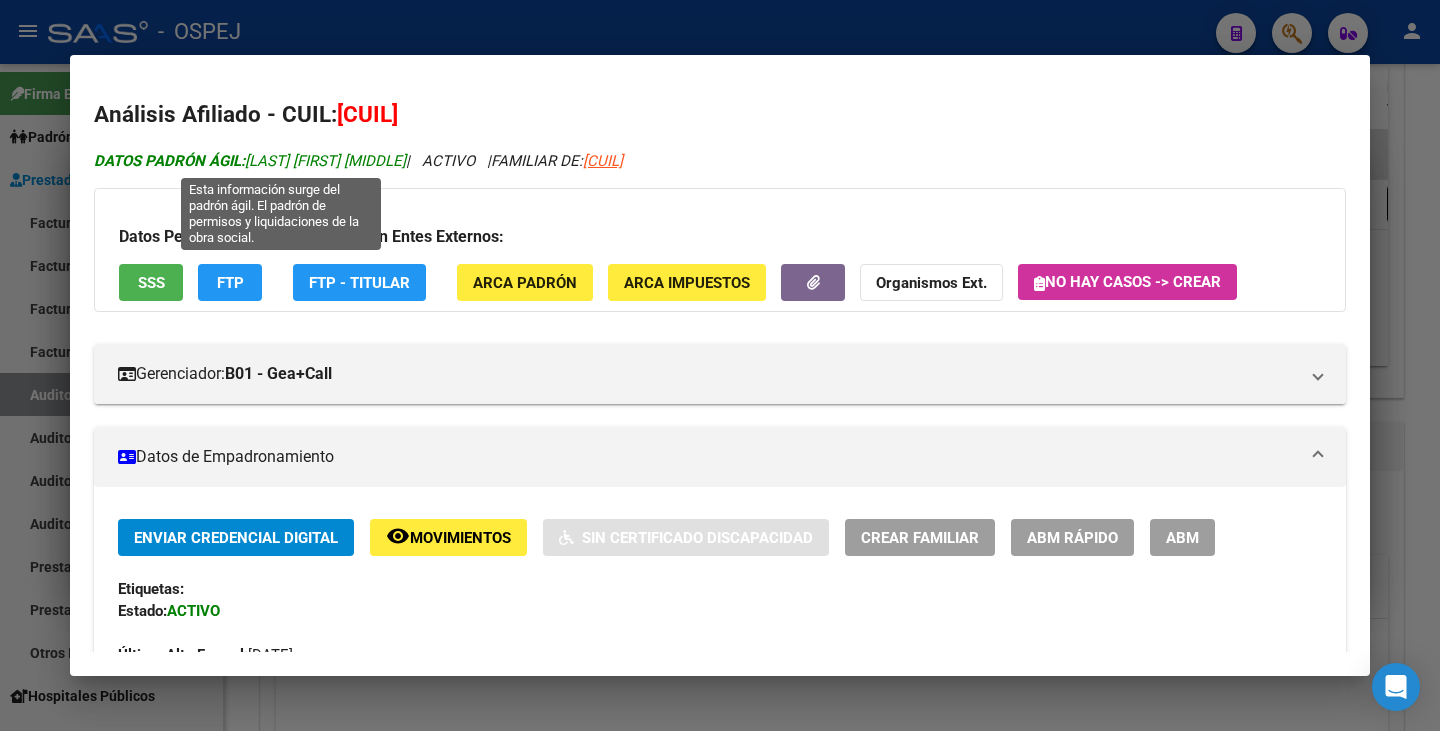 drag, startPoint x: 252, startPoint y: 157, endPoint x: 465, endPoint y: 153, distance: 213.03755 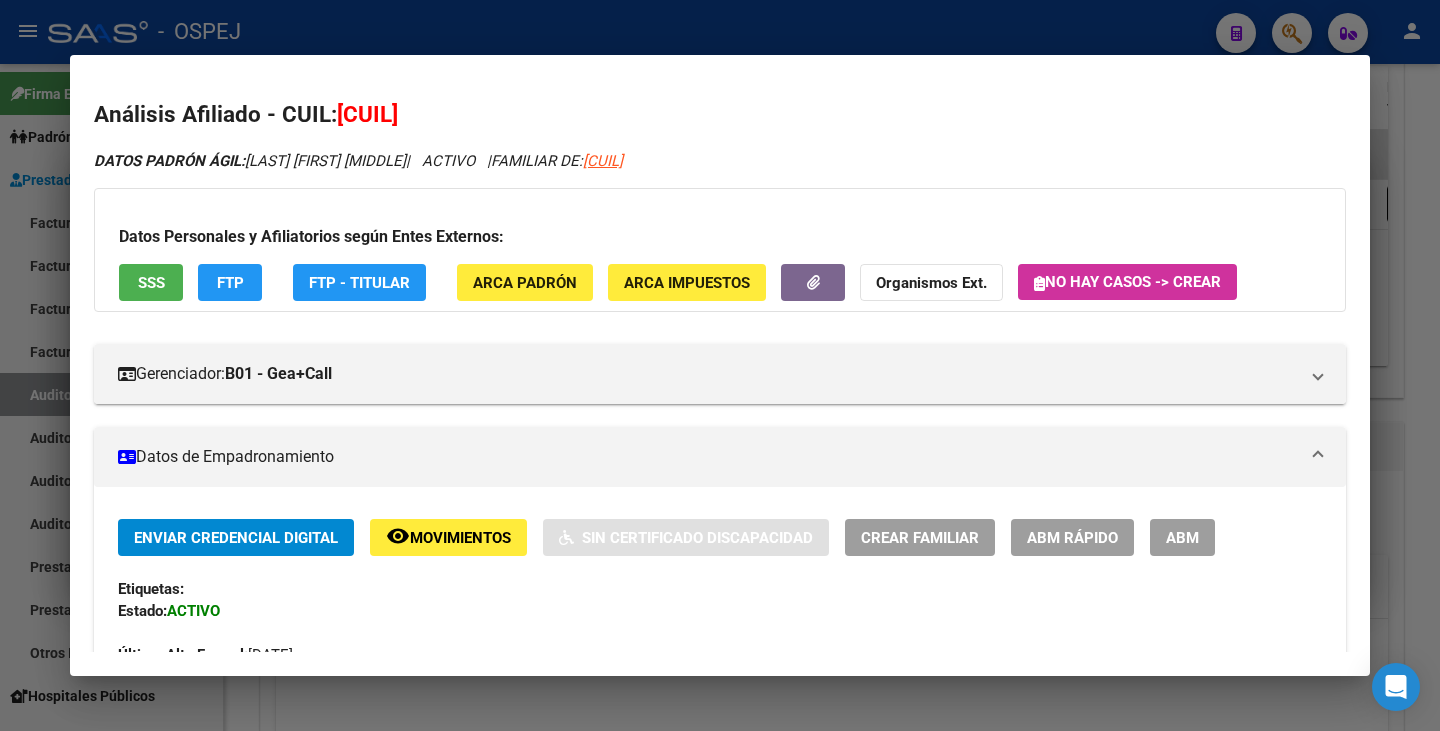 click at bounding box center (720, 365) 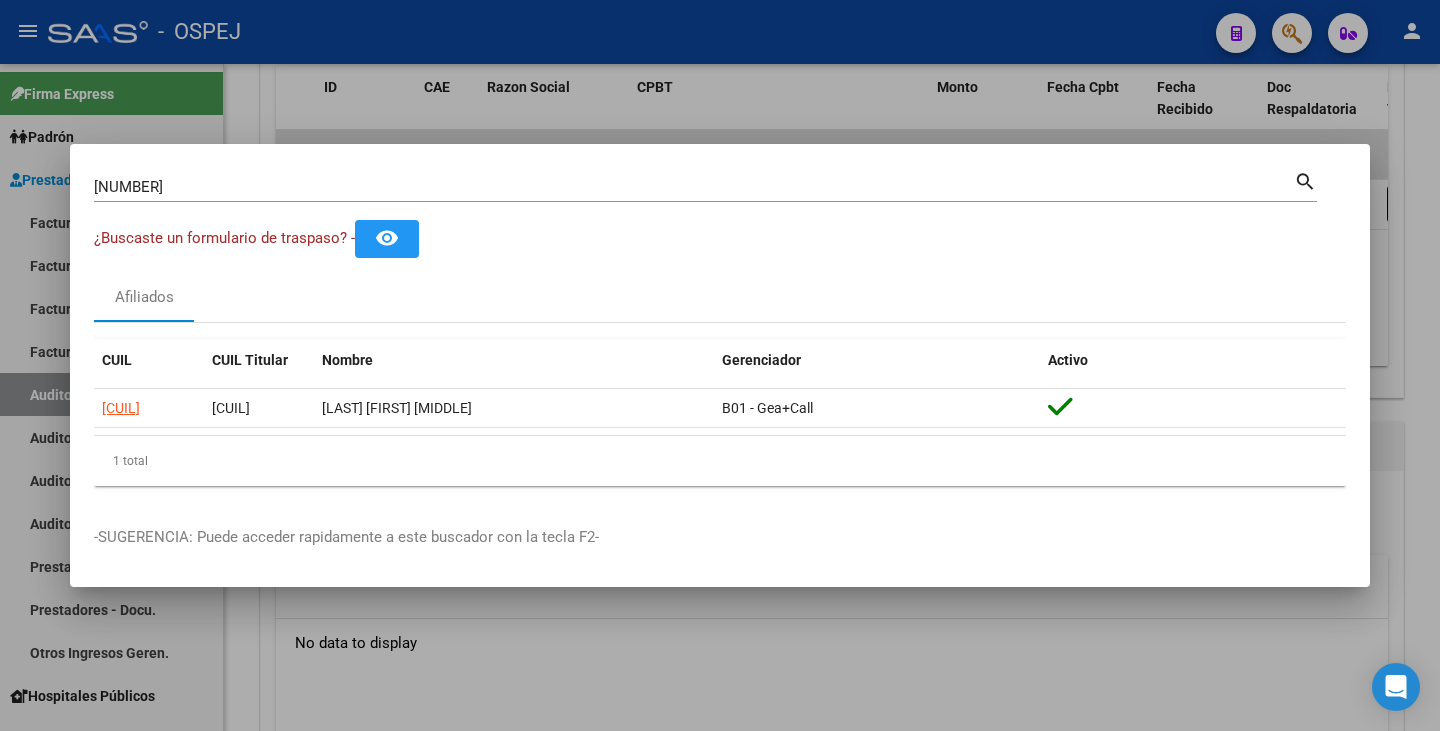 click at bounding box center (720, 365) 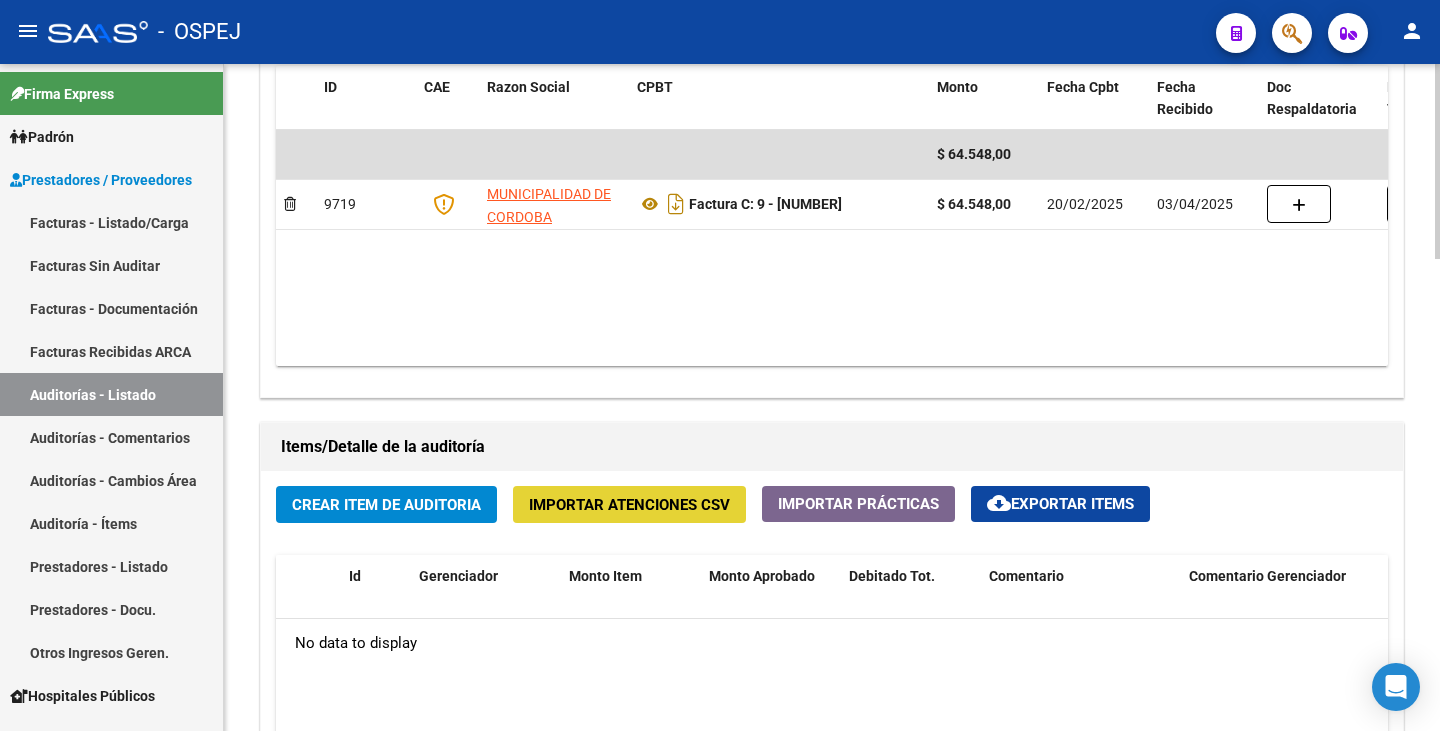 click on "Importar Atenciones CSV" 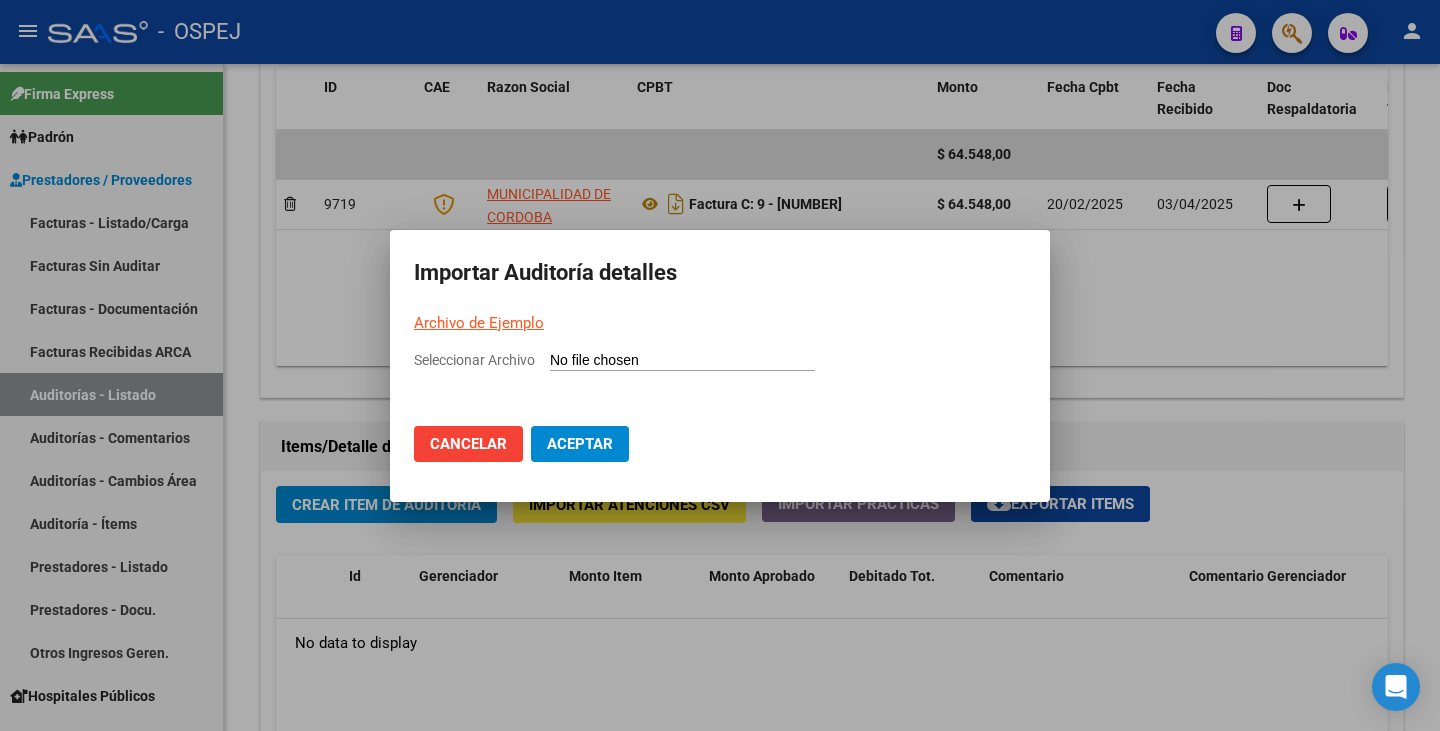 click on "Seleccionar Archivo" at bounding box center (682, 361) 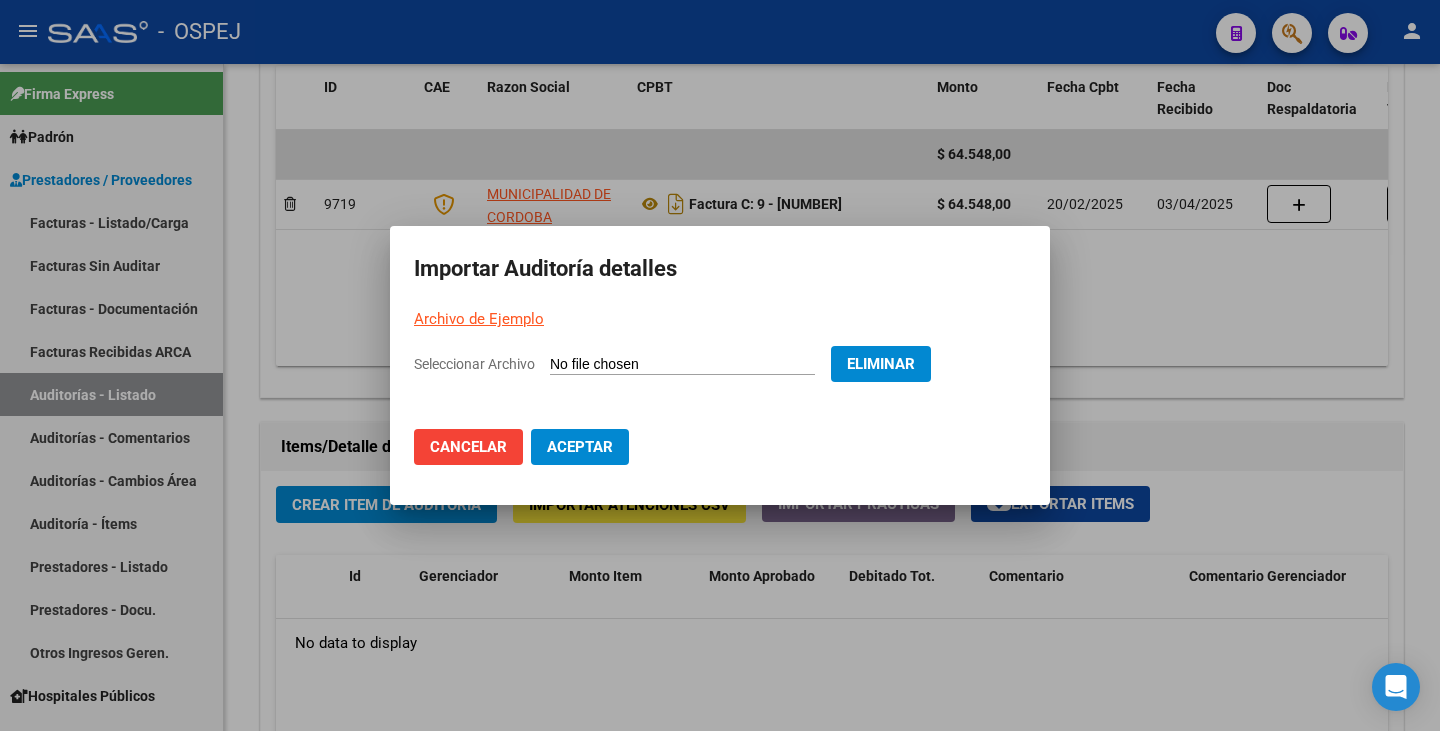 click on "Aceptar" 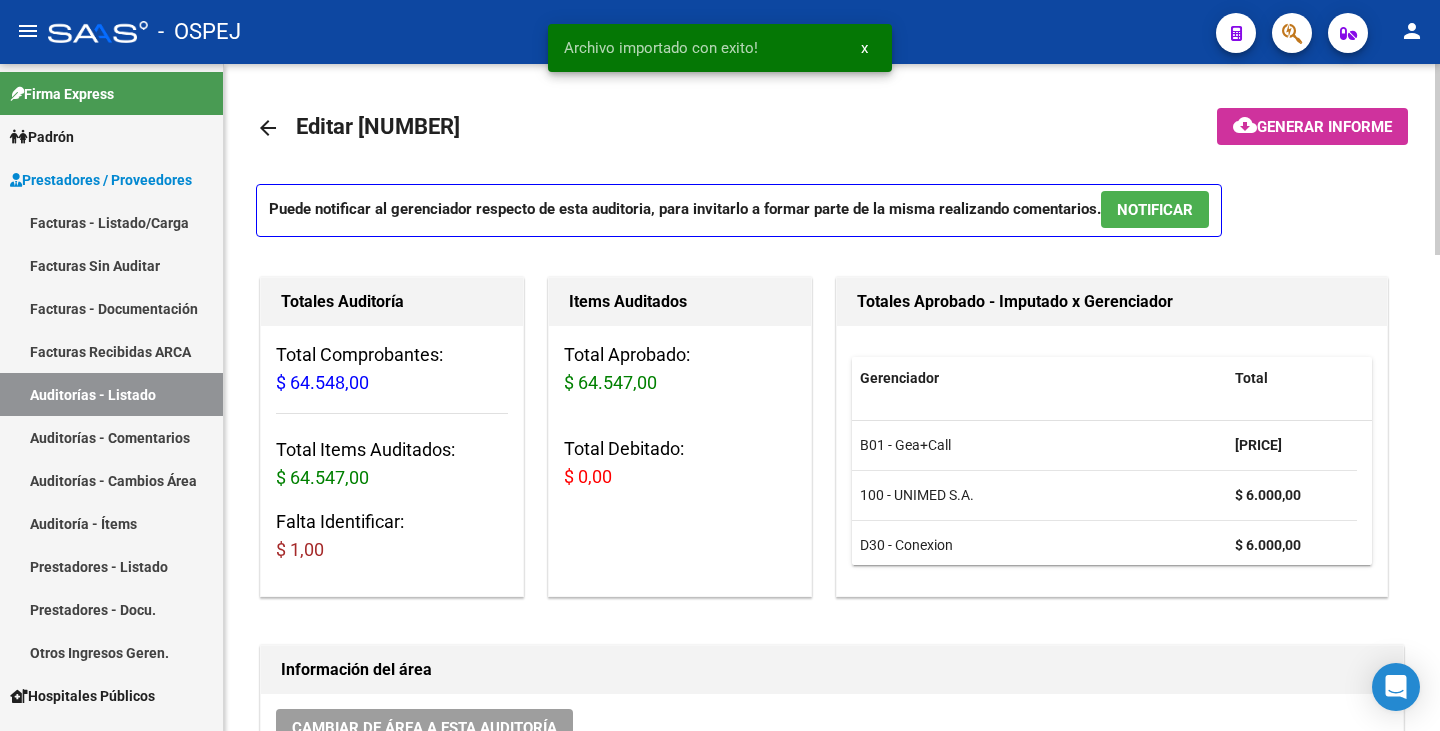 scroll, scrollTop: 100, scrollLeft: 0, axis: vertical 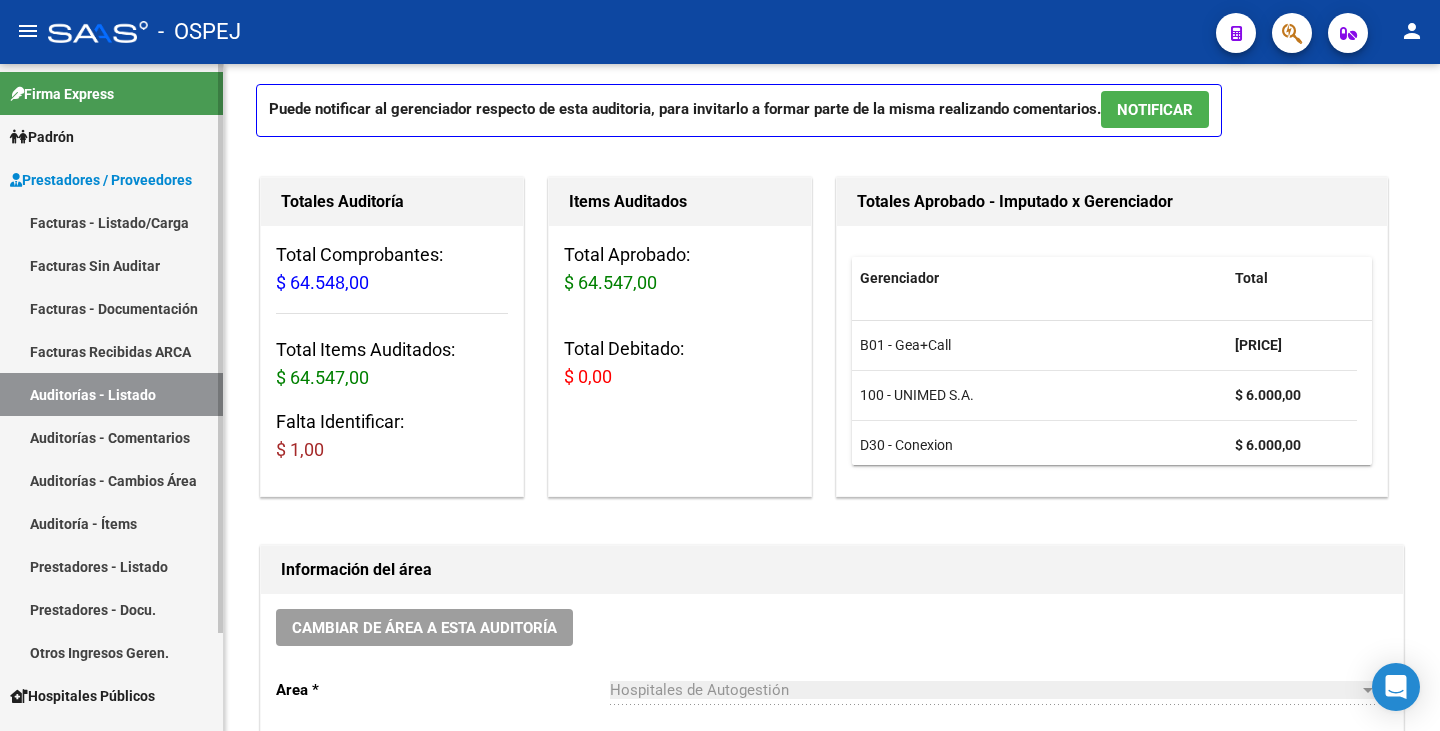 click on "Facturas Sin Auditar" at bounding box center (111, 265) 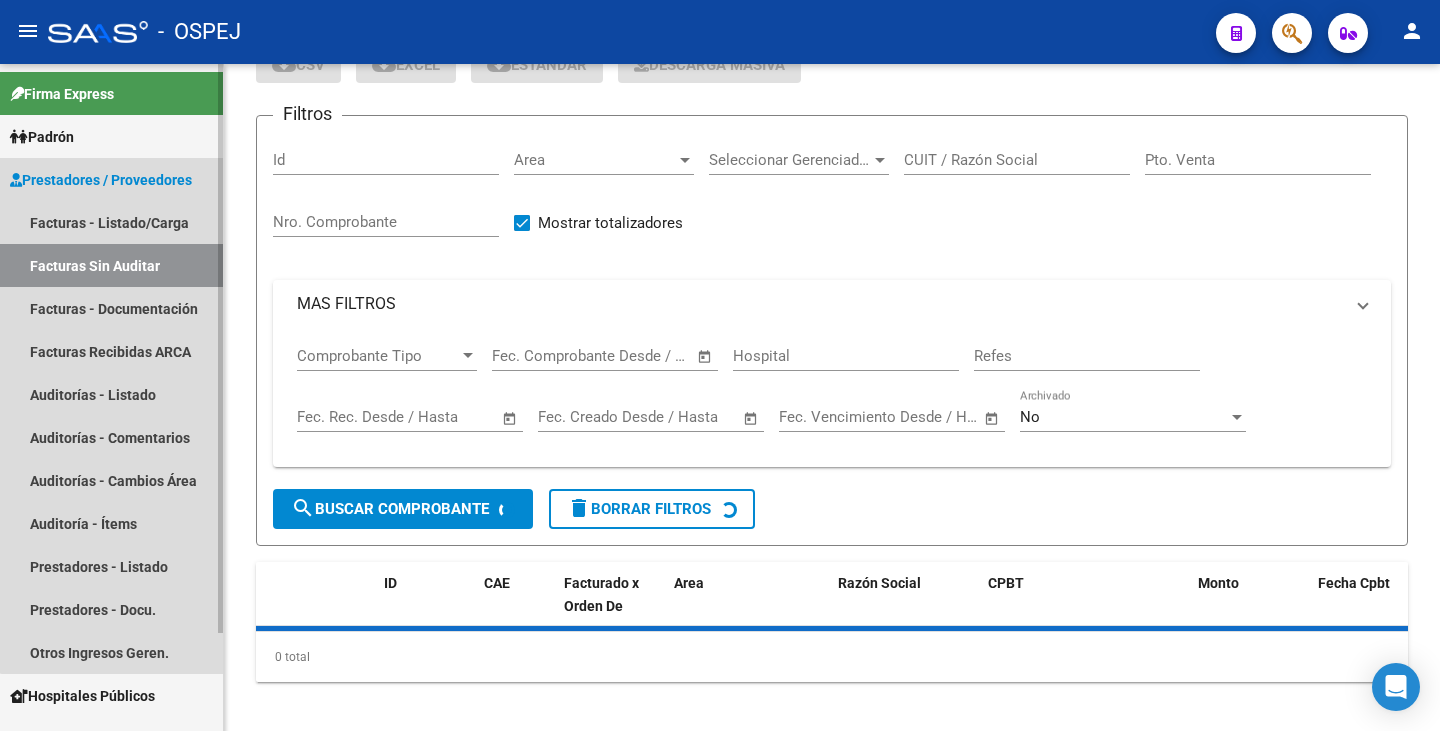 scroll, scrollTop: 0, scrollLeft: 0, axis: both 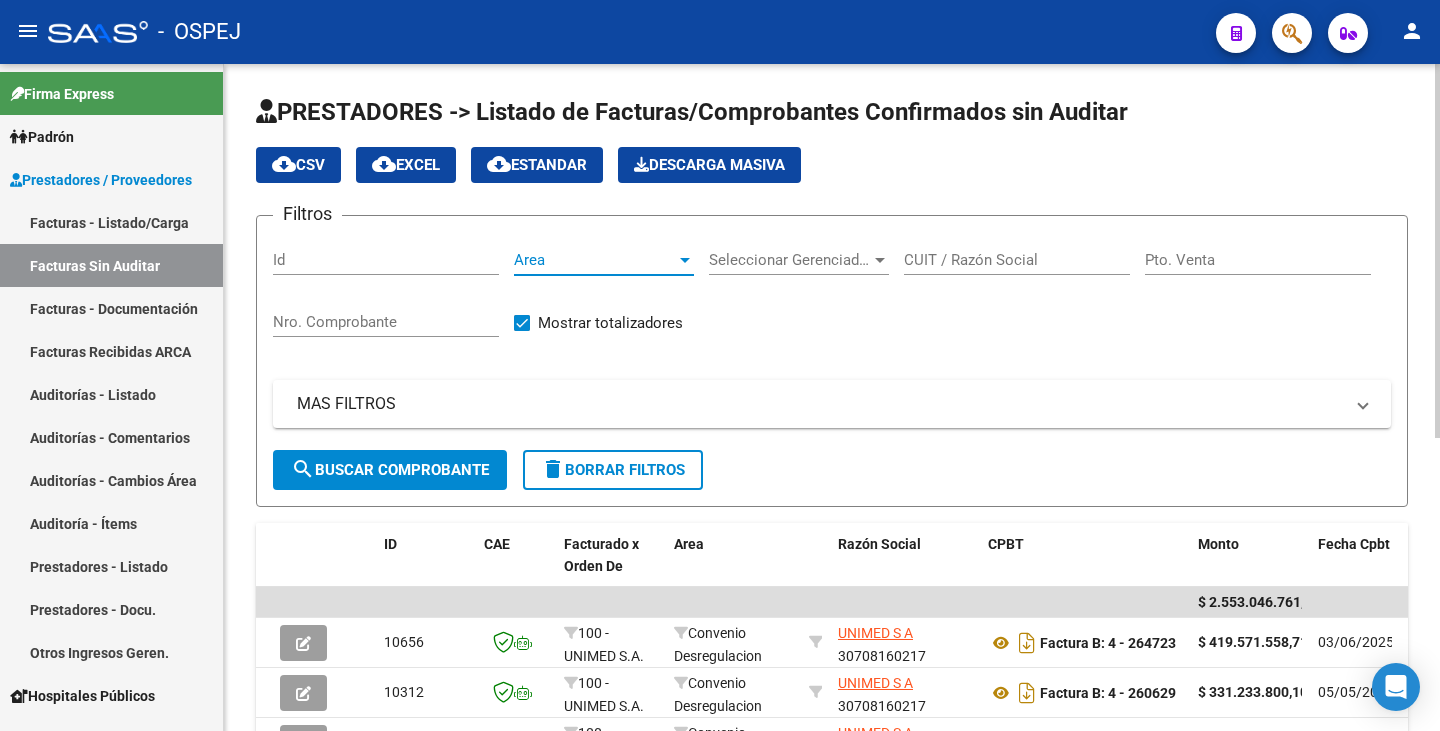 click on "Area" at bounding box center (595, 260) 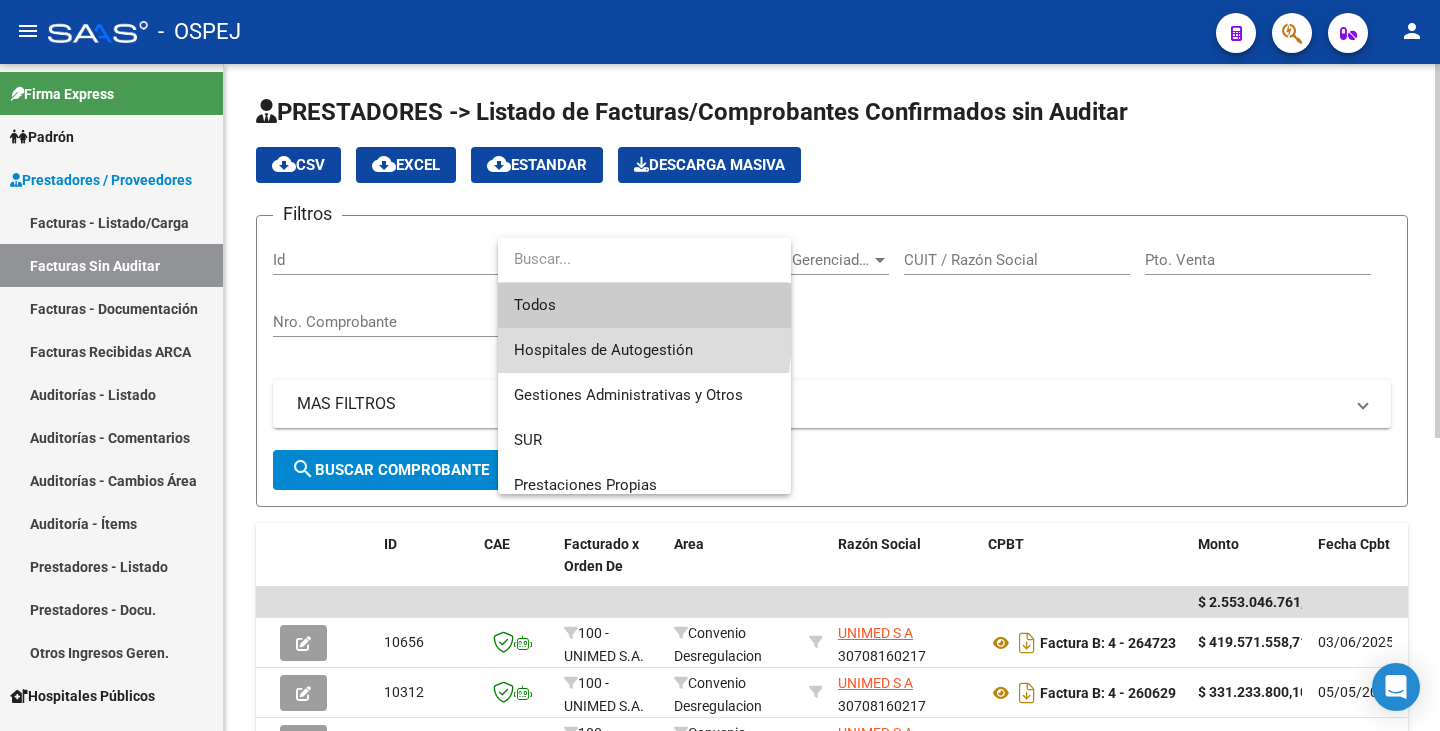 drag, startPoint x: 555, startPoint y: 332, endPoint x: 569, endPoint y: 325, distance: 15.652476 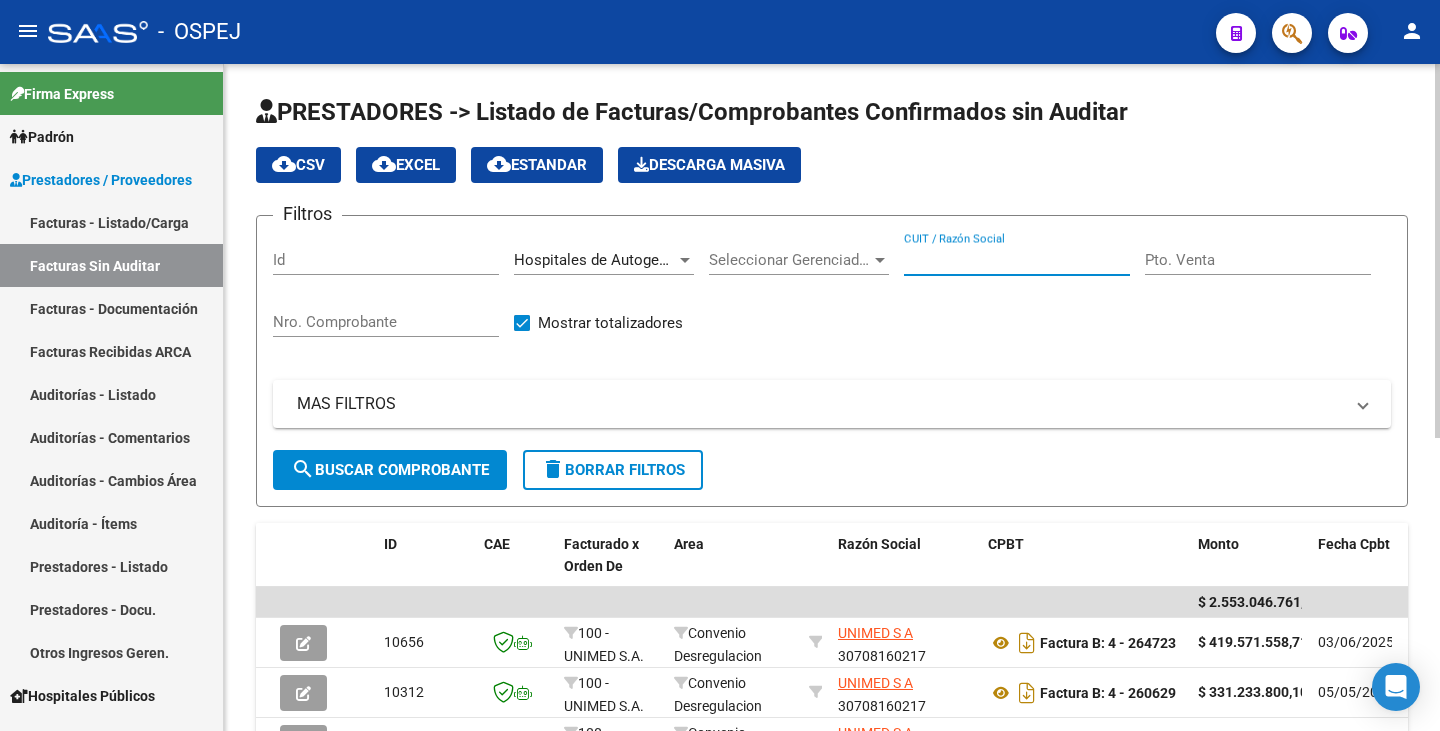 click on "CUIT / Razón Social" at bounding box center [1017, 260] 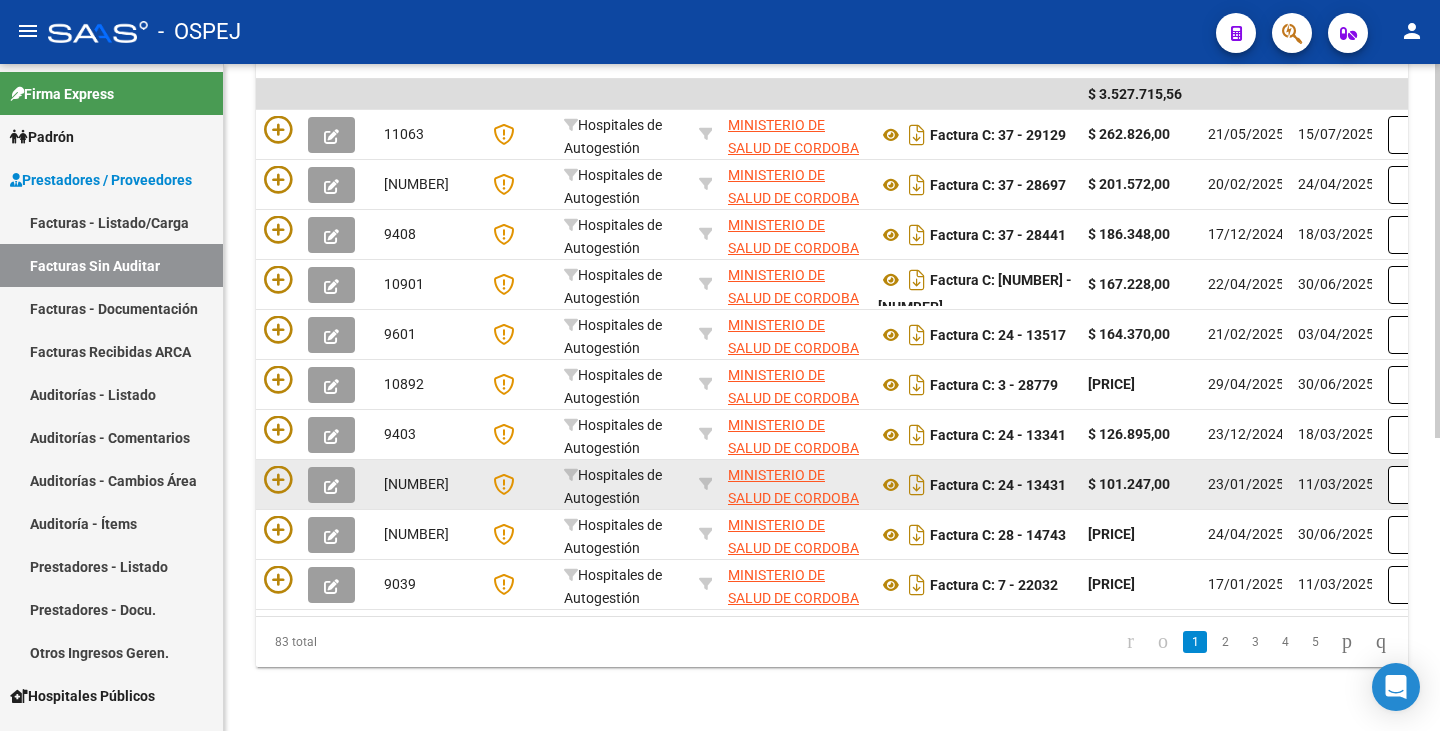 scroll, scrollTop: 523, scrollLeft: 0, axis: vertical 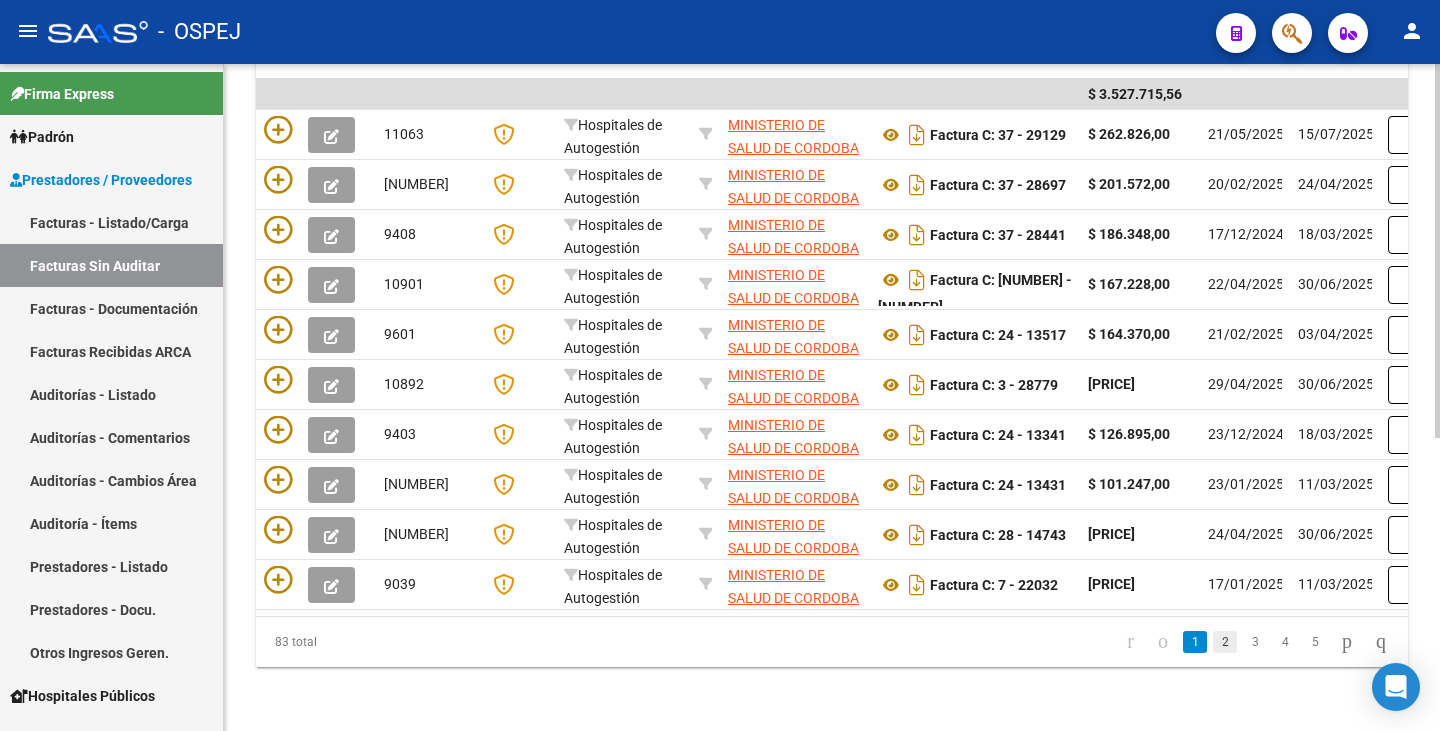 click on "2" 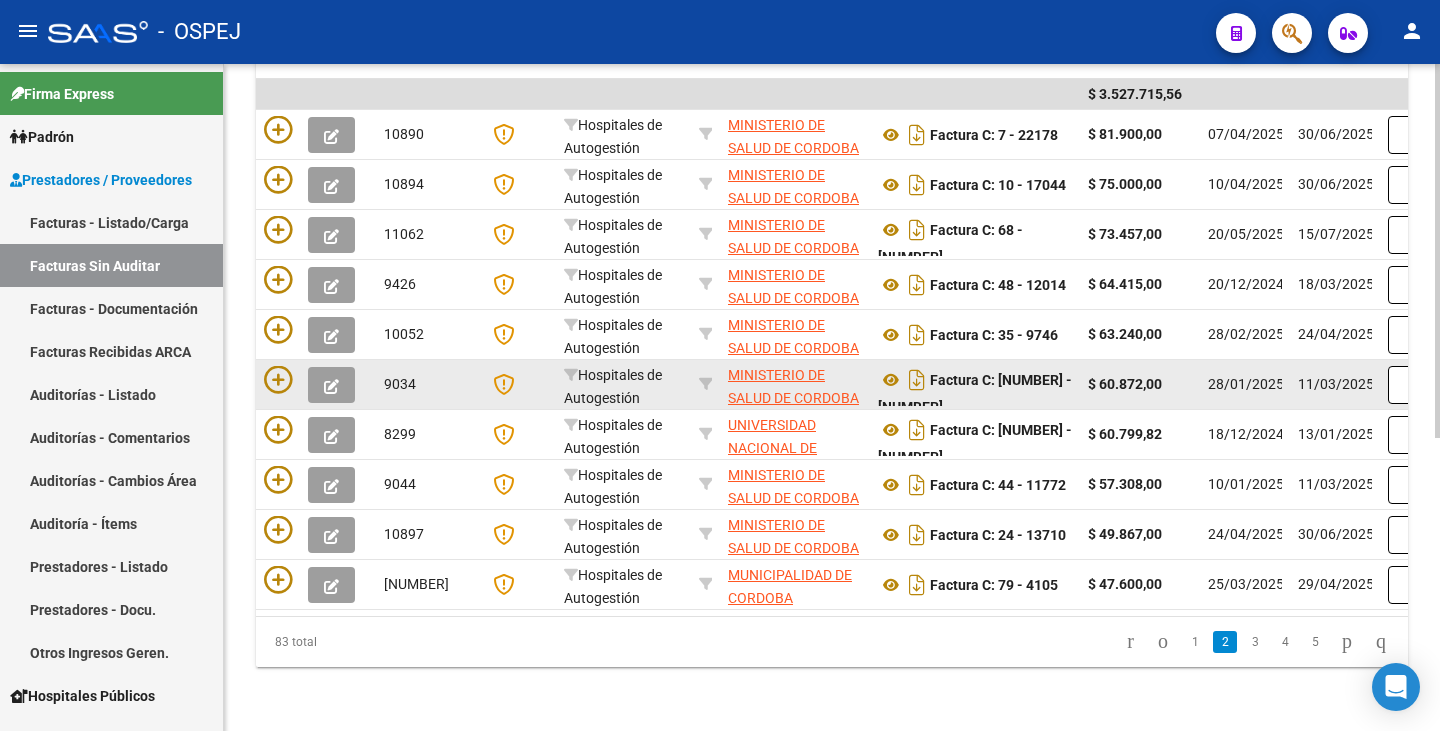 scroll, scrollTop: 523, scrollLeft: 0, axis: vertical 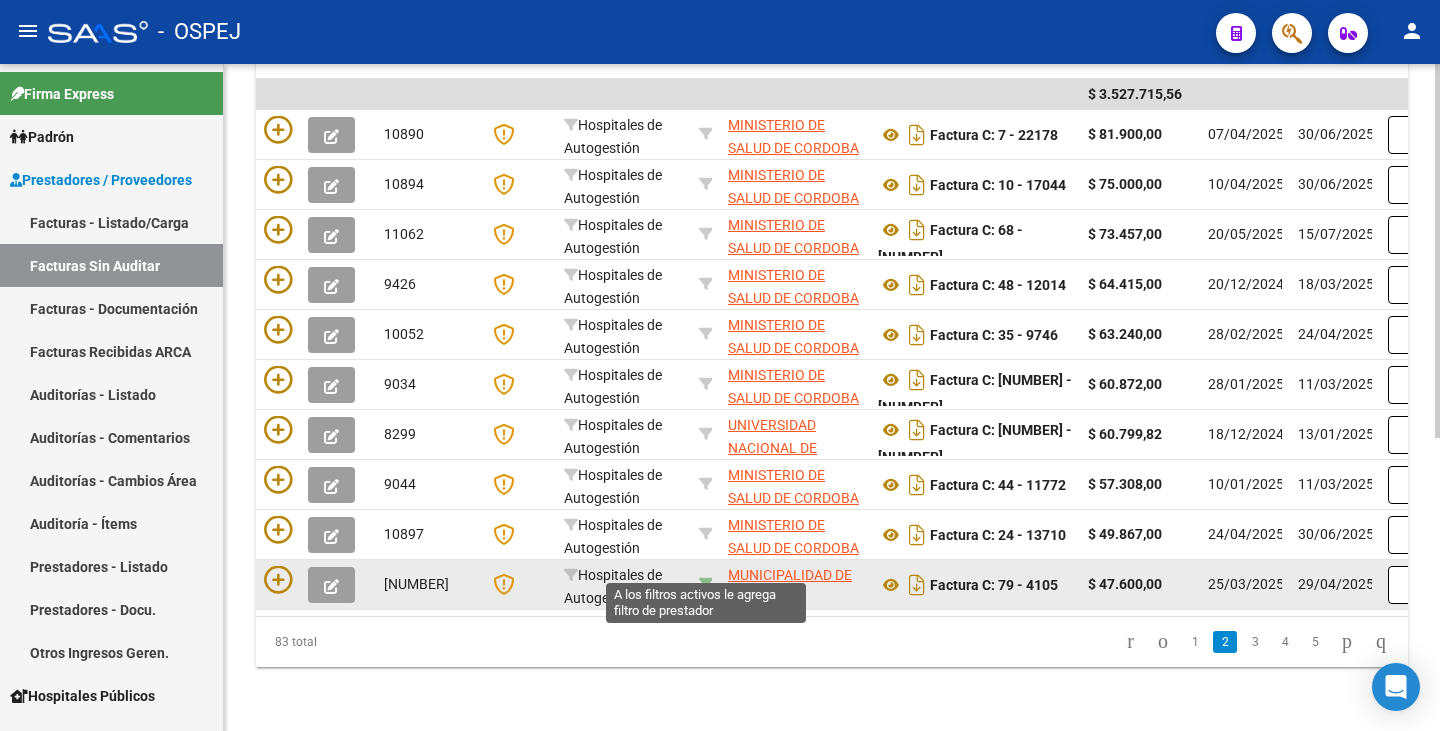 click 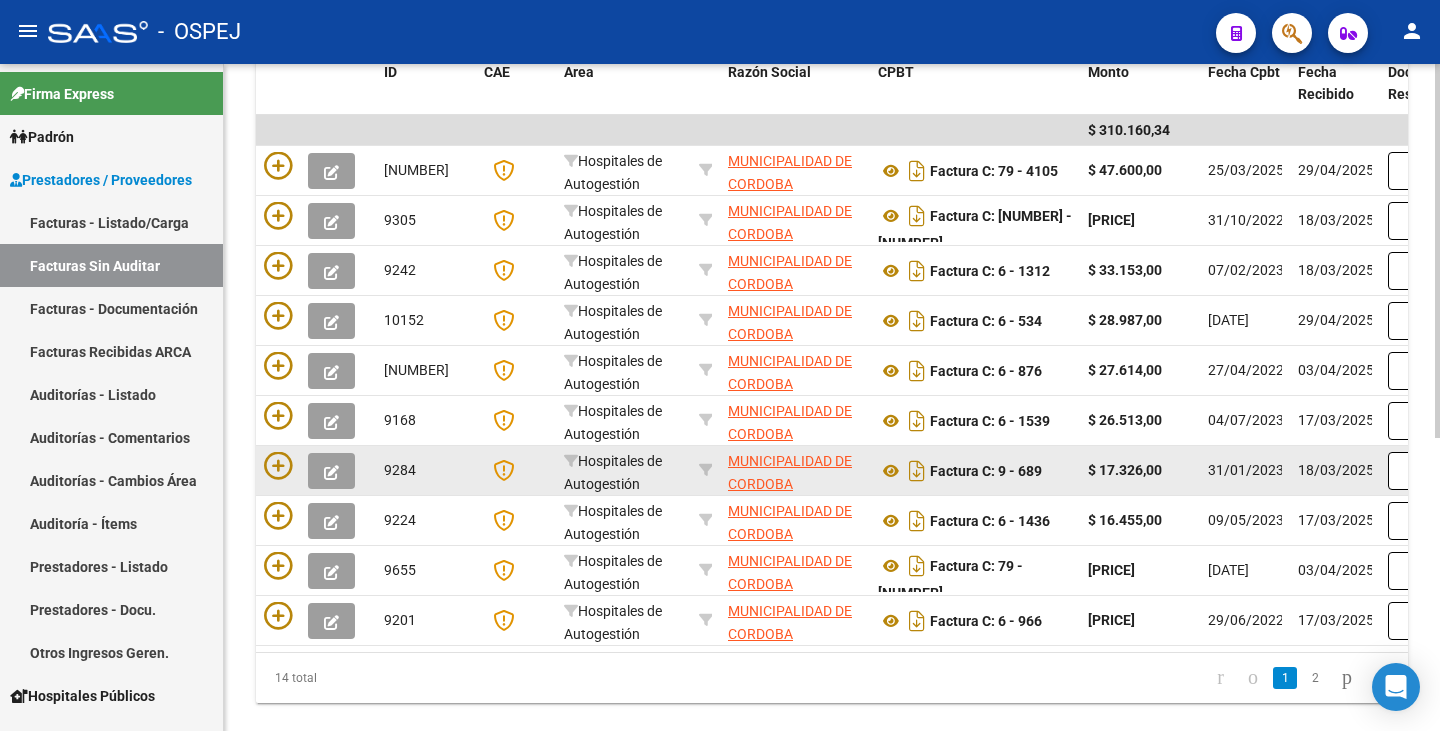 scroll, scrollTop: 423, scrollLeft: 0, axis: vertical 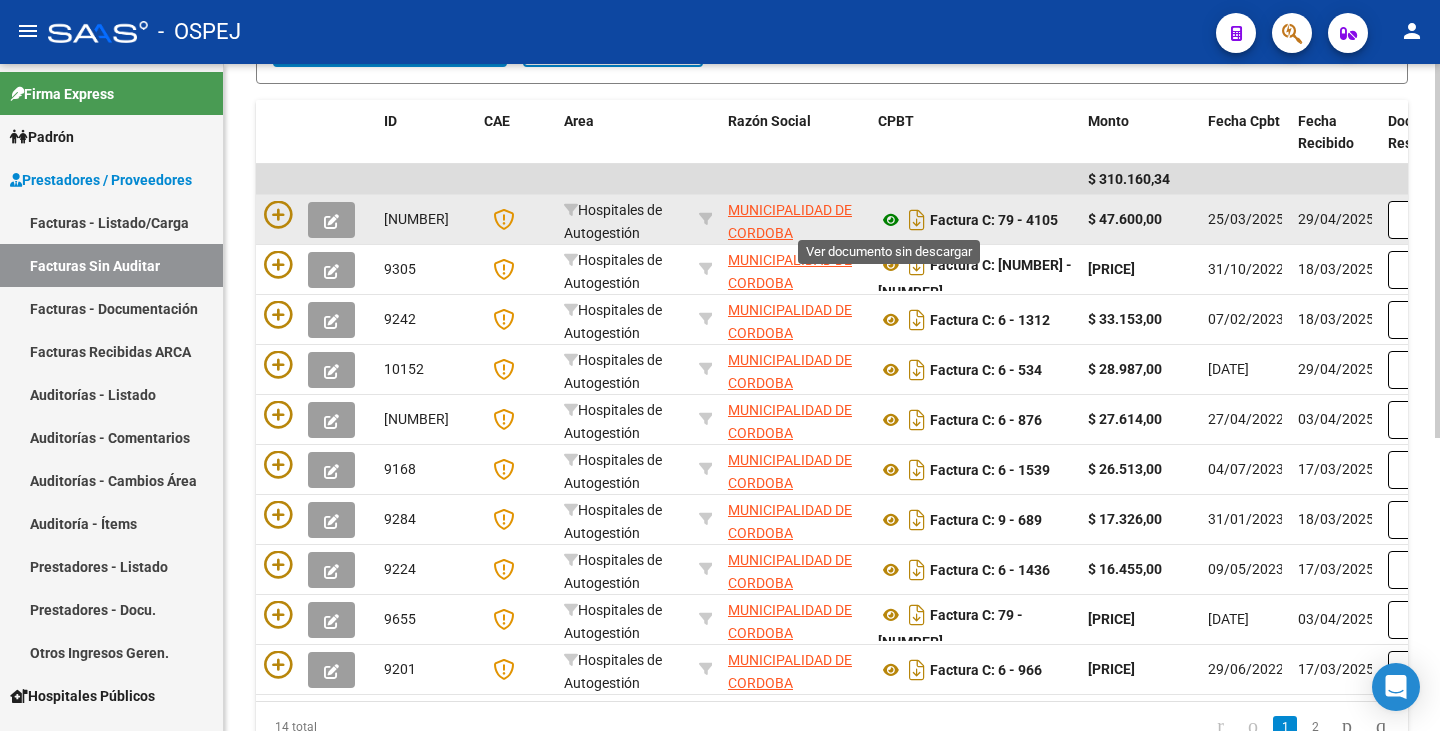 click 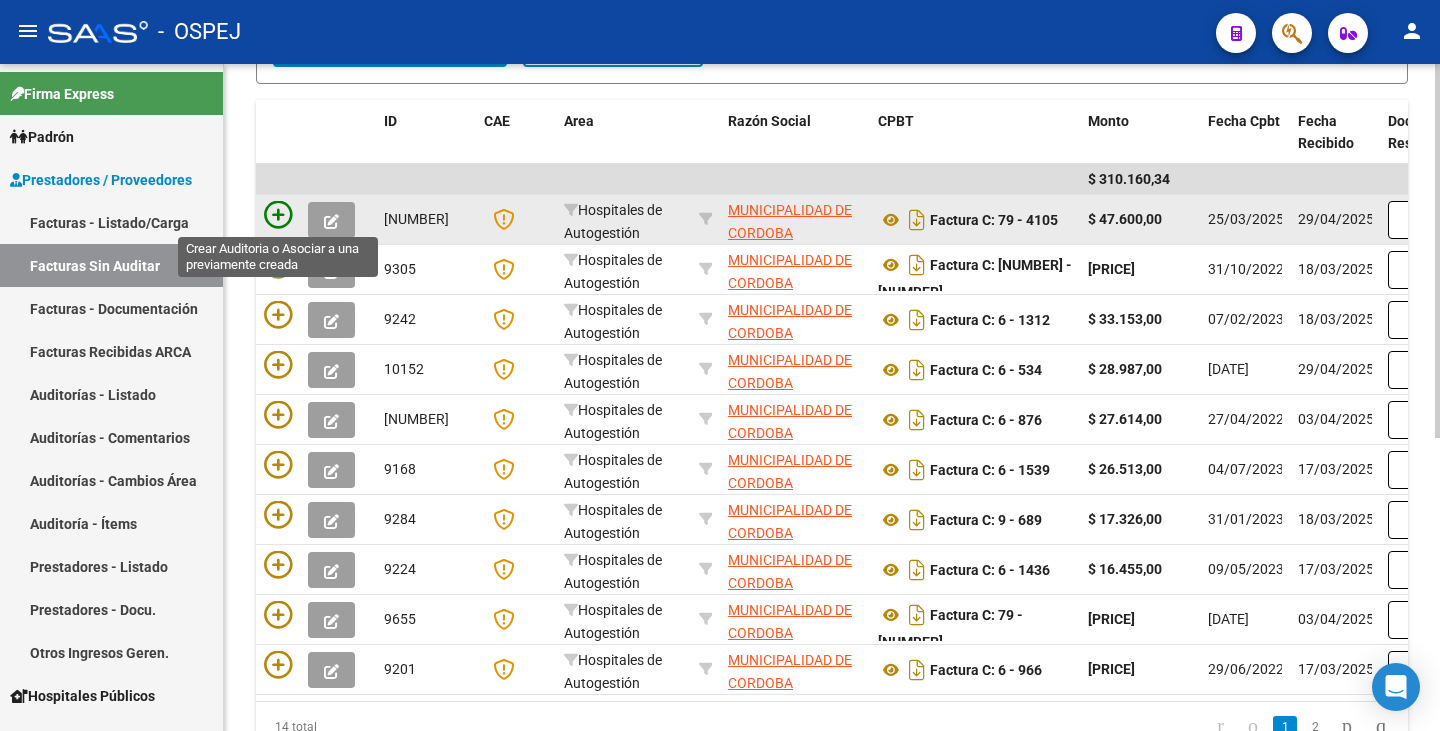 click 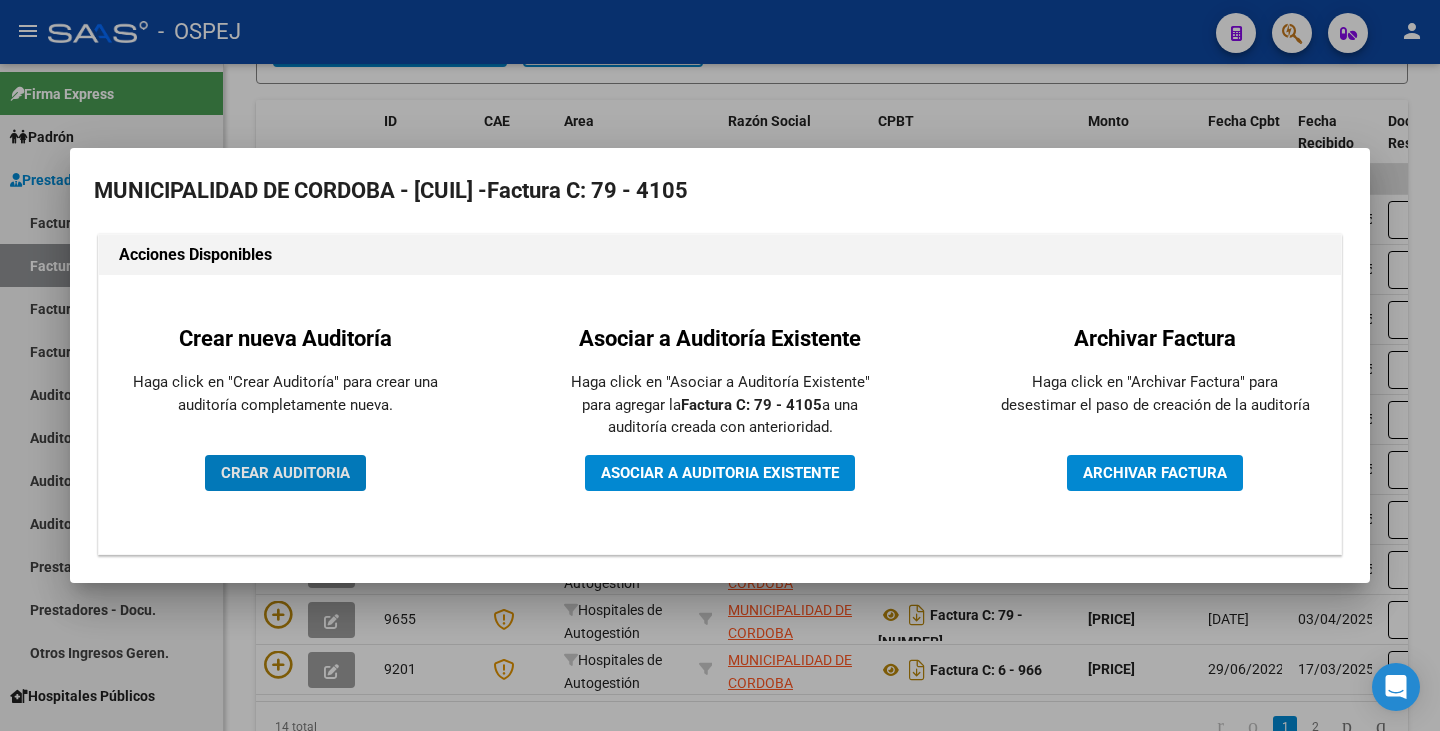 click on "CREAR AUDITORIA" at bounding box center (285, 473) 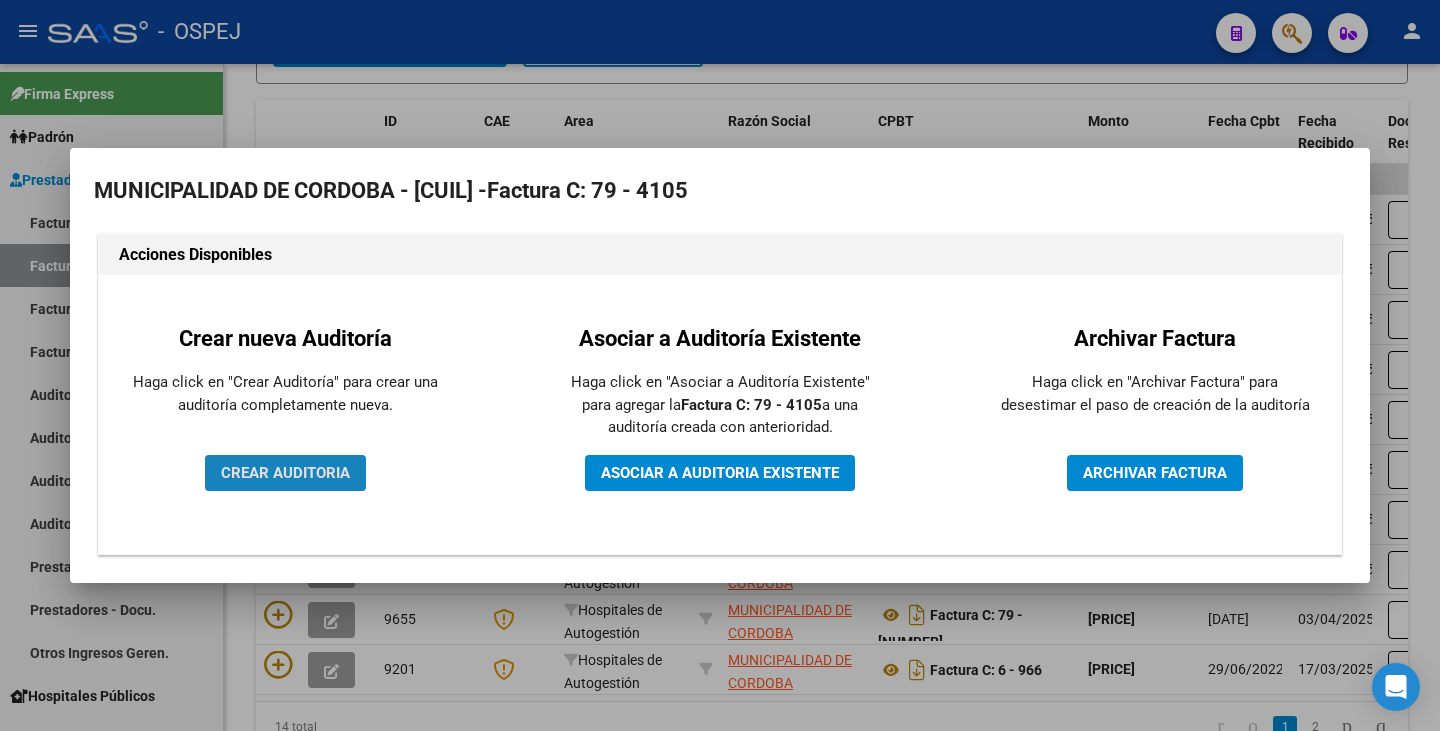 scroll, scrollTop: 402, scrollLeft: 0, axis: vertical 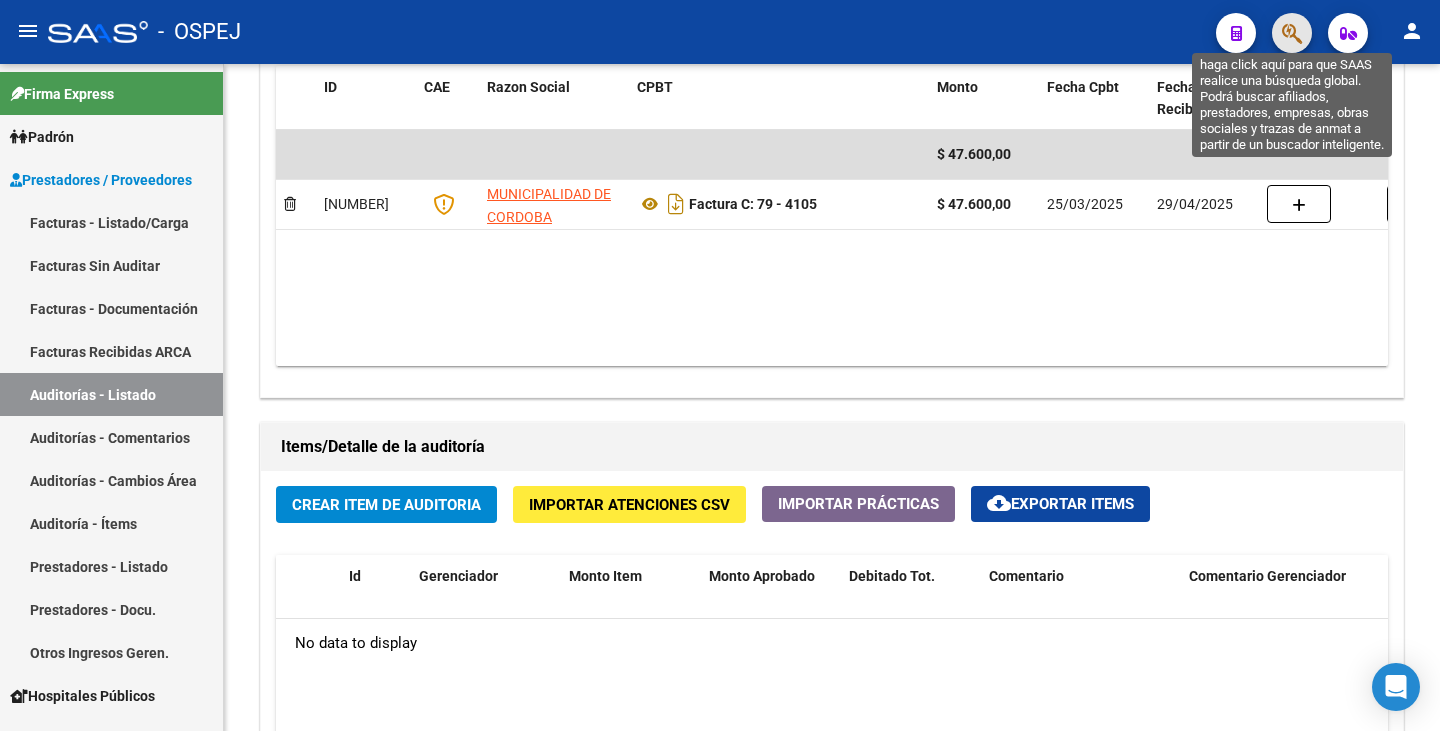 click 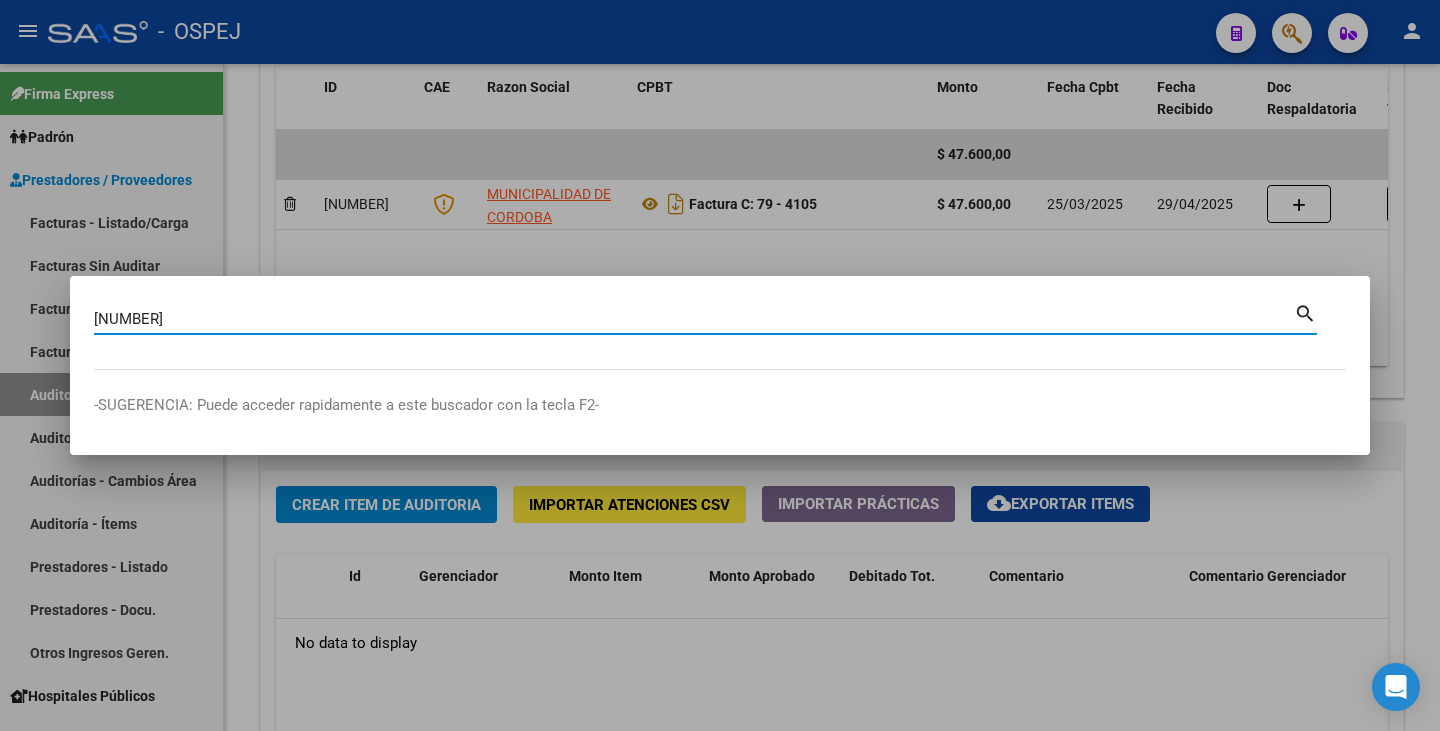 type on "[NUMBER]" 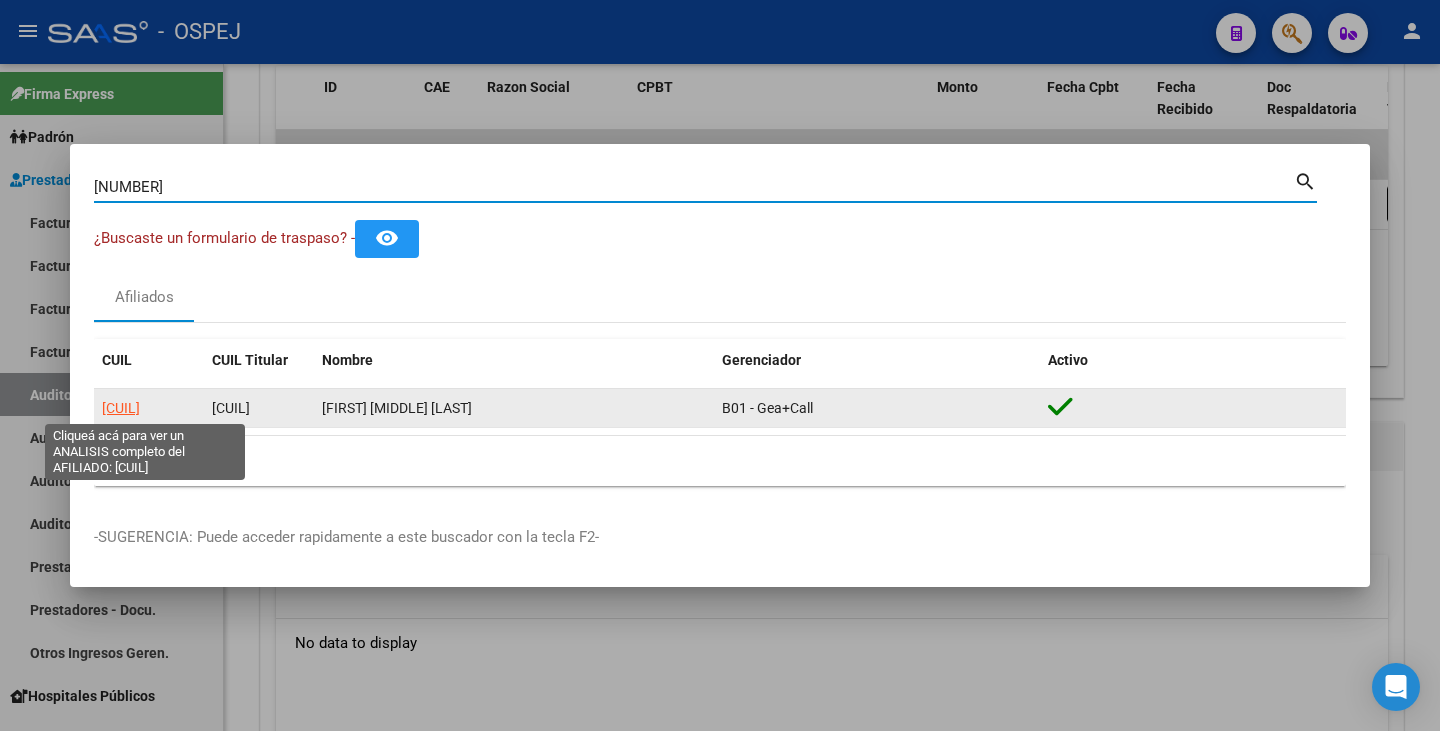 click on "[CUIL]" 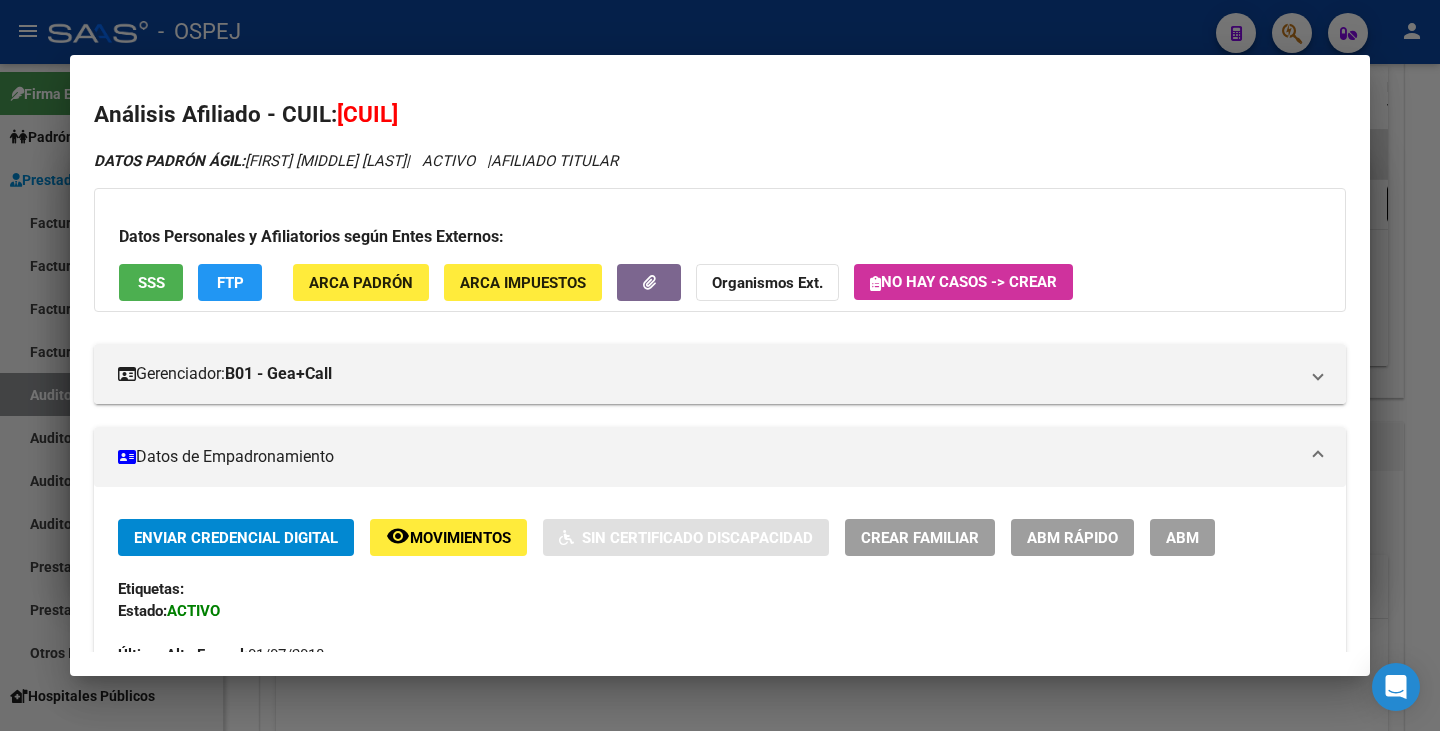 drag, startPoint x: 340, startPoint y: 113, endPoint x: 487, endPoint y: 110, distance: 147.03061 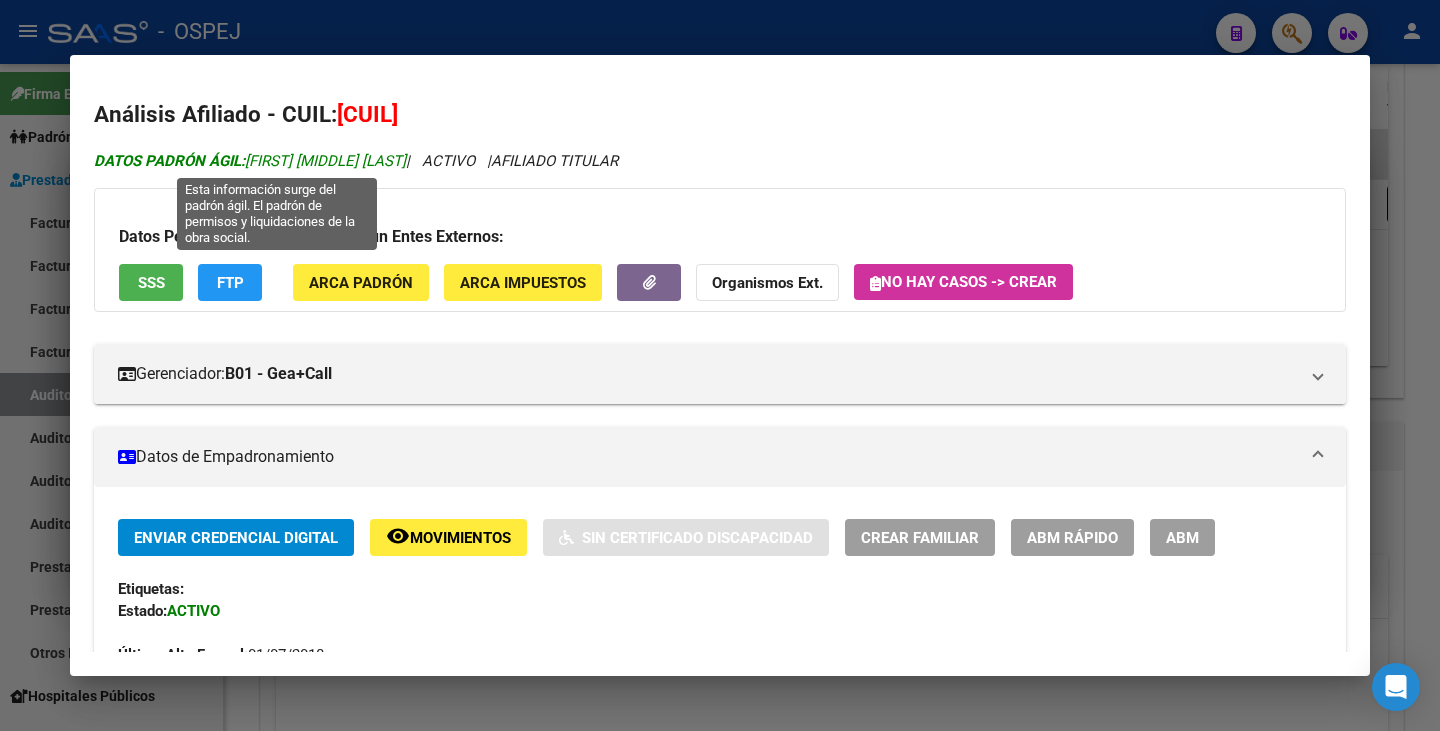 drag, startPoint x: 453, startPoint y: 160, endPoint x: 252, endPoint y: 159, distance: 201.00249 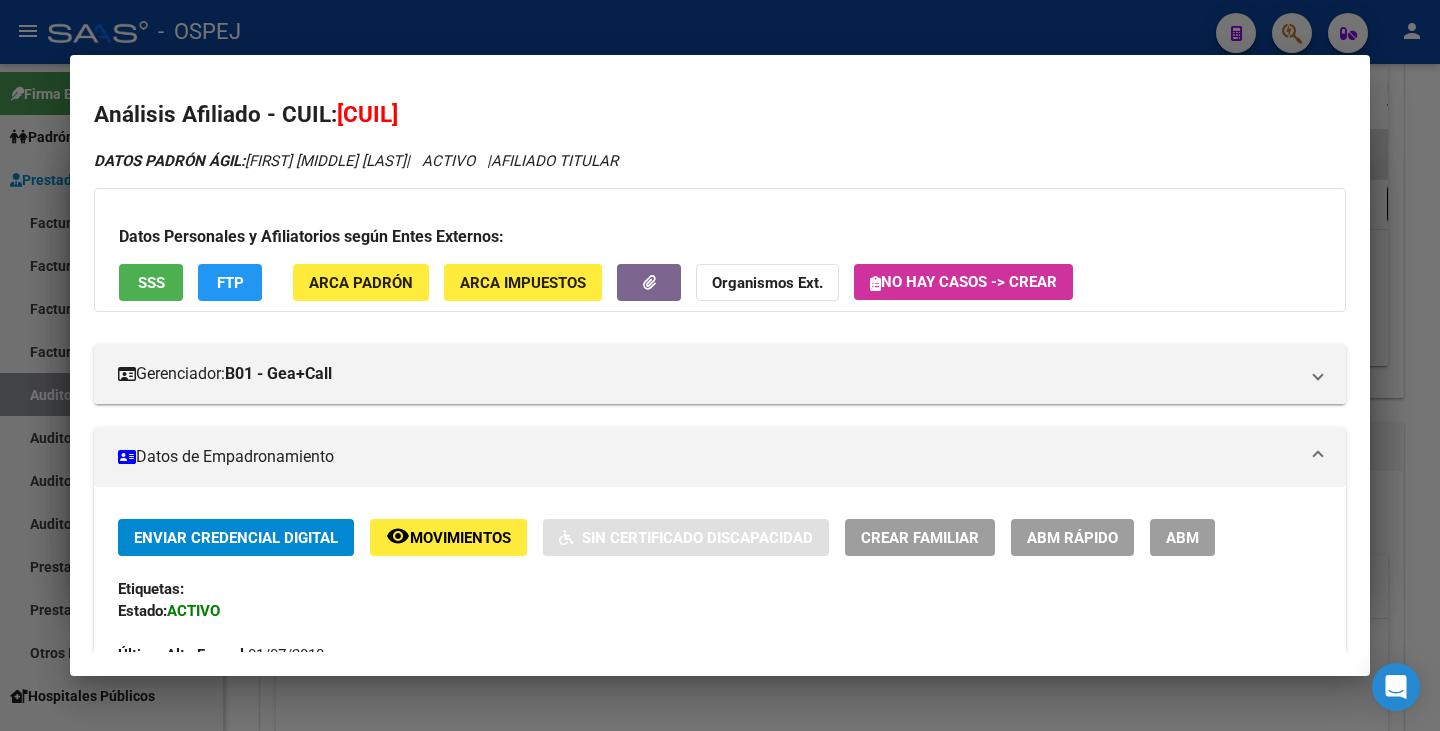 click at bounding box center (720, 365) 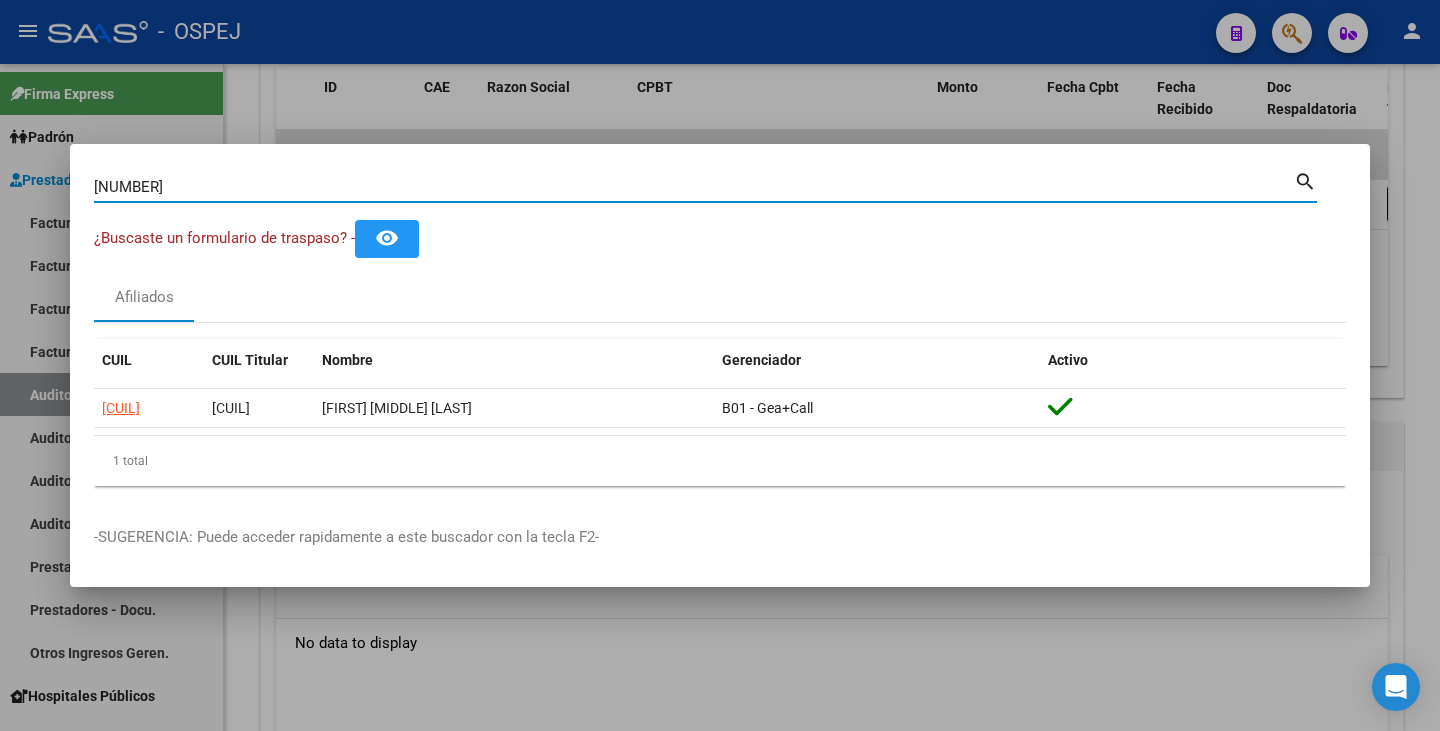 drag, startPoint x: 208, startPoint y: 192, endPoint x: 66, endPoint y: 180, distance: 142.50613 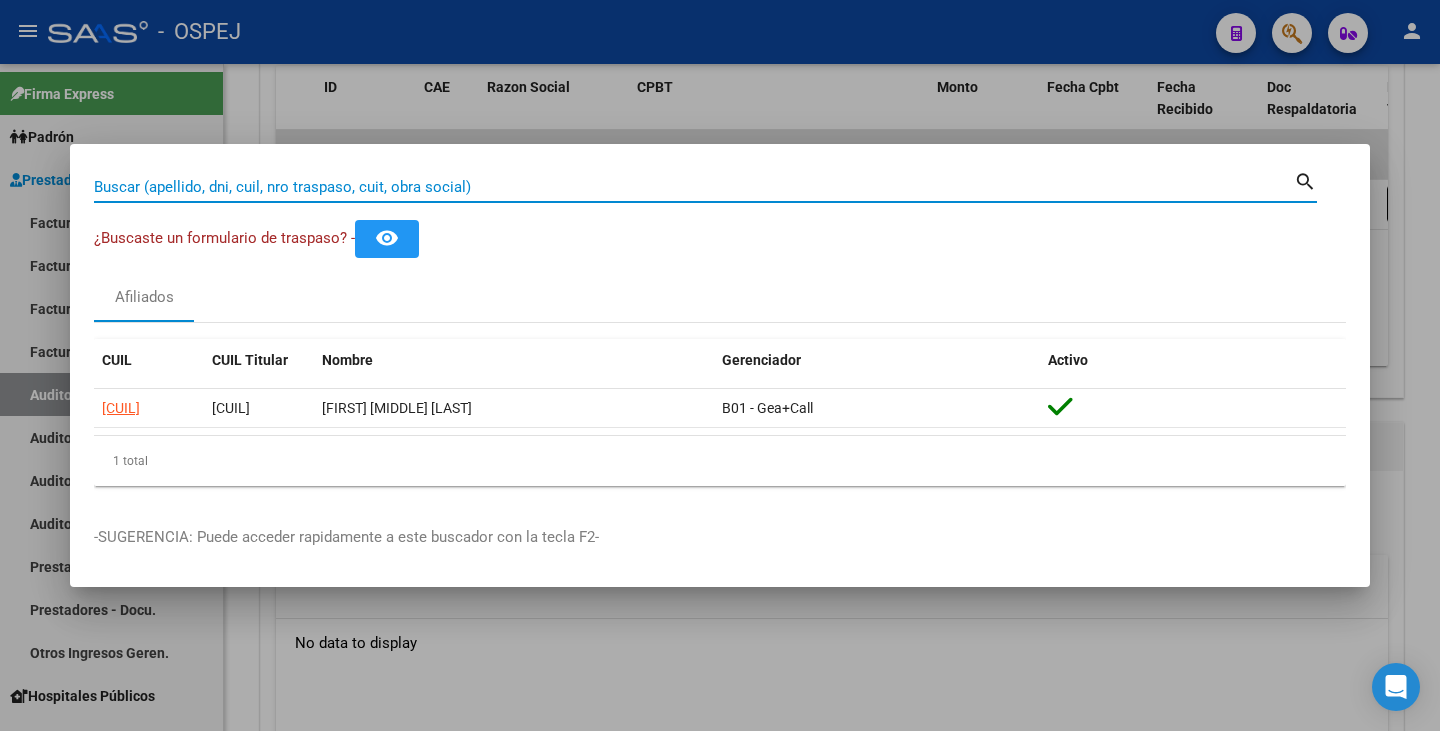 paste on "[NUMBER]" 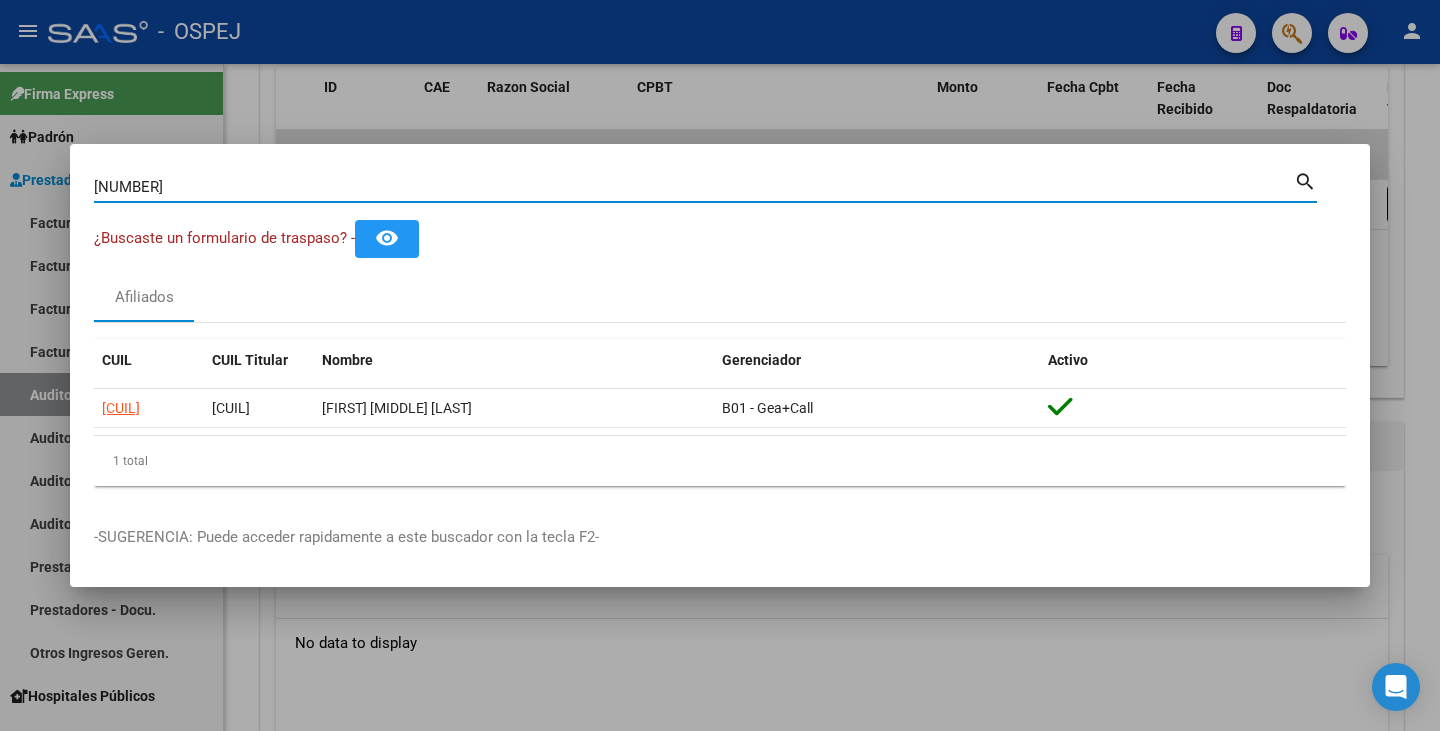 type on "[NUMBER]" 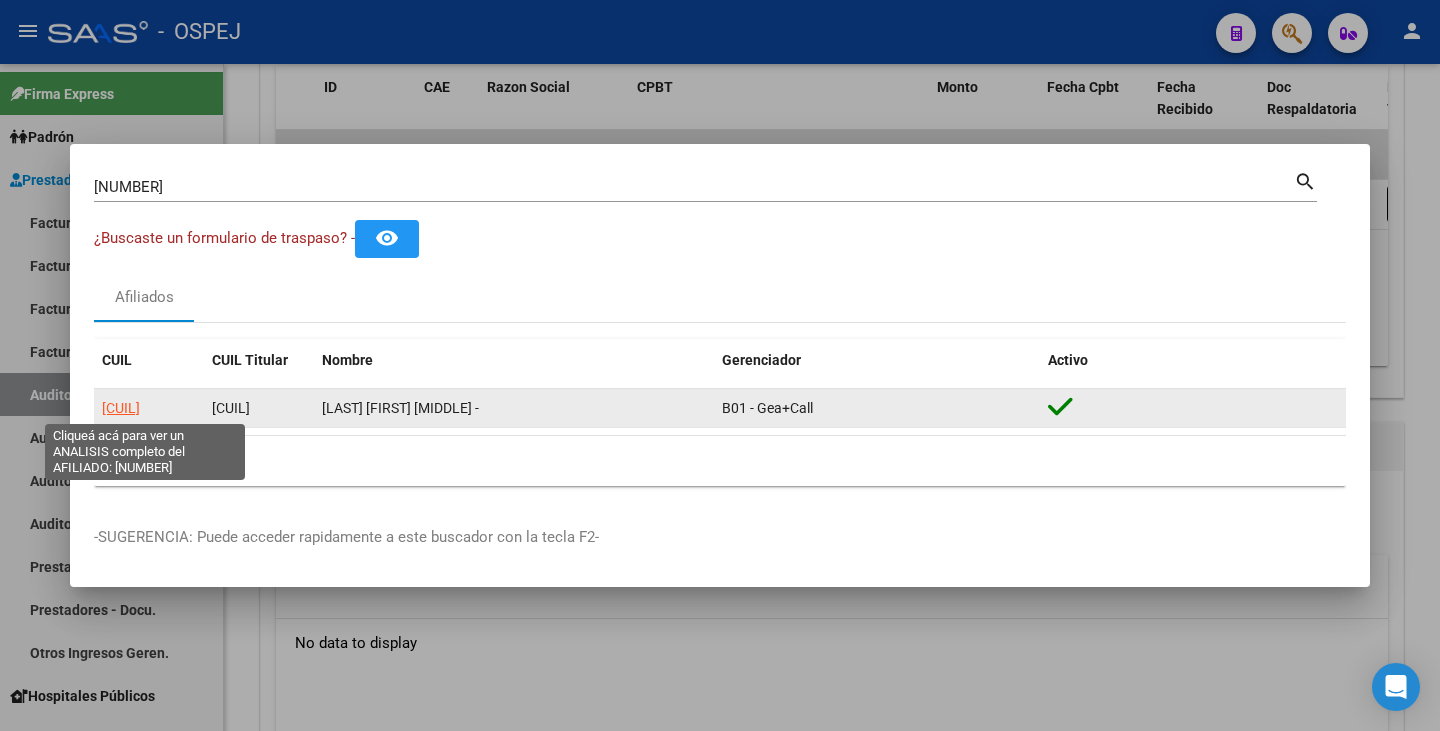 click on "[CUIL]" 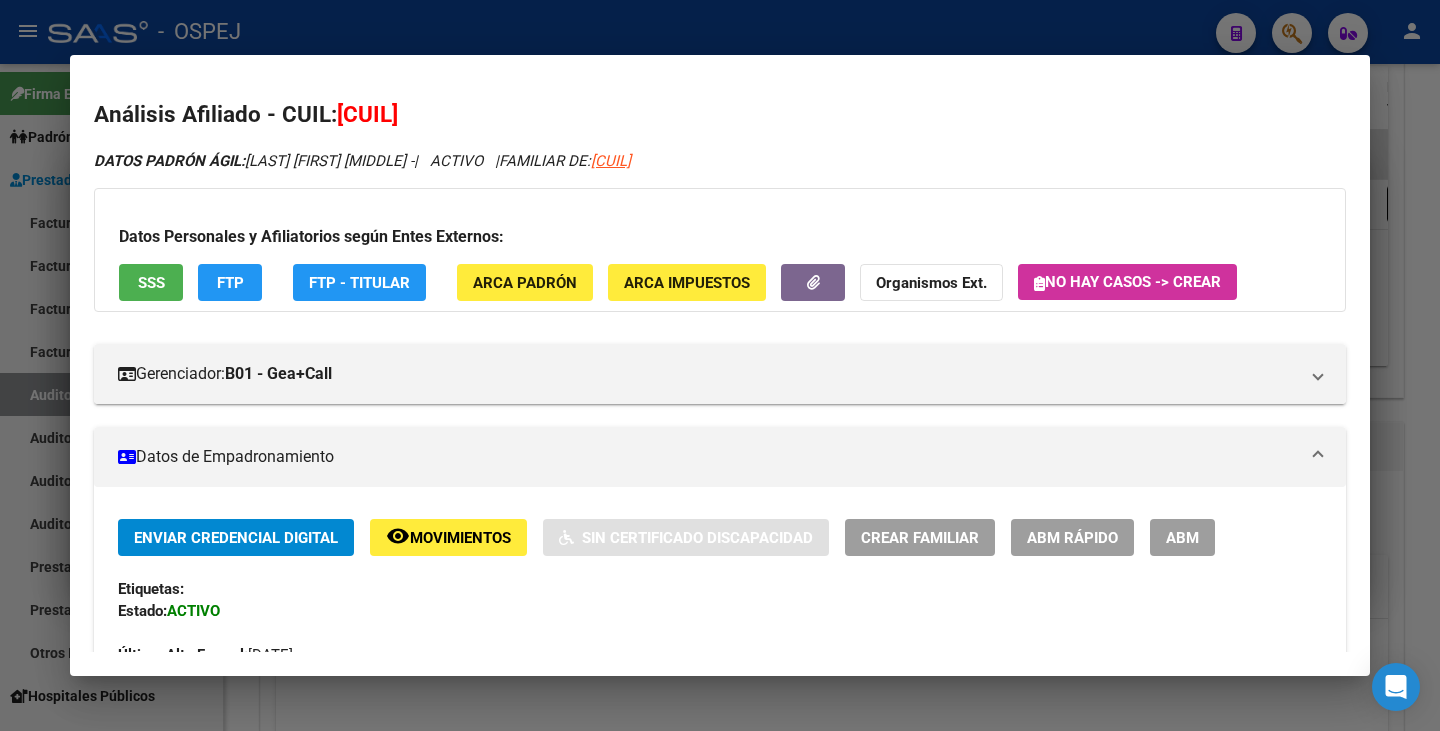 drag, startPoint x: 343, startPoint y: 117, endPoint x: 470, endPoint y: 110, distance: 127.192764 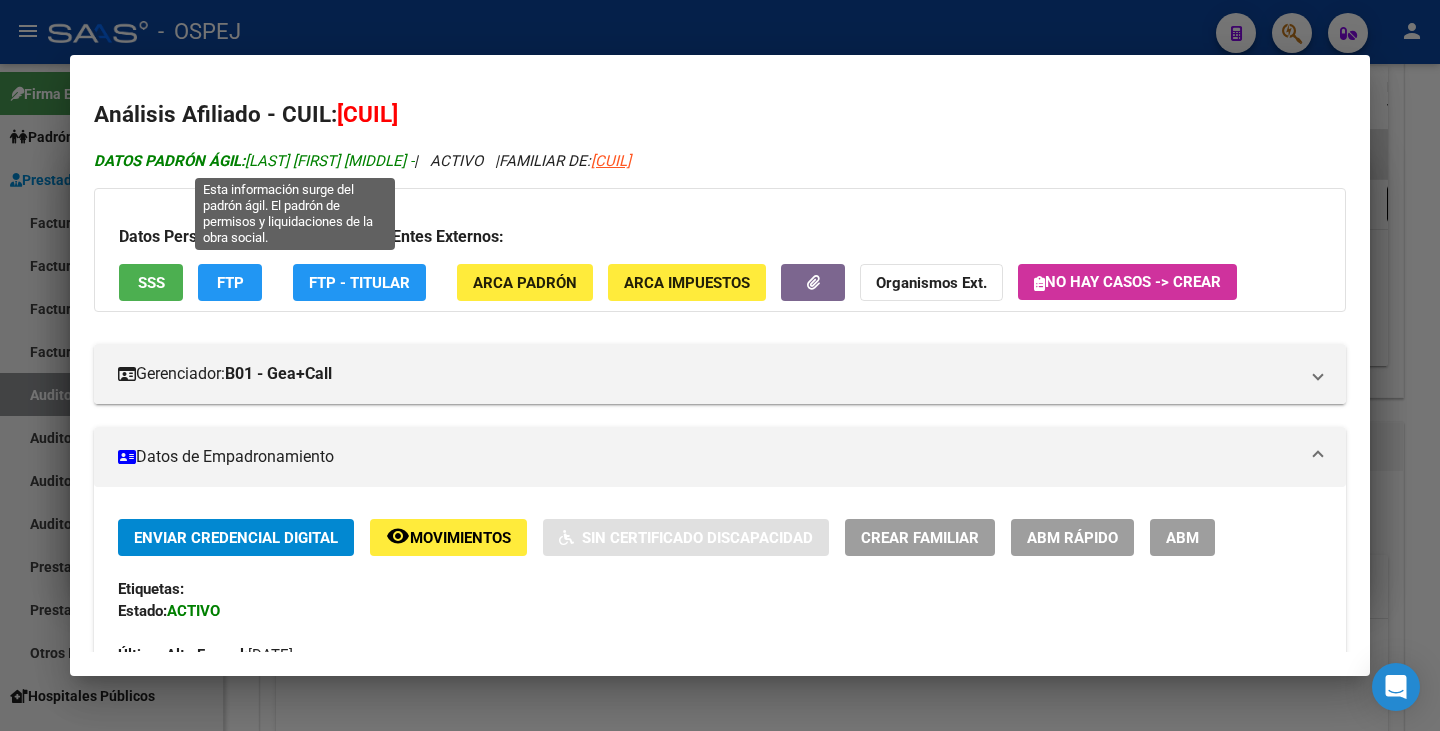 click on "DATOS PADRÓN ÁGIL:  [LAST] [FIRST] [MIDDLE]    -" at bounding box center [254, 161] 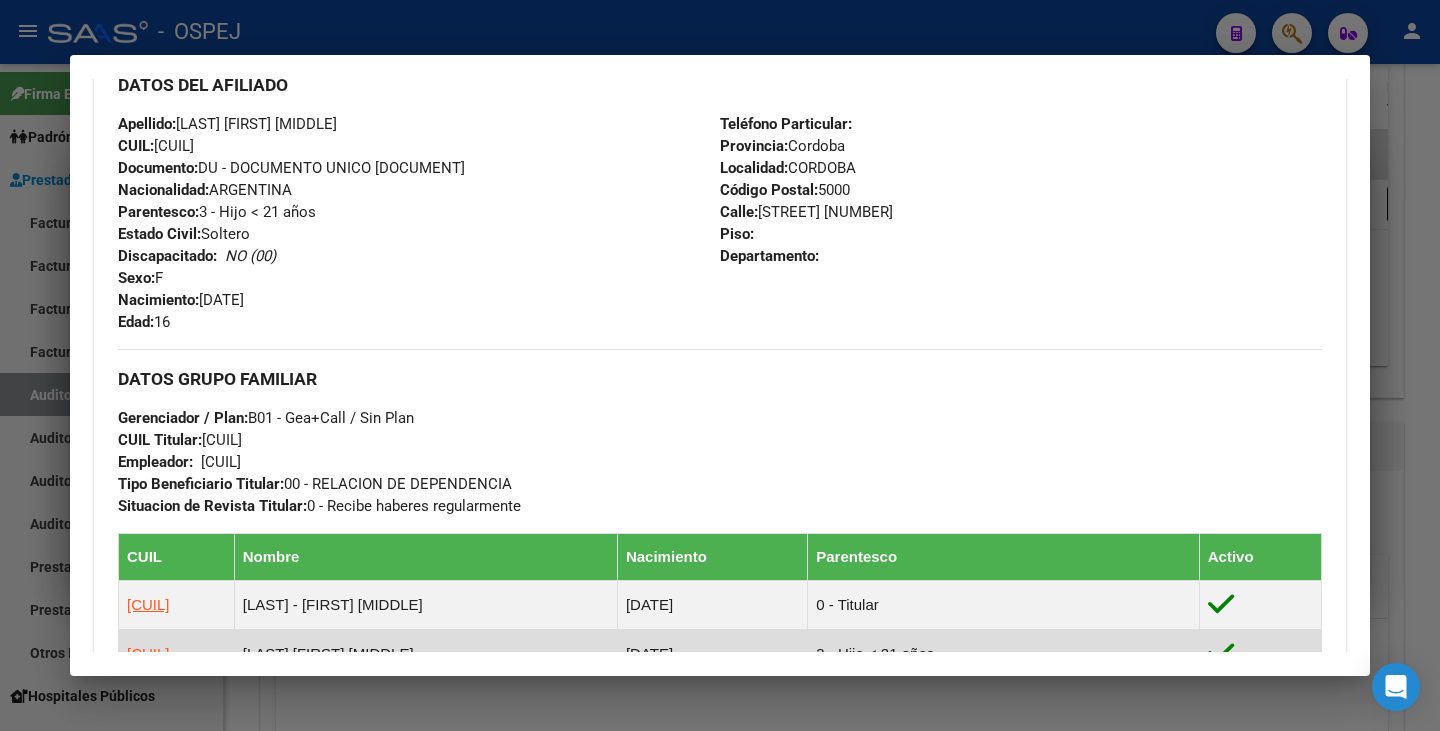 scroll, scrollTop: 900, scrollLeft: 0, axis: vertical 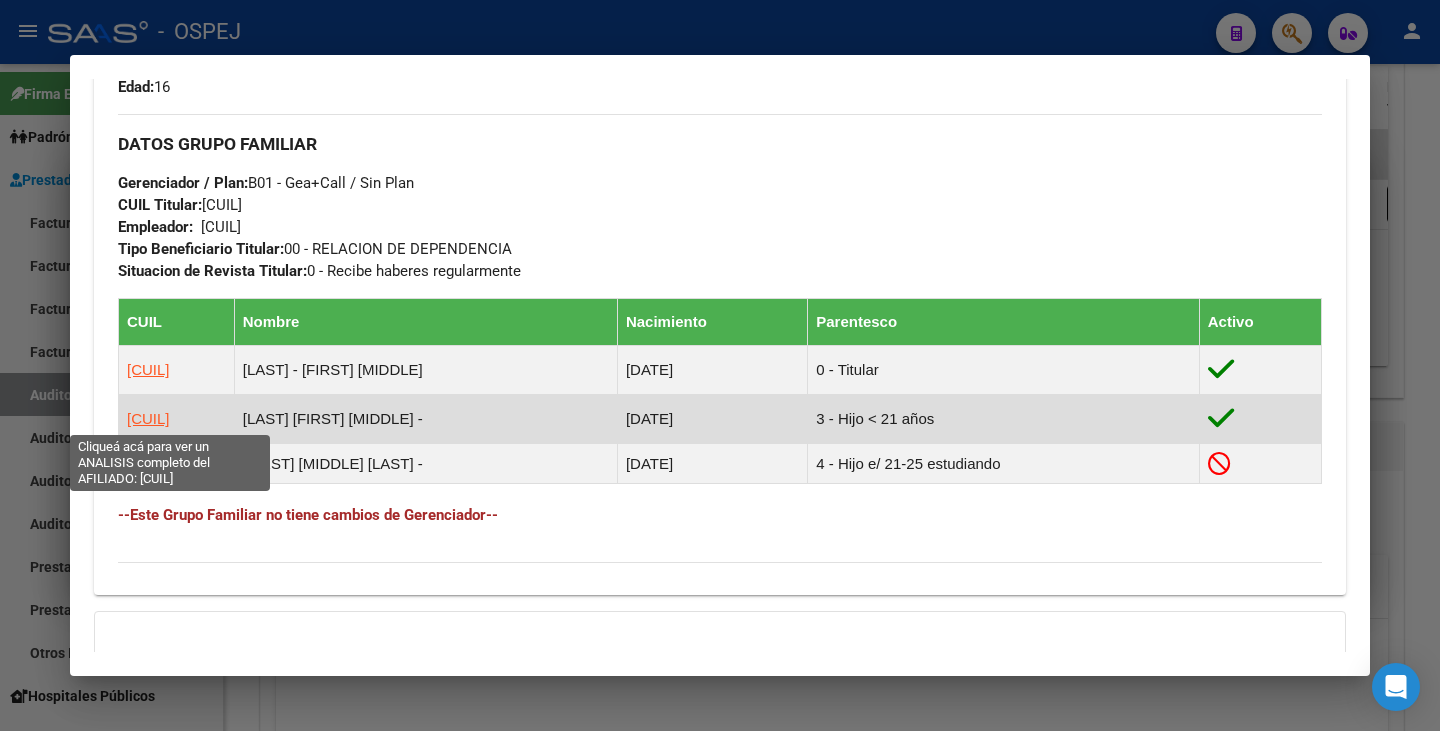 click on "[CUIL]" at bounding box center [148, 418] 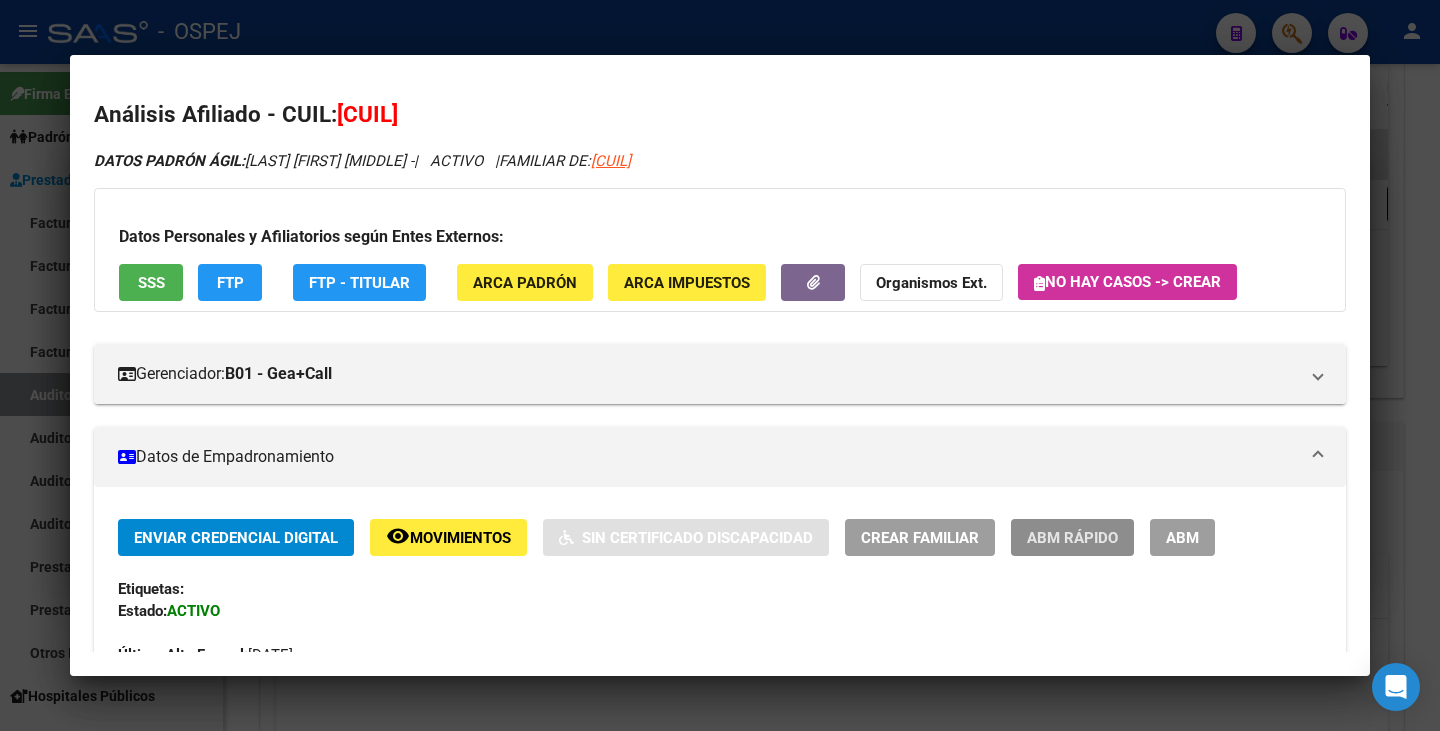 click on "ABM Rápido" 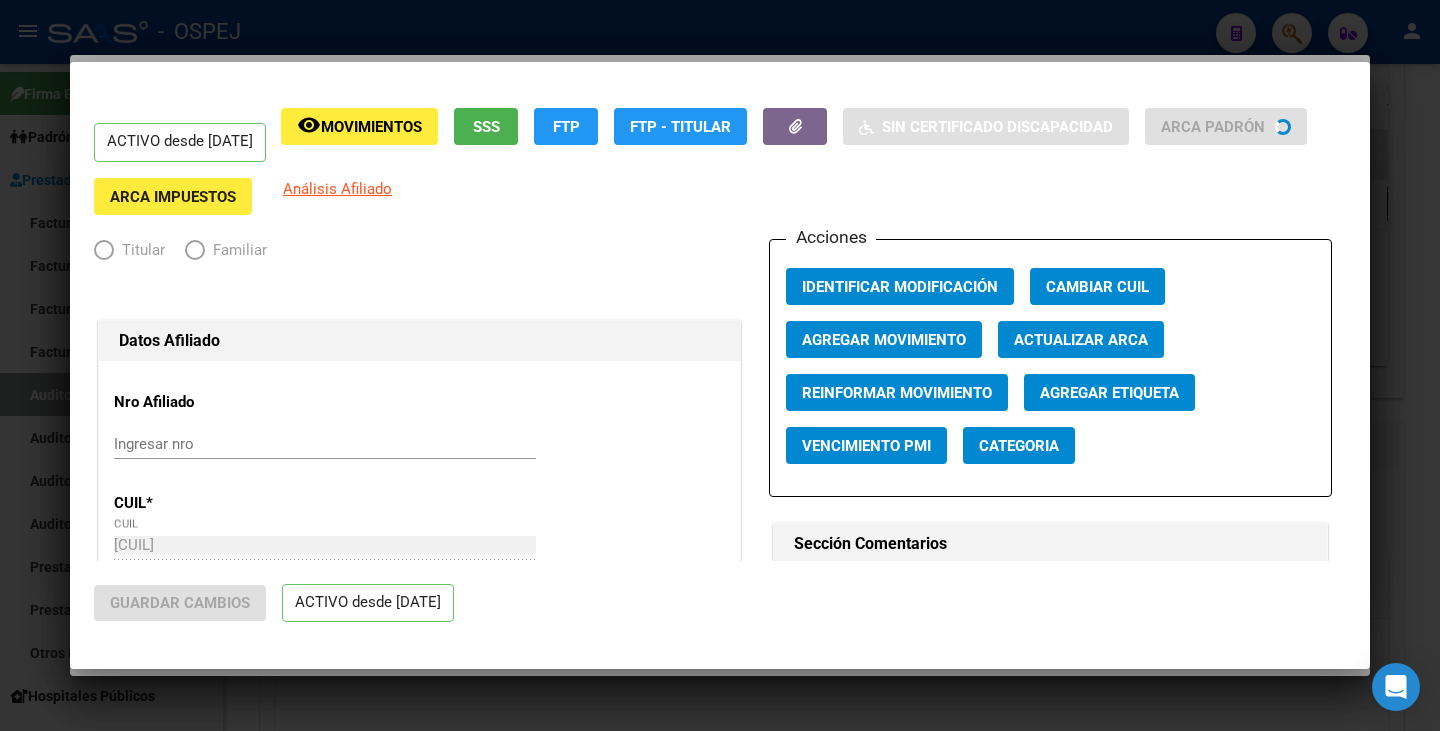 radio on "true" 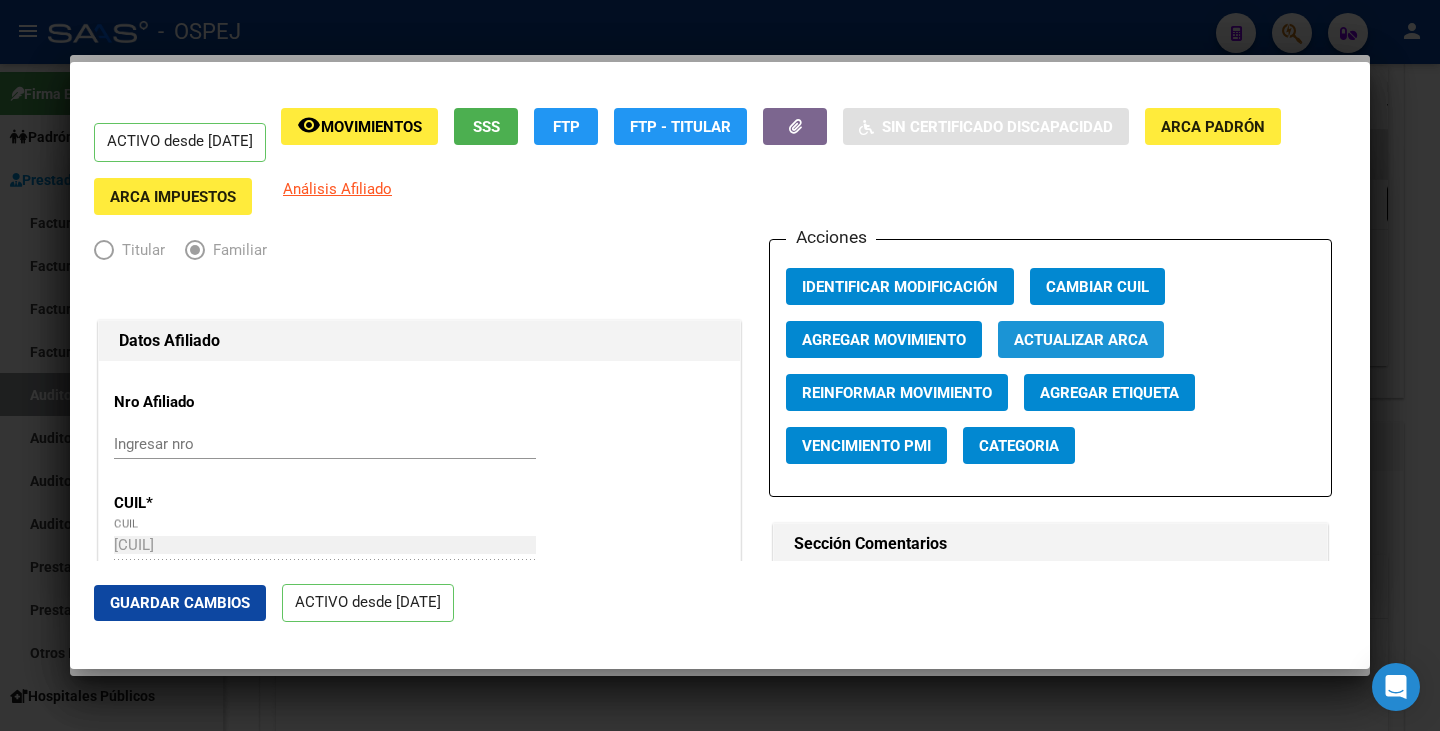 click on "Actualizar ARCA" at bounding box center (1081, 340) 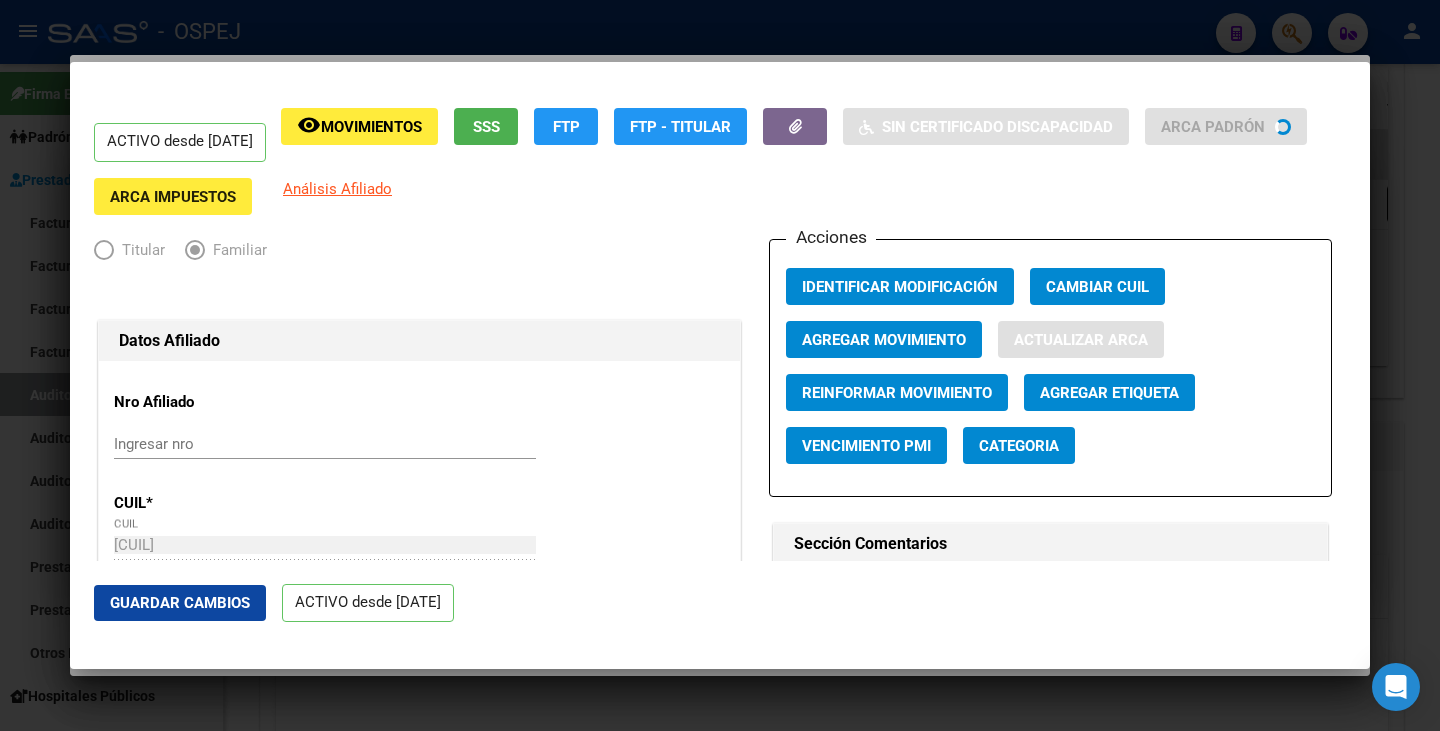type on "[LAST] [FIRST] [MIDDLE]" 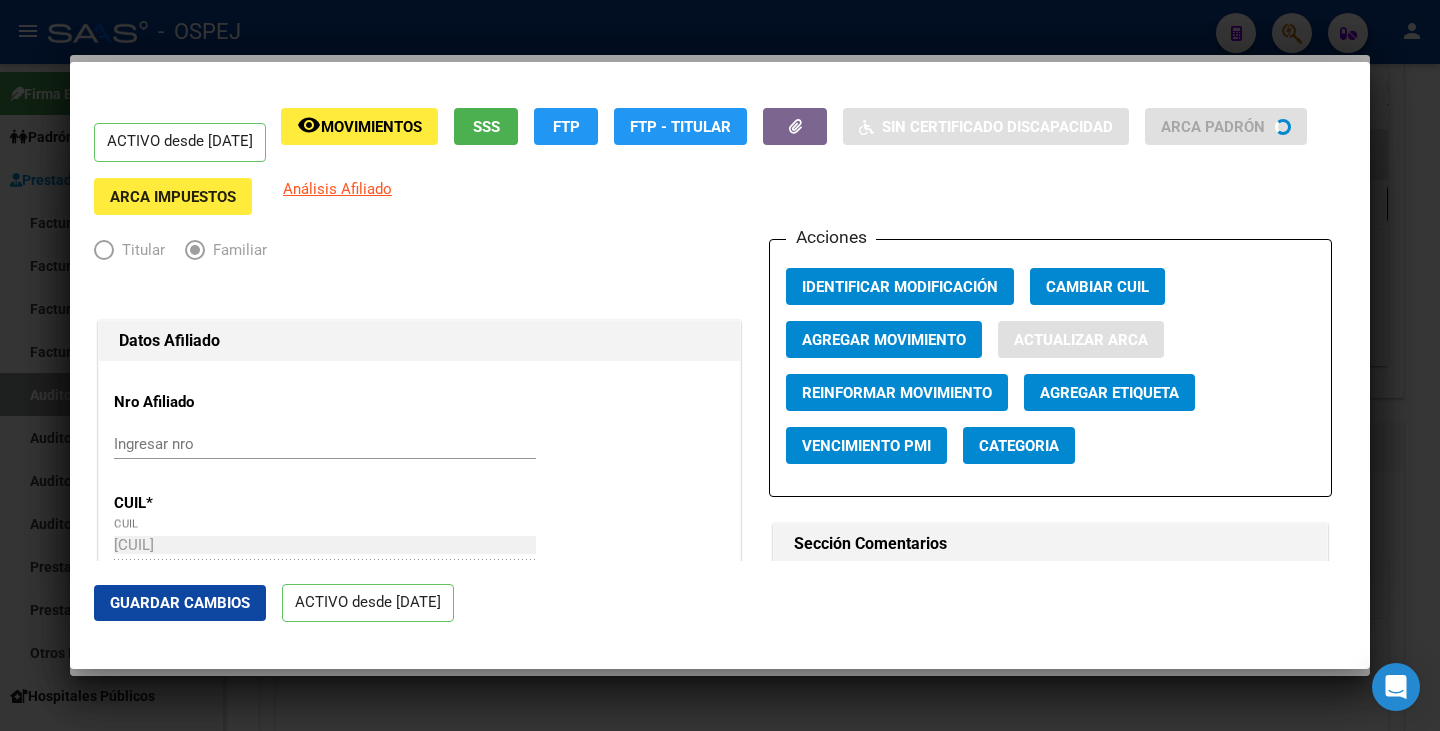 type on "CORDOBA" 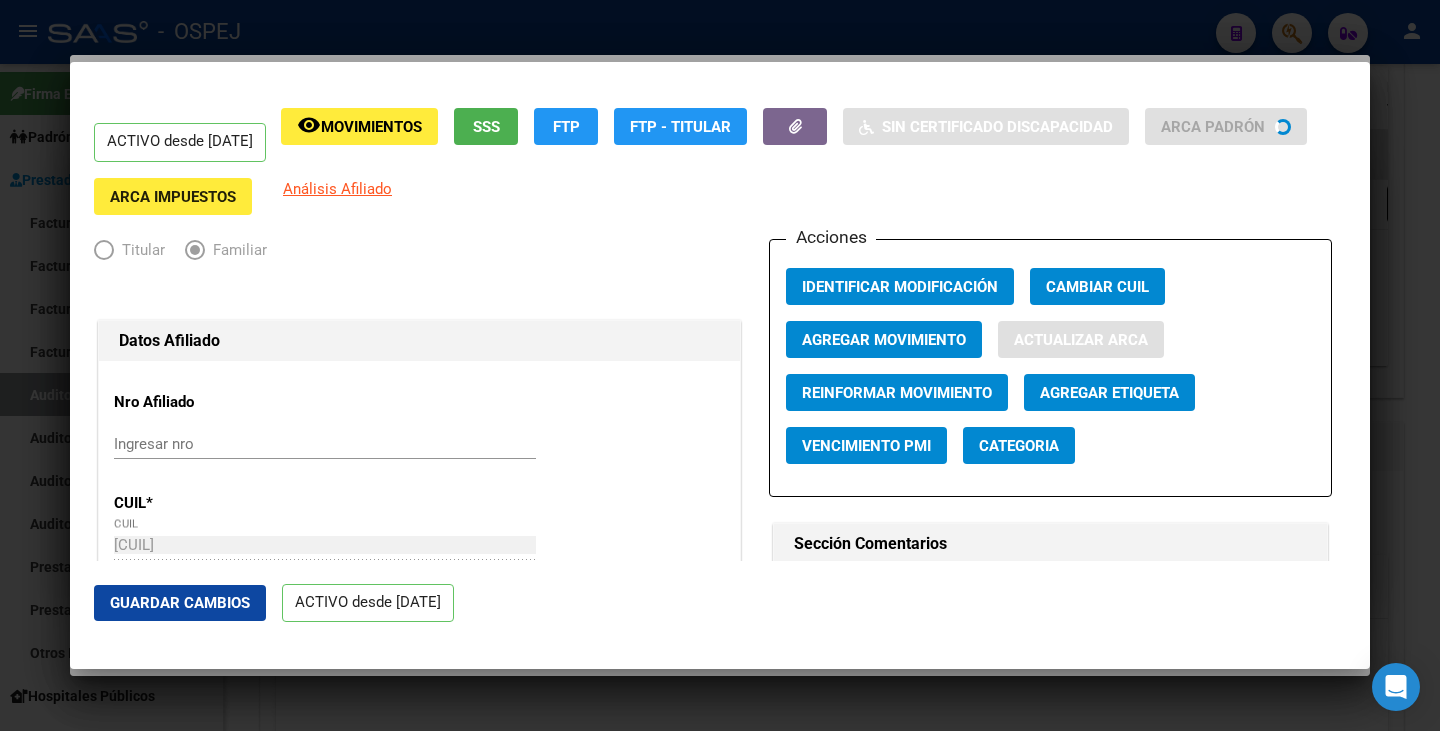 type on "[LOCATION]" 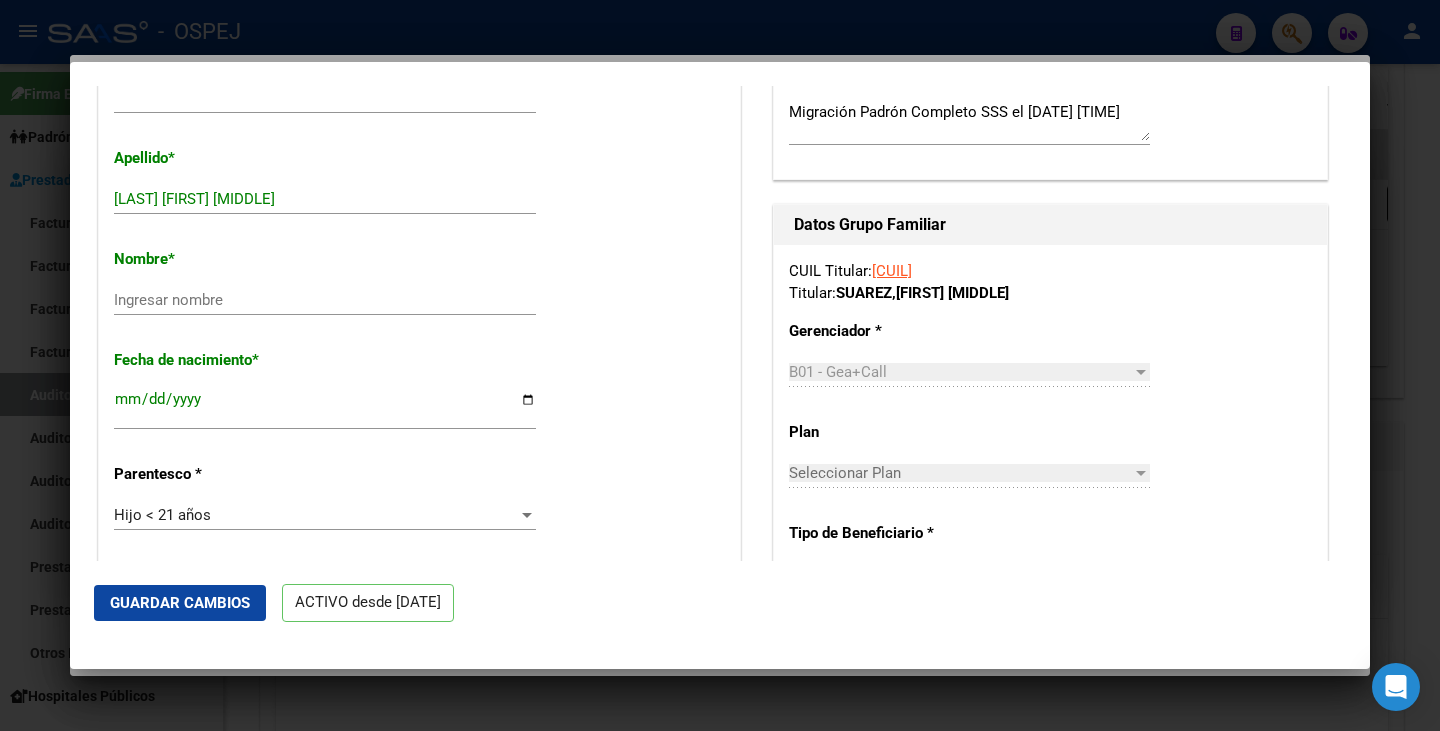 scroll, scrollTop: 700, scrollLeft: 0, axis: vertical 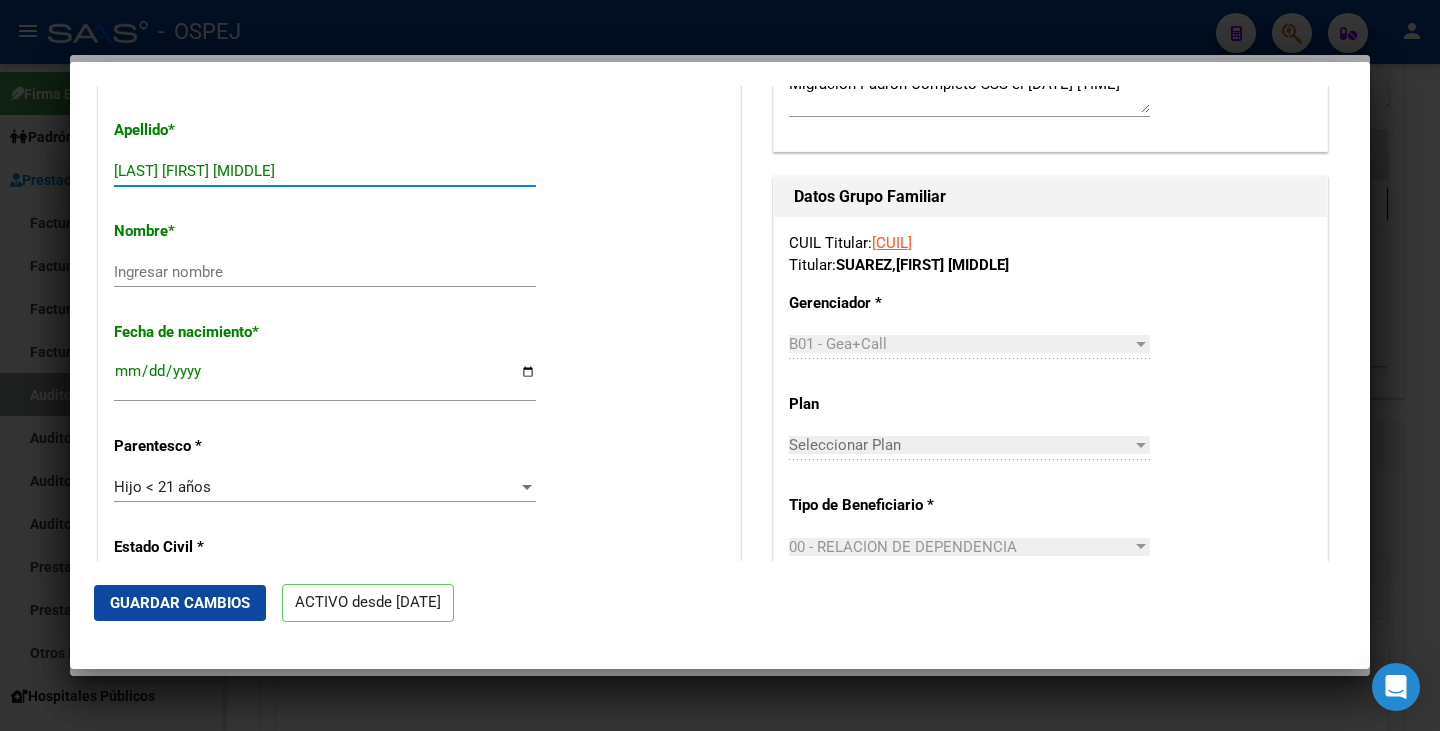 drag, startPoint x: 255, startPoint y: 167, endPoint x: 377, endPoint y: 172, distance: 122.10242 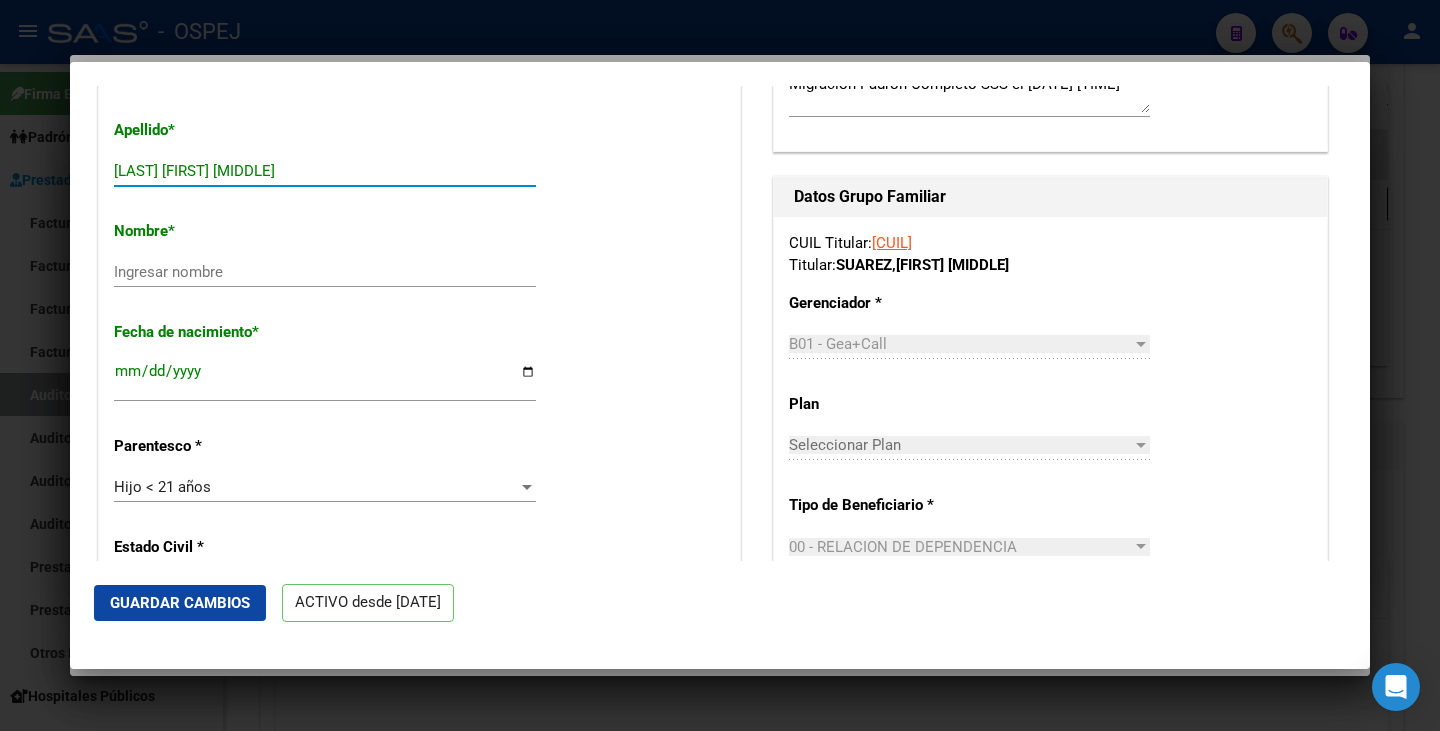 click on "[LAST] [FIRST] [MIDDLE]" at bounding box center [325, 171] 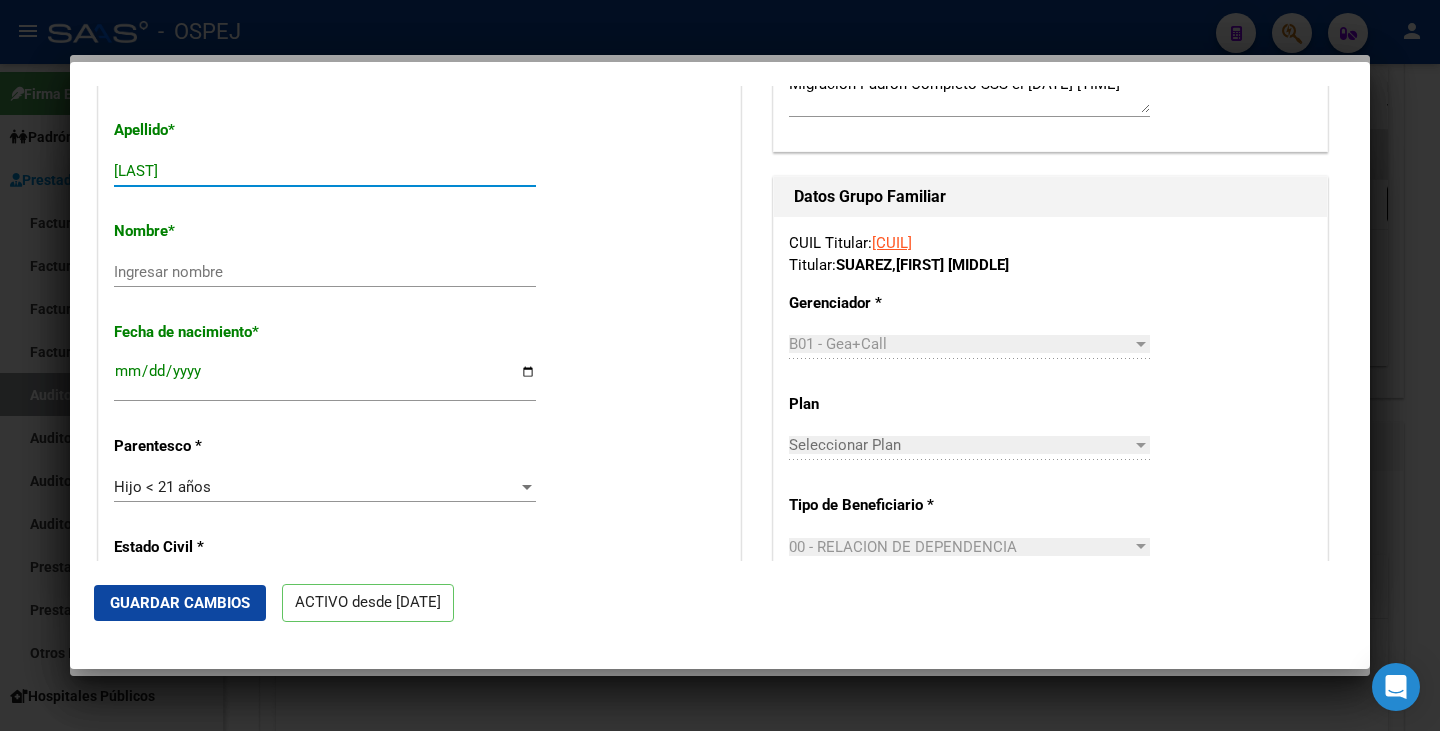 type on "[LAST]" 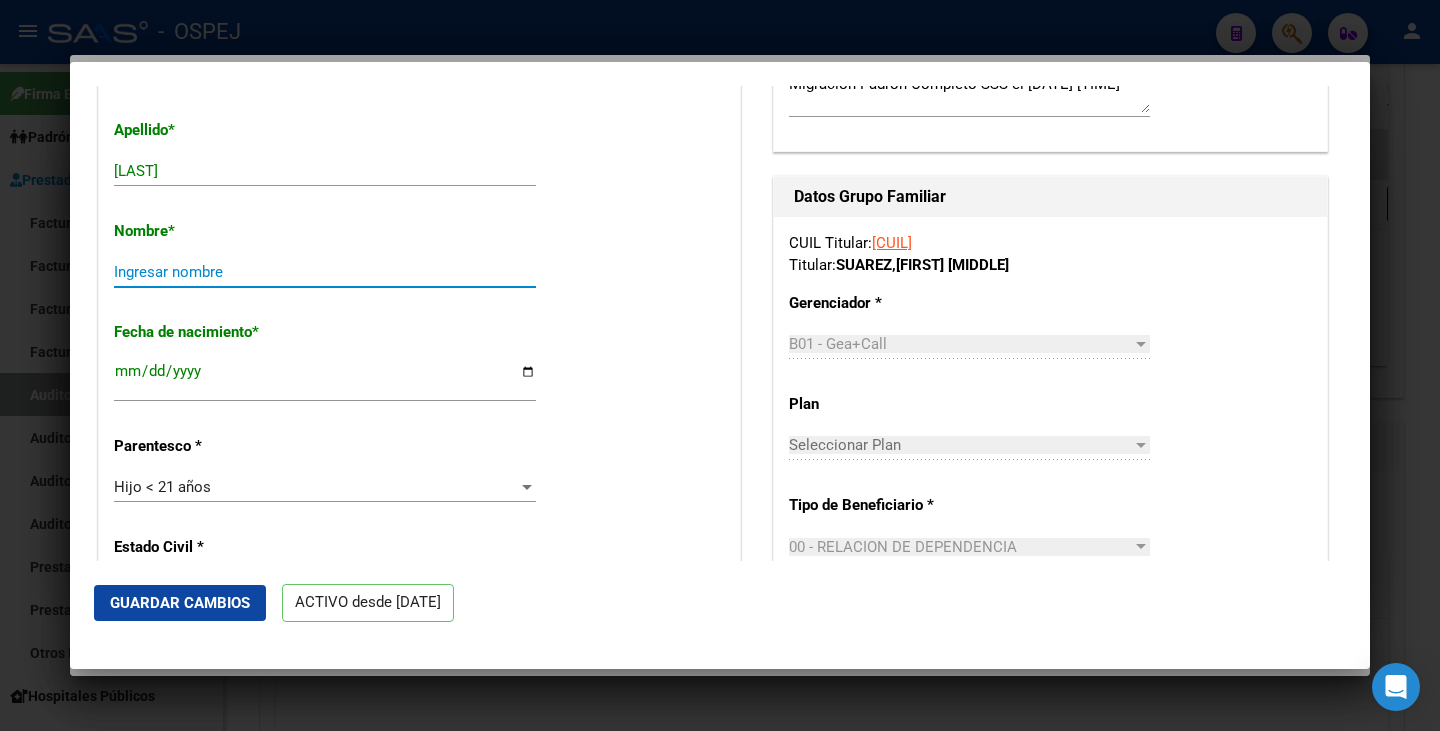 paste on "[FIRST] [LAST]" 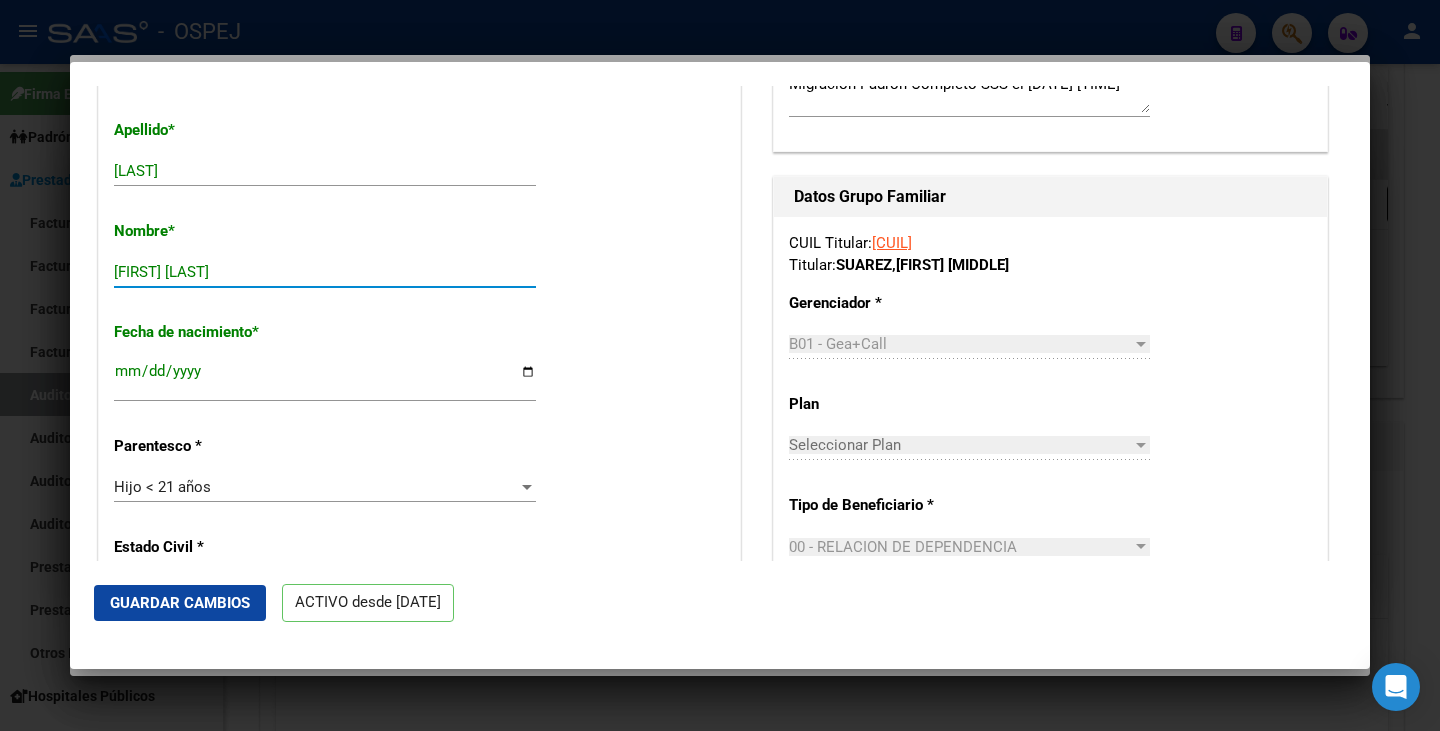 type on "[FIRST] [LAST]" 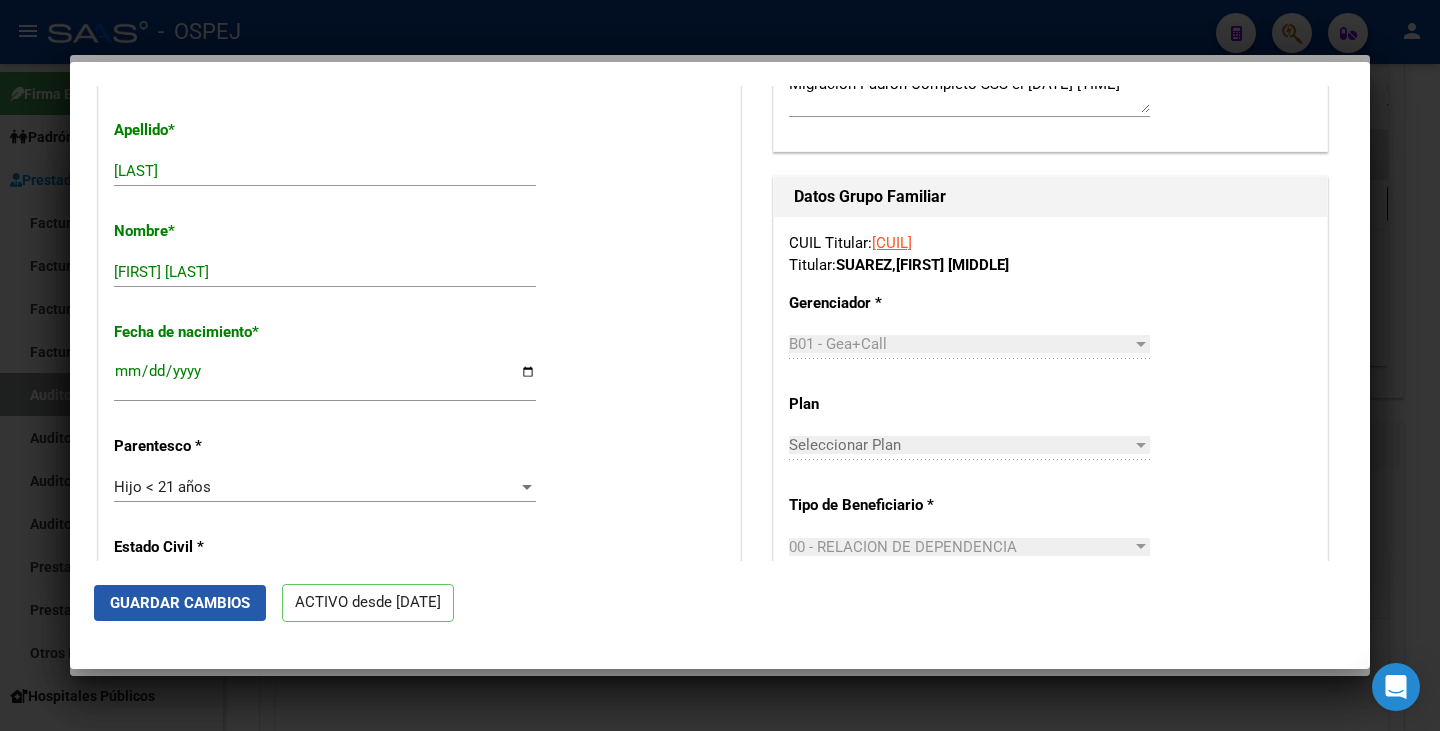 click on "Guardar Cambios" 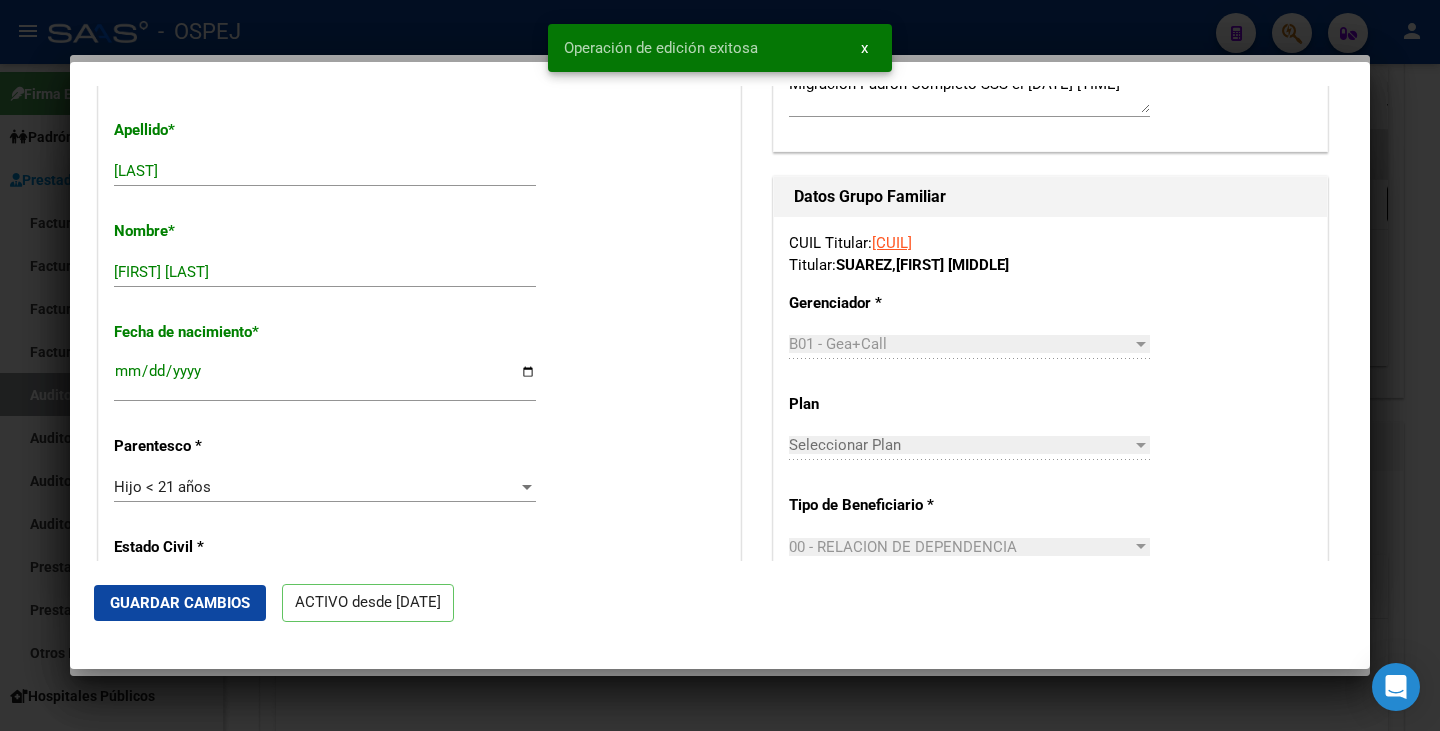 click at bounding box center (720, 365) 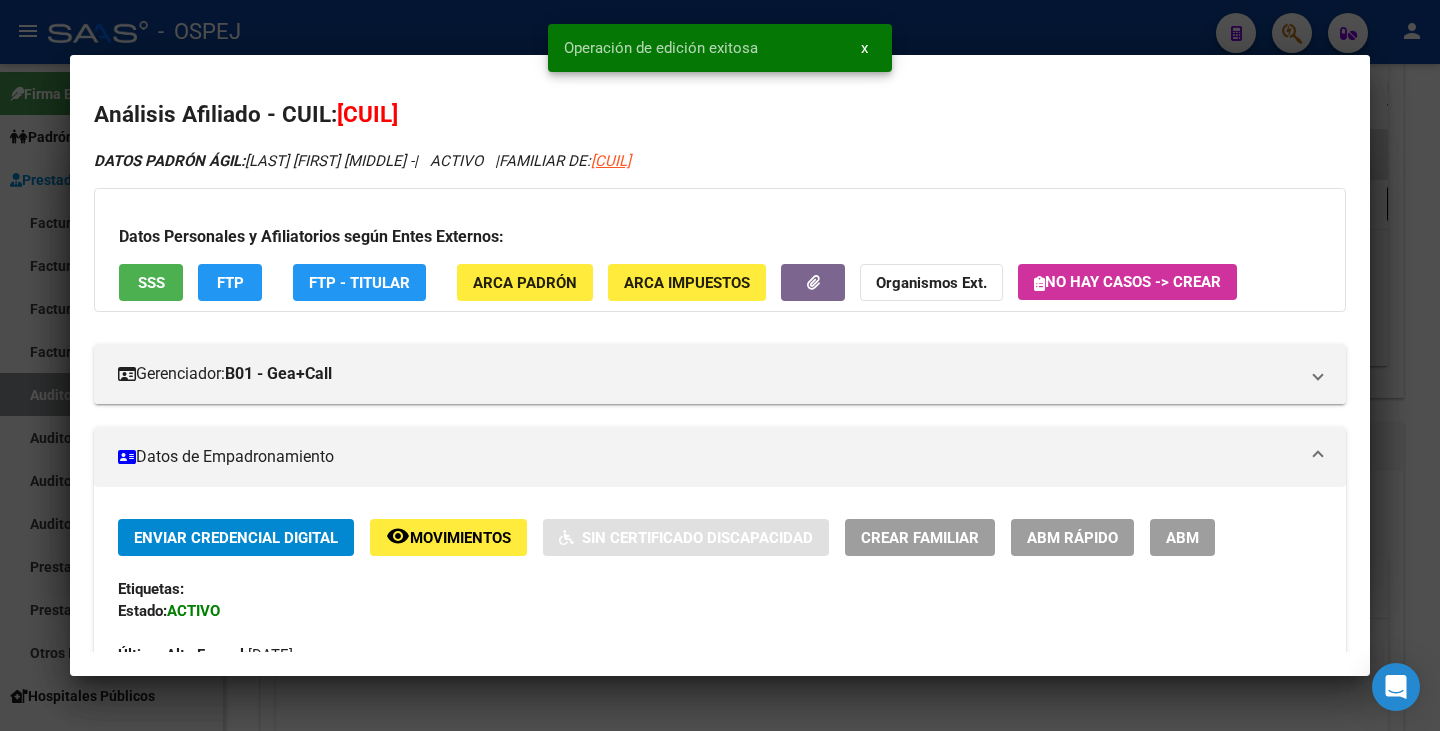 click at bounding box center [720, 365] 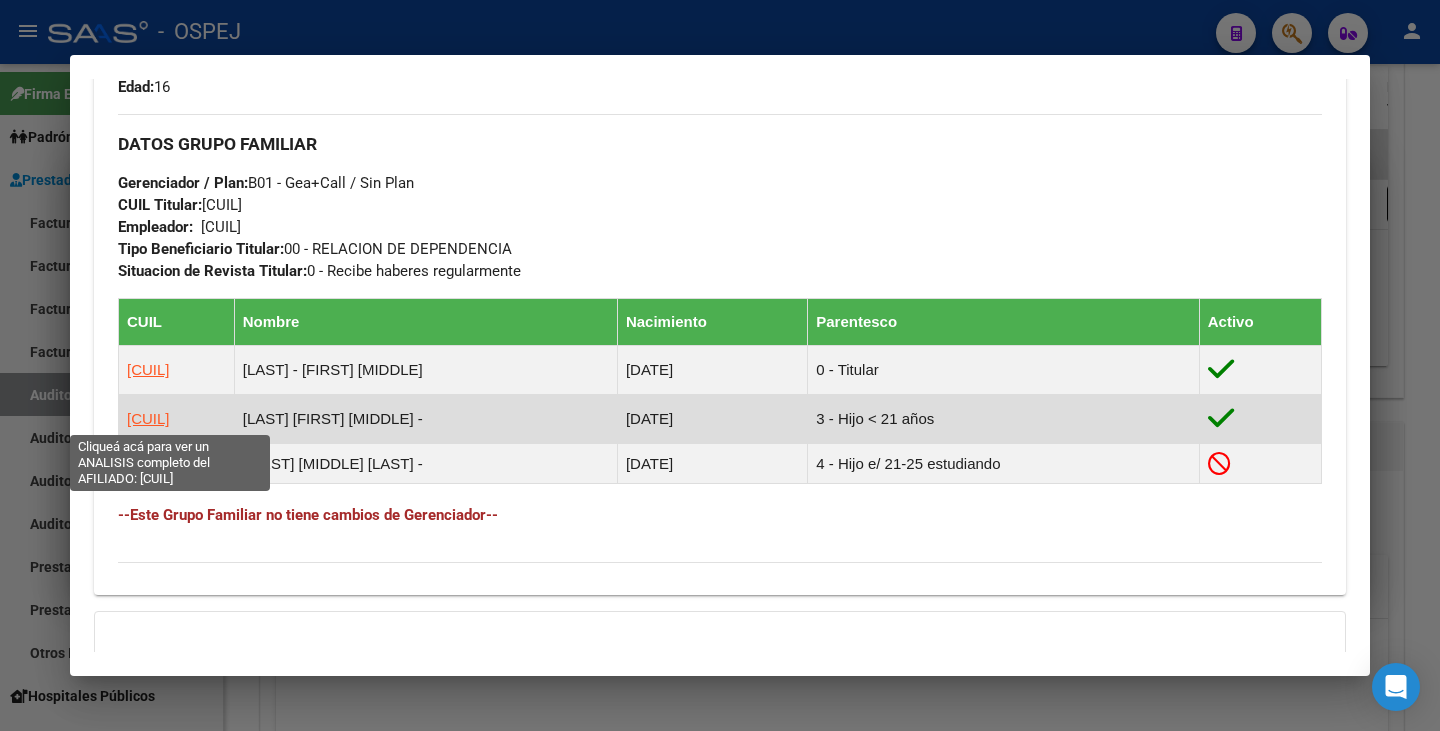 click on "[CUIL]" at bounding box center (148, 418) 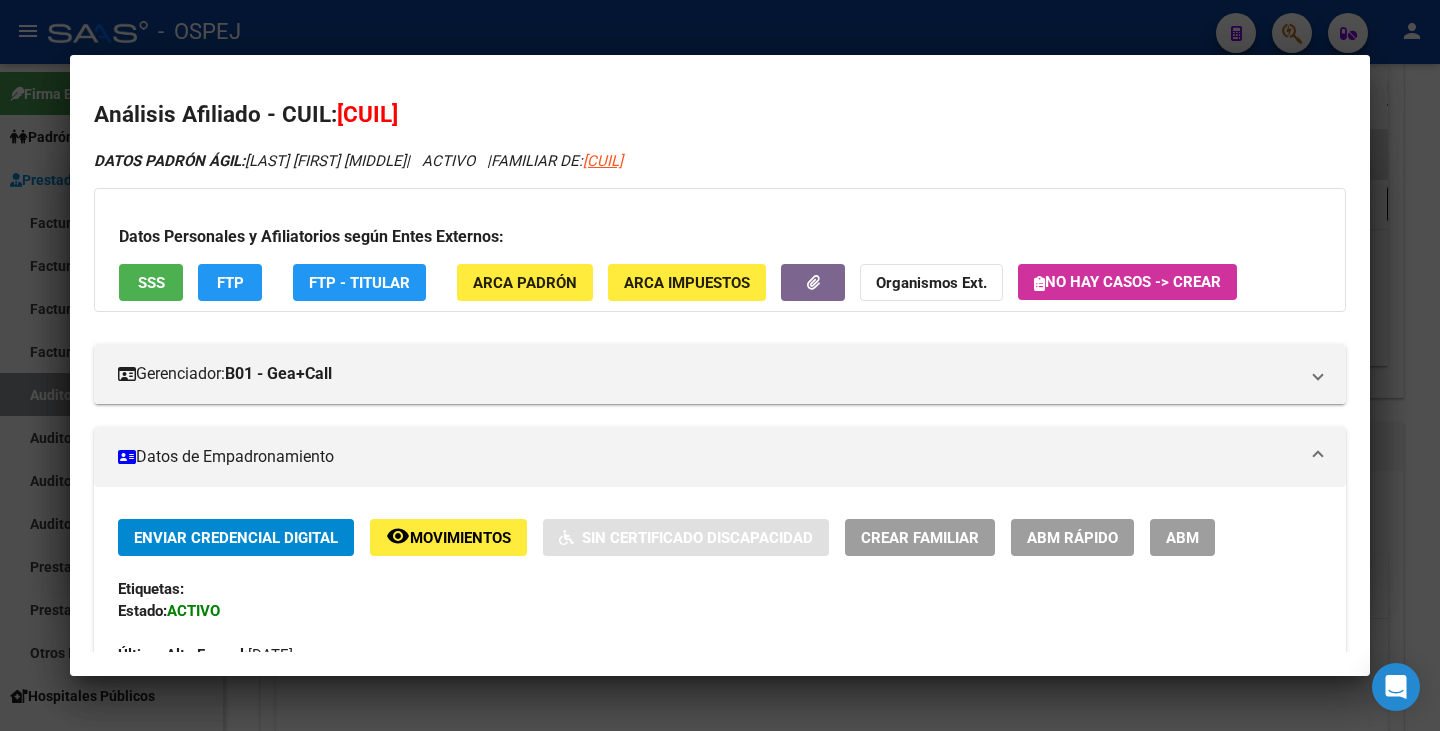 drag, startPoint x: 341, startPoint y: 106, endPoint x: 472, endPoint y: 119, distance: 131.64346 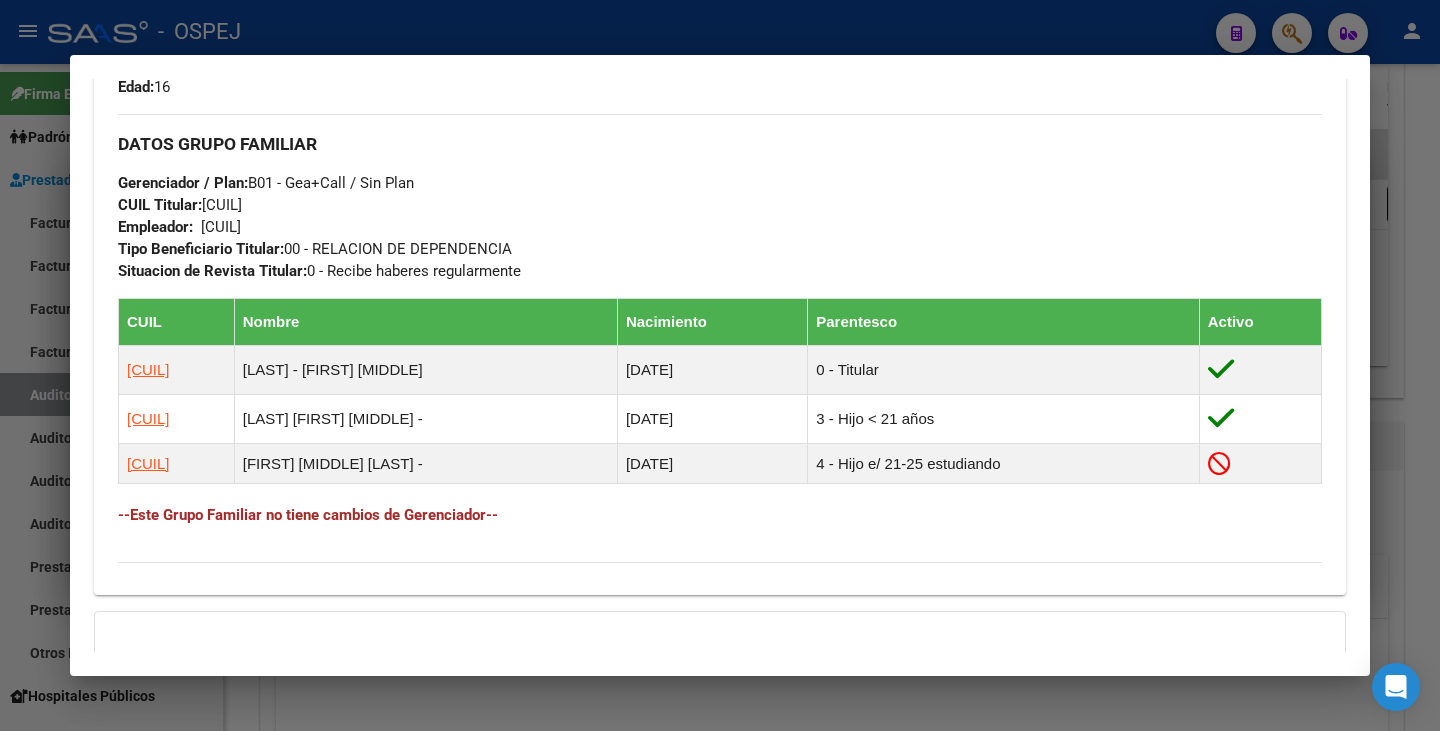click at bounding box center [720, 365] 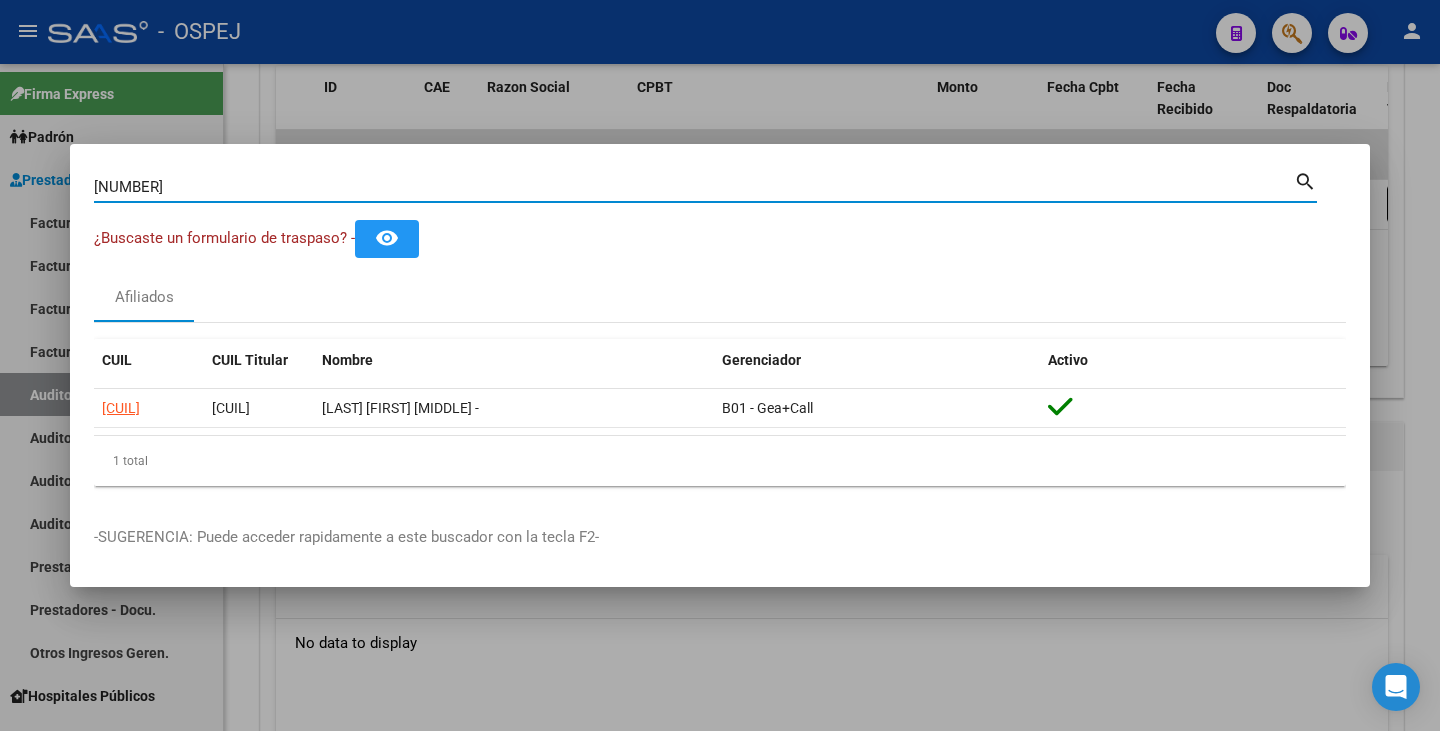 drag, startPoint x: 193, startPoint y: 184, endPoint x: 0, endPoint y: 163, distance: 194.13913 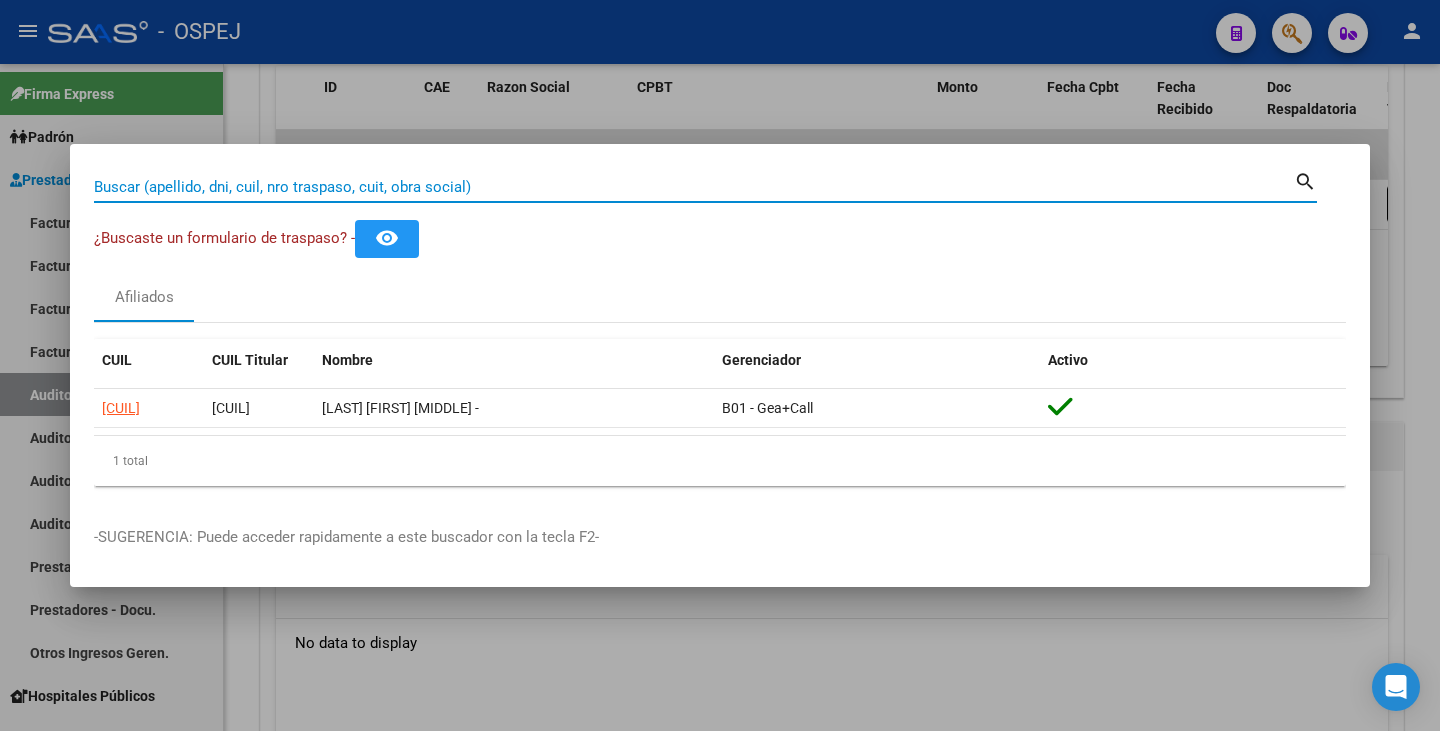 paste on "[DOCUMENT]" 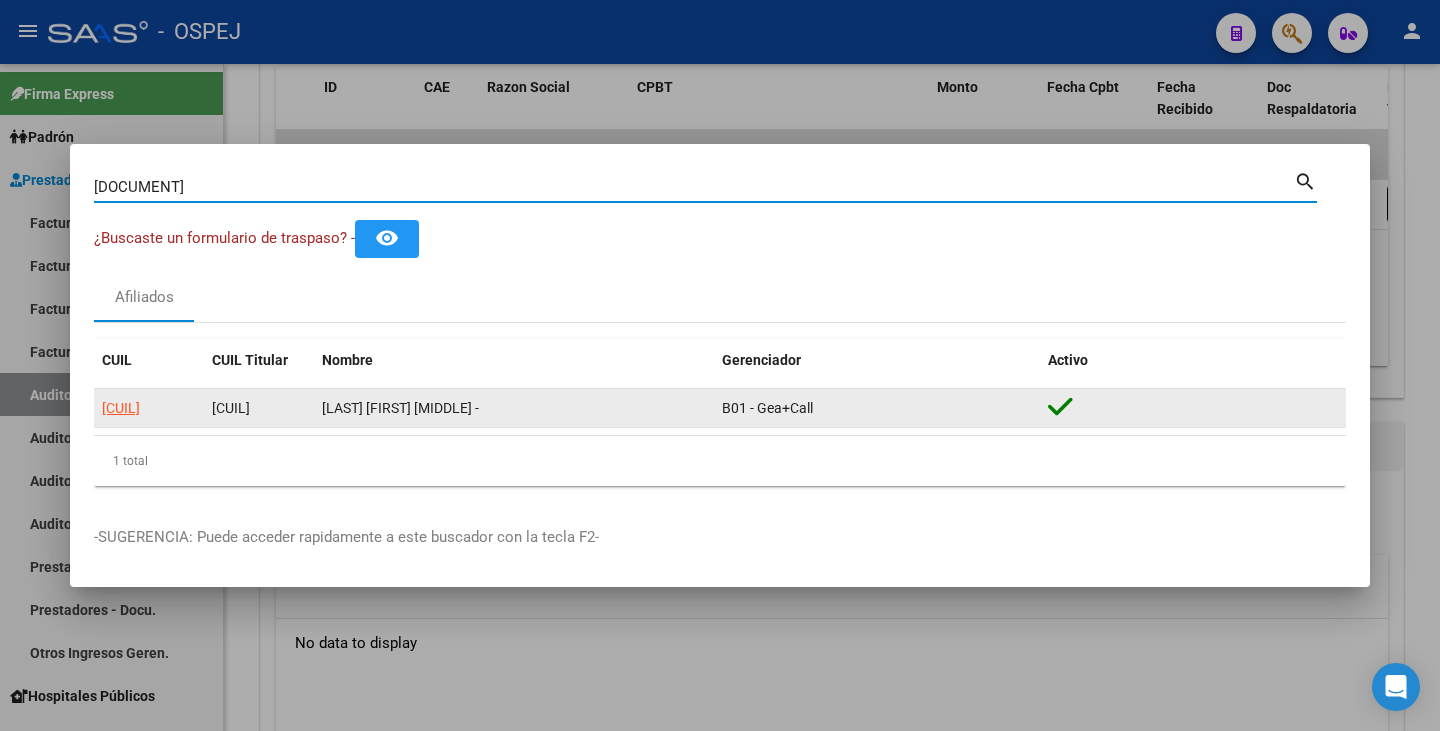 type on "[DOCUMENT]" 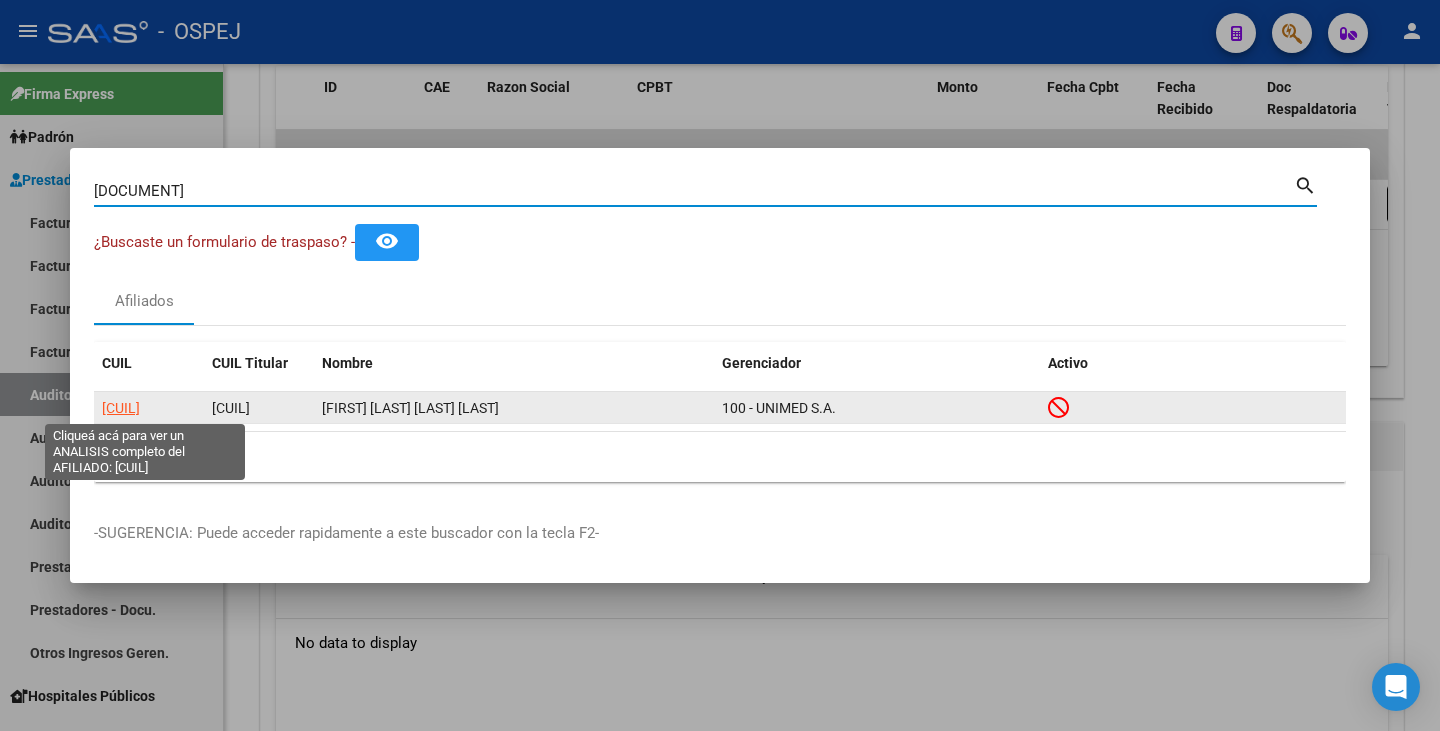 click on "[CUIL]" 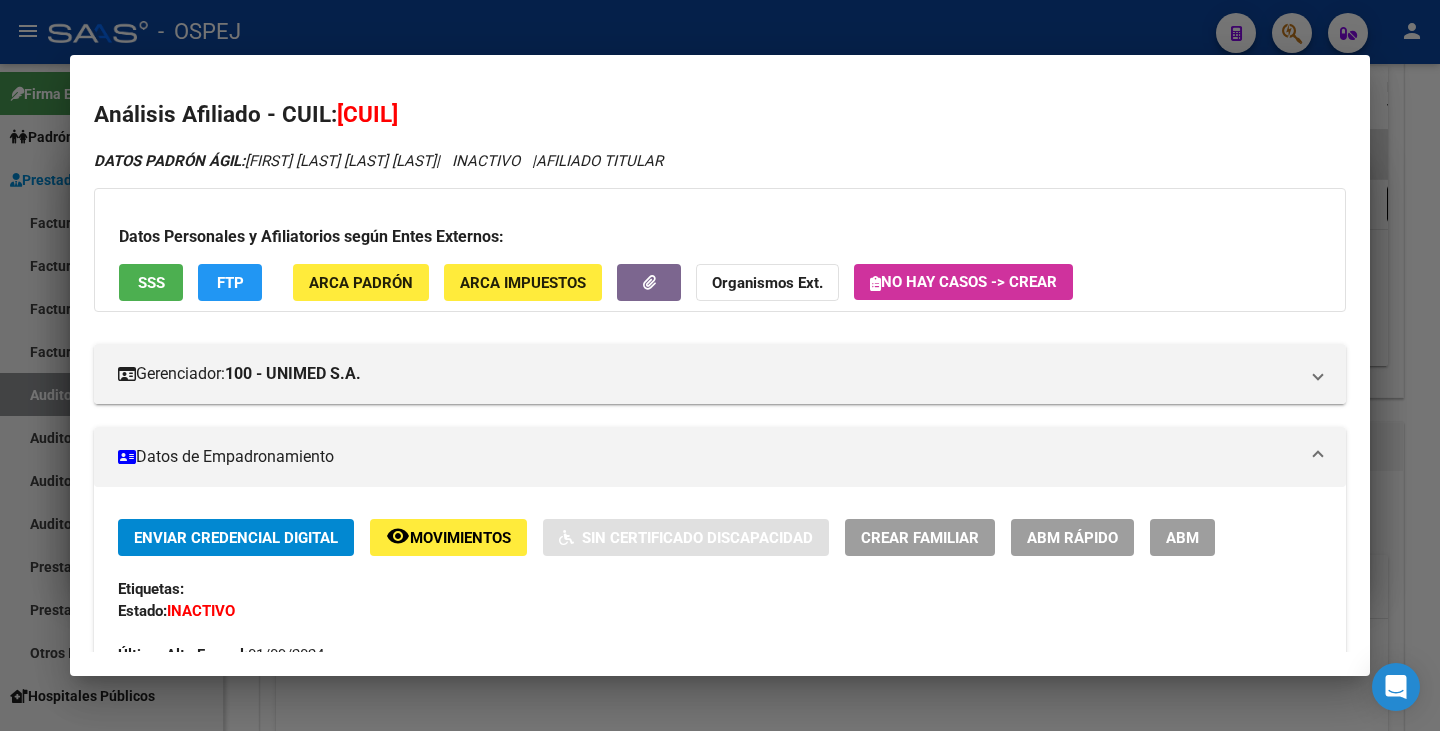 drag, startPoint x: 340, startPoint y: 112, endPoint x: 479, endPoint y: 102, distance: 139.35925 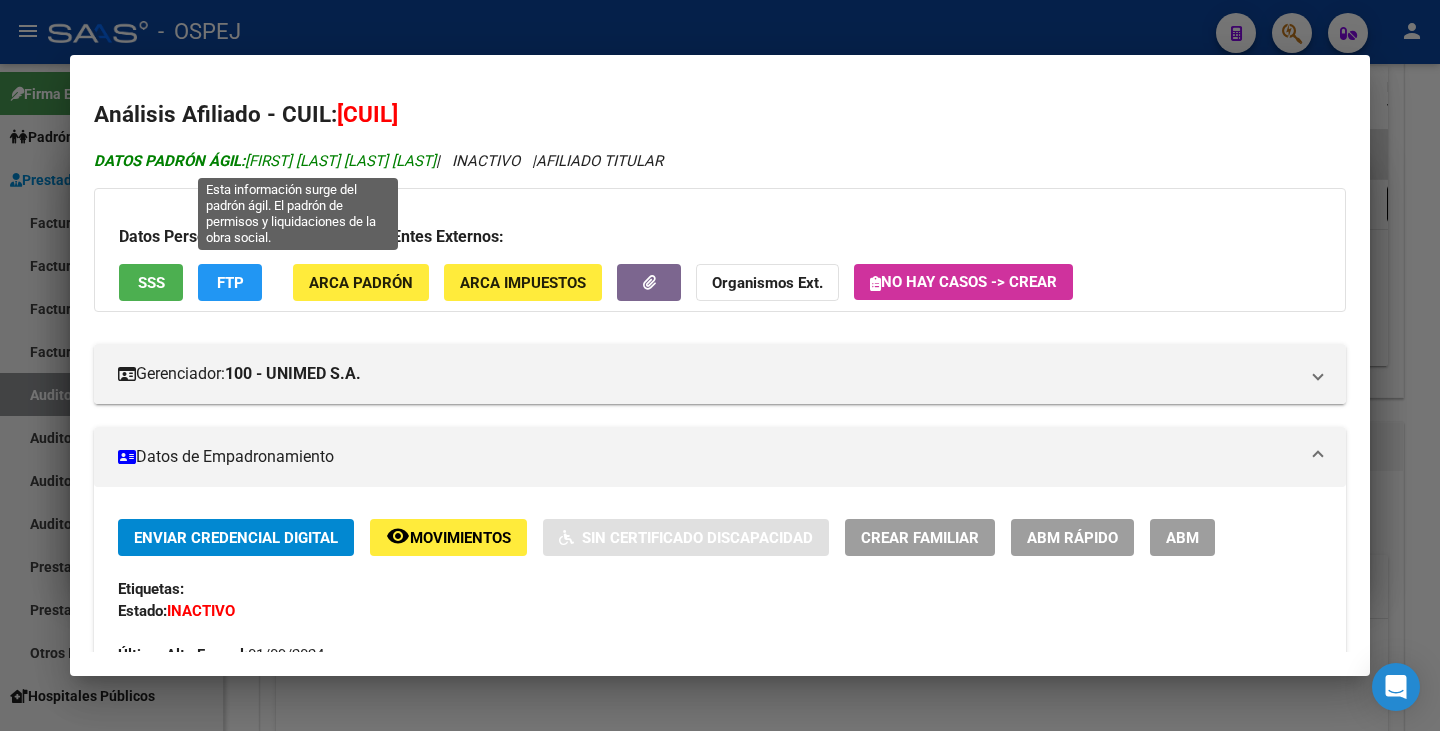 drag, startPoint x: 251, startPoint y: 159, endPoint x: 498, endPoint y: 166, distance: 247.09917 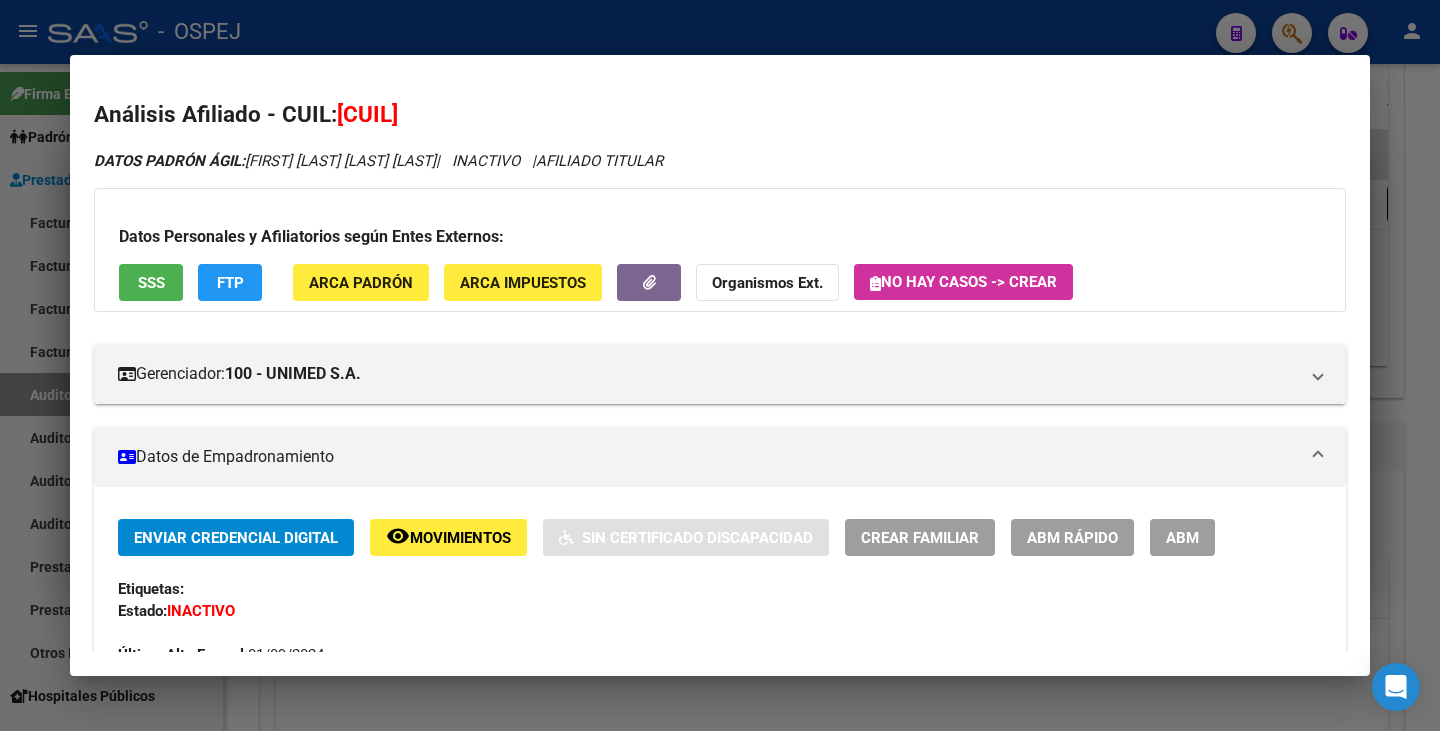 click on "DATOS PADRÓN ÁGIL:  [LAST] [FIRST] [MIDDLE] [LAST_SUFFIX]      |   INACTIVO   |     AFILIADO TITULAR  Datos Personales y Afiliatorios según Entes Externos: SSS FTP ARCA Padrón ARCA Impuestos Organismos Ext.   No hay casos -> Crear
Gerenciador:      100 - UNIMED S.A. Atención telefónica: Atención emergencias: Otros Datos Útiles:    Datos de Empadronamiento  Enviar Credencial Digital remove_red_eye Movimientos    Sin Certificado Discapacidad Crear Familiar ABM Rápido ABM Etiquetas: Estado: INACTIVO Última Alta Formal:  [DATE] Ultimo Tipo Movimiento Alta:  ALTA RG OPCION Online (clave fiscal) Última Baja Formal:  [DATE] Ultimo Tipo Movimiento Baja:  FALTA DE DDJJ (+ 3 MESE) Comentario ADMIN:  ALTA AUTOMATICA POR ADHESION AFIP el [DATE] [TIME] DATOS DEL AFILIADO Apellido:   [LAST] [FIRST] [MIDDLE] [LAST_SUFFIX] CUIL:  [CUIL] Documento:  DU - DOCUMENTO UNICO [NUMBER]  Nacionalidad:  ARGENTINA Parentesco:  0 - Titular Estado Civil:  Soltero Discapacitado:    NO (00) Sexo:  F Edad:" at bounding box center (720, 980) 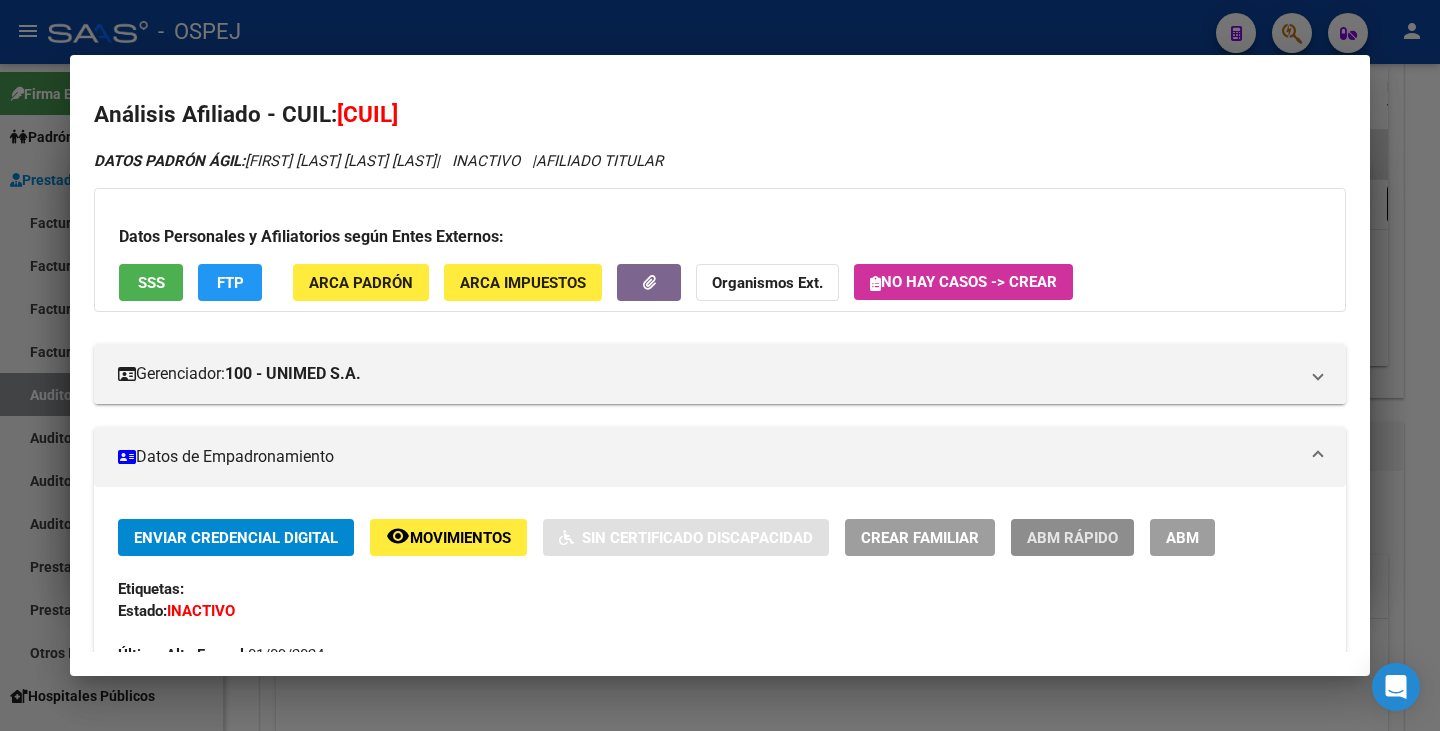 click on "ABM Rápido" 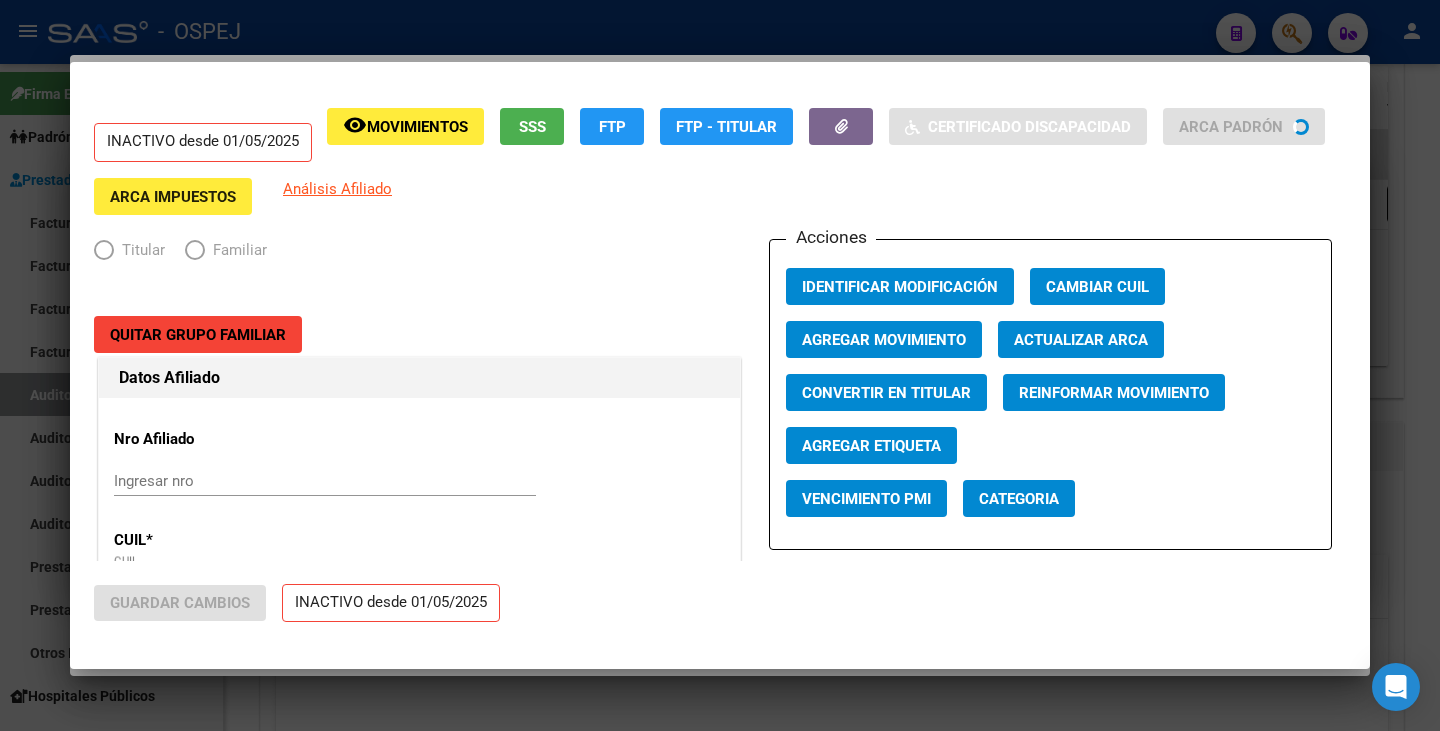 radio on "true" 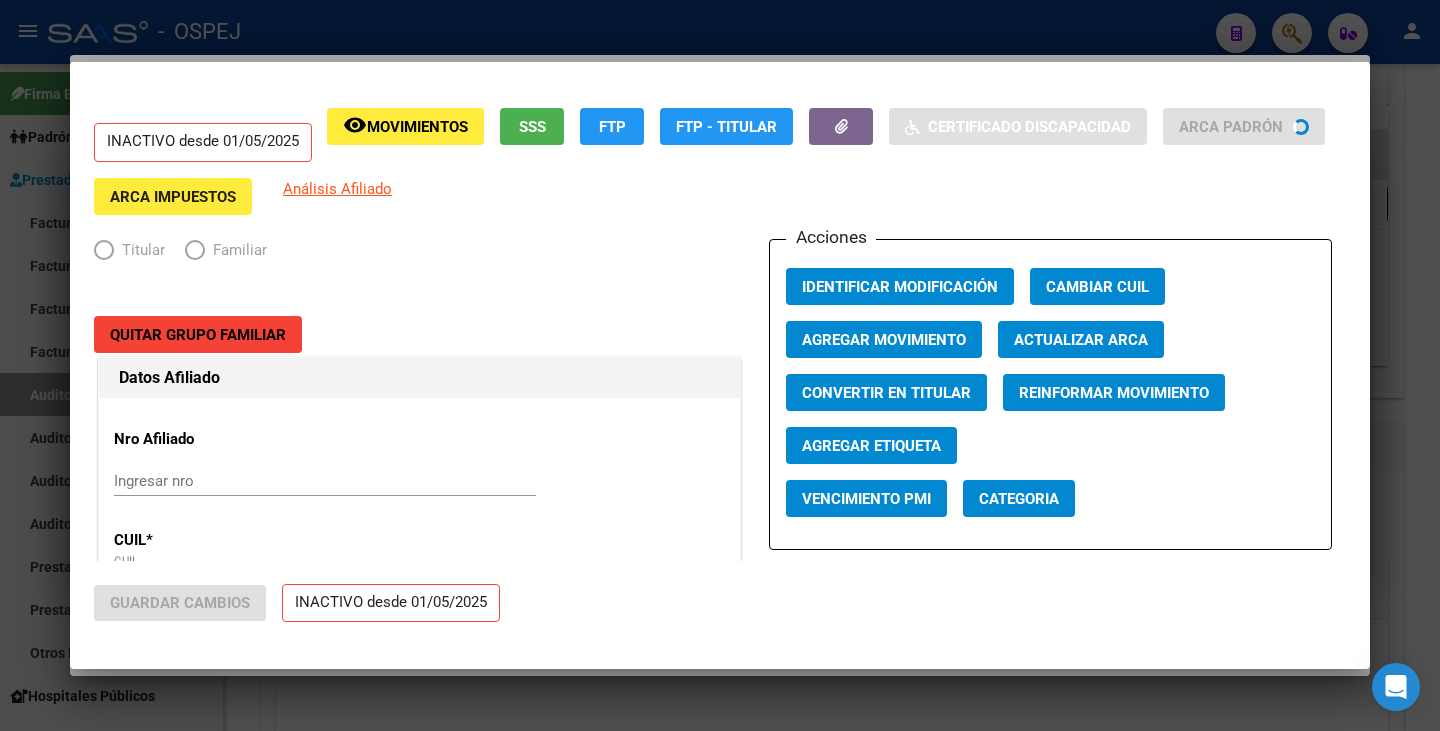 type on "[CUIL]" 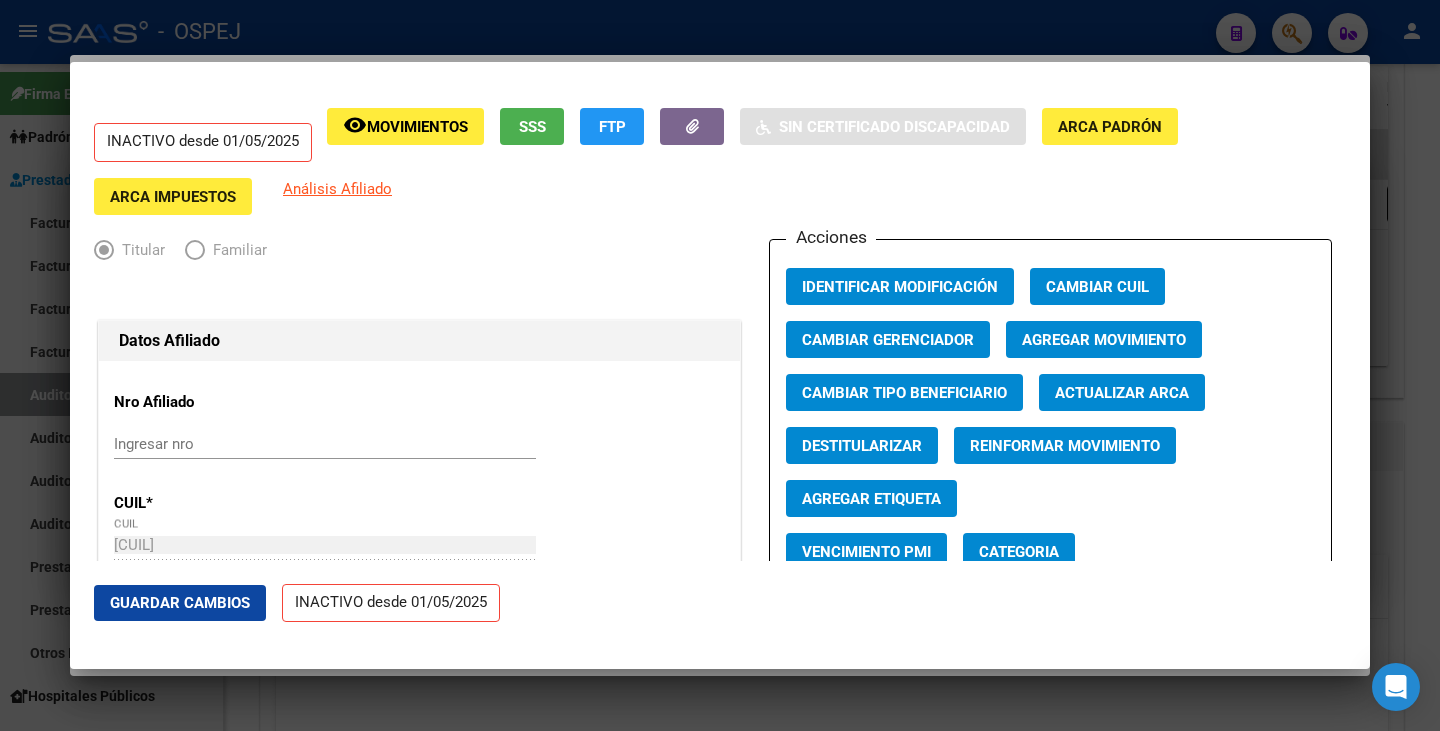 click on "Actualizar ARCA" at bounding box center (1122, 393) 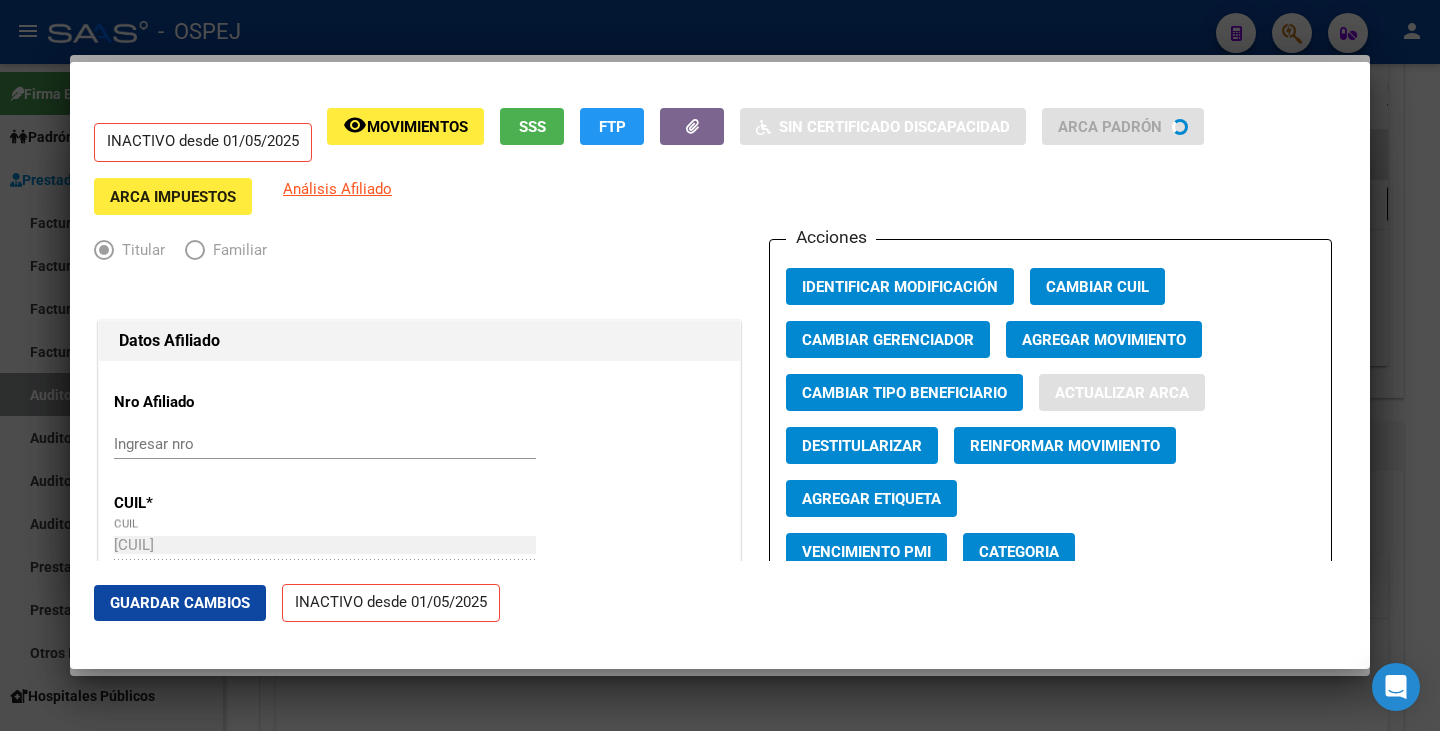 type on "FERNANDEZ" 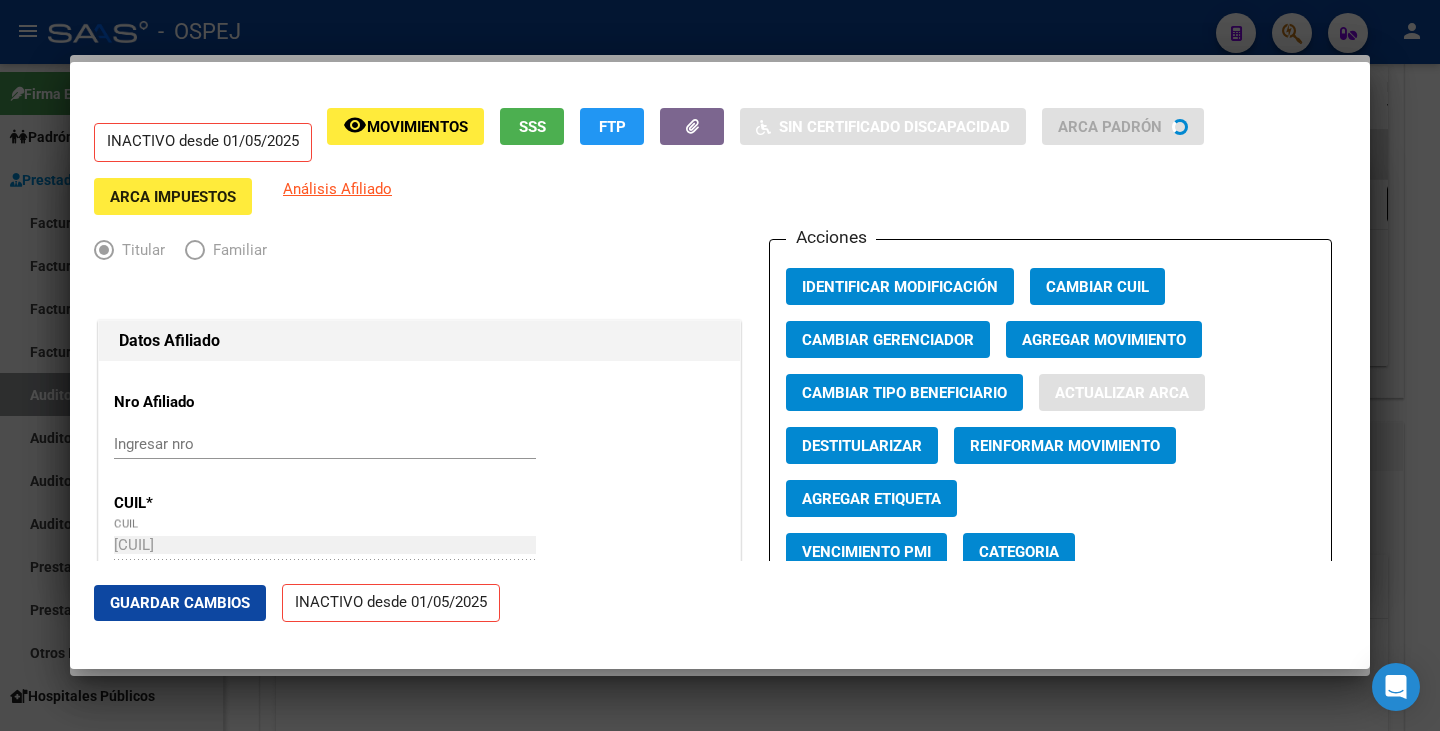 type on "[FIRST] [MIDDLE] [LAST]" 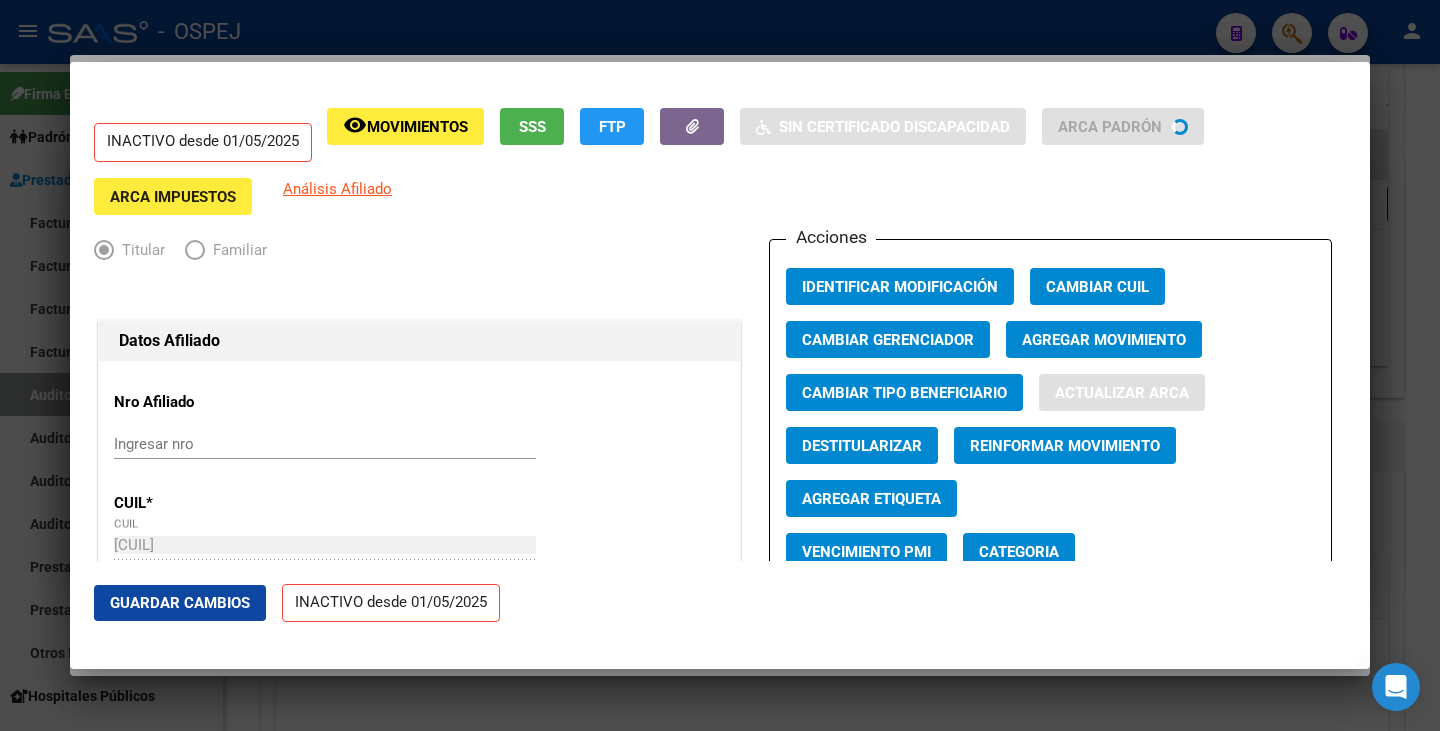 type on "FORMOSA" 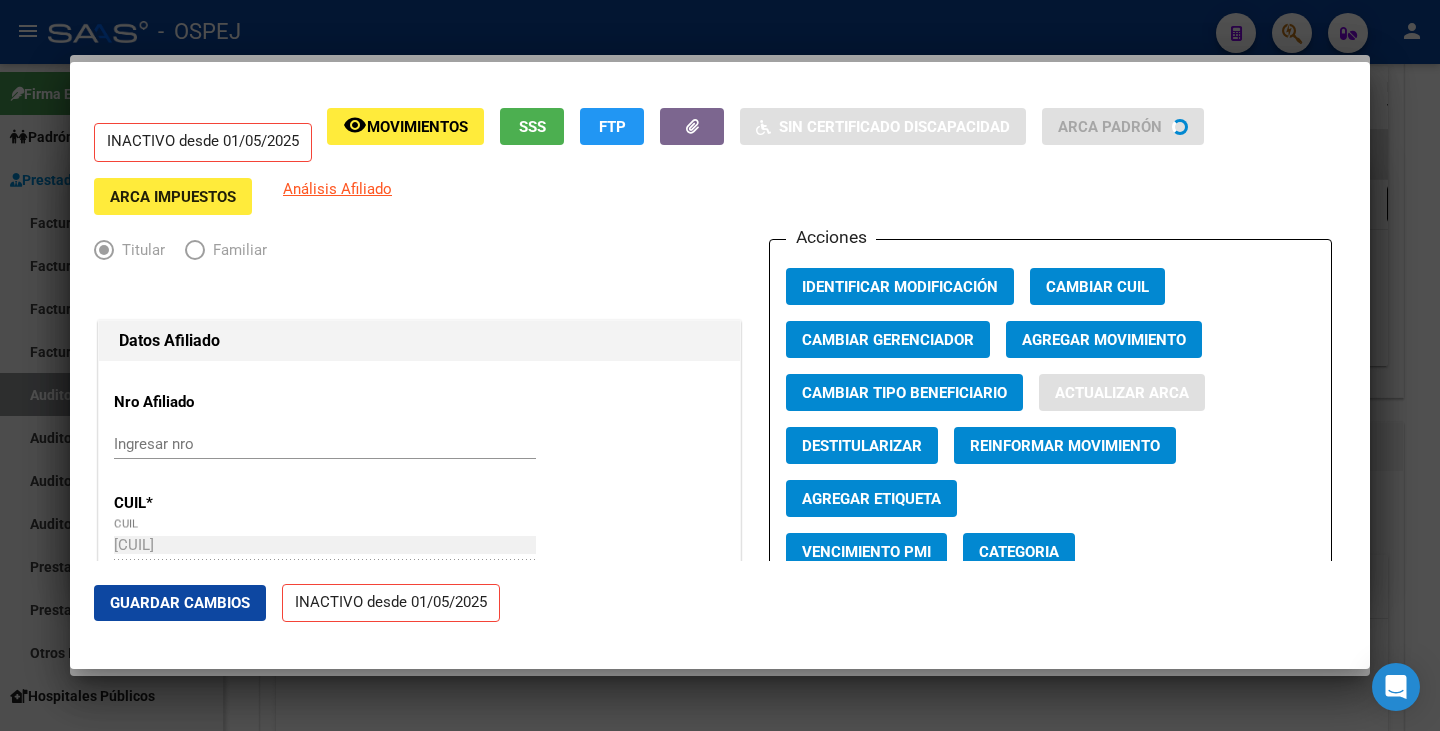 type on "1255" 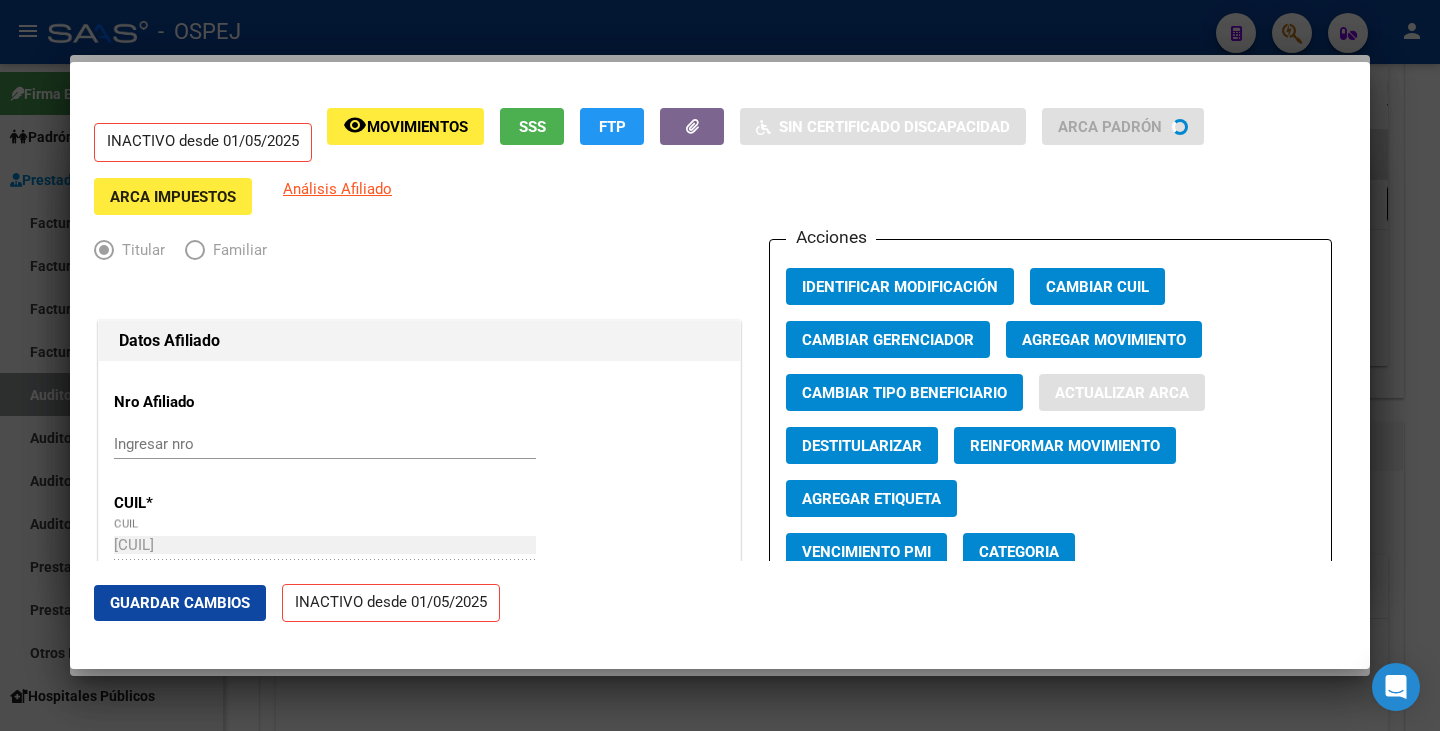 type on "0" 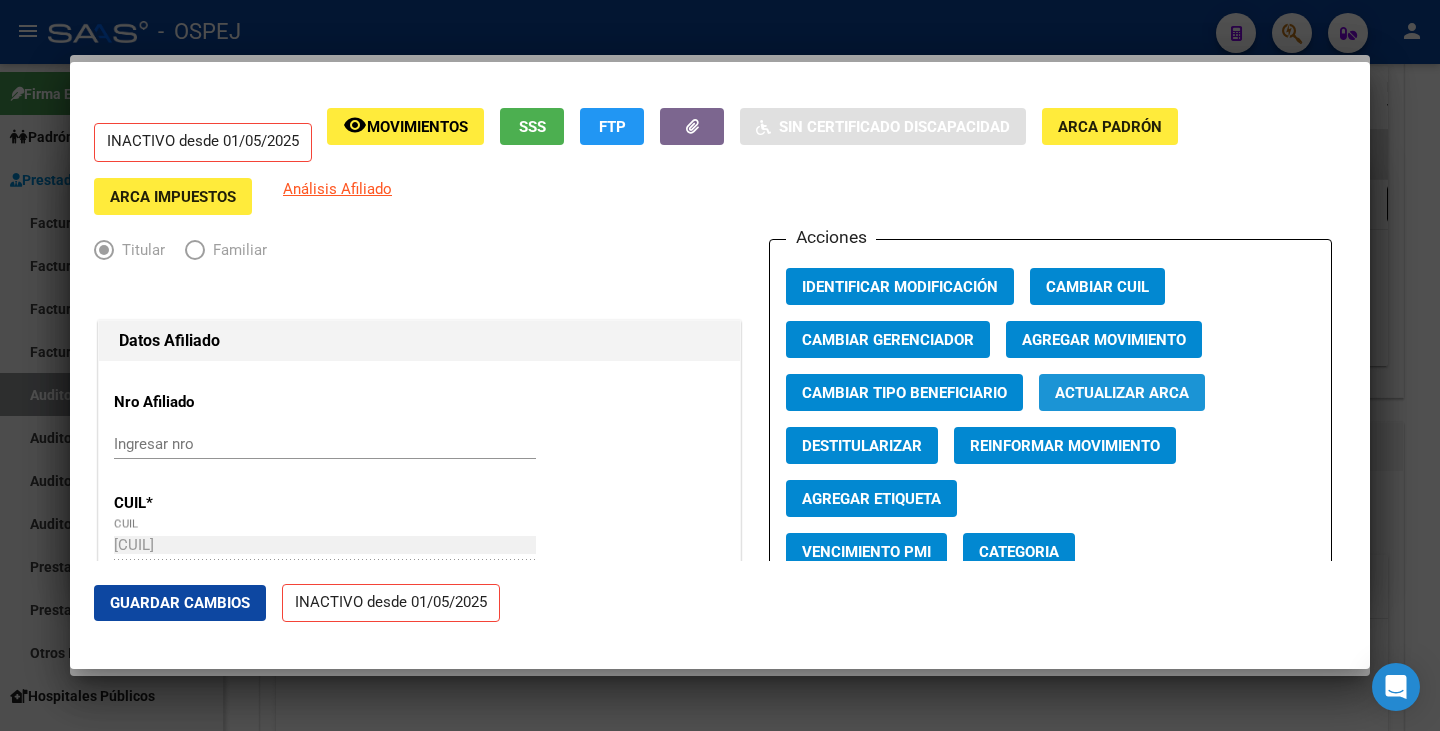 click on "Actualizar ARCA" at bounding box center (1122, 393) 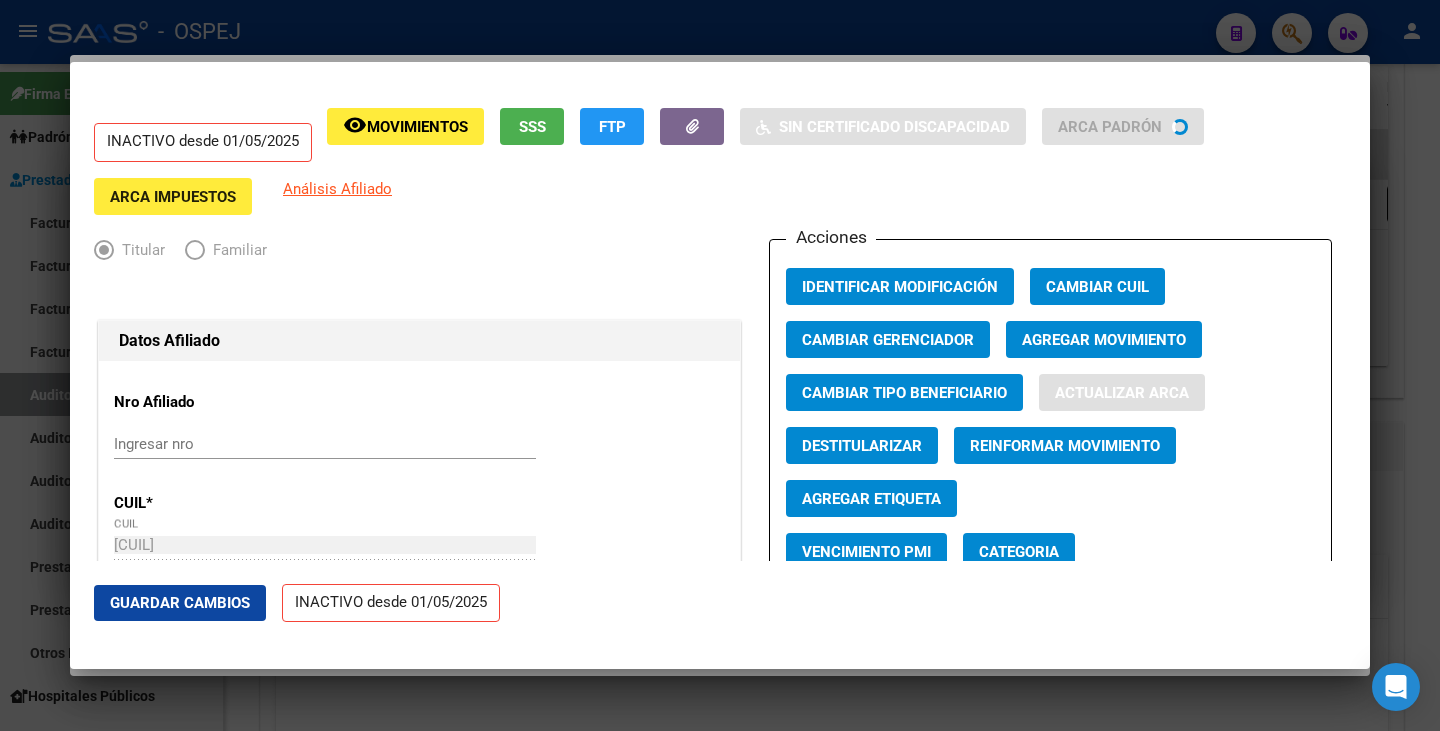 type on "FORMOSA" 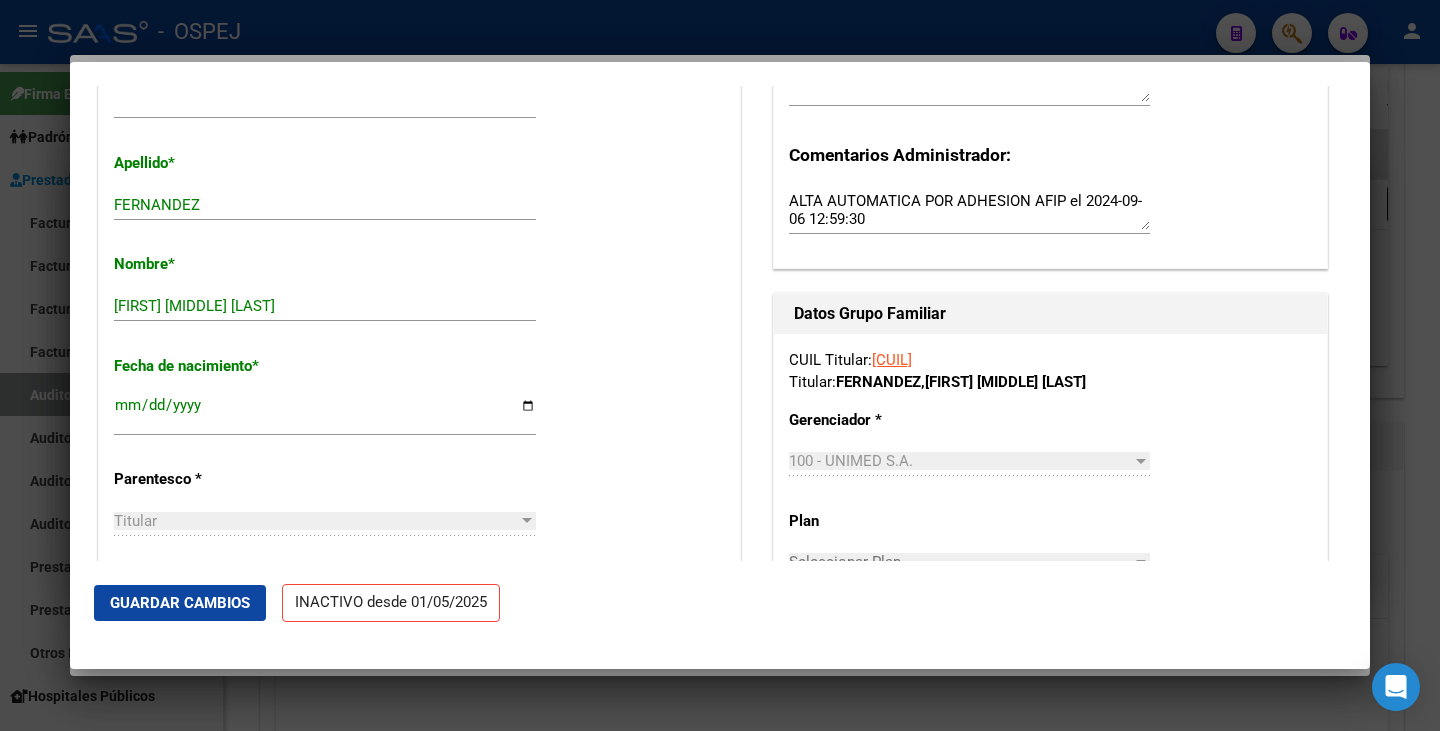 scroll, scrollTop: 700, scrollLeft: 0, axis: vertical 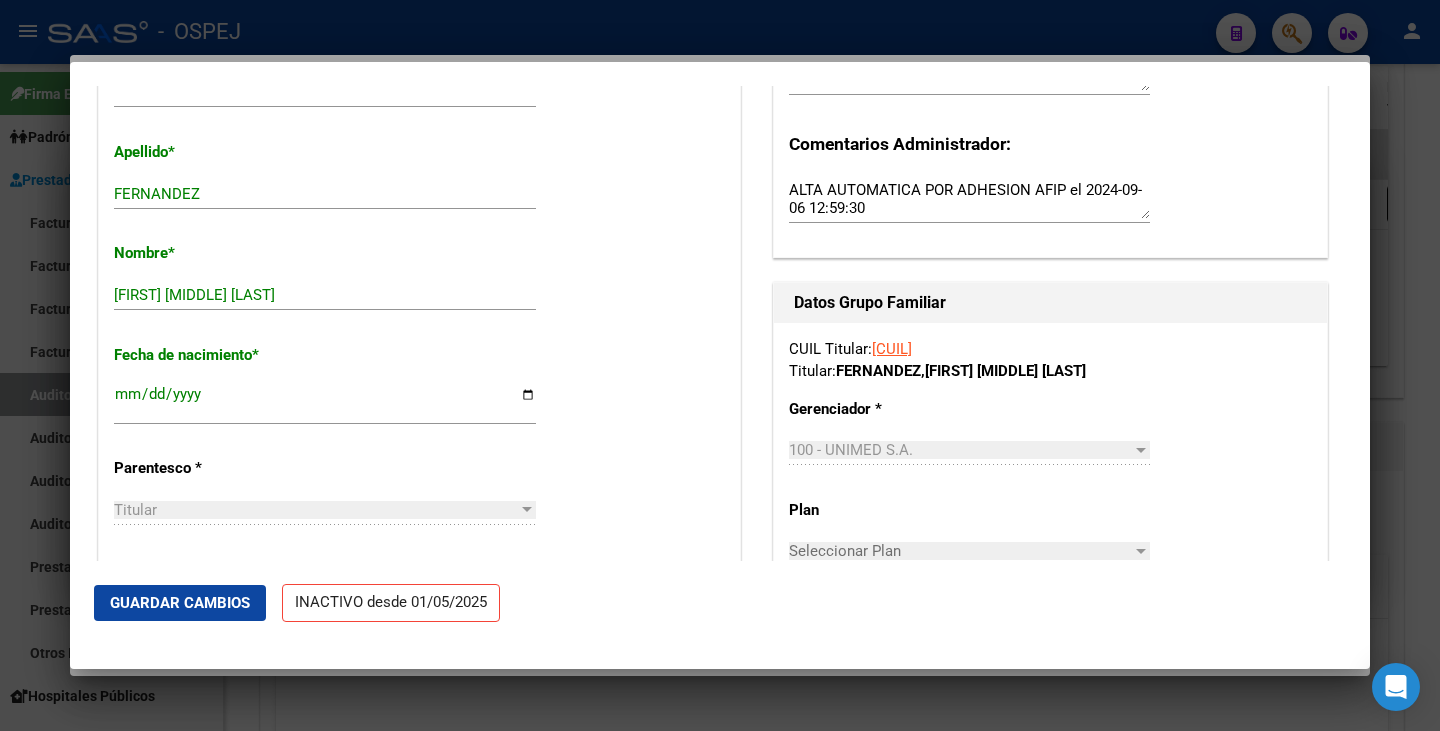 click on "Guardar Cambios" 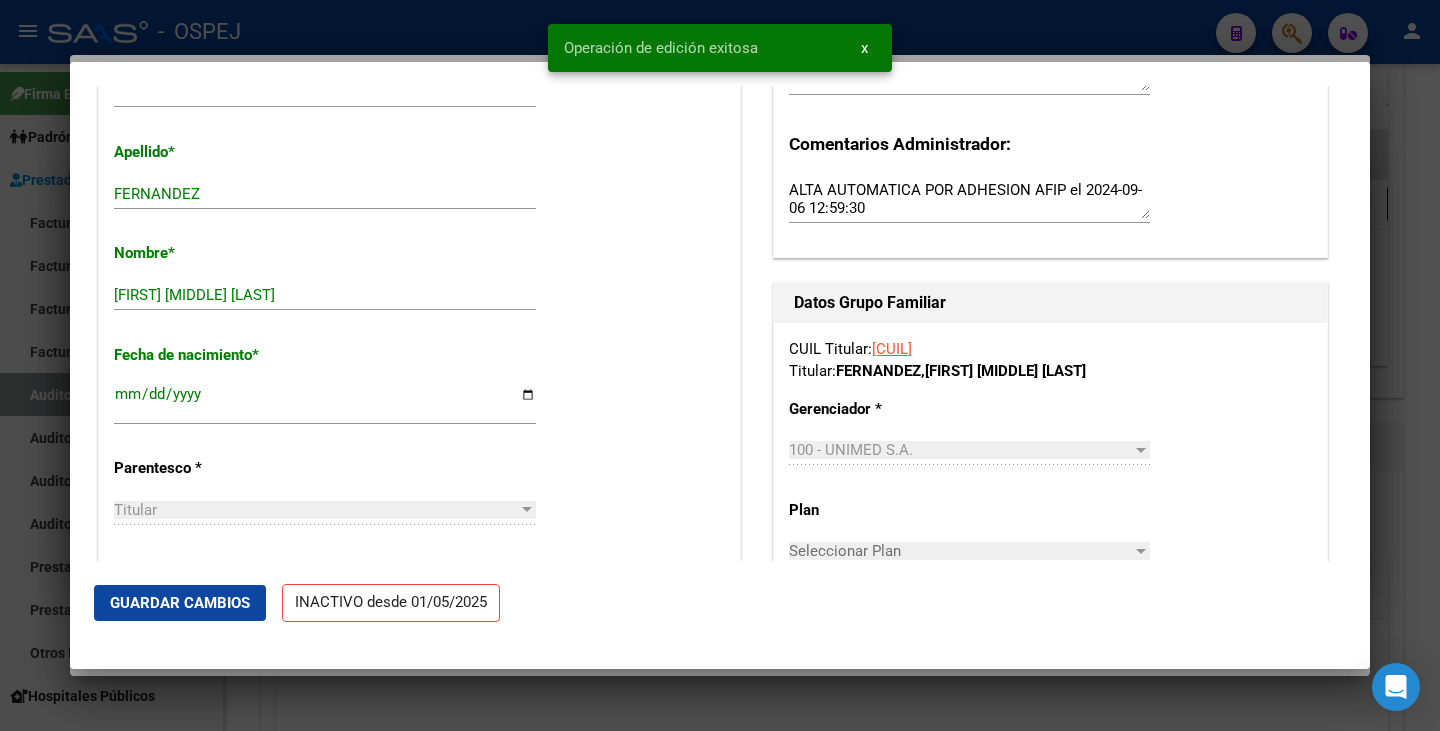 click at bounding box center [720, 365] 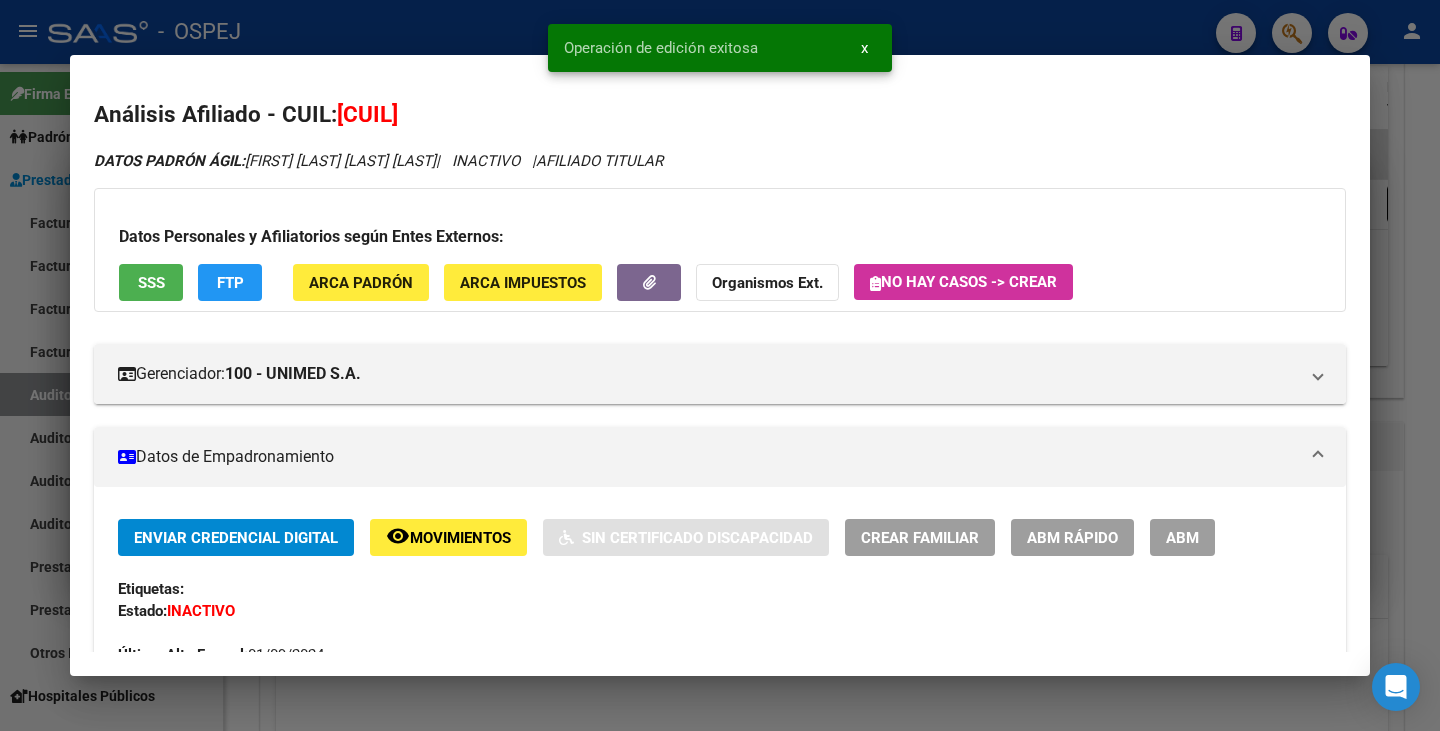 click at bounding box center (720, 365) 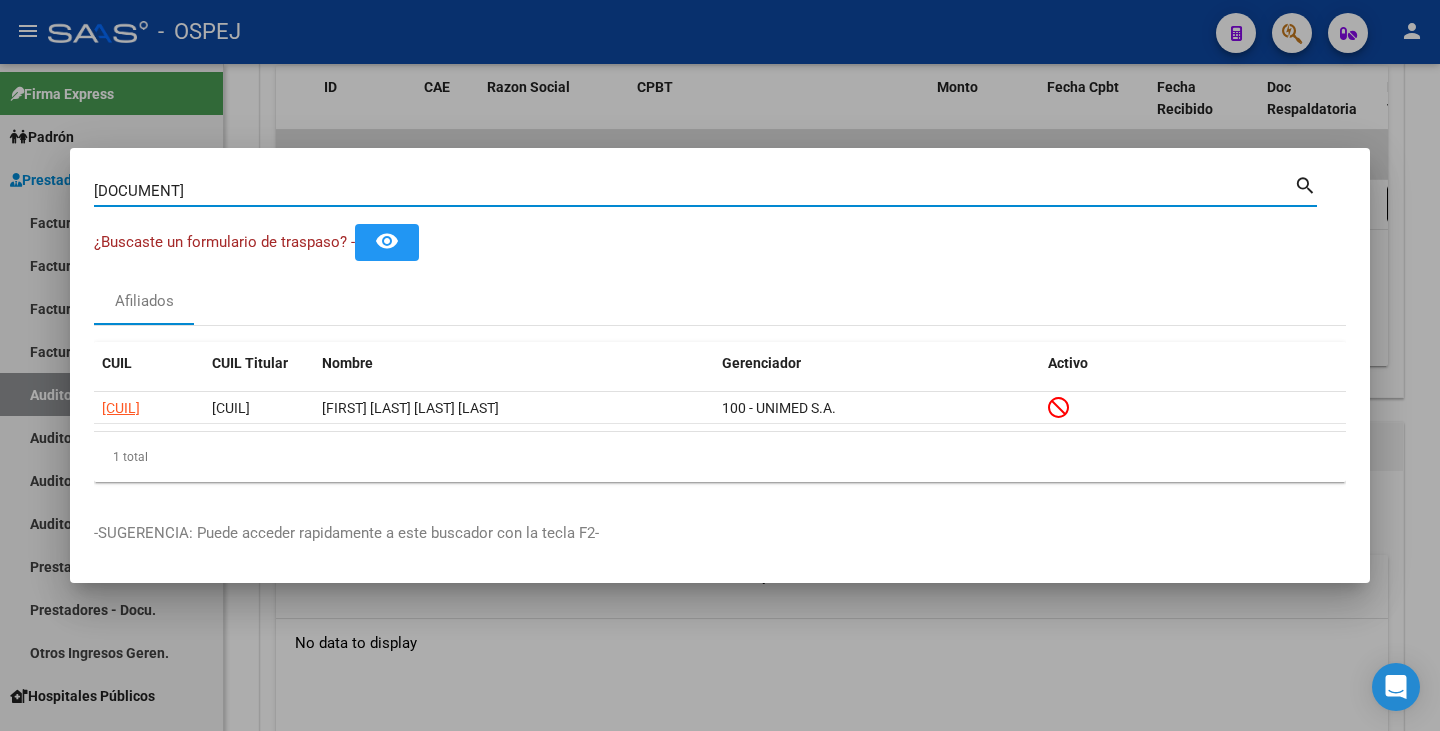 click on "[DOCUMENT]" at bounding box center (694, 191) 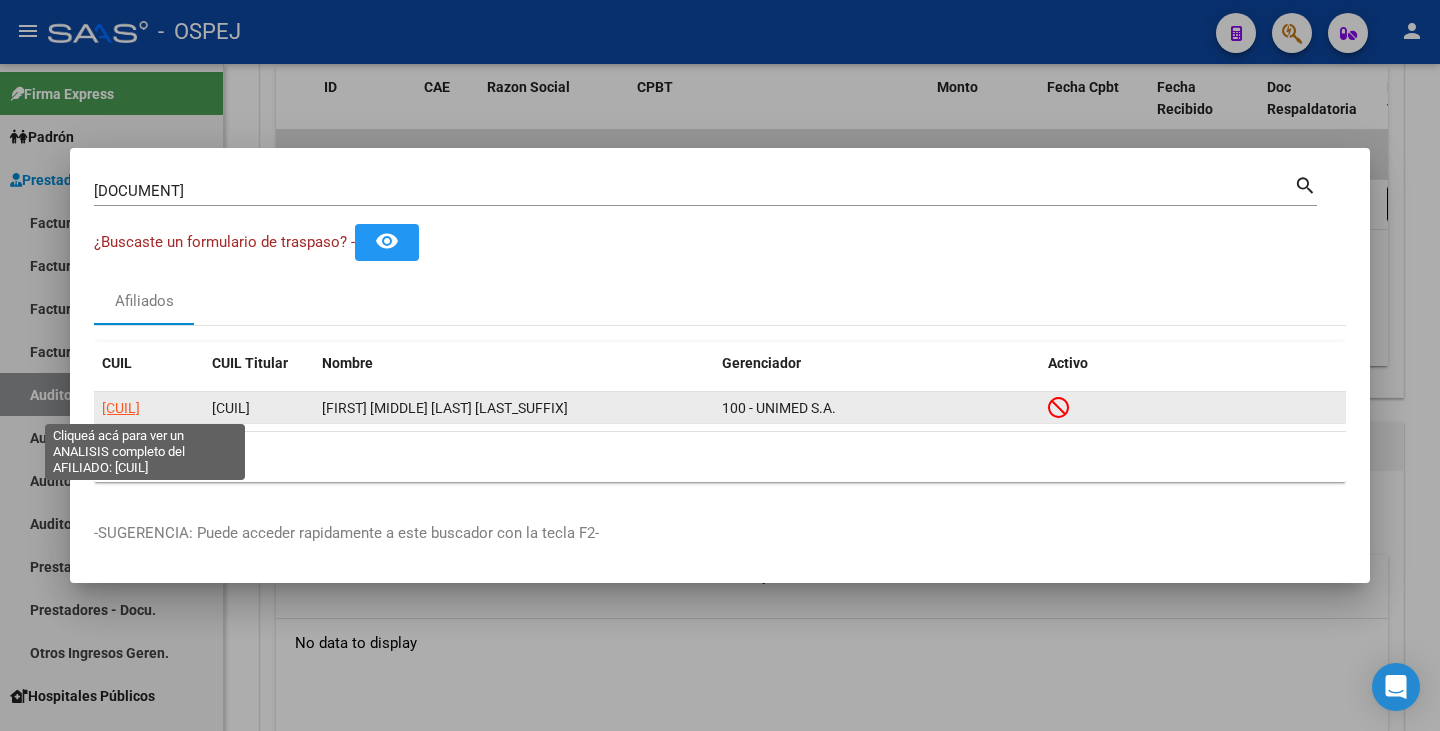 click on "[CUIL]" 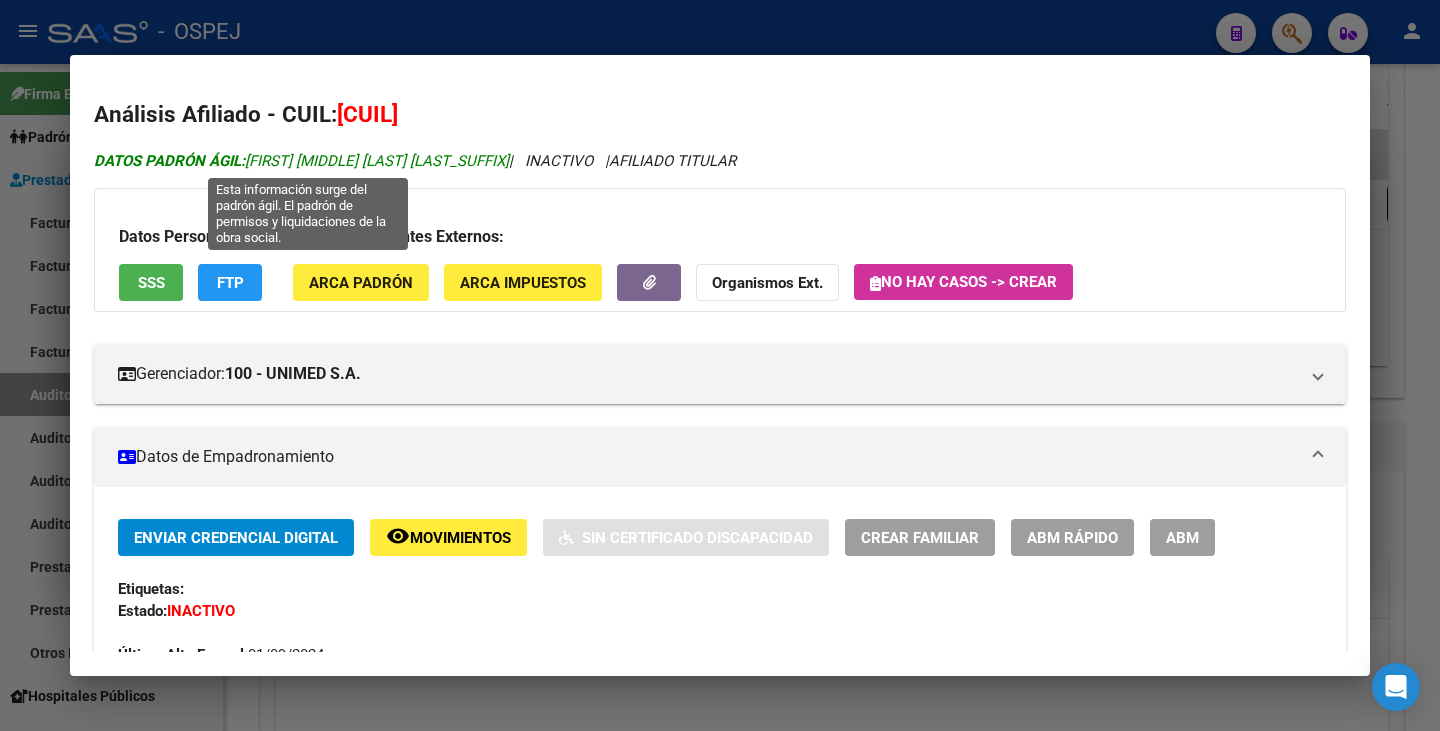 drag, startPoint x: 249, startPoint y: 161, endPoint x: 519, endPoint y: 153, distance: 270.1185 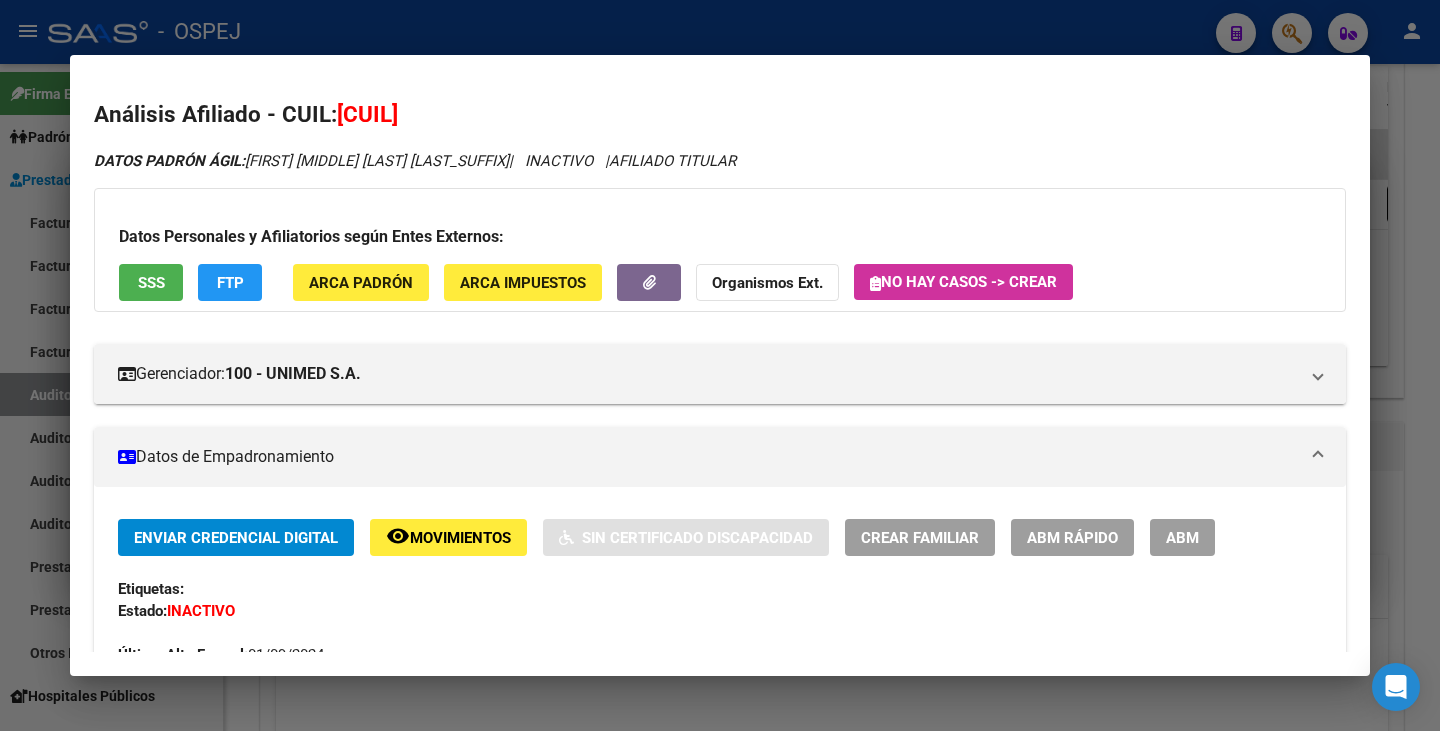 click at bounding box center (720, 365) 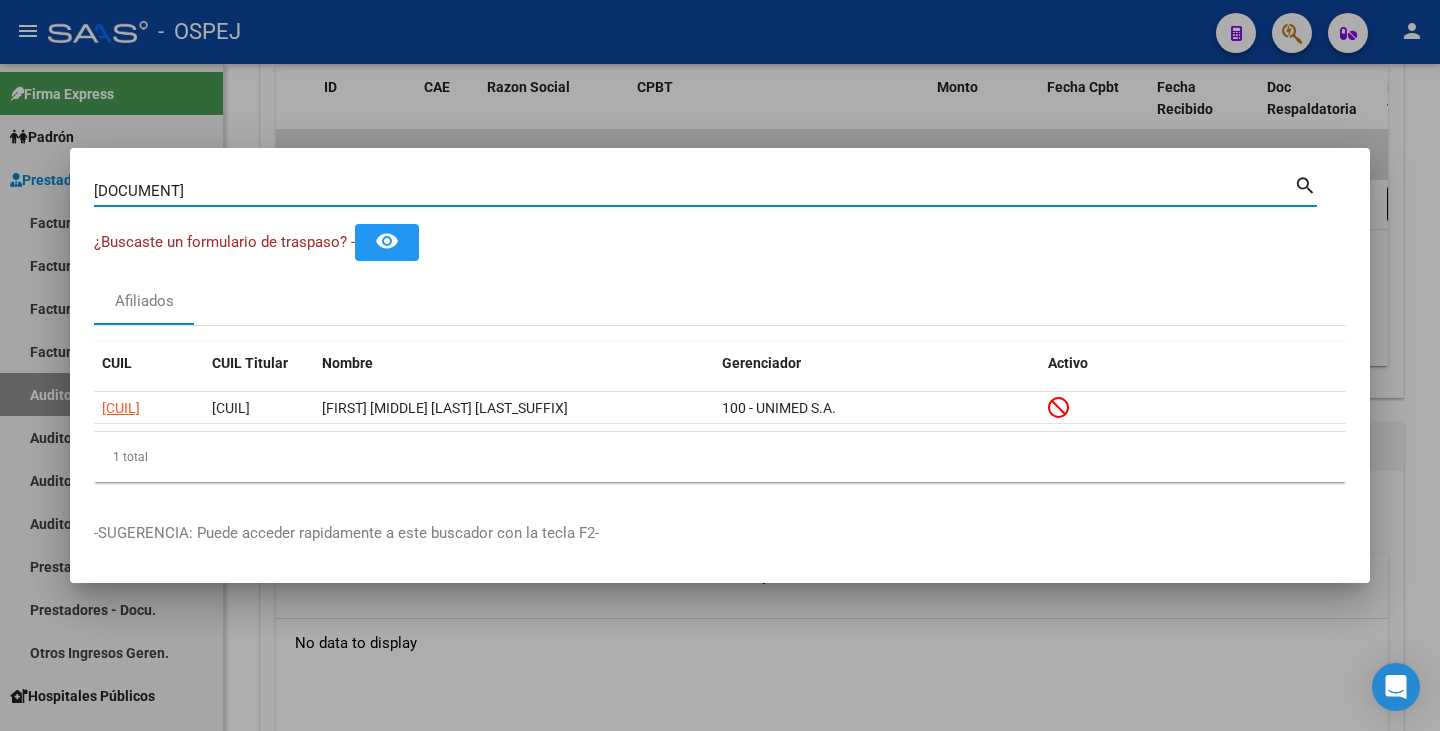 drag, startPoint x: 212, startPoint y: 186, endPoint x: 5, endPoint y: 204, distance: 207.78113 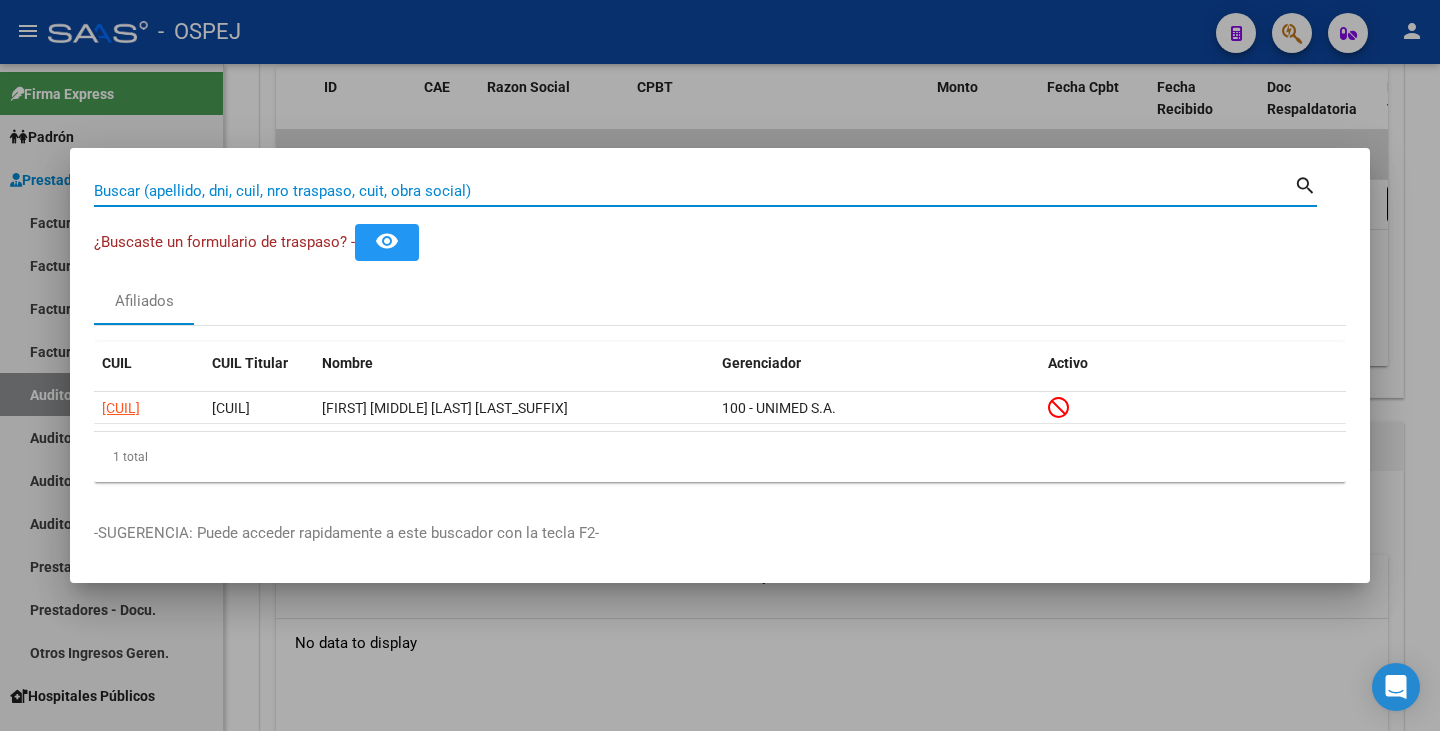 paste on "41889083" 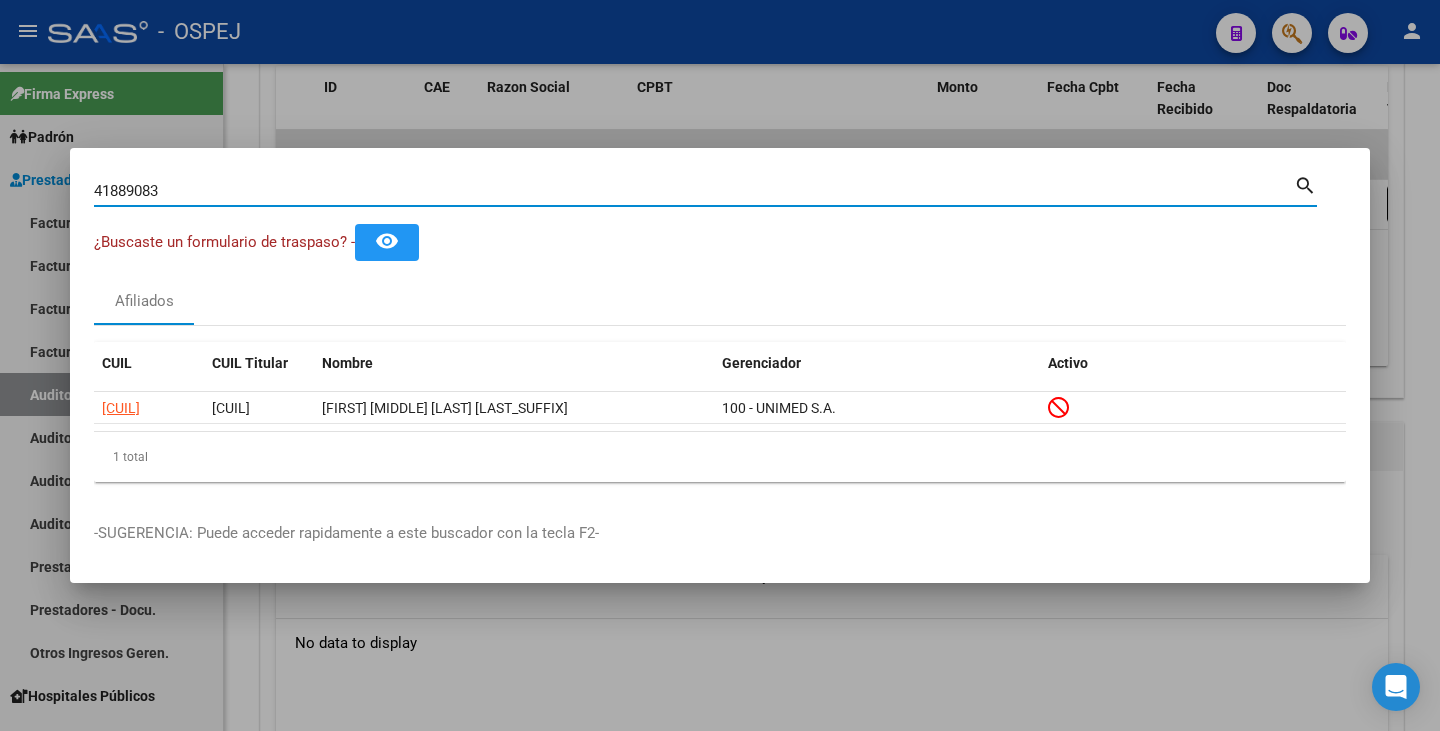 type on "41889083" 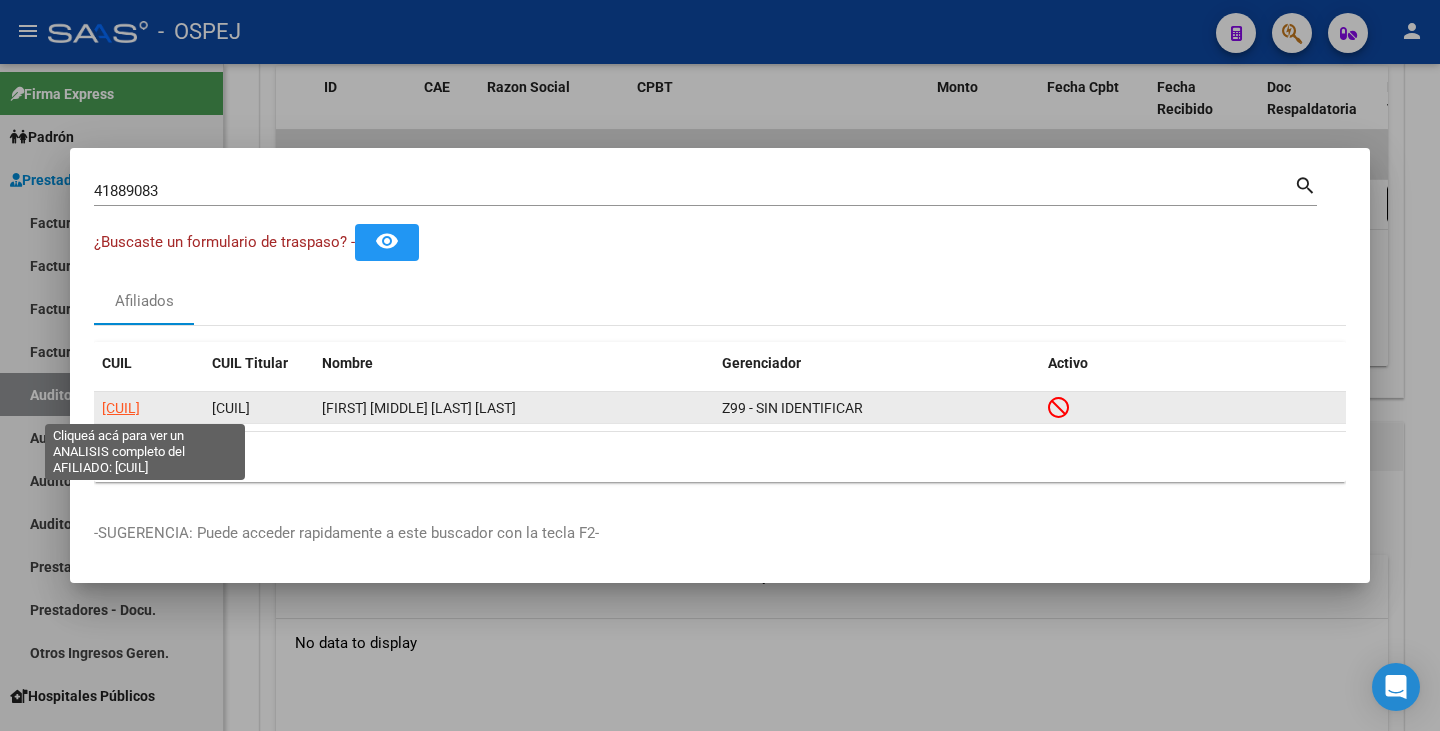 click on "[CUIL]" 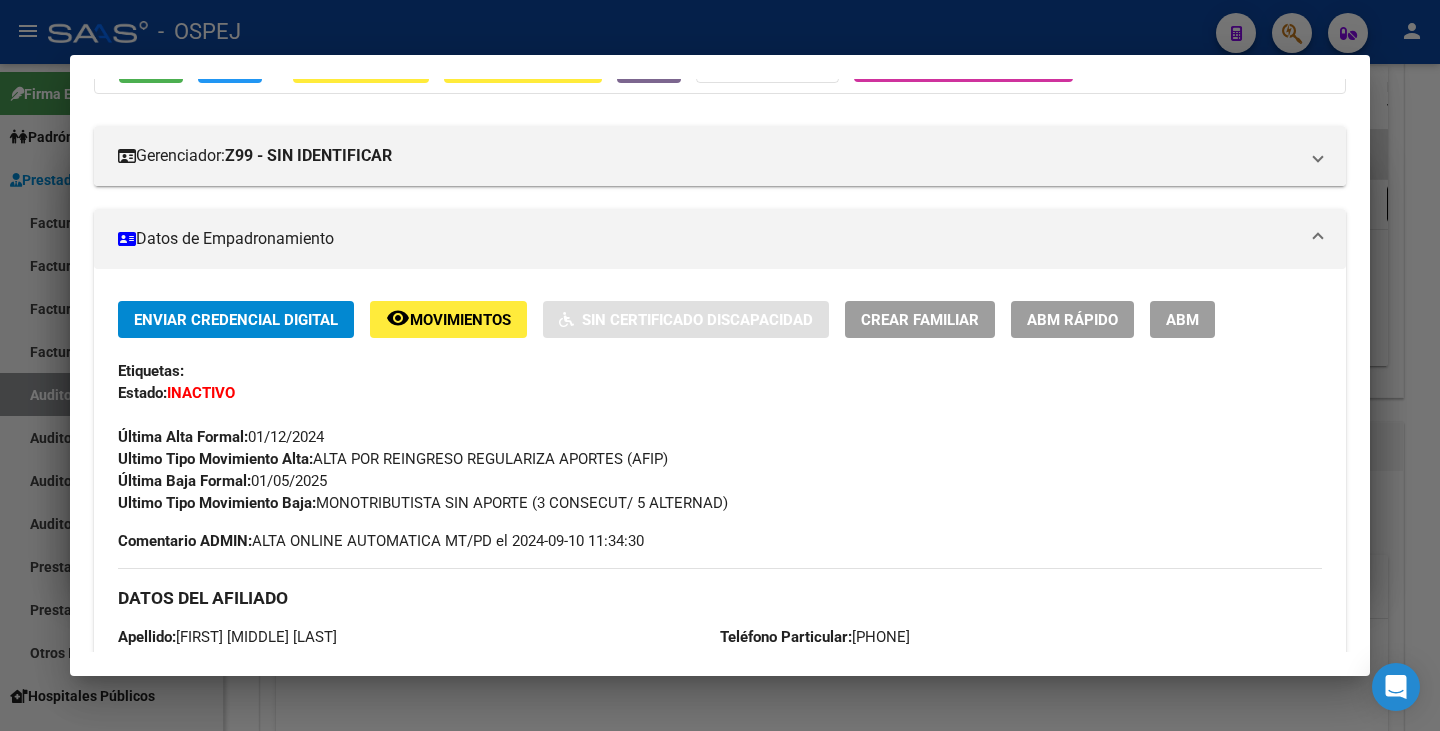 scroll, scrollTop: 0, scrollLeft: 0, axis: both 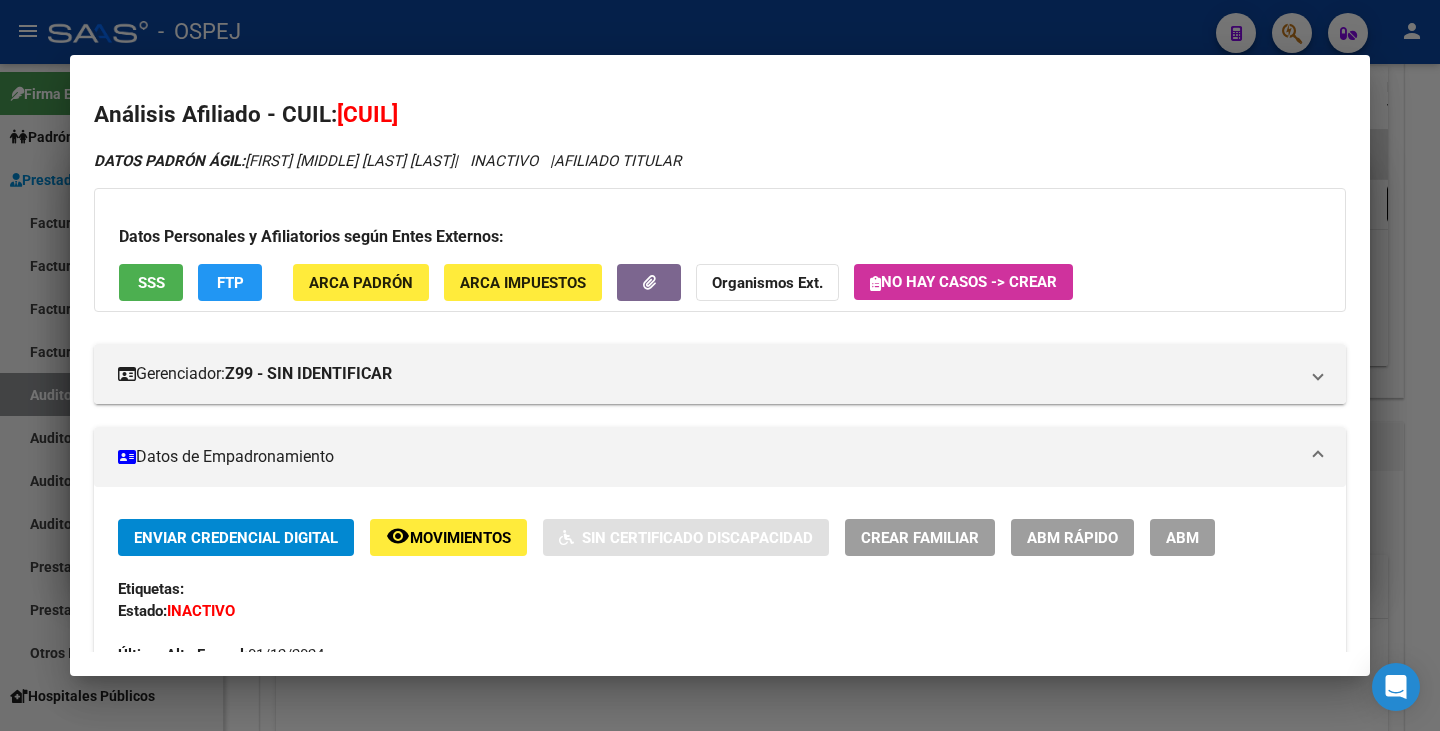 drag, startPoint x: 340, startPoint y: 111, endPoint x: 478, endPoint y: 107, distance: 138.05795 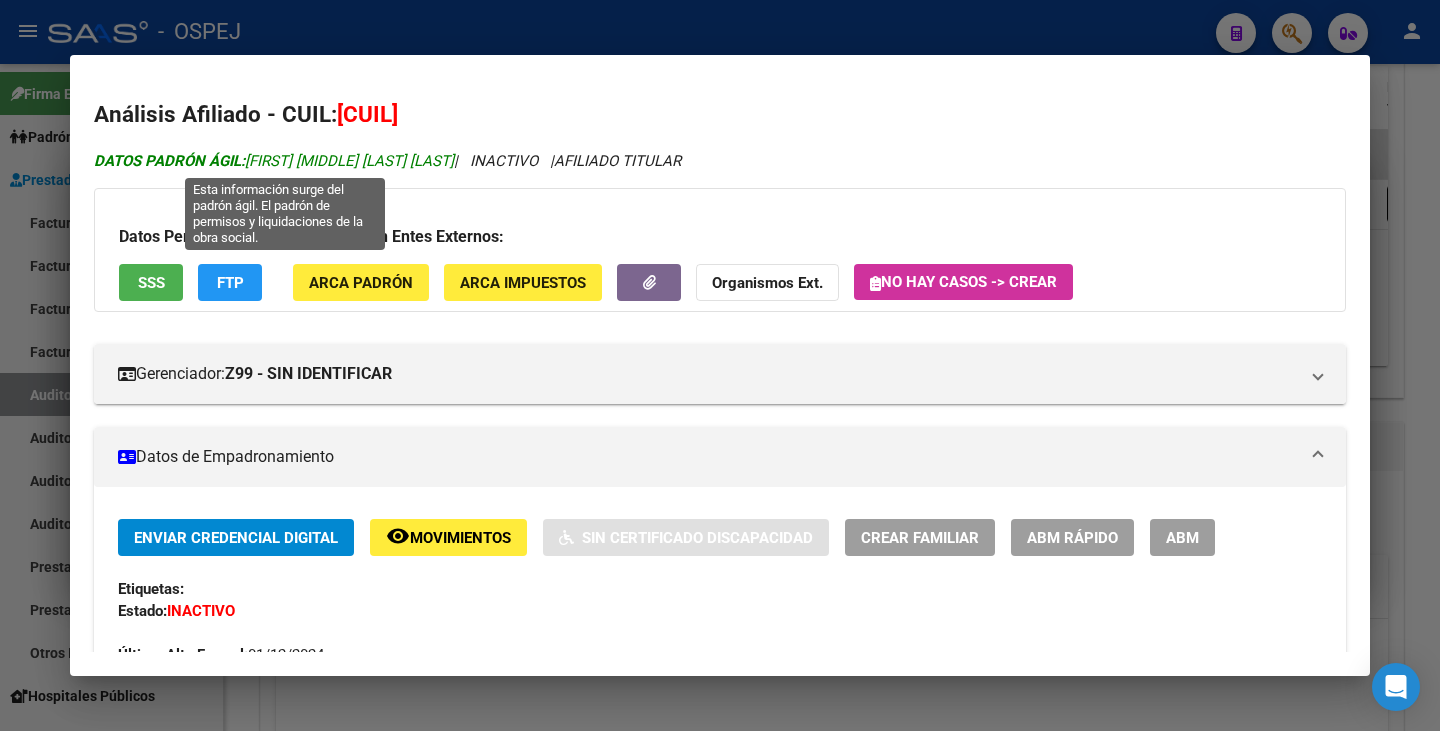 drag, startPoint x: 252, startPoint y: 165, endPoint x: 475, endPoint y: 162, distance: 223.02017 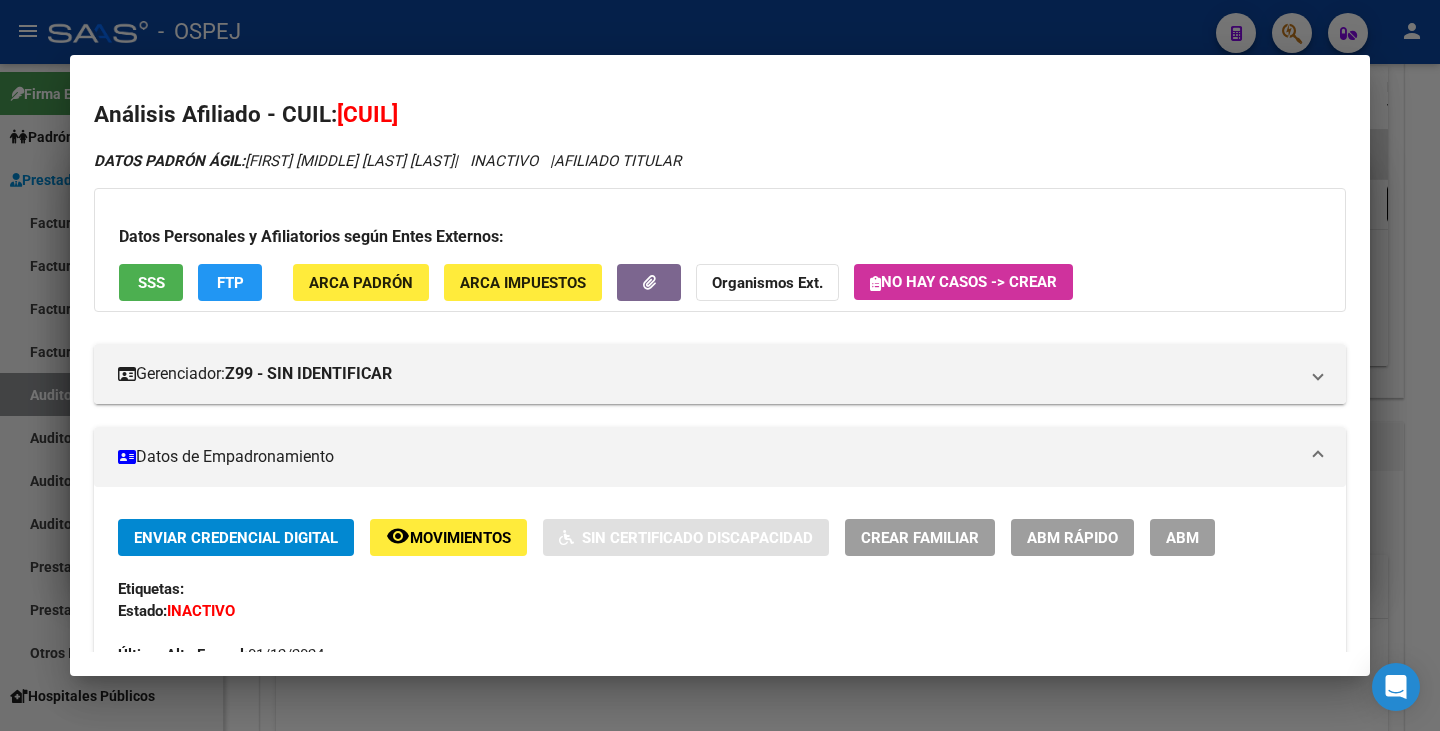 click at bounding box center (720, 365) 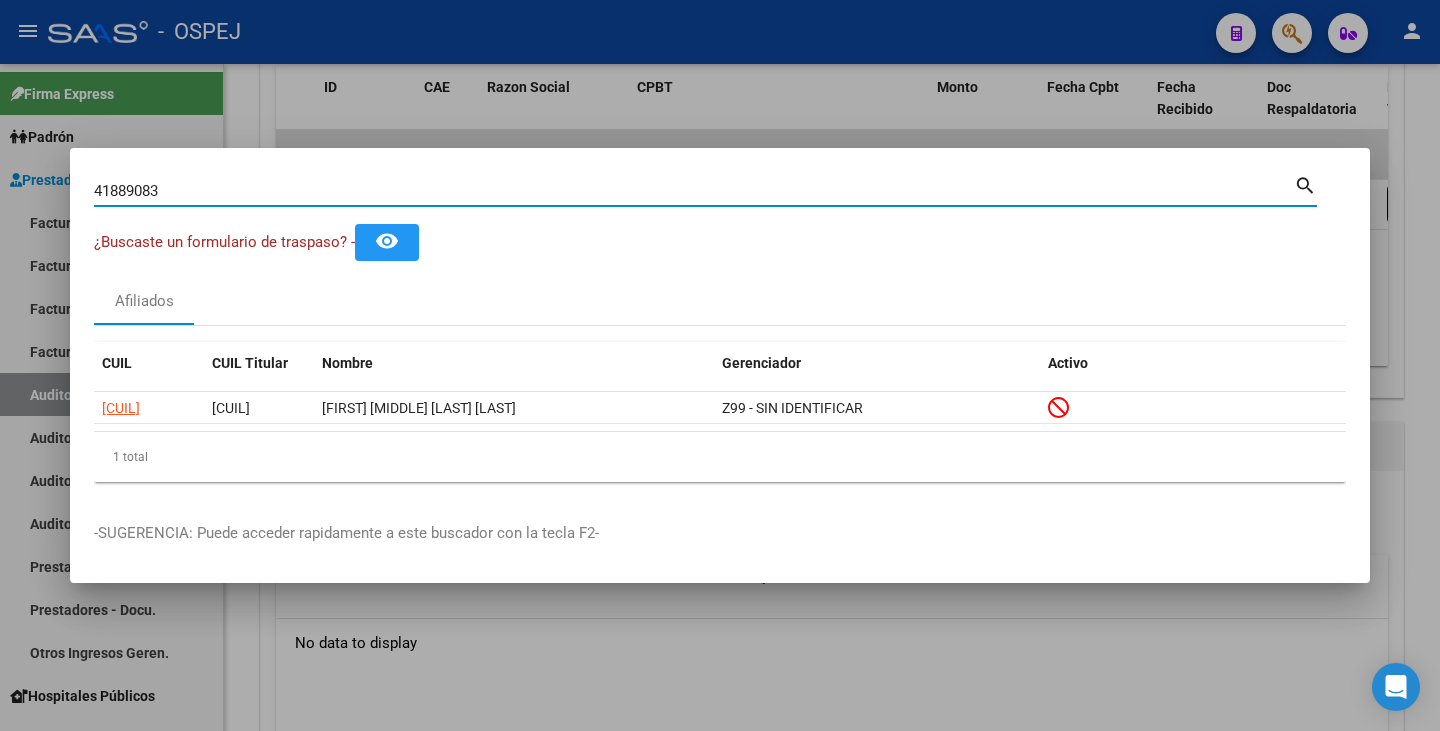 drag, startPoint x: 176, startPoint y: 192, endPoint x: 0, endPoint y: 204, distance: 176.40862 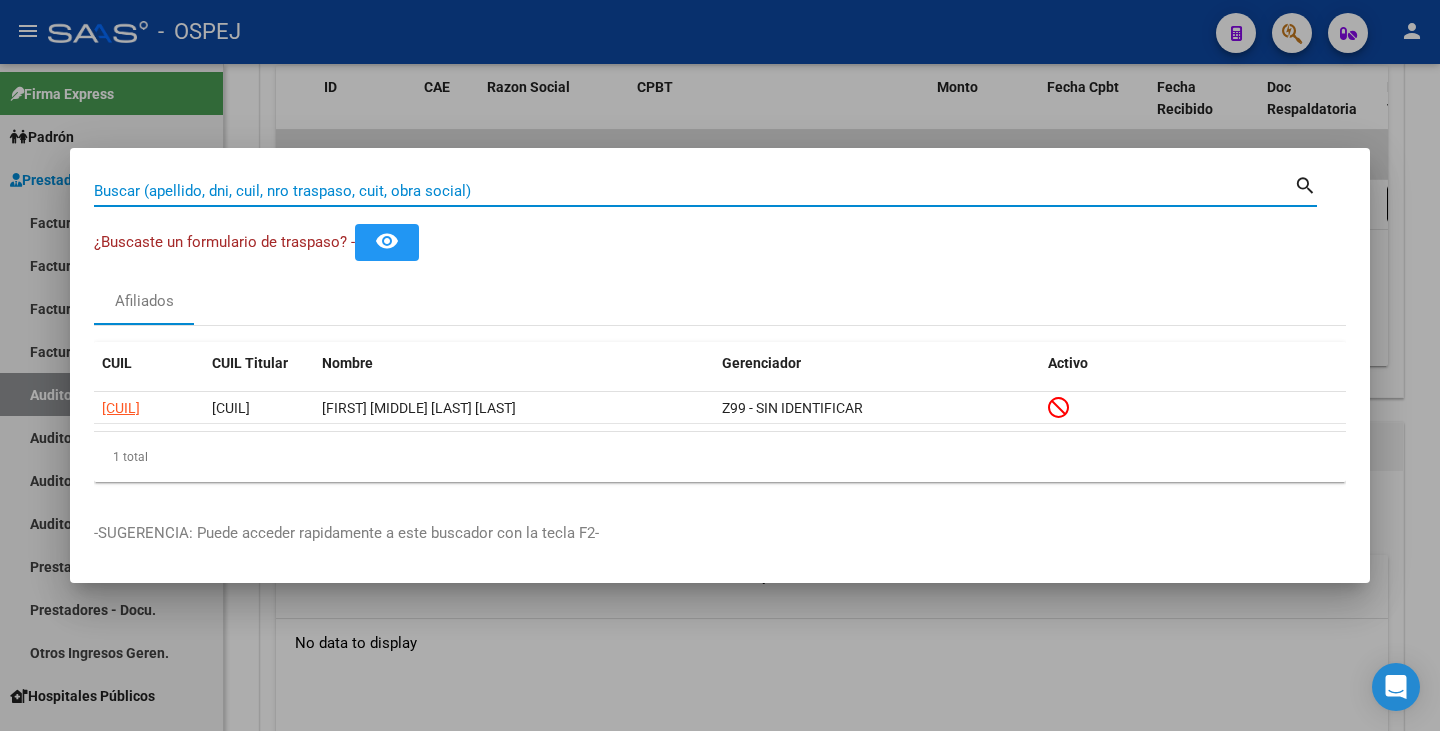 paste on "[NUMBER]" 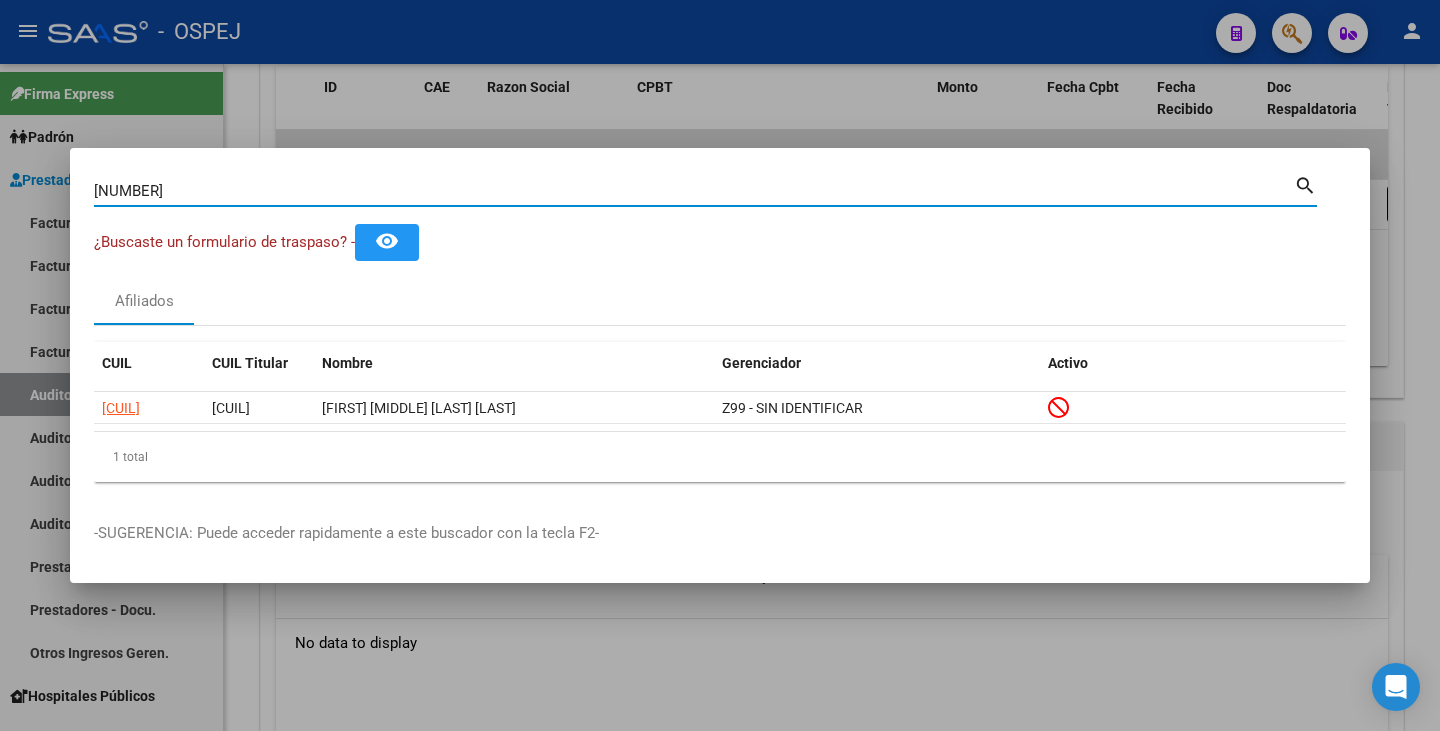 type on "[NUMBER]" 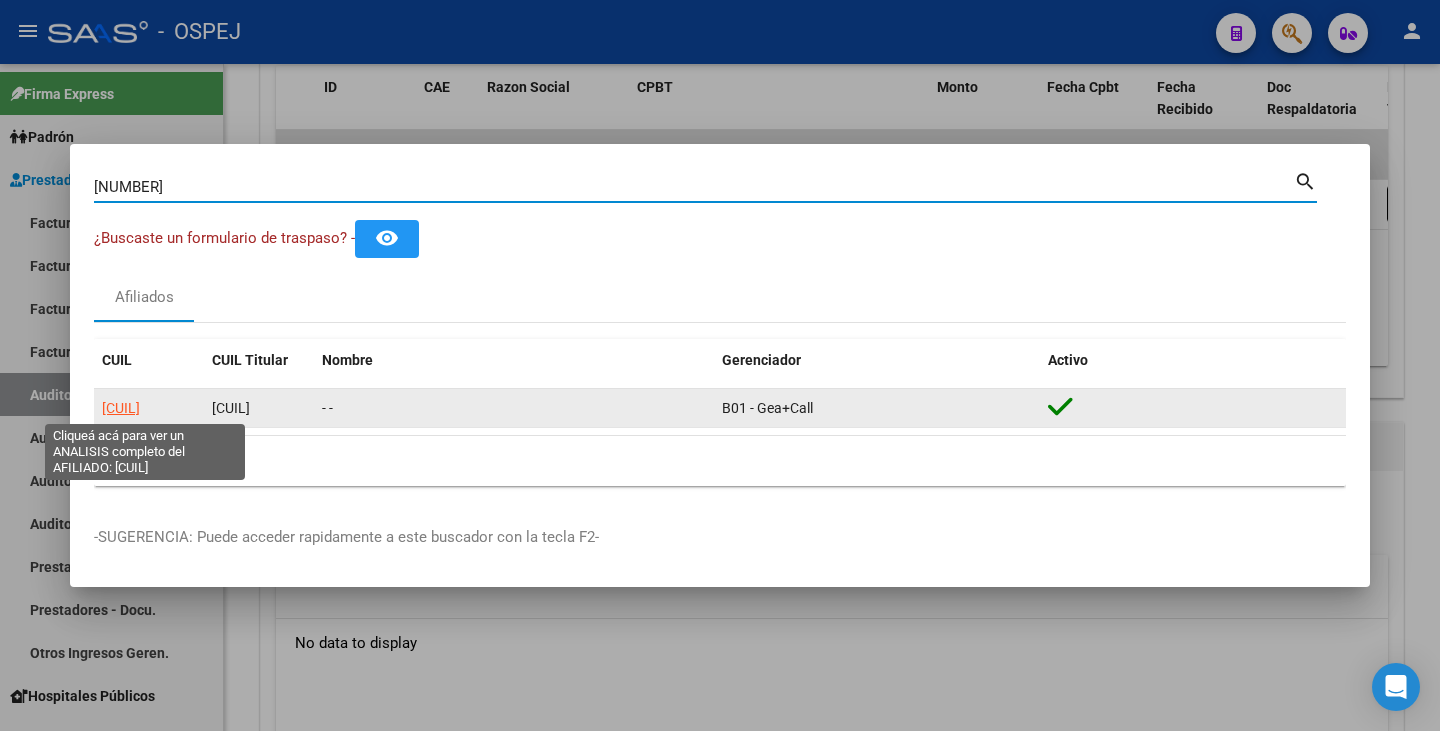 click on "[CUIL]" 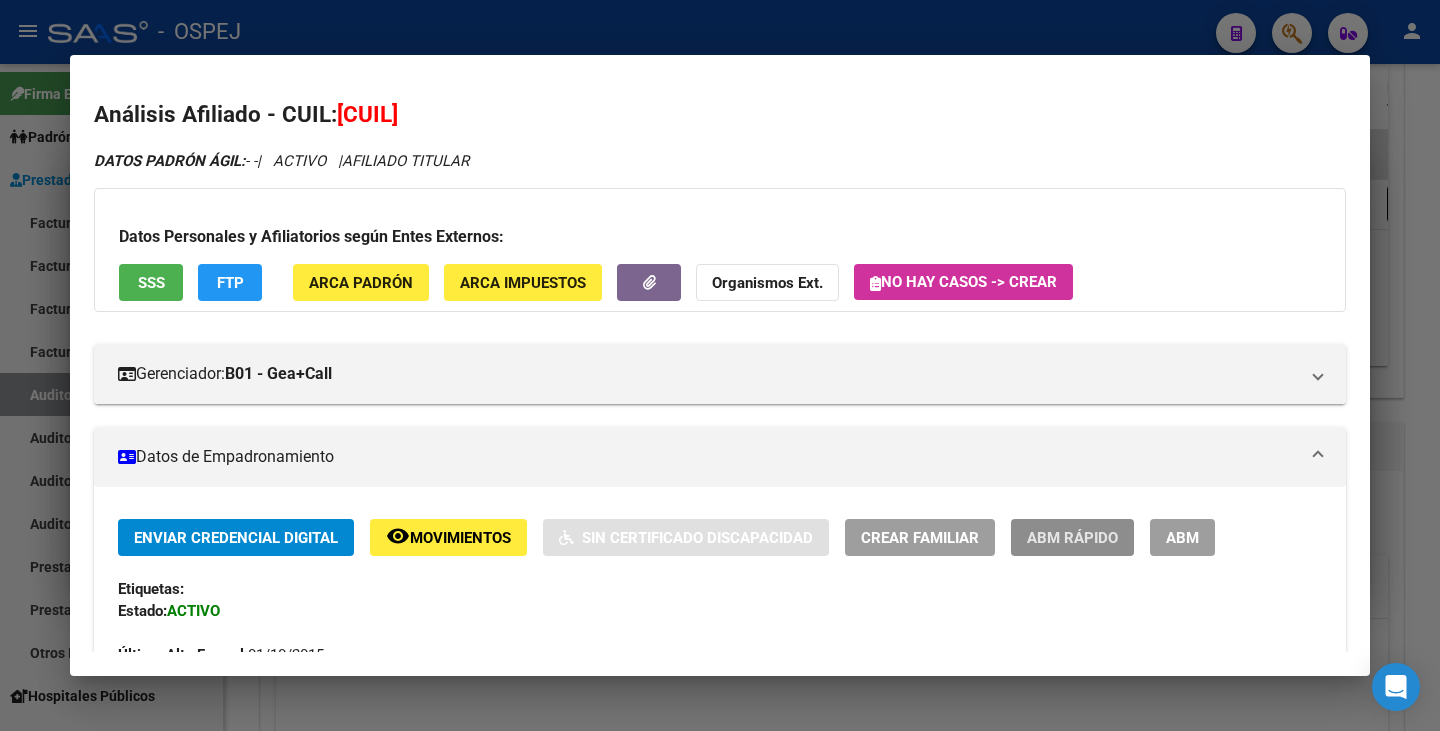 click on "ABM Rápido" 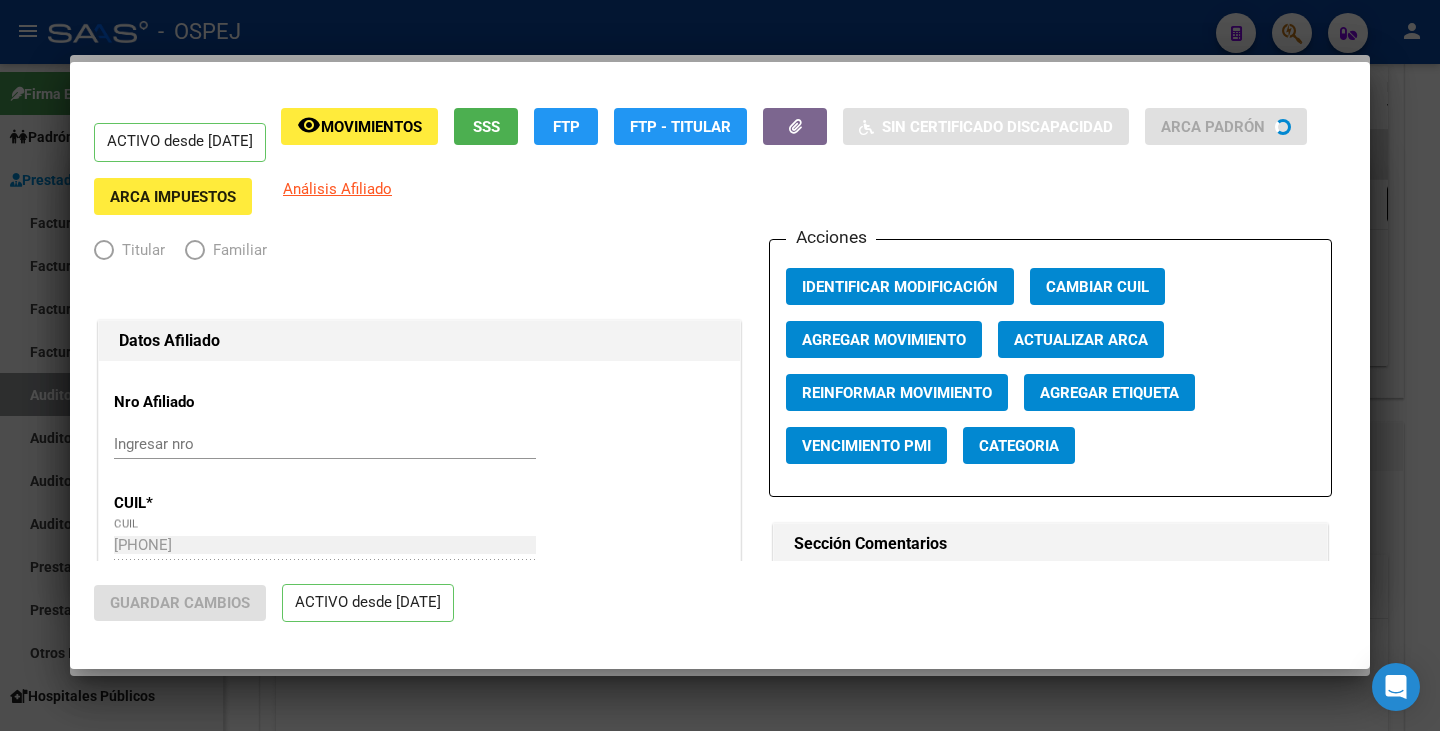 radio on "true" 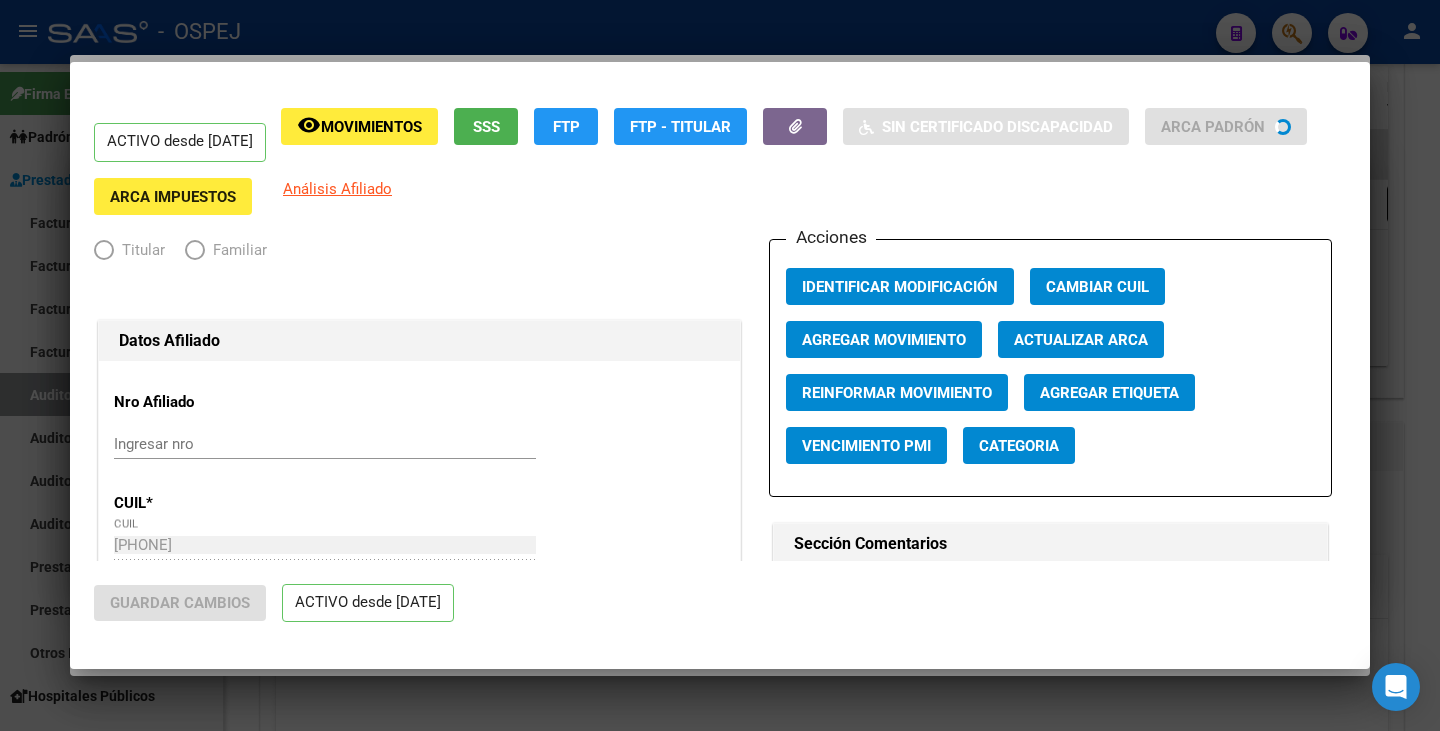 type on "[CUIL]" 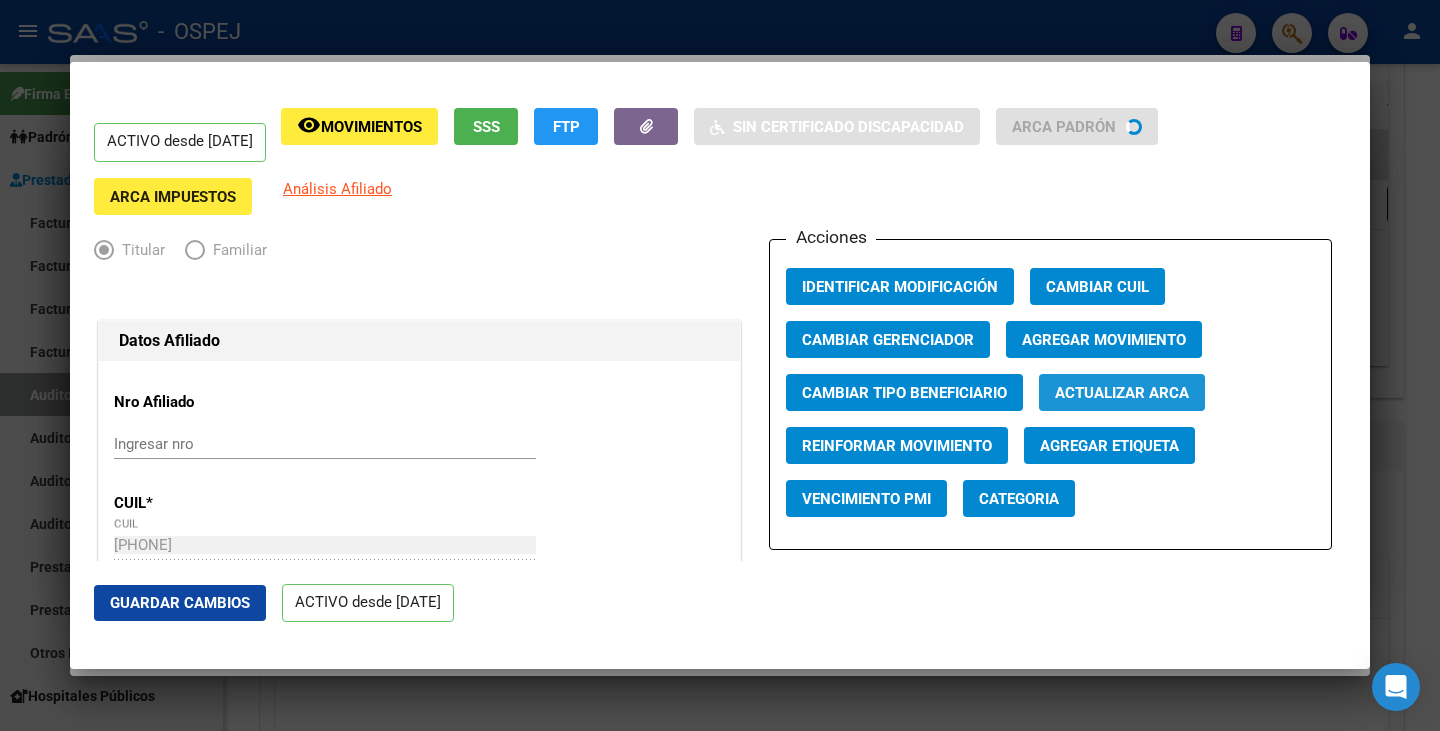 click on "Actualizar ARCA" at bounding box center [1122, 393] 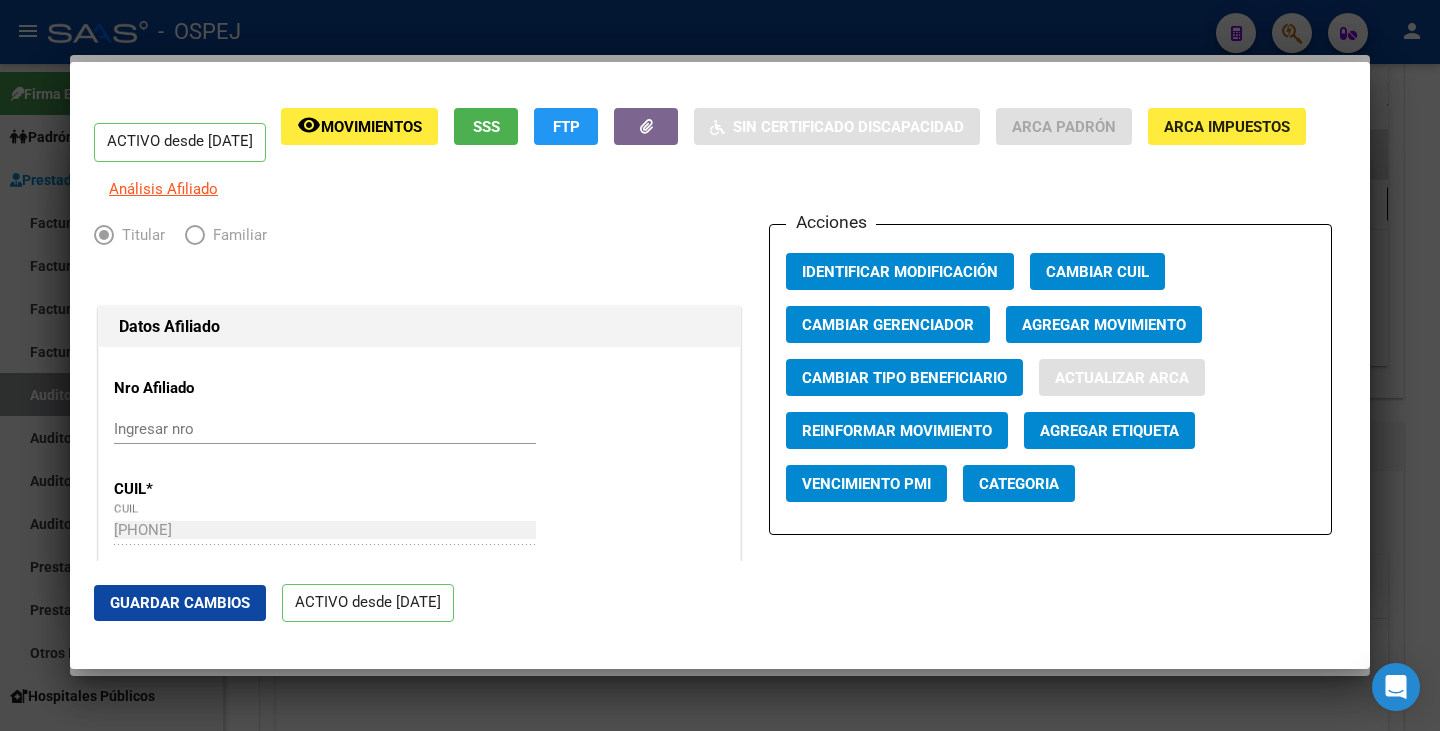 type on "[LAST]" 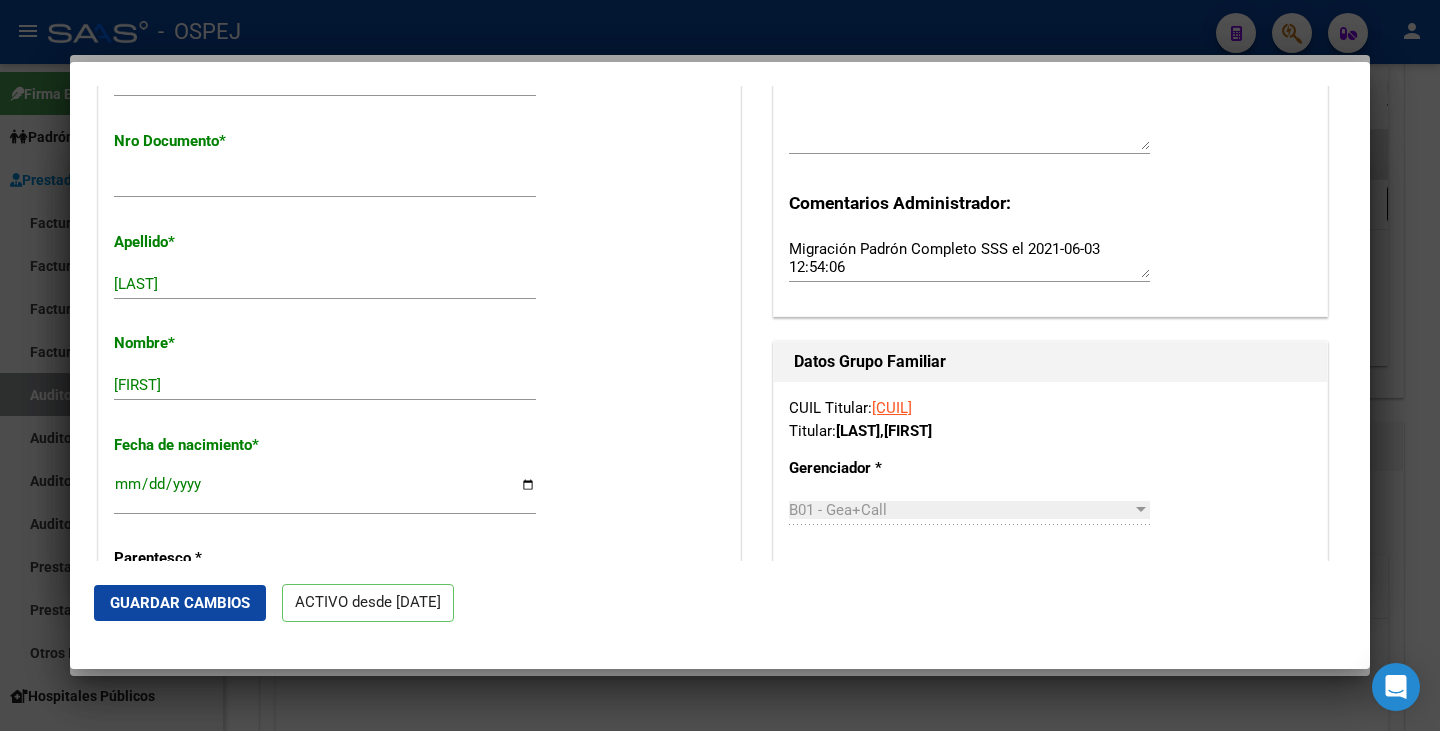 scroll, scrollTop: 600, scrollLeft: 0, axis: vertical 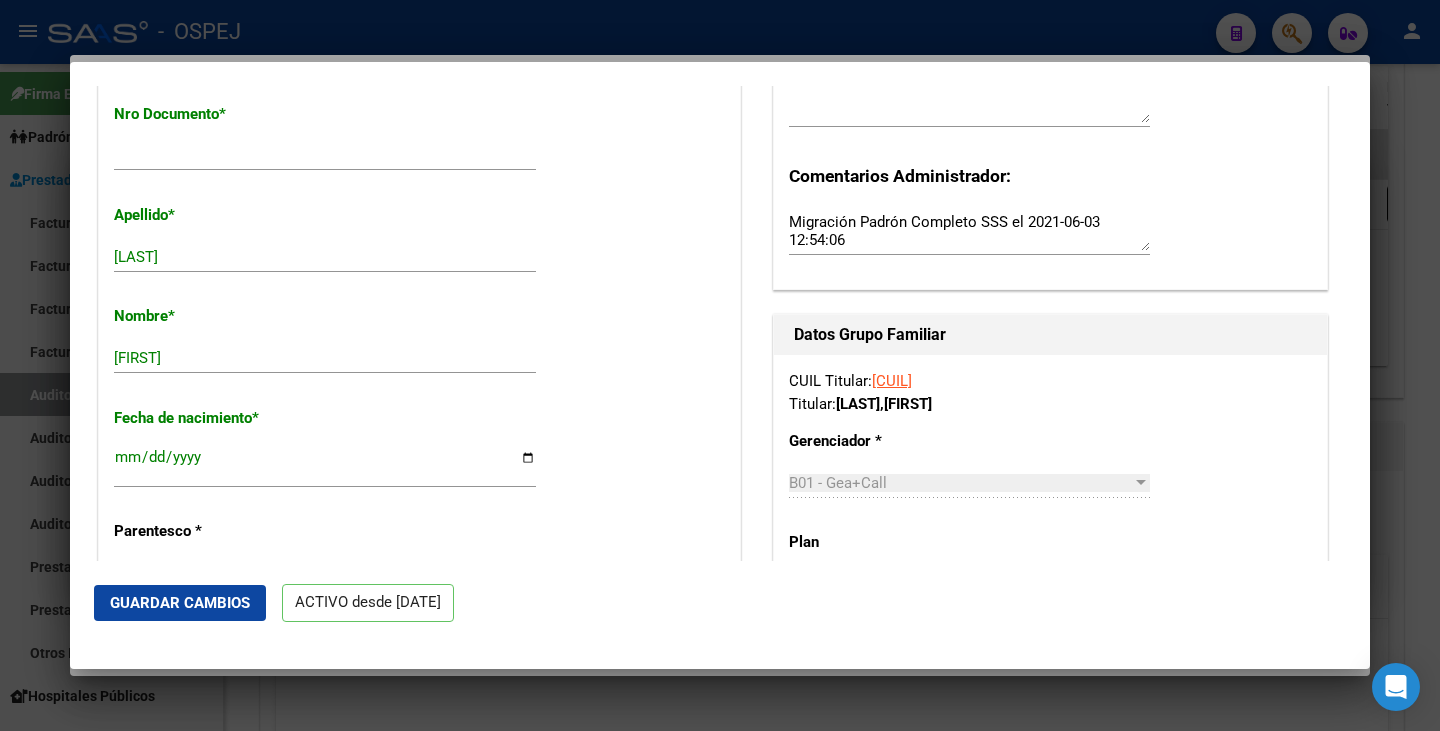 click on "Guardar Cambios" 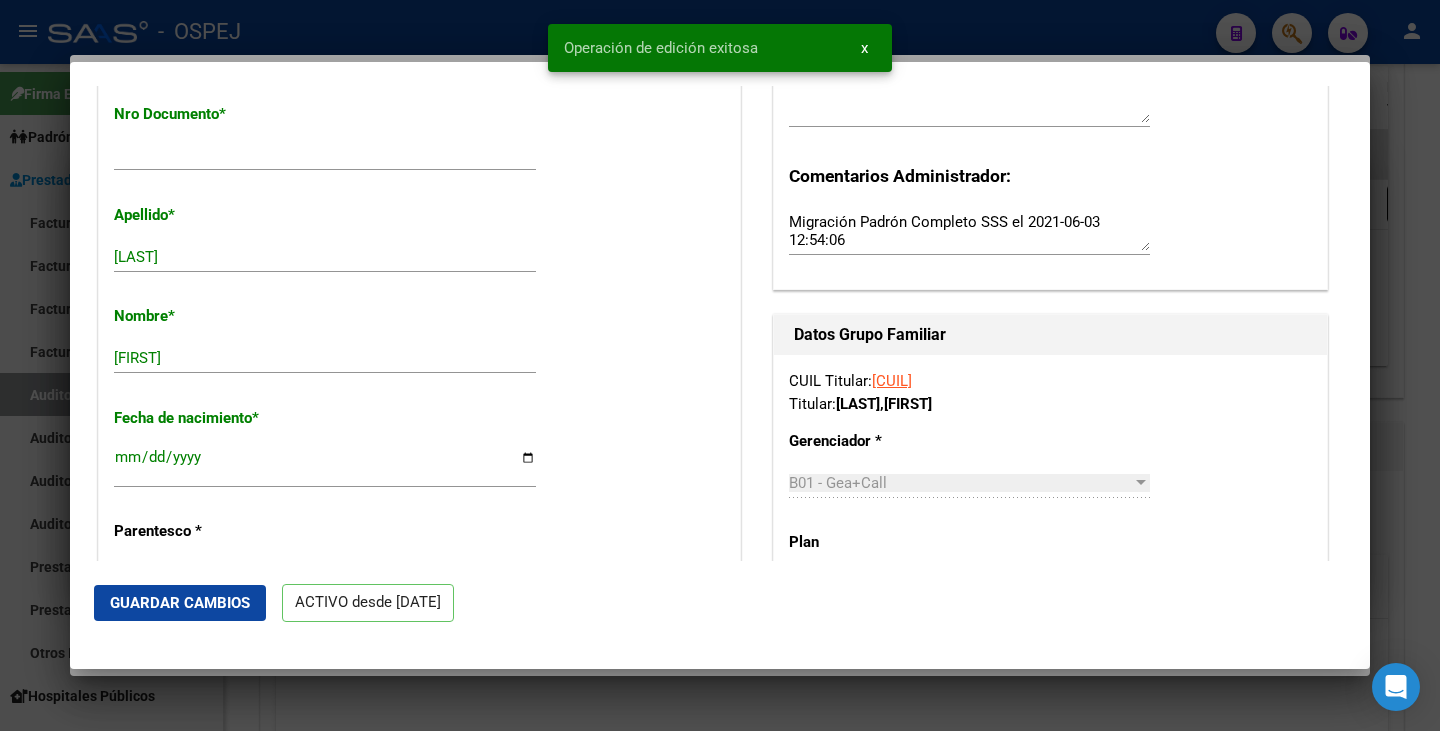 click at bounding box center (720, 365) 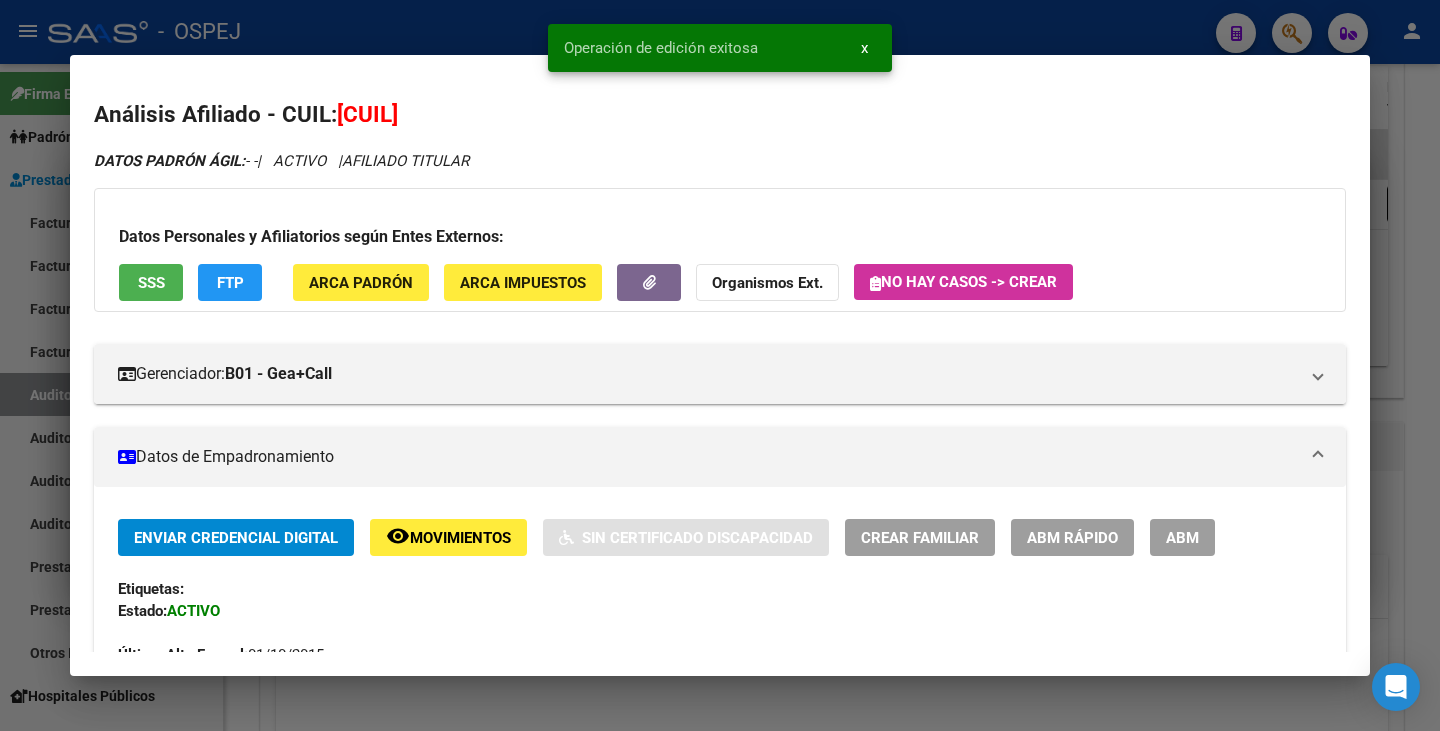 click at bounding box center (720, 365) 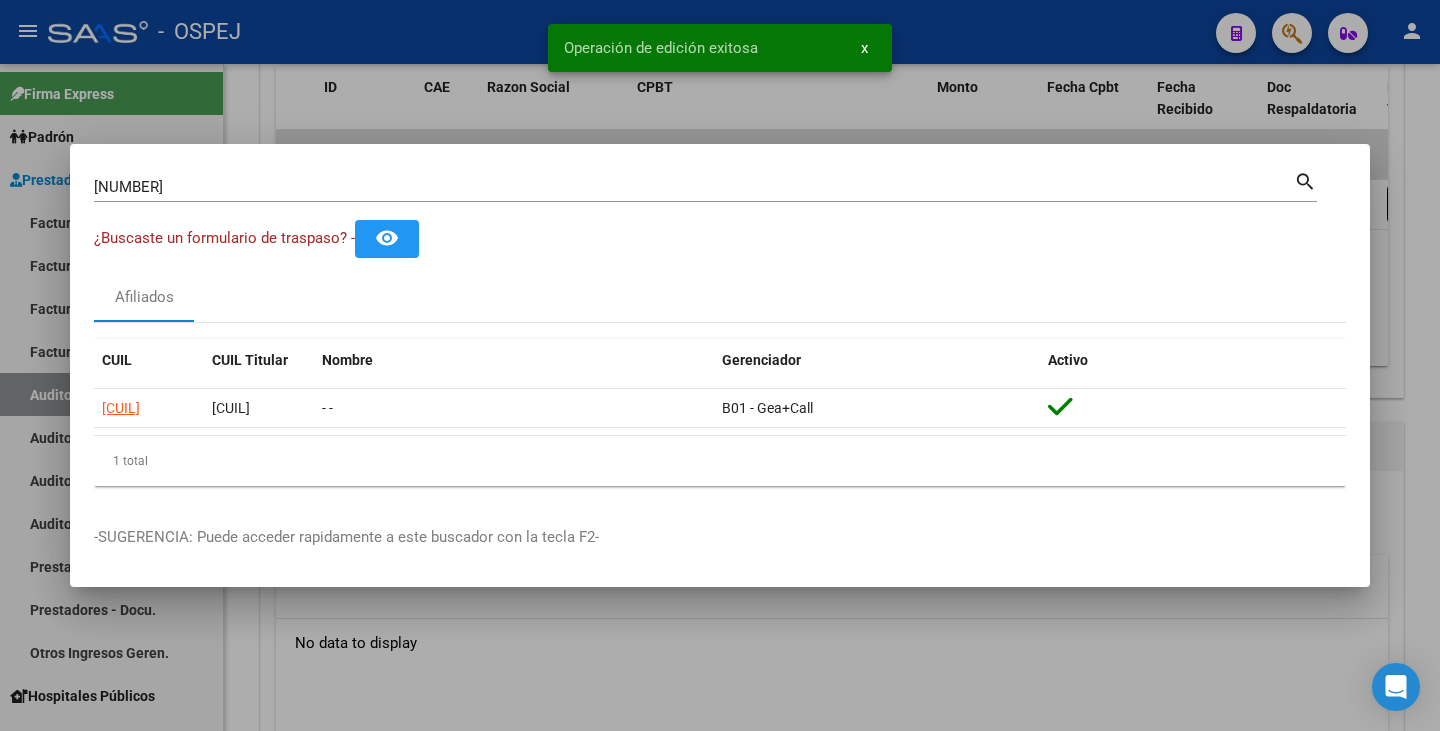 click on "[NUMBER]" at bounding box center [694, 187] 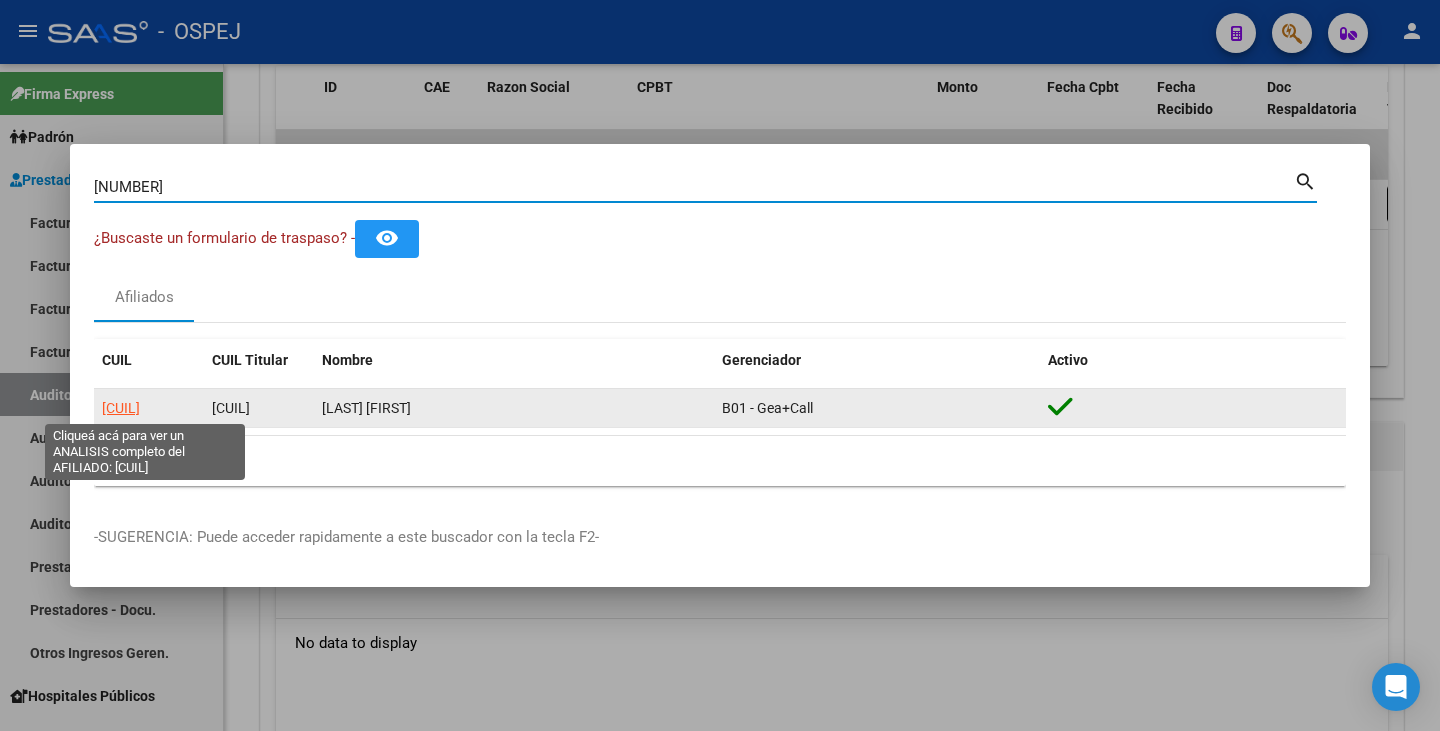 click on "[CUIL]" 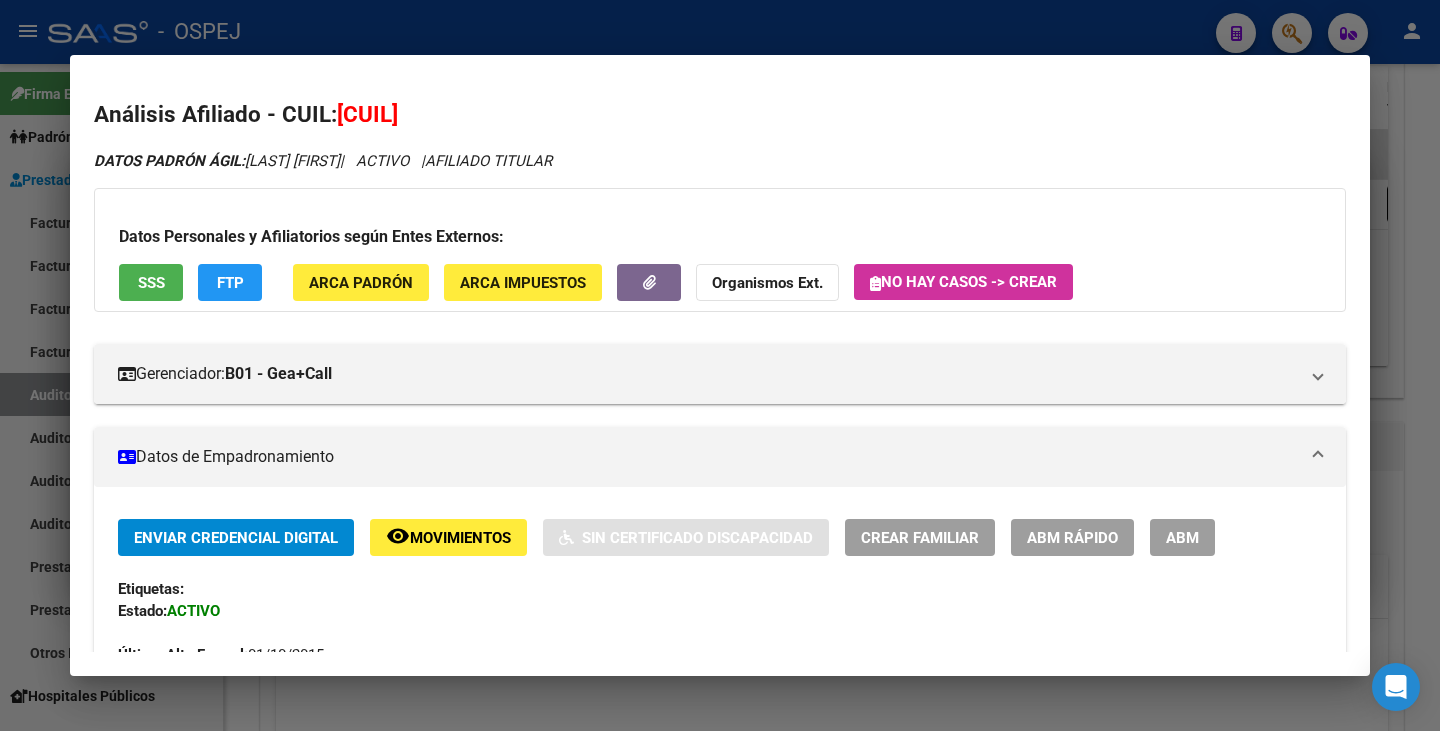 drag, startPoint x: 340, startPoint y: 113, endPoint x: 528, endPoint y: 104, distance: 188.2153 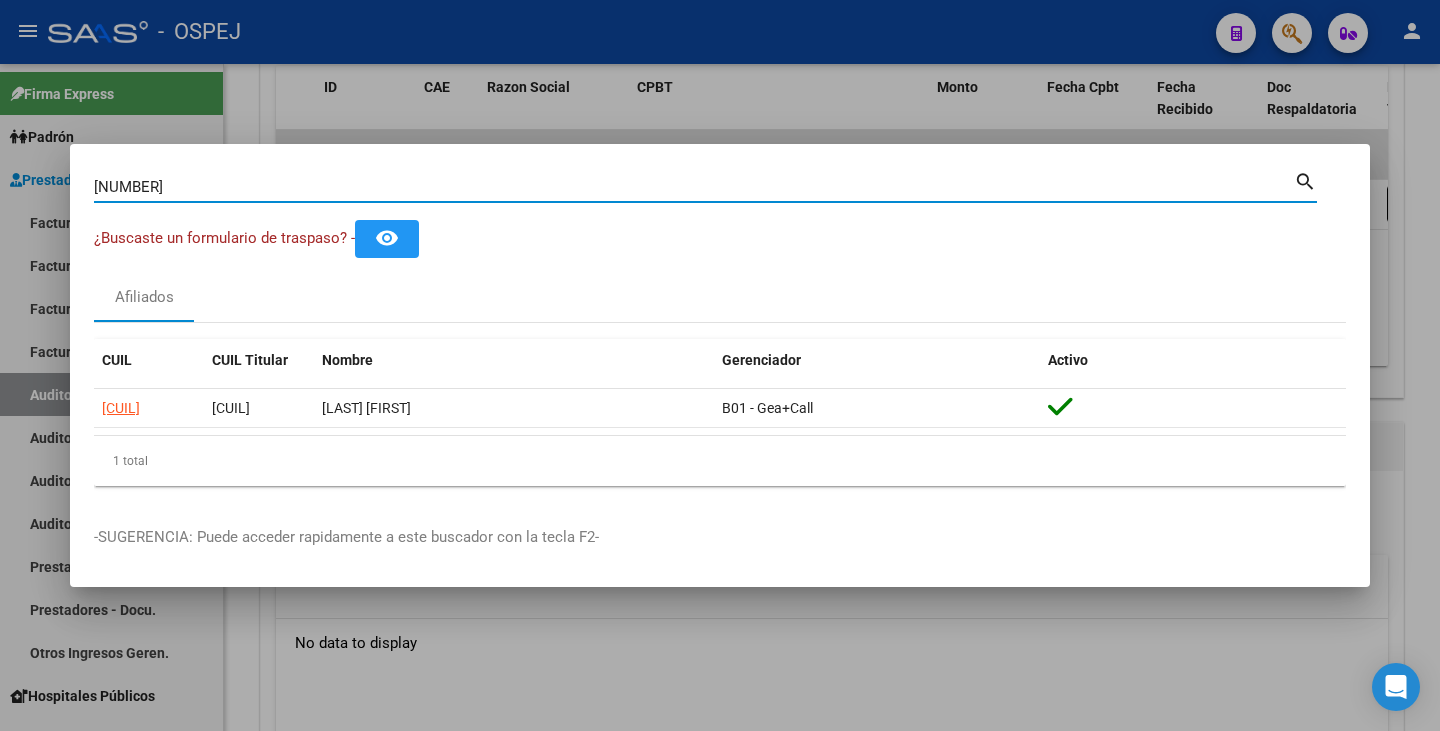 drag, startPoint x: 177, startPoint y: 185, endPoint x: 0, endPoint y: 174, distance: 177.34148 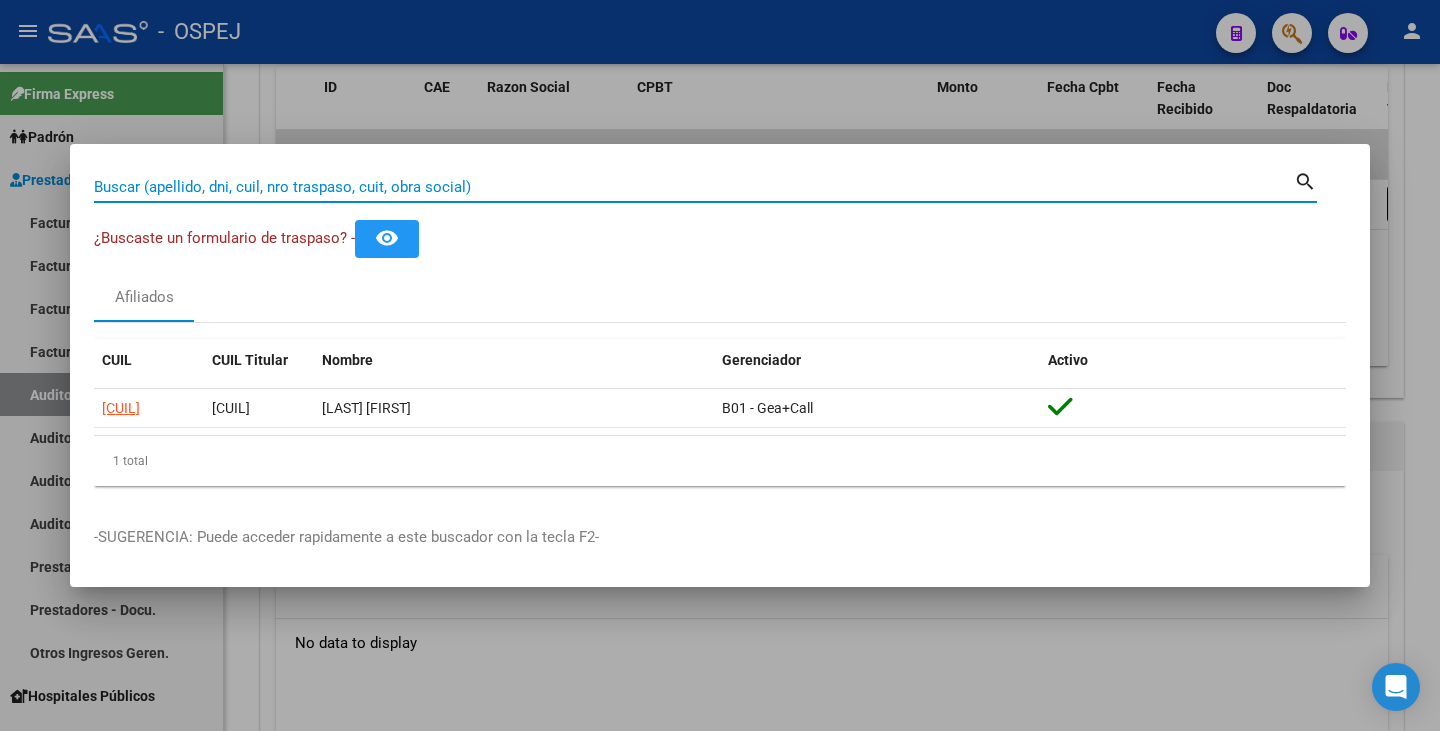paste on "56536509" 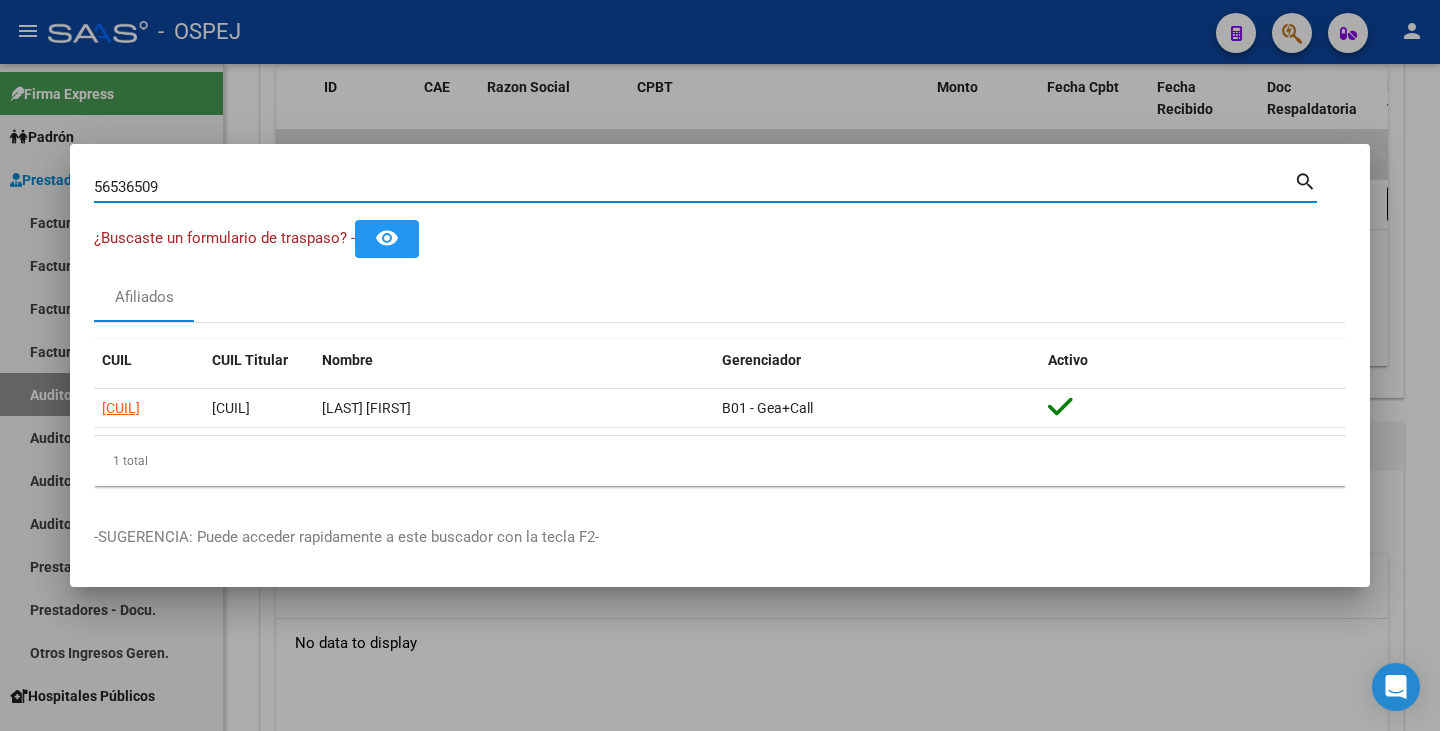 type on "56536509" 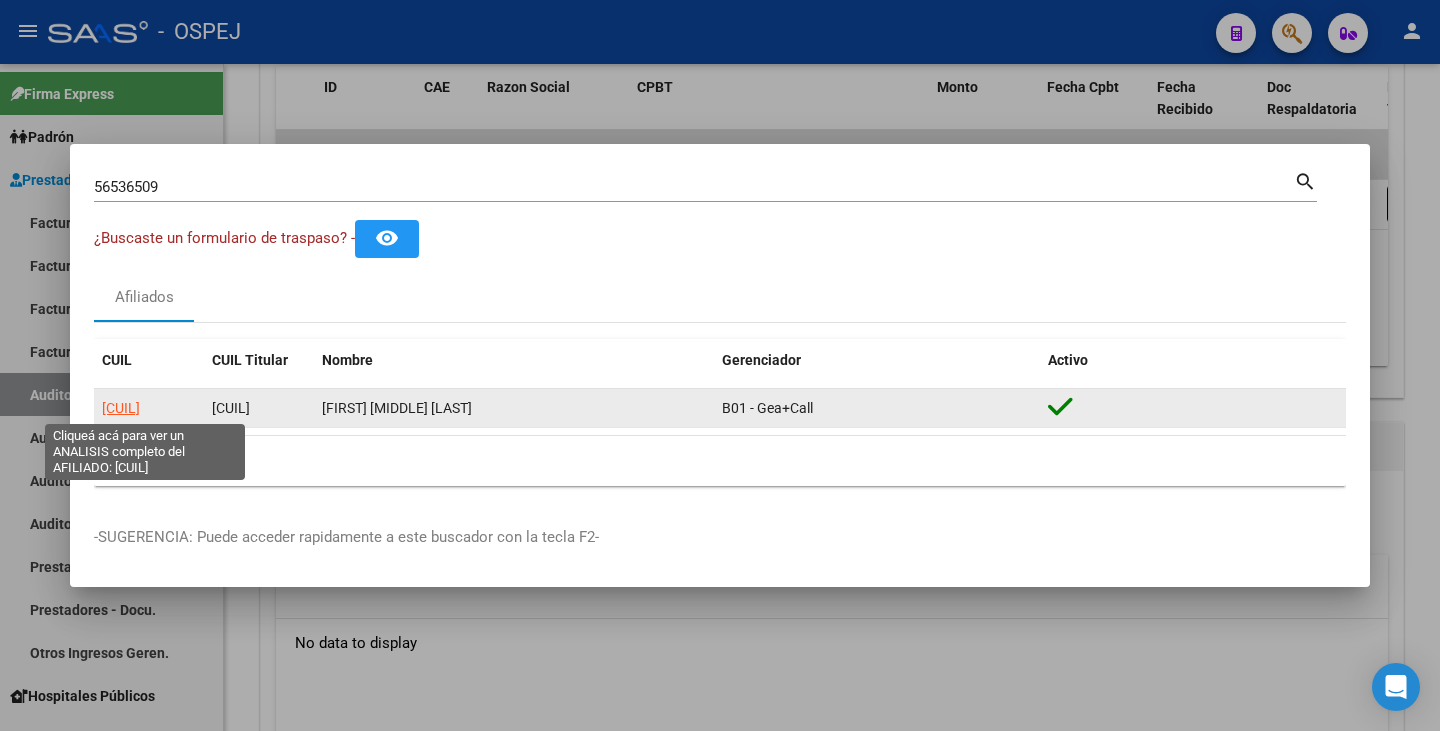 click on "[CUIL]" 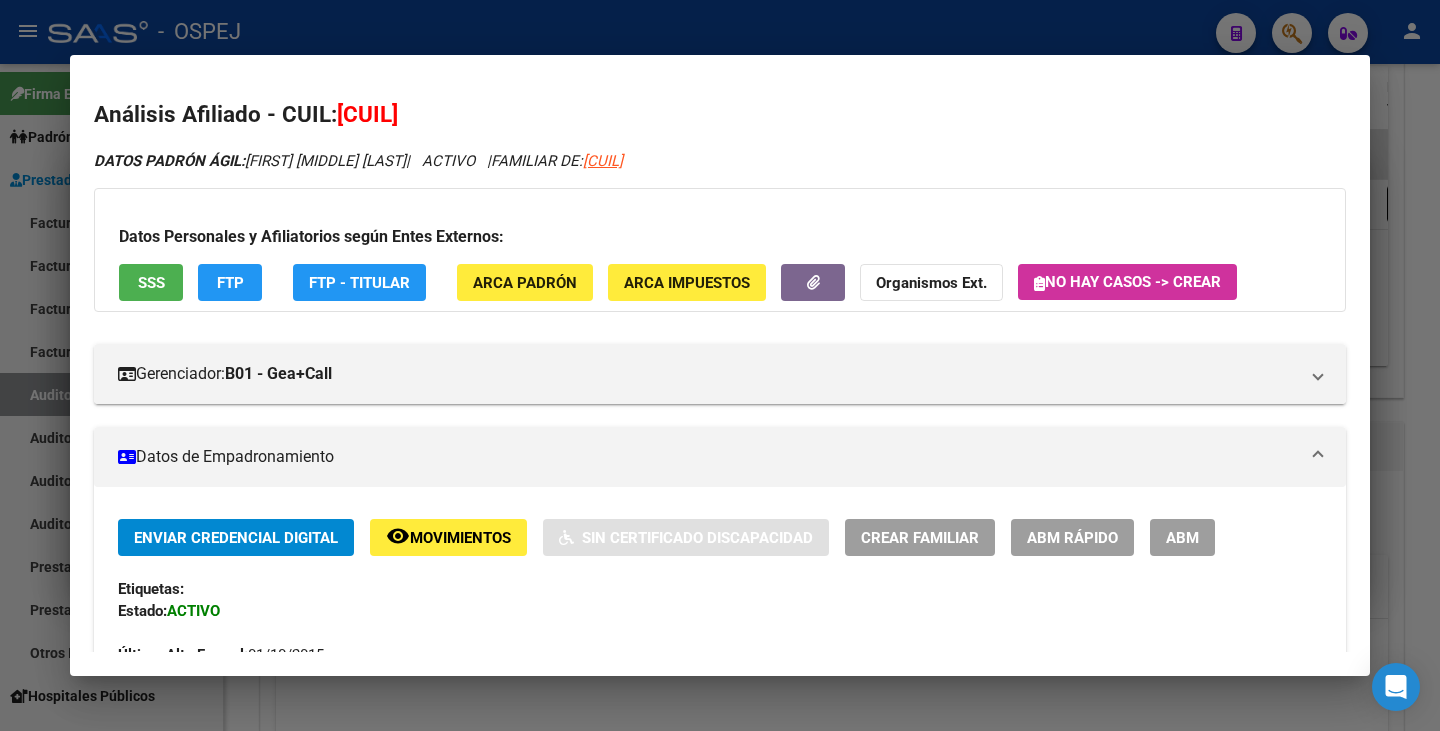 drag, startPoint x: 343, startPoint y: 112, endPoint x: 480, endPoint y: 123, distance: 137.4409 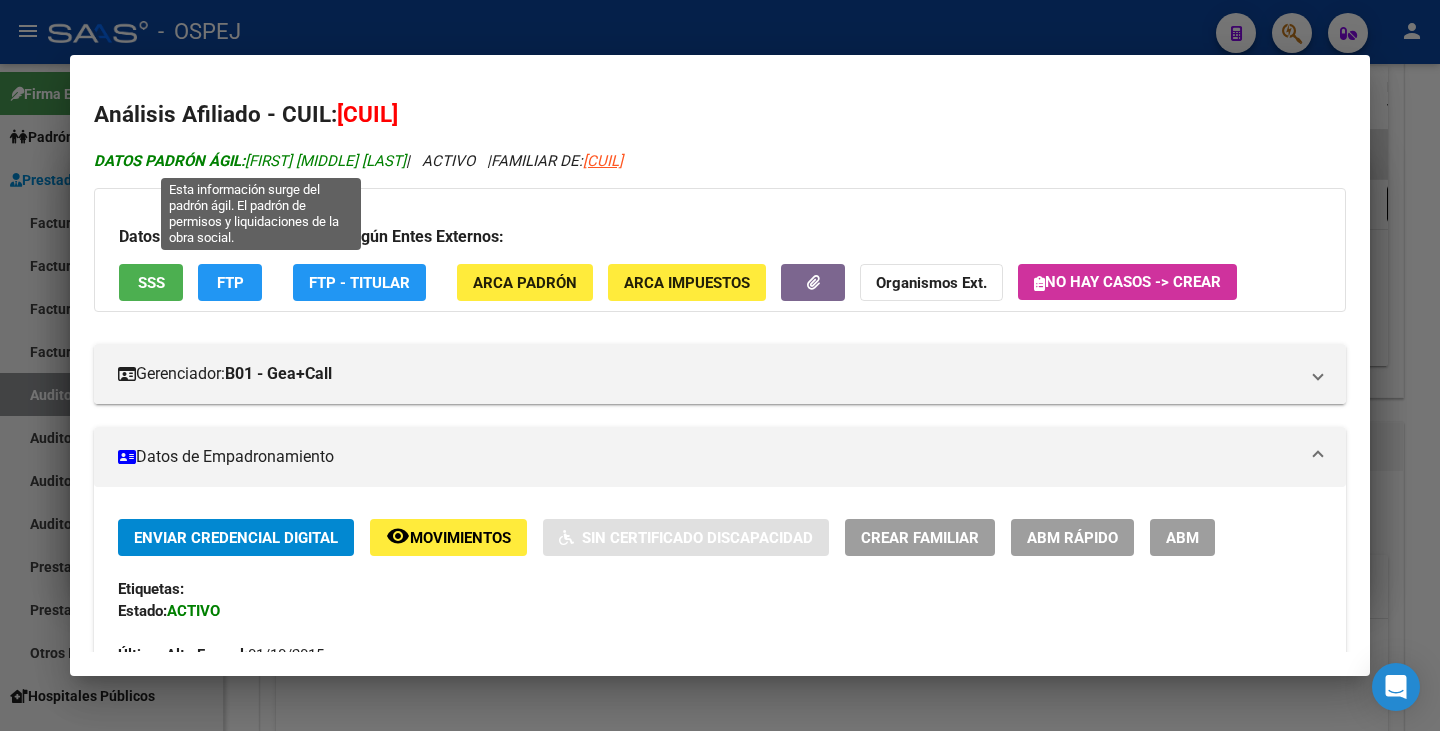 drag, startPoint x: 248, startPoint y: 155, endPoint x: 424, endPoint y: 162, distance: 176.13914 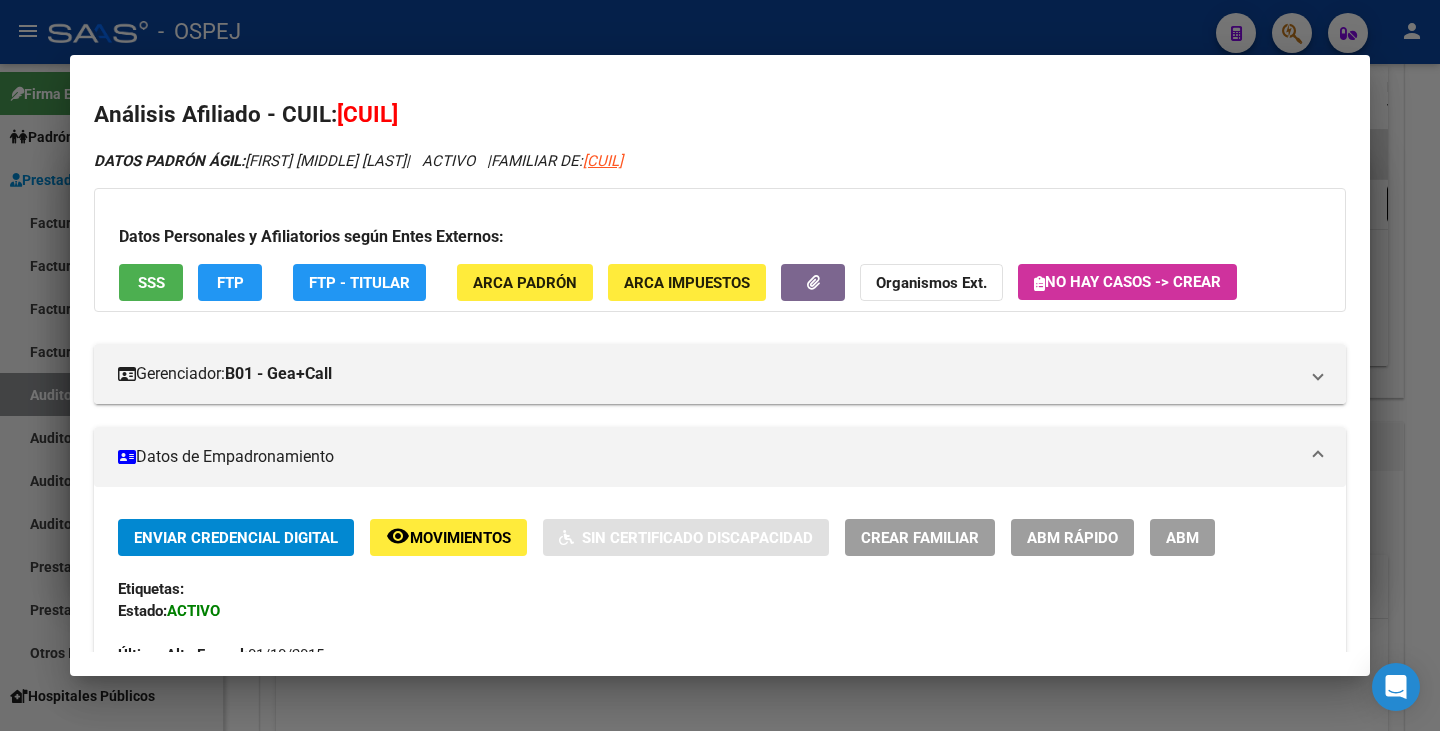 drag, startPoint x: 0, startPoint y: 266, endPoint x: 71, endPoint y: 203, distance: 94.92102 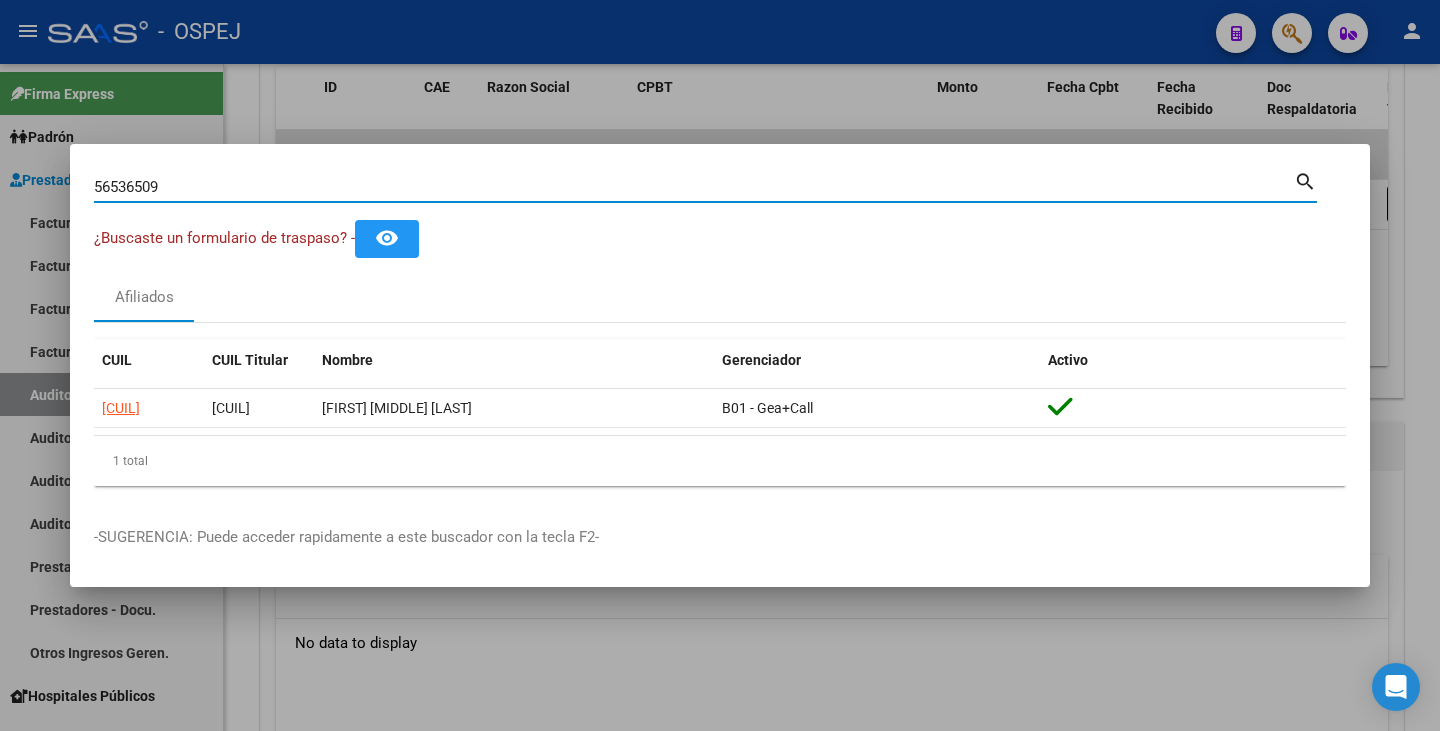 drag, startPoint x: 176, startPoint y: 183, endPoint x: 18, endPoint y: 169, distance: 158.61903 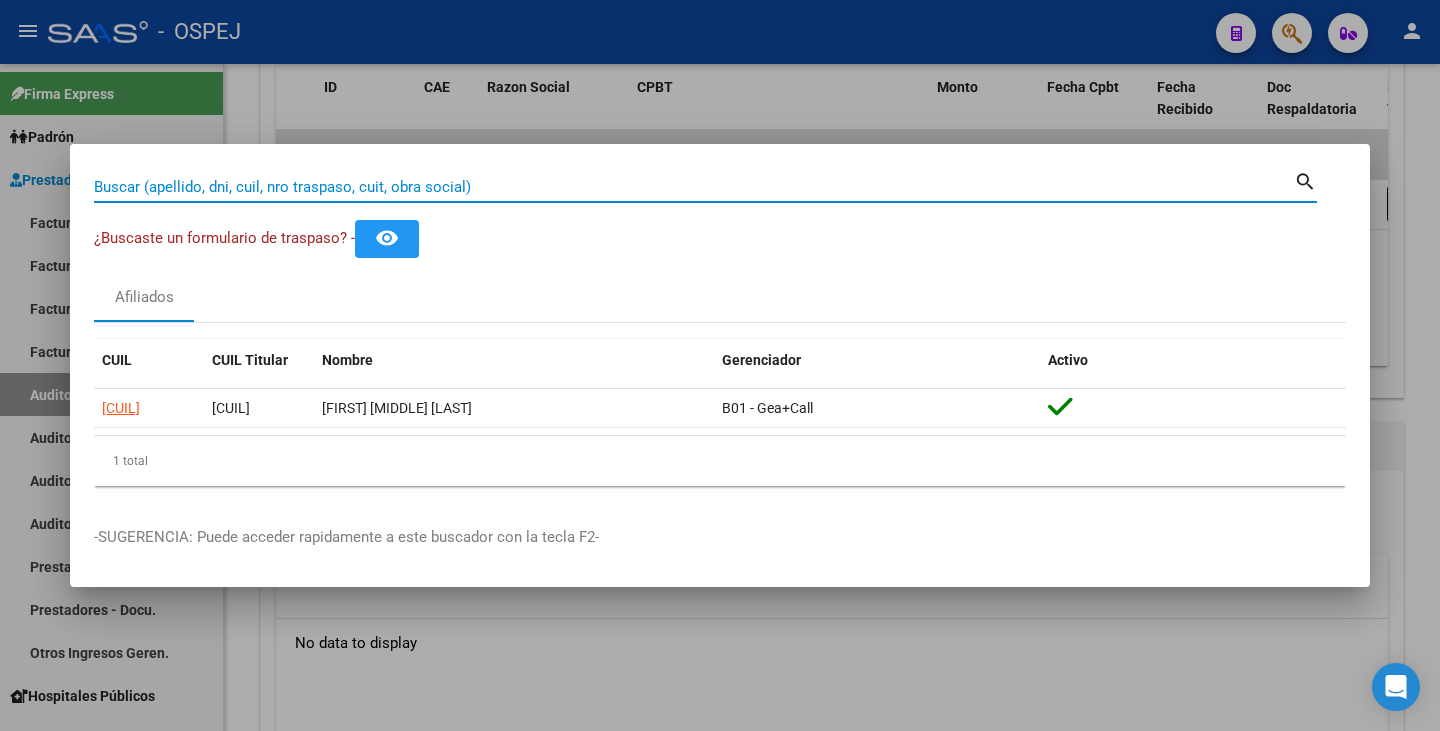 paste on "[NUMBER]" 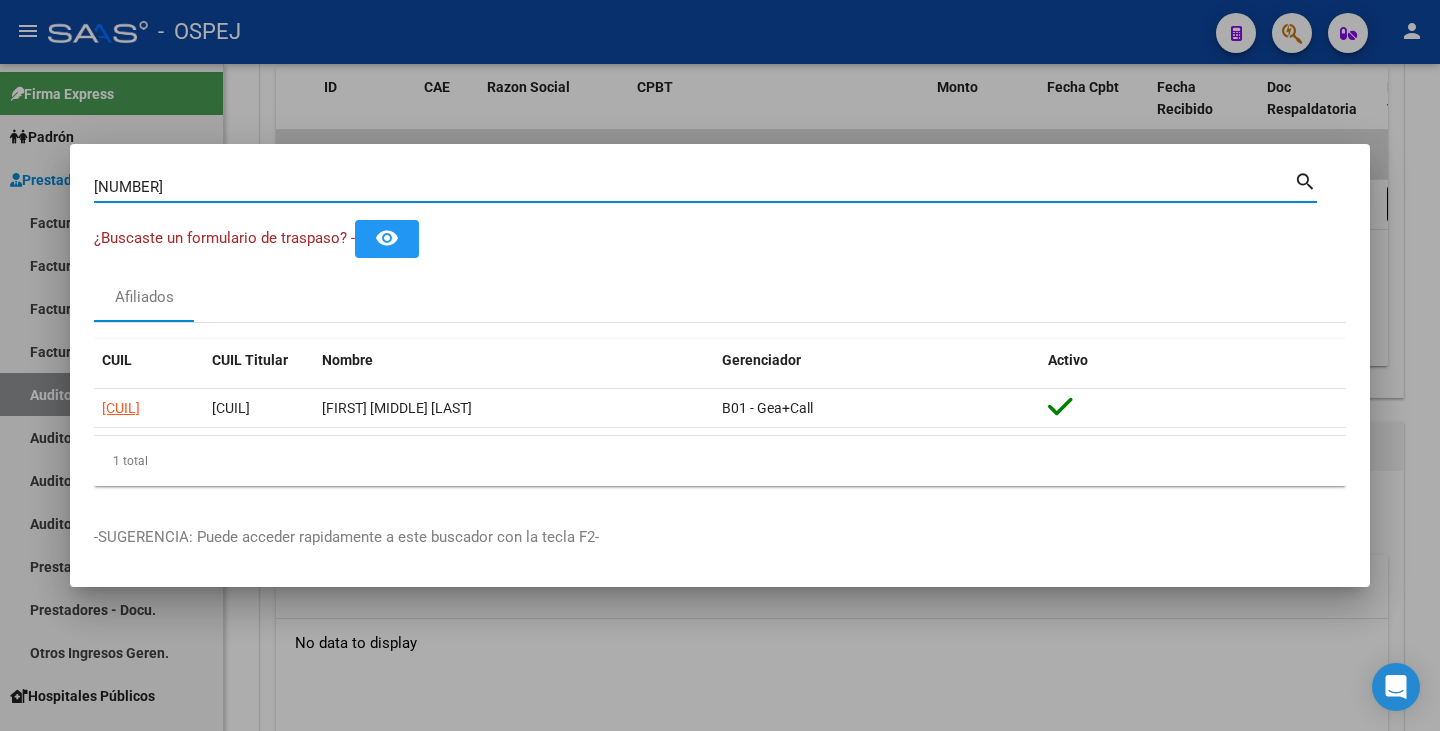 type on "[NUMBER]" 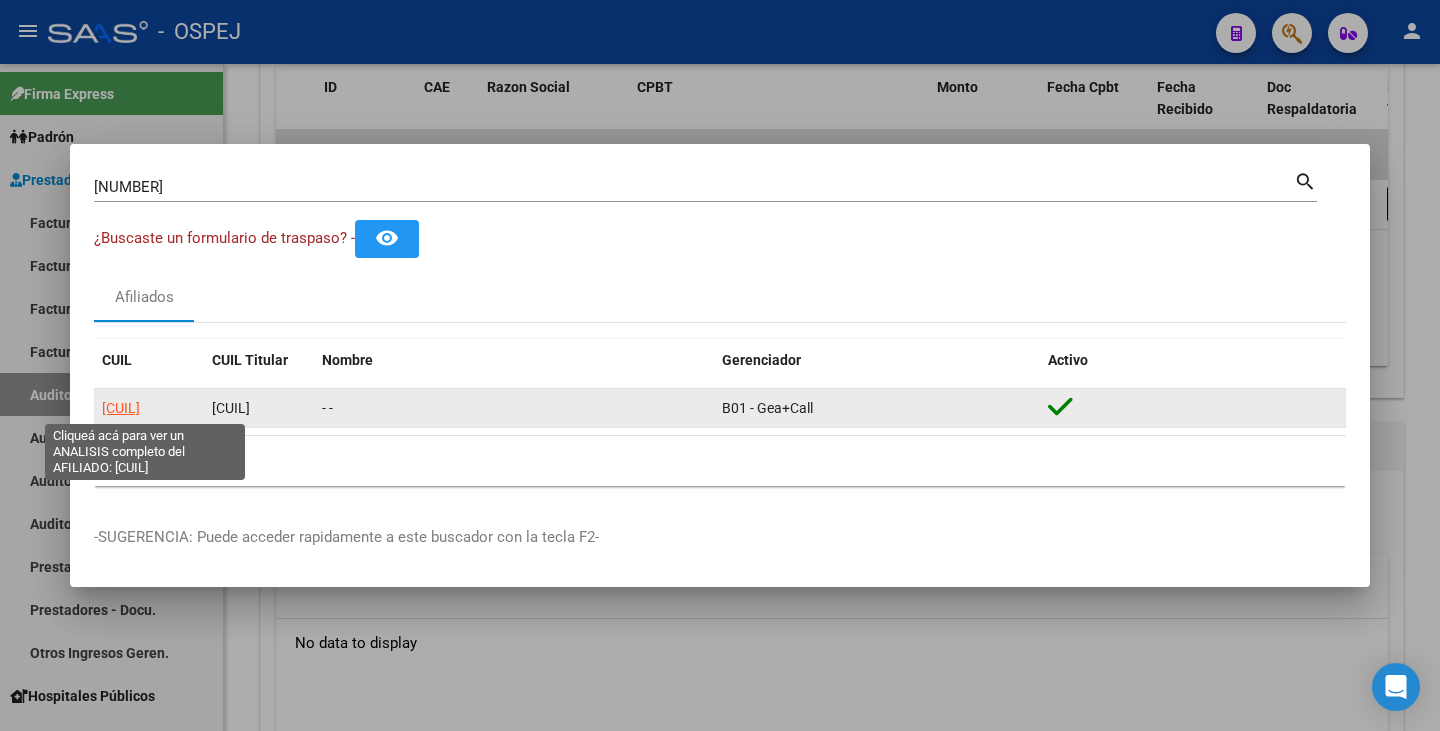 click on "[CUIL]" 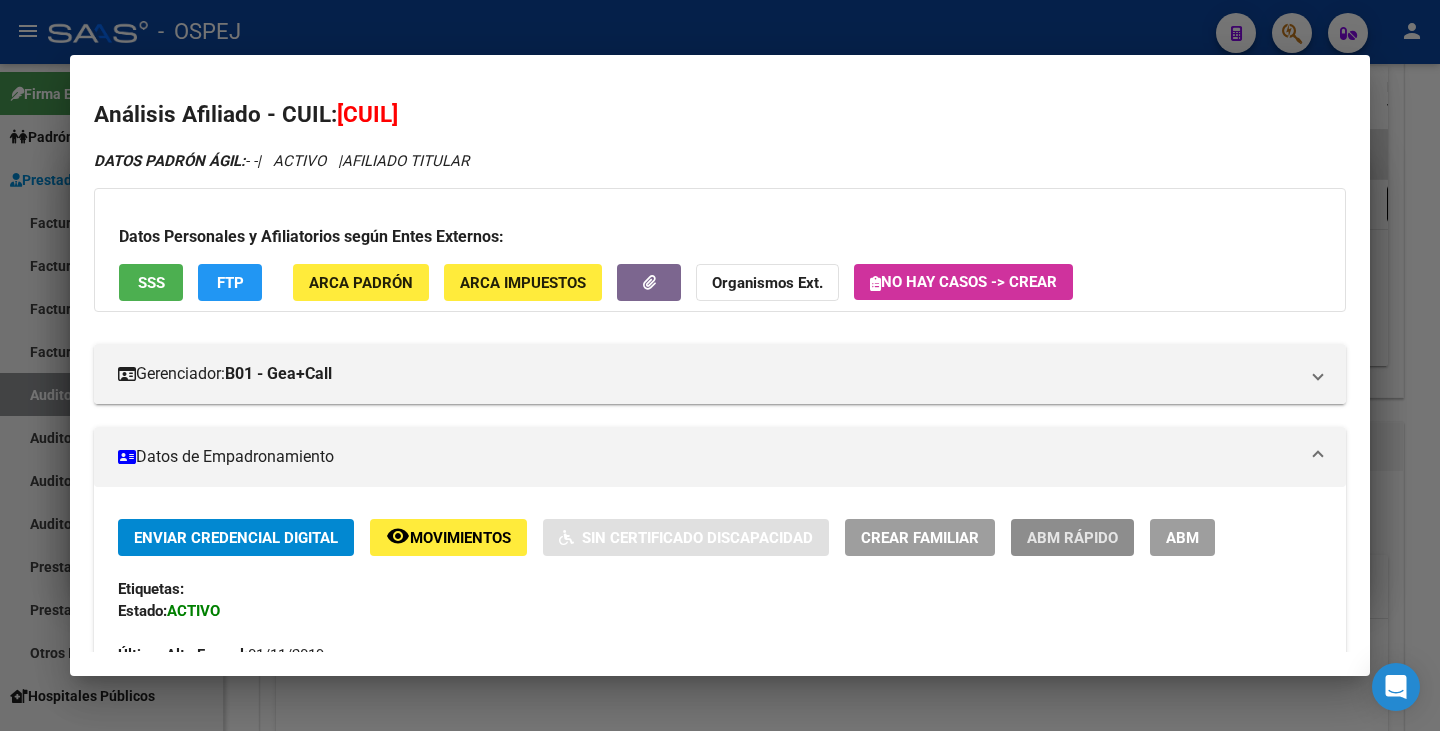 click on "ABM Rápido" 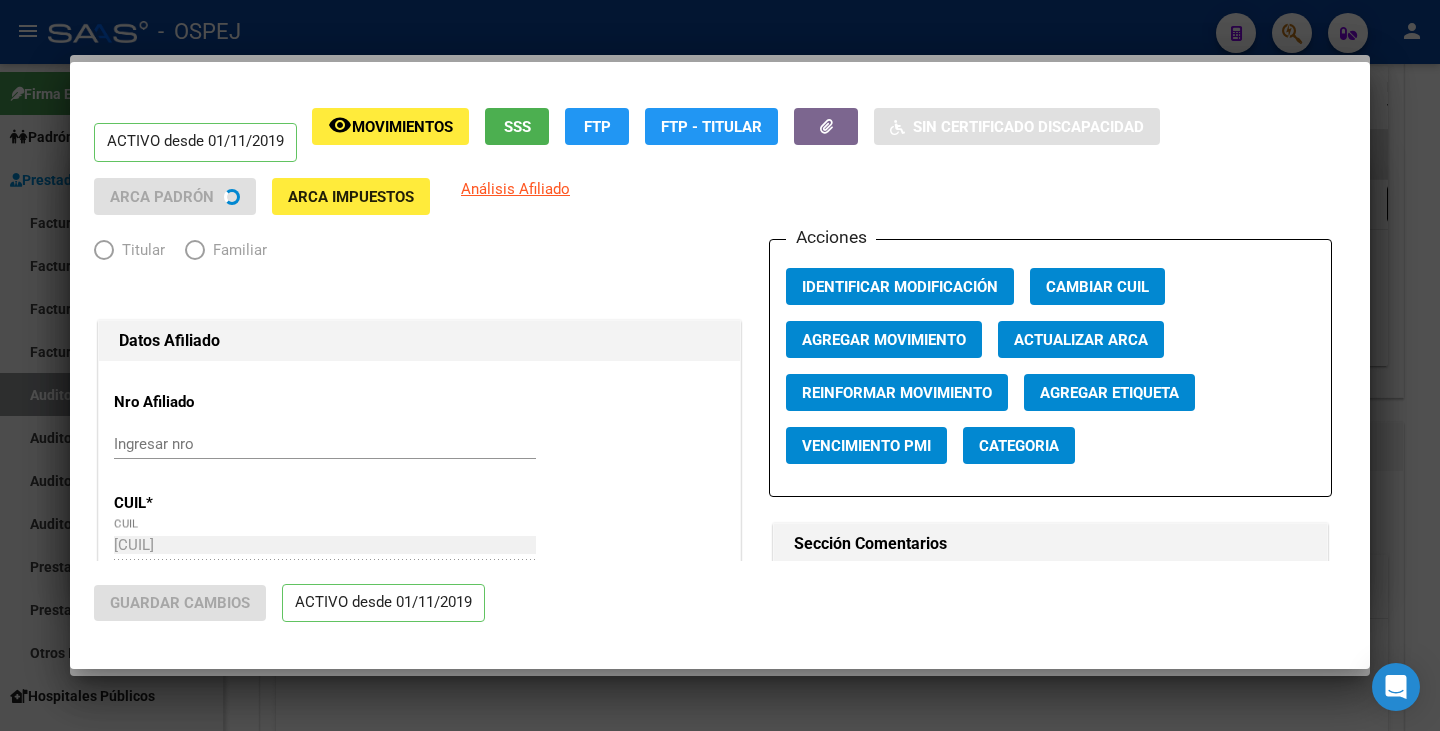 radio on "true" 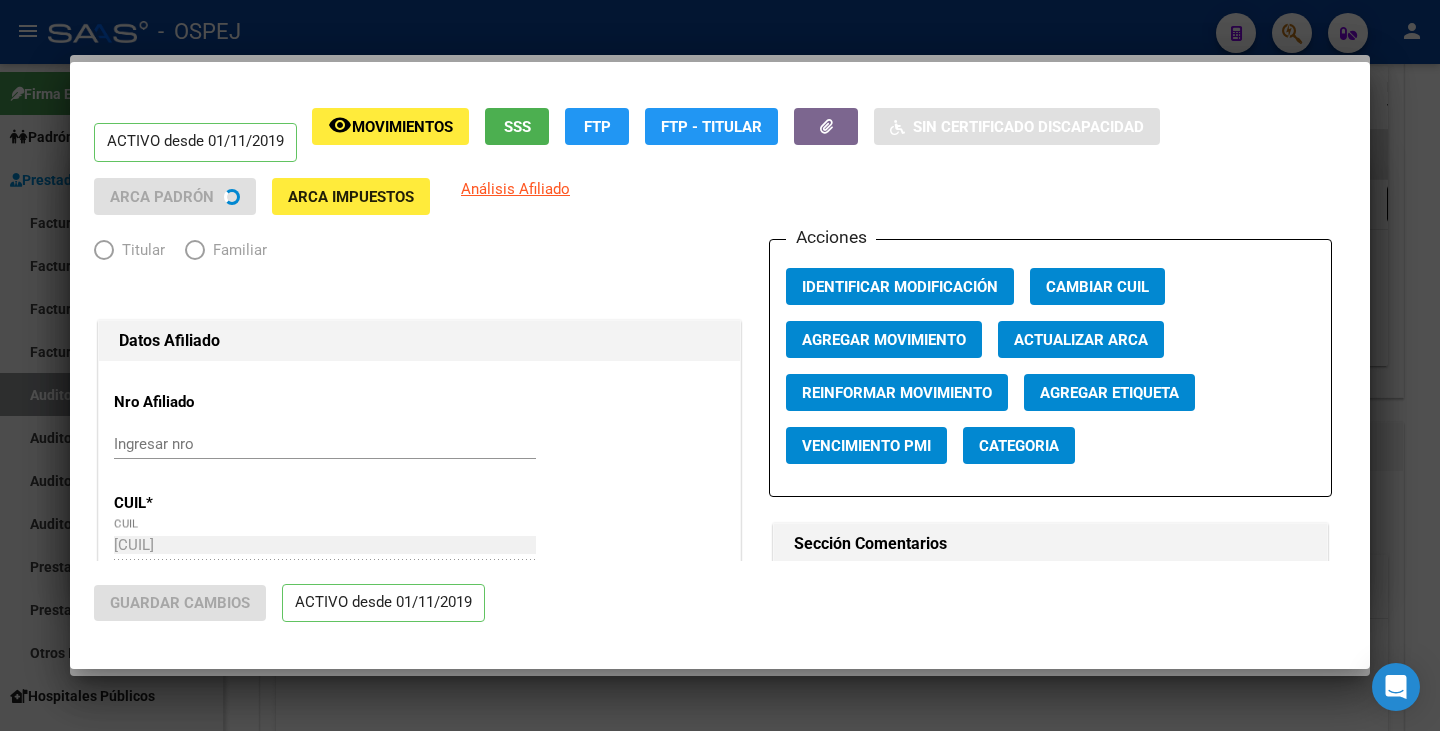 type on "[CUIL]" 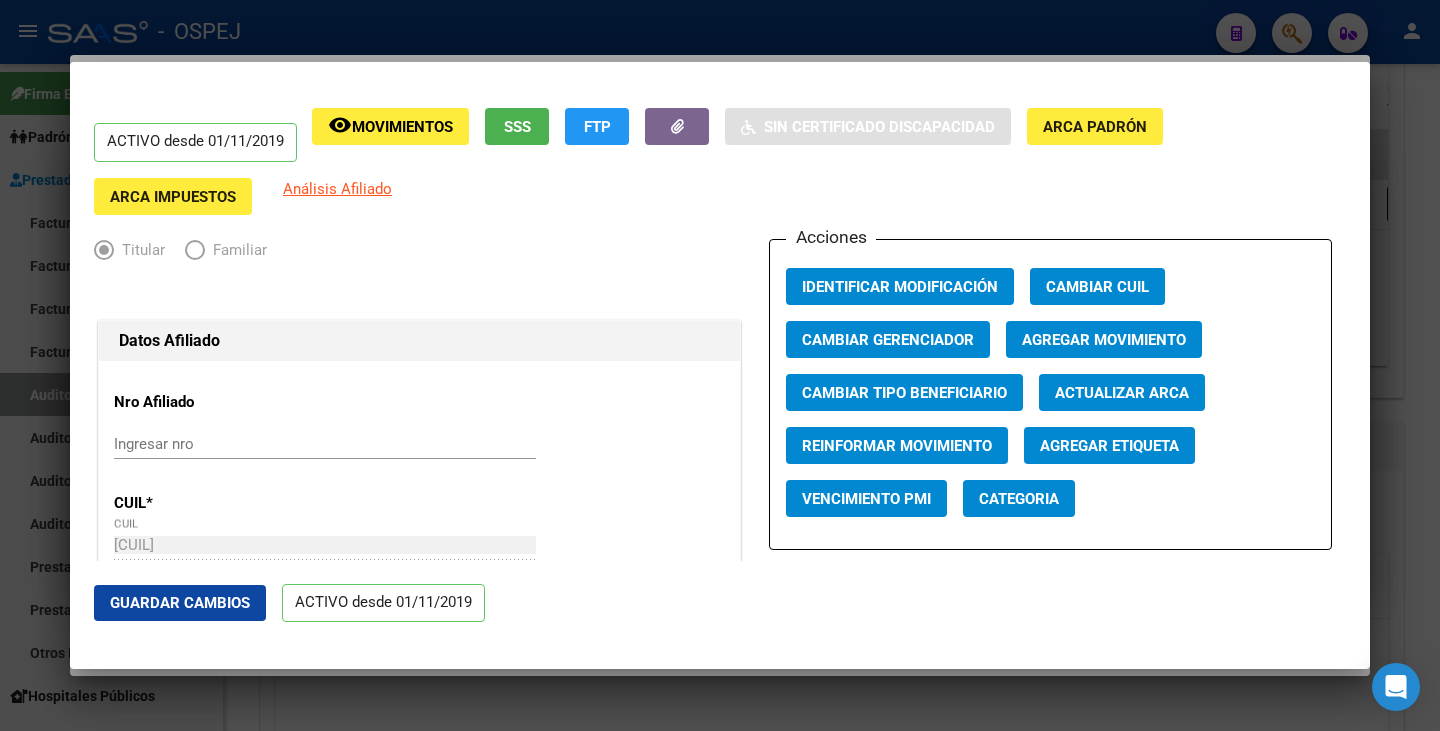 click on "Actualizar ARCA" at bounding box center [1122, 393] 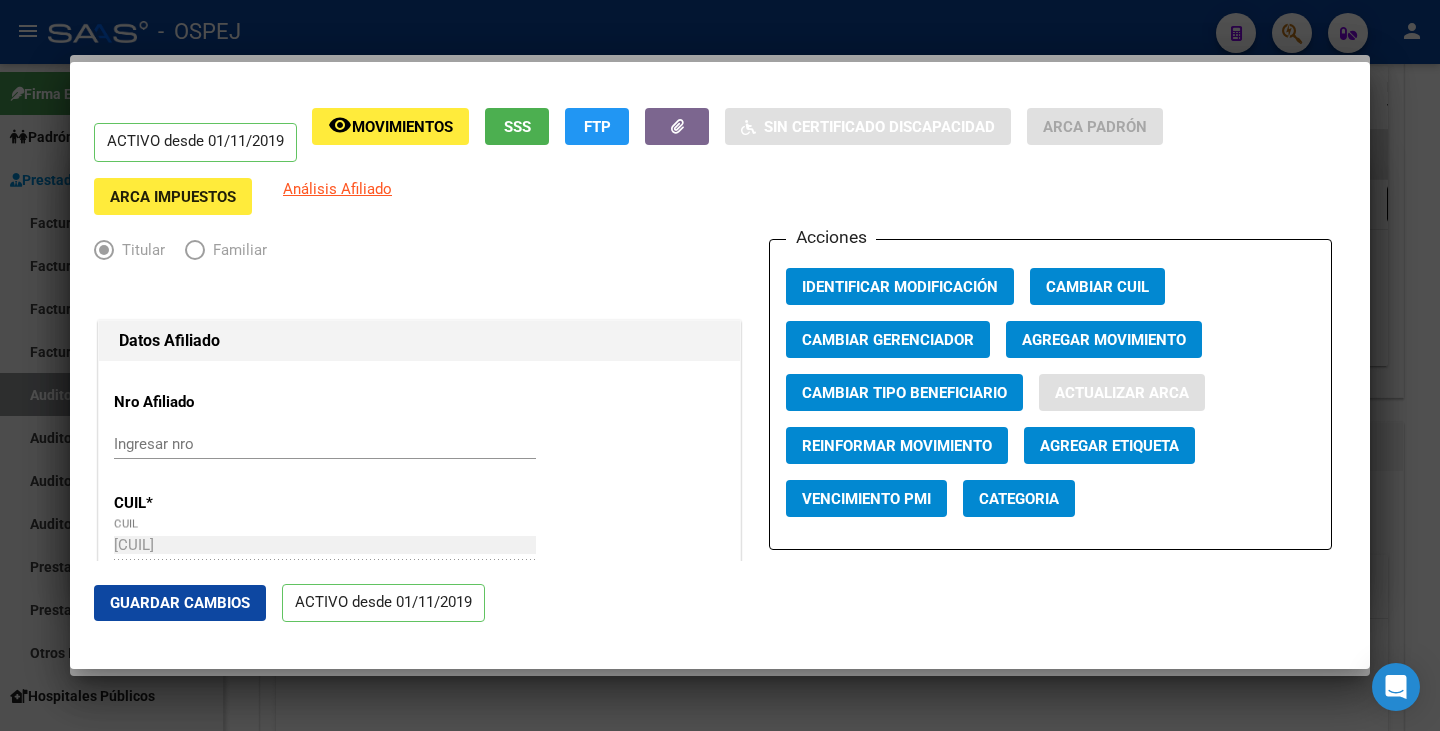 type on "MARQUEZ" 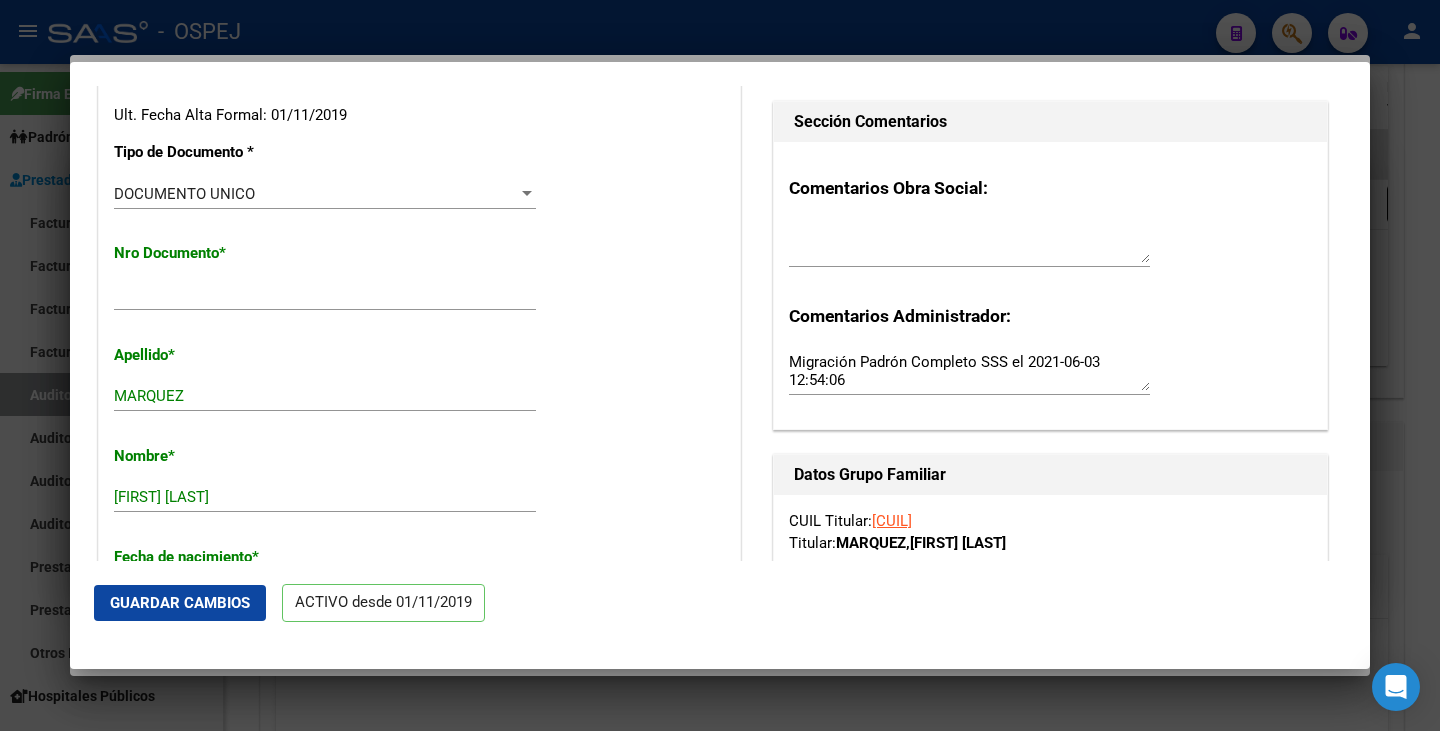scroll, scrollTop: 500, scrollLeft: 0, axis: vertical 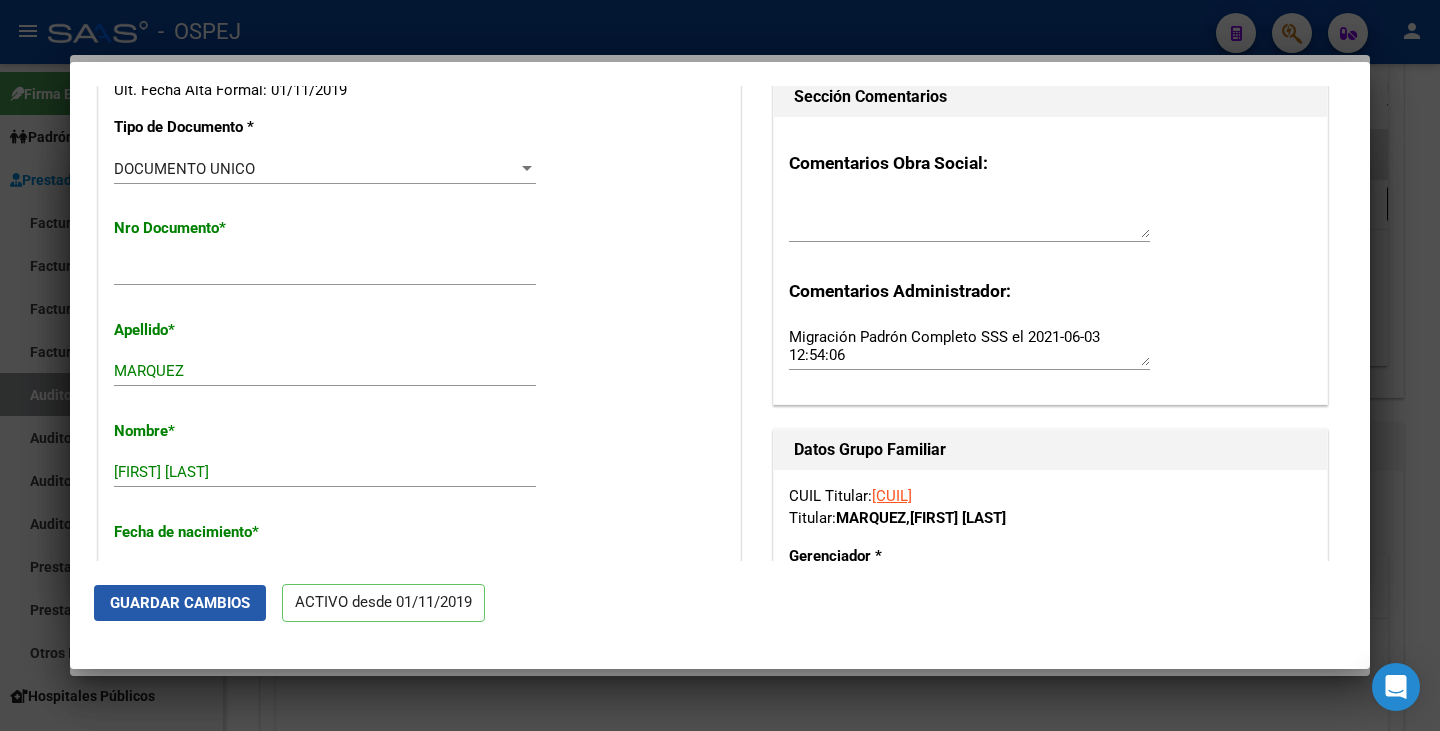 drag, startPoint x: 225, startPoint y: 605, endPoint x: 229, endPoint y: 619, distance: 14.56022 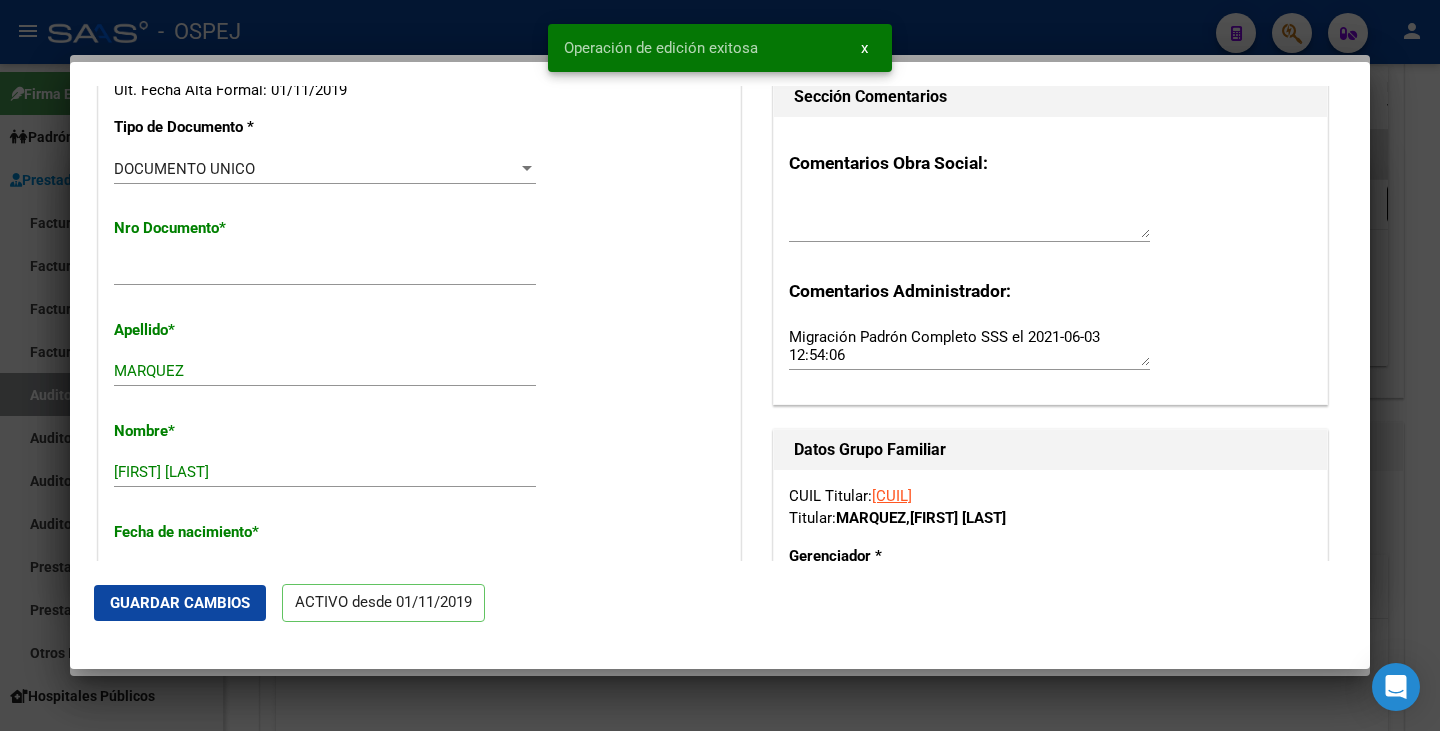 click at bounding box center [720, 365] 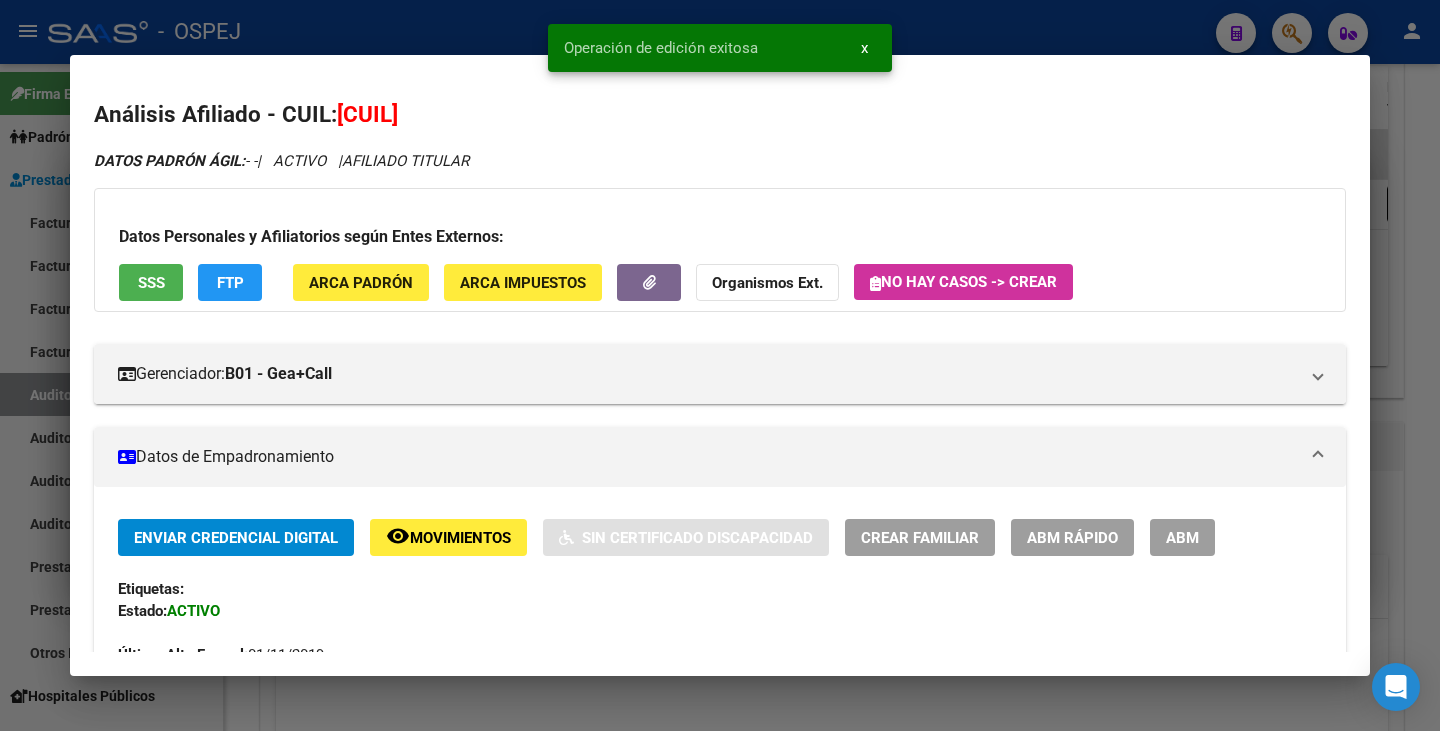 click at bounding box center [720, 365] 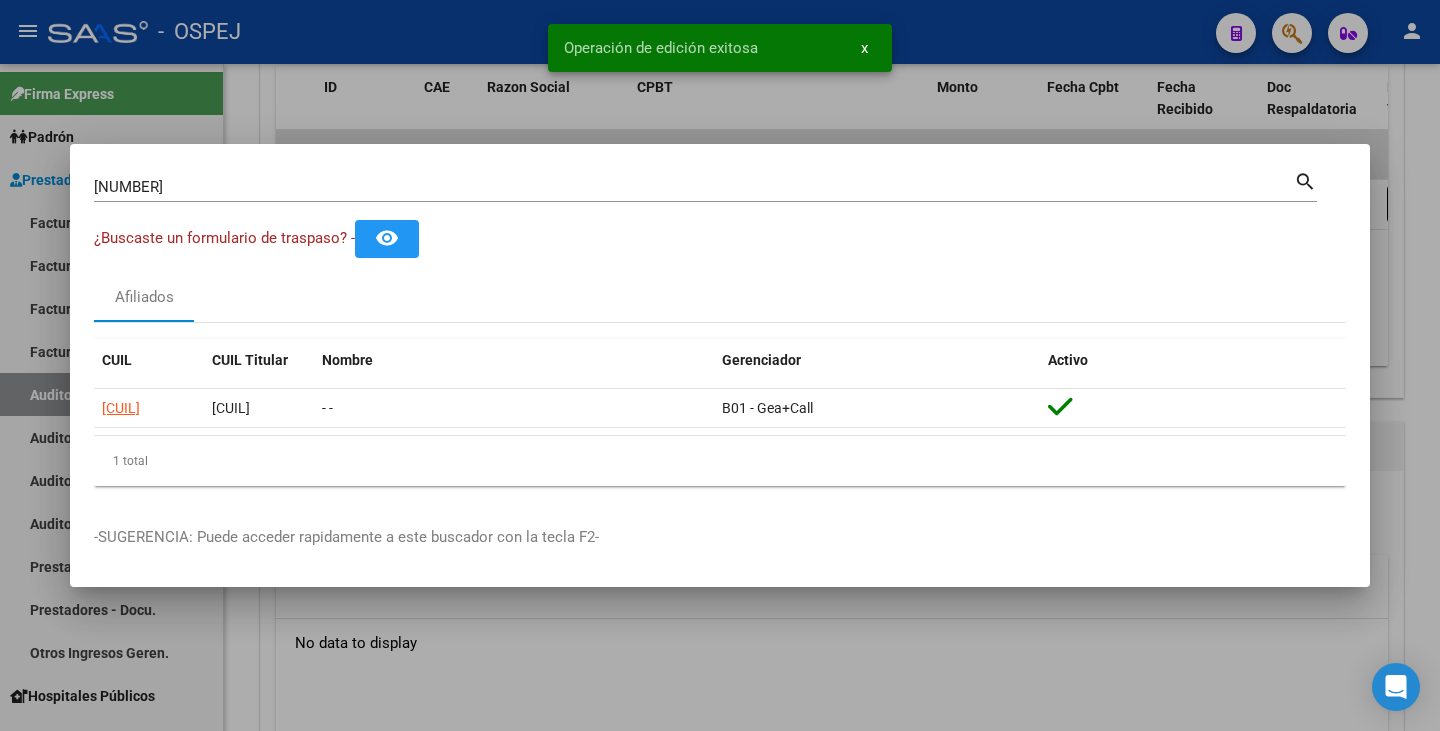 click on "[NUMBER] Buscar (apellido, dni, cuil, nro traspaso, cuit, obra social)" at bounding box center (694, 187) 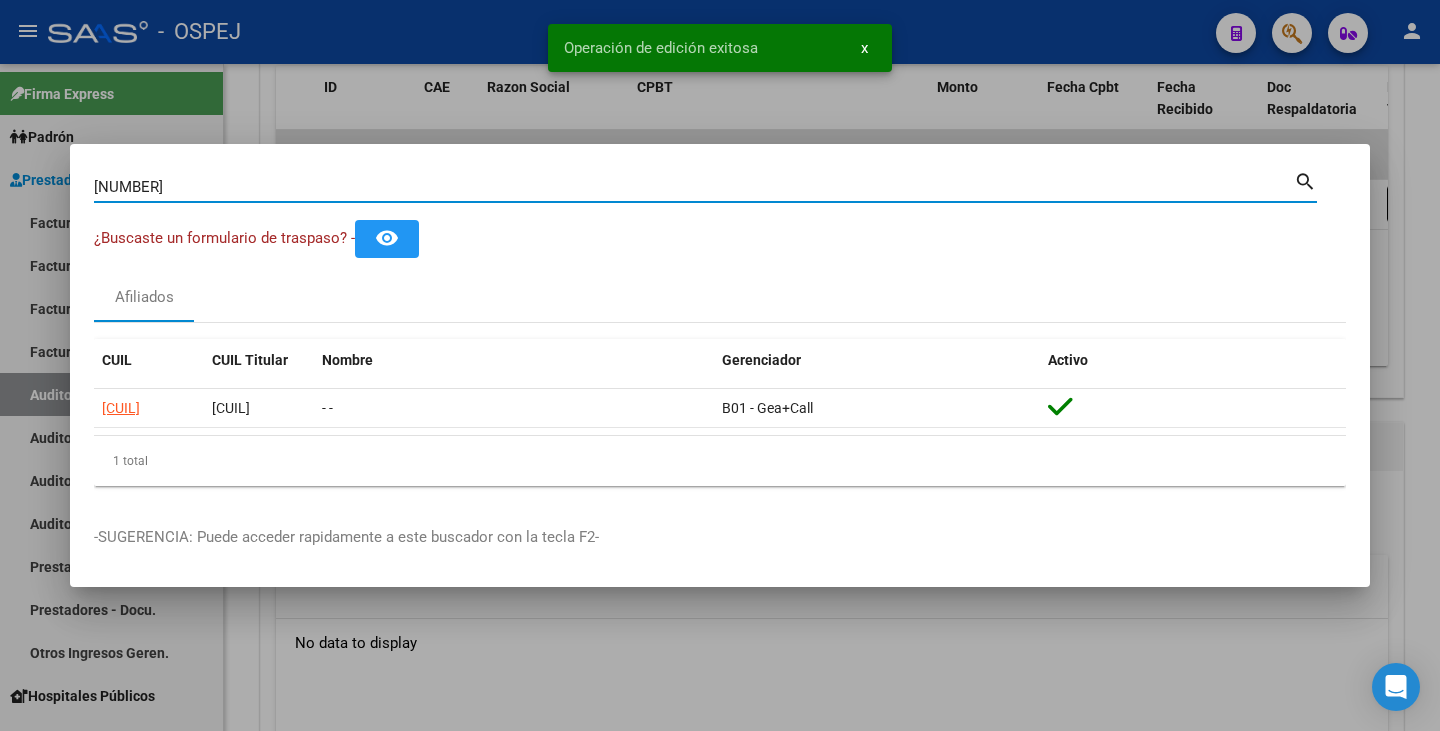 click on "[NUMBER]" at bounding box center (694, 187) 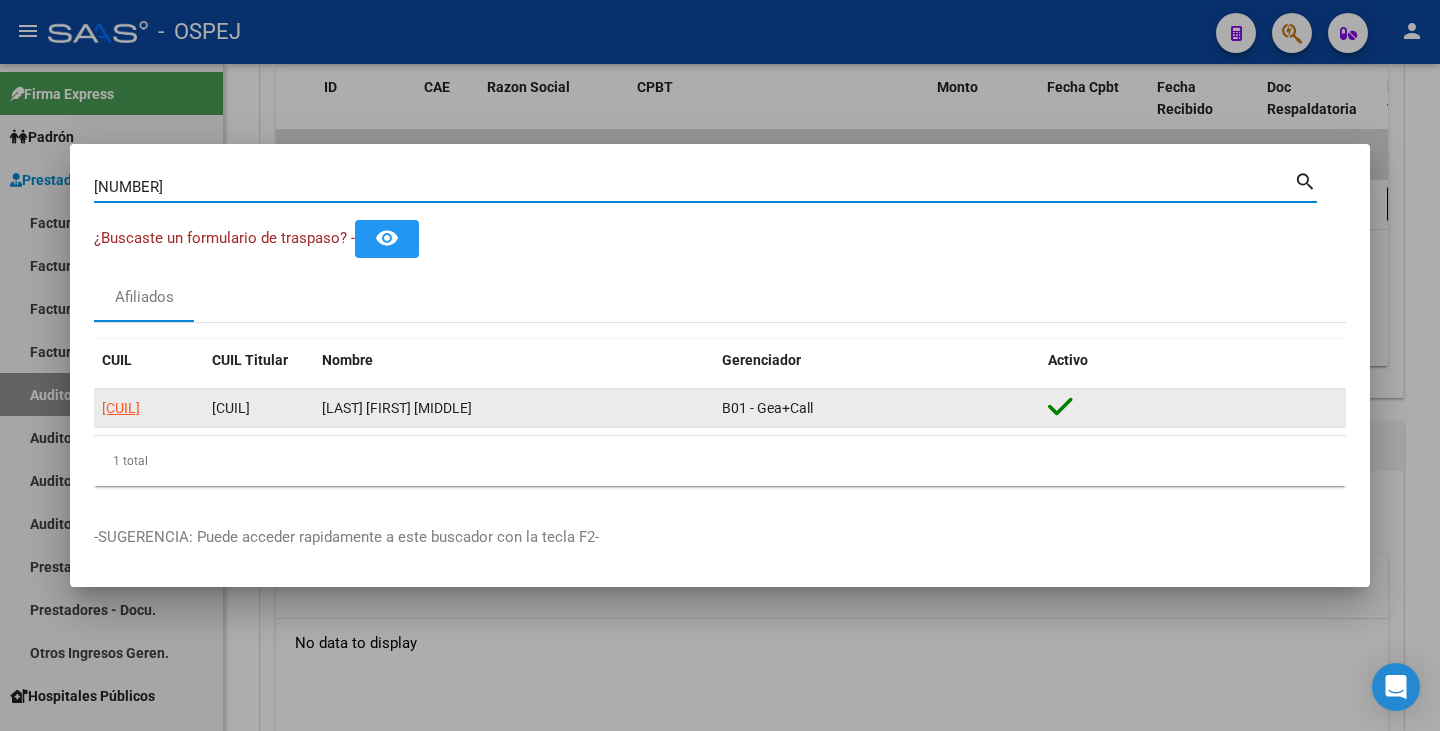 click on "[CUIL]" 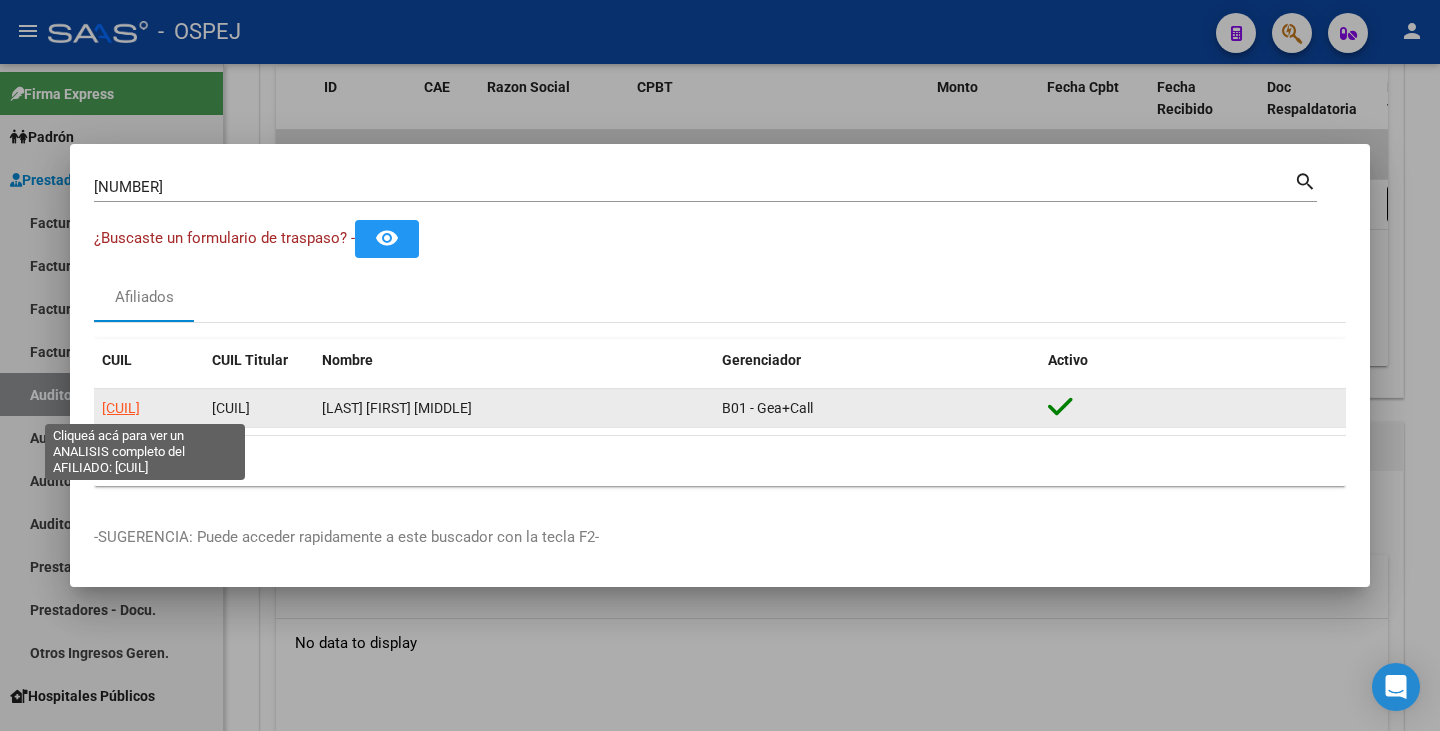 click on "[CUIL]" 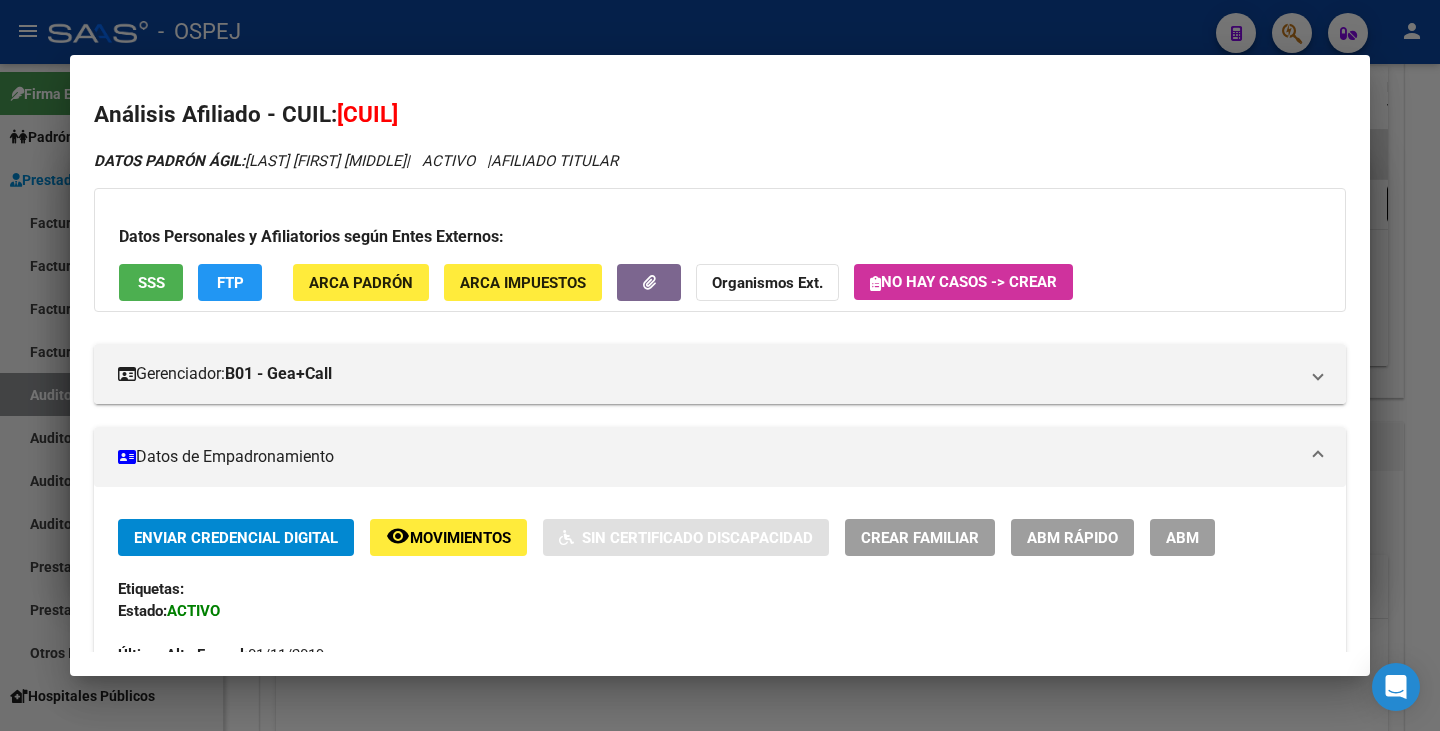 drag, startPoint x: 343, startPoint y: 111, endPoint x: 477, endPoint y: 107, distance: 134.0597 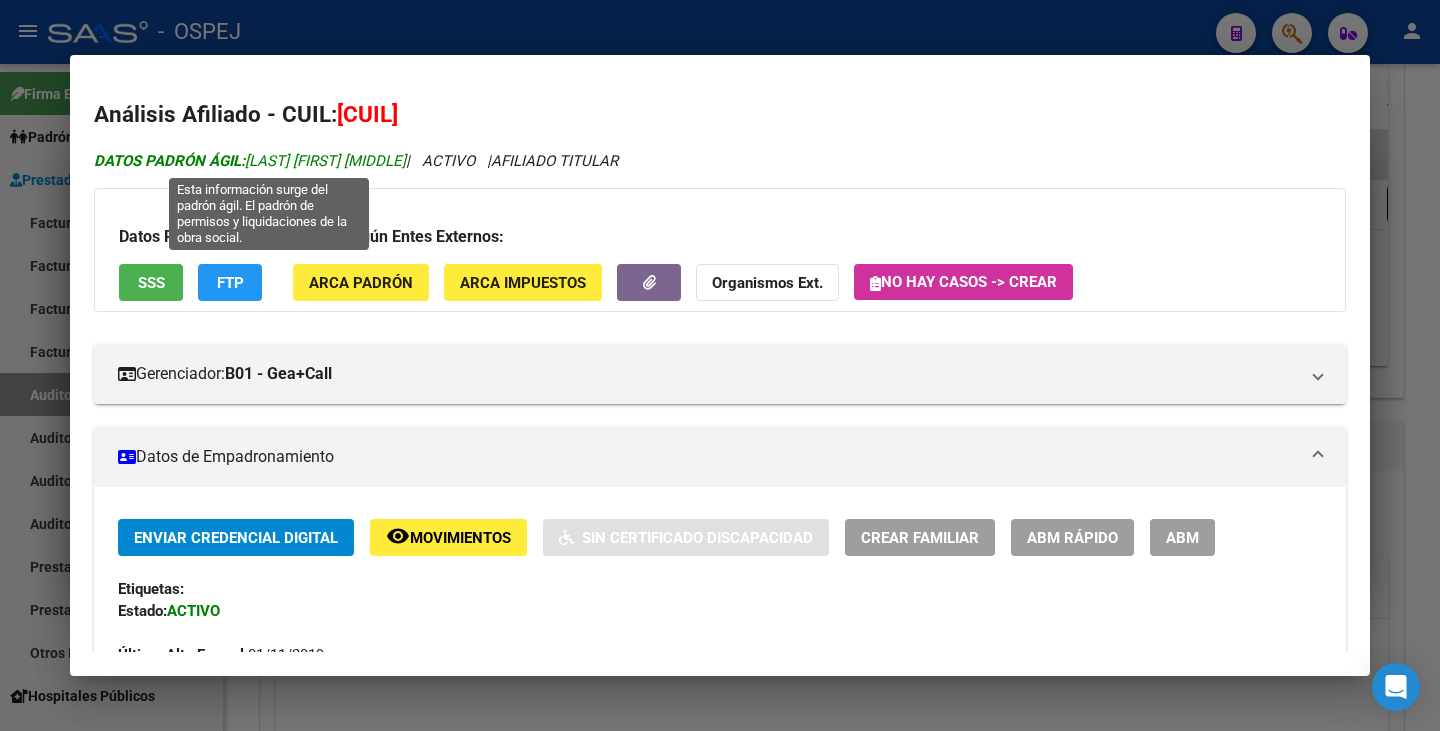drag, startPoint x: 251, startPoint y: 159, endPoint x: 441, endPoint y: 167, distance: 190.16835 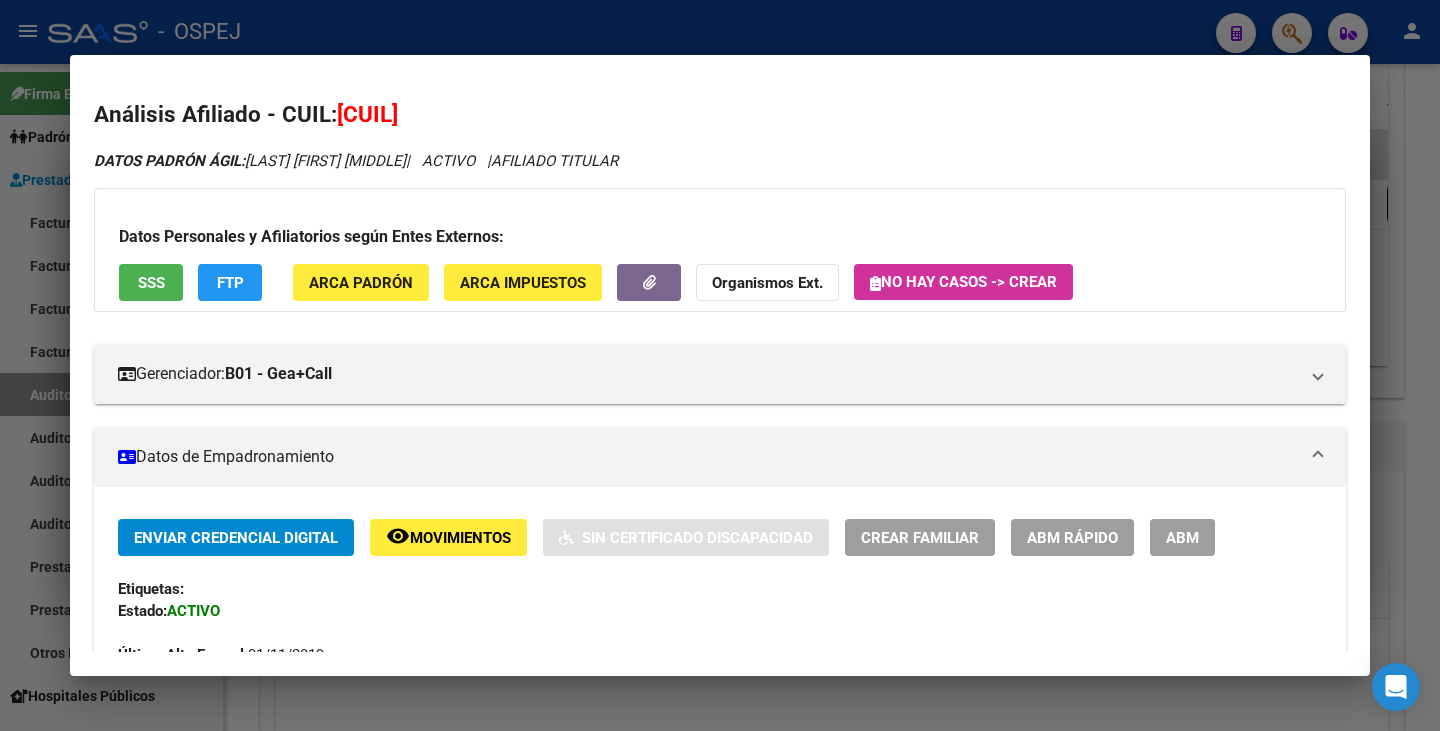 click at bounding box center [720, 365] 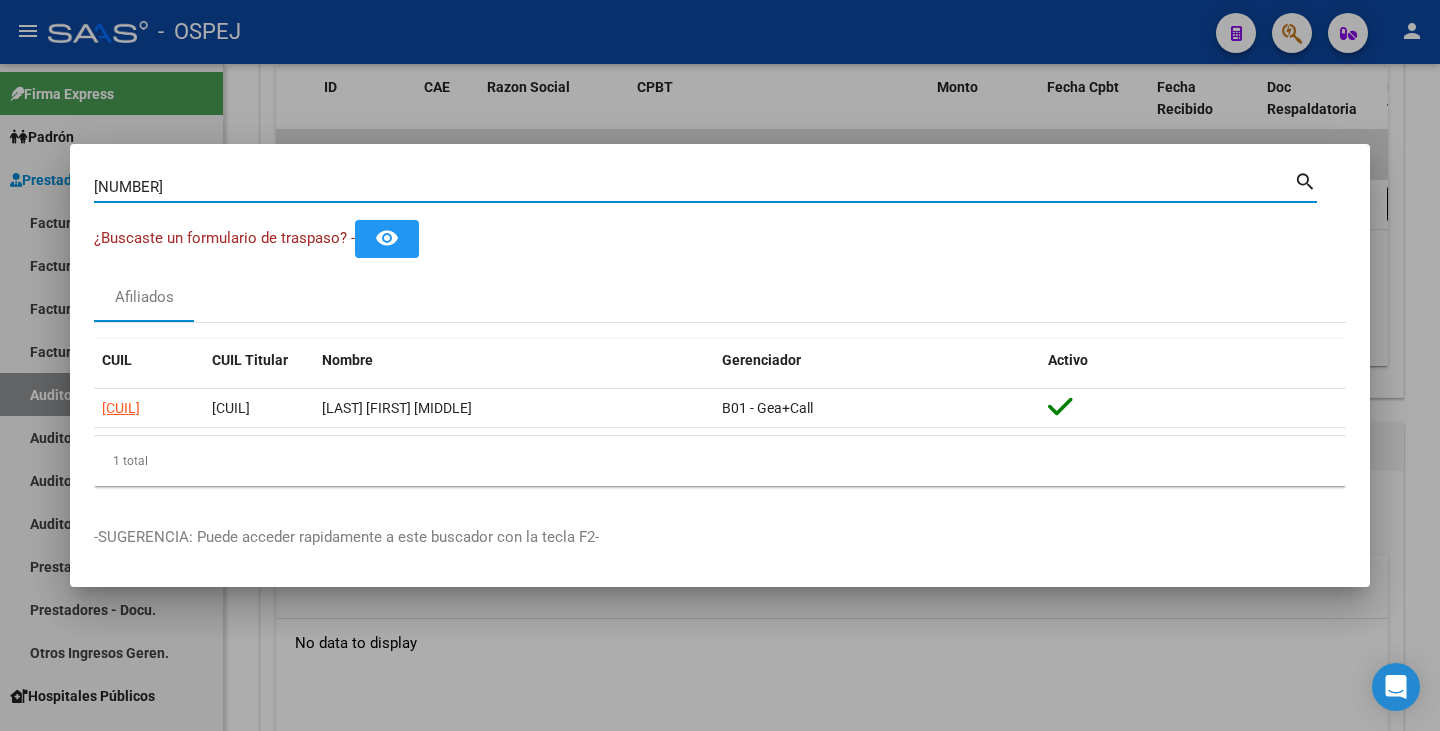 drag, startPoint x: 162, startPoint y: 190, endPoint x: 26, endPoint y: 181, distance: 136.29747 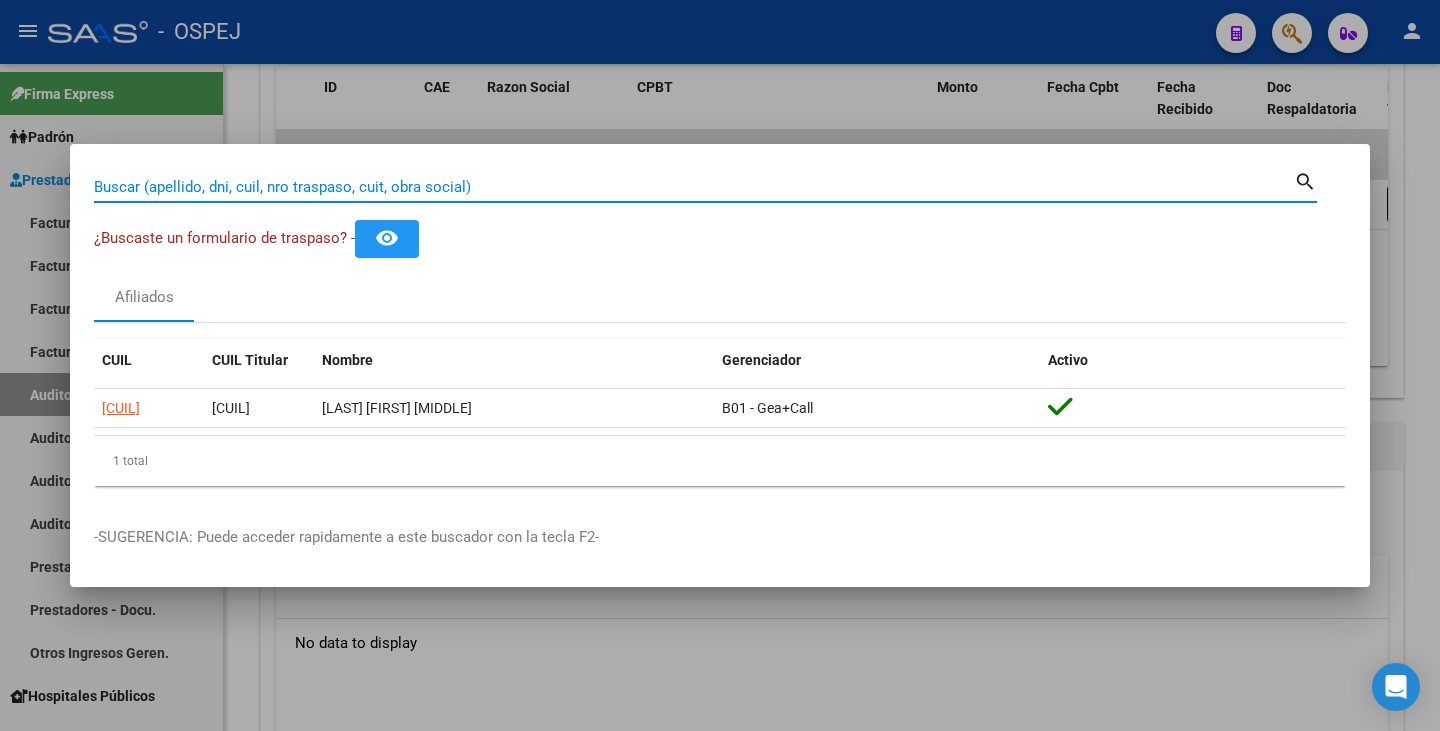 paste on "33809726" 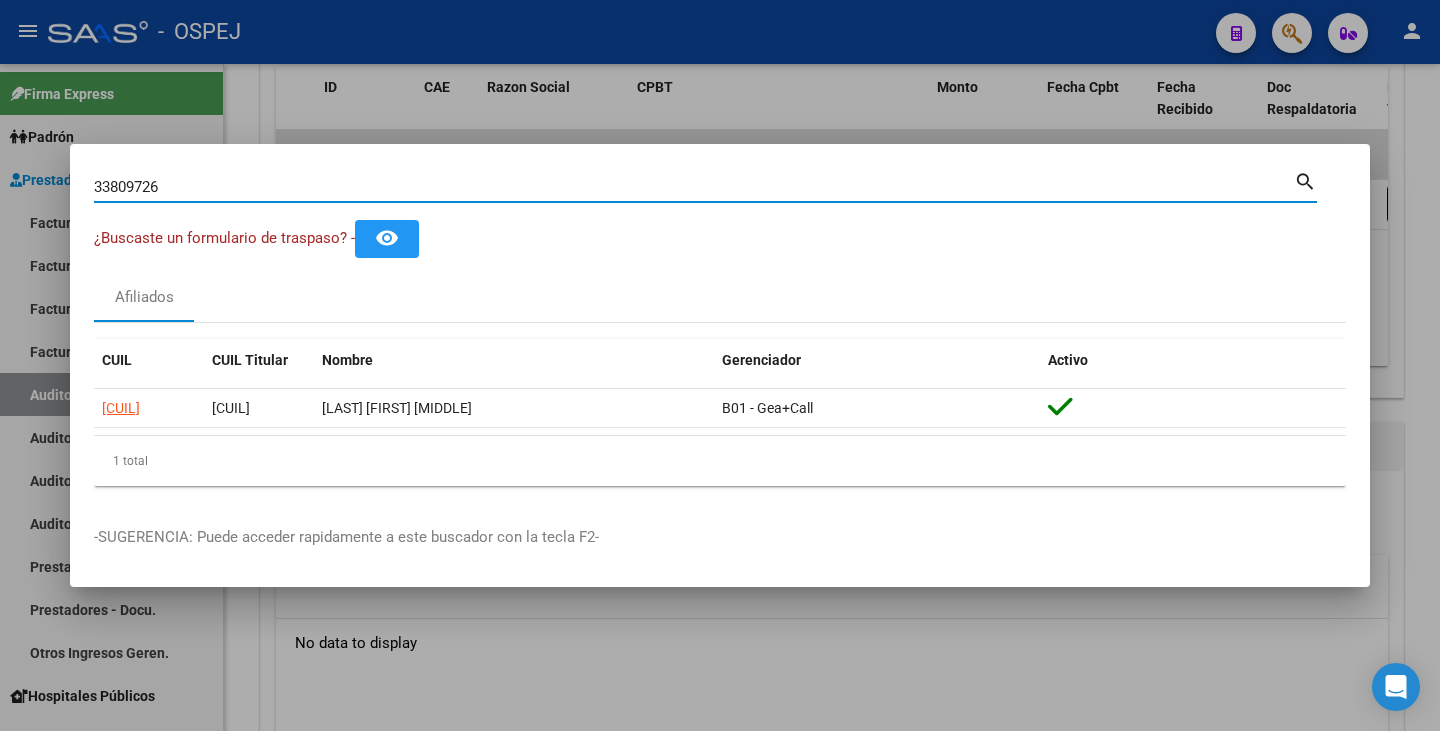 type on "33809726" 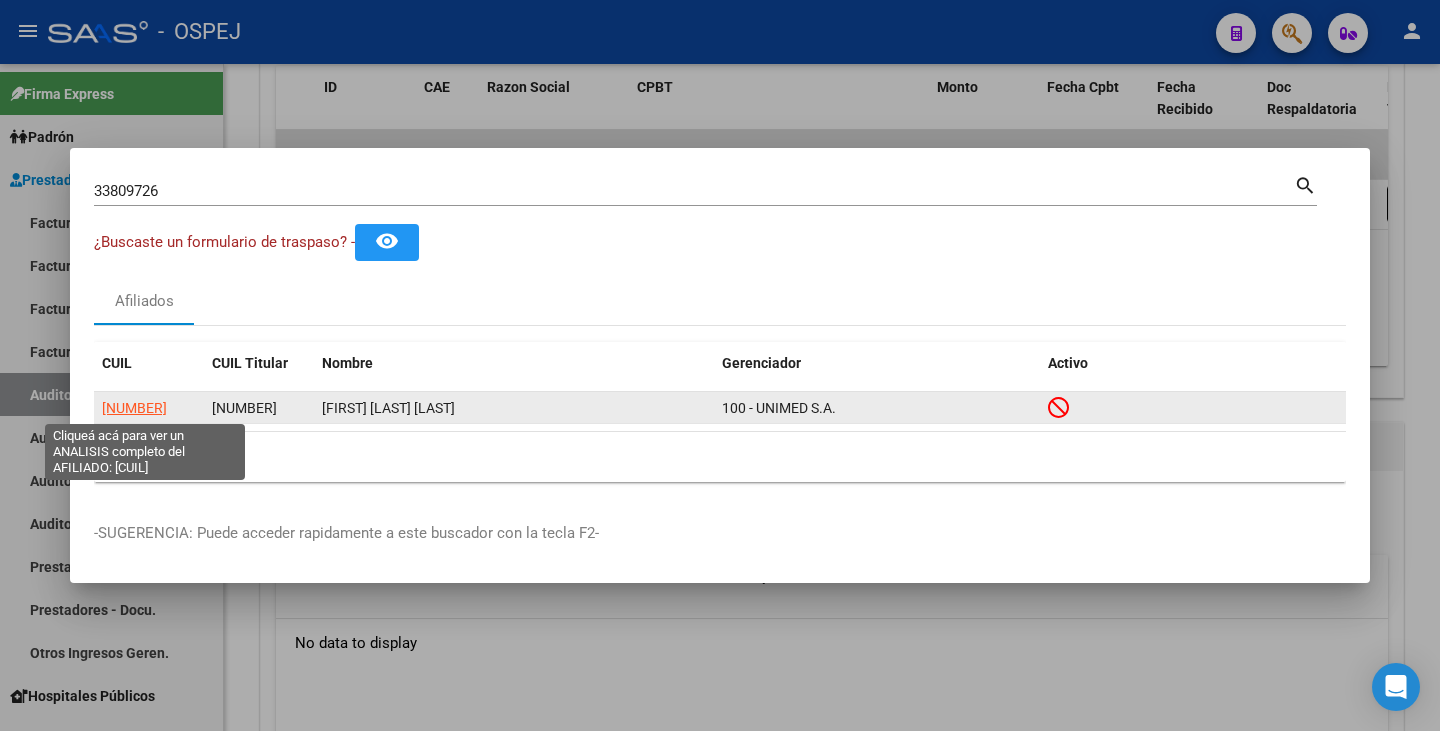 click on "[NUMBER]" 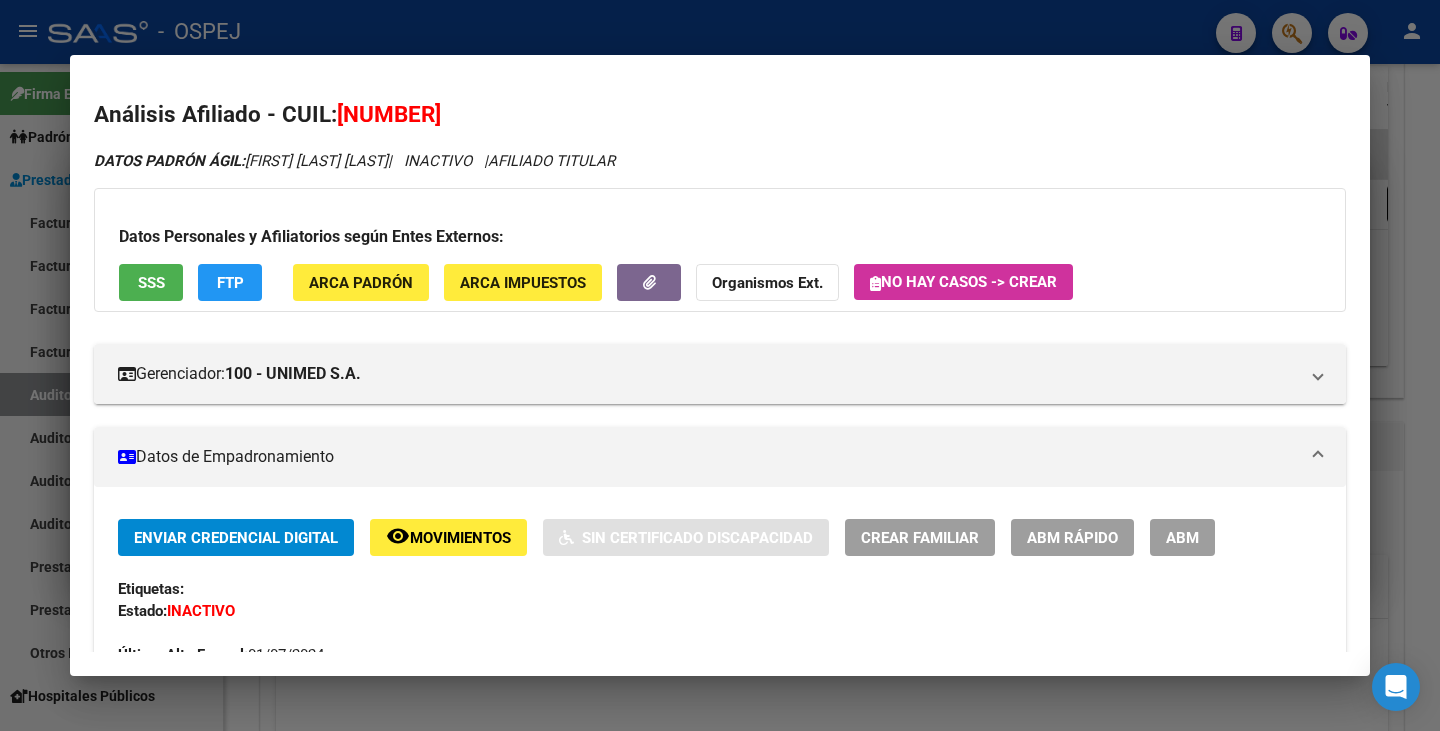 drag, startPoint x: 341, startPoint y: 109, endPoint x: 479, endPoint y: 103, distance: 138.13037 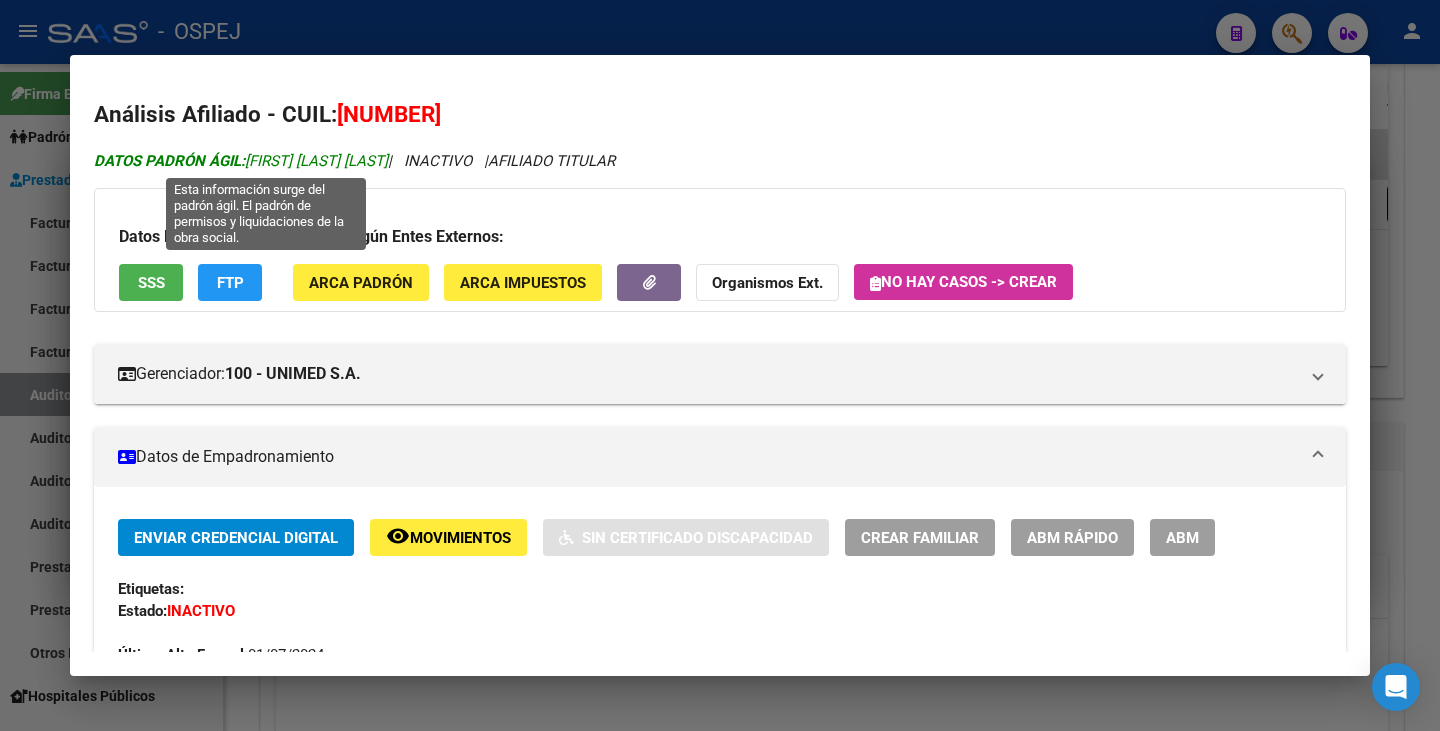 drag, startPoint x: 251, startPoint y: 160, endPoint x: 429, endPoint y: 169, distance: 178.22739 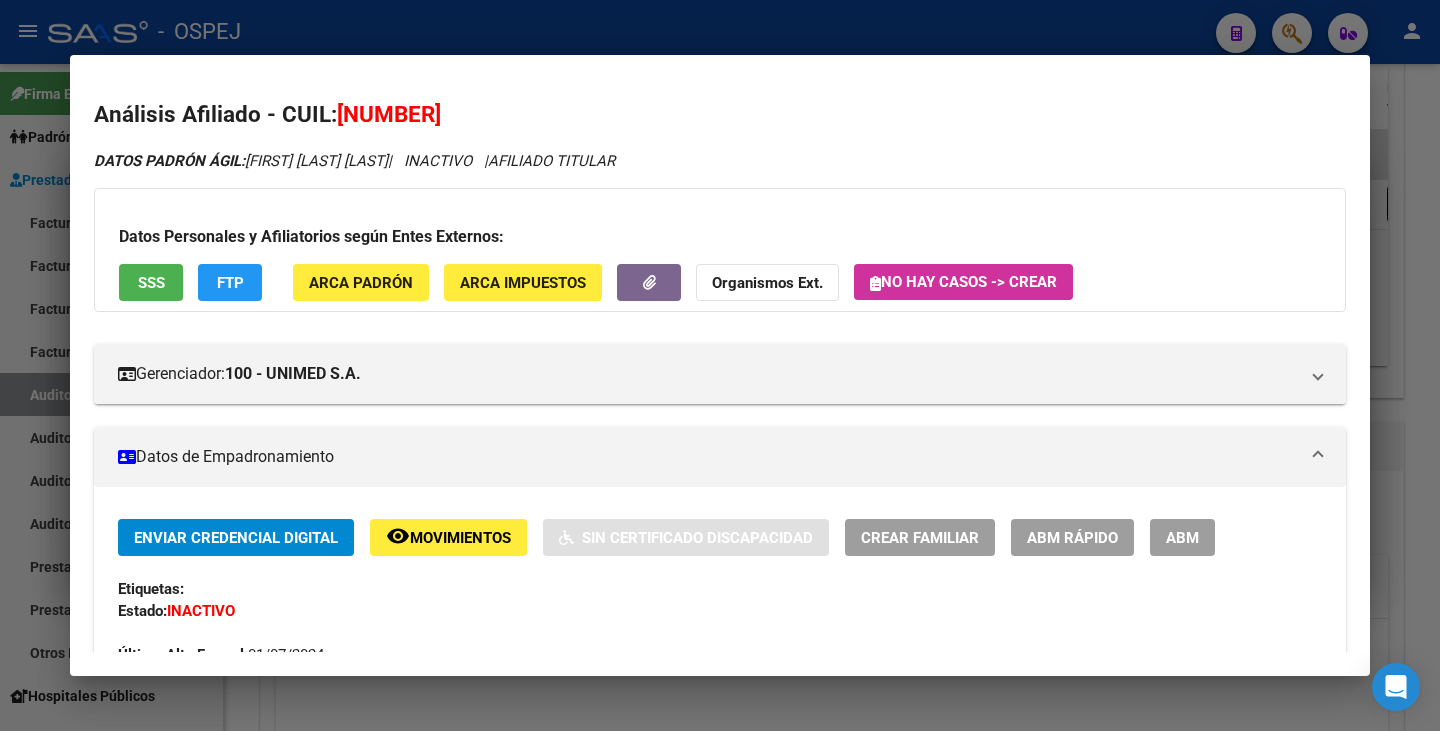 click on "Análisis Afiliado - CUIL:  [CUIL] DATOS PADRÓN ÁGIL:  [LAST] [FIRST] [MIDDLE]   <br>   | <br>   INACTIVO <br>   | <br>   AFILIADO TITULAR  Datos Personales y Afiliatorios según Entes Externos: SSS FTP ARCA Padrón ARCA Impuestos Organismos Ext. <br>   No hay casos -> Crear
<br>   Gerenciador: <br>   100 - UNIMED S.A. Atención telefónica: Atención emergencias: Otros Datos Útiles:  <br>   Datos de Empadronamiento  Enviar Credencial Digital remove_red_eye Movimientos <br>   Sin Certificado Discapacidad Crear Familiar ABM Rápido ABM Etiquetas: Estado: INACTIVO Última Alta Formal:  01/07/2024 Ultimo Tipo Movimiento Alta:  ALTA RG OPCION Online (clave fiscal) Última Baja Formal:  01/07/2025 Ultimo Tipo Movimiento Baja:  BAJA RG OPCION Online (clave fiscal) Comentario ADMIN:  BAJA ONLINE AUTOMATICA RG el 2025-07-08 08:17:12 DATOS DEL AFILIADO Apellido:  [FIRST] [MIDDLE] [LAST] CUIL:  [CUIL] Documento:  DU - DOCUMENTO UNICO 33809726  Nacionalidad:  ARGENTINA Parentesco:  0 - Titular Estado Civil:  Soltero Discapacitado:" at bounding box center [720, 365] 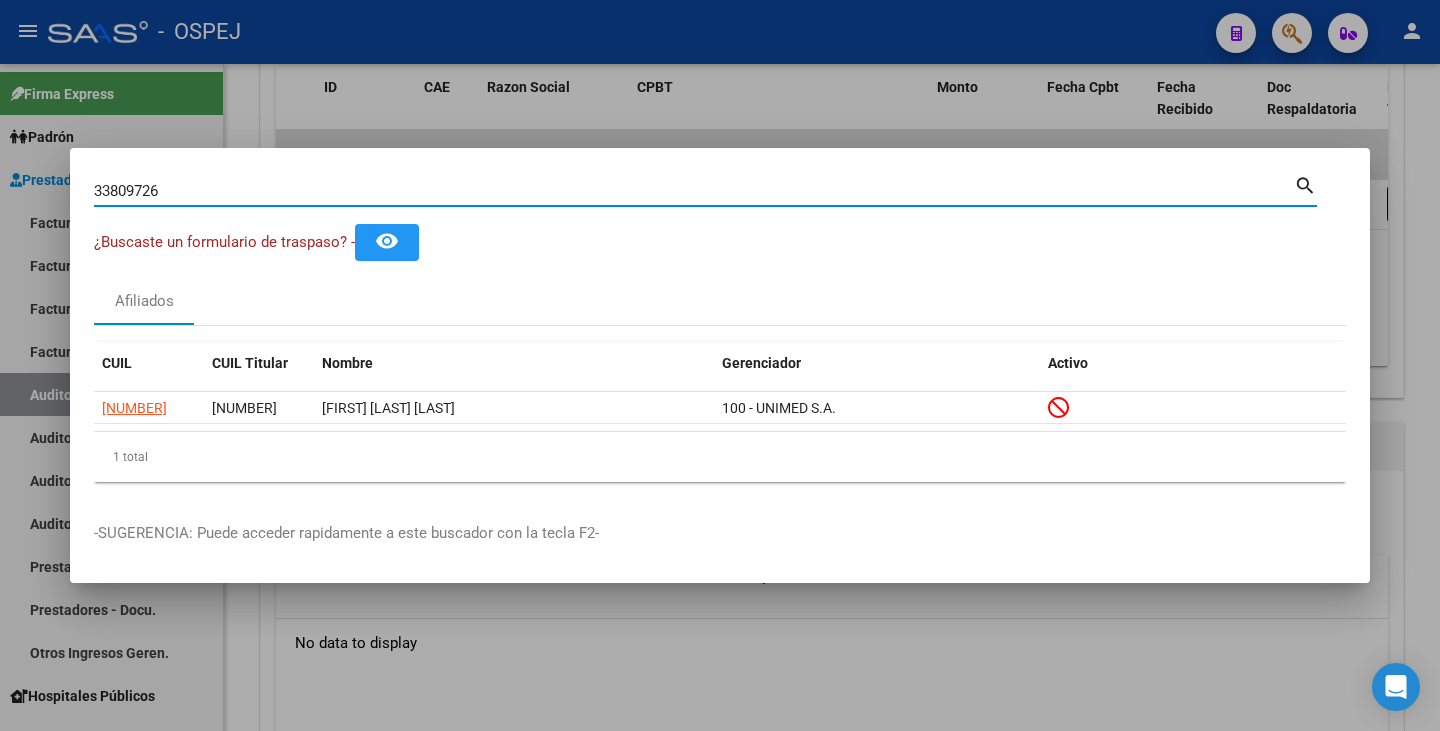 drag, startPoint x: 159, startPoint y: 190, endPoint x: 0, endPoint y: 161, distance: 161.62302 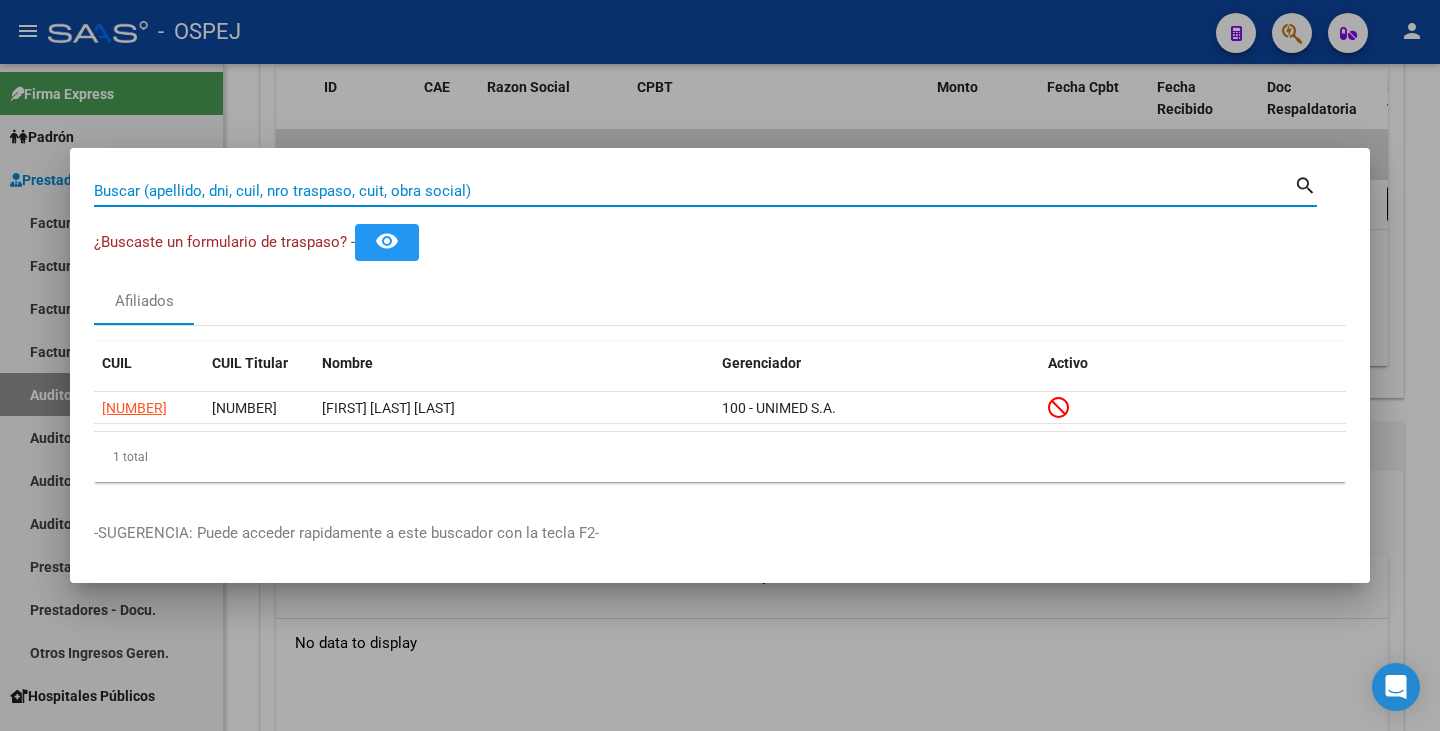 paste on "[NUMBER]" 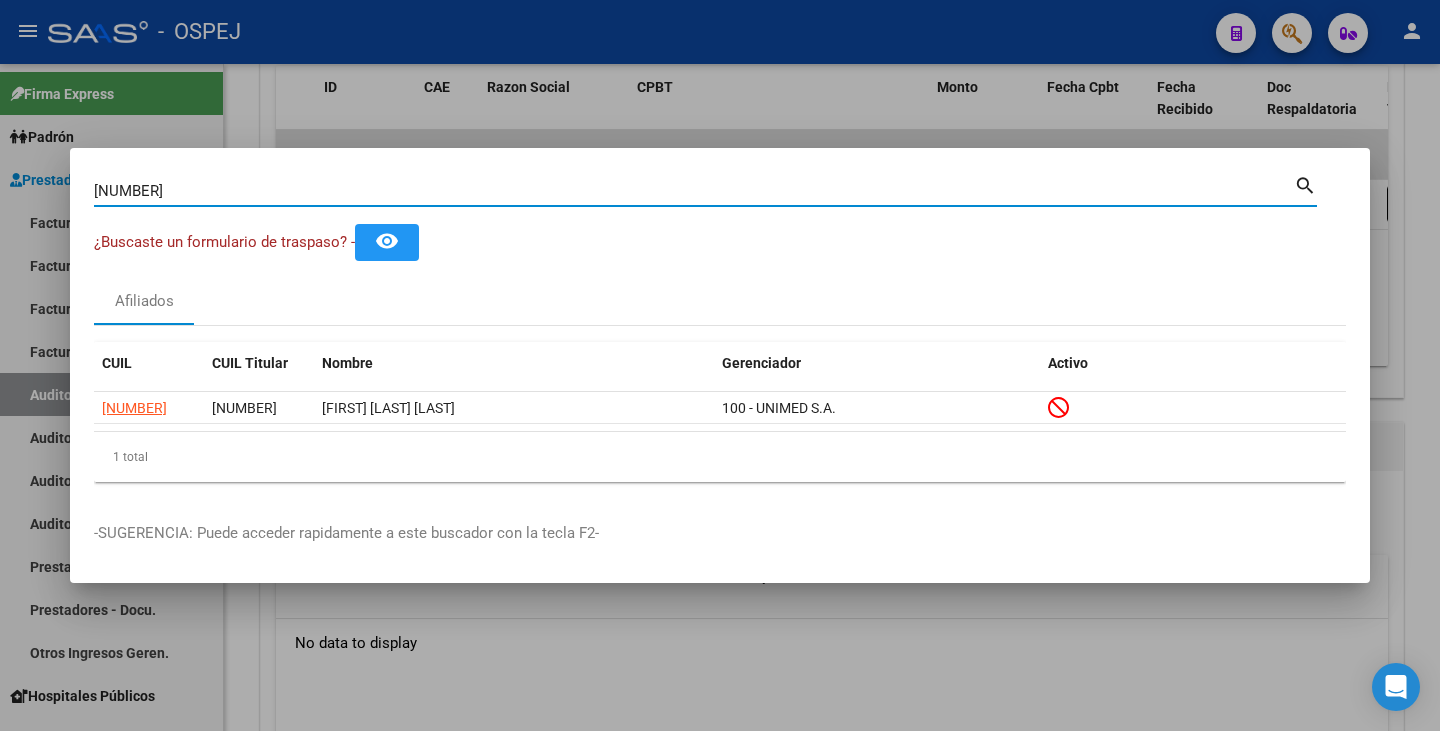 type on "[NUMBER]" 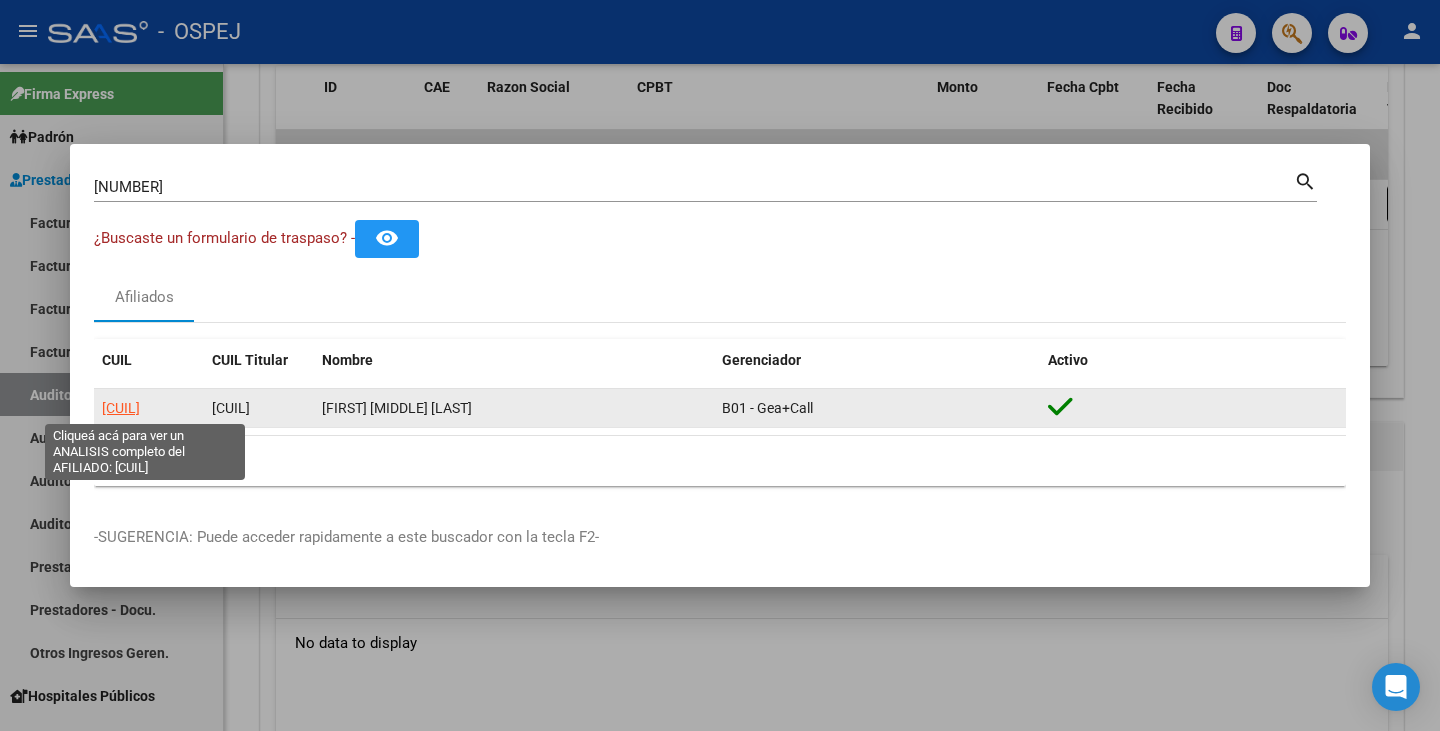 click on "[CUIL]" 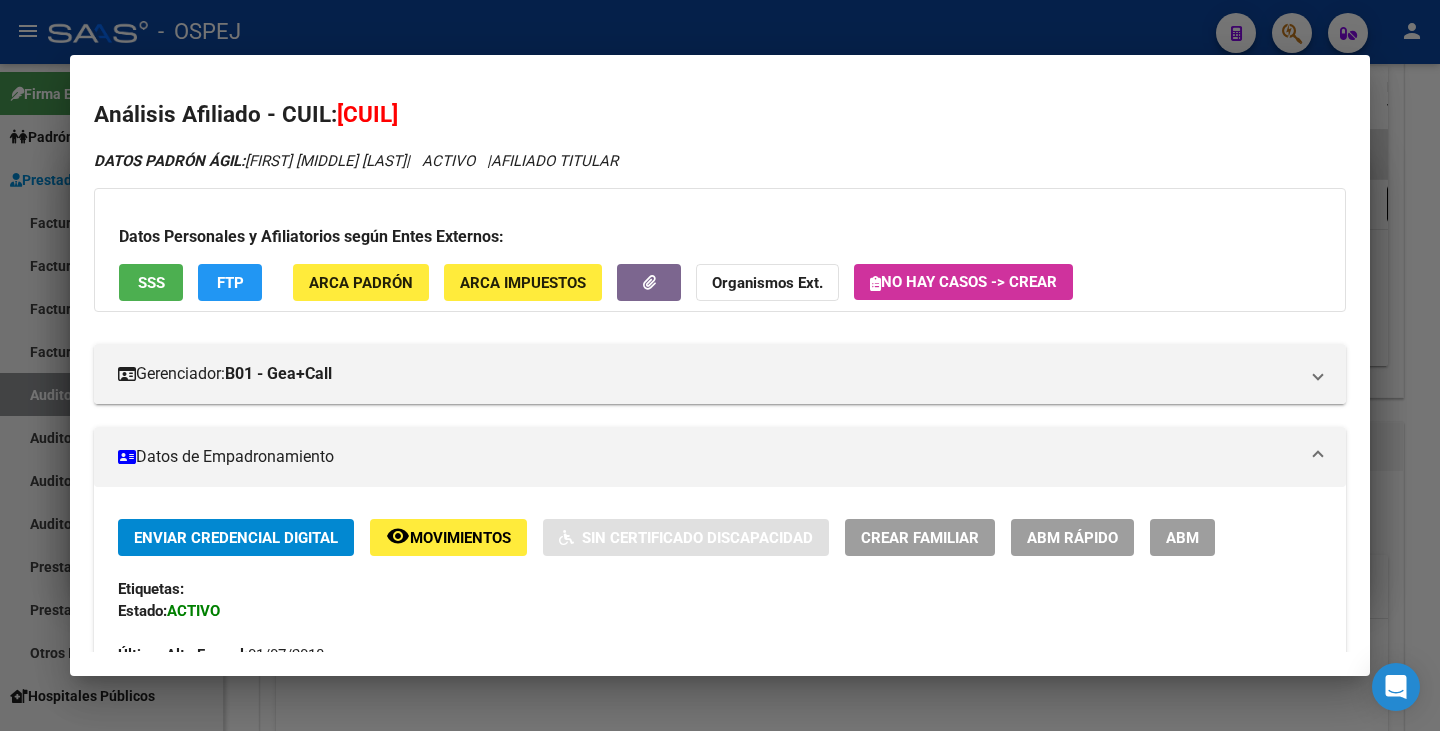 drag, startPoint x: 342, startPoint y: 103, endPoint x: 480, endPoint y: 121, distance: 139.16896 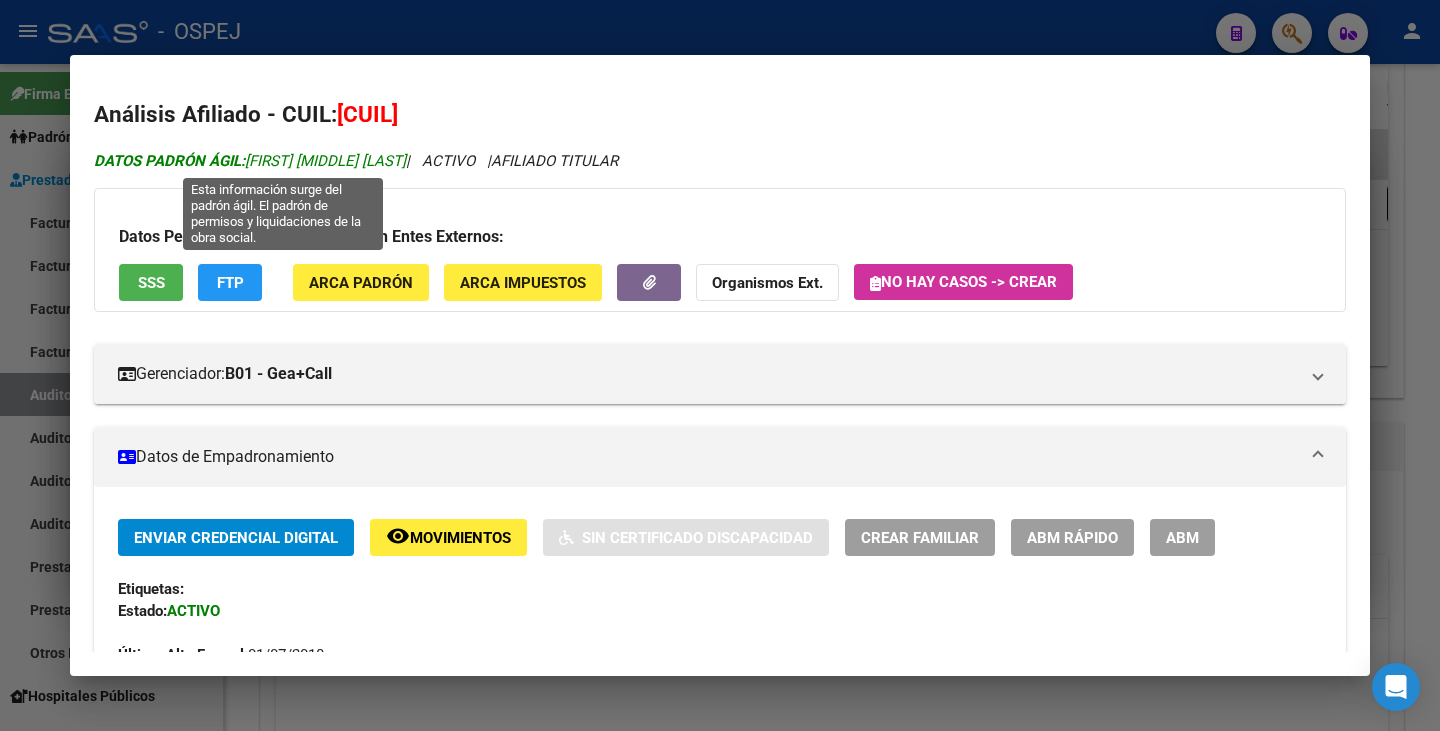 drag, startPoint x: 251, startPoint y: 160, endPoint x: 469, endPoint y: 166, distance: 218.08255 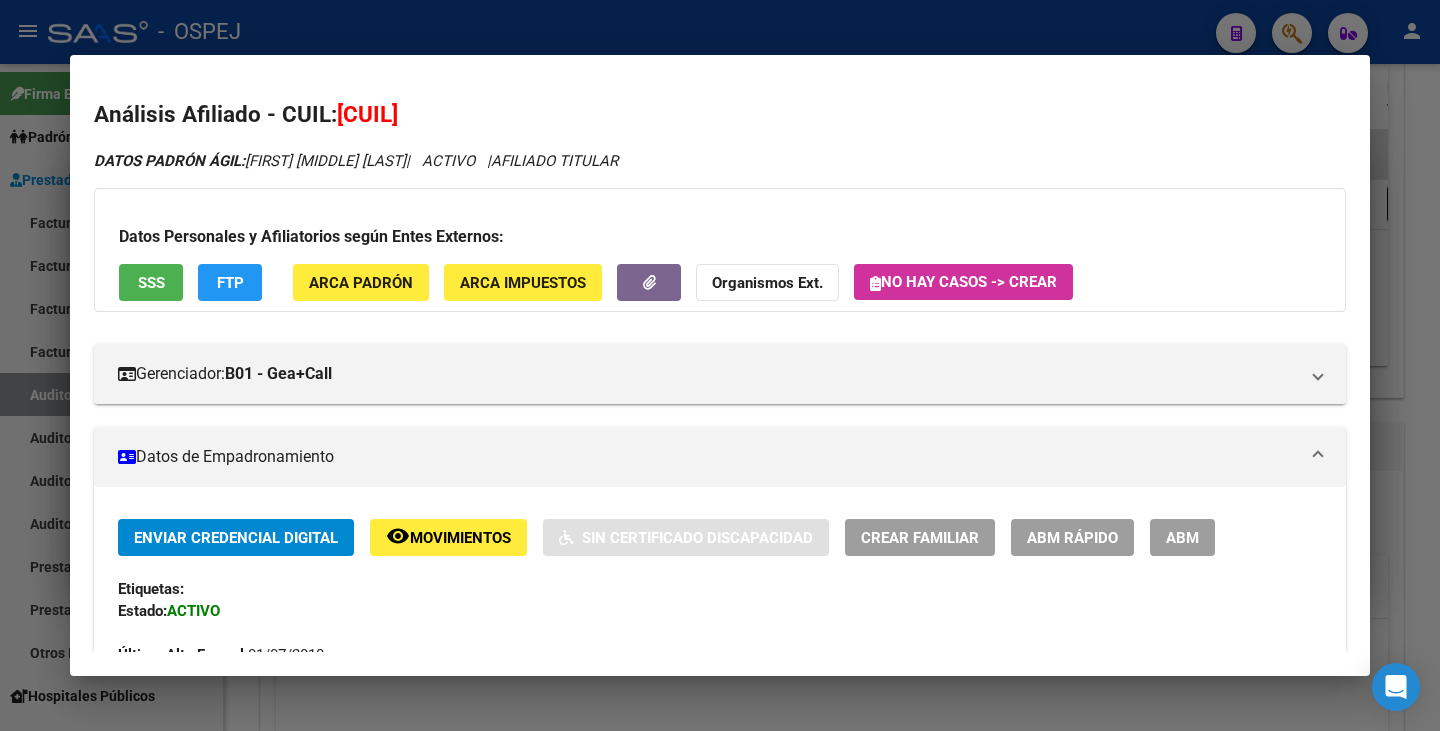 click at bounding box center [720, 365] 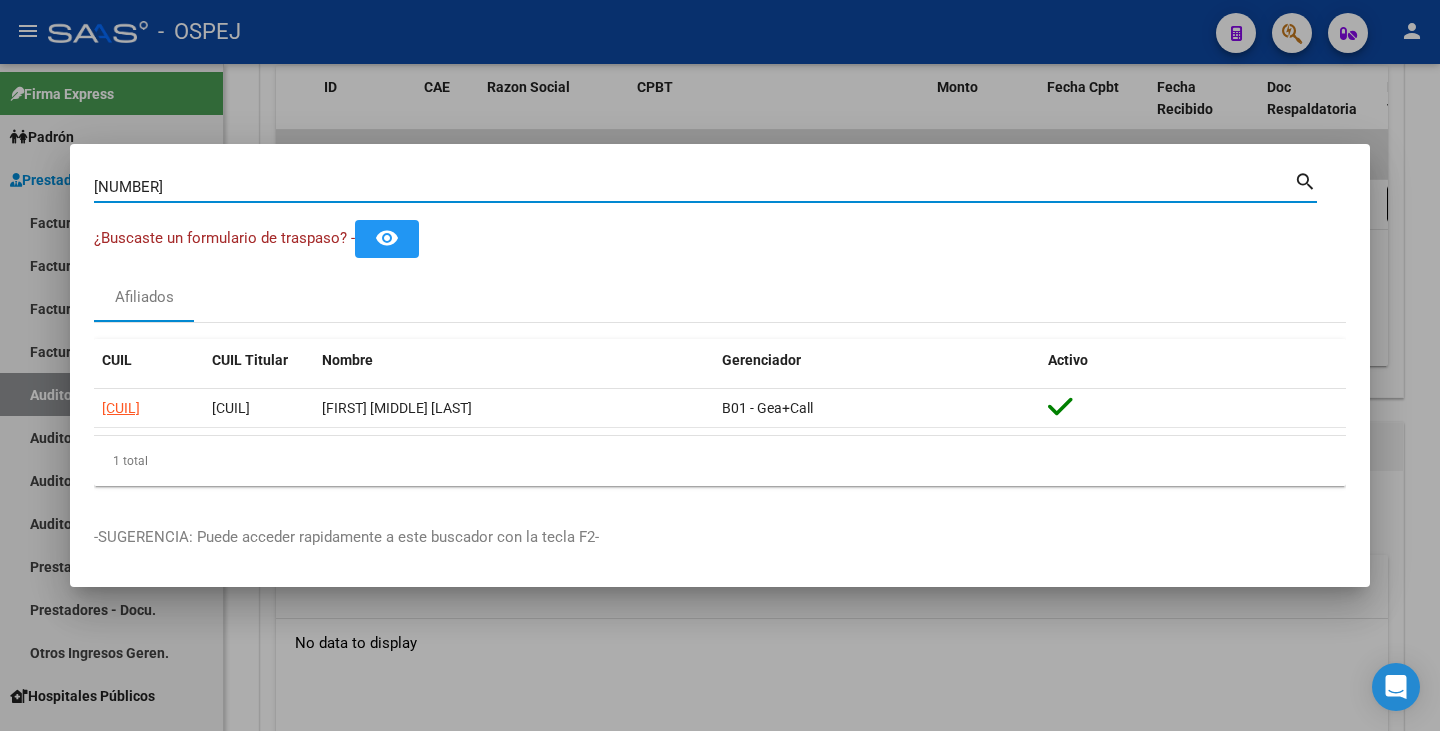 drag, startPoint x: 174, startPoint y: 182, endPoint x: 60, endPoint y: 188, distance: 114.15778 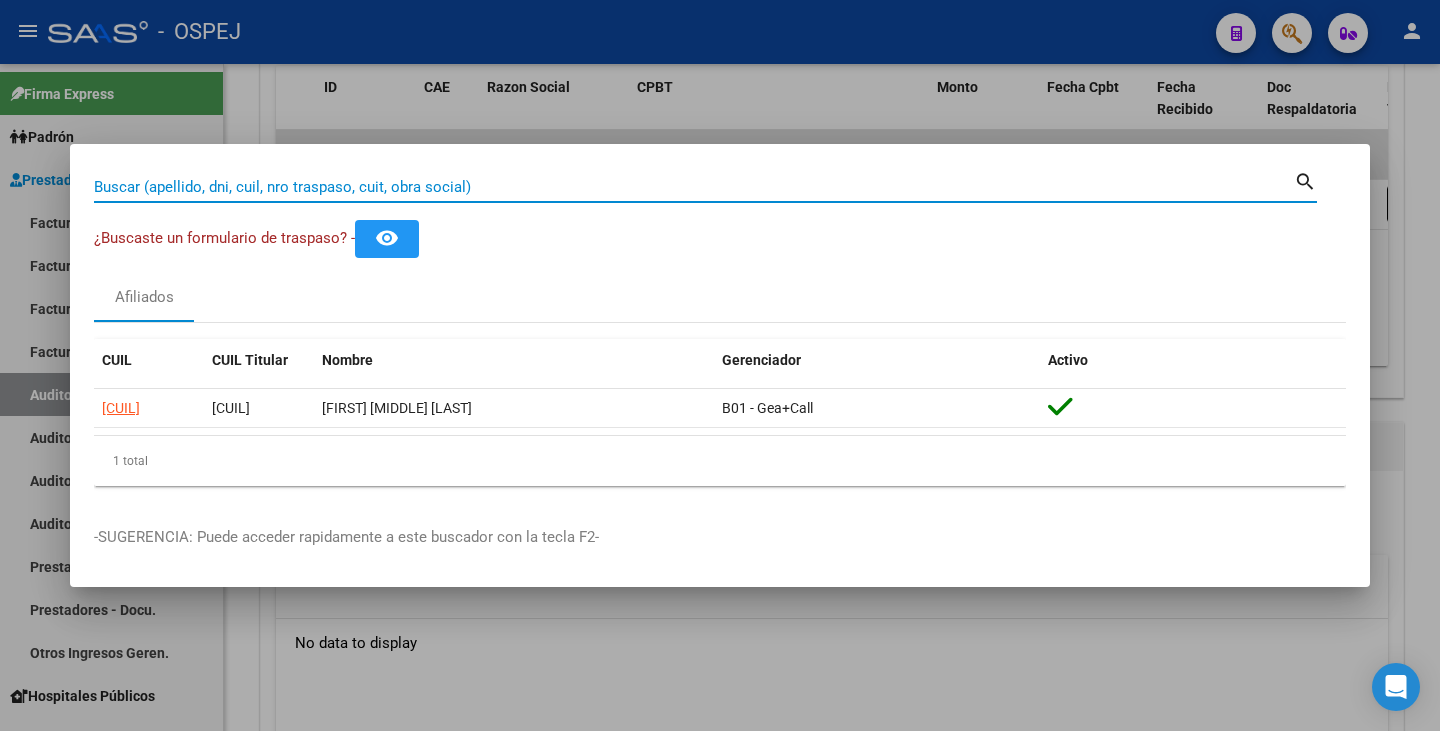 paste on "[NUMBER]" 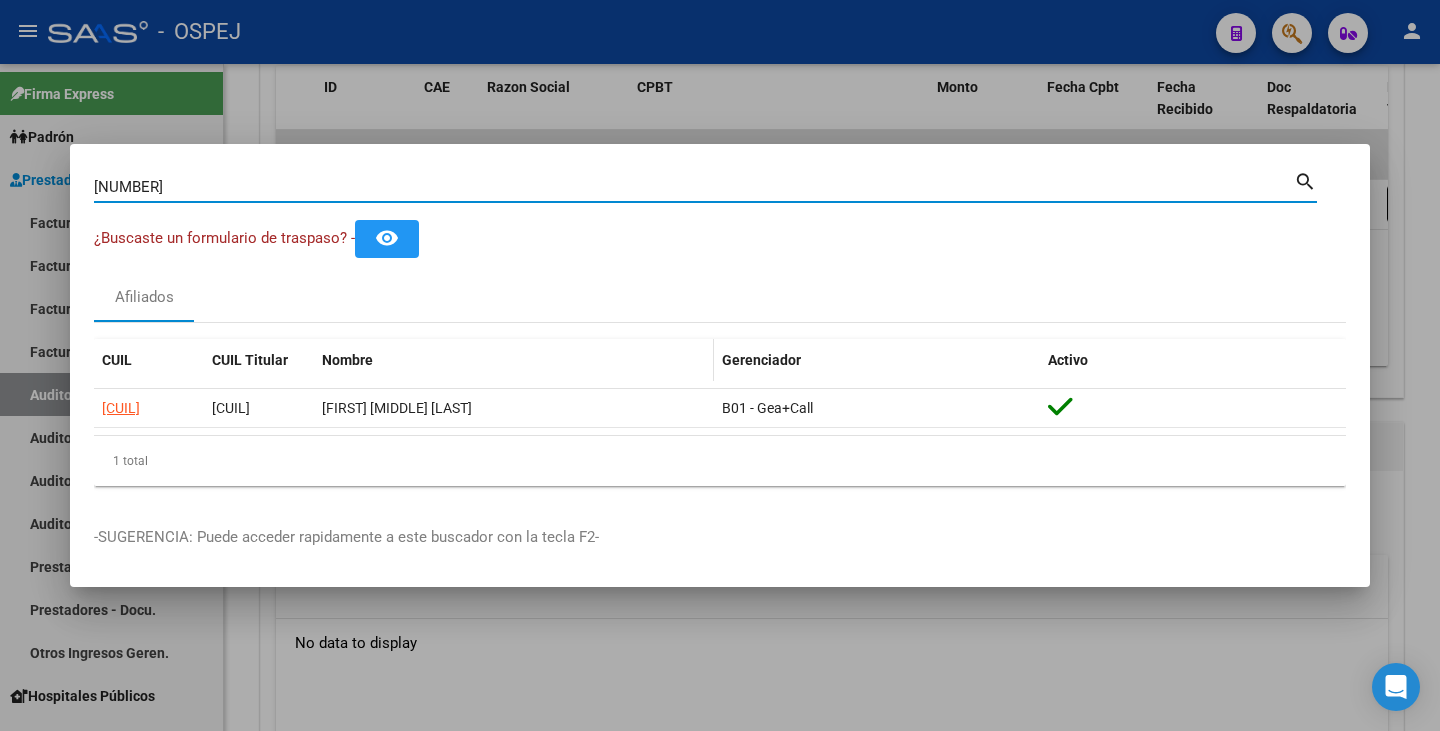 type on "[NUMBER]" 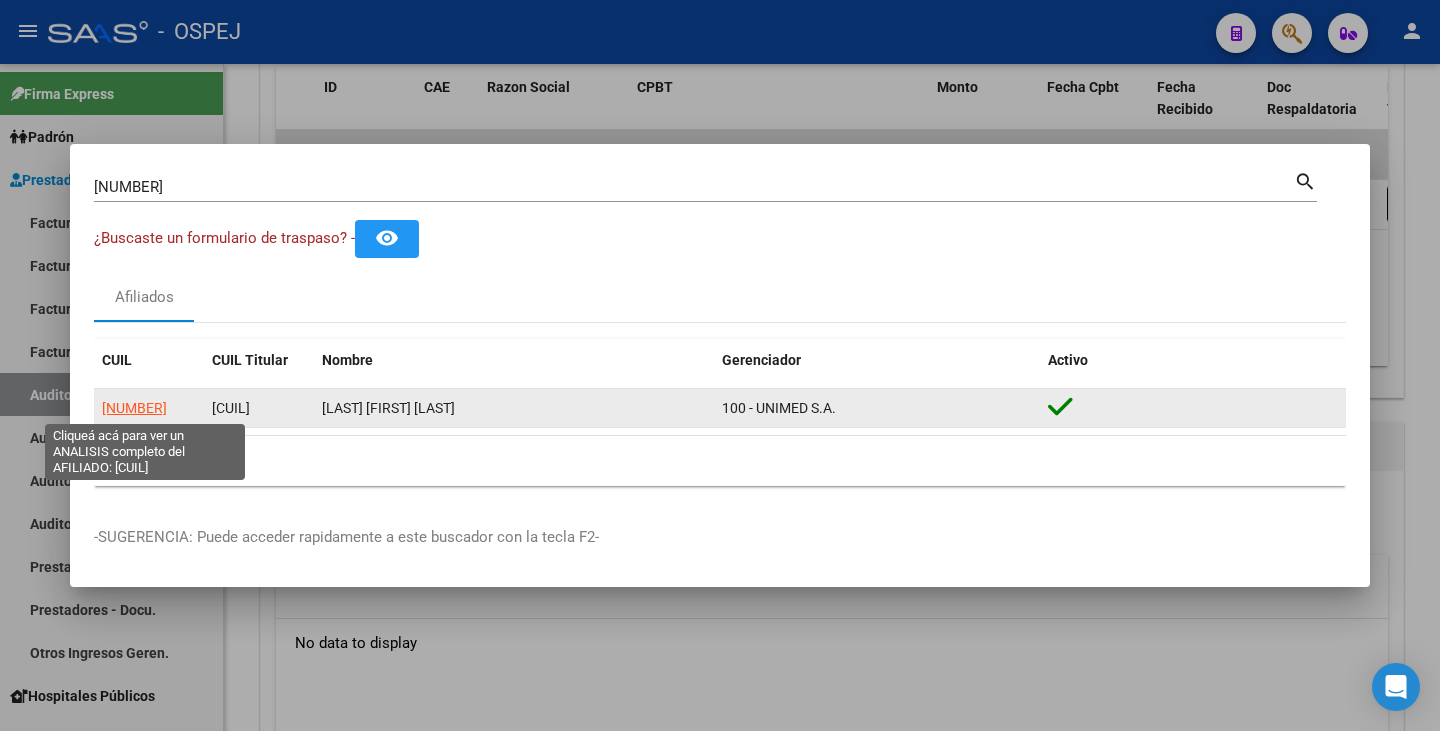click on "[NUMBER]" 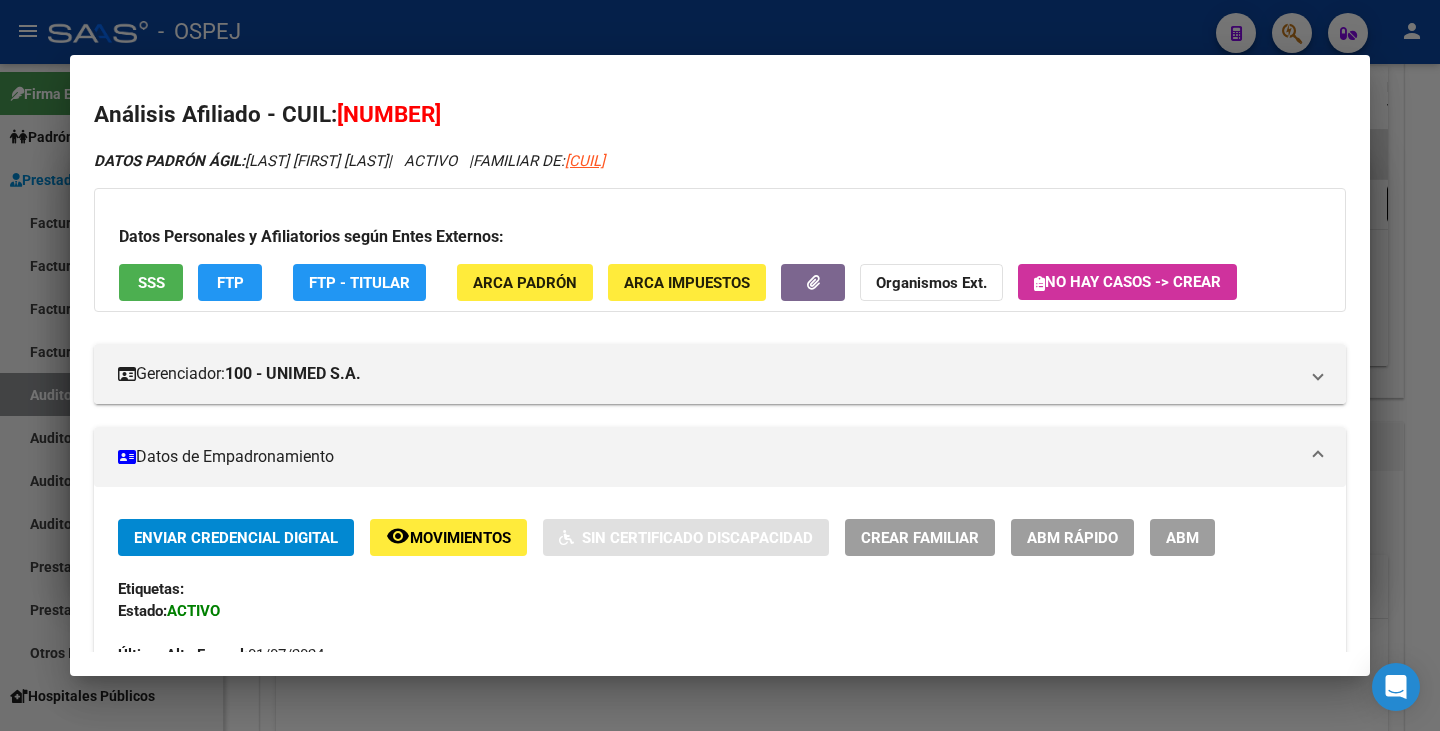 drag, startPoint x: 341, startPoint y: 110, endPoint x: 495, endPoint y: 104, distance: 154.11684 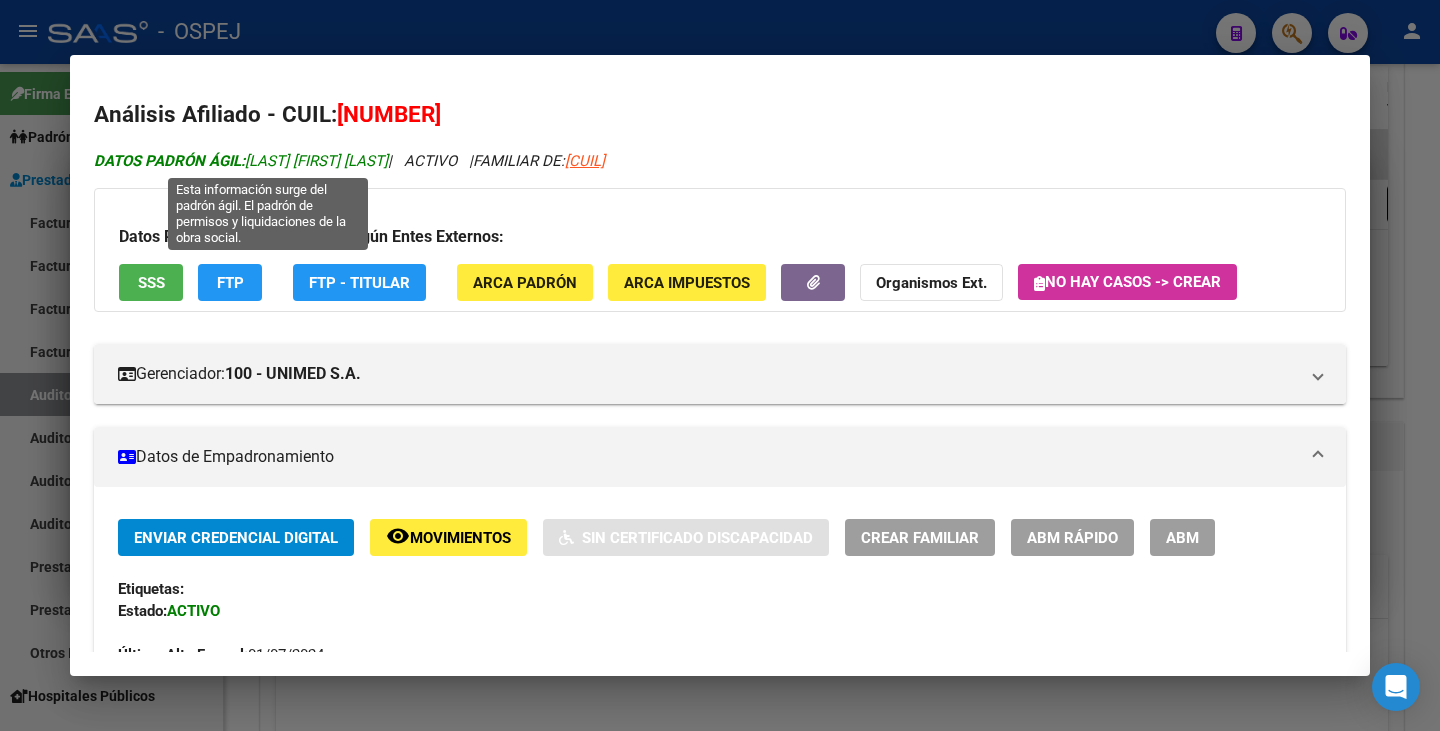 drag, startPoint x: 250, startPoint y: 160, endPoint x: 438, endPoint y: 168, distance: 188.17014 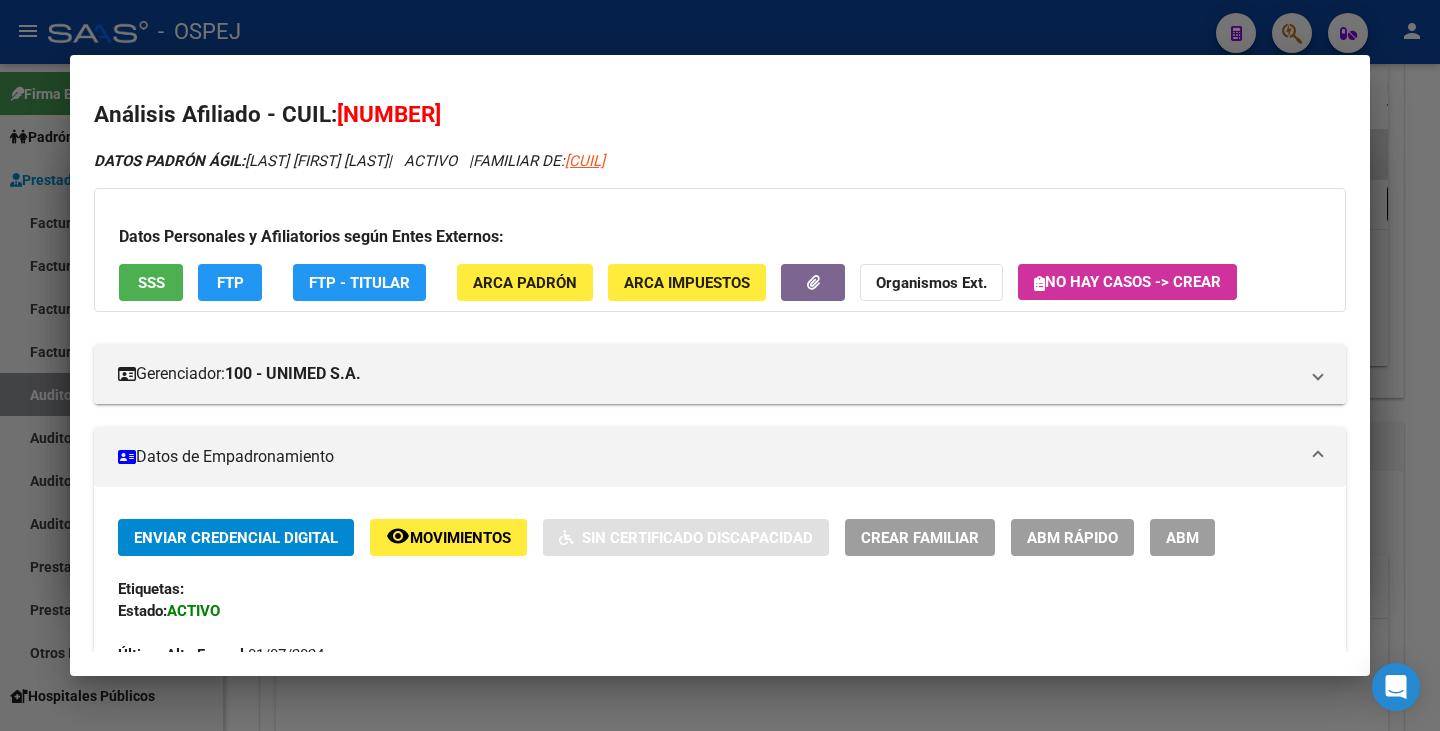 click at bounding box center (720, 365) 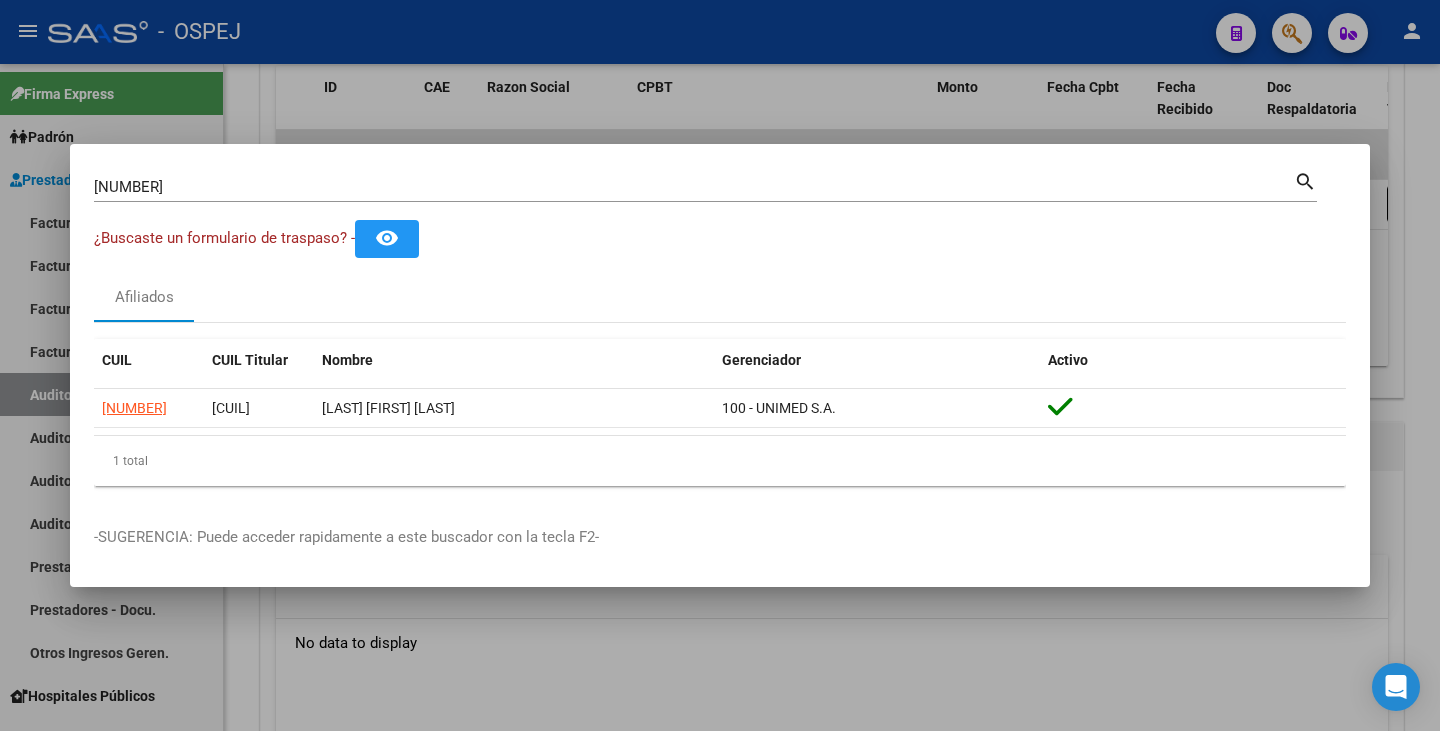 click at bounding box center [720, 365] 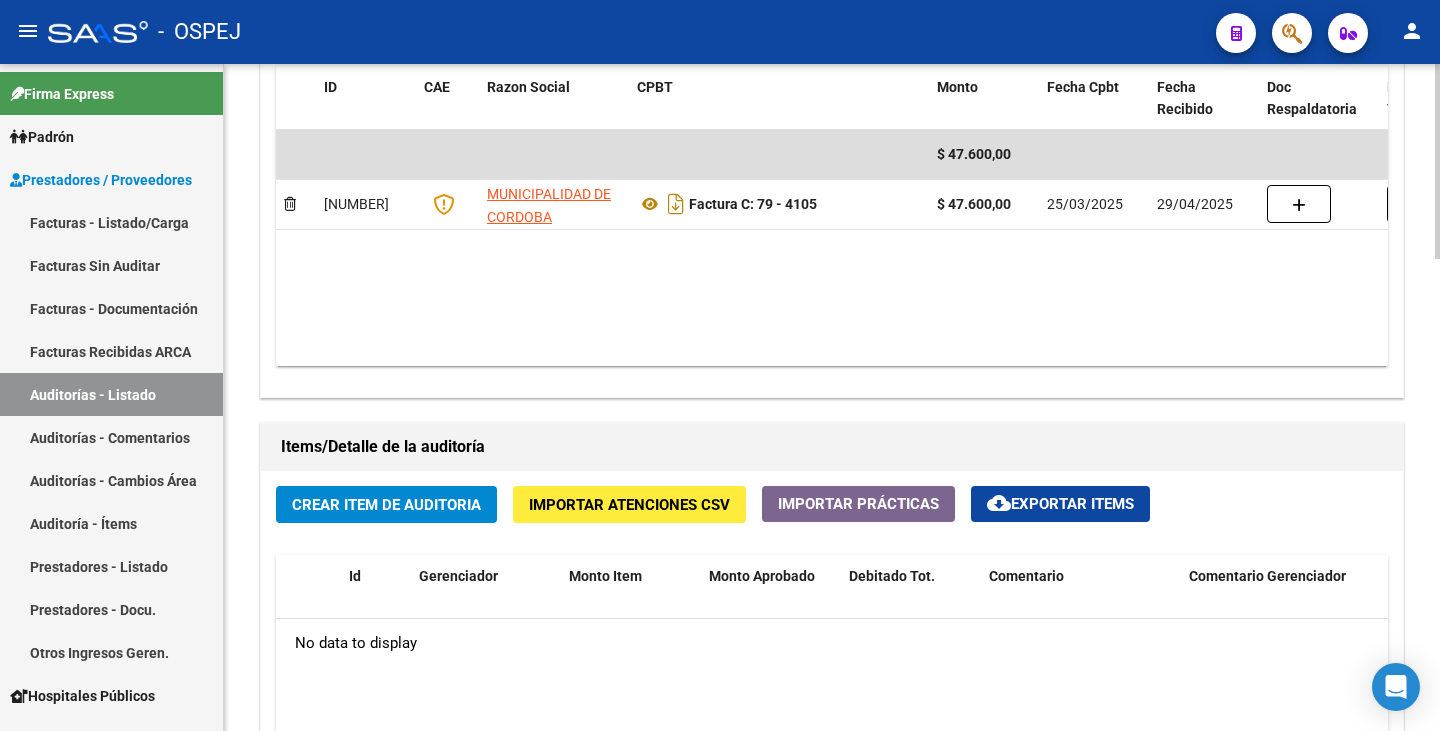 click on "Importar Atenciones CSV" 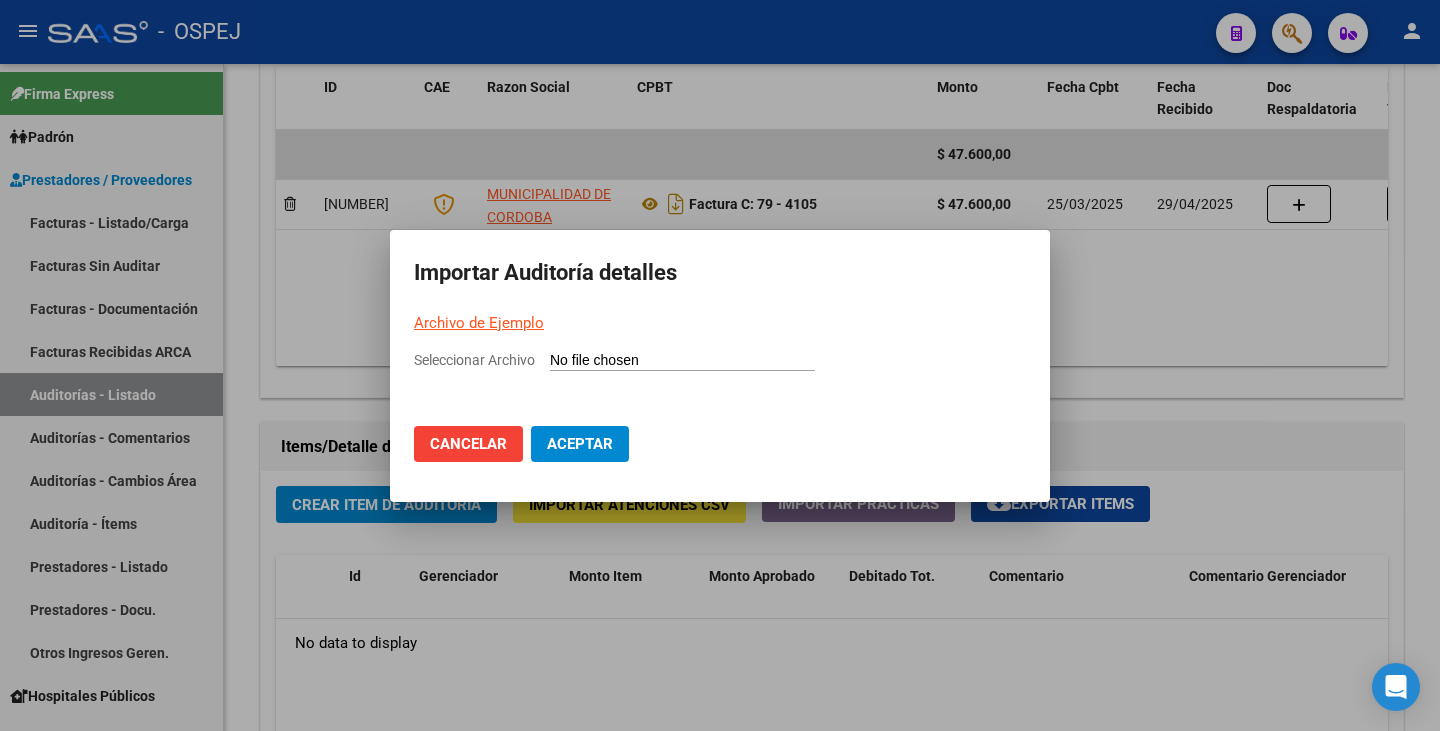 click on "Seleccionar Archivo" at bounding box center (682, 361) 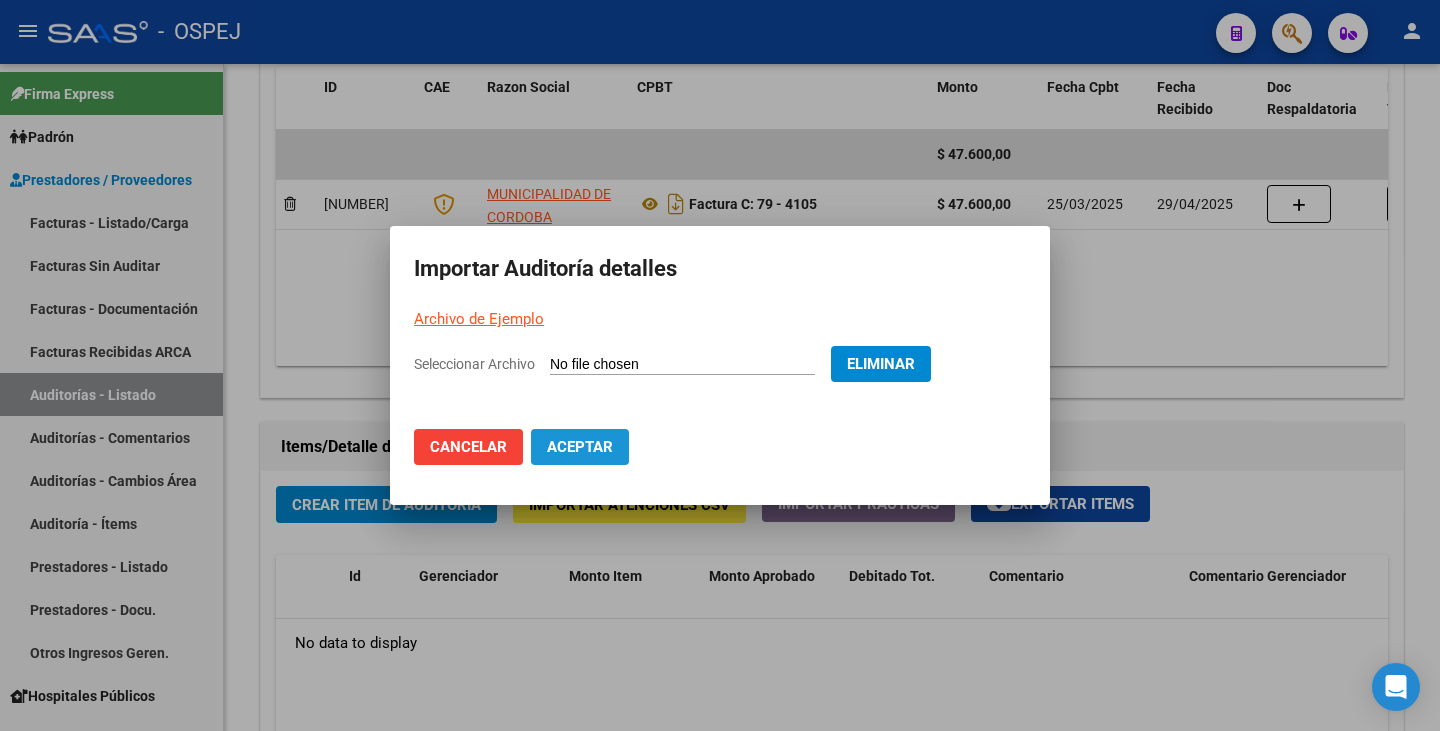 click on "Aceptar" 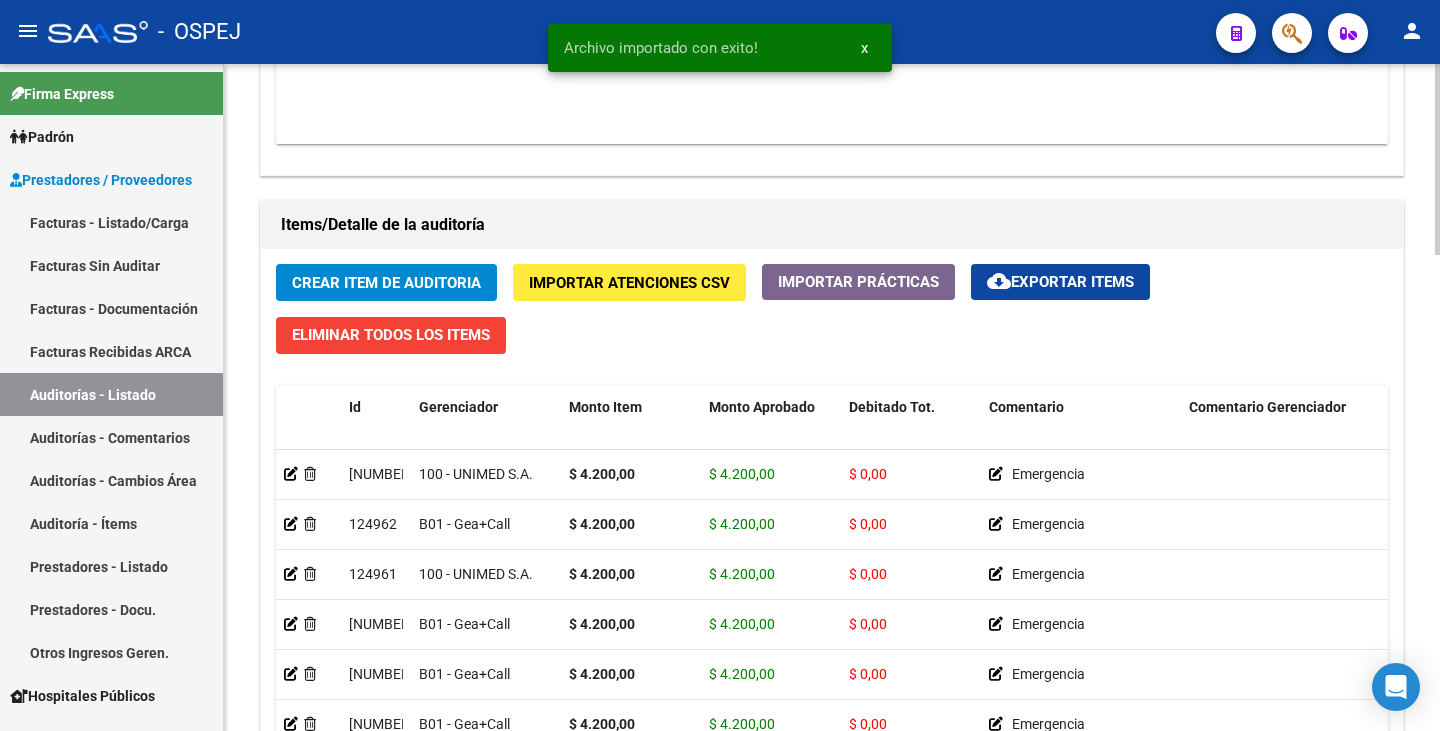 scroll, scrollTop: 1663, scrollLeft: 0, axis: vertical 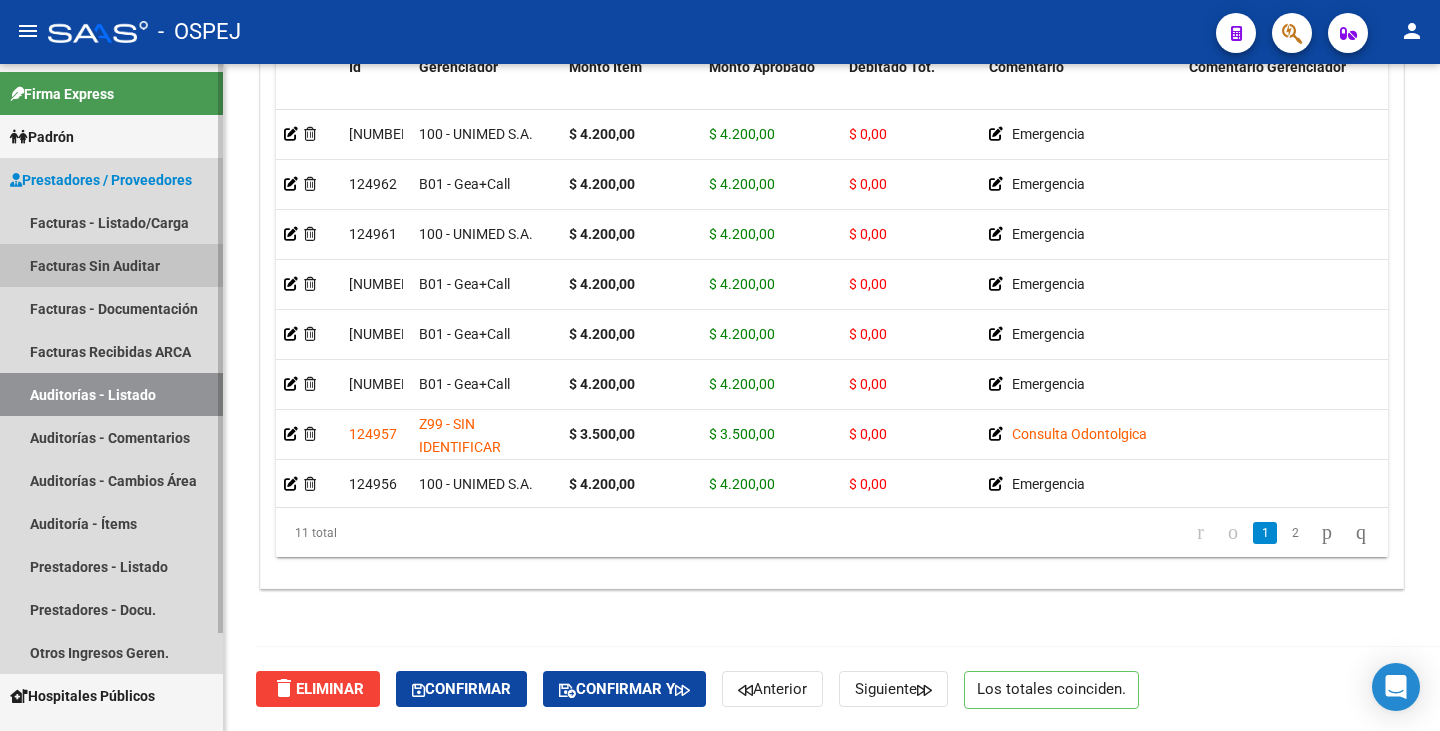 click on "Facturas Sin Auditar" at bounding box center [111, 265] 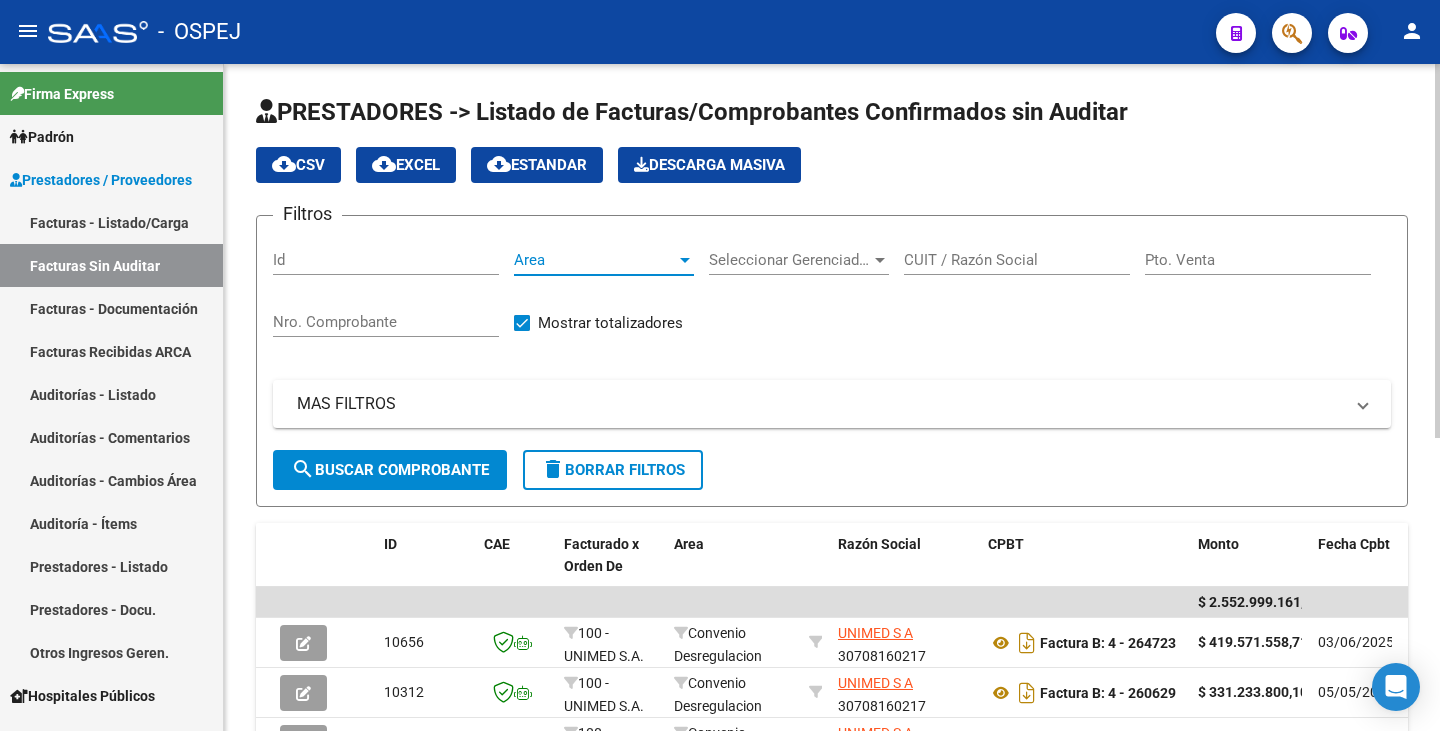click on "Area" at bounding box center [595, 260] 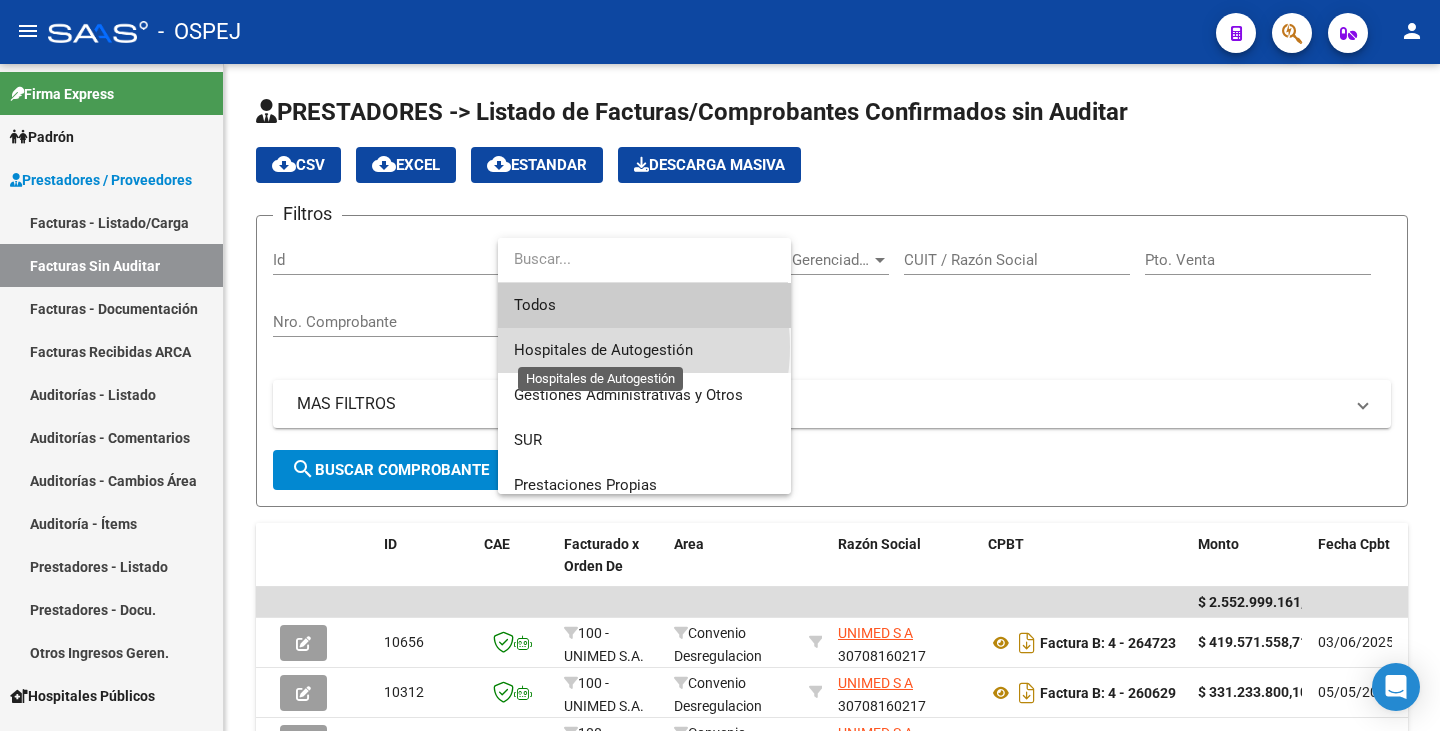 click on "Hospitales de Autogestión" at bounding box center [603, 350] 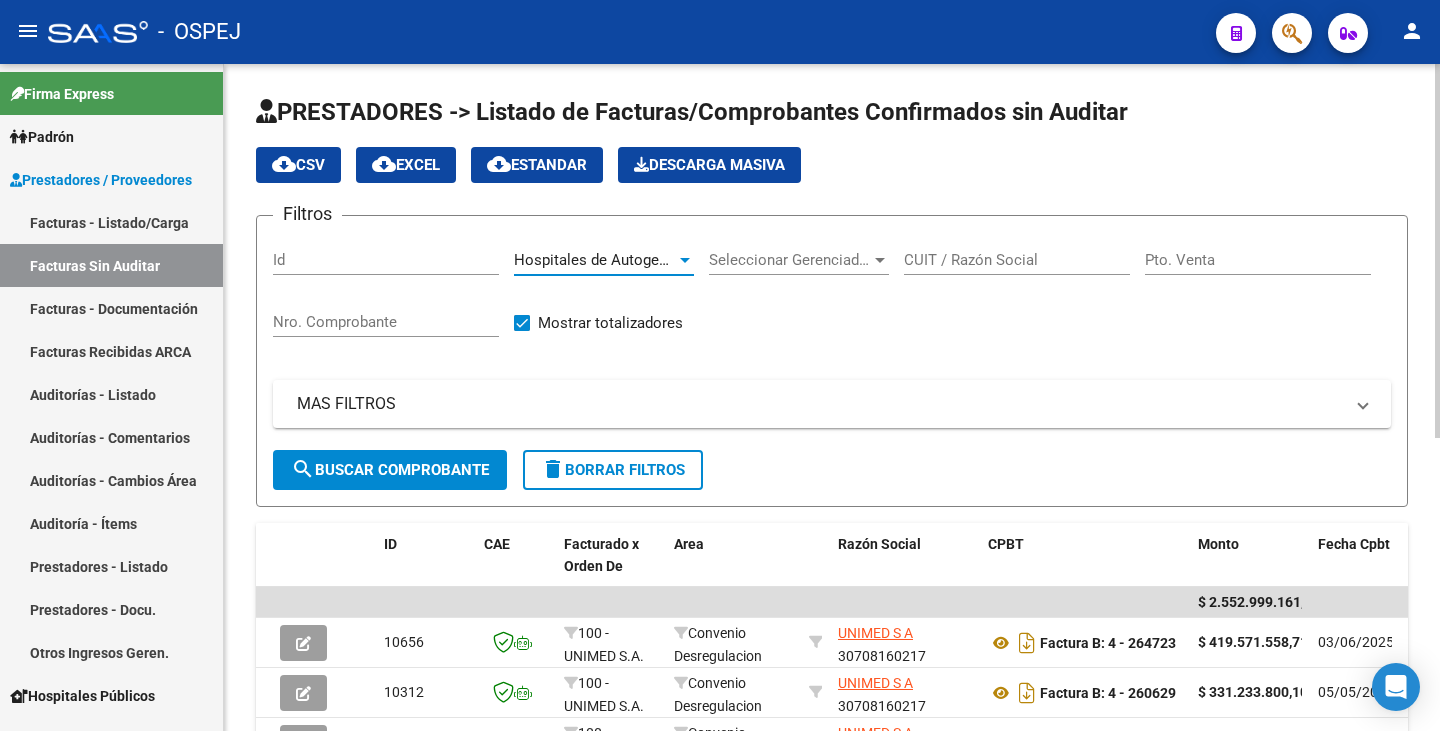 click on "CUIT / Razón Social" at bounding box center (1017, 260) 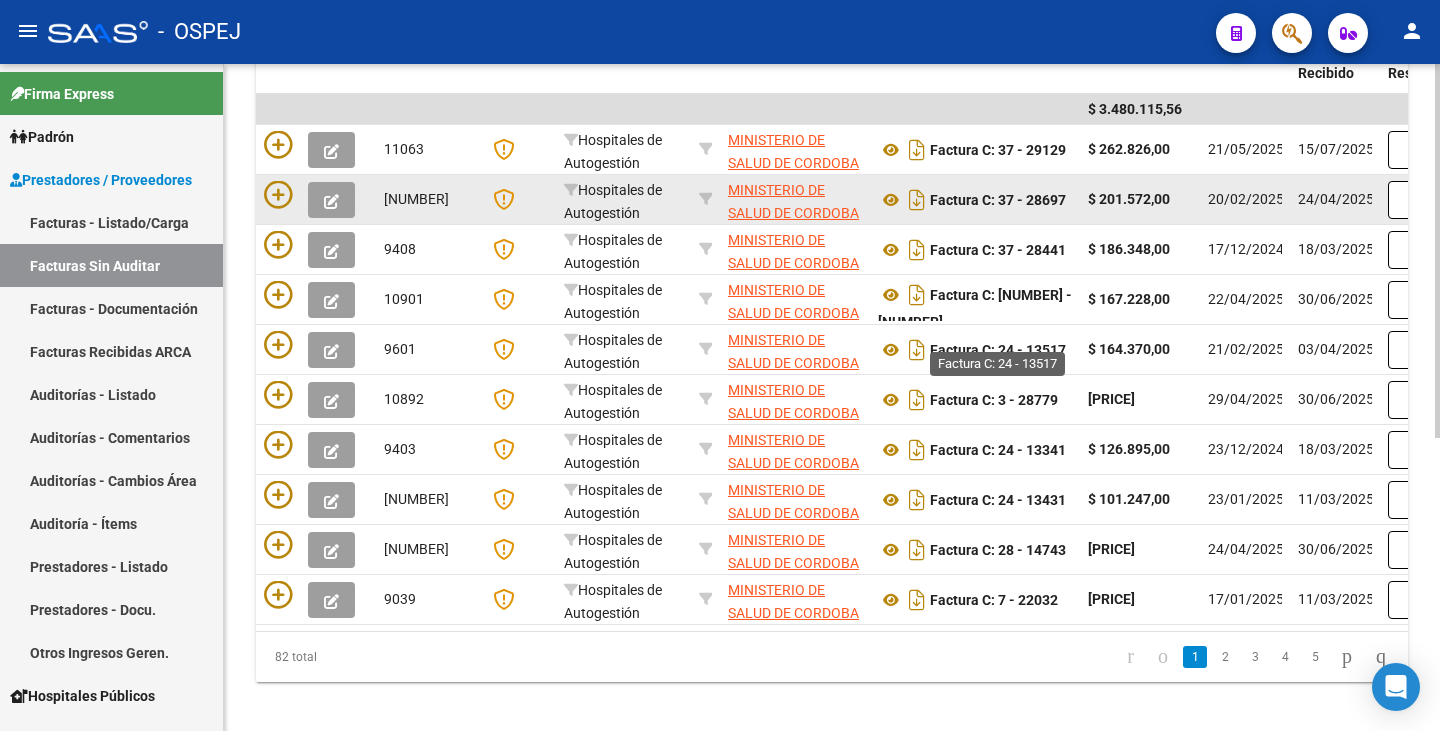 scroll, scrollTop: 523, scrollLeft: 0, axis: vertical 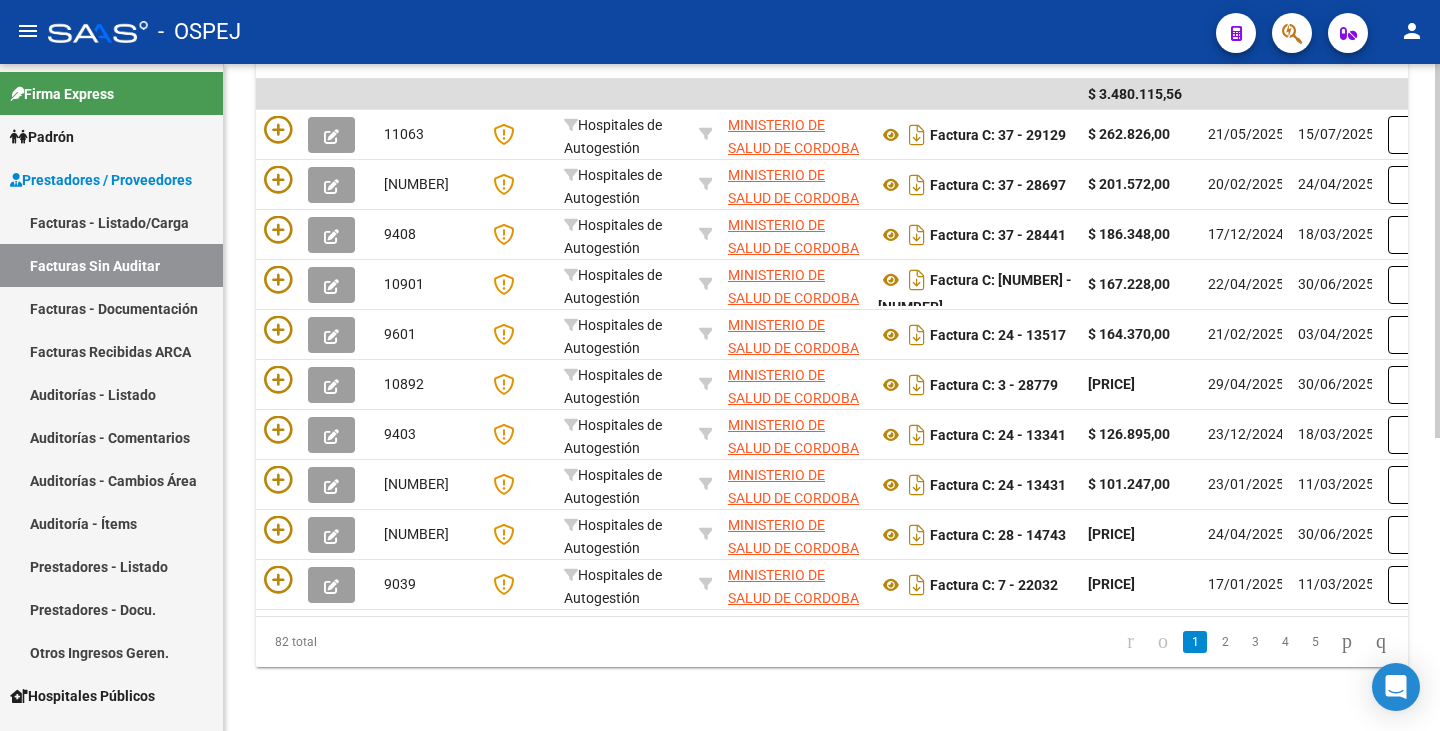 click on "2" 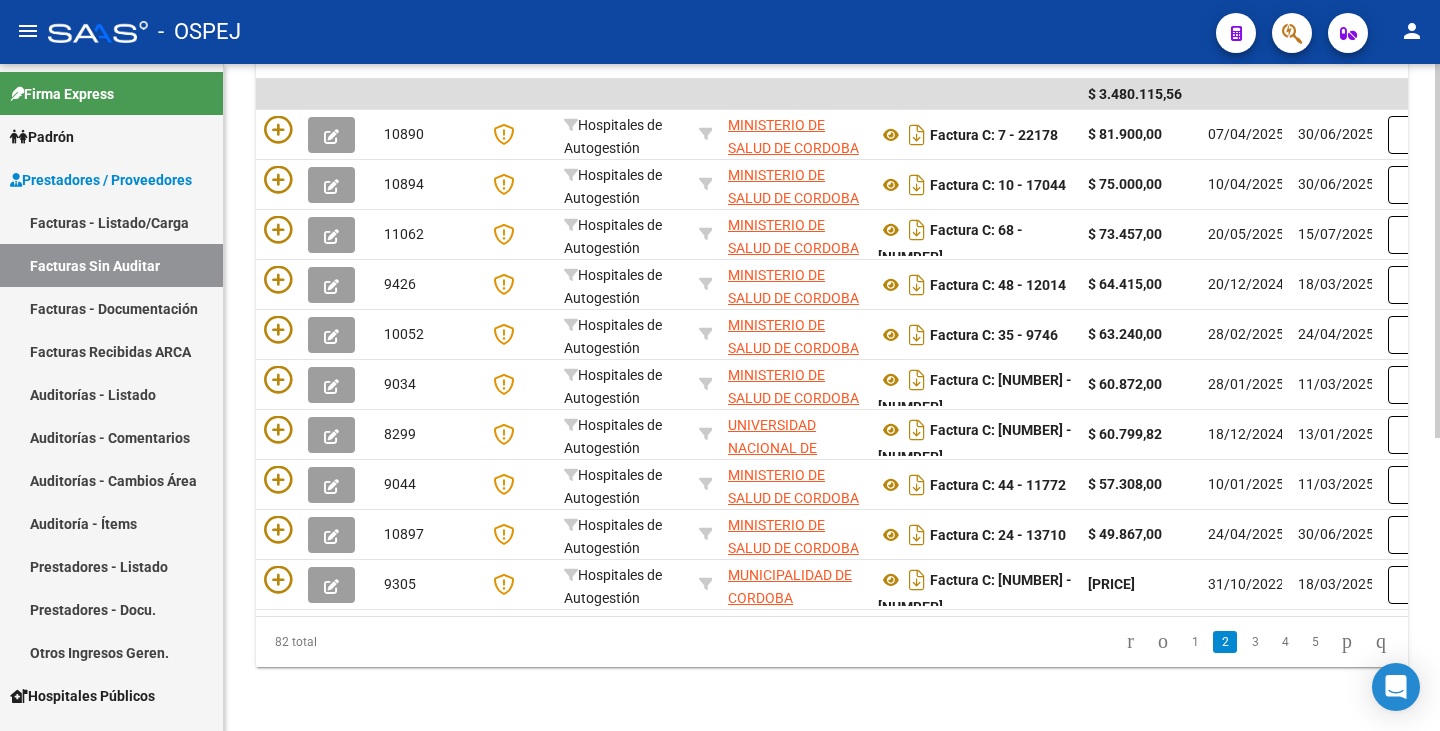 scroll, scrollTop: 523, scrollLeft: 0, axis: vertical 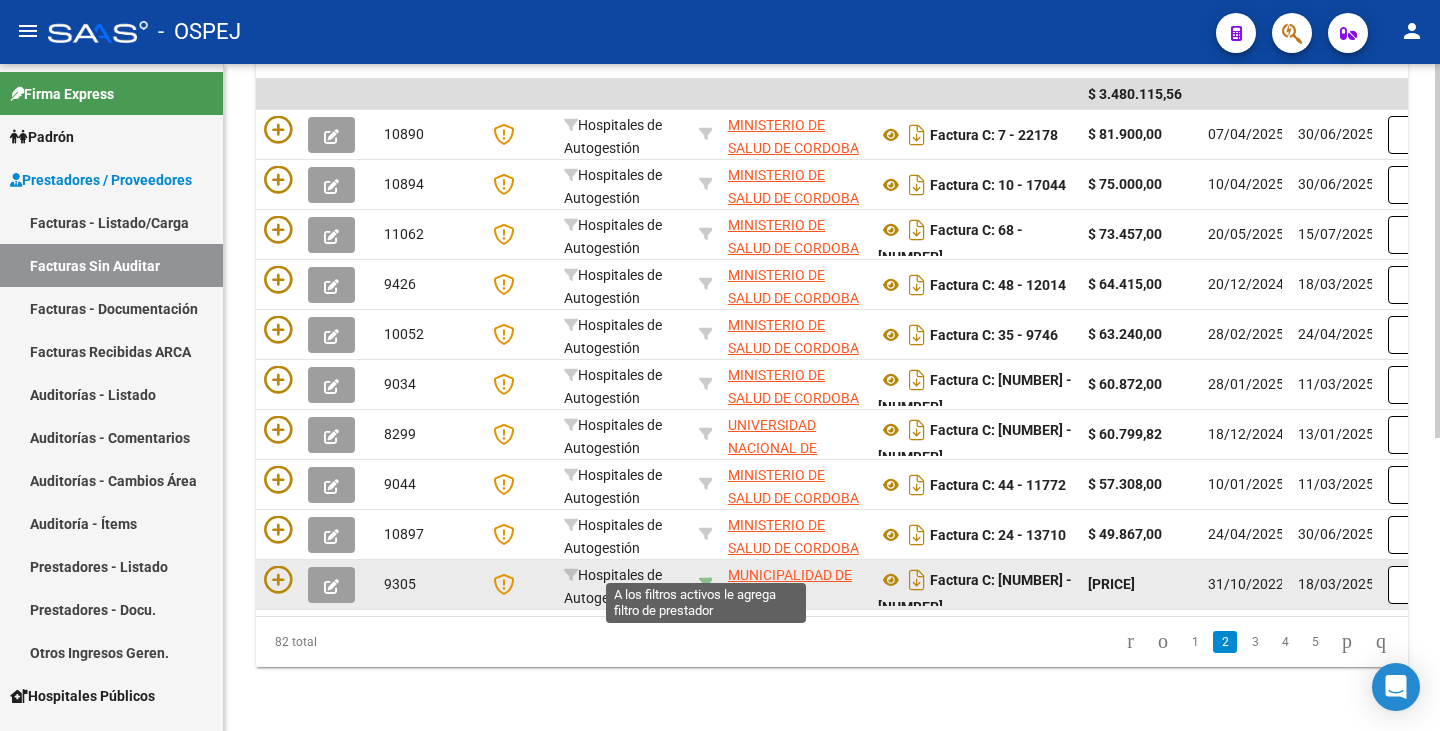 click 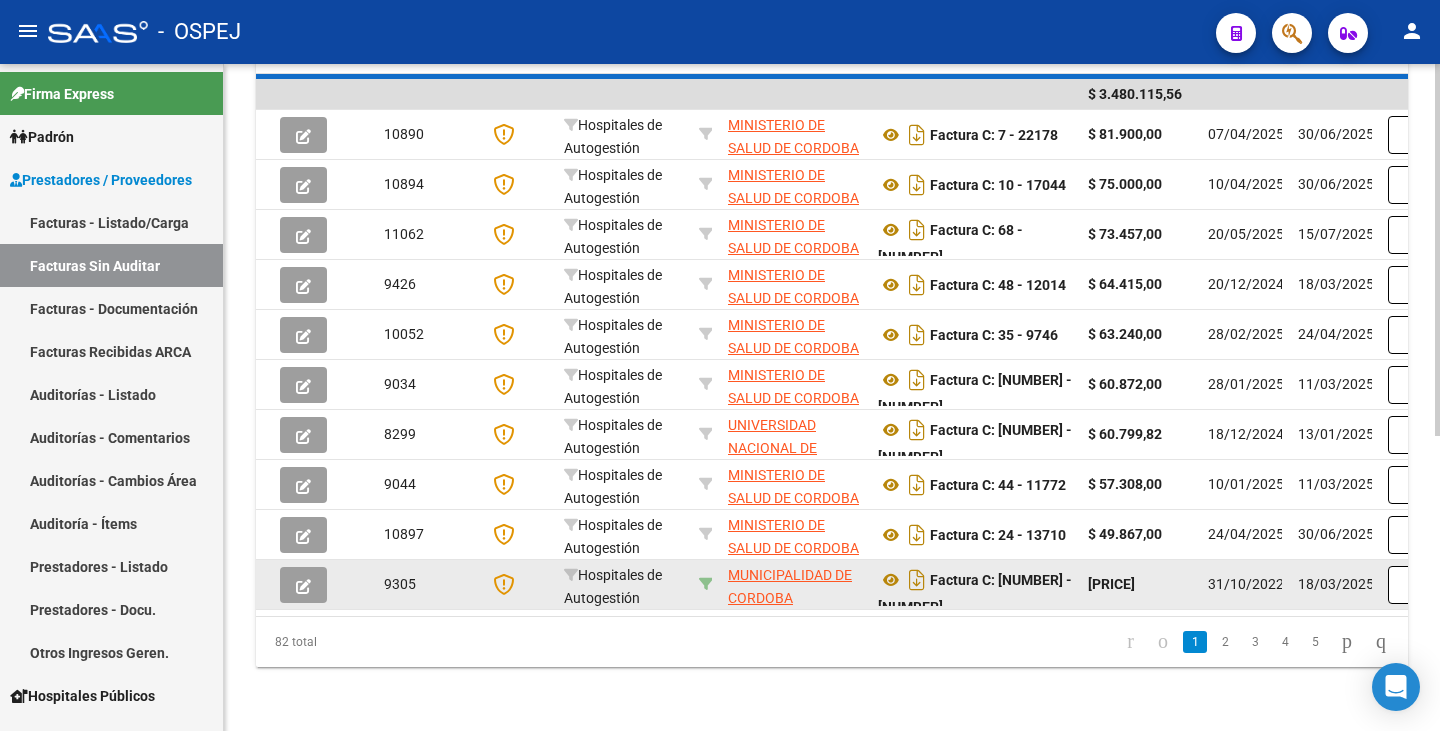 scroll, scrollTop: 523, scrollLeft: 0, axis: vertical 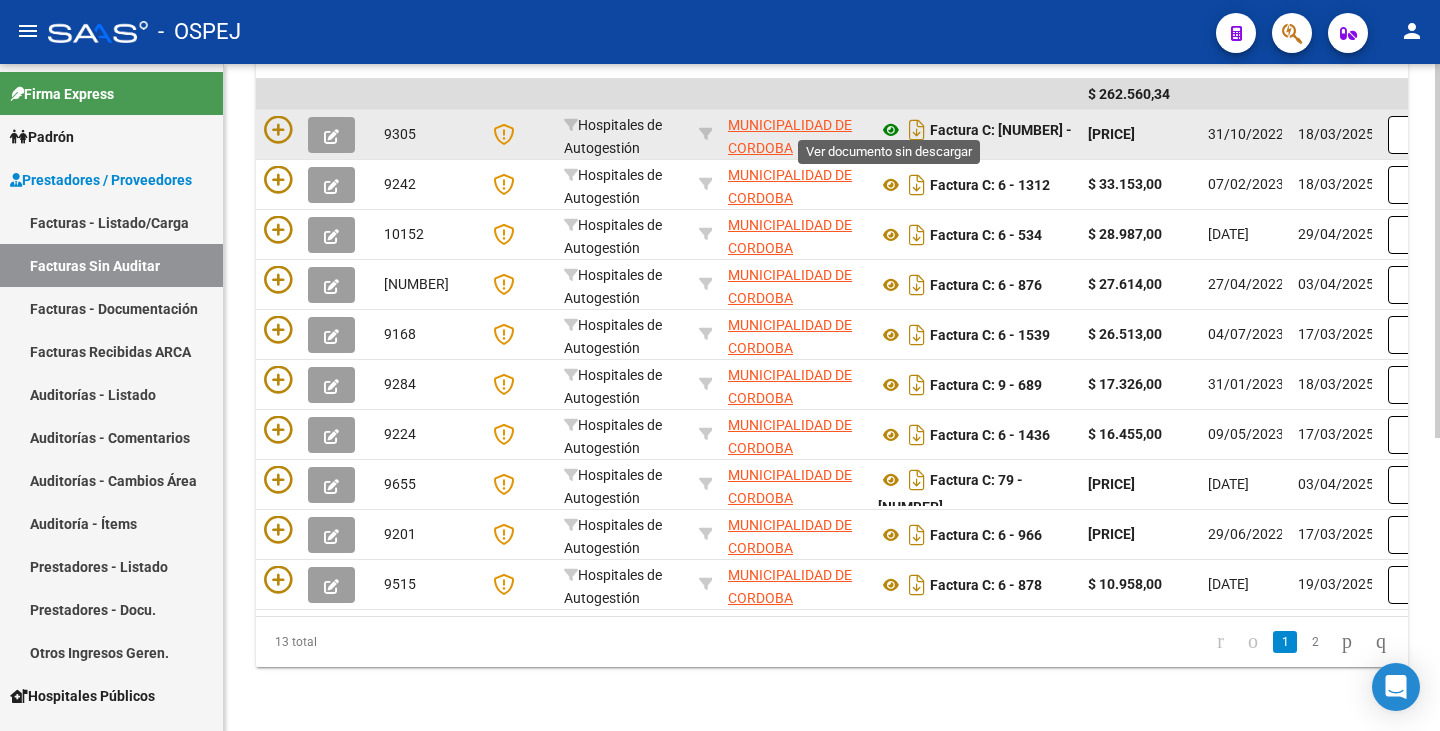 click 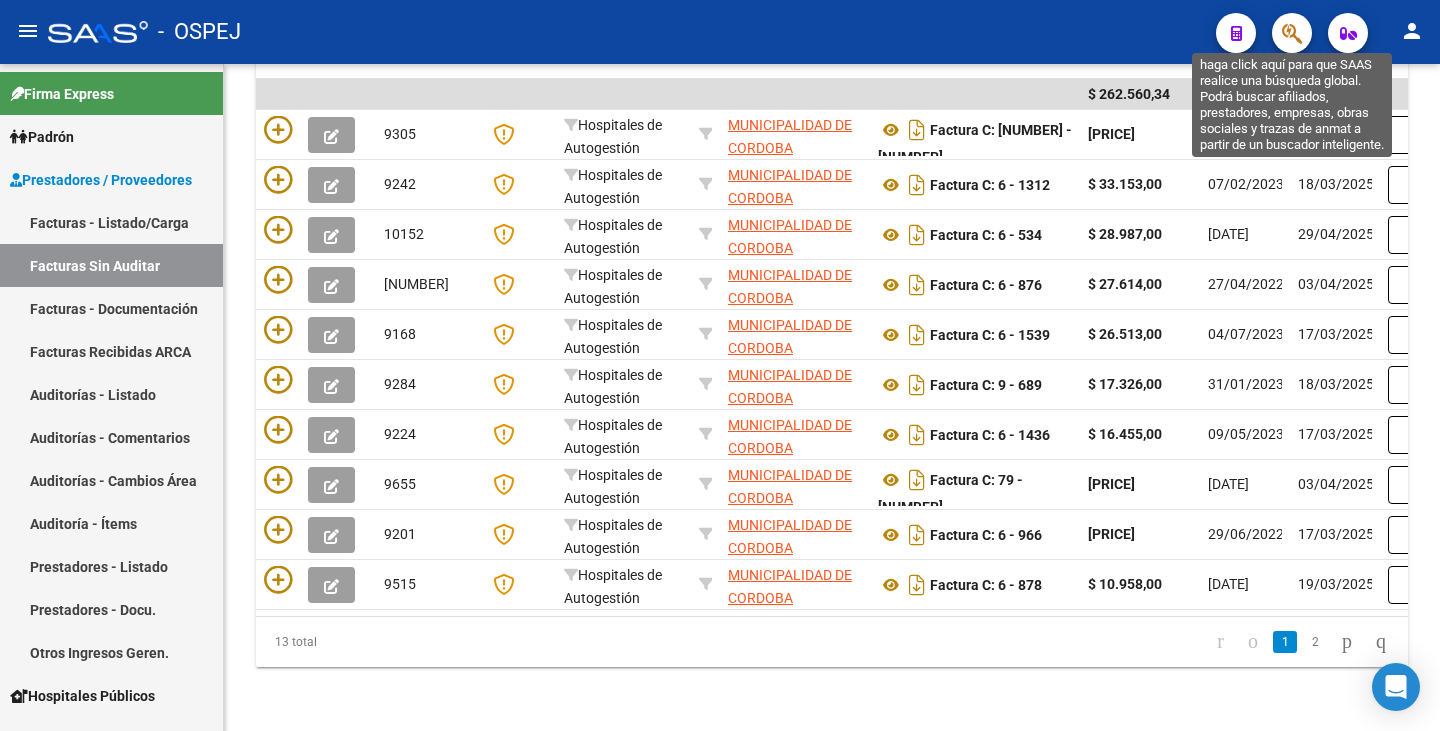 click 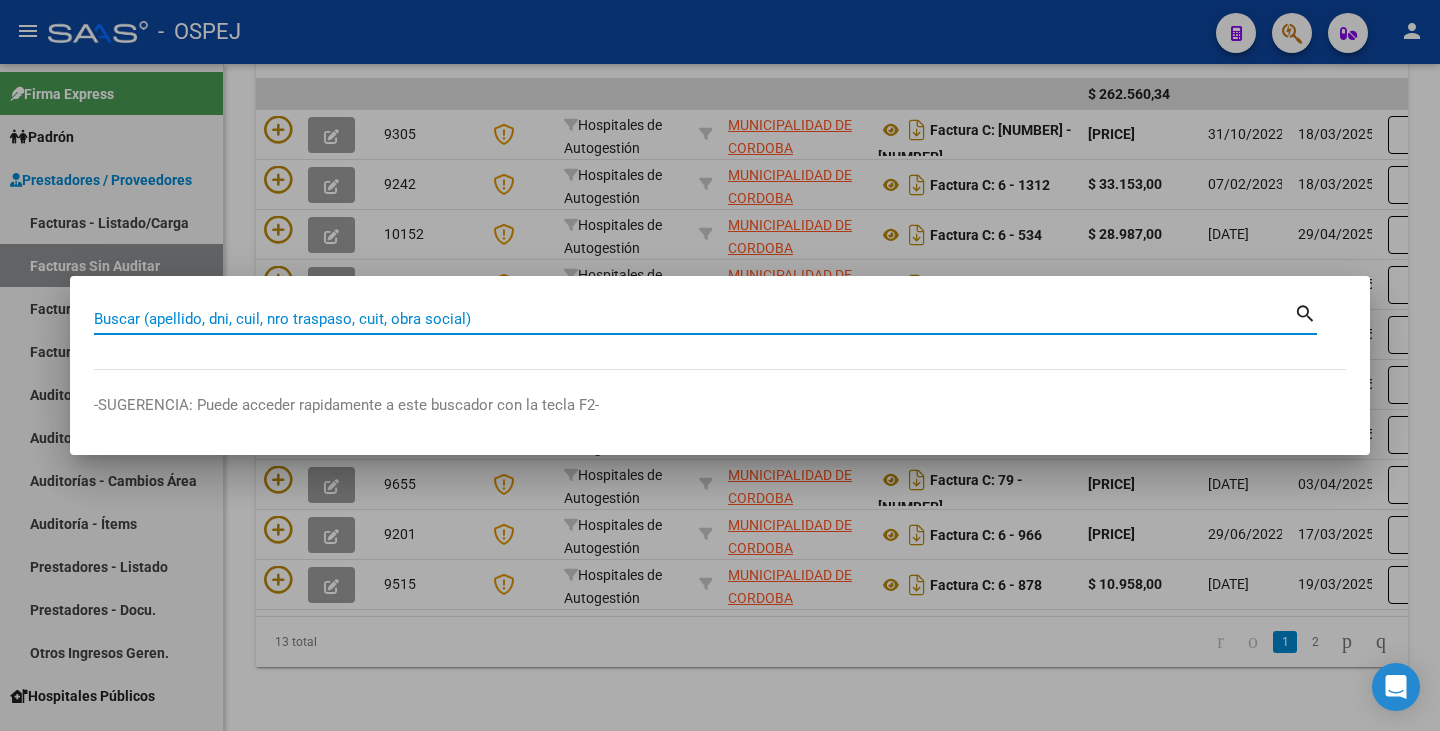 paste on "[NUMBER]" 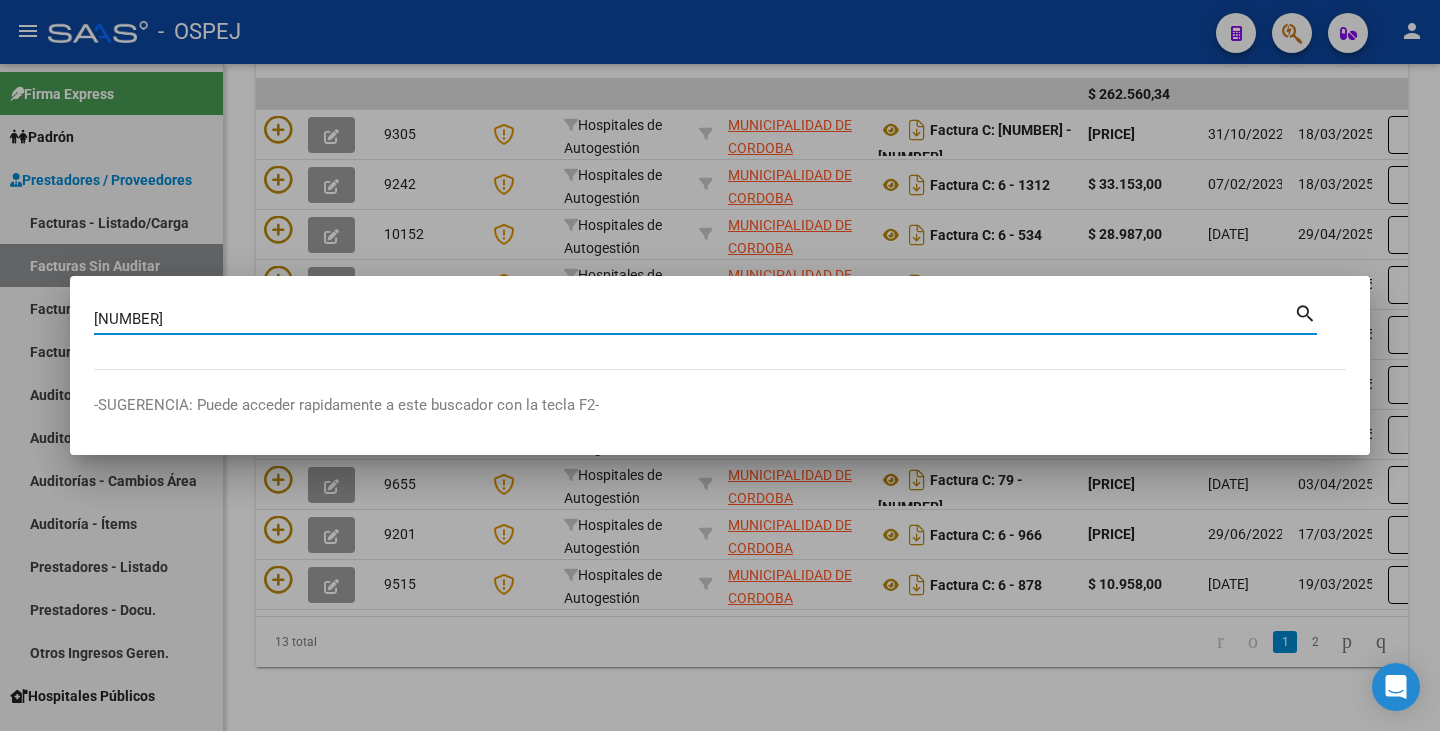 type on "[NUMBER]" 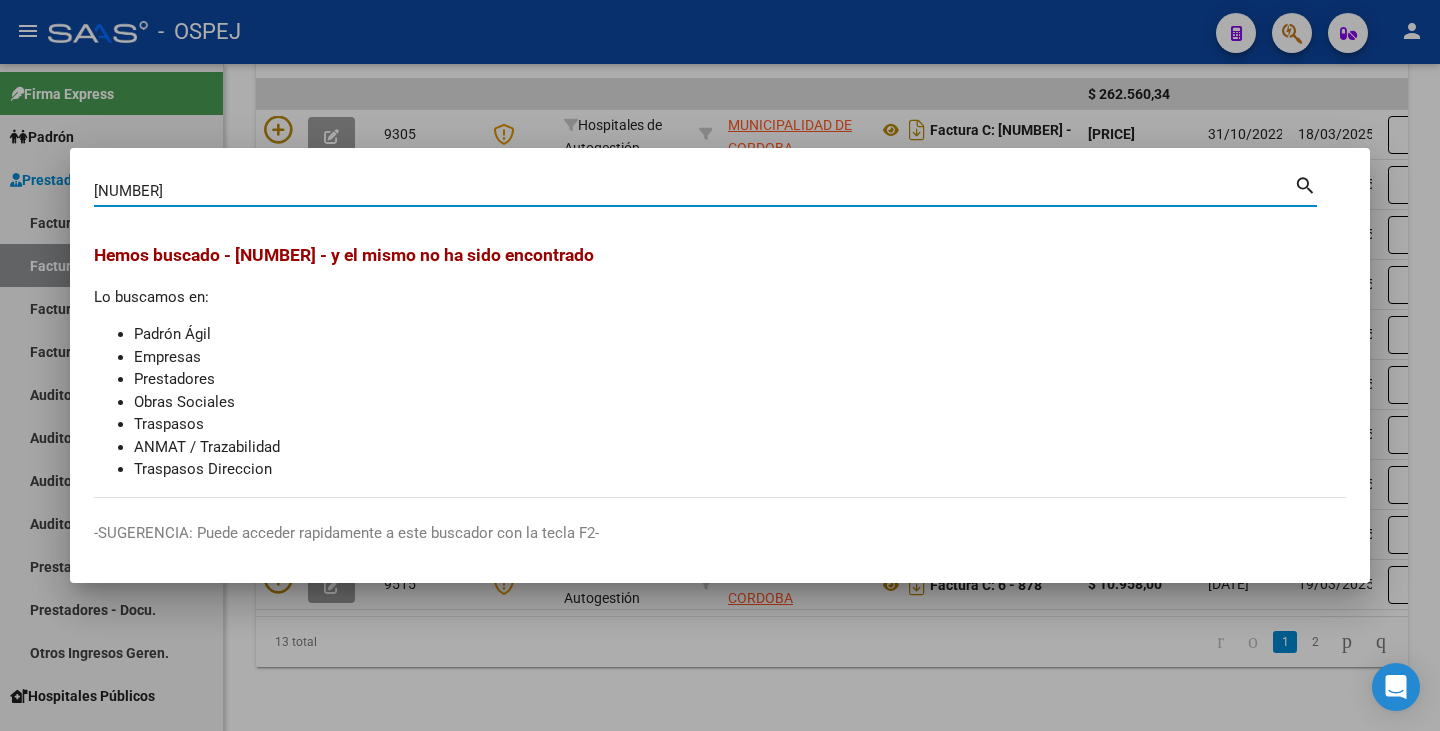 drag, startPoint x: 281, startPoint y: 198, endPoint x: 0, endPoint y: 229, distance: 282.7048 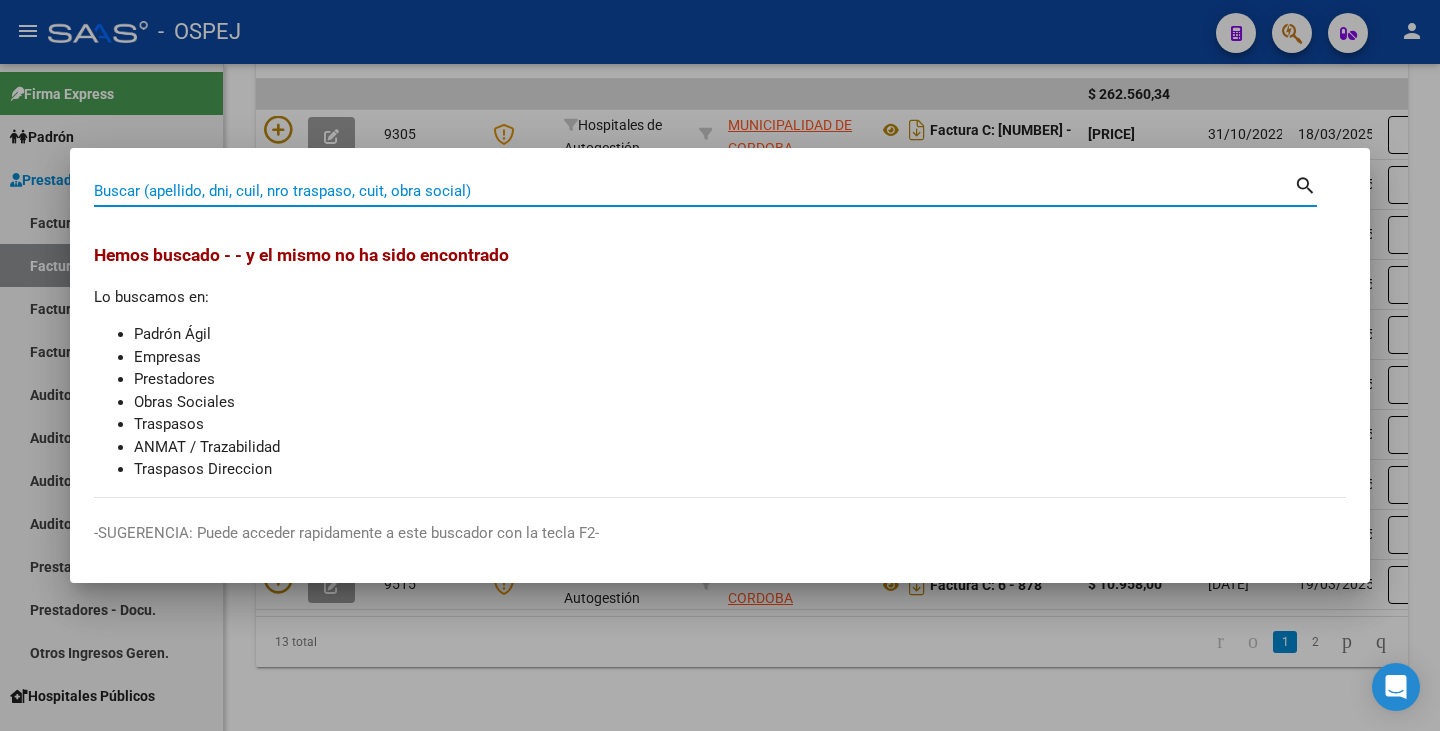 paste on "38182211" 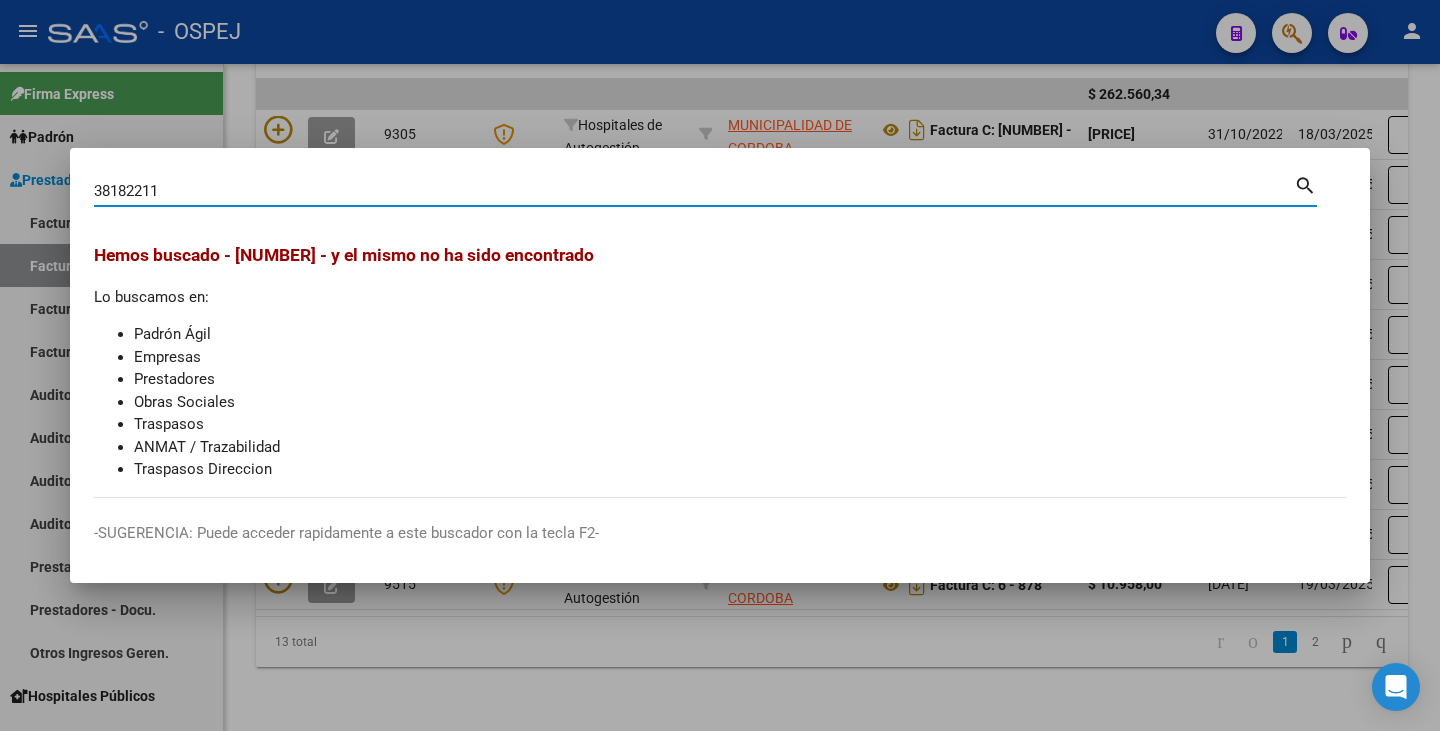 type on "38182211" 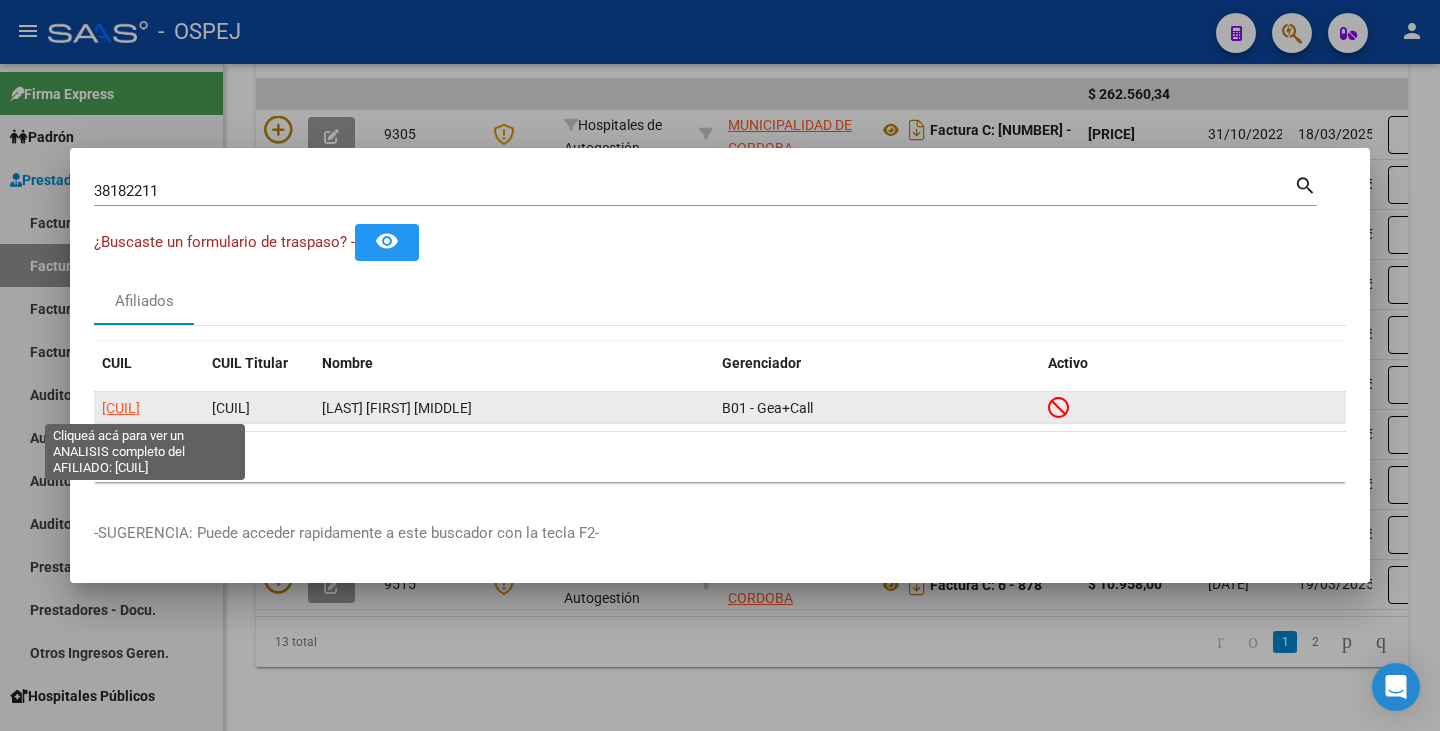 click on "[CUIL]" 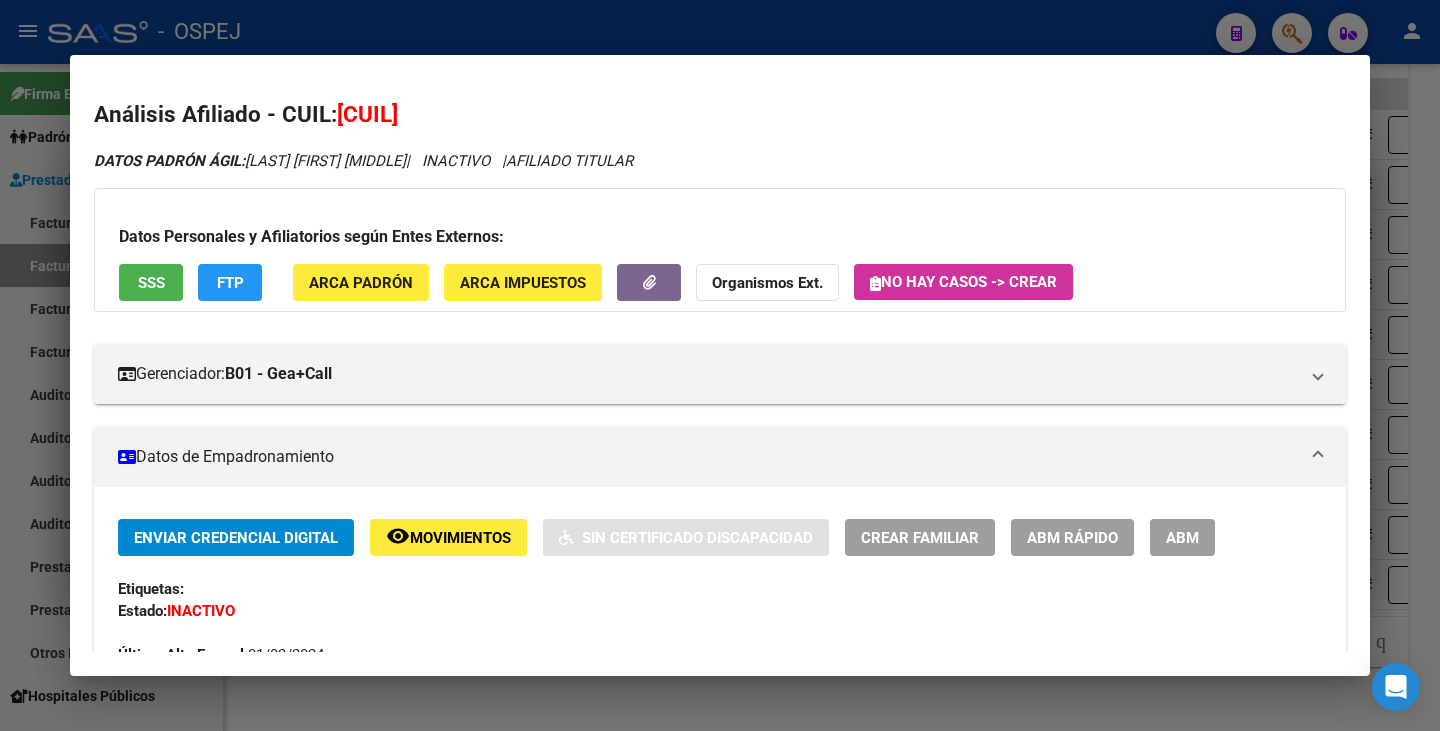 click at bounding box center (720, 365) 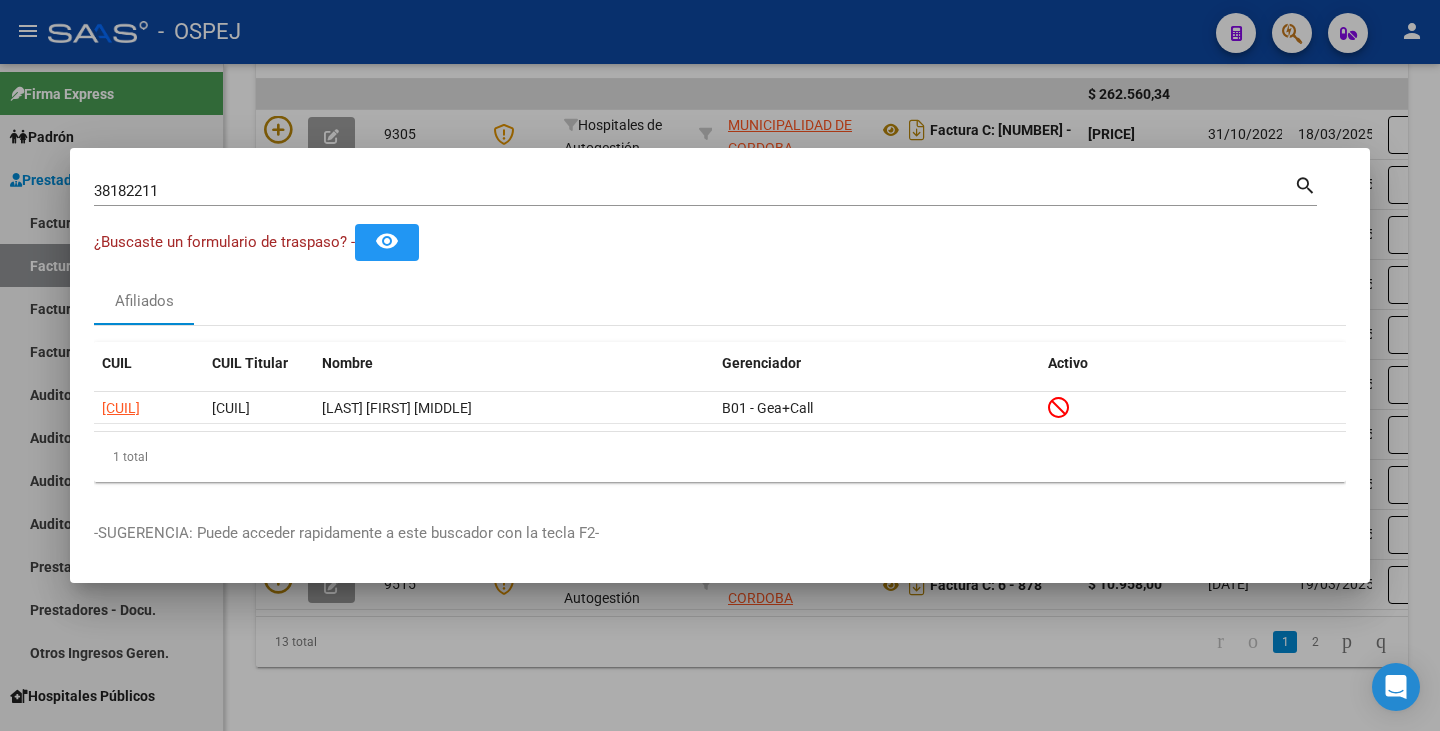 click at bounding box center [720, 365] 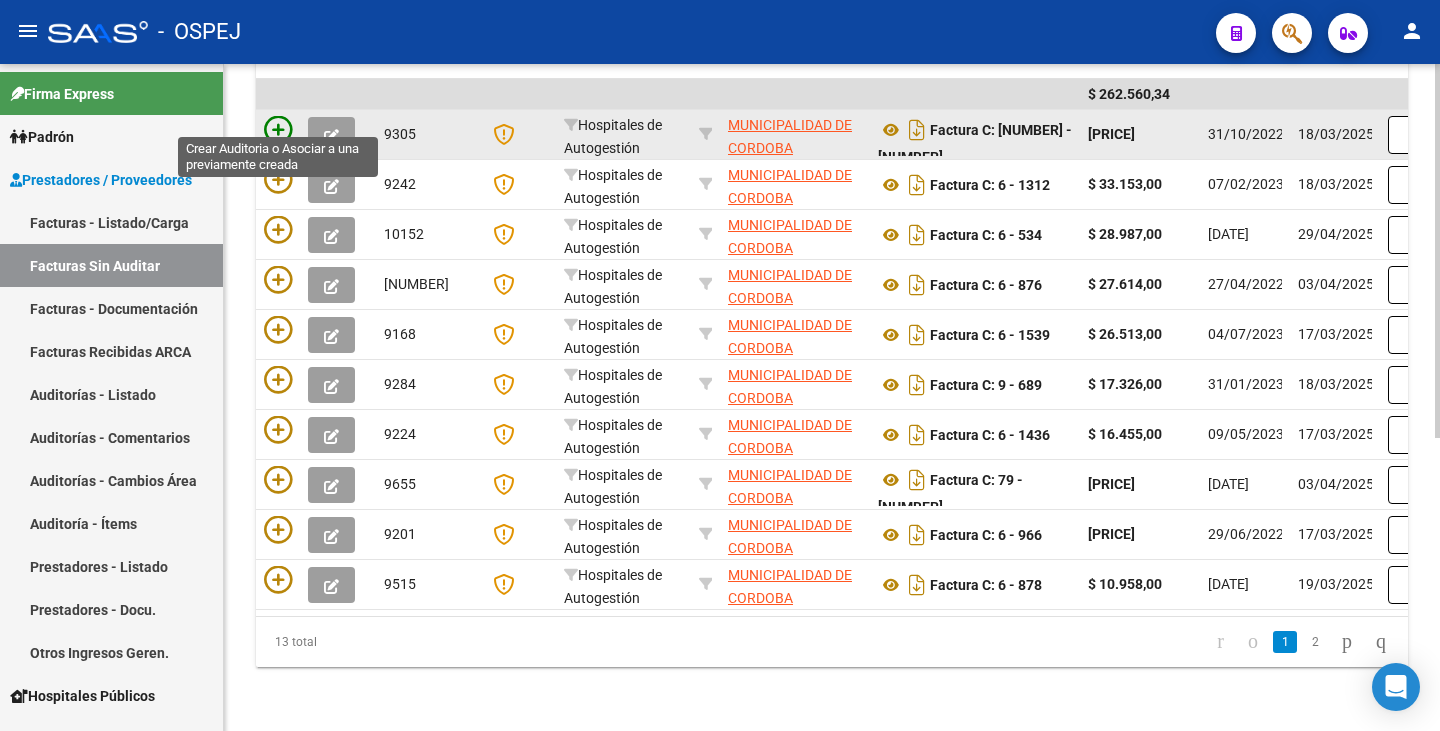 click 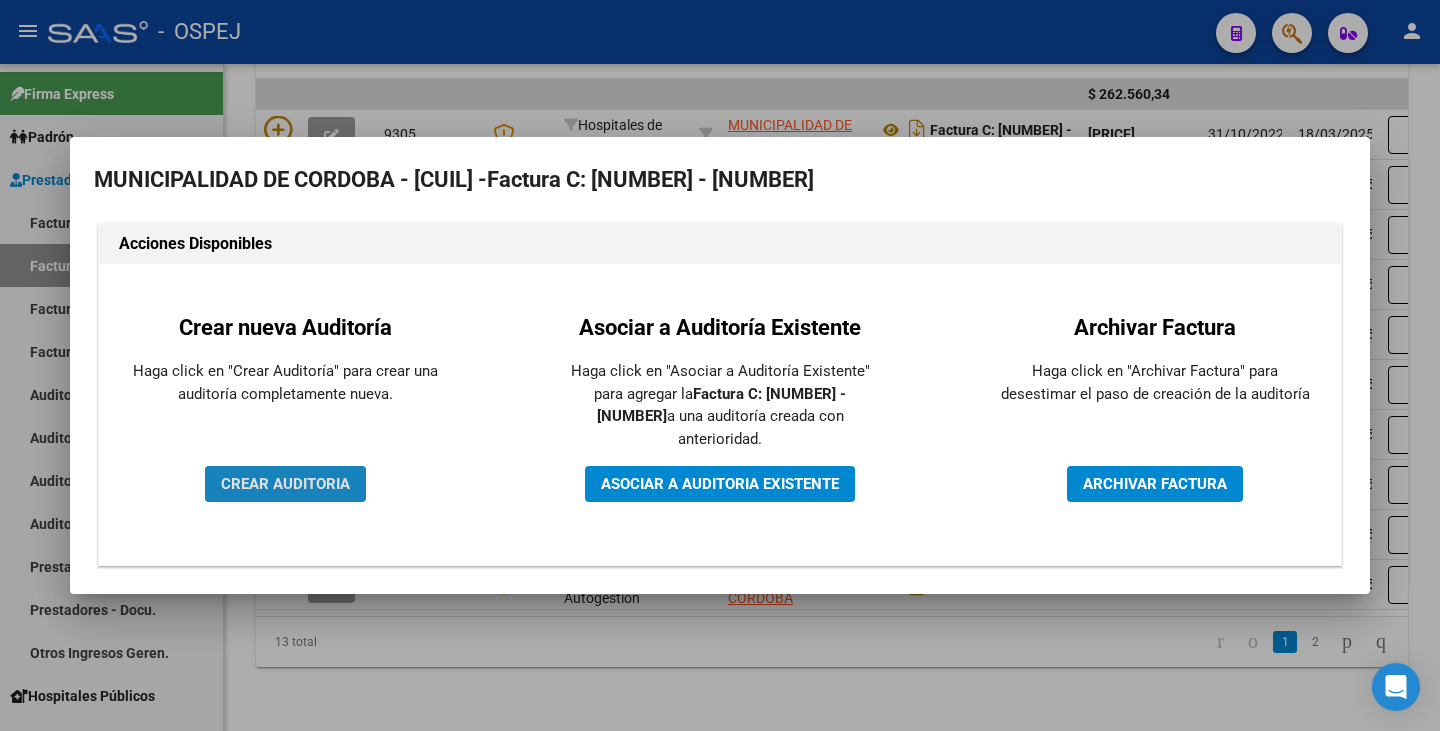 click on "CREAR AUDITORIA" at bounding box center (285, 484) 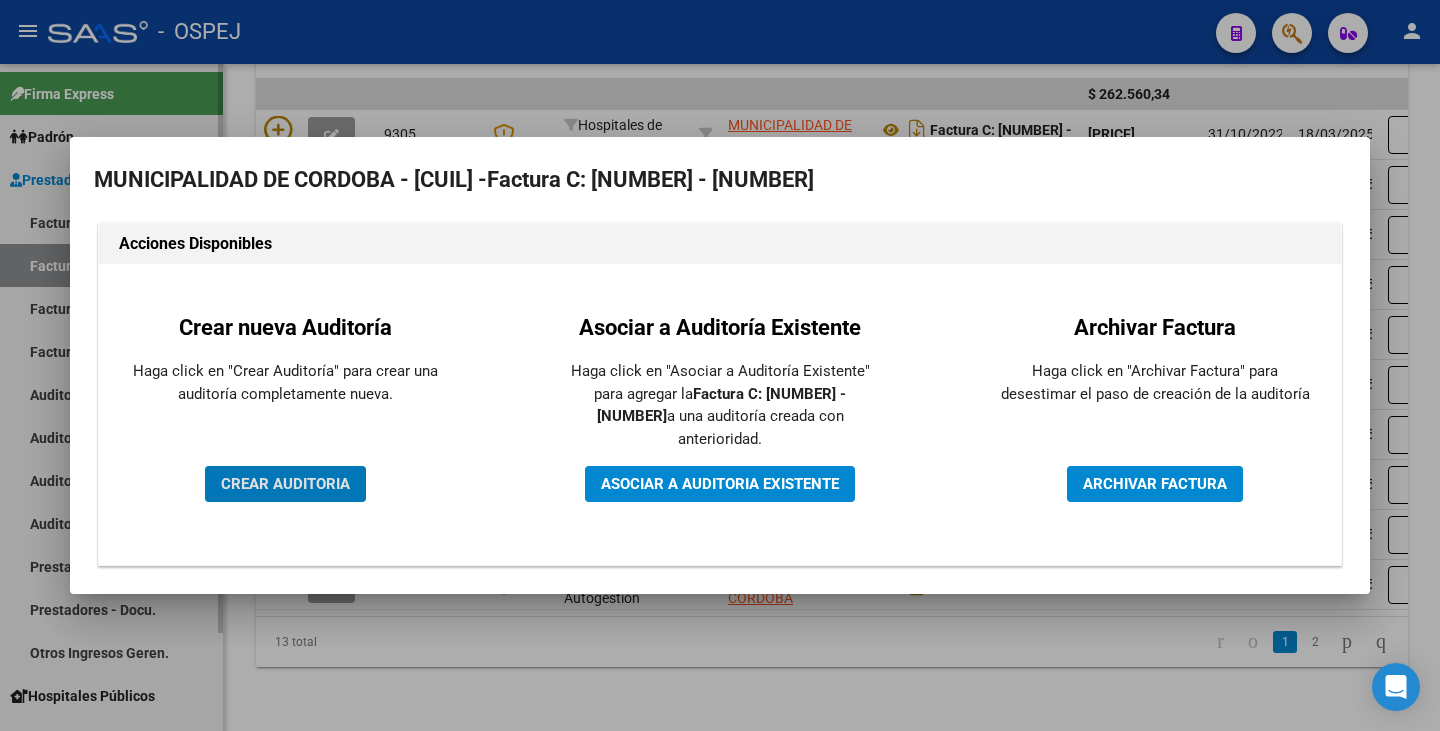 scroll, scrollTop: 402, scrollLeft: 0, axis: vertical 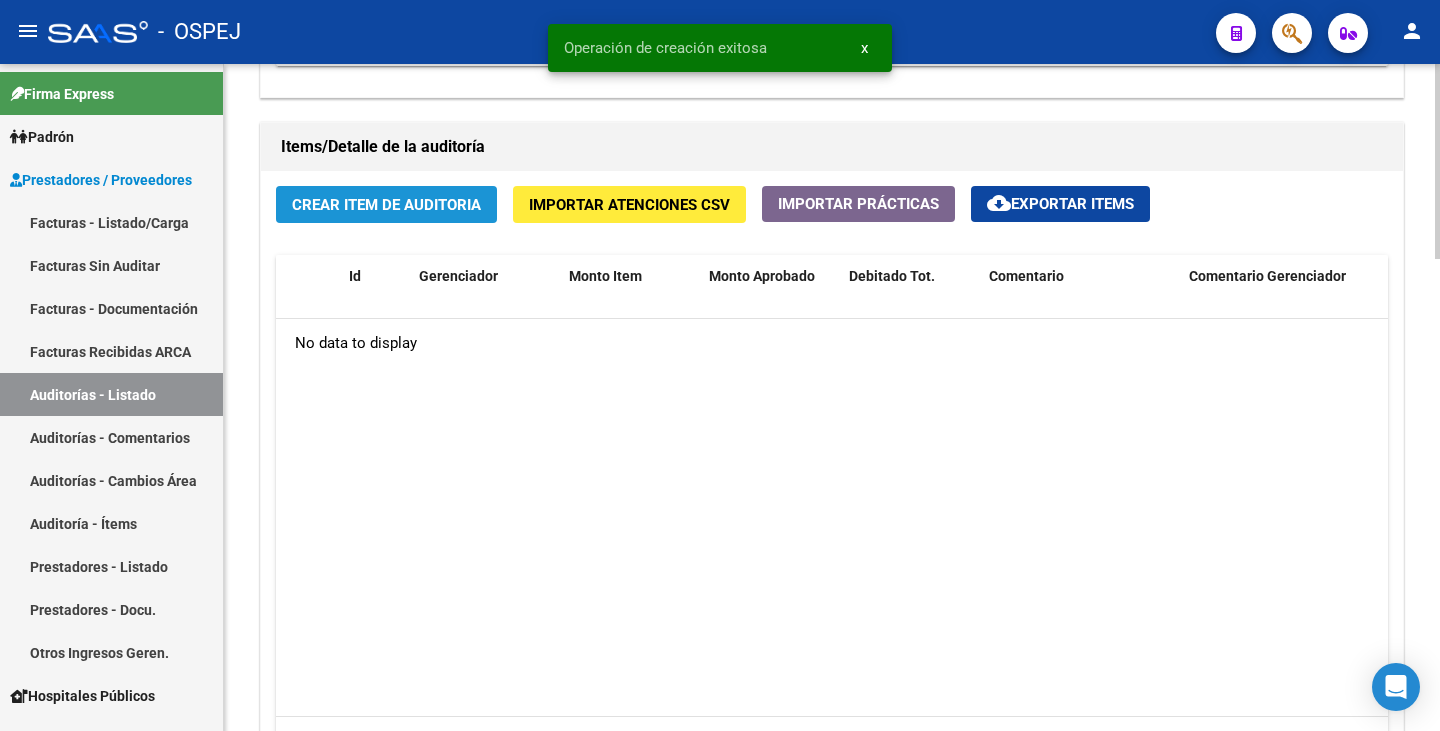 click on "Crear Item de Auditoria" 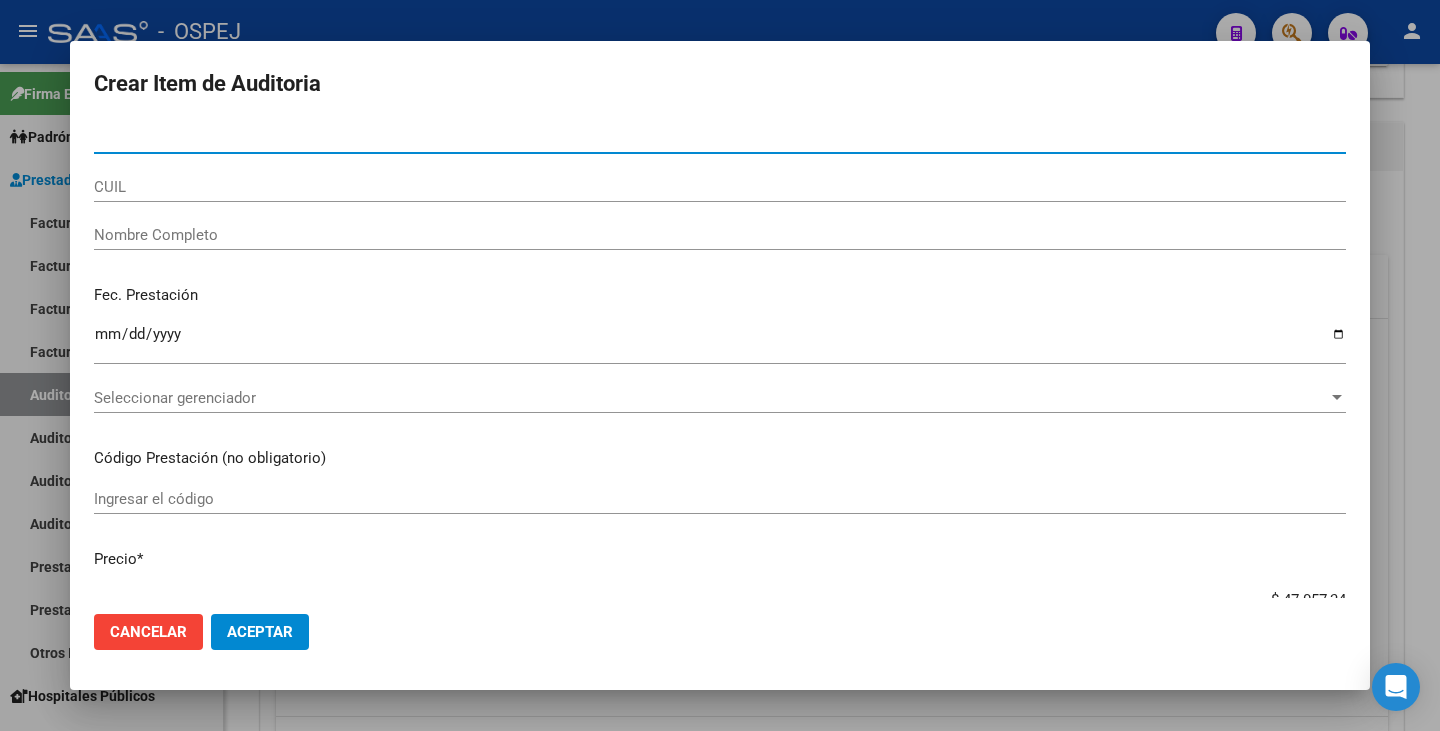 type on "[CUIL]" 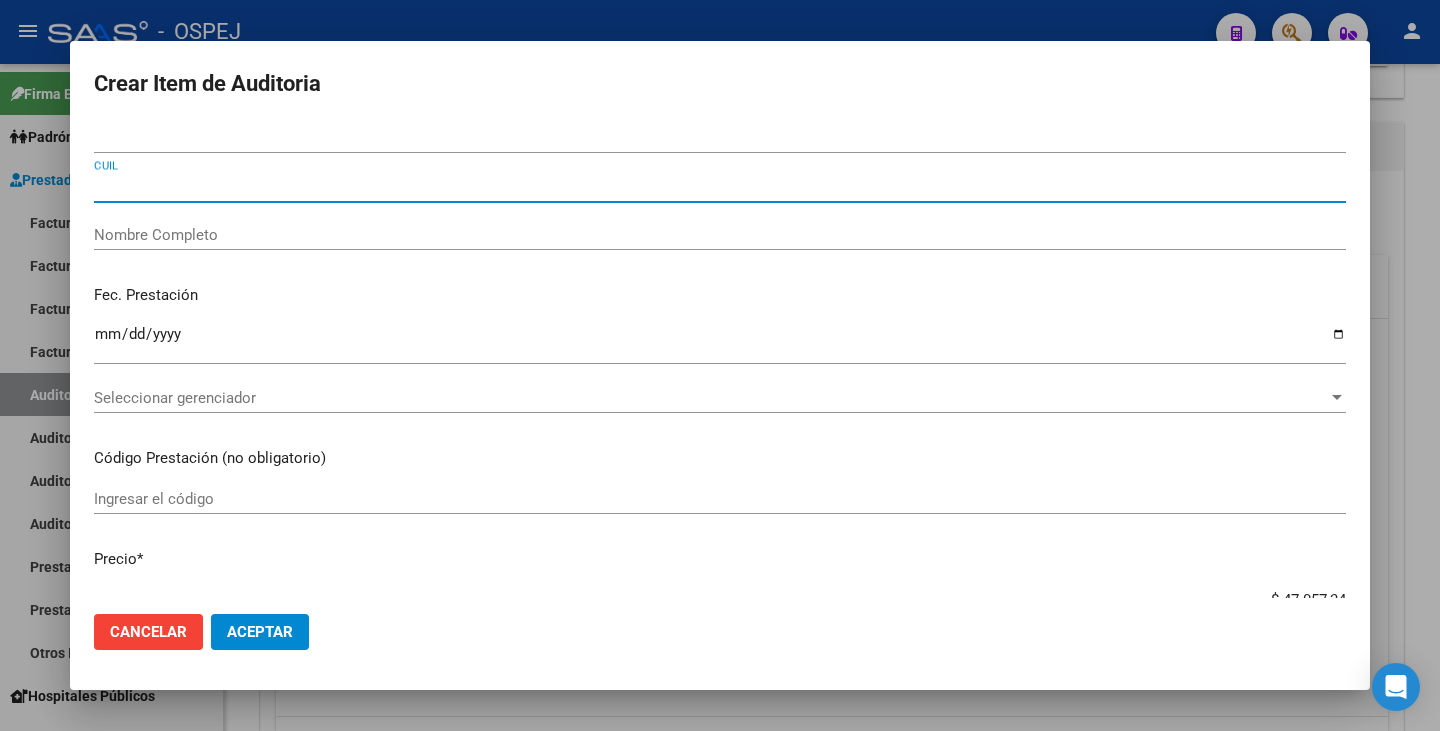 paste on "[CUIL]" 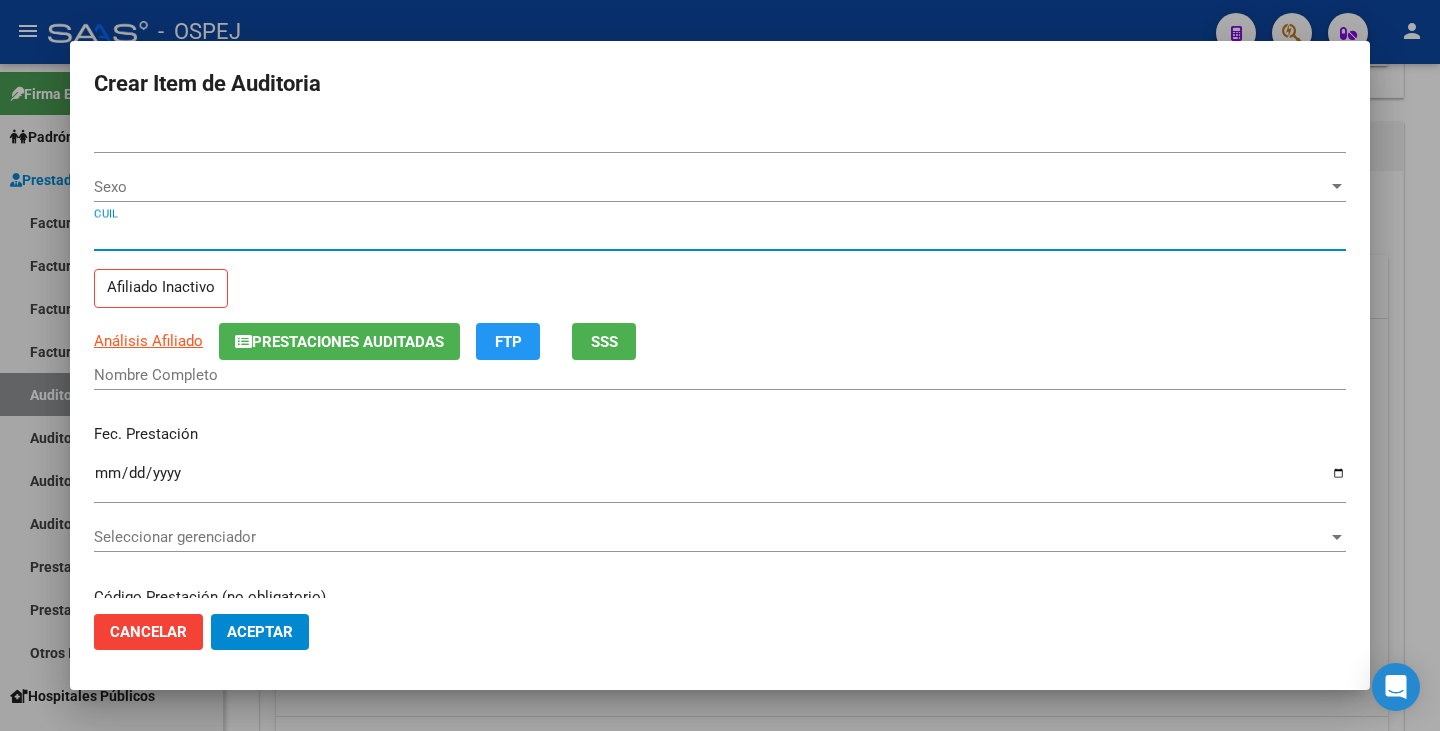 type on "38182211" 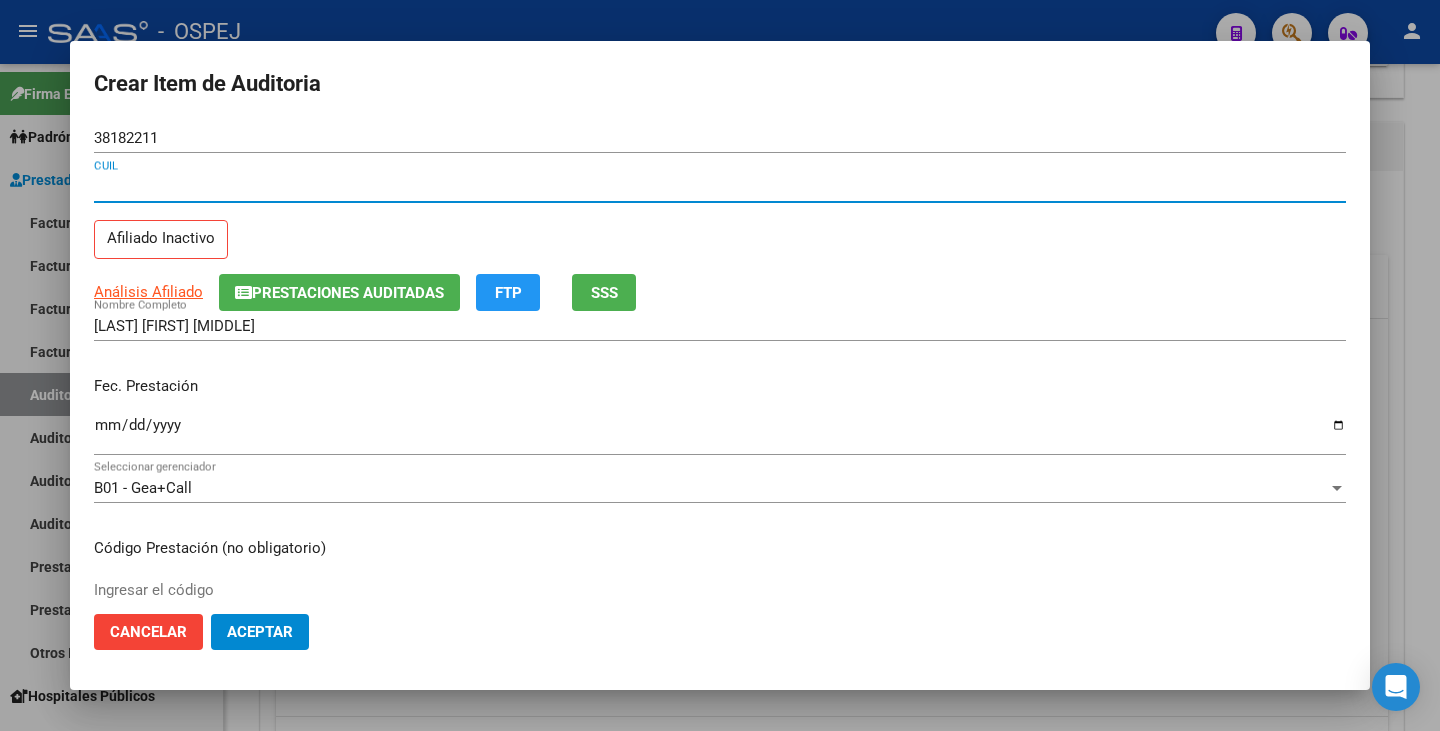 type on "[CUIL]" 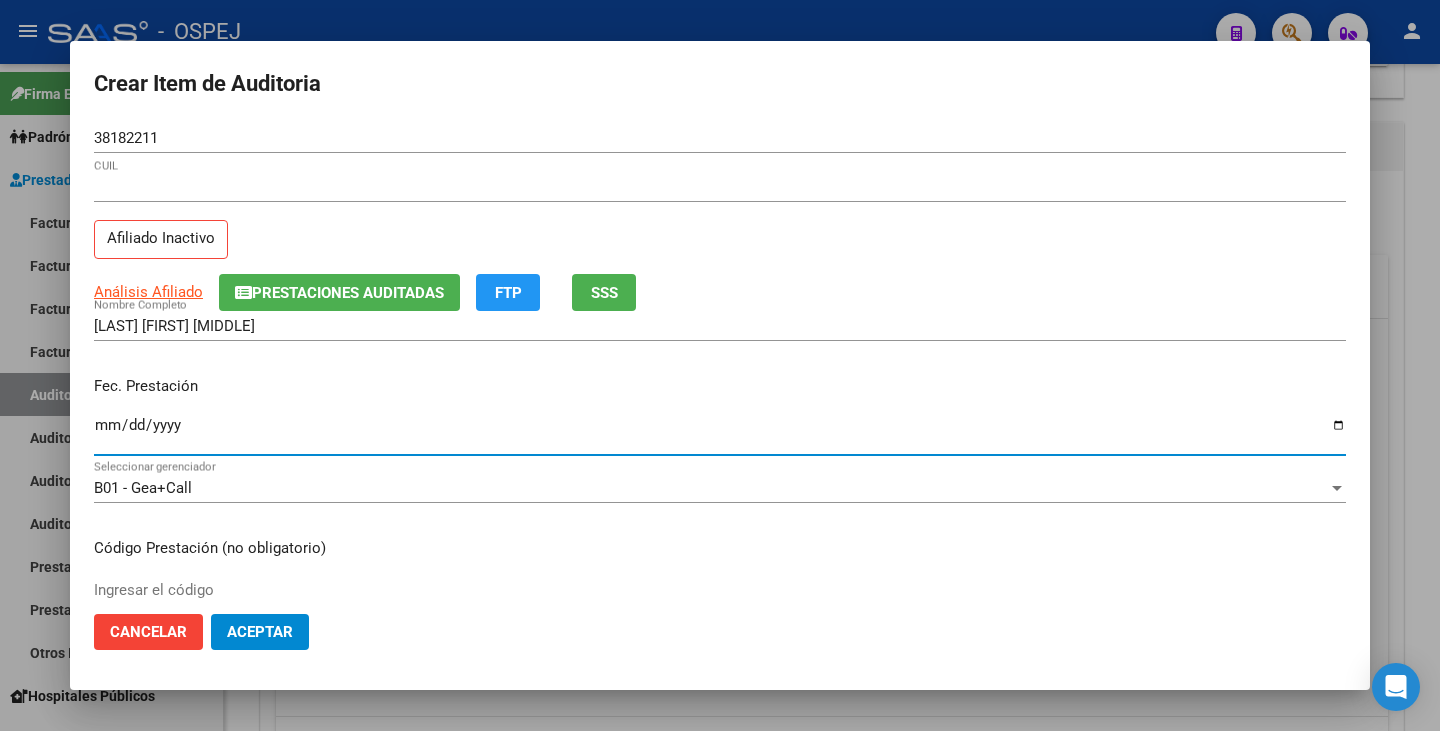 drag, startPoint x: 103, startPoint y: 423, endPoint x: 333, endPoint y: 28, distance: 457.08313 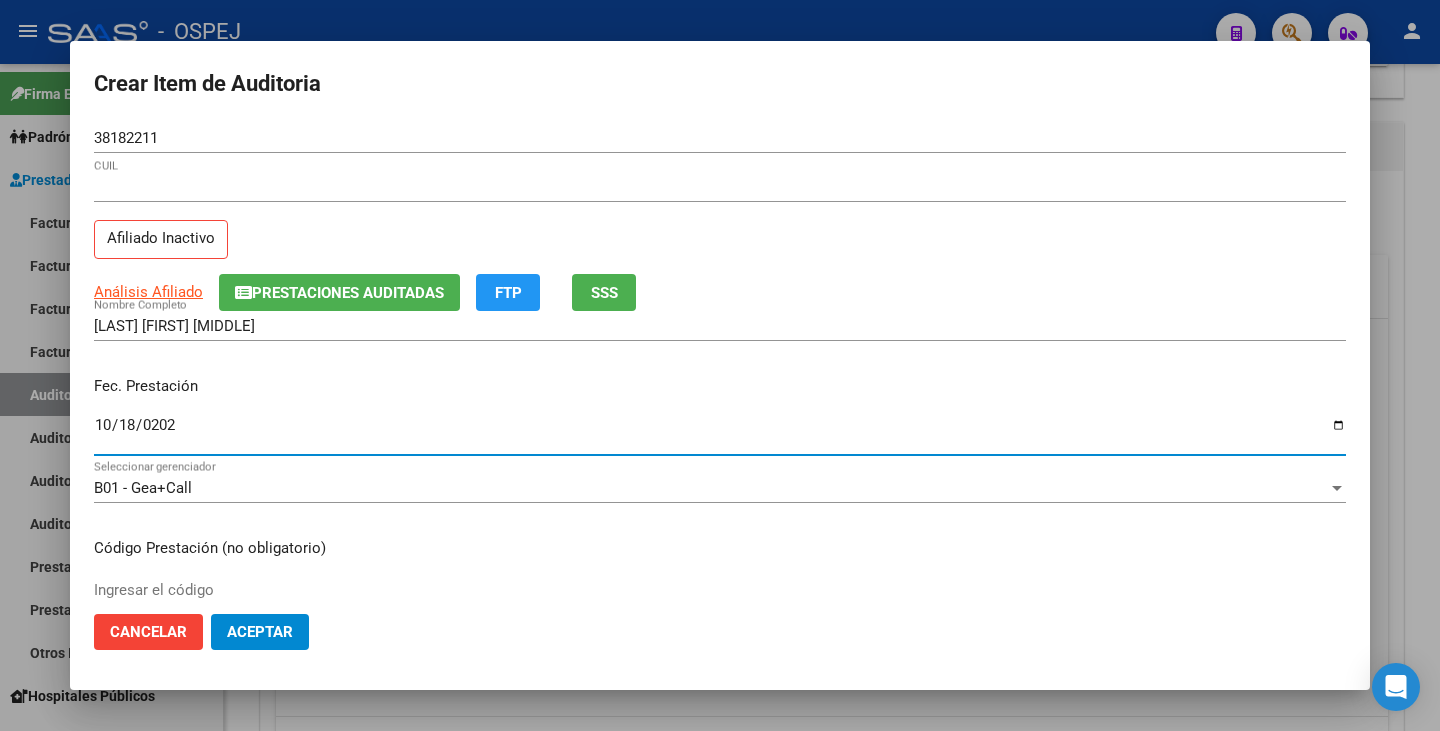 type on "[DATE]" 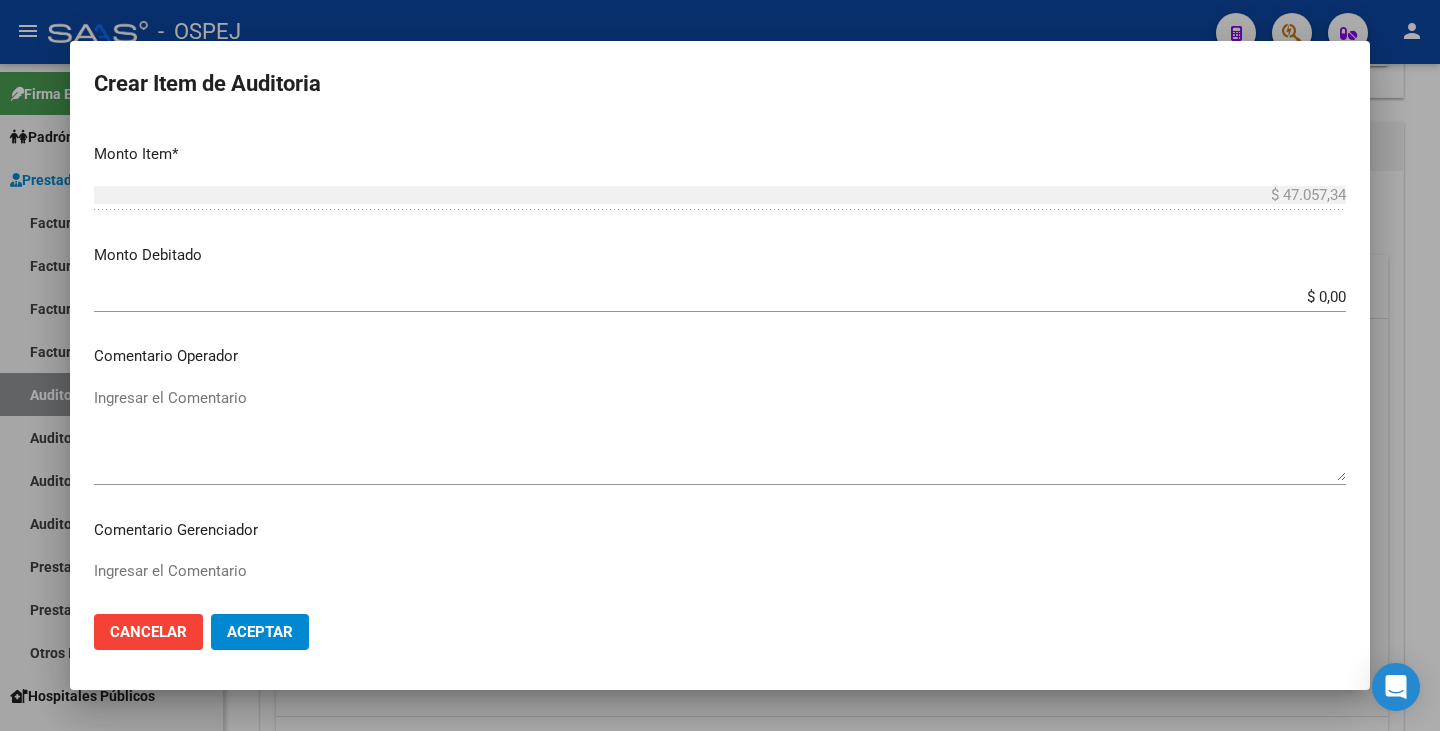 scroll, scrollTop: 700, scrollLeft: 0, axis: vertical 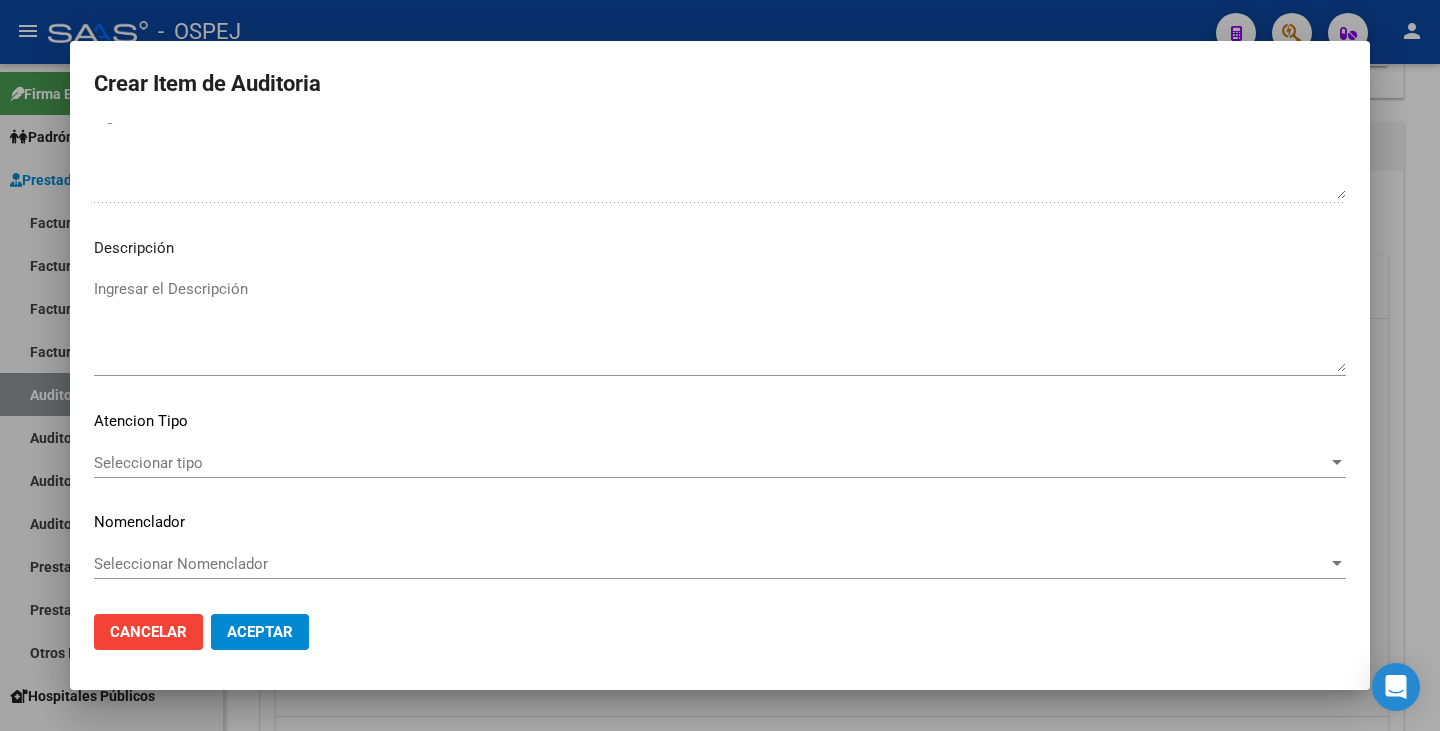 click on "Seleccionar tipo Seleccionar tipo" 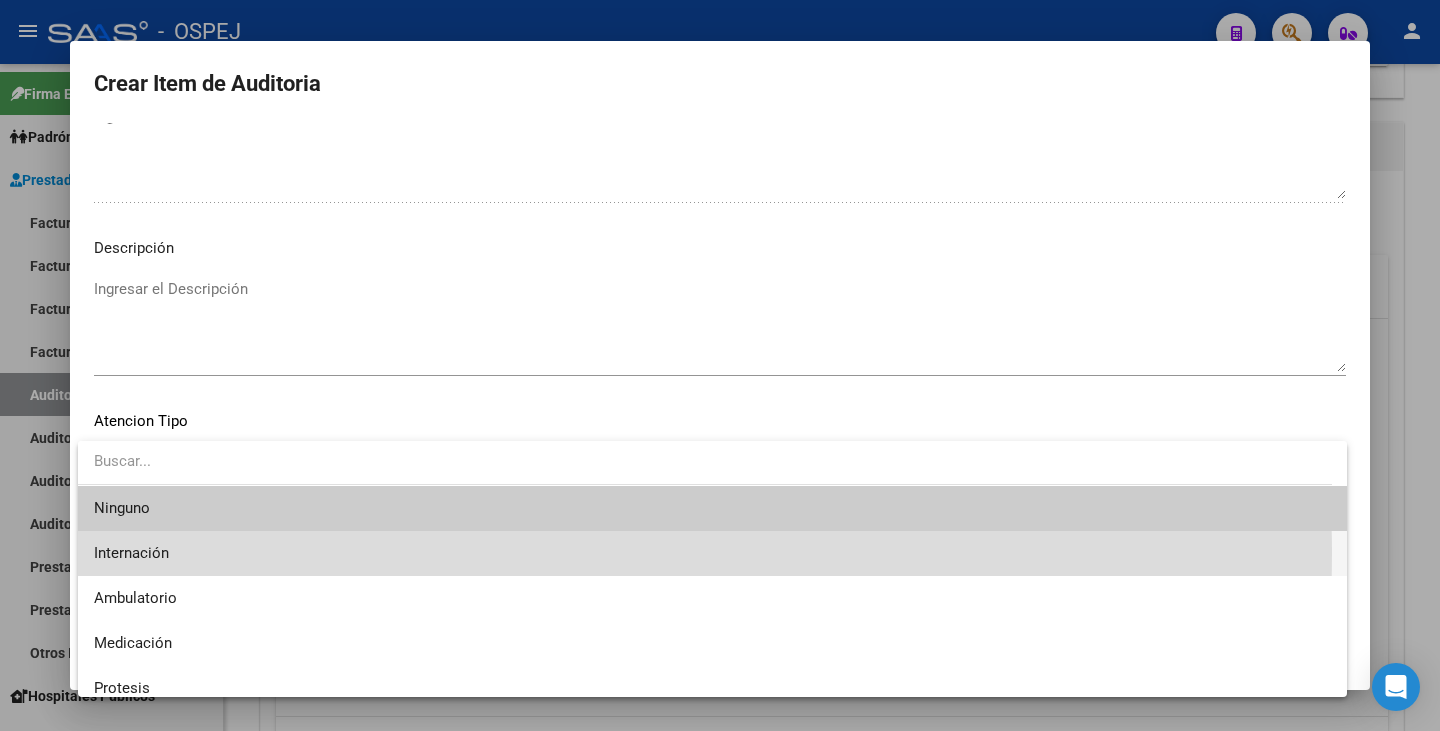 click on "Internación" at bounding box center (712, 553) 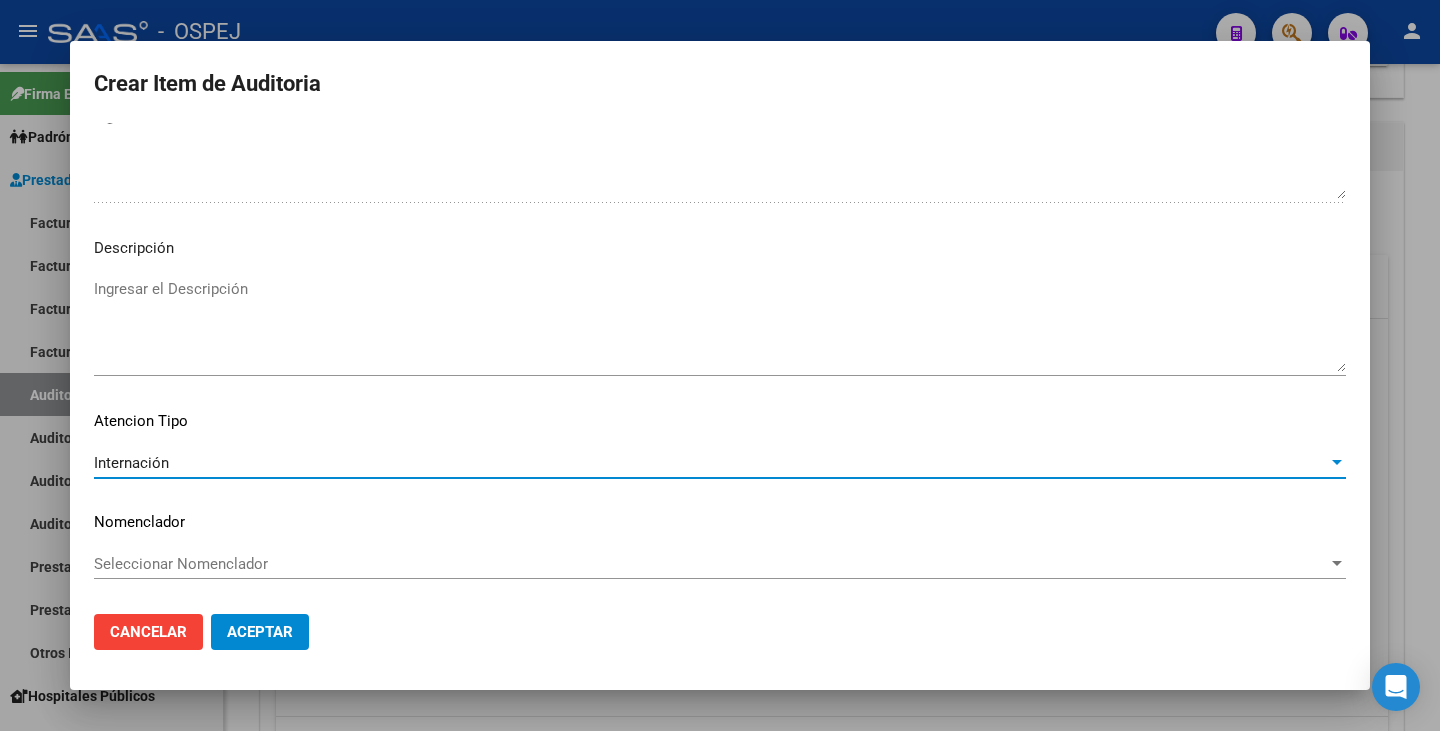 click on "Seleccionar Nomenclador" at bounding box center [711, 564] 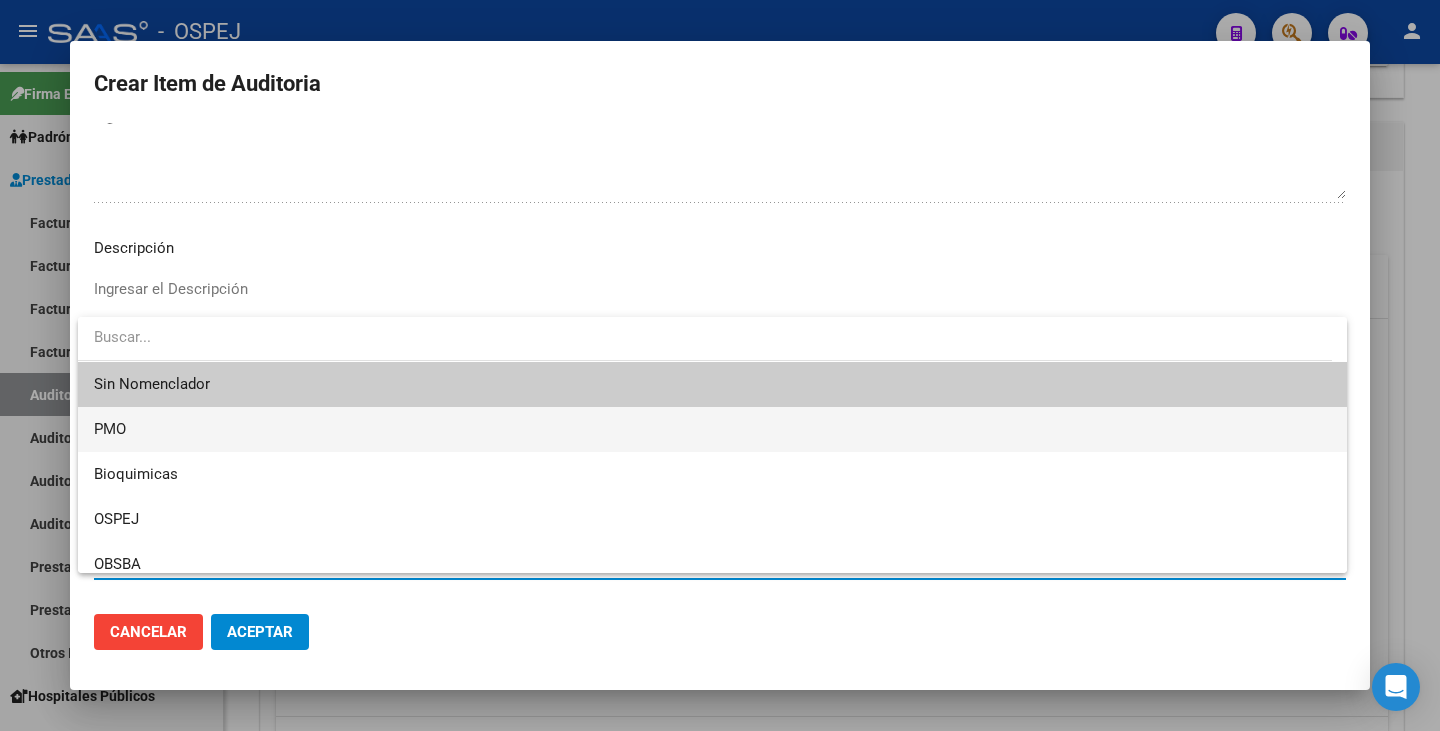 click on "PMO" at bounding box center [712, 429] 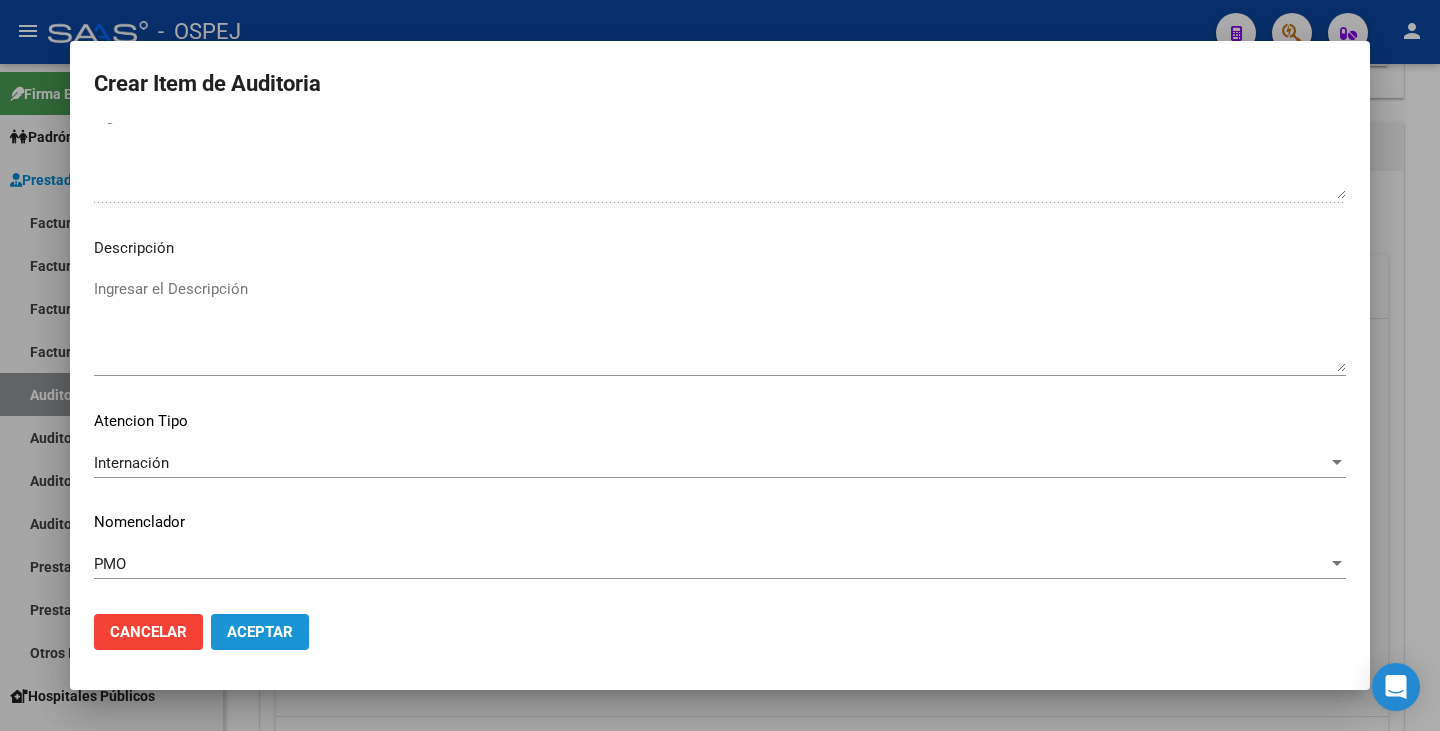 click on "Aceptar" 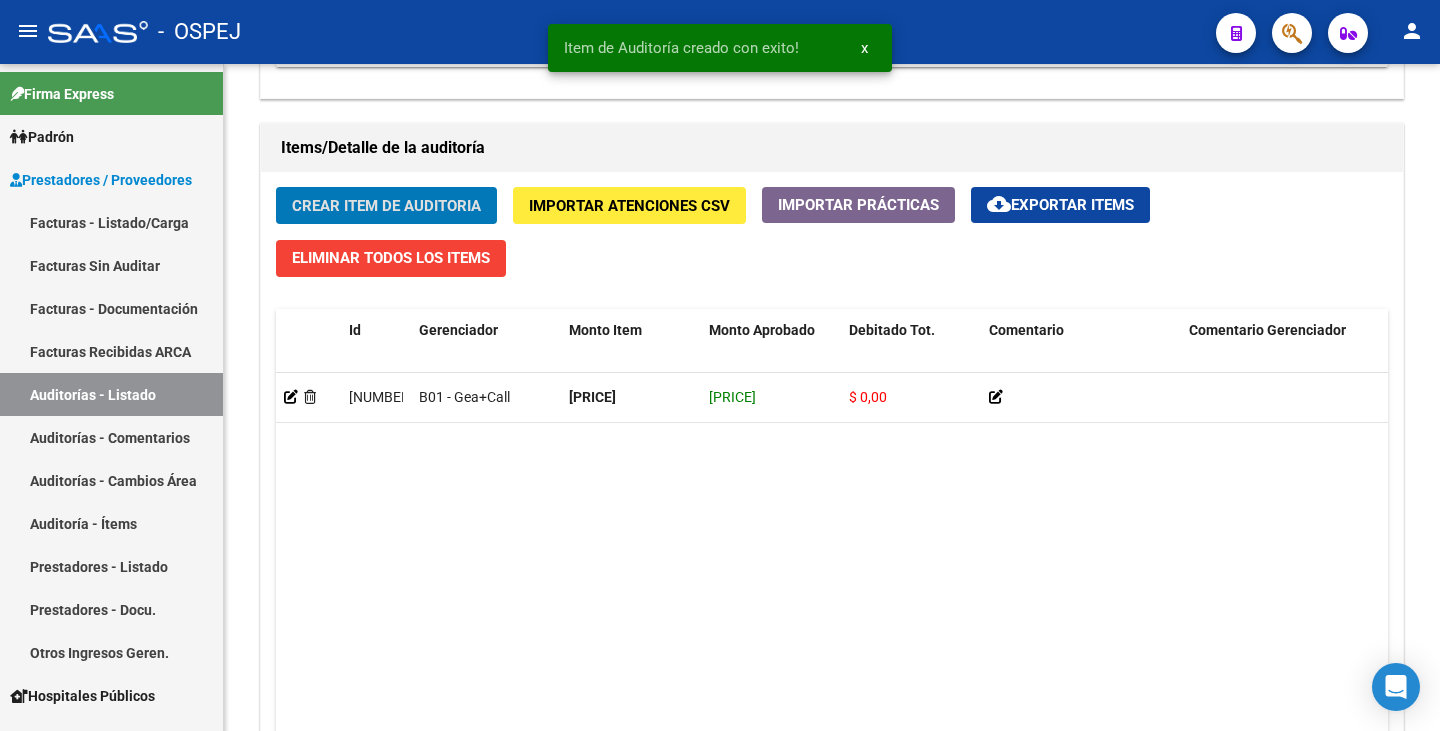 scroll, scrollTop: 1401, scrollLeft: 0, axis: vertical 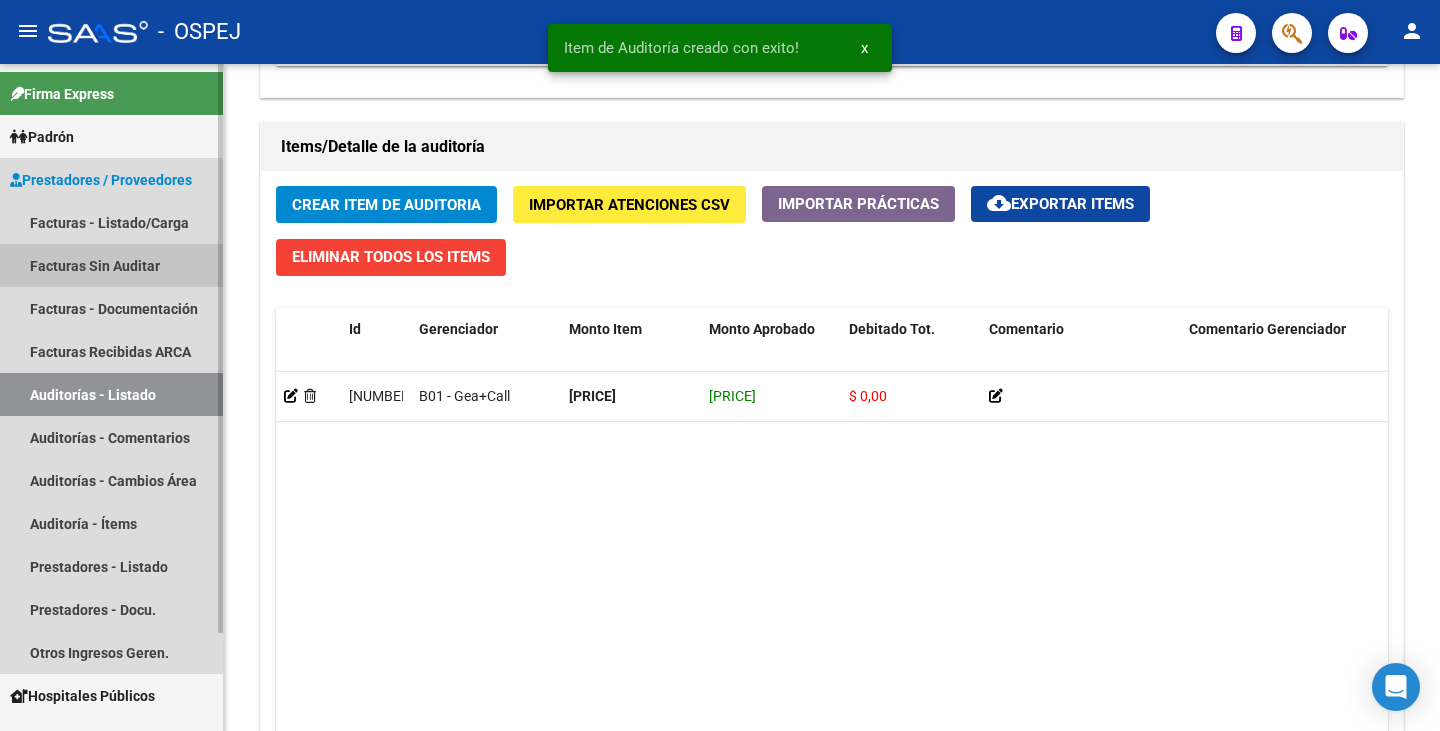 click on "Facturas Sin Auditar" at bounding box center (111, 265) 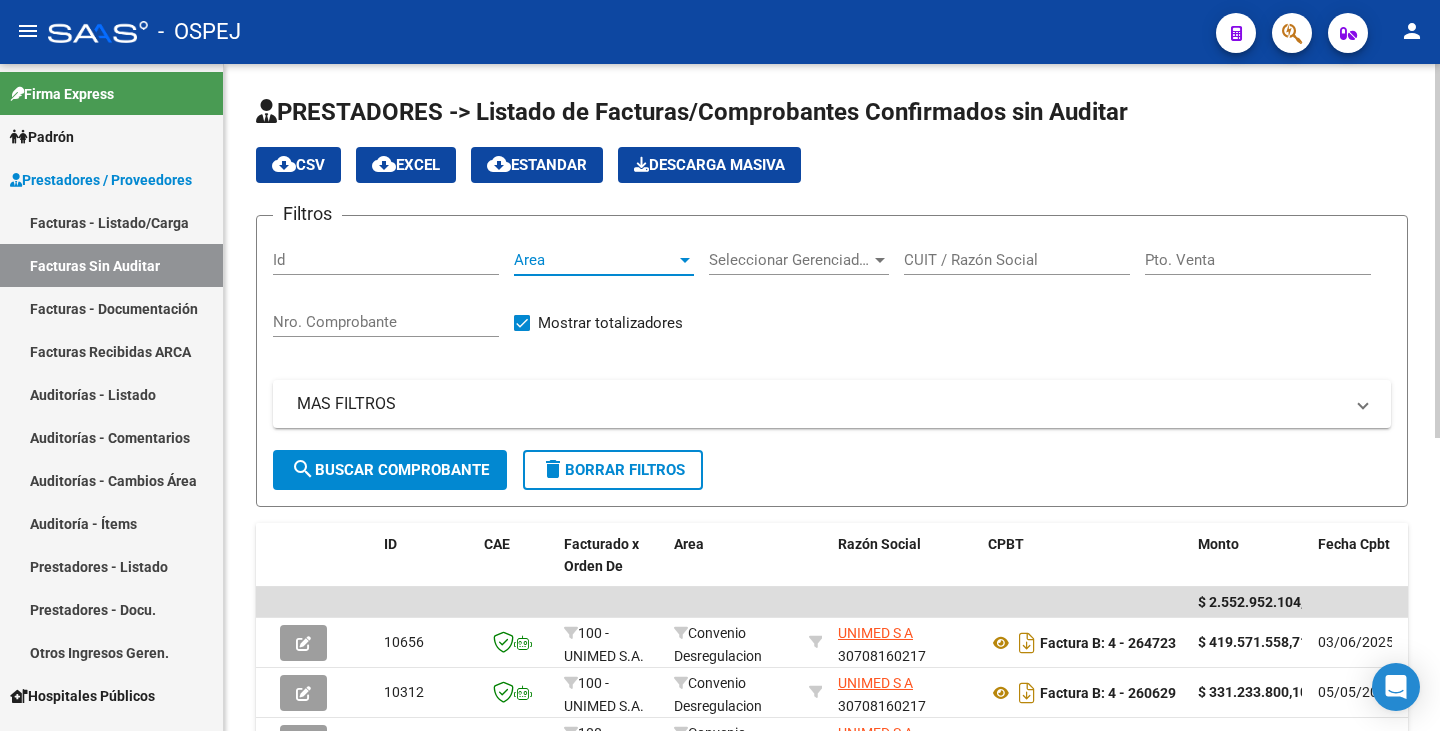 click at bounding box center (685, 260) 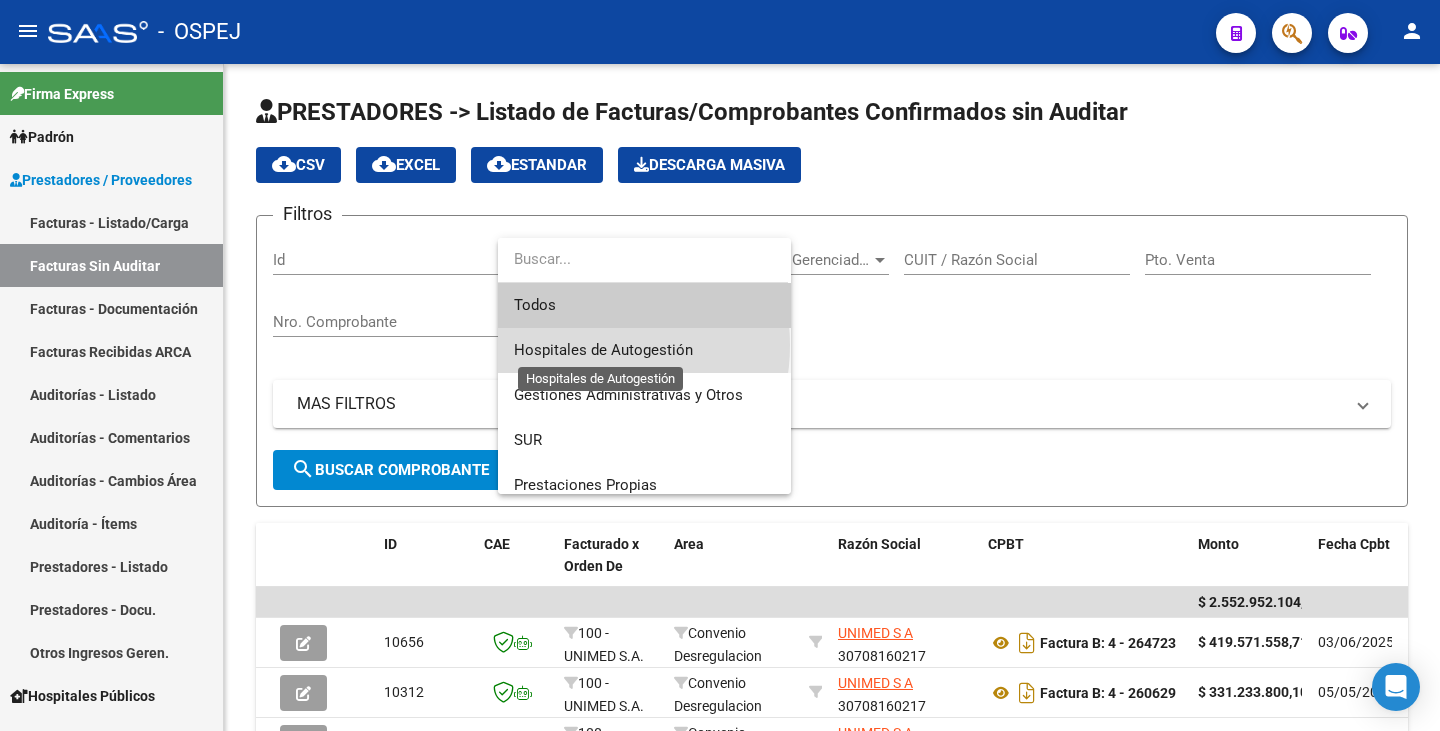 drag, startPoint x: 578, startPoint y: 345, endPoint x: 775, endPoint y: 293, distance: 203.74739 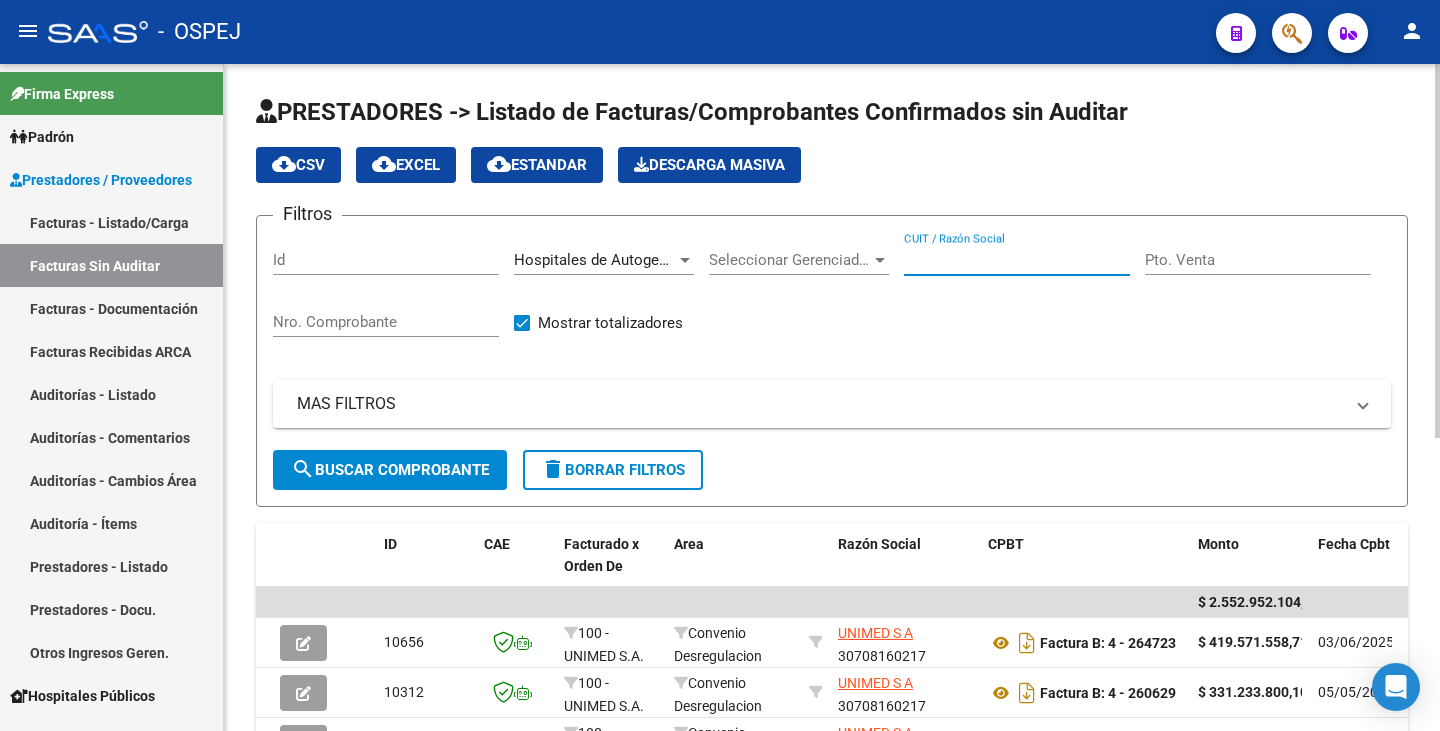 click on "CUIT / Razón Social" at bounding box center [1017, 260] 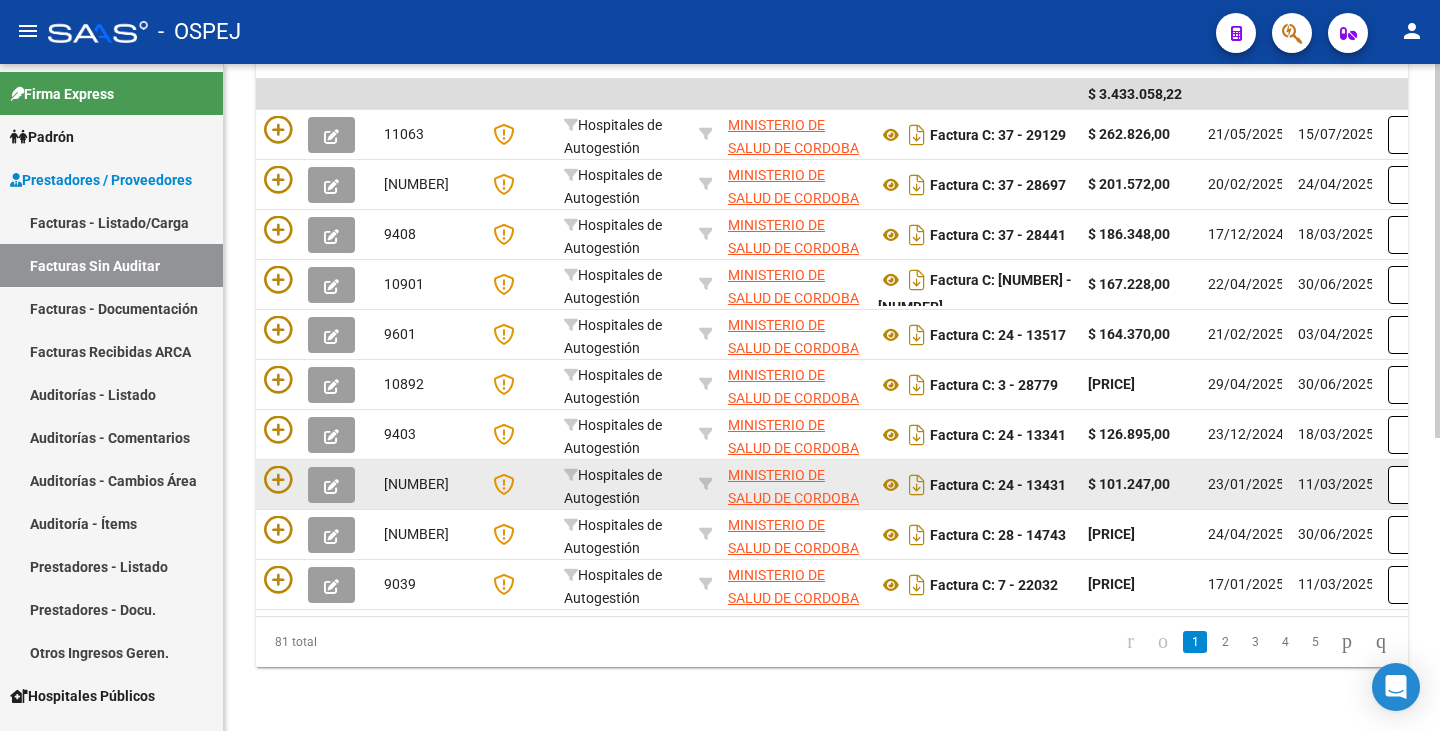 scroll, scrollTop: 523, scrollLeft: 0, axis: vertical 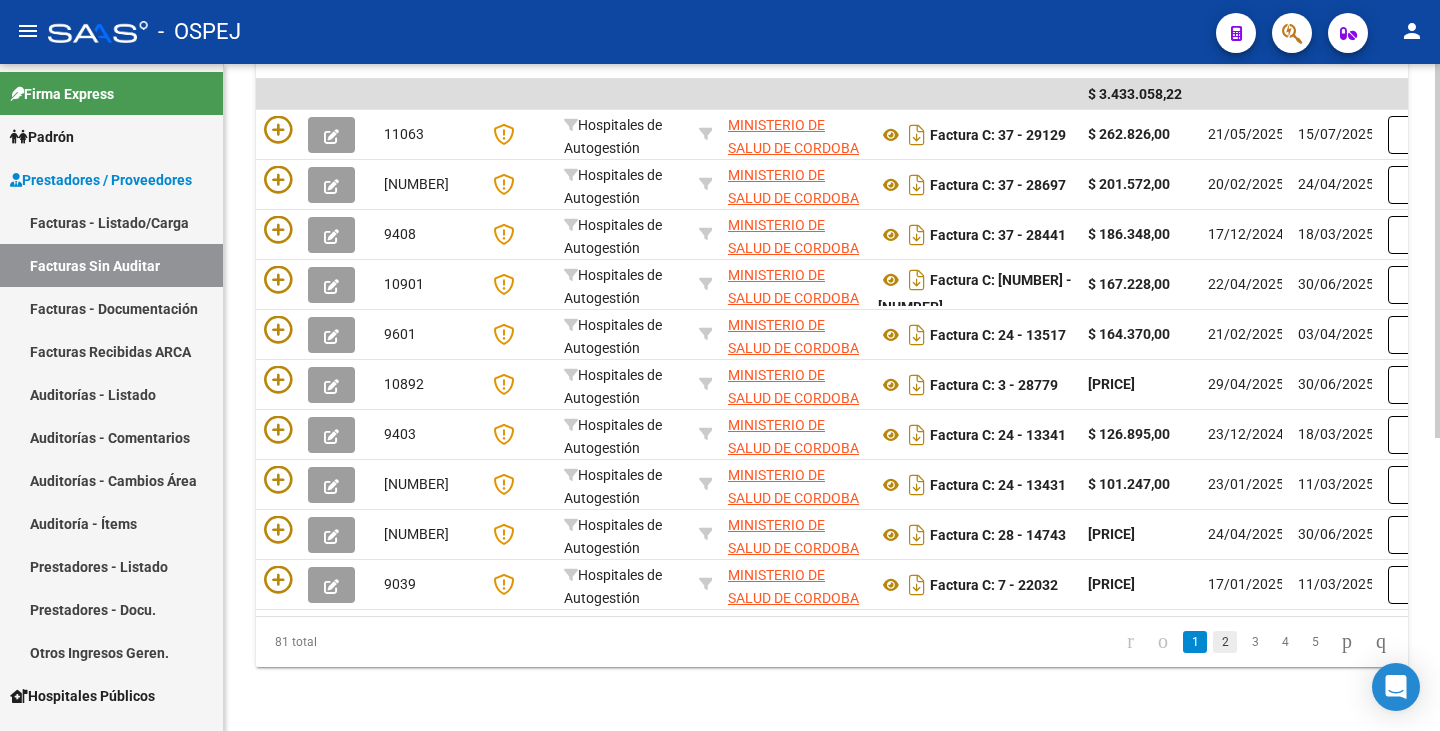 click on "2" 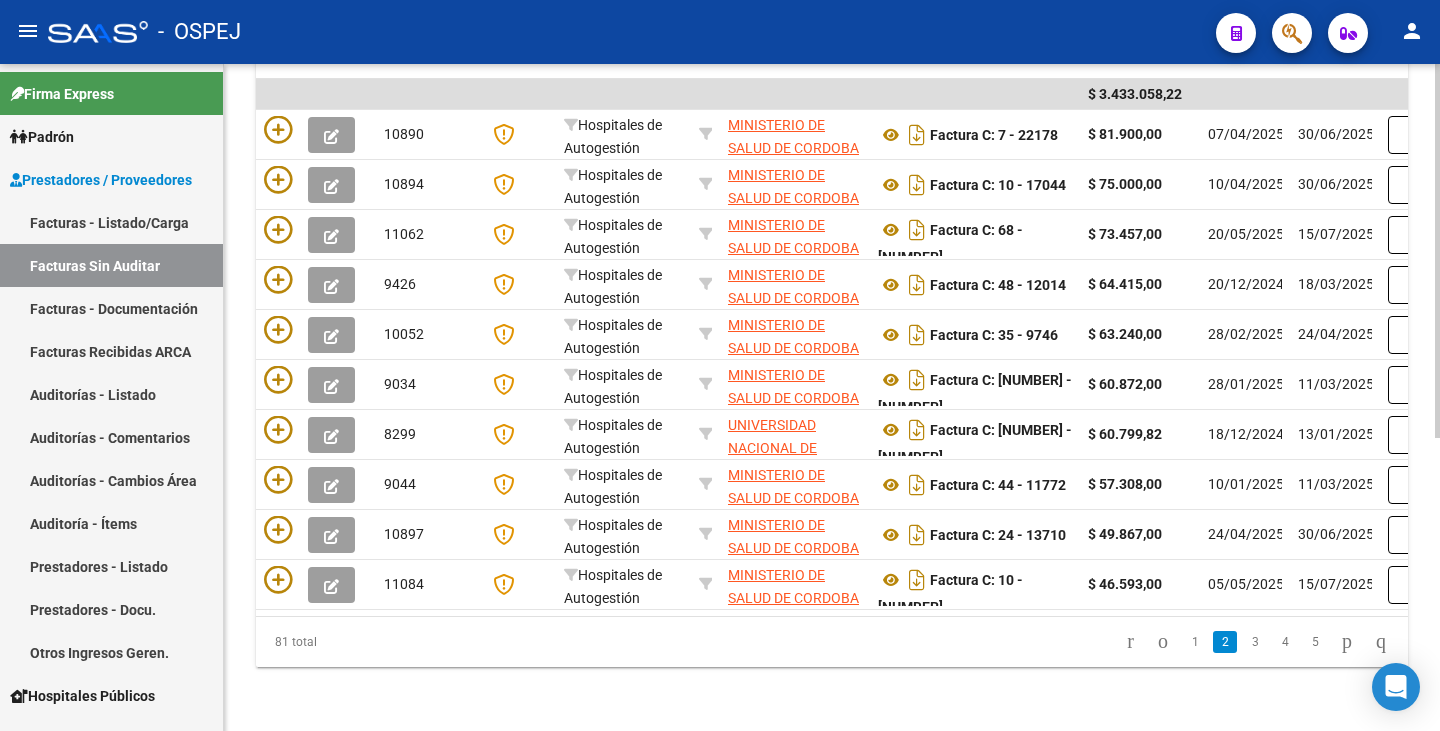 scroll, scrollTop: 523, scrollLeft: 0, axis: vertical 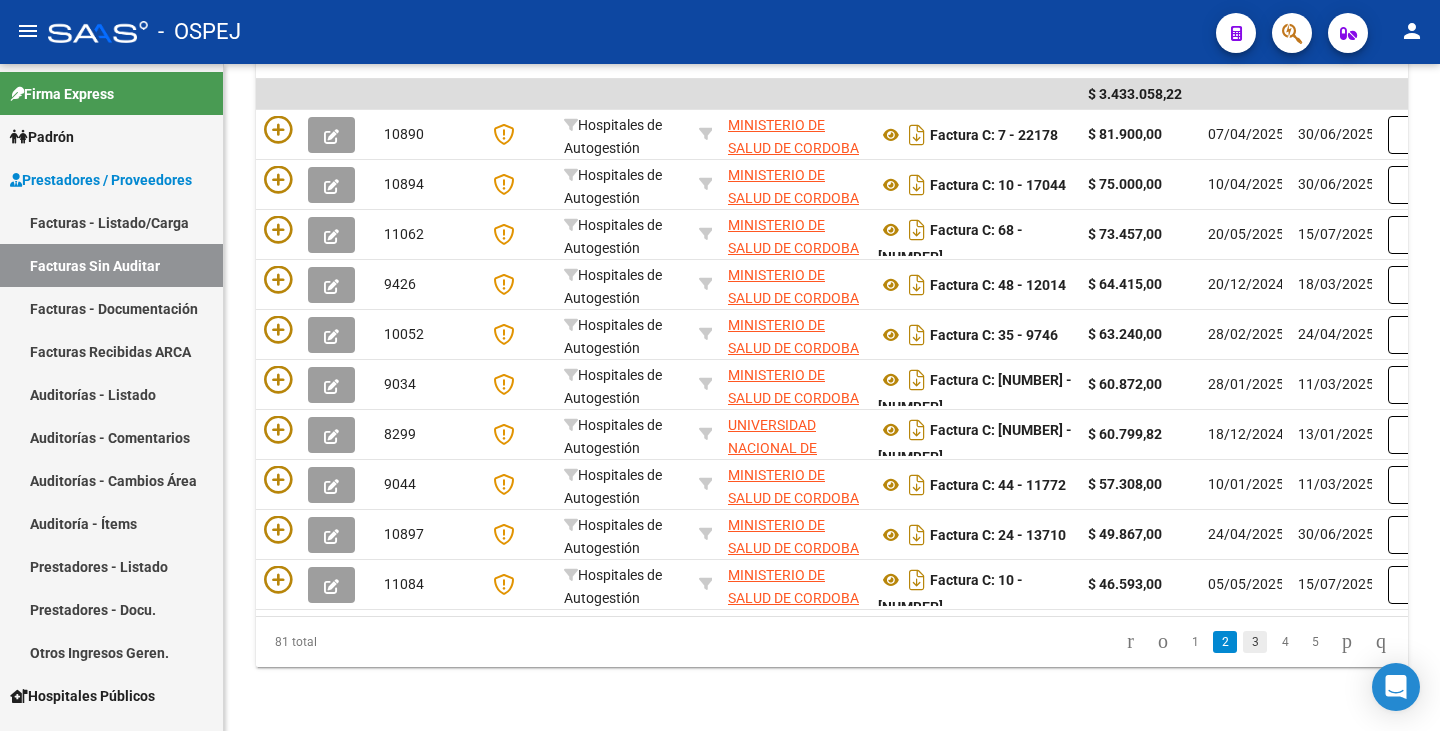 click on "3" 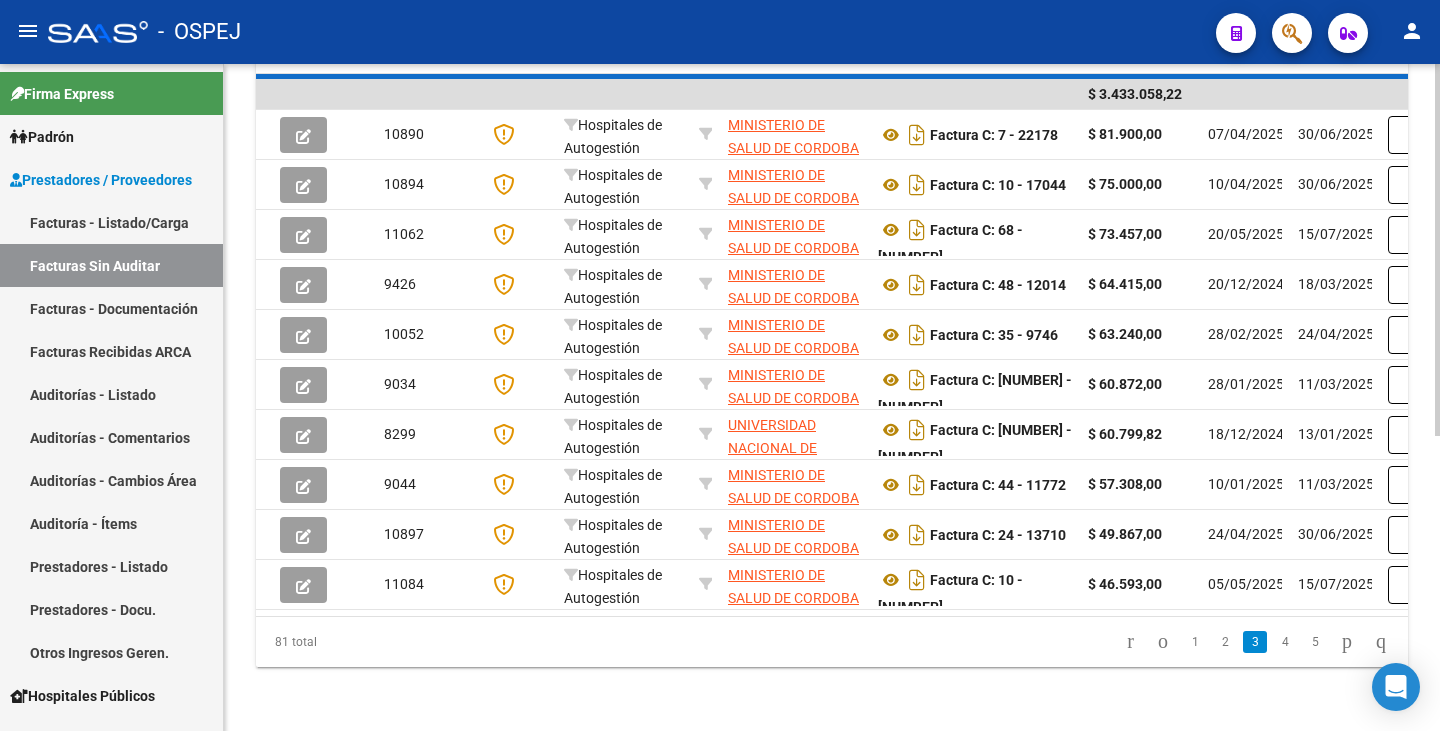 scroll, scrollTop: 523, scrollLeft: 0, axis: vertical 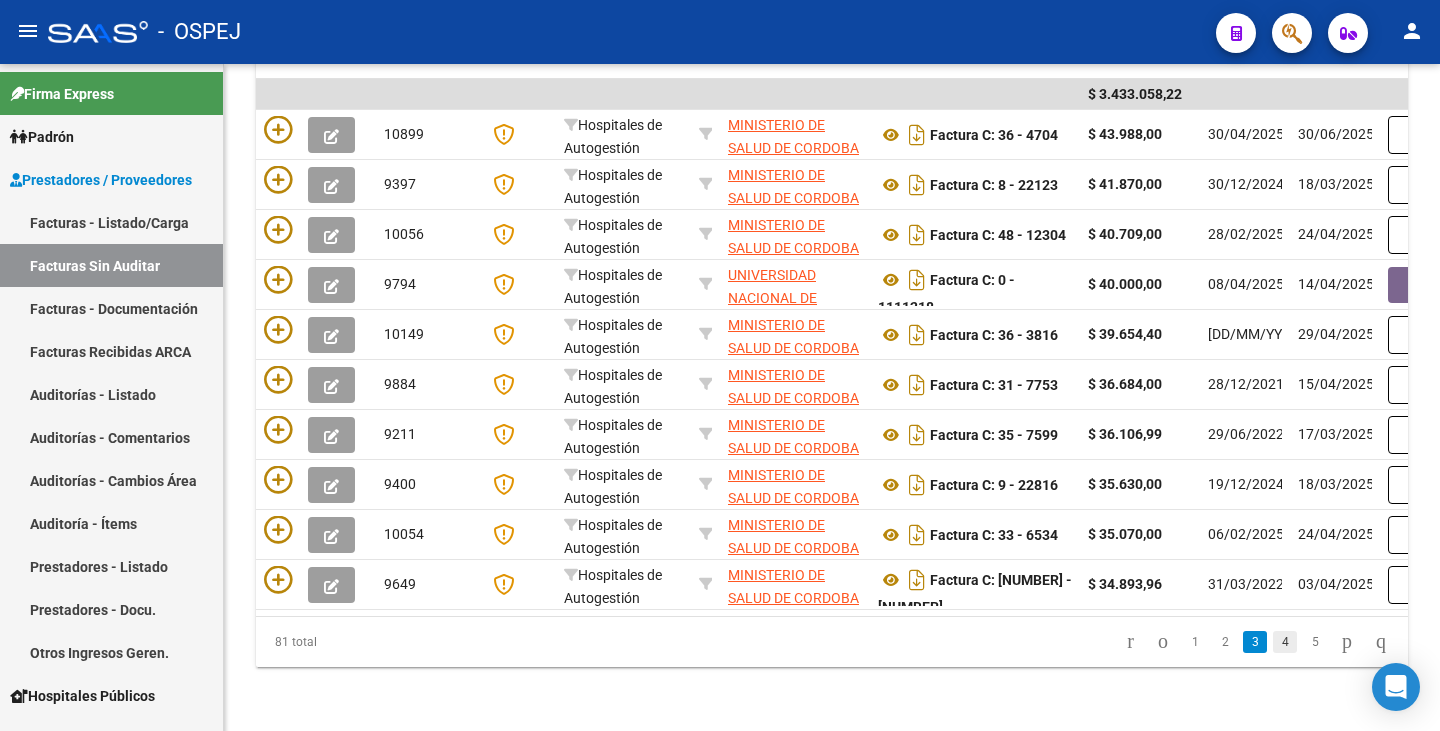 click on "4" 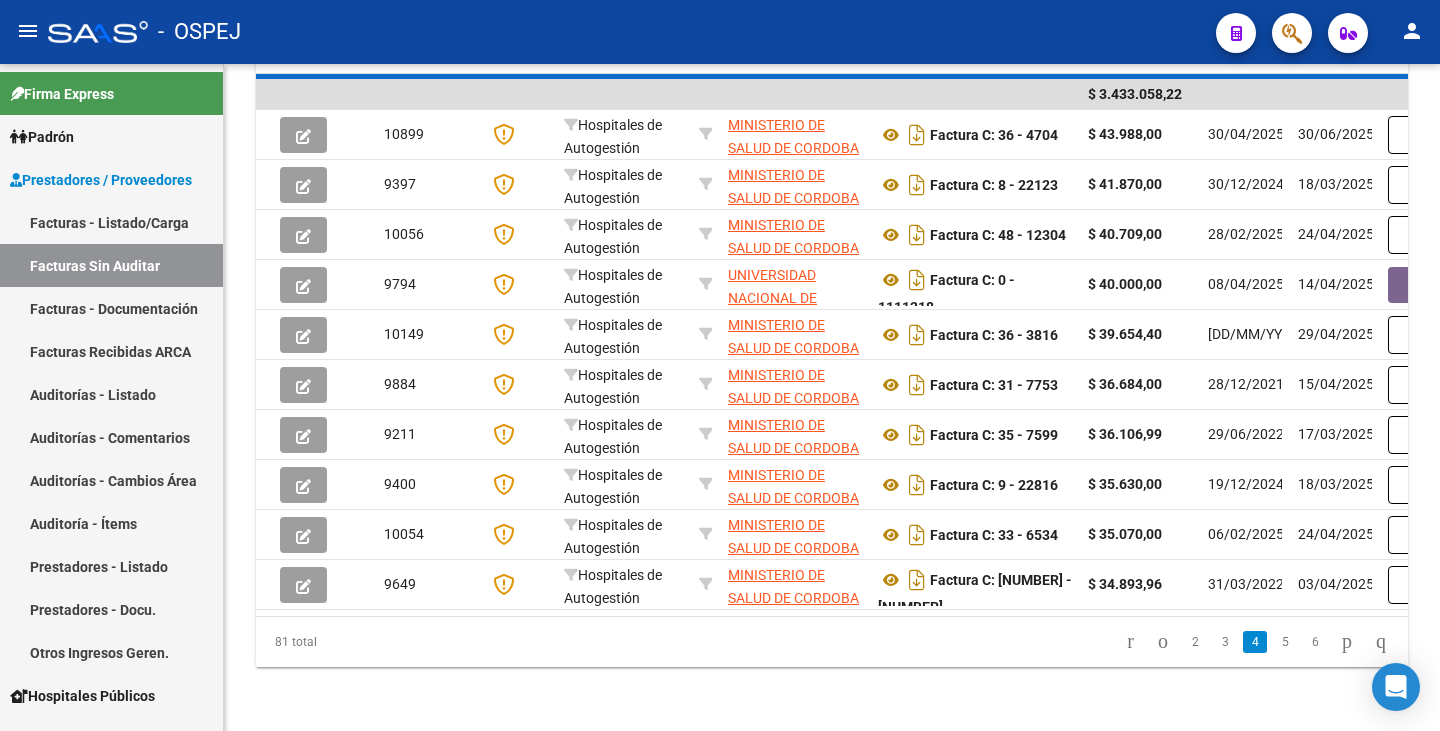 scroll, scrollTop: 523, scrollLeft: 0, axis: vertical 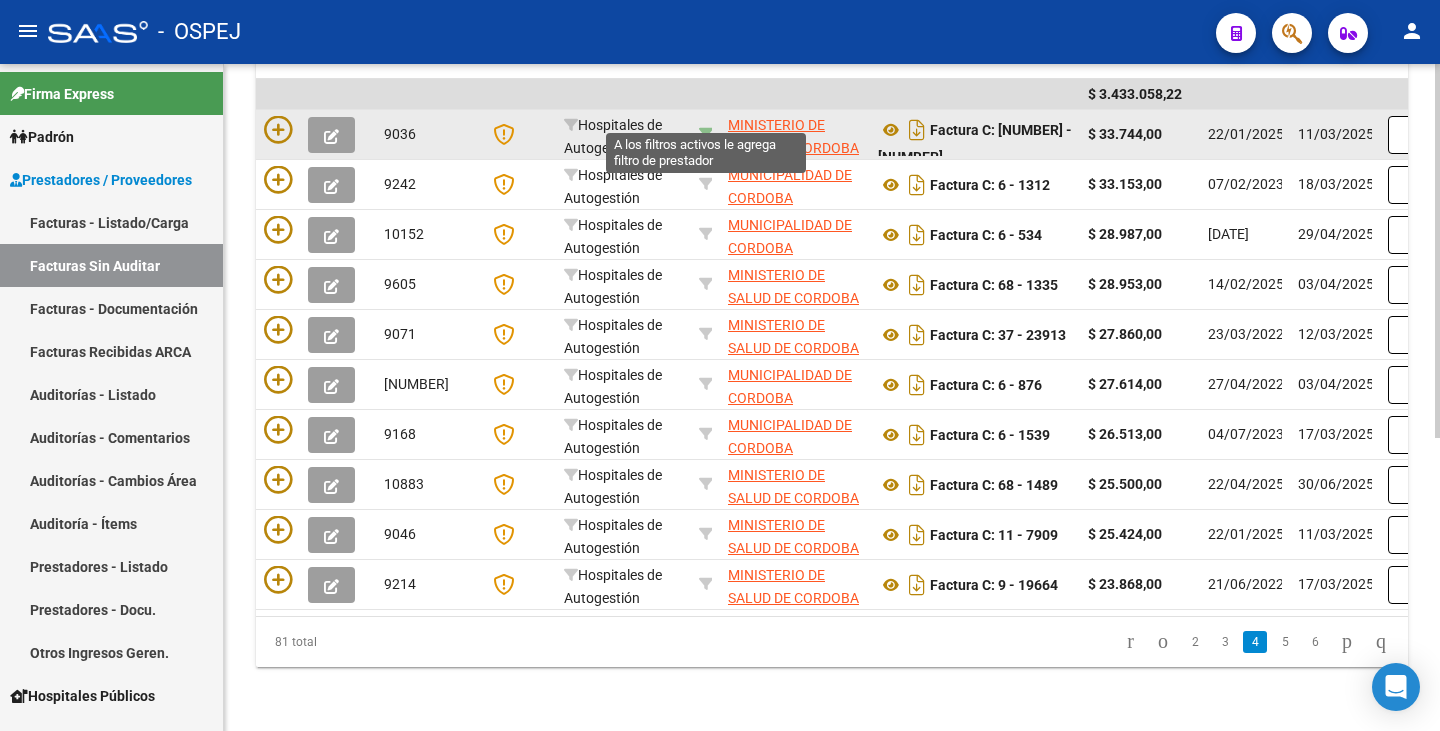 click 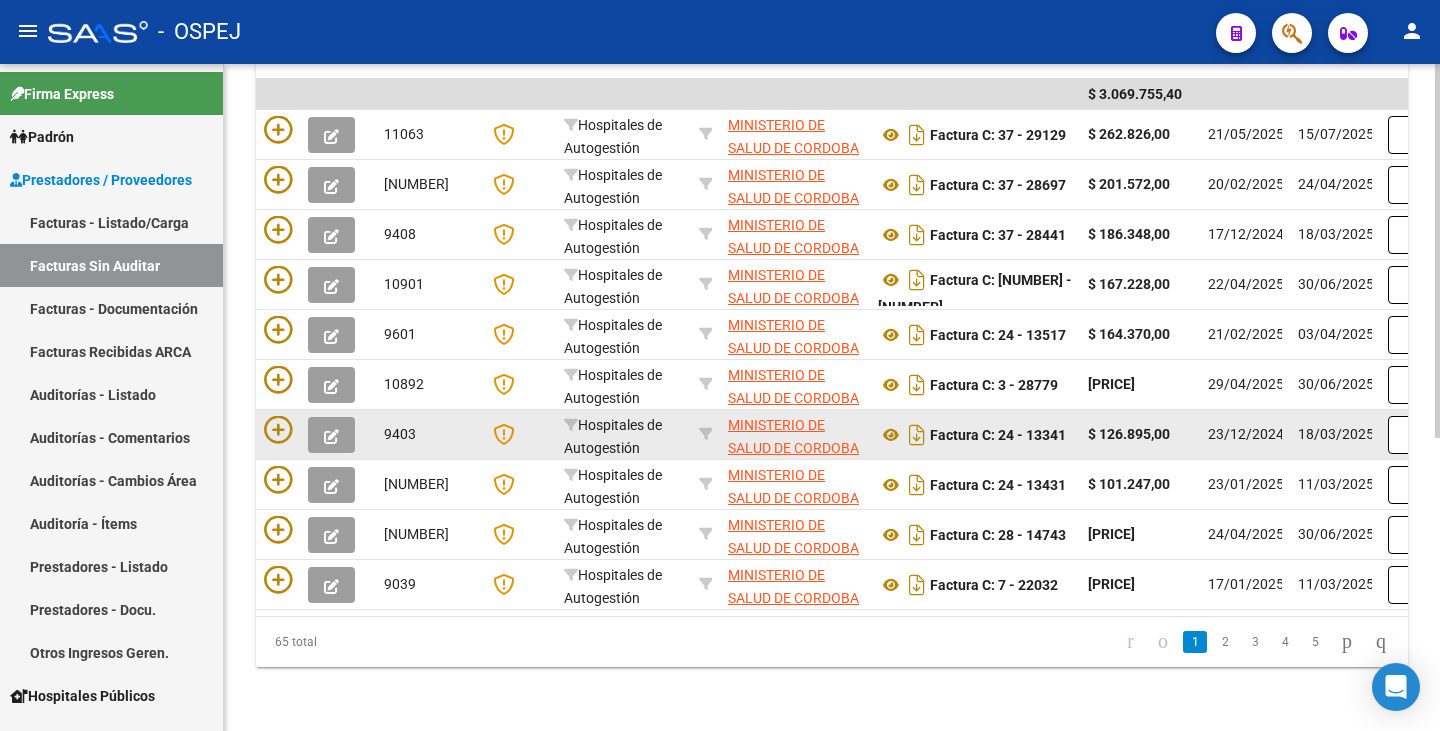 scroll, scrollTop: 523, scrollLeft: 0, axis: vertical 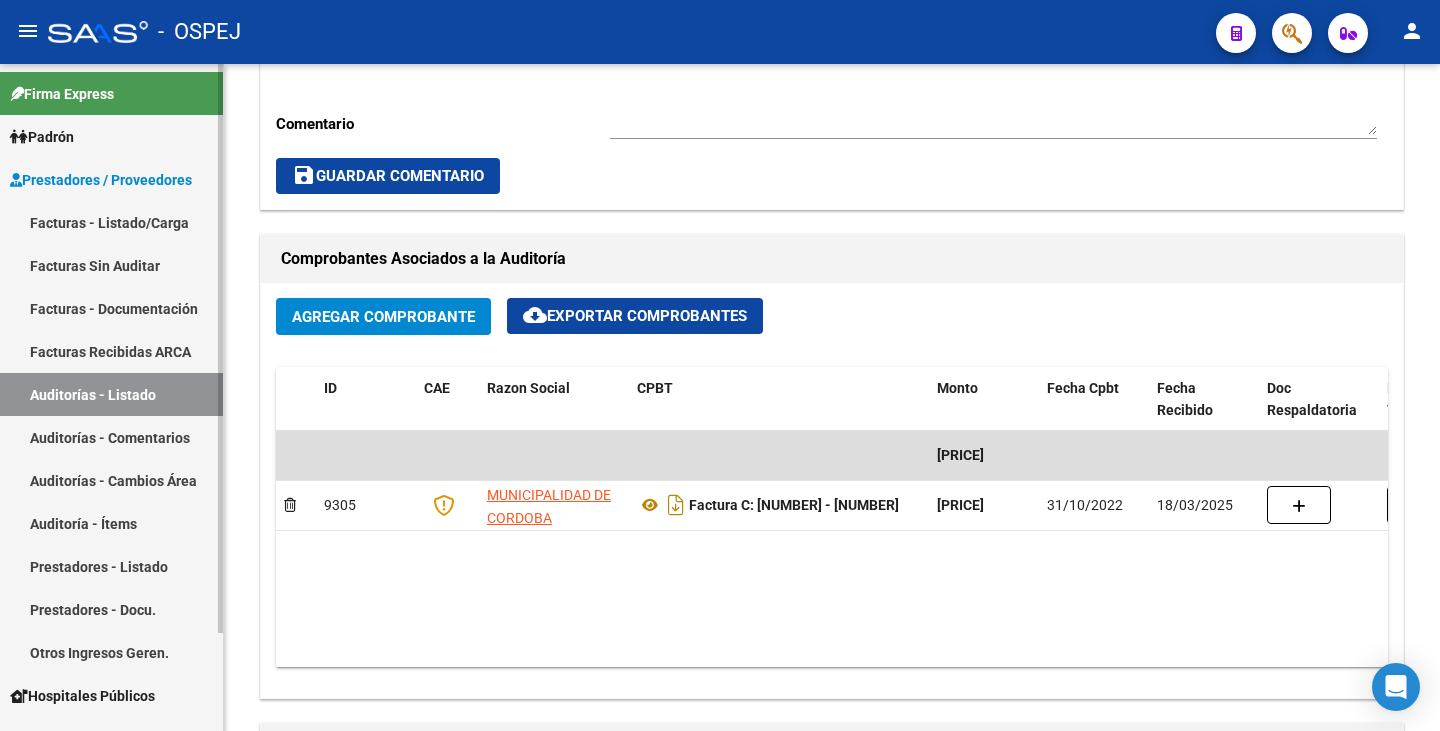 click on "Auditorías - Listado" at bounding box center [111, 394] 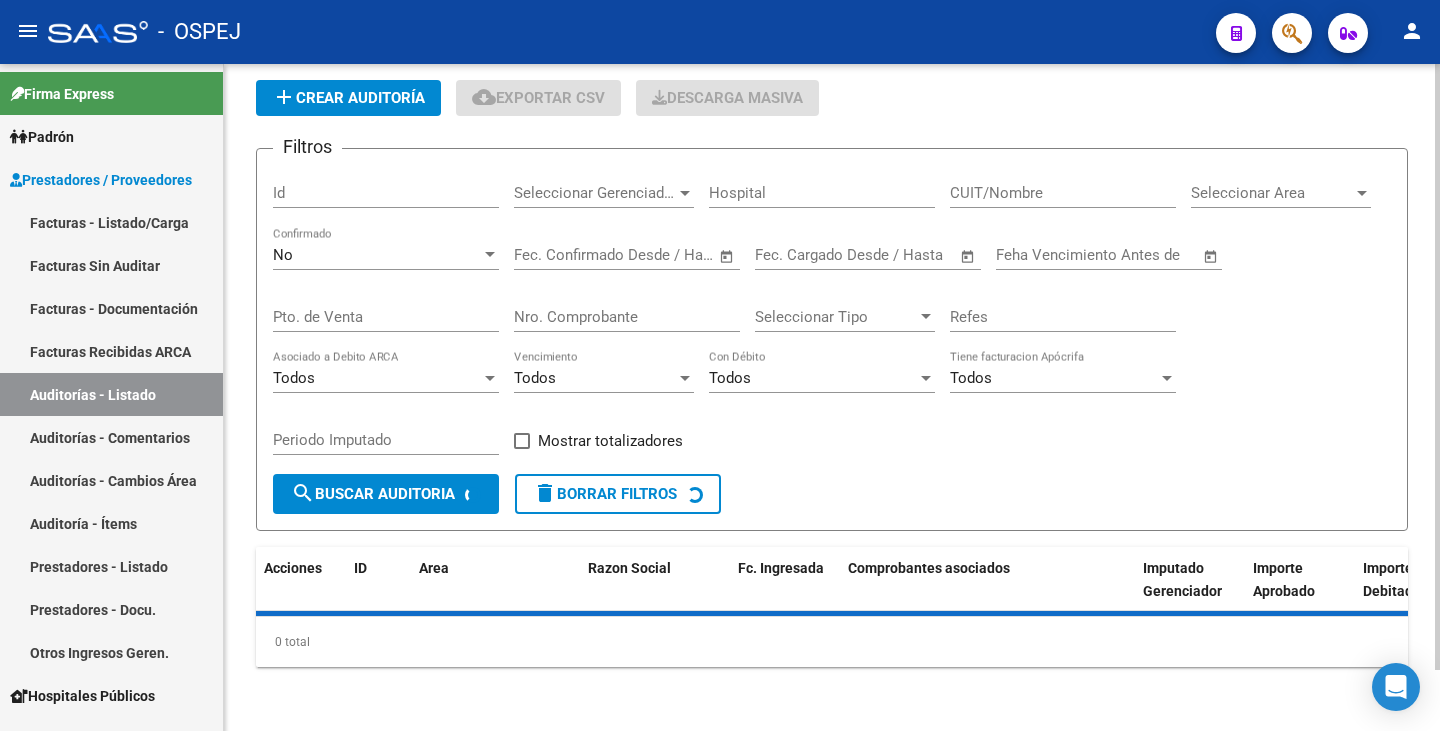 scroll, scrollTop: 592, scrollLeft: 0, axis: vertical 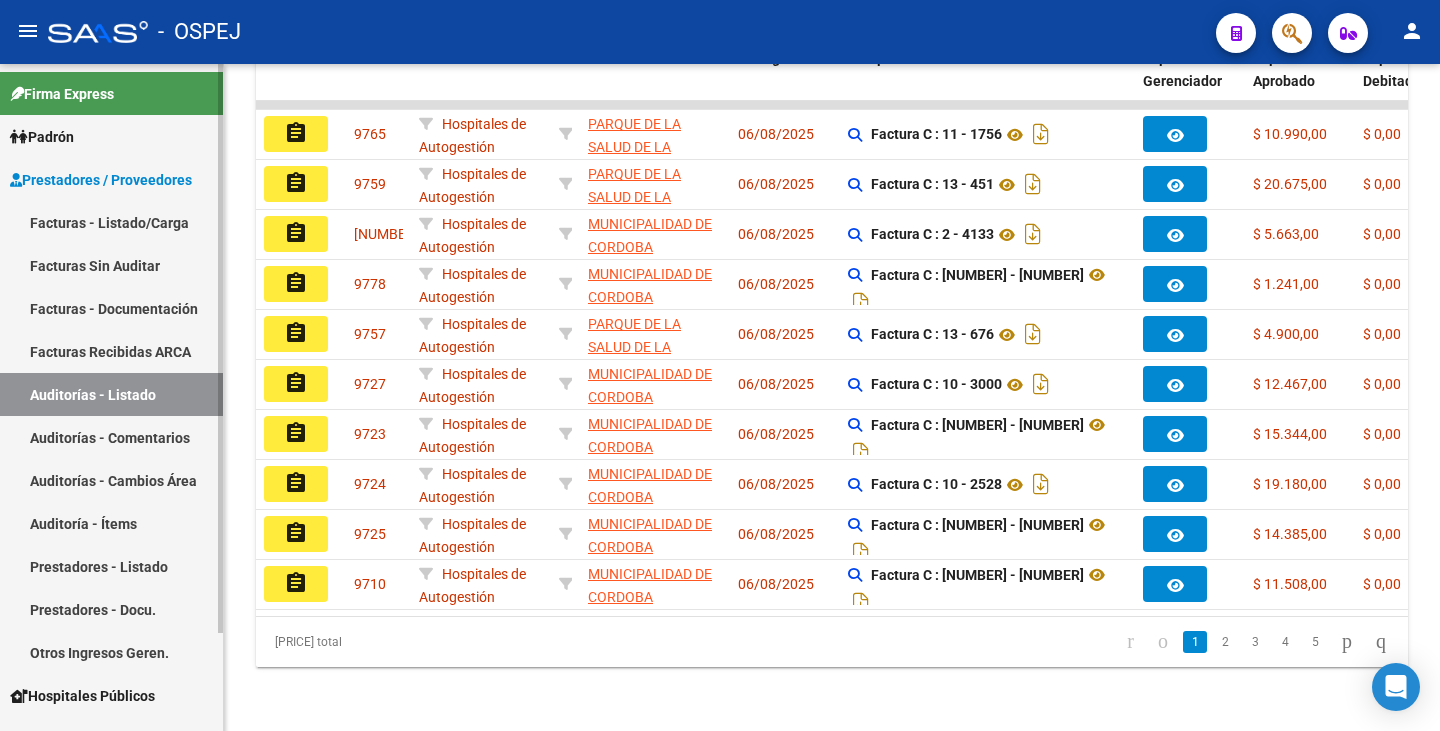 click on "Facturas Sin Auditar" at bounding box center [111, 265] 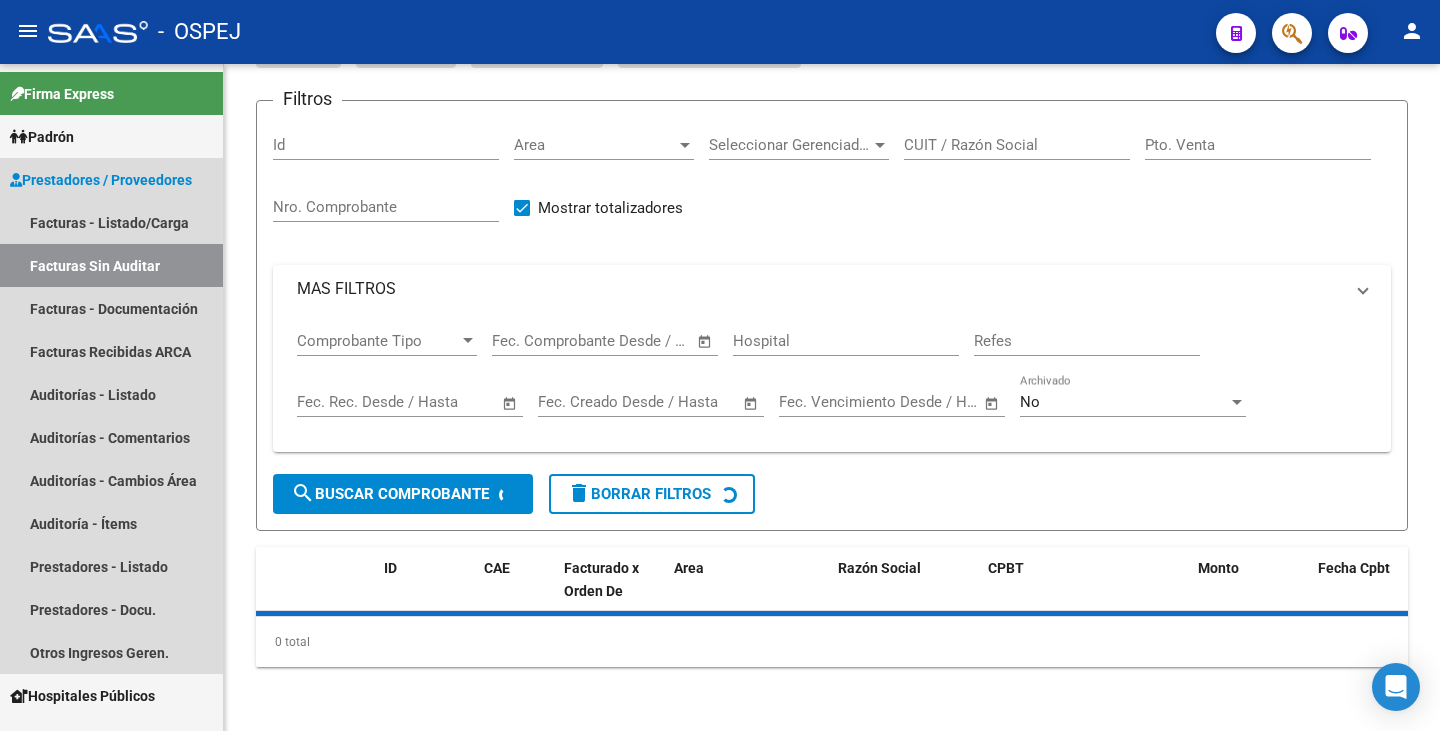 scroll, scrollTop: 0, scrollLeft: 0, axis: both 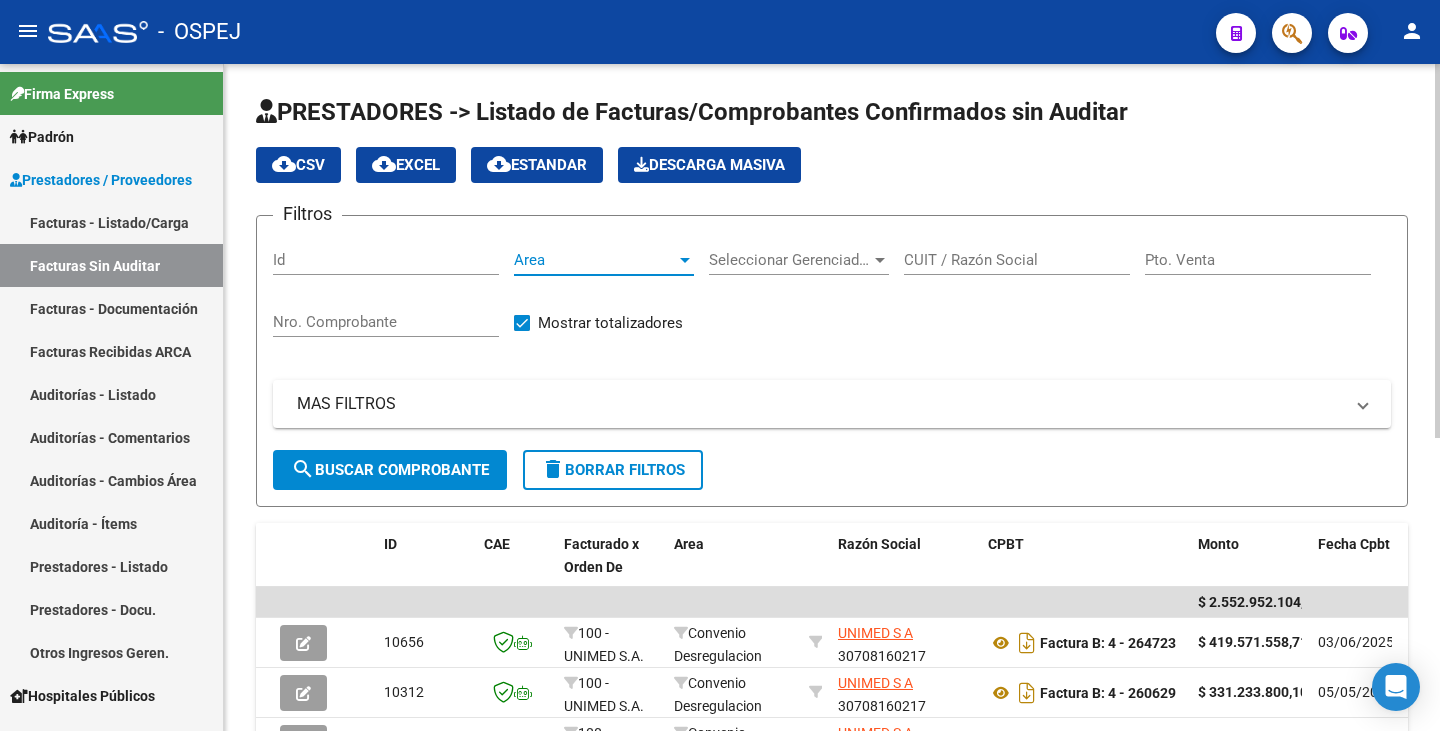 click on "Area" at bounding box center (595, 260) 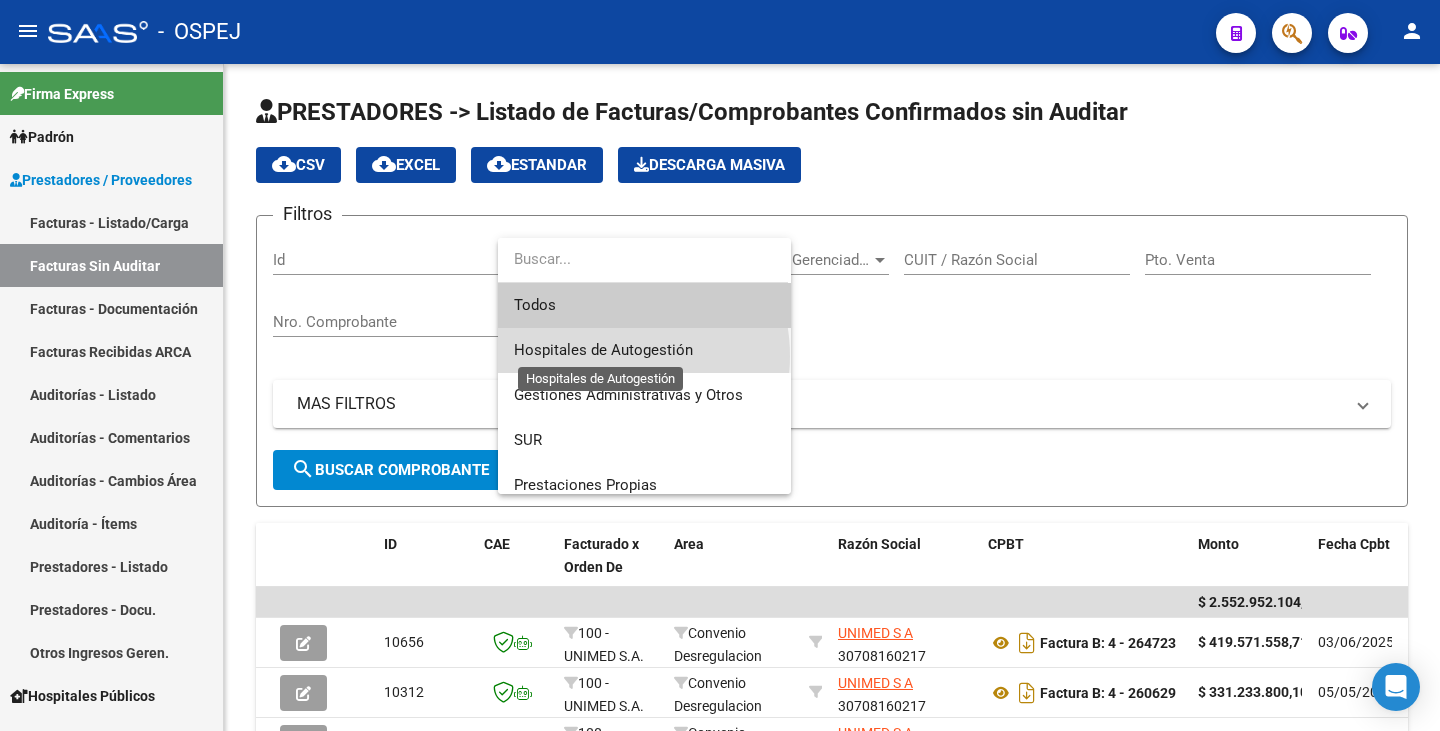 click on "Hospitales de Autogestión" at bounding box center (603, 350) 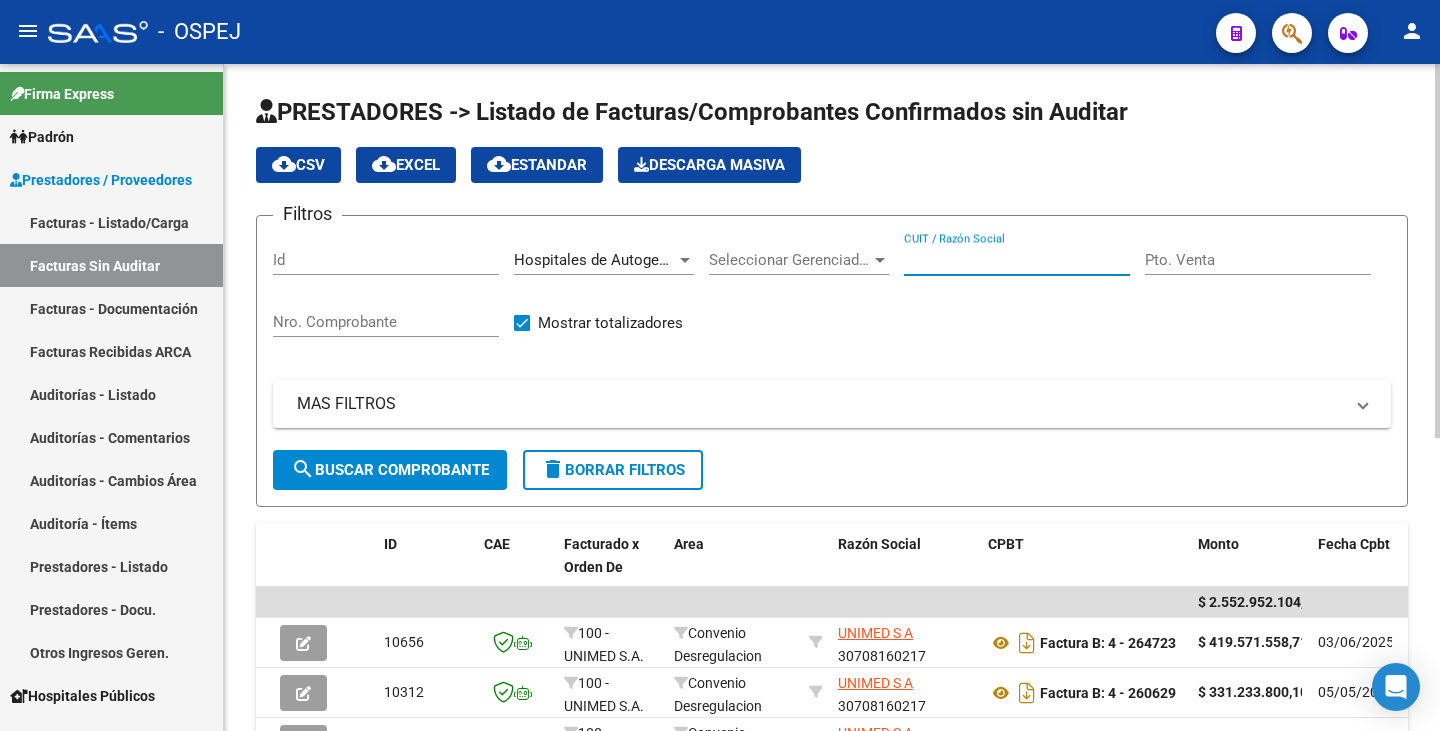 click on "CUIT / Razón Social" at bounding box center [1017, 260] 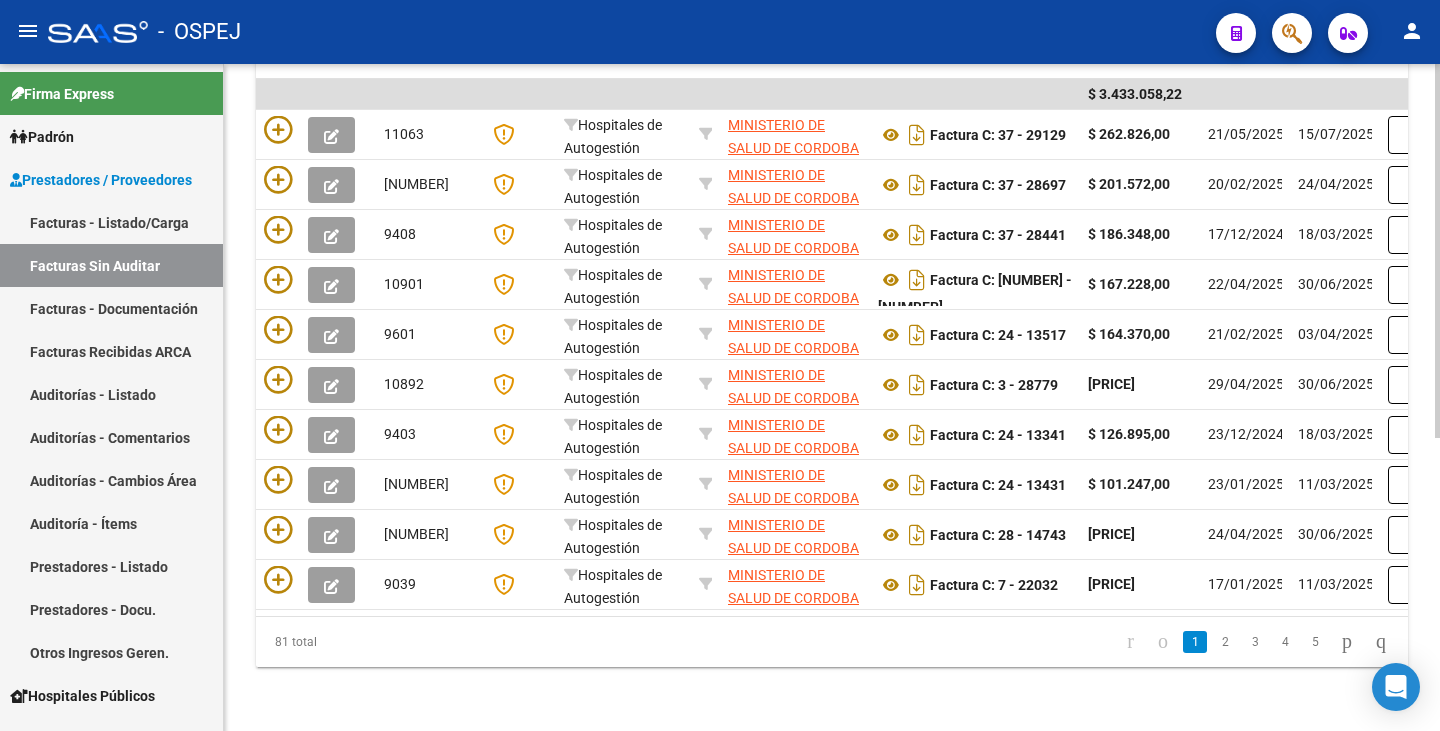 scroll, scrollTop: 523, scrollLeft: 0, axis: vertical 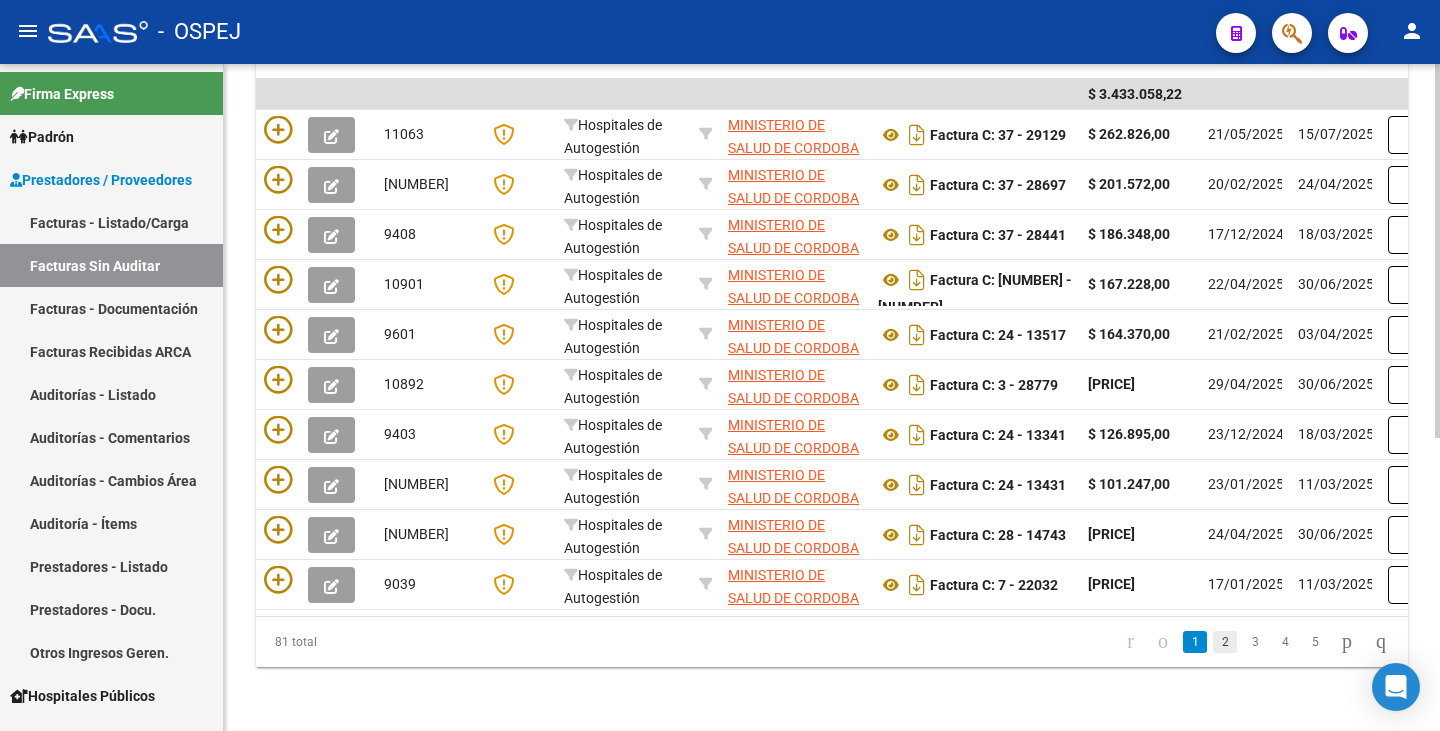 click on "2" 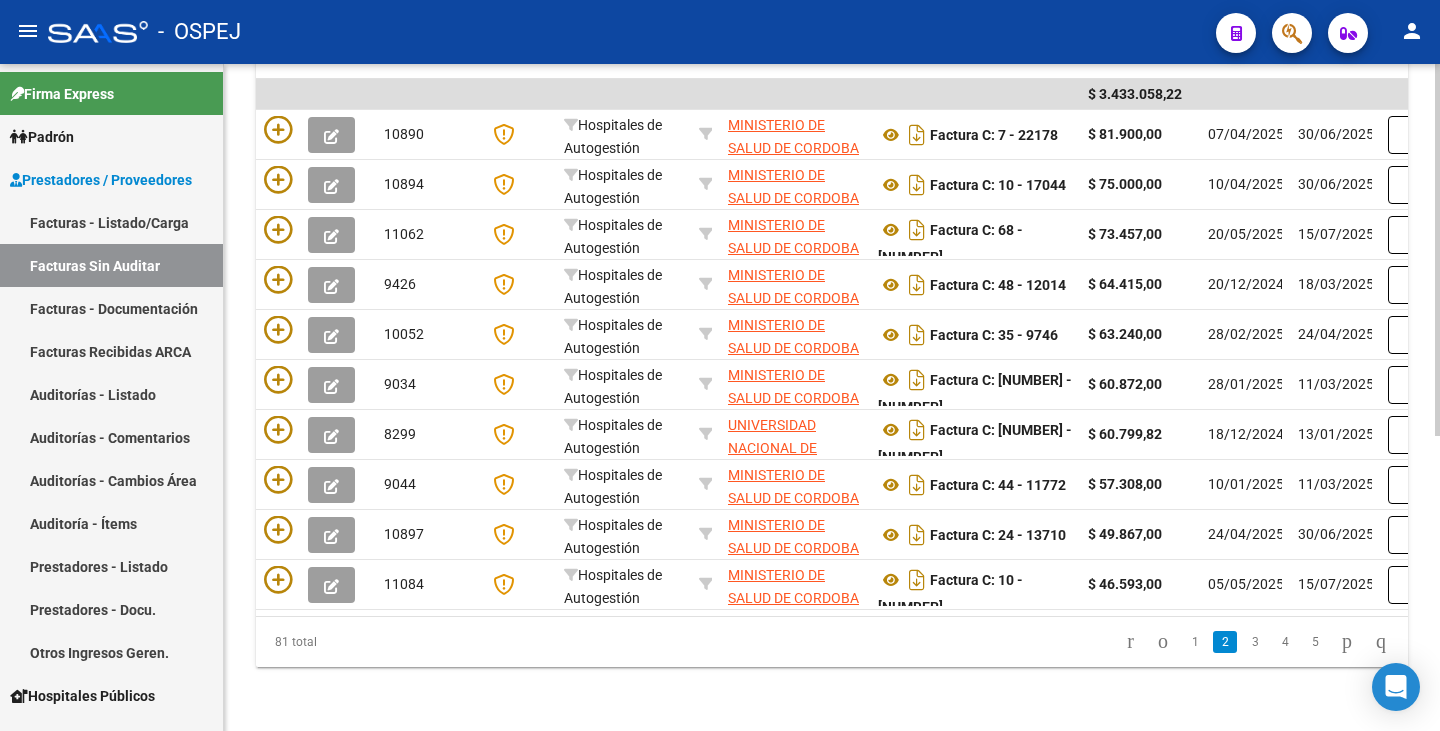scroll, scrollTop: 523, scrollLeft: 0, axis: vertical 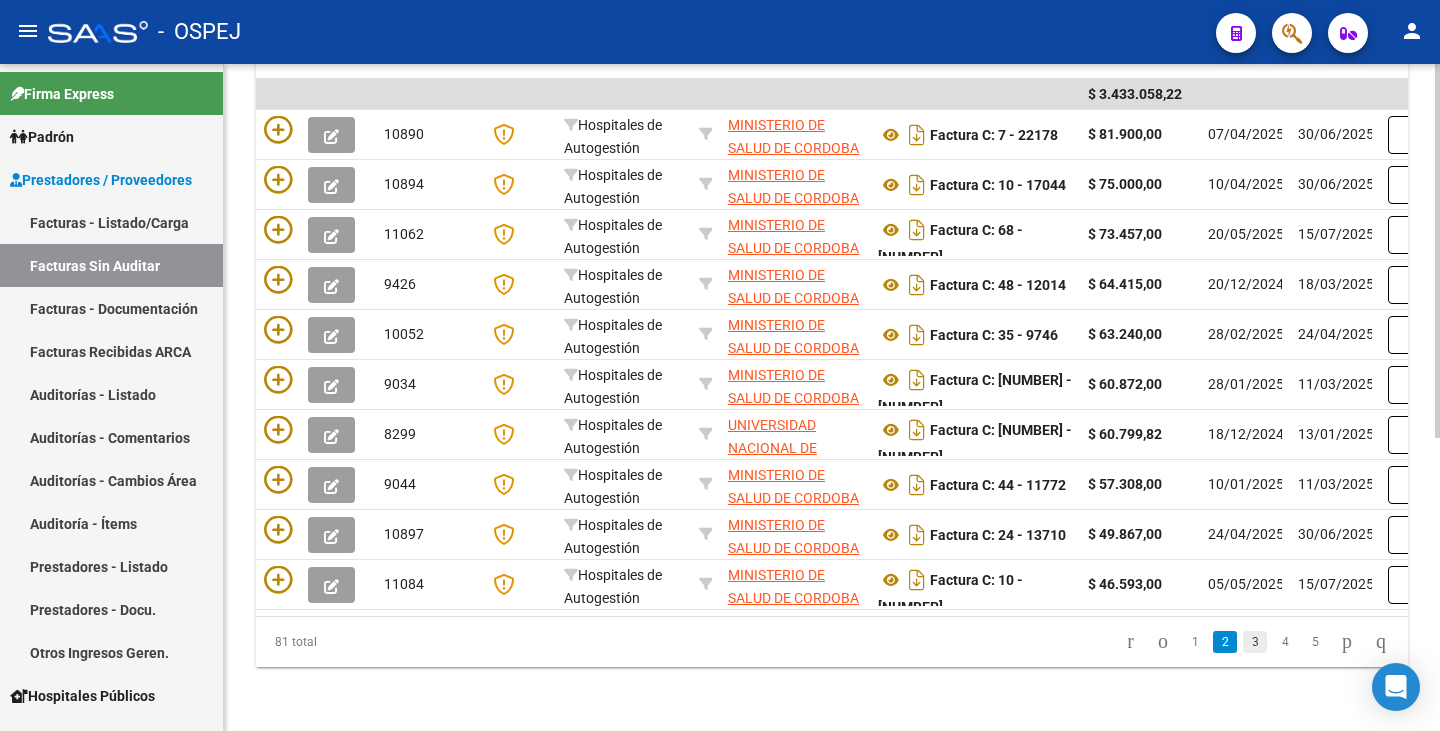 click on "3" 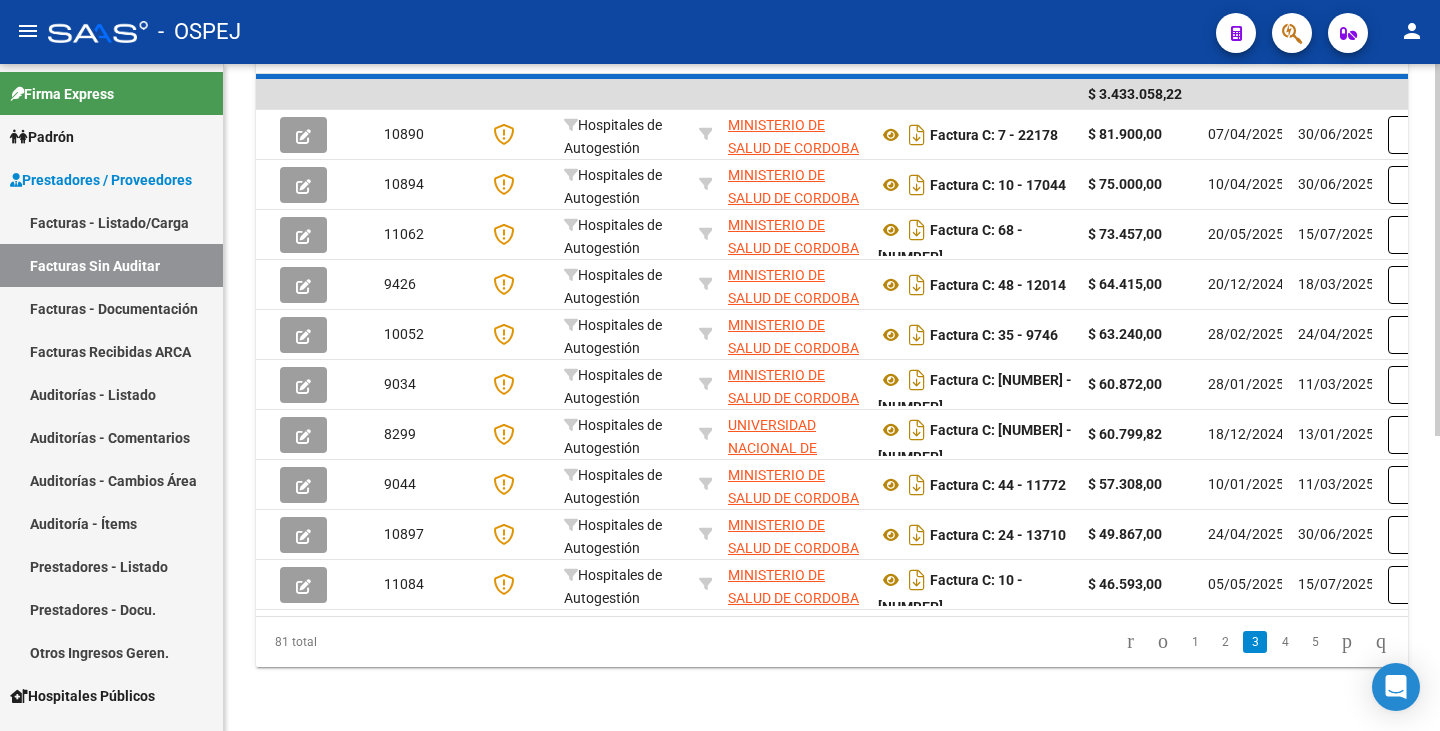 scroll, scrollTop: 523, scrollLeft: 0, axis: vertical 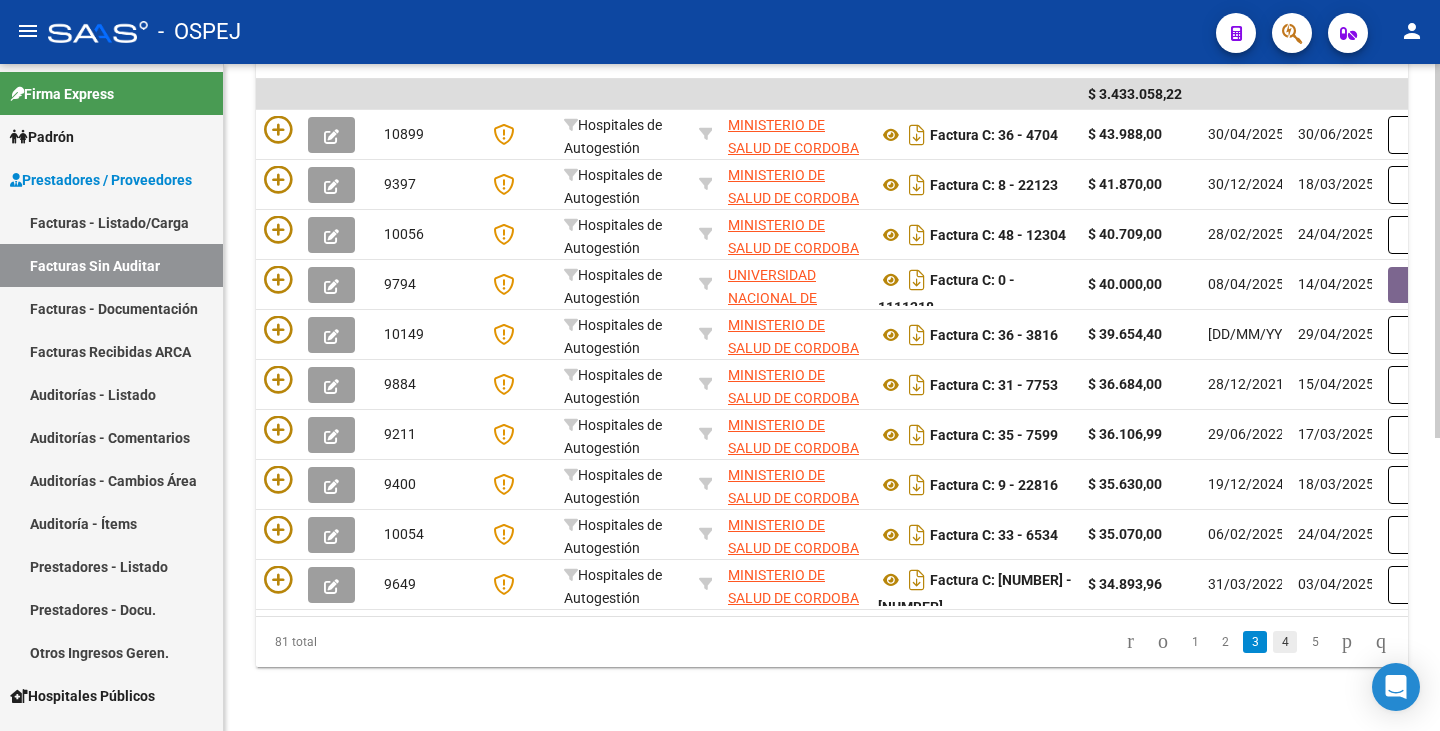 click on "4" 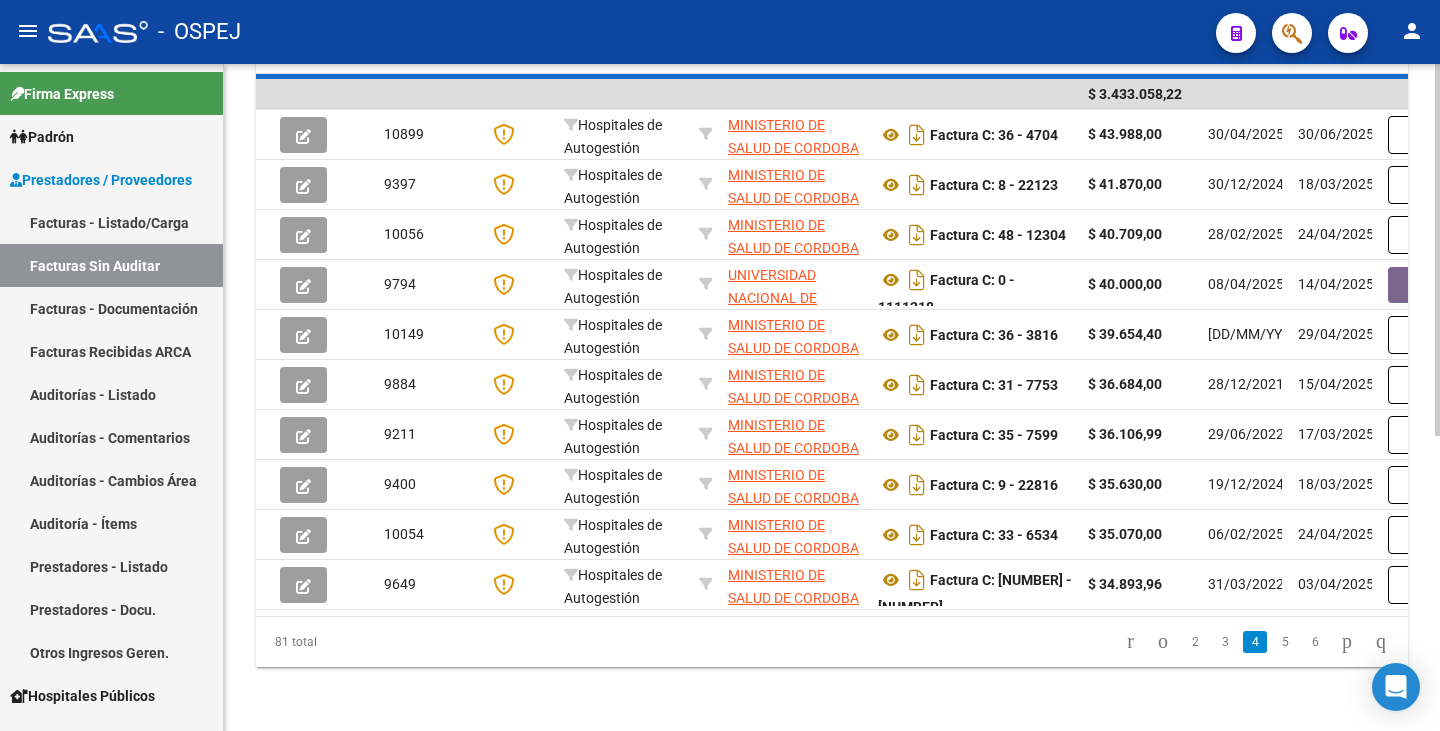 scroll, scrollTop: 523, scrollLeft: 0, axis: vertical 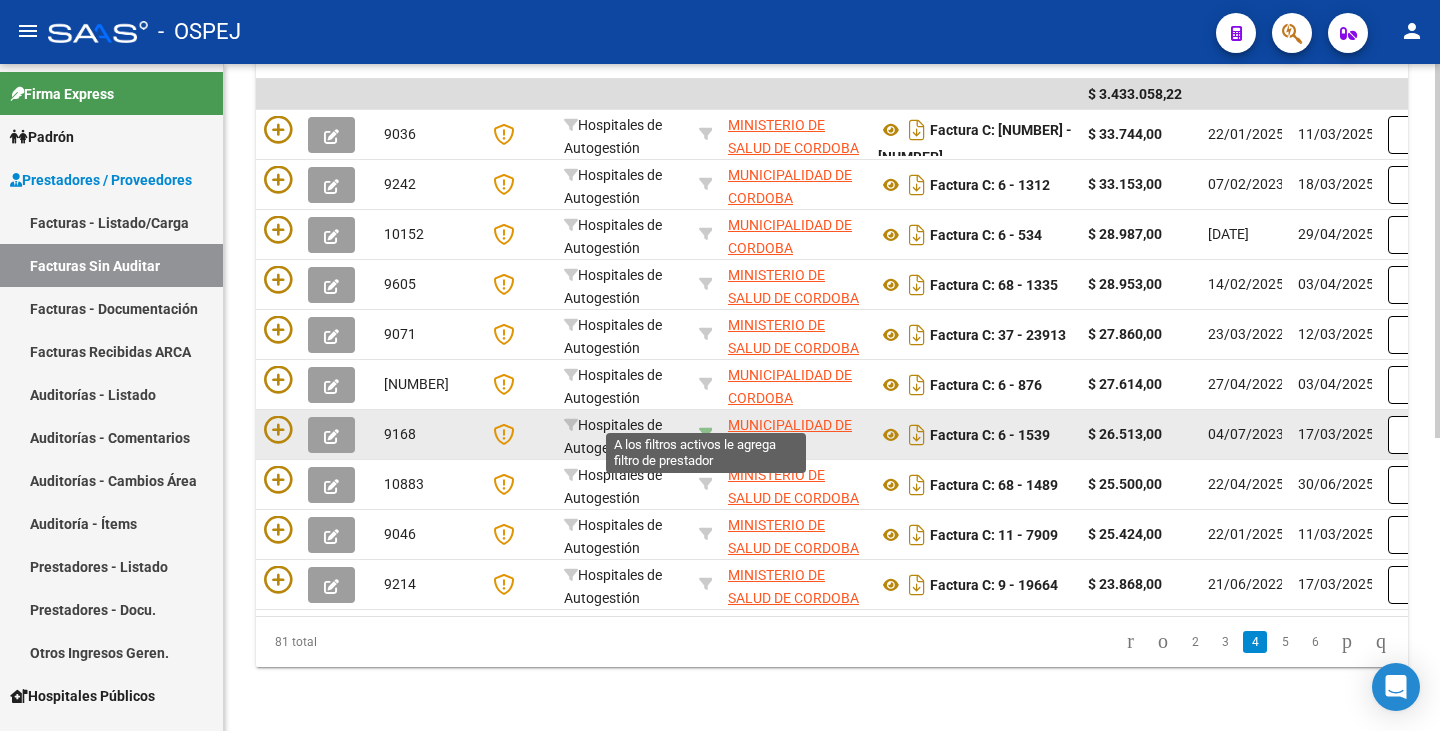 click 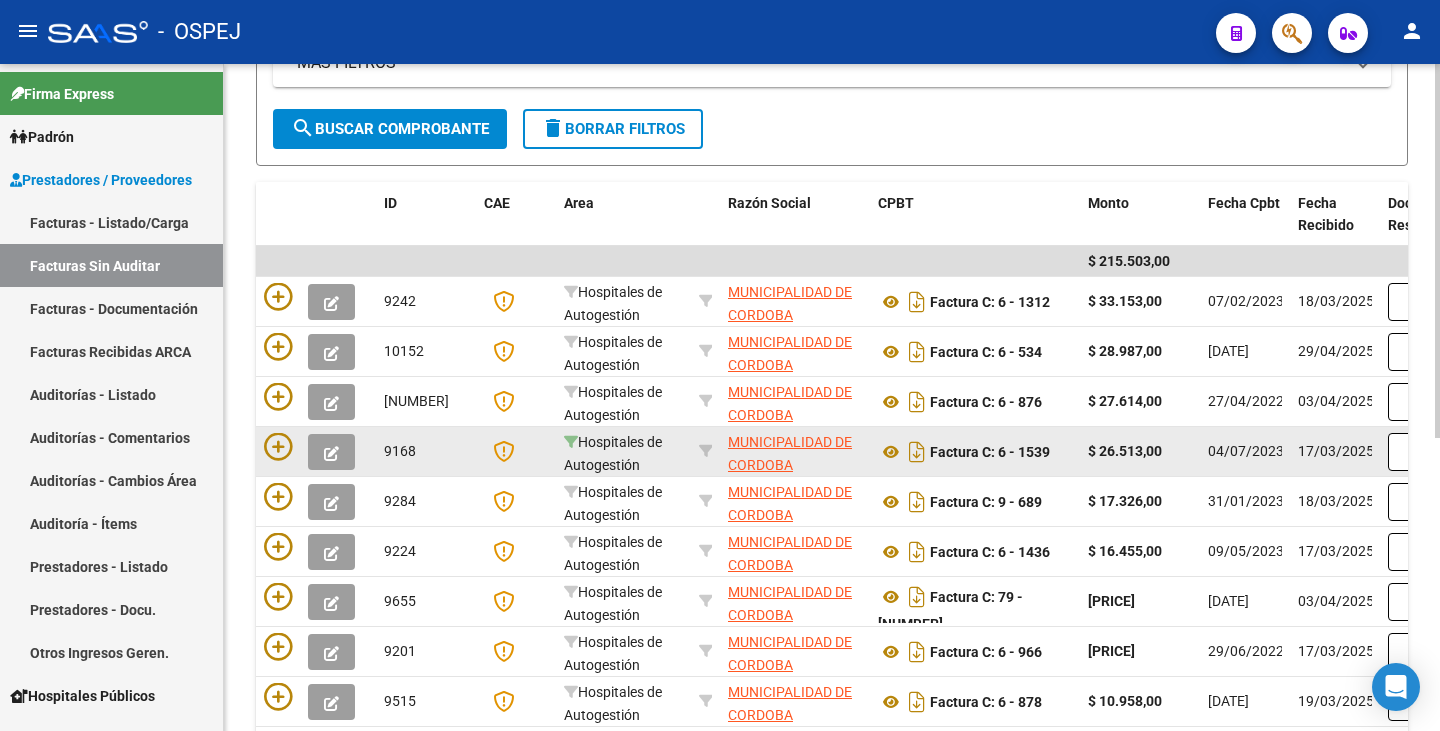 scroll, scrollTop: 323, scrollLeft: 0, axis: vertical 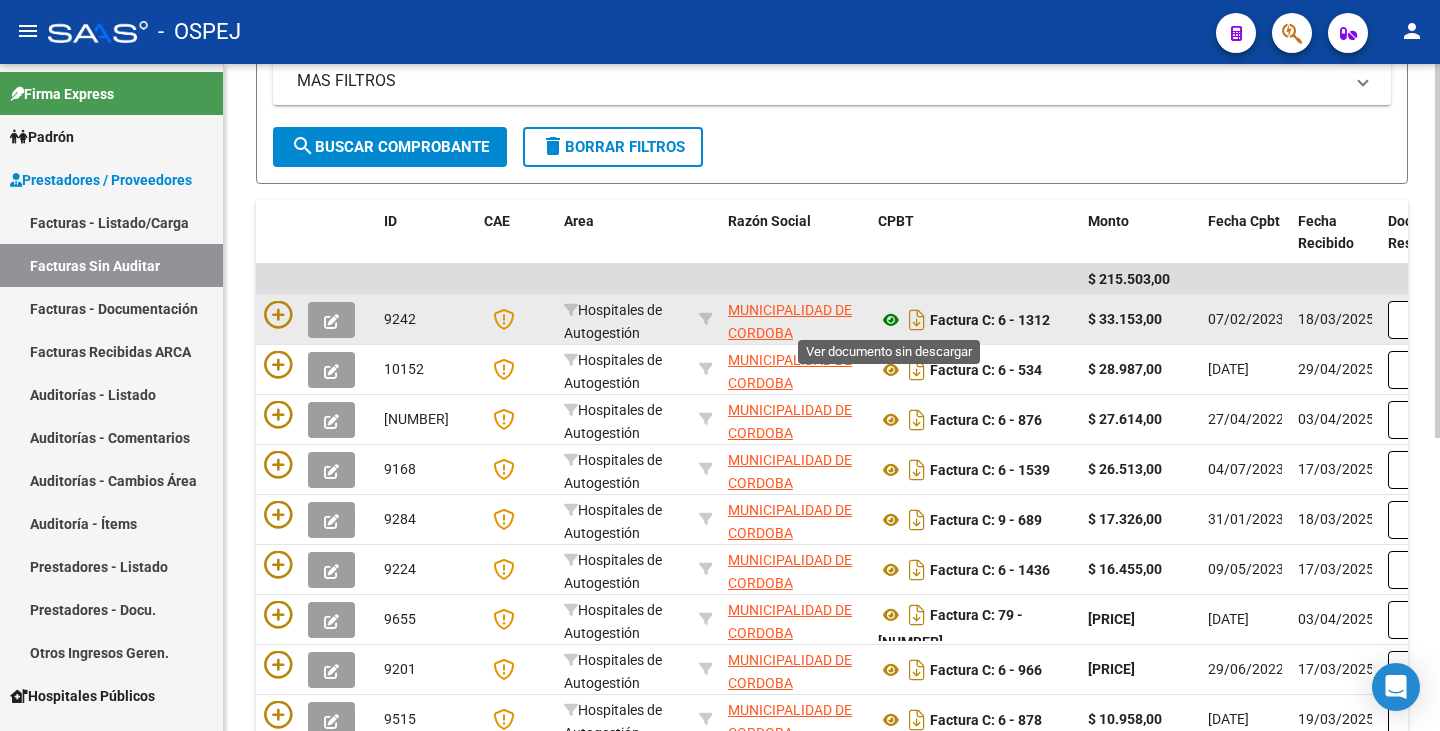 click 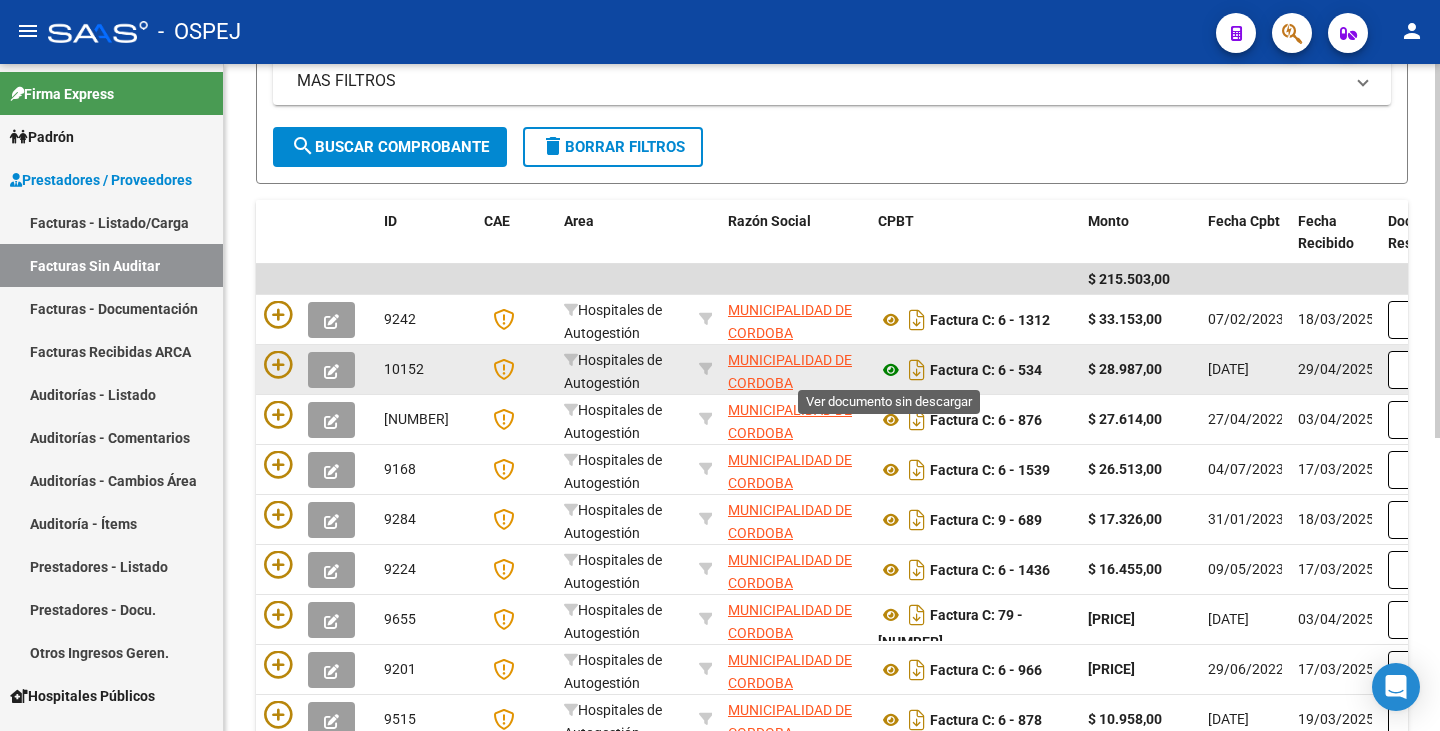 click 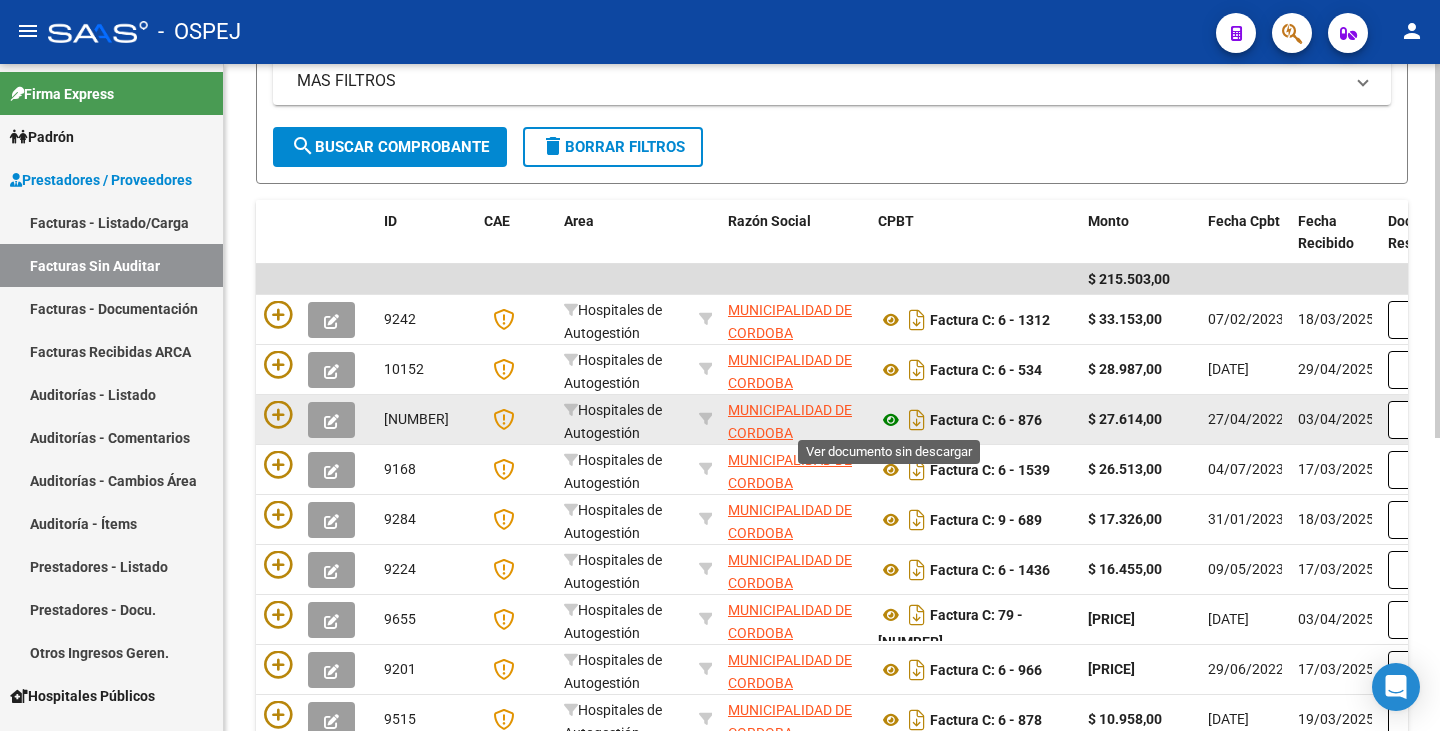 click 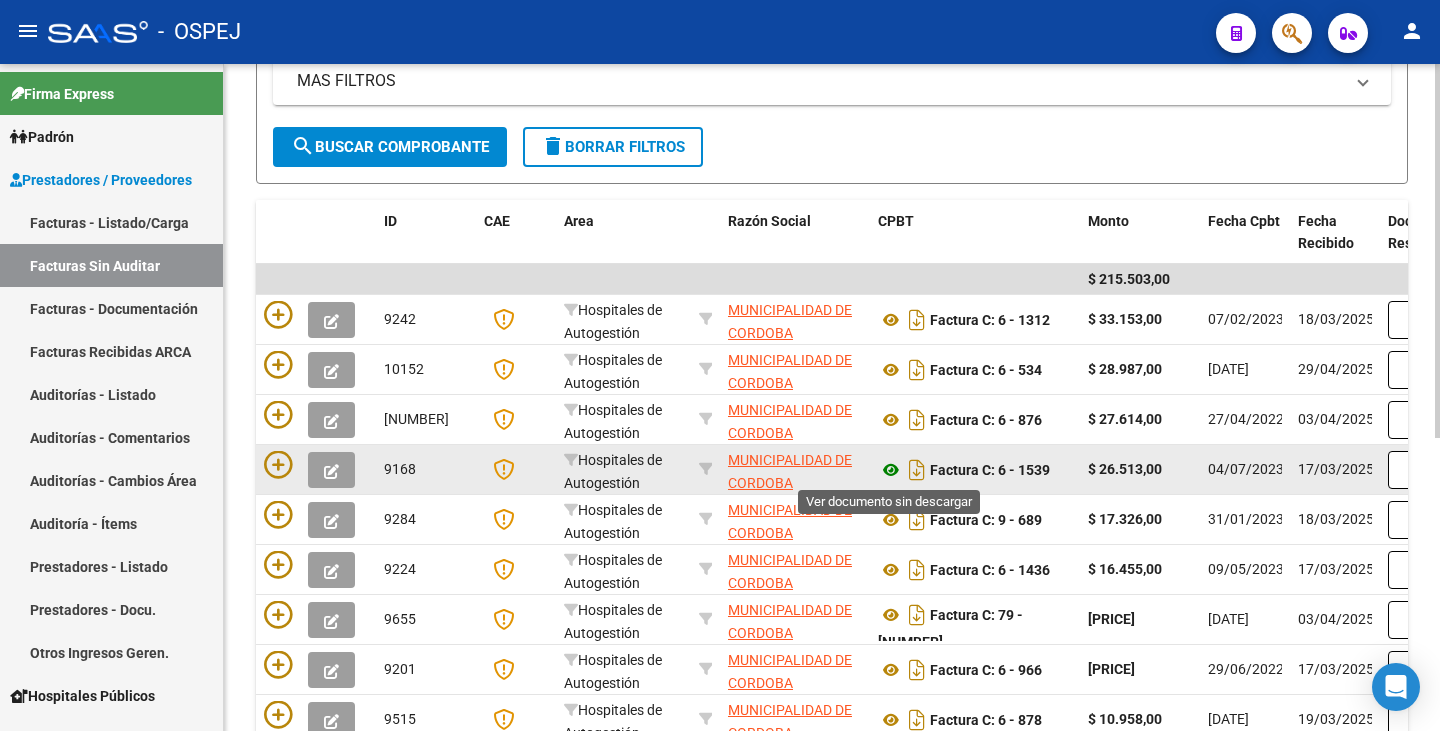 click 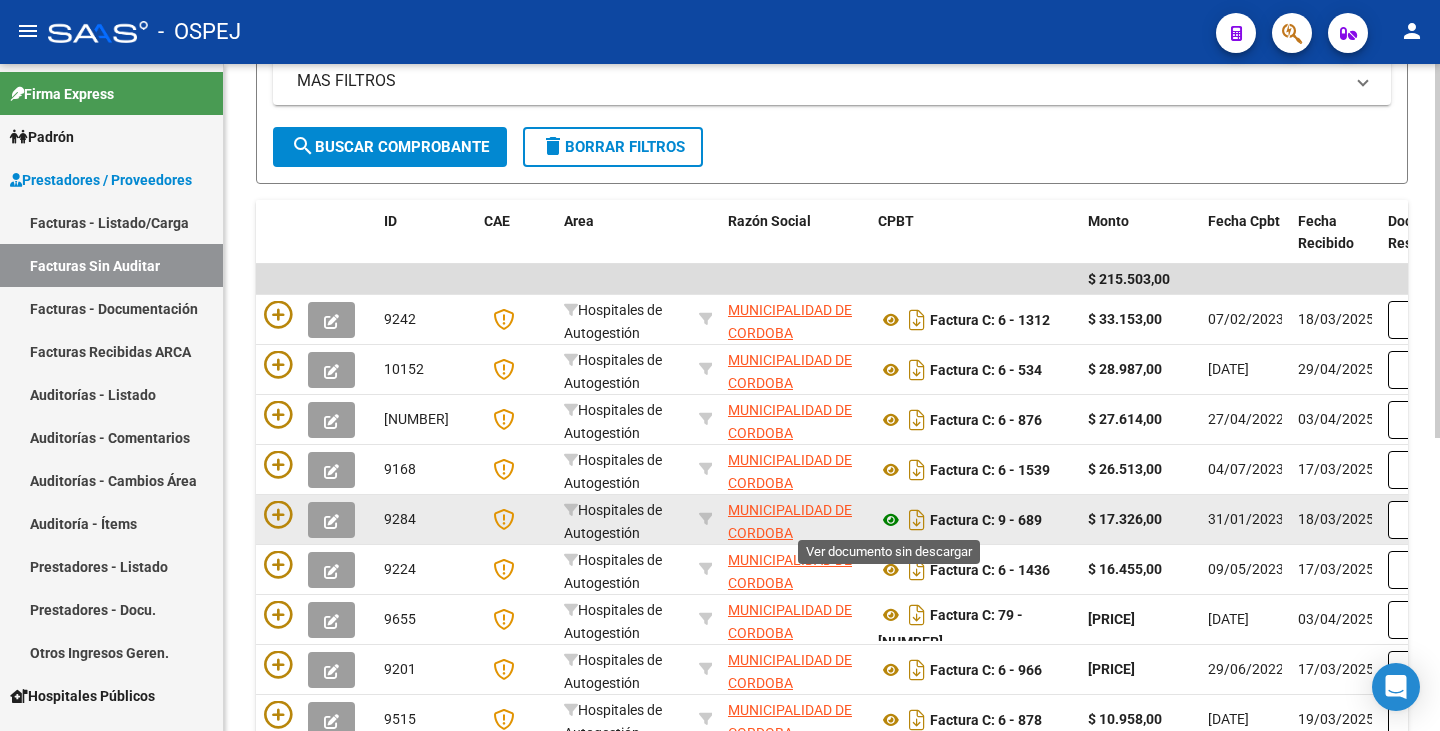 click 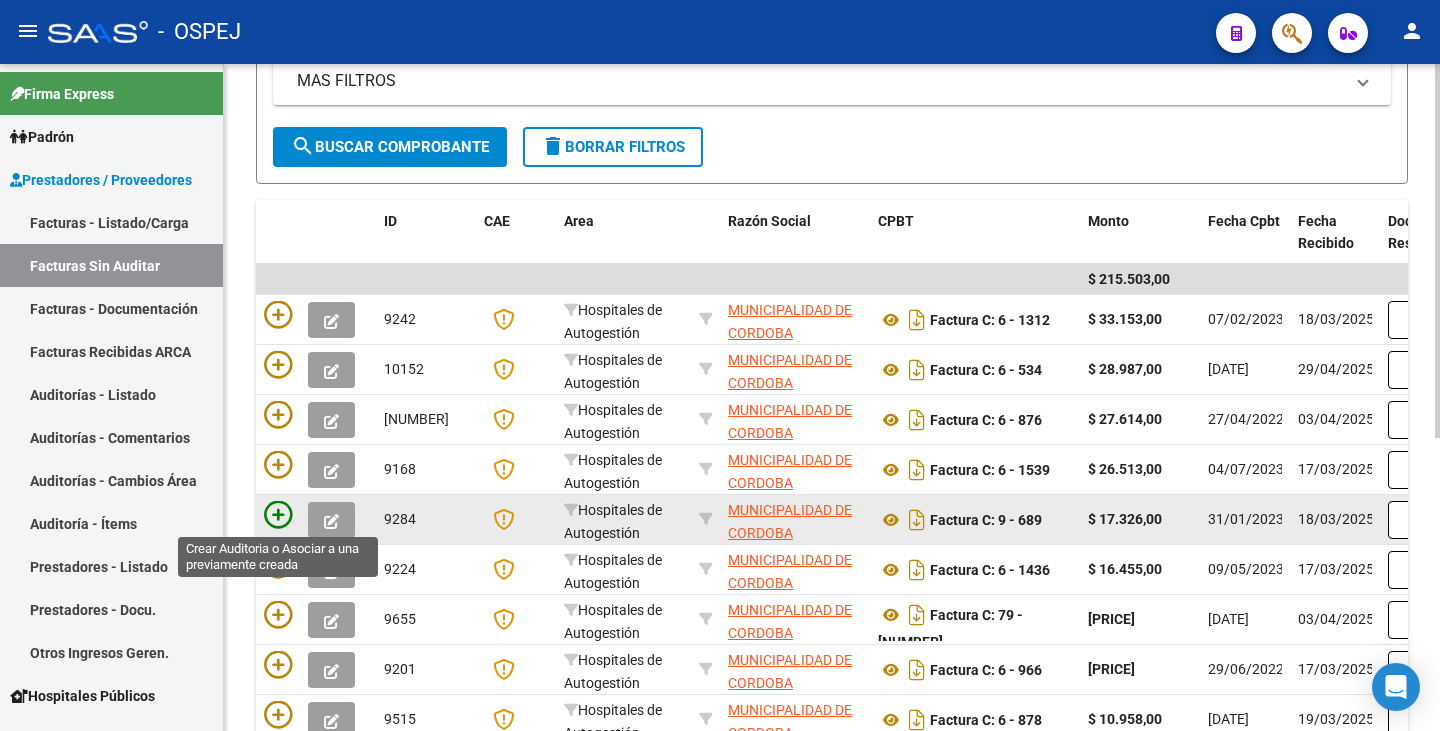 click 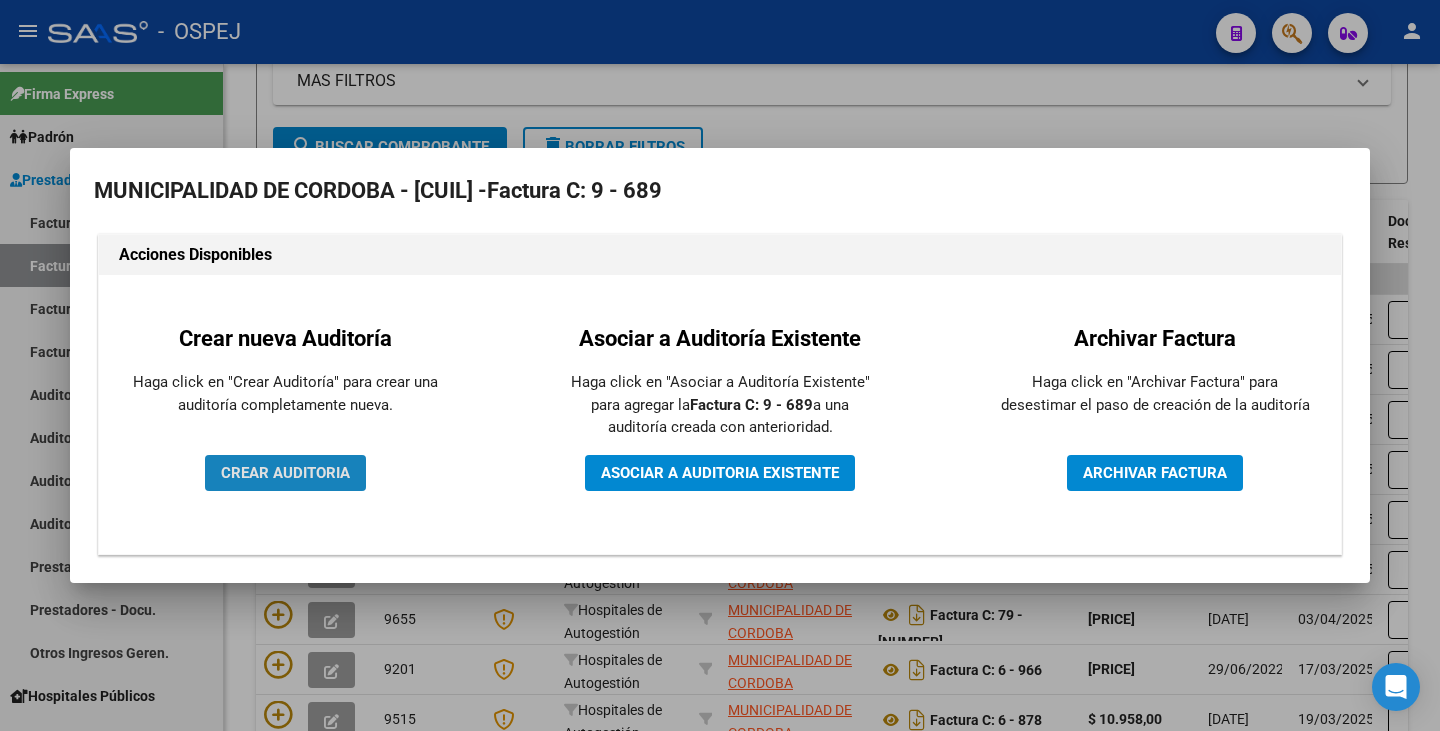 click on "CREAR AUDITORIA" at bounding box center [285, 473] 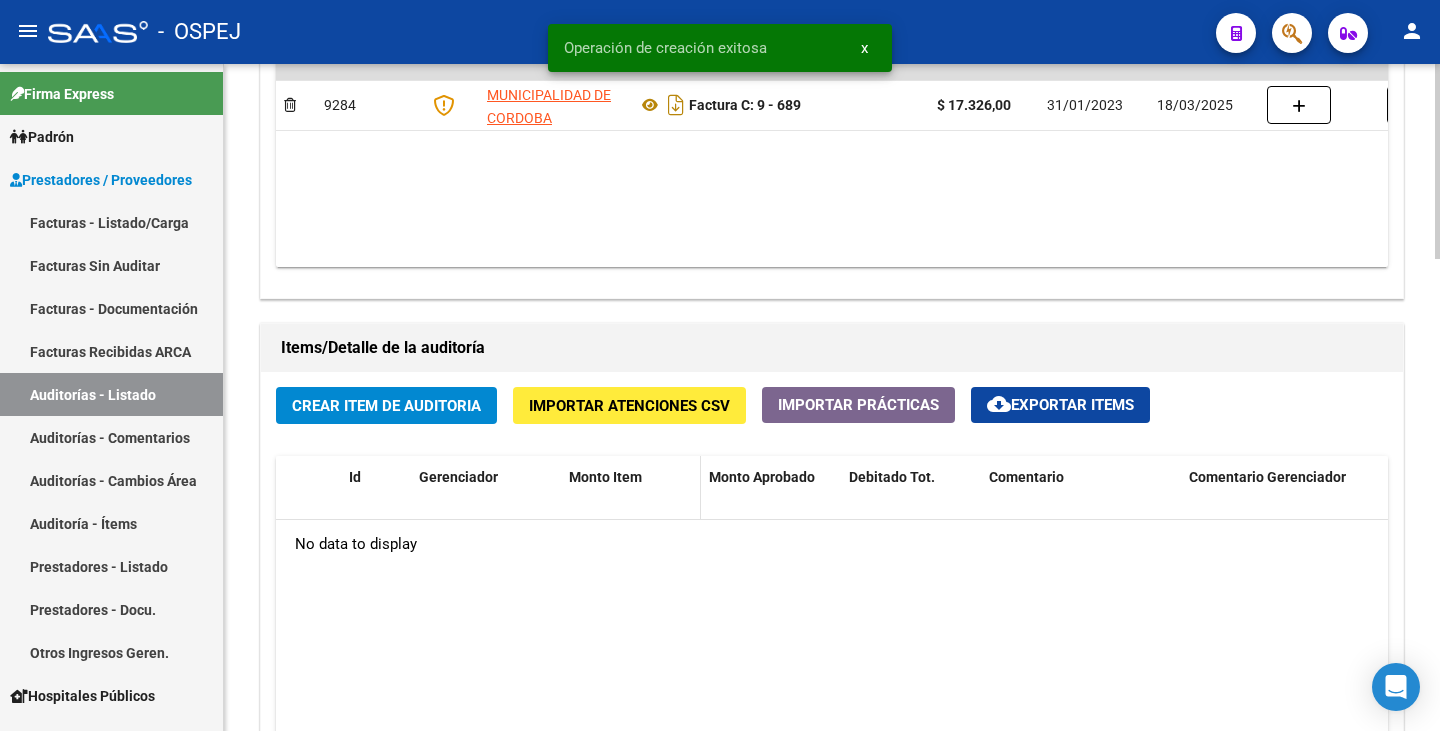scroll, scrollTop: 1200, scrollLeft: 0, axis: vertical 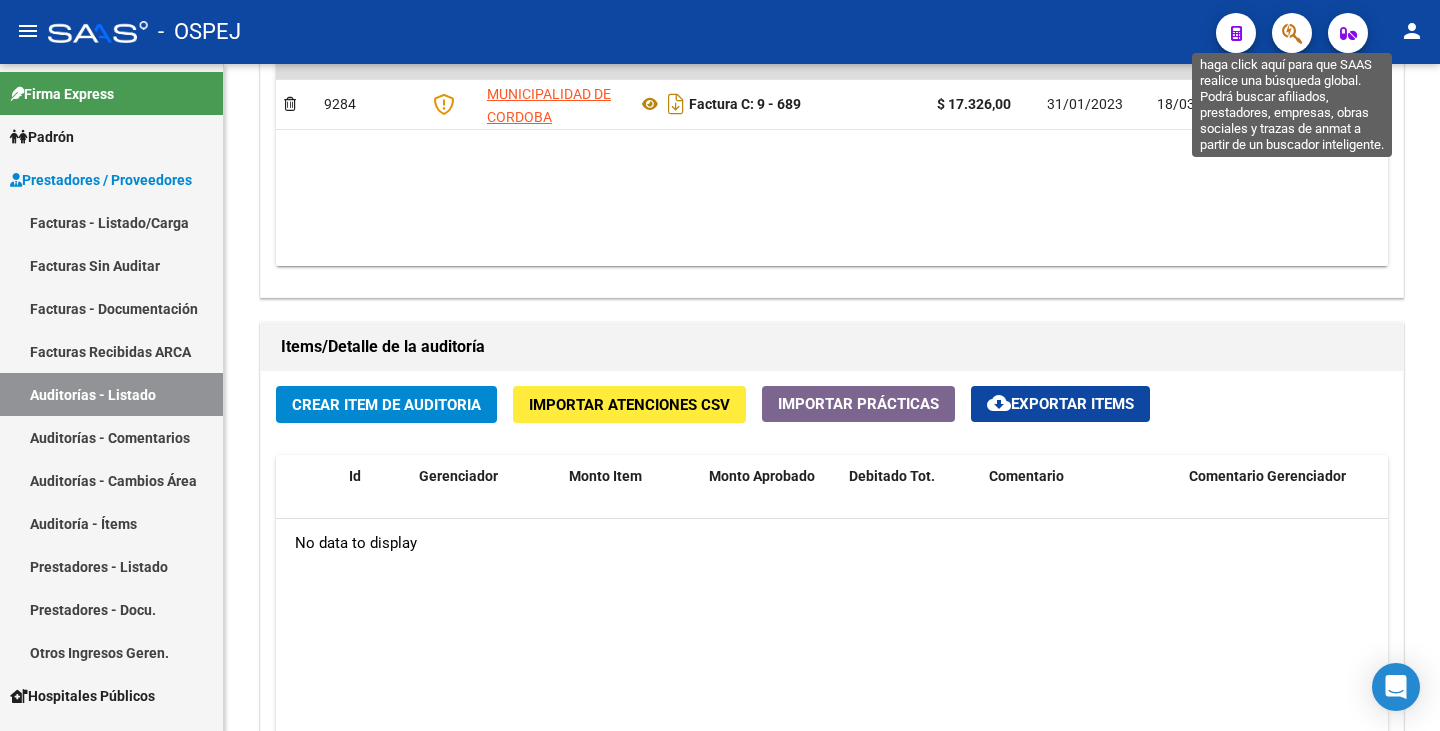 click 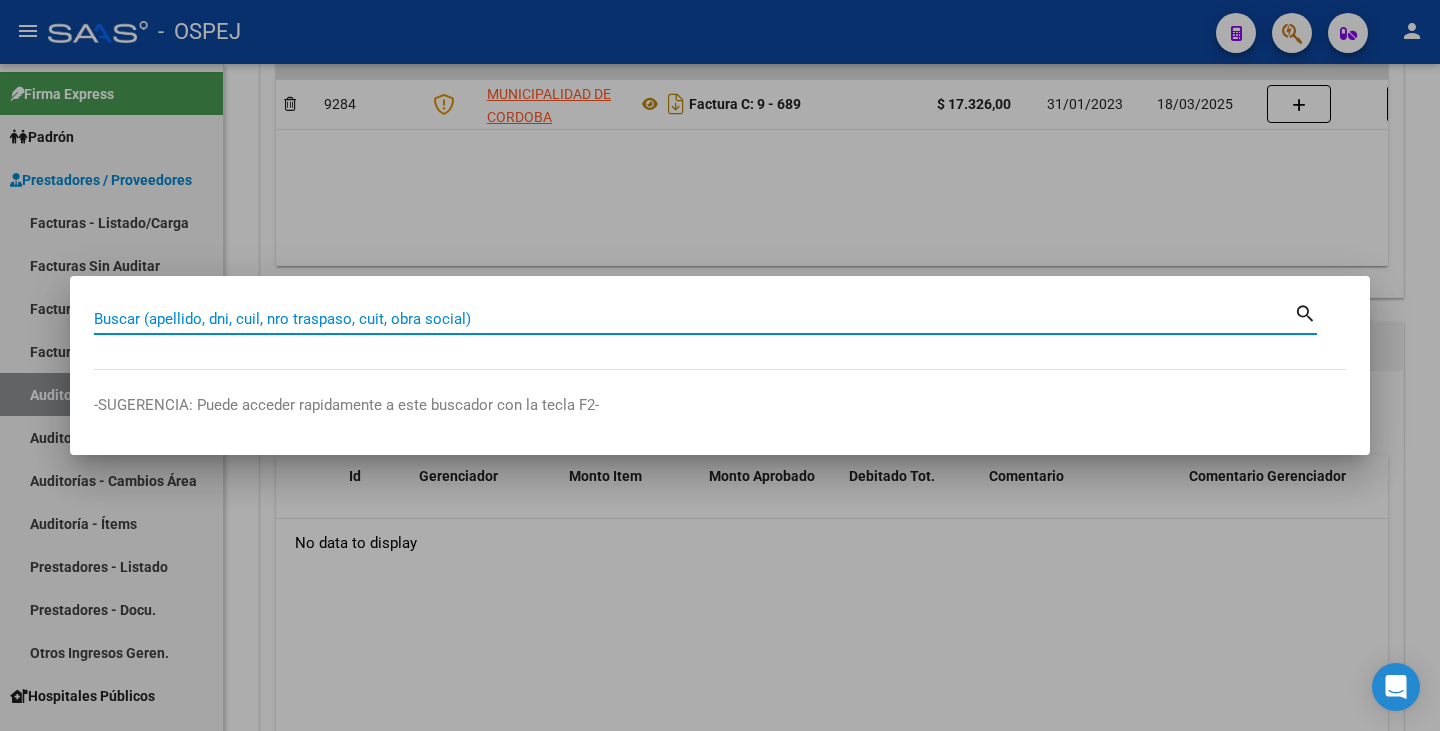 paste on "37999199" 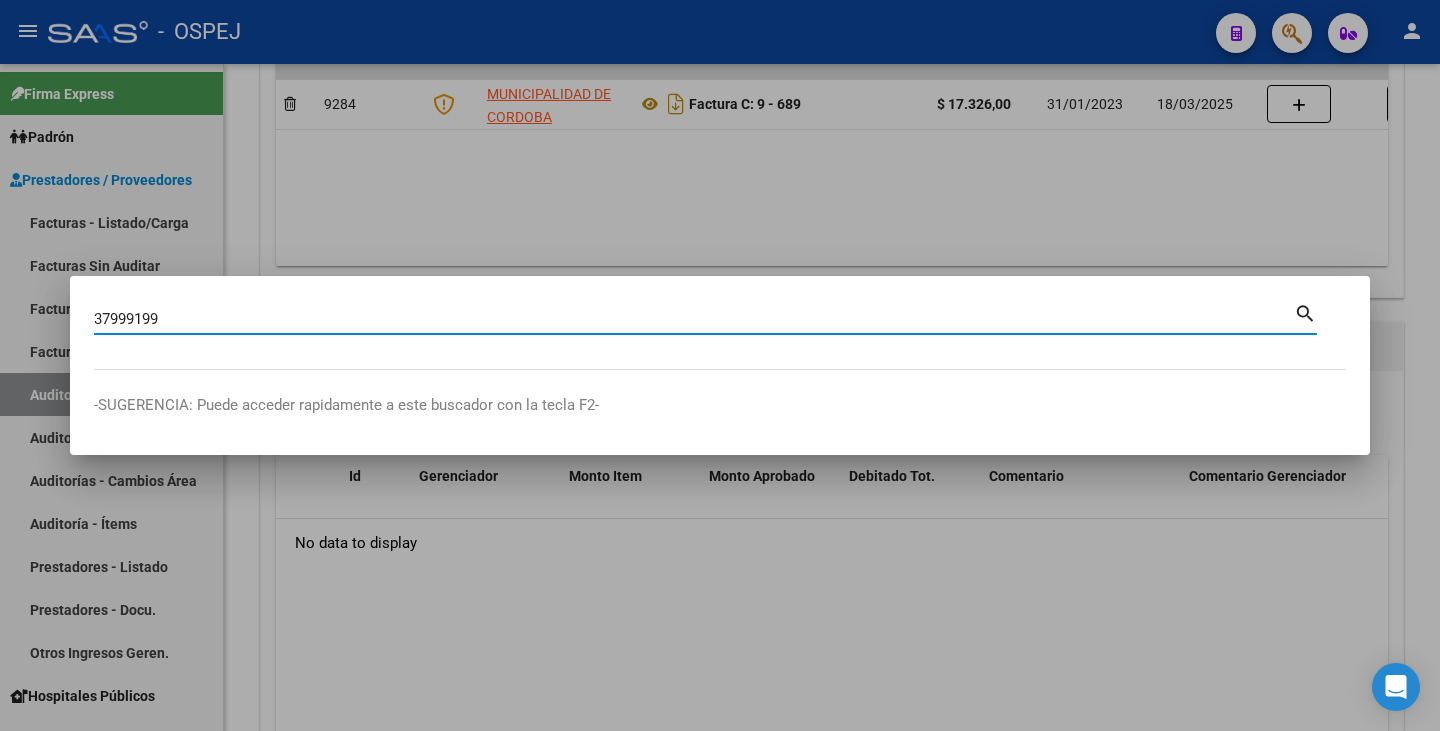 type on "37999199" 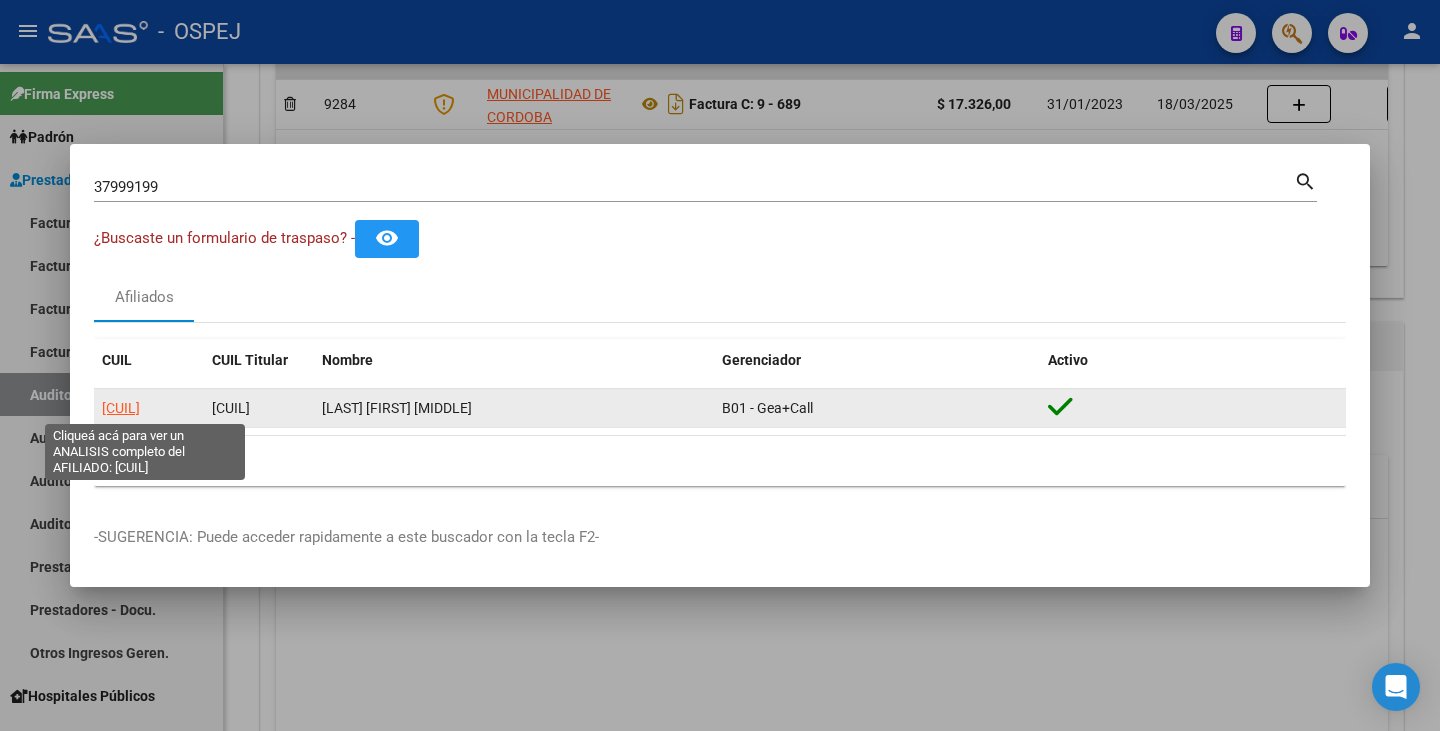 click on "[CUIL]" 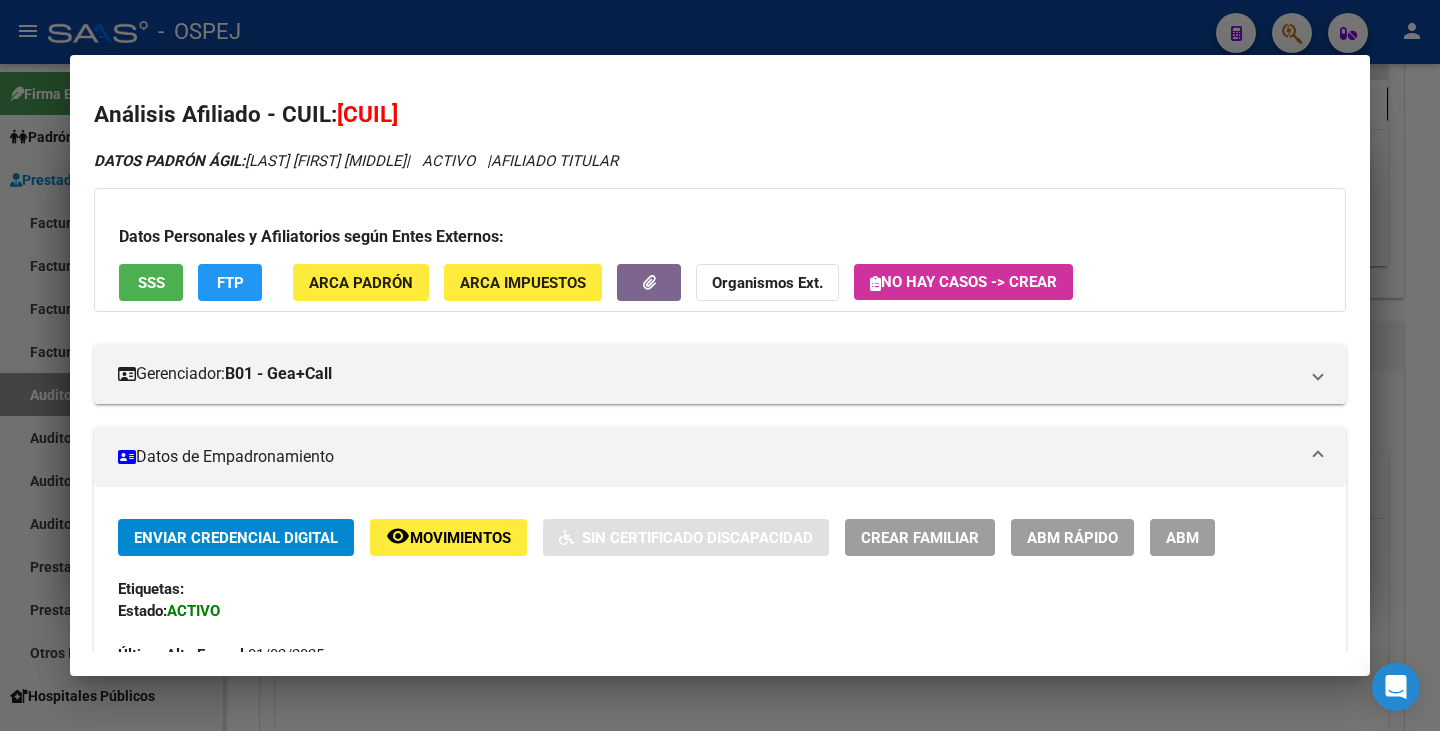 drag, startPoint x: 339, startPoint y: 110, endPoint x: 472, endPoint y: 117, distance: 133.18408 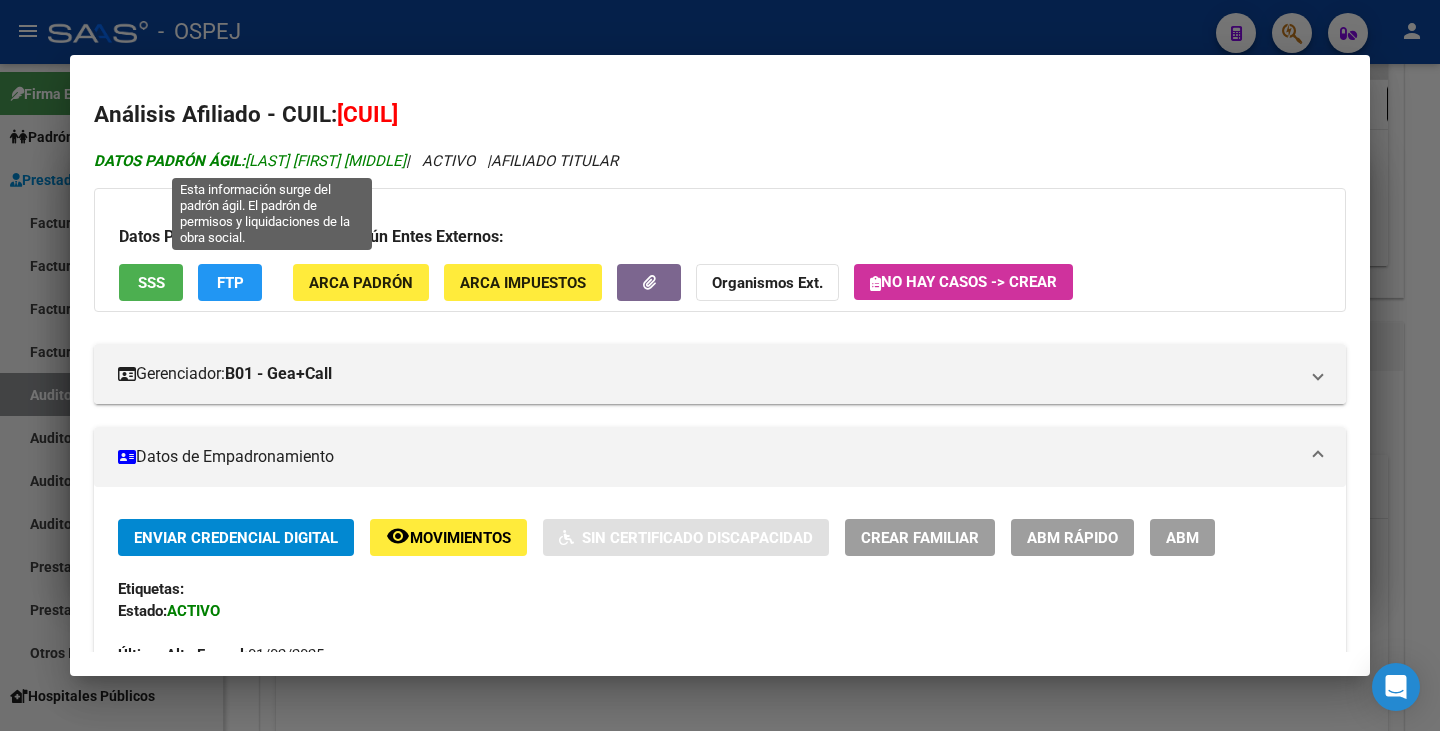 drag, startPoint x: 250, startPoint y: 163, endPoint x: 449, endPoint y: 154, distance: 199.20341 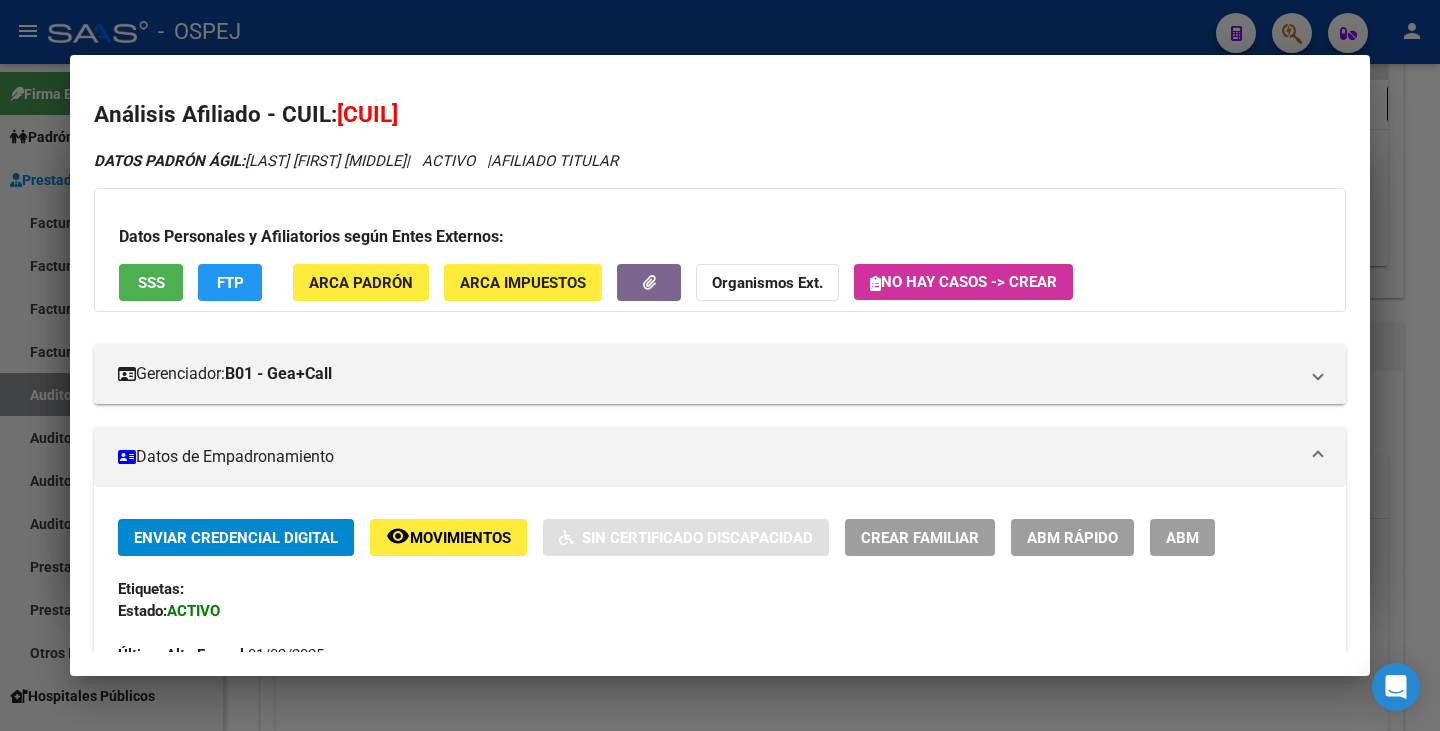 click at bounding box center [720, 365] 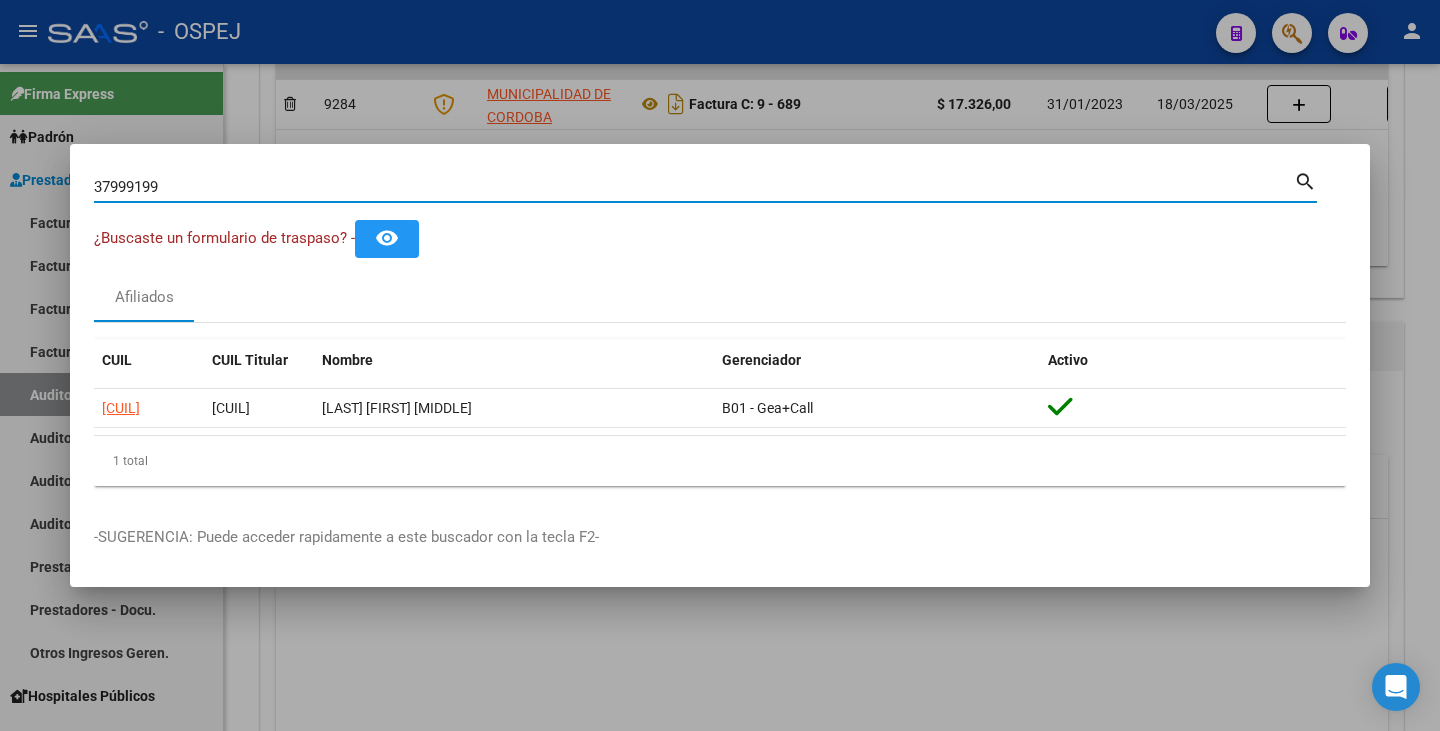 drag, startPoint x: 188, startPoint y: 190, endPoint x: 0, endPoint y: 170, distance: 189.06084 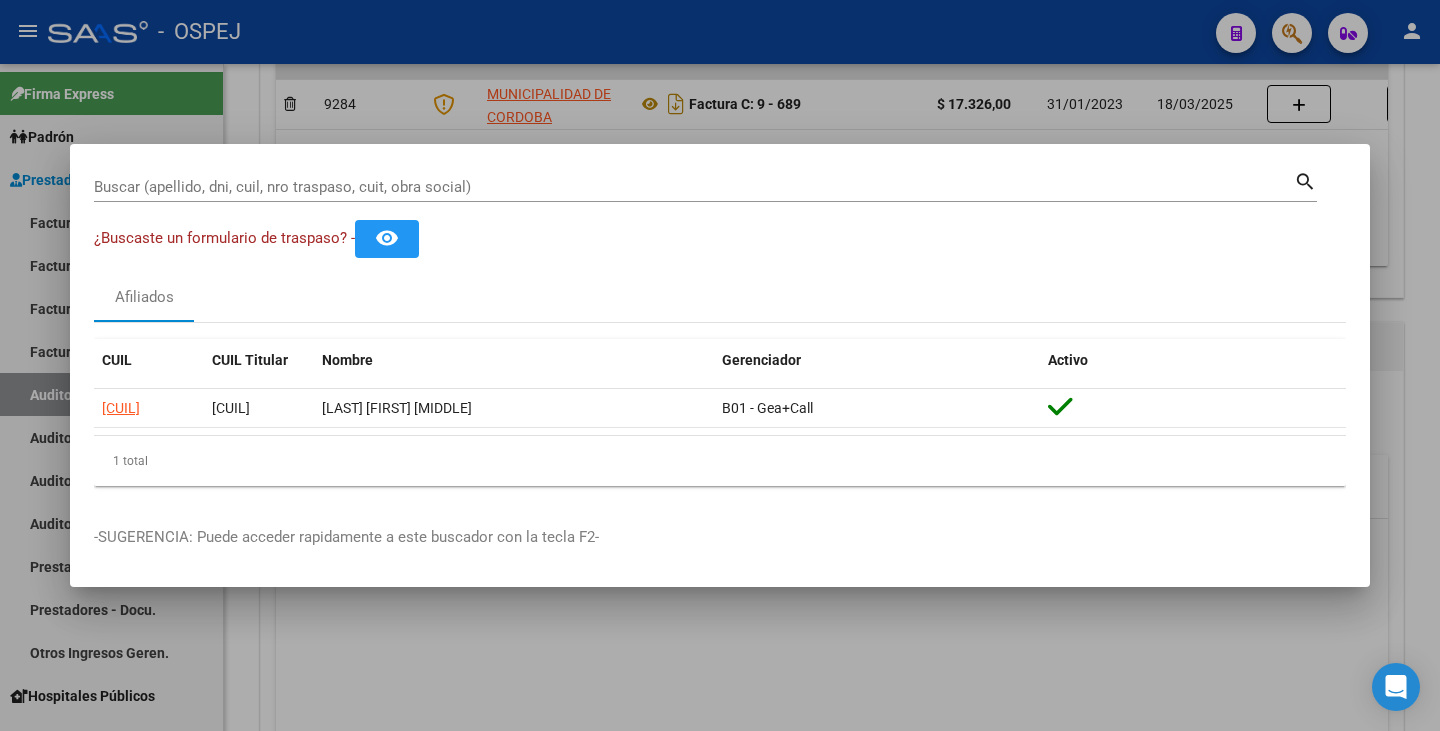 drag, startPoint x: 117, startPoint y: 196, endPoint x: 101, endPoint y: 182, distance: 21.260292 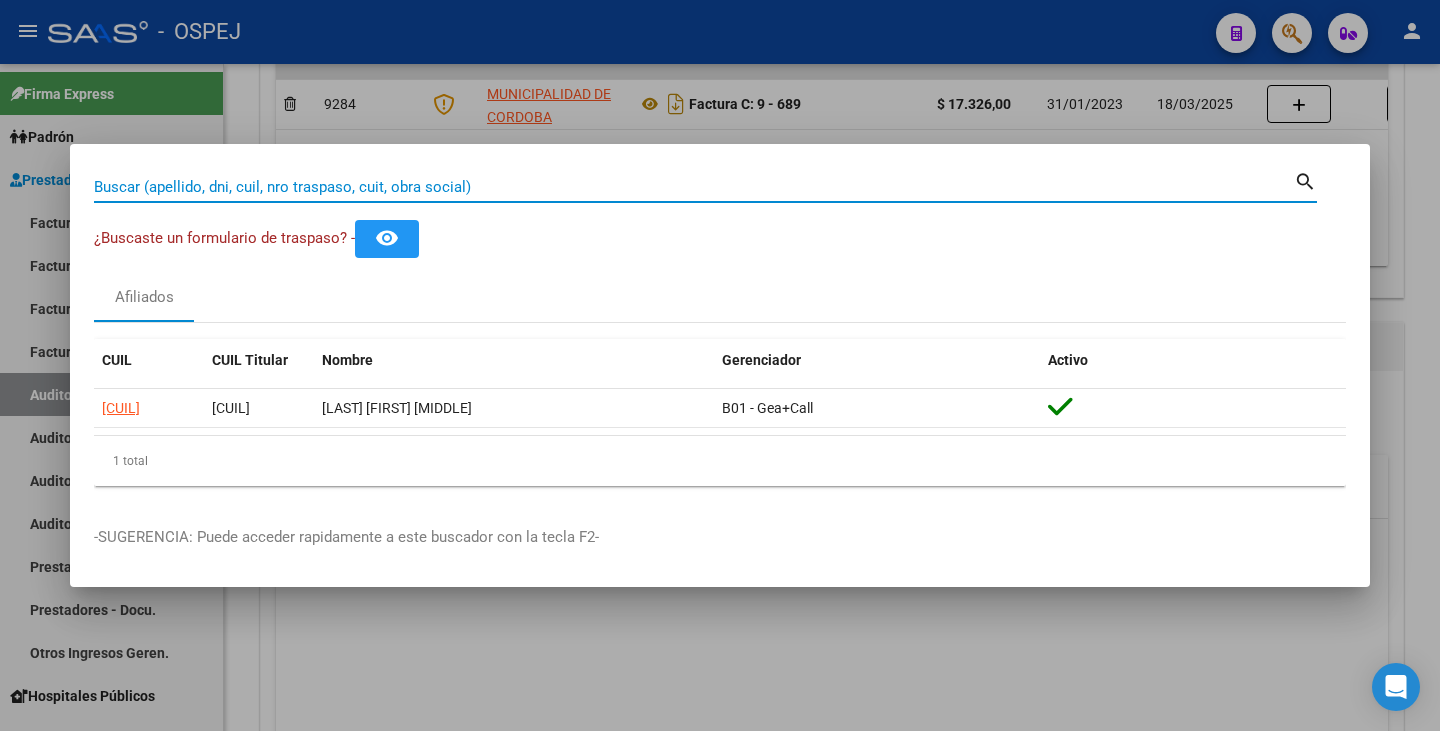 paste on "[NUMBER]" 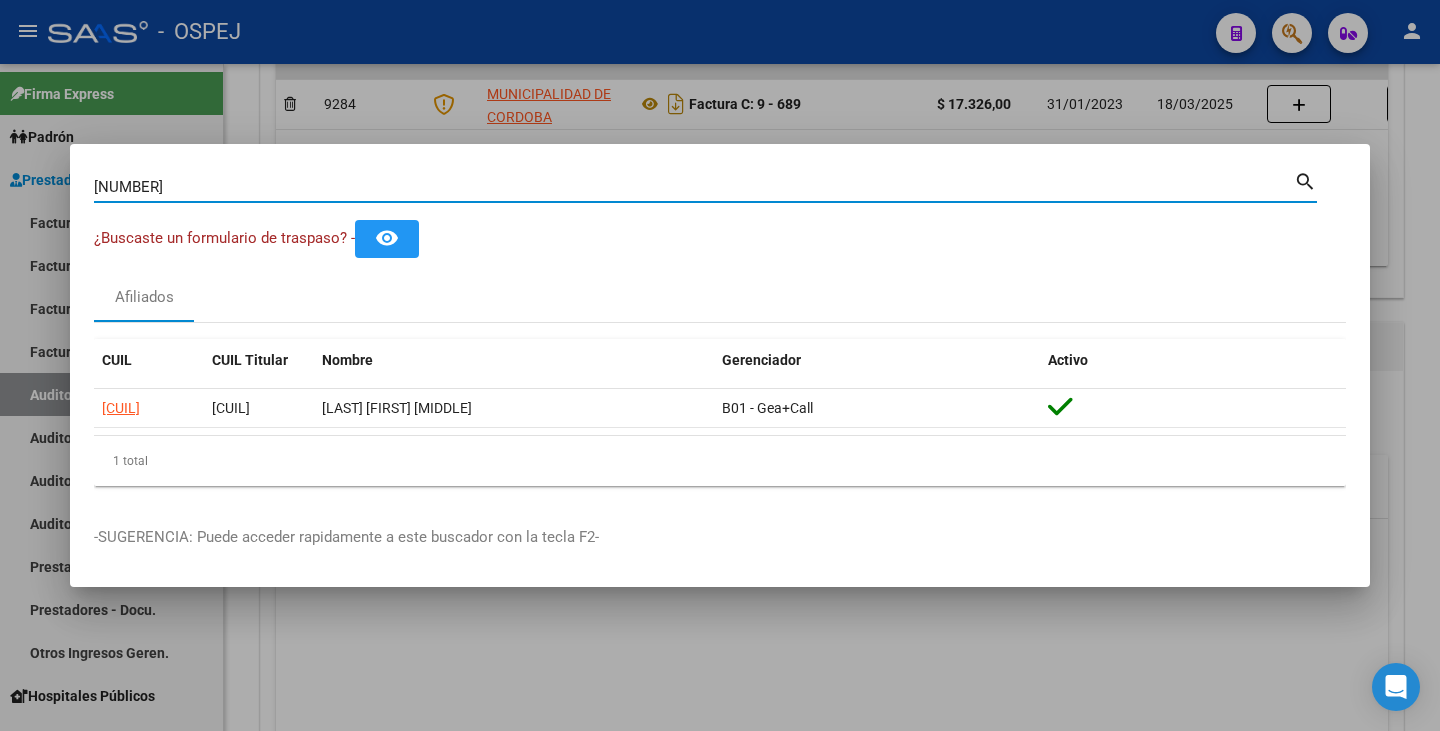 type on "[NUMBER]" 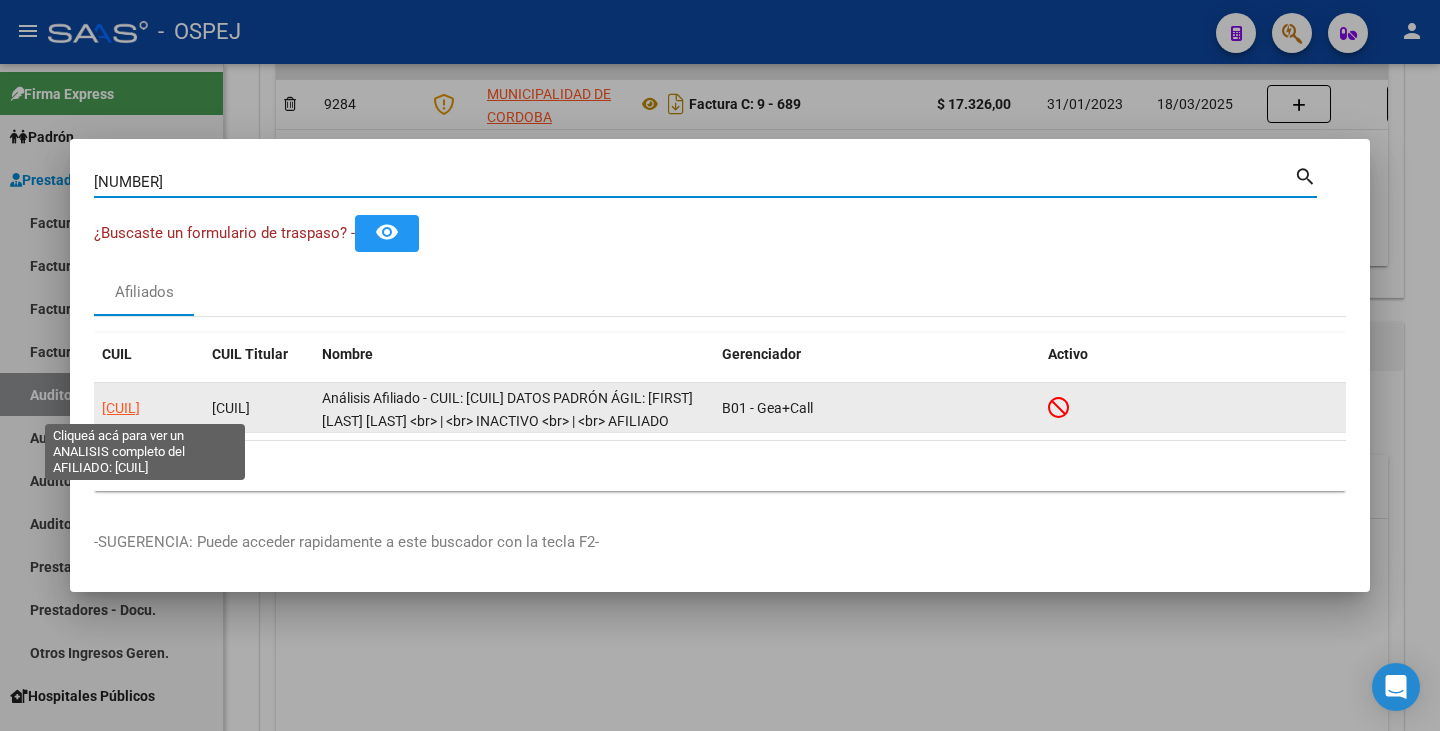 click on "[CUIL]" 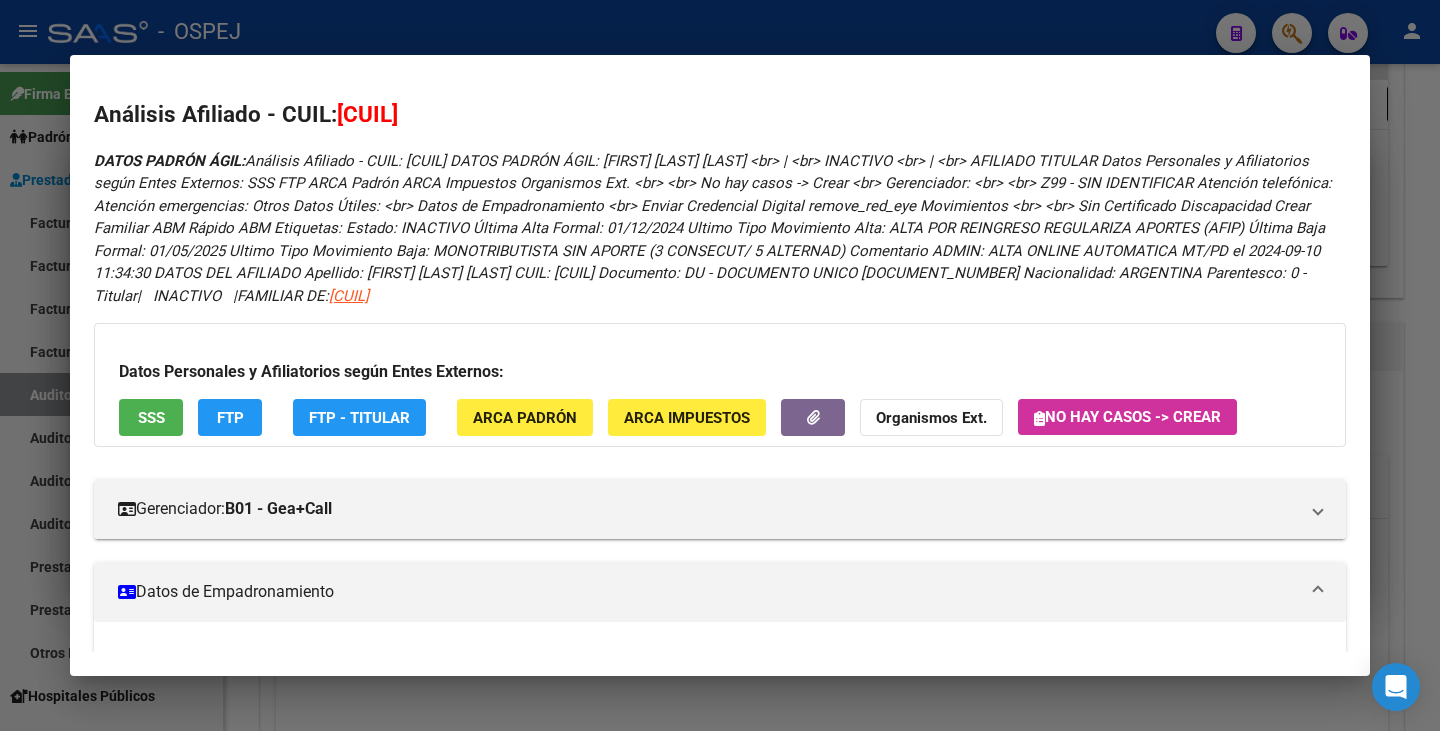 drag, startPoint x: 340, startPoint y: 113, endPoint x: 495, endPoint y: 111, distance: 155.01291 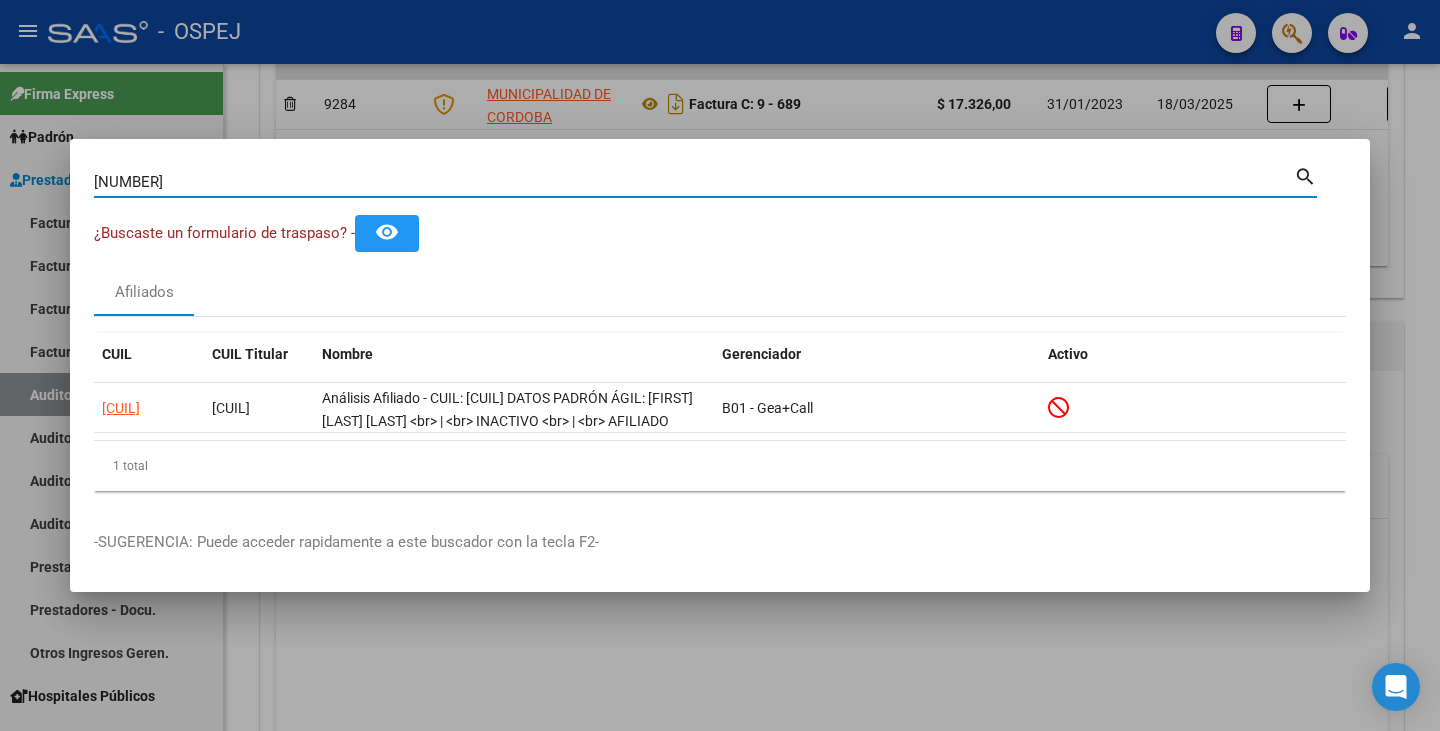drag, startPoint x: 168, startPoint y: 192, endPoint x: 0, endPoint y: 165, distance: 170.1558 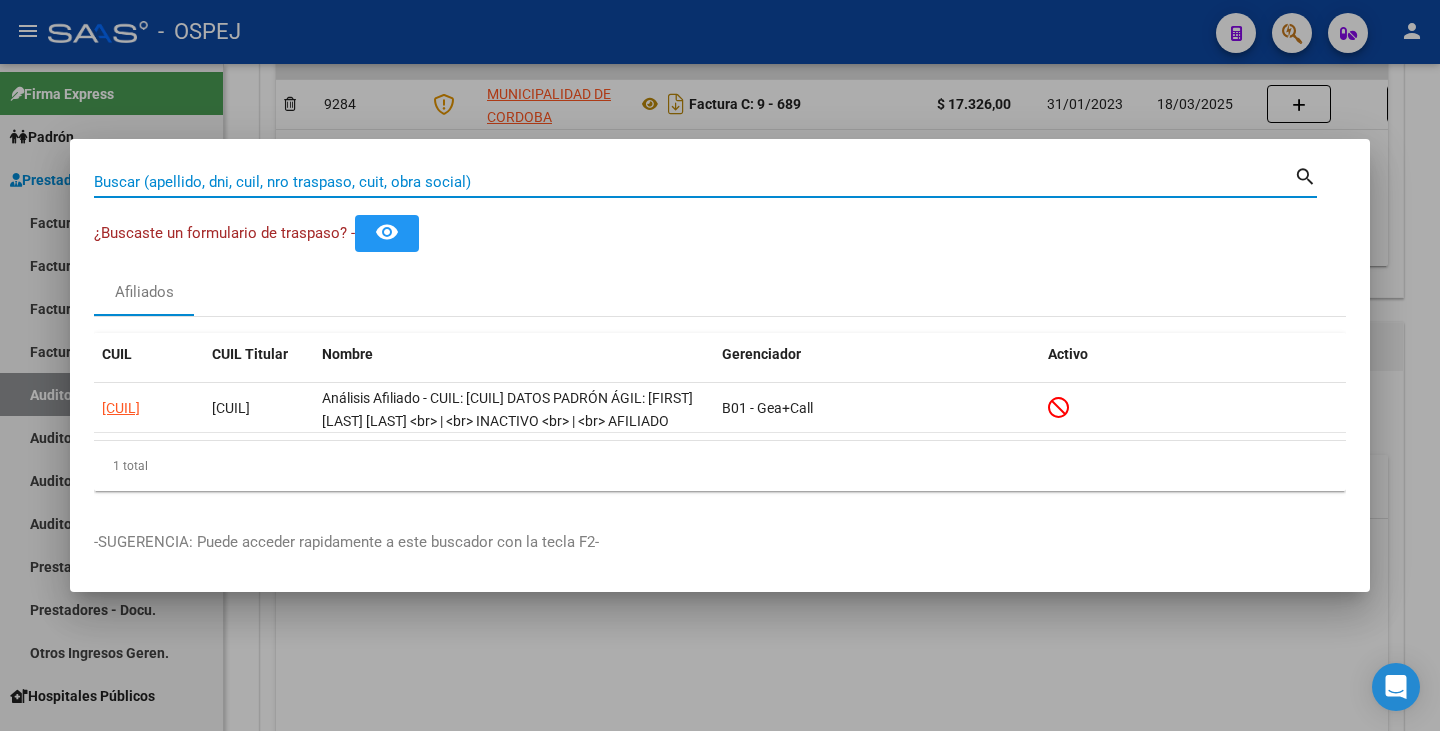 paste on "31569173" 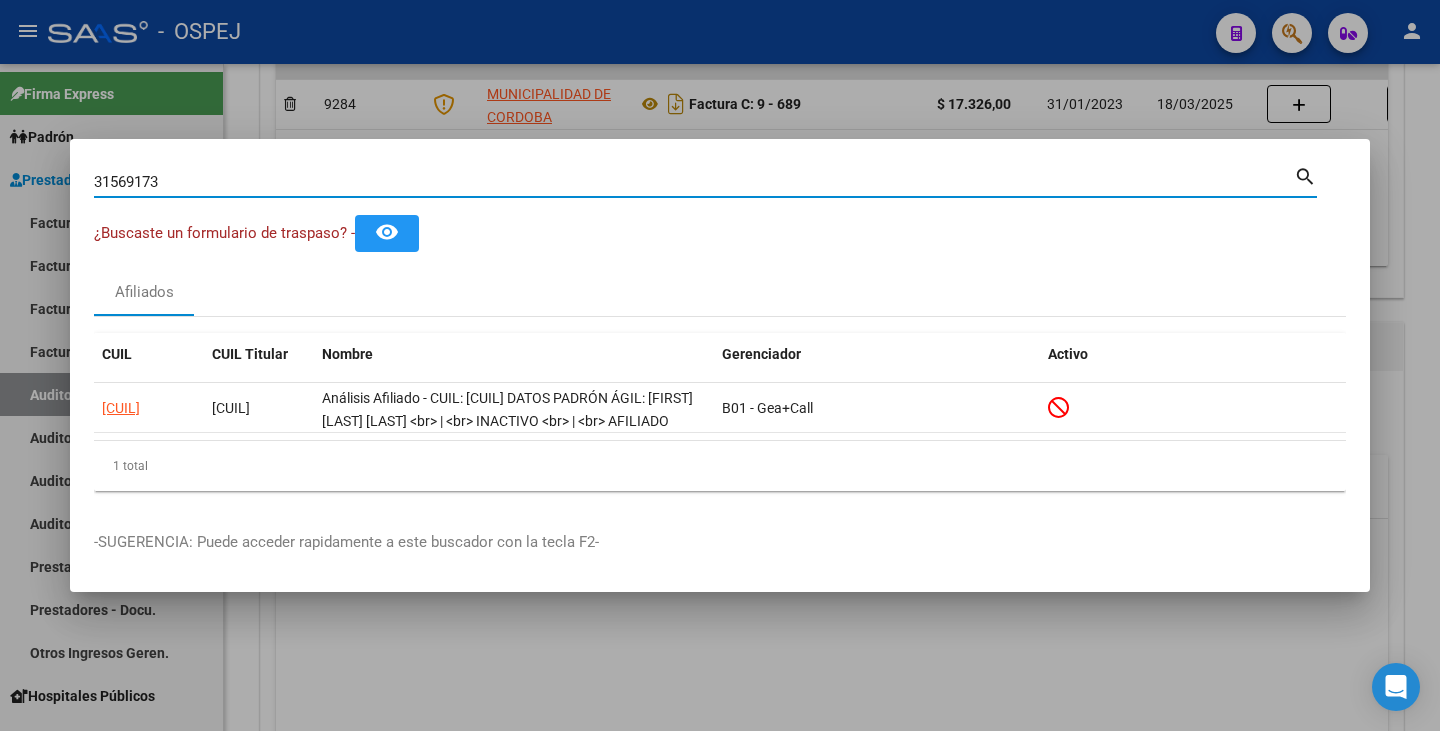 type on "31569173" 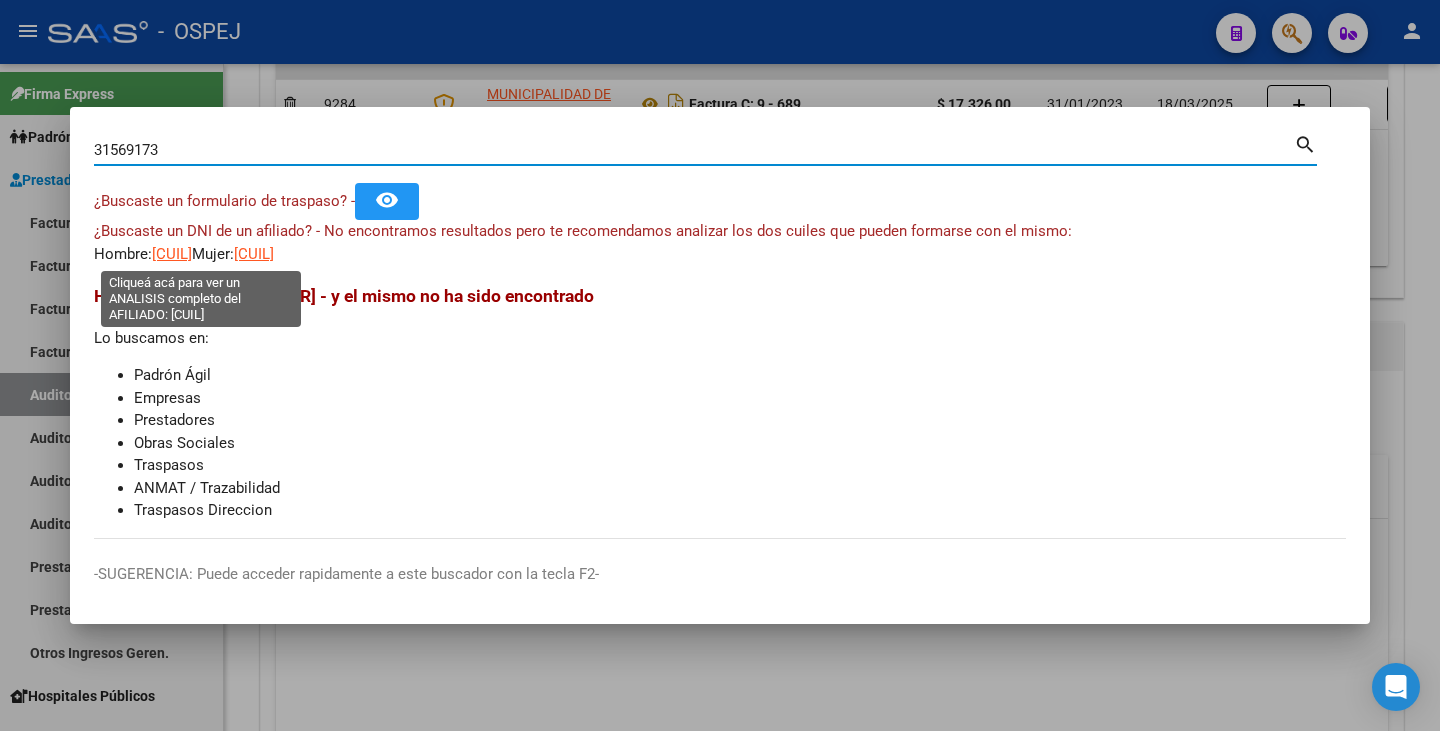 click on "[CUIL]" at bounding box center (172, 254) 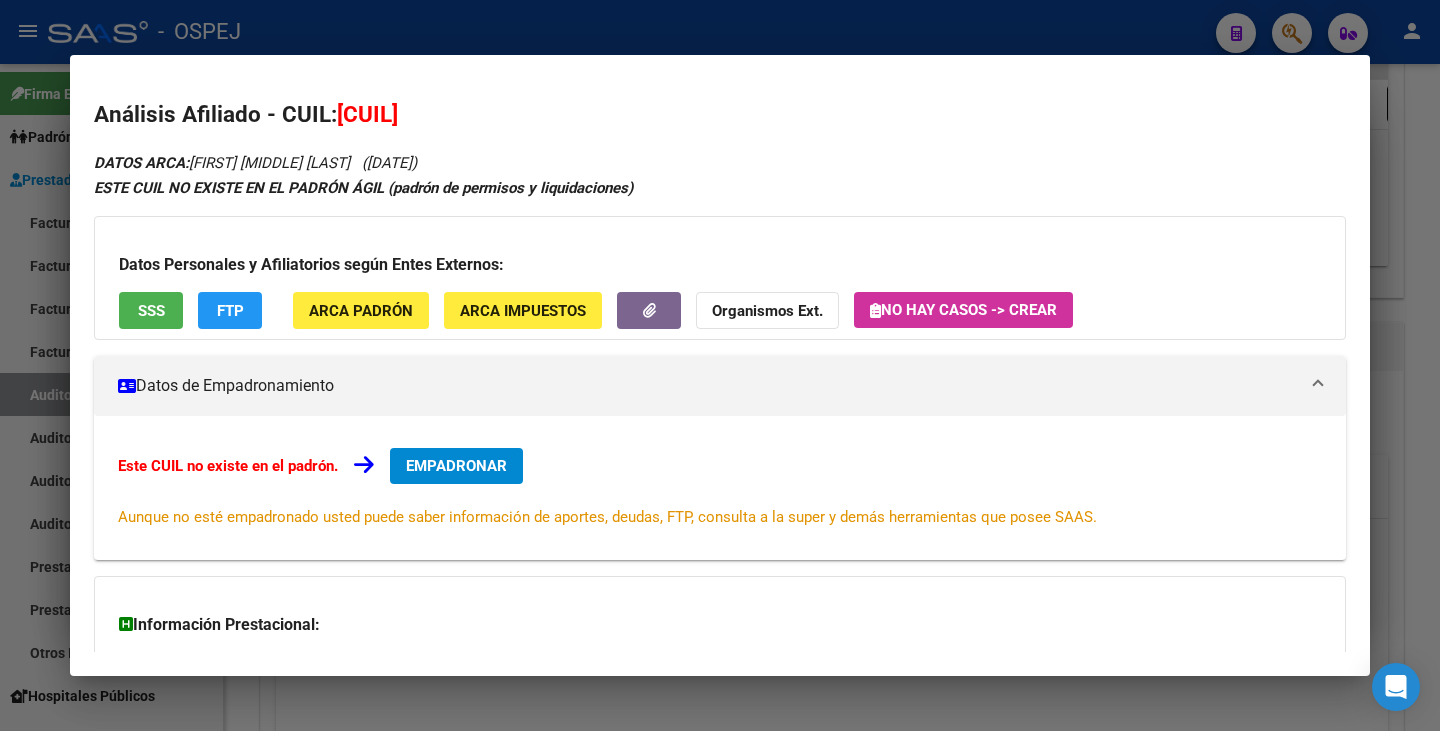 click at bounding box center (720, 365) 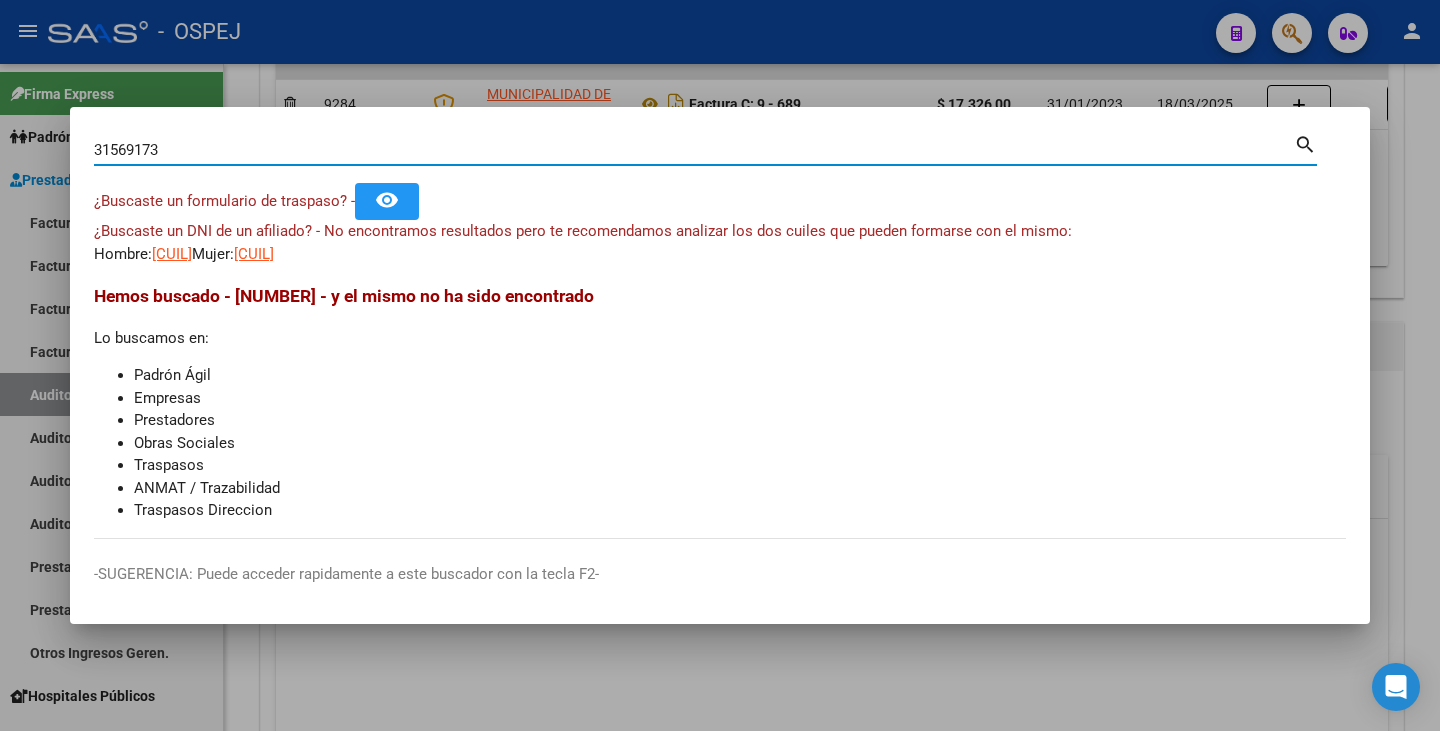 drag, startPoint x: 162, startPoint y: 154, endPoint x: 40, endPoint y: 137, distance: 123.178734 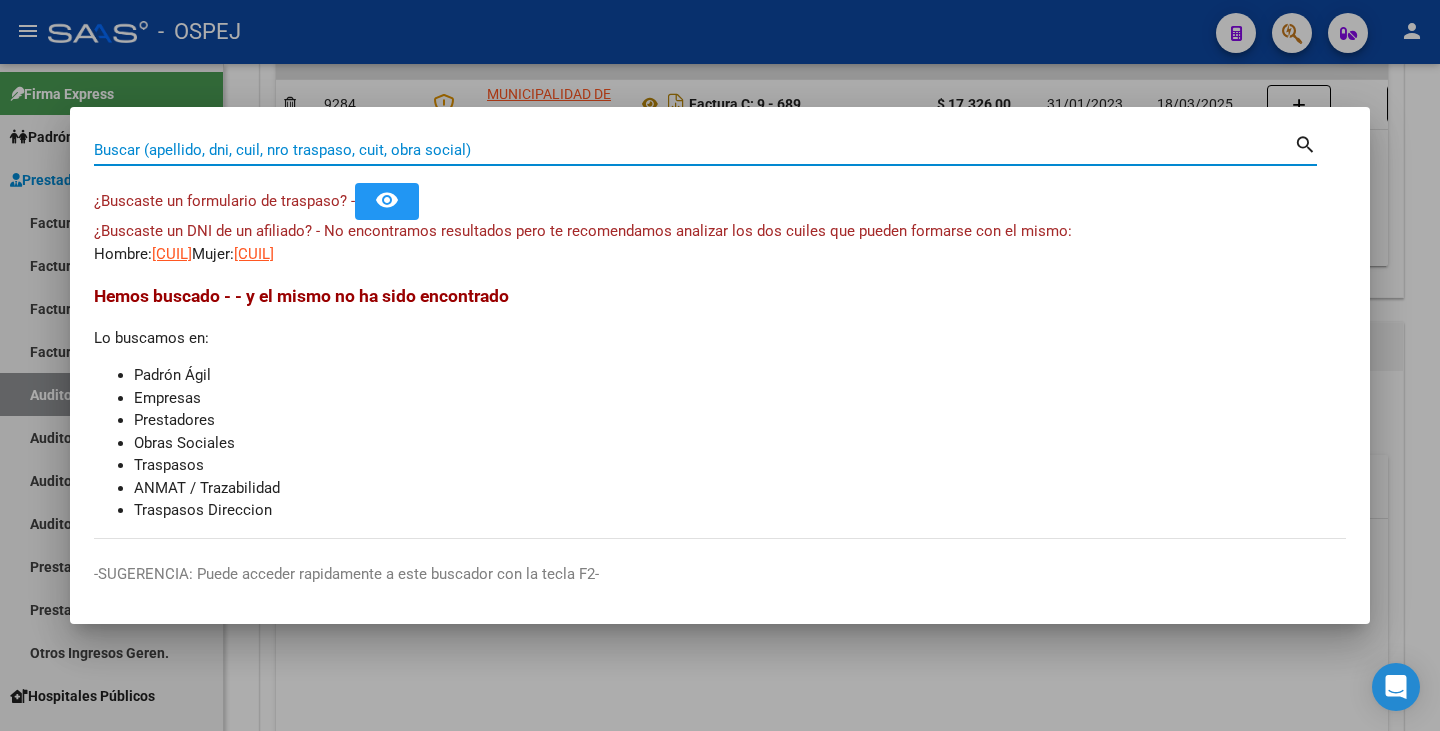 paste on "31669173" 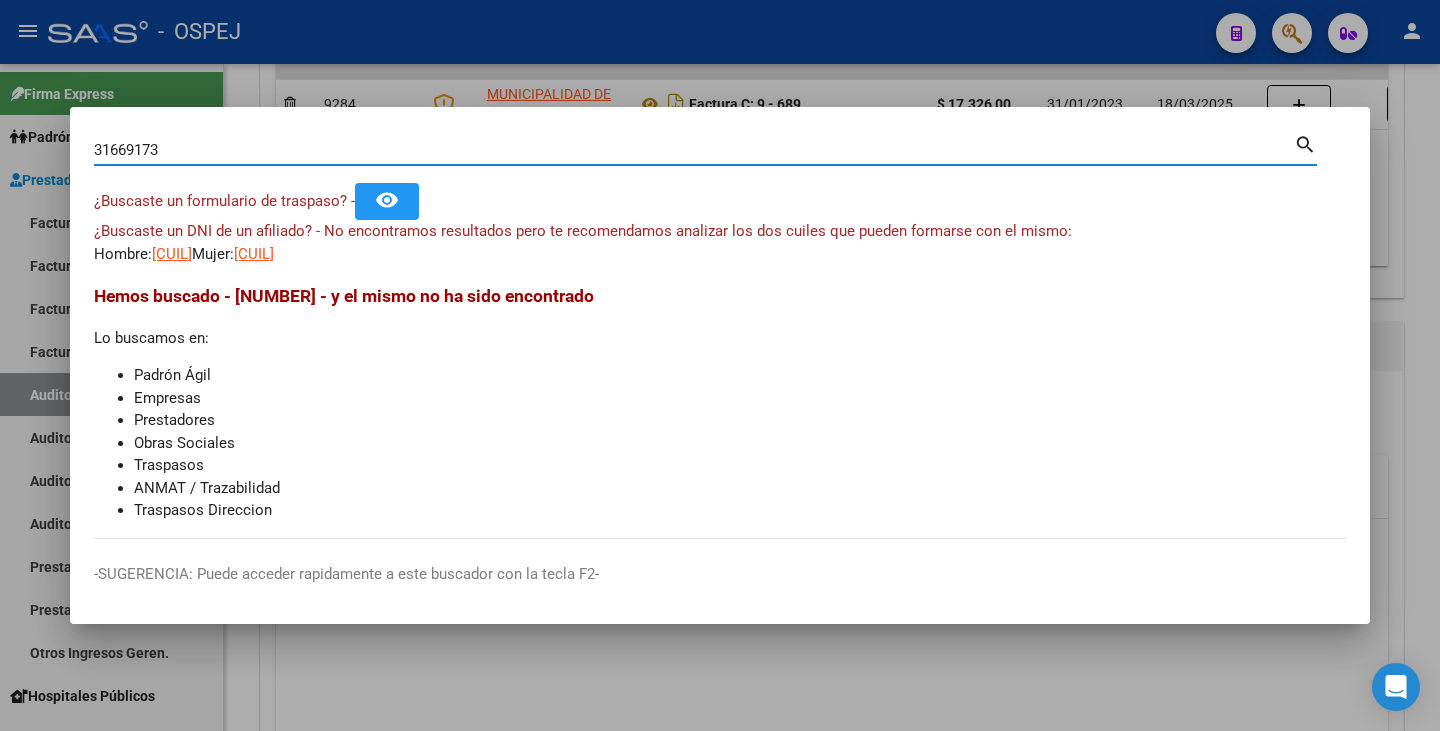 type on "31669173" 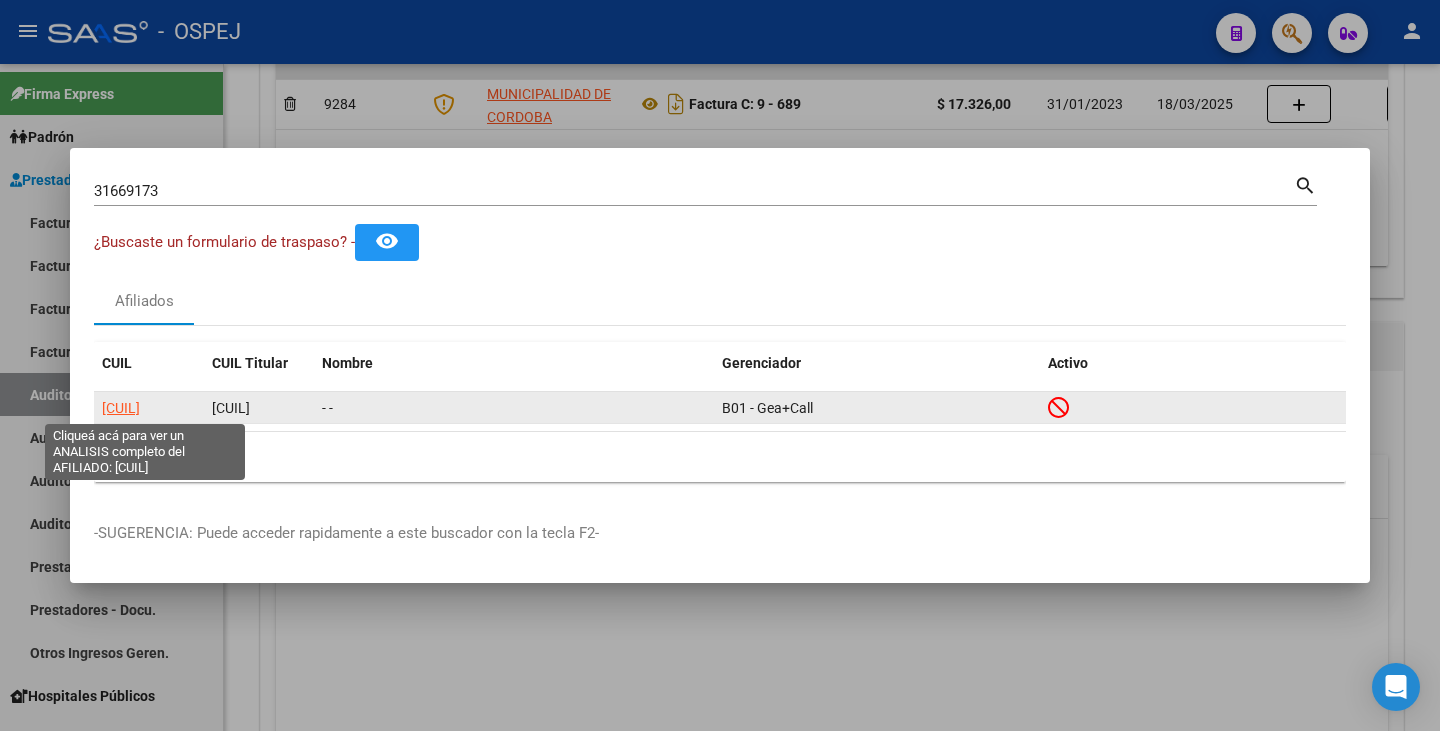 click on "[CUIL]" 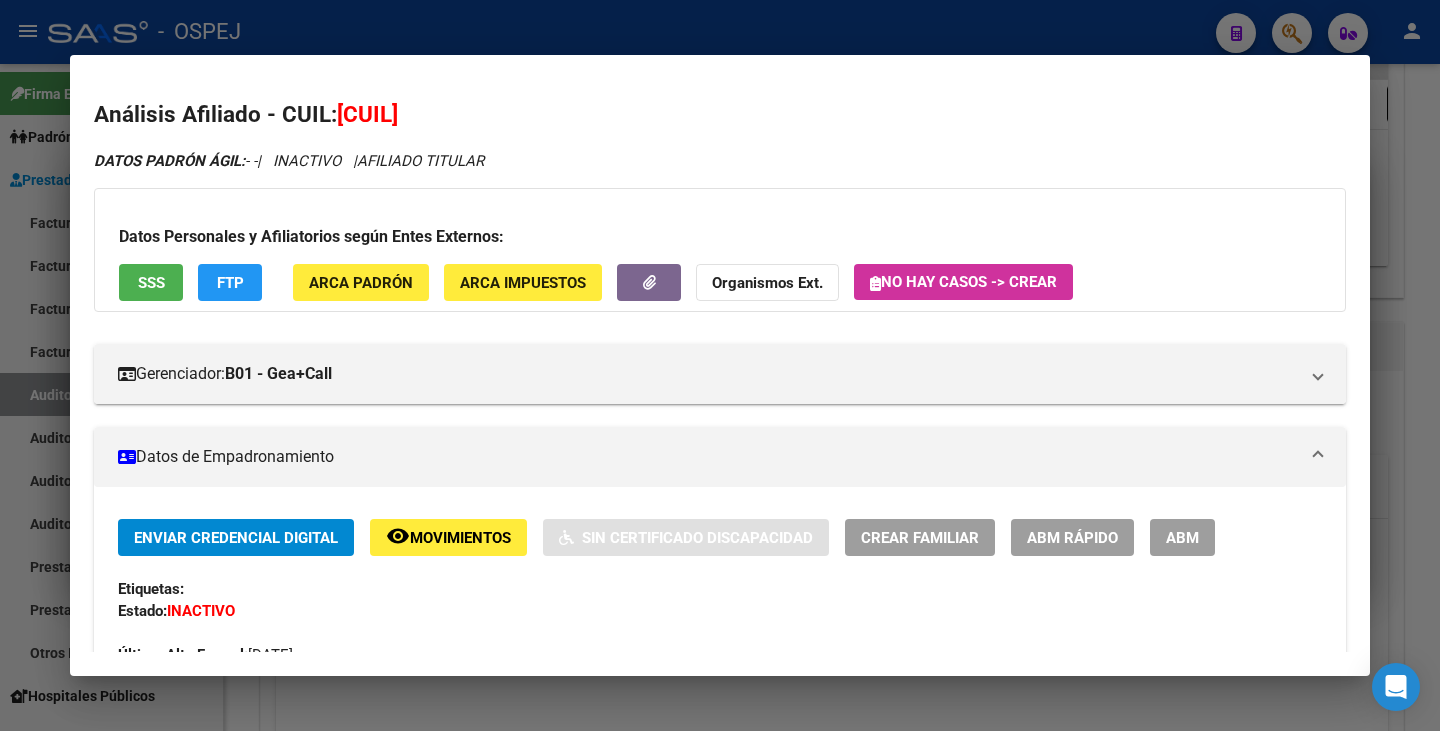 click on "ABM Rápido" 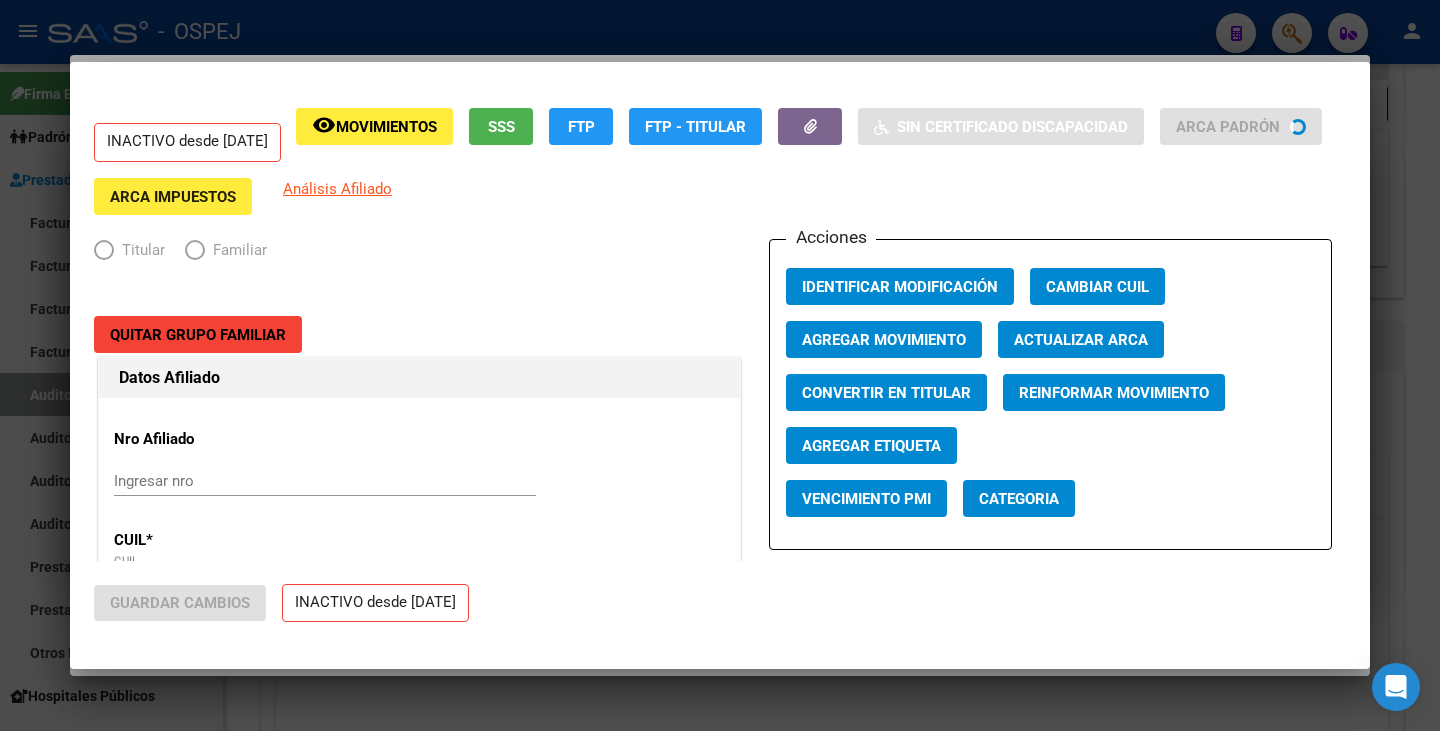 radio on "true" 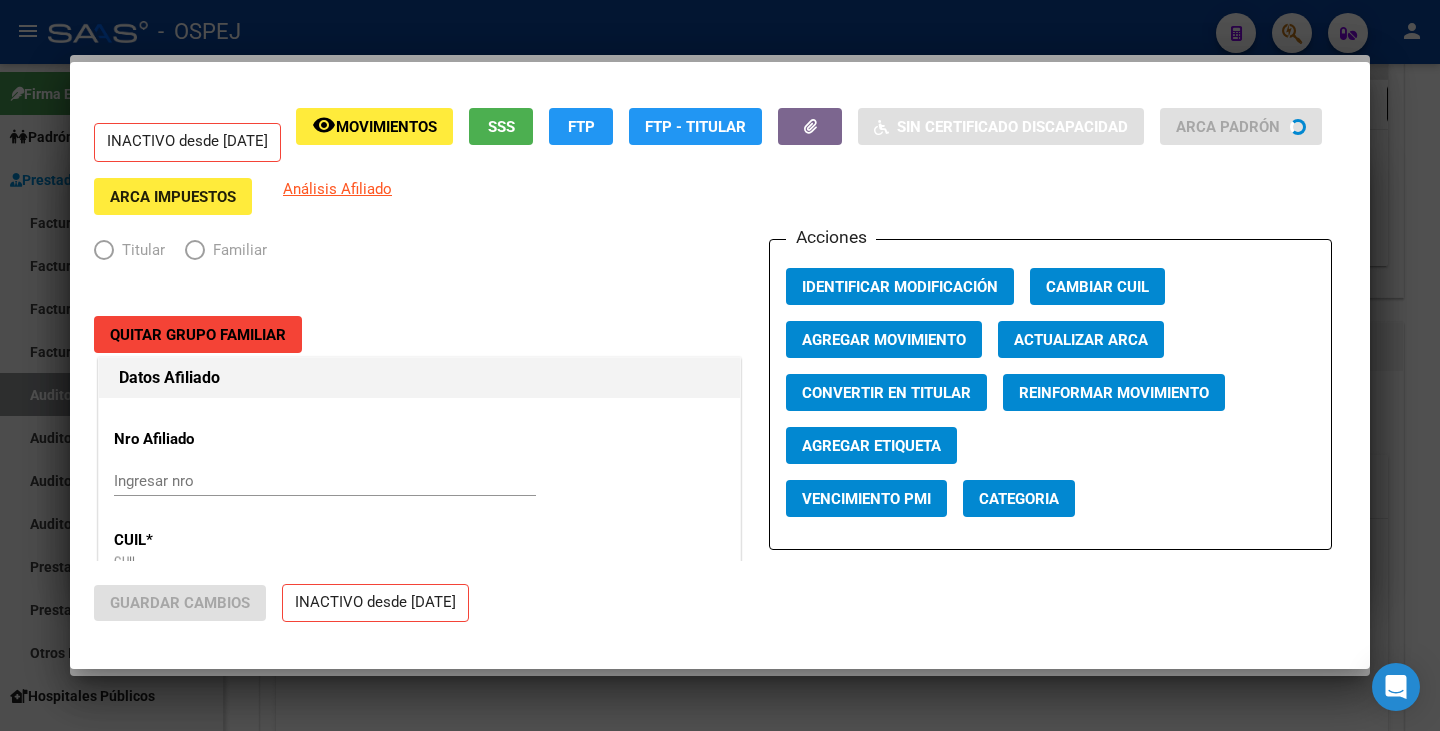 type on "[CUIL]" 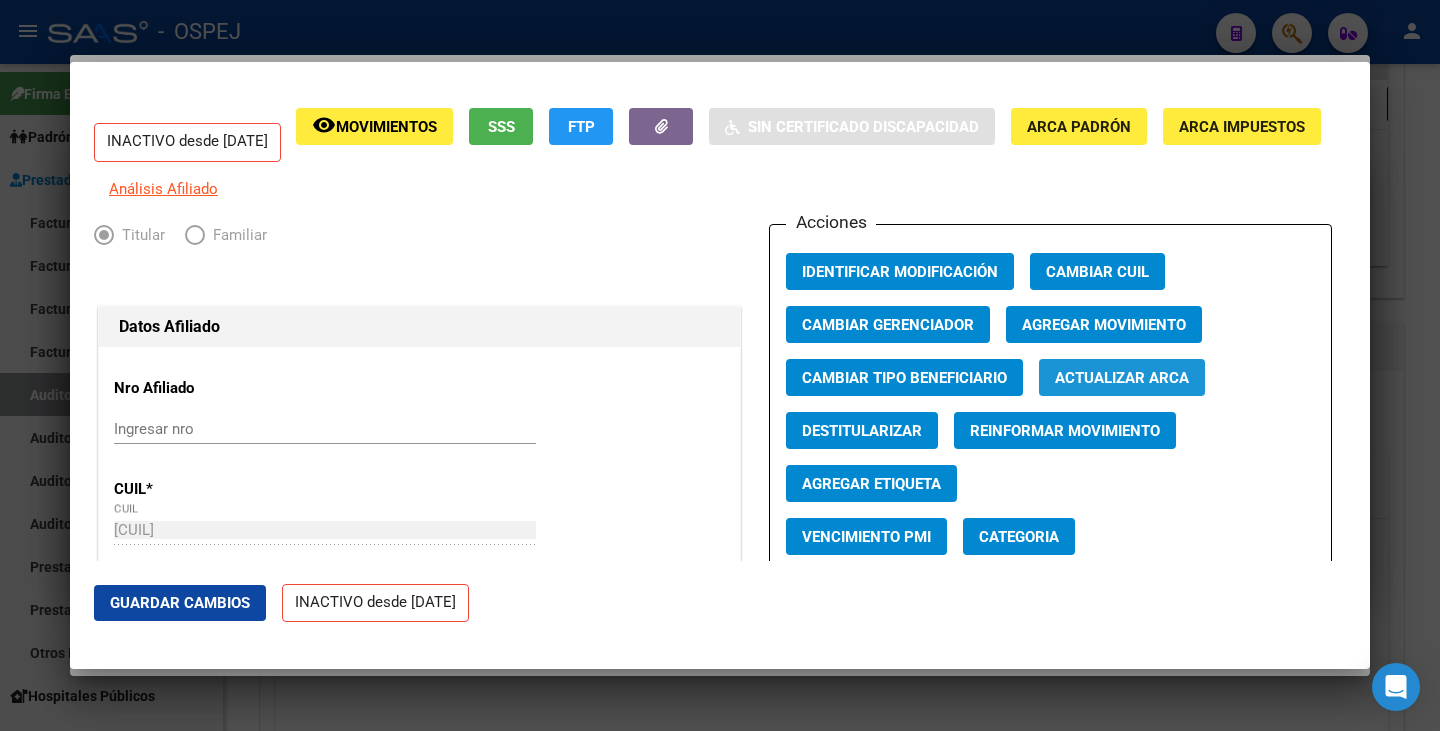 click on "Actualizar ARCA" at bounding box center (1122, 377) 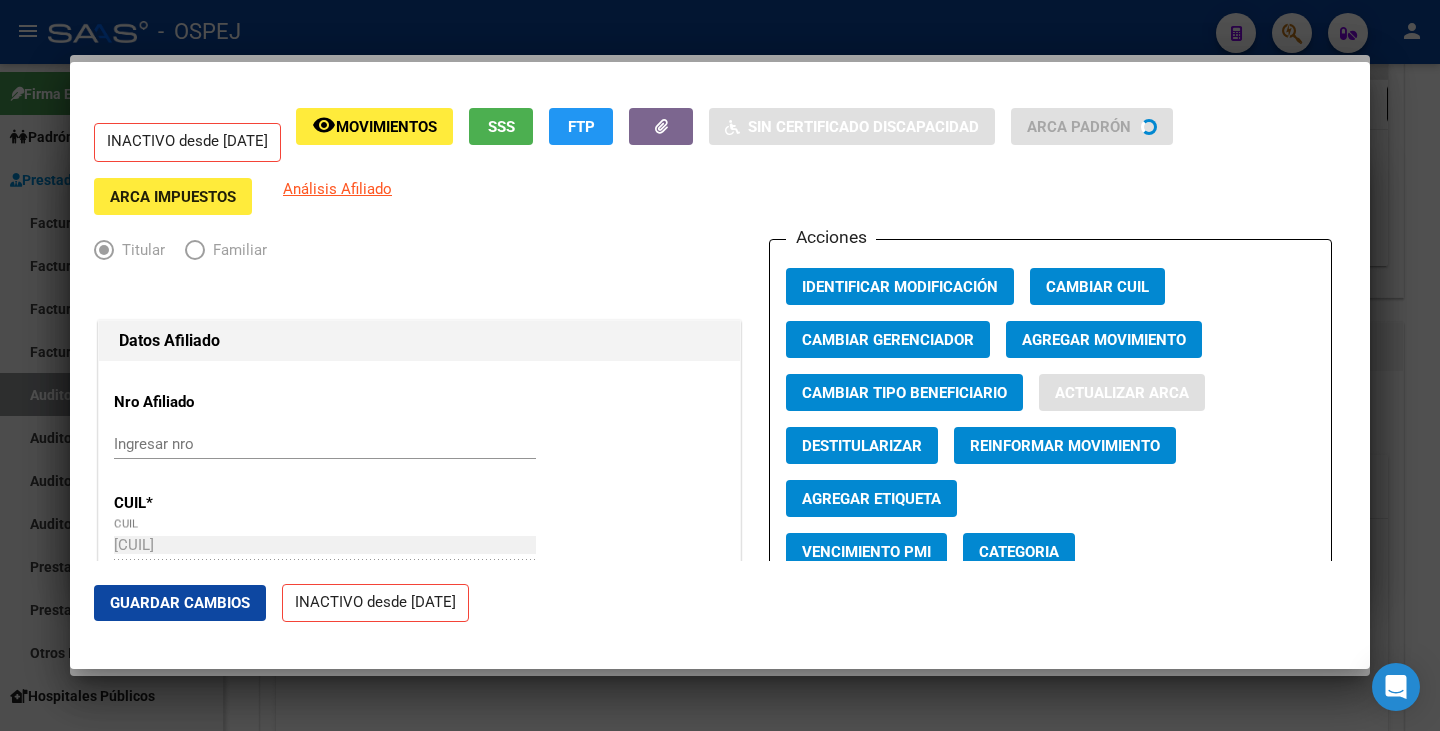 type on "[LAST]" 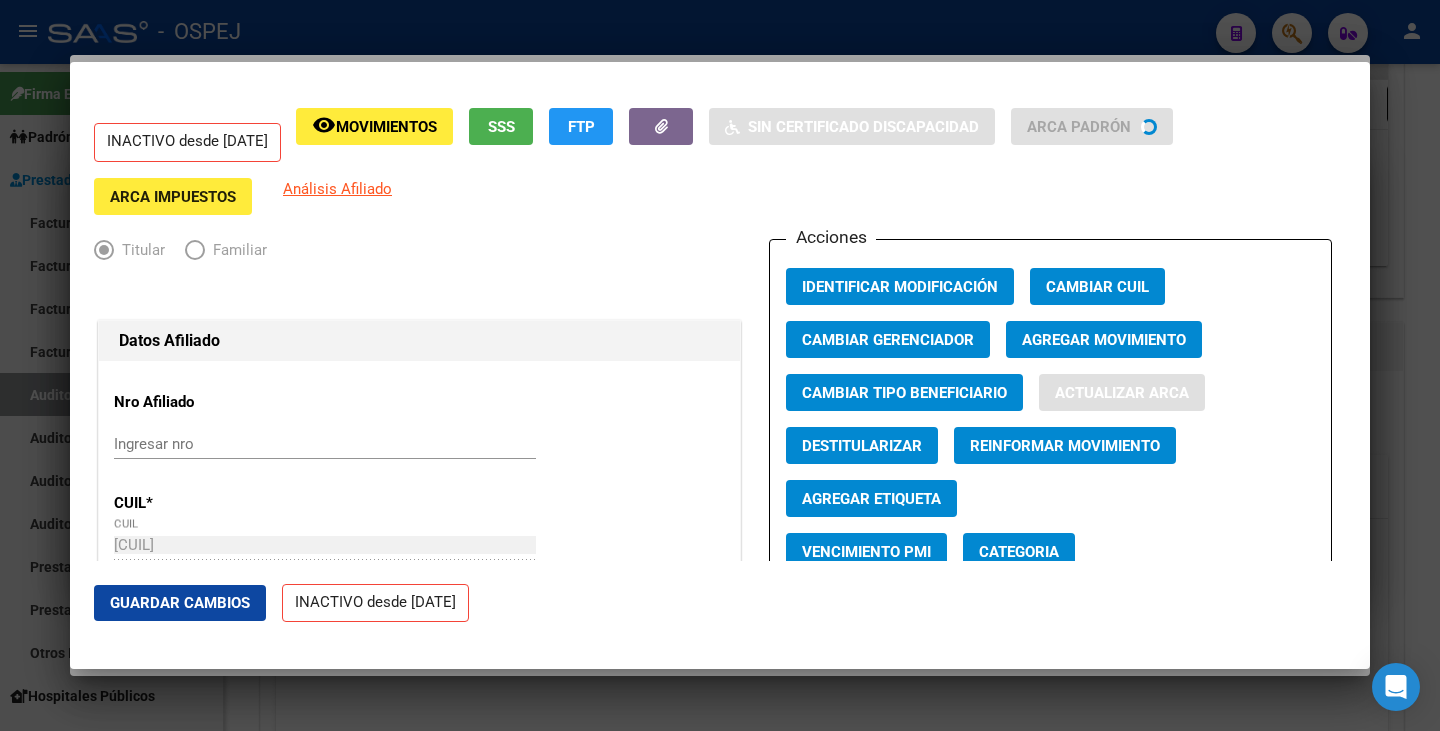 type on "[FIRST] [MIDDLE]" 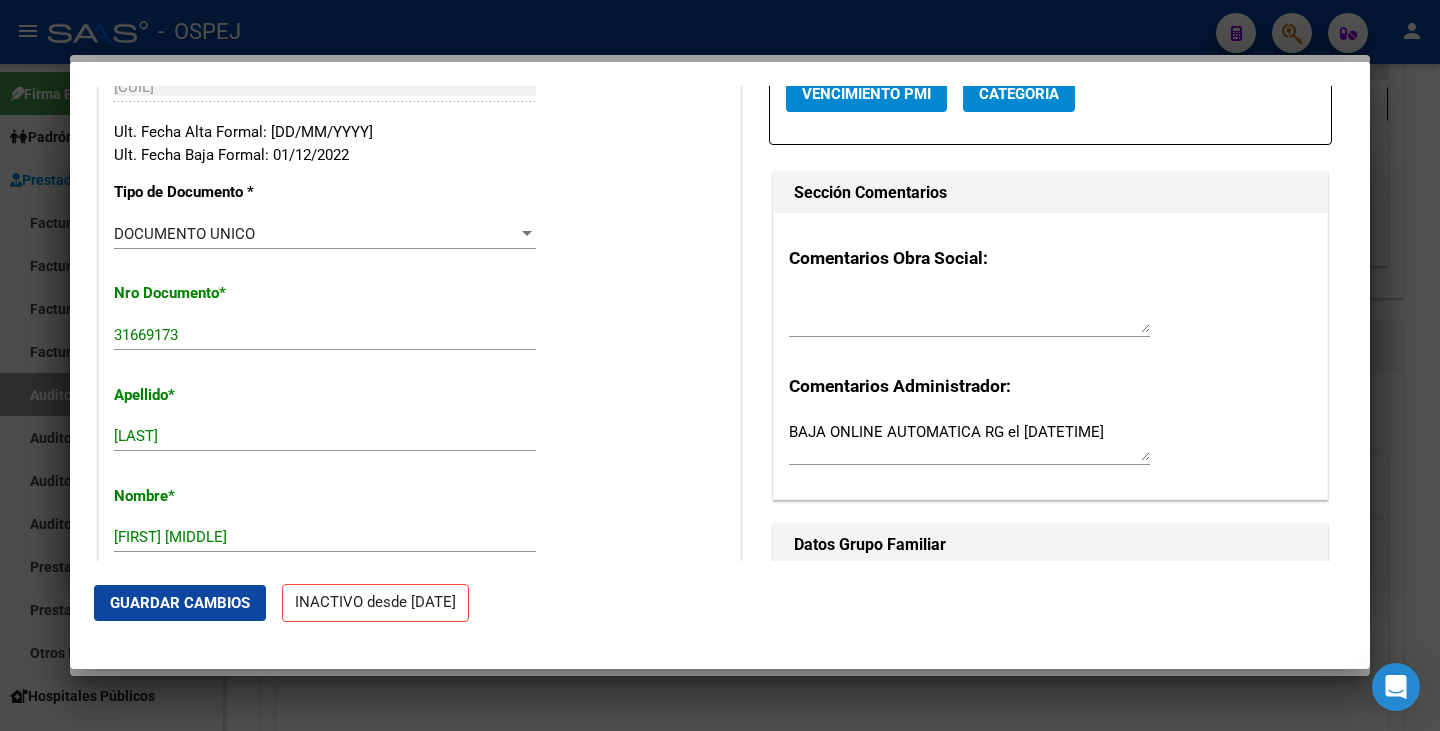scroll, scrollTop: 700, scrollLeft: 0, axis: vertical 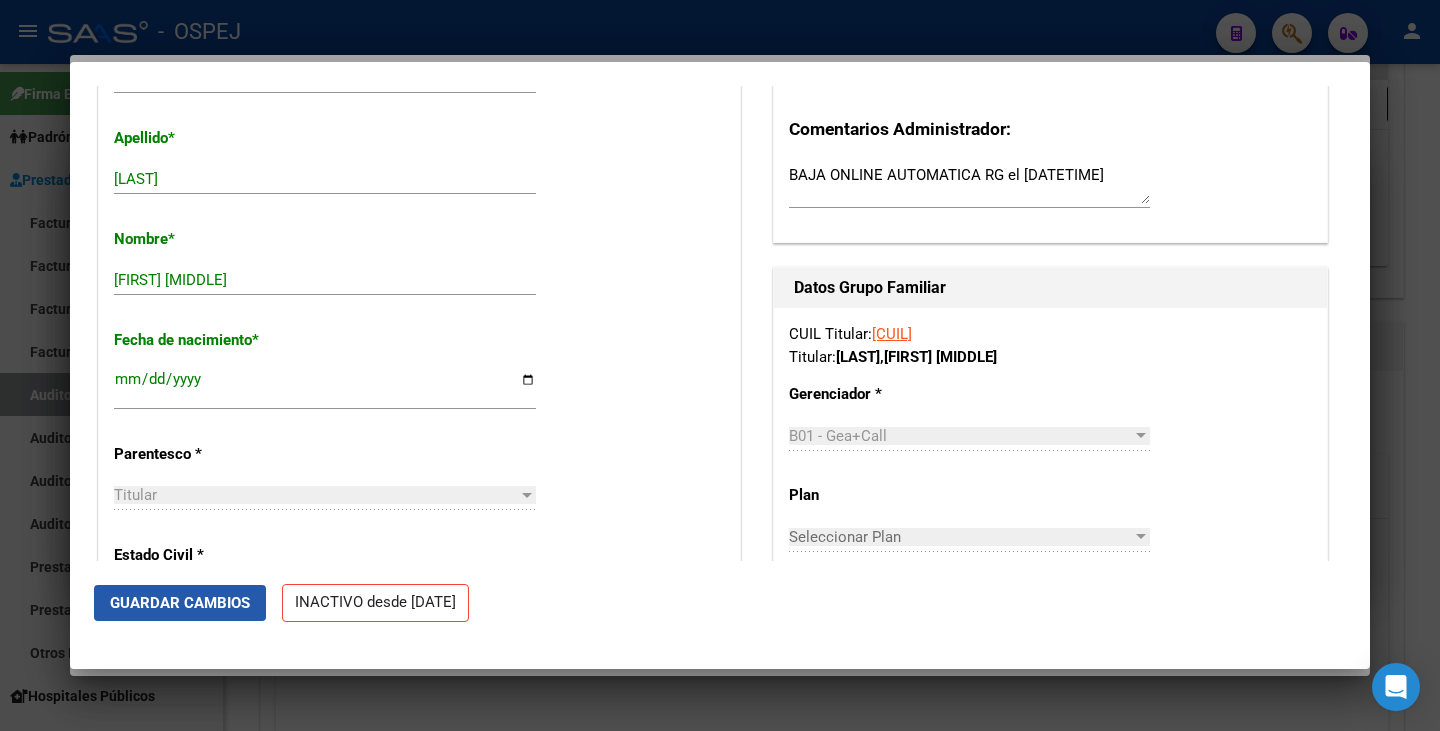 click on "Guardar Cambios" 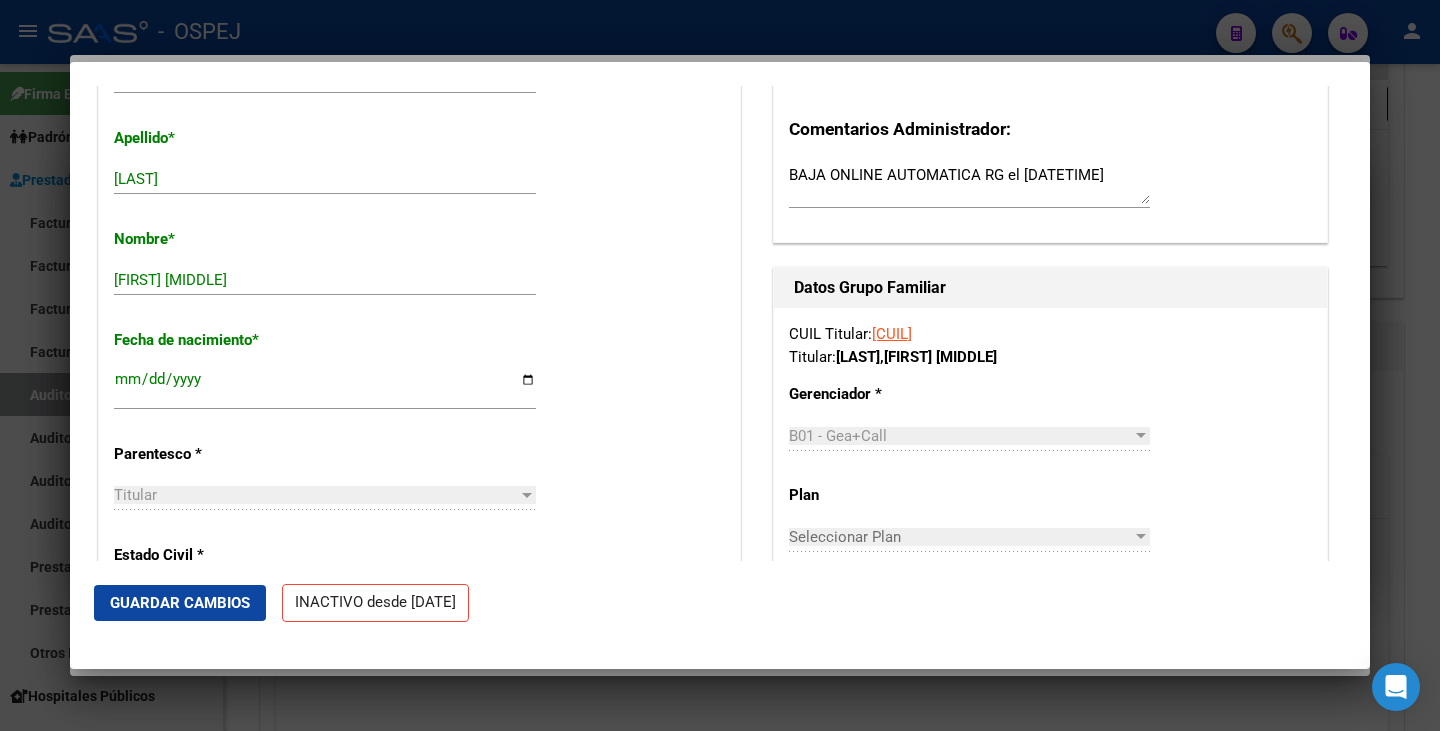 click at bounding box center (720, 365) 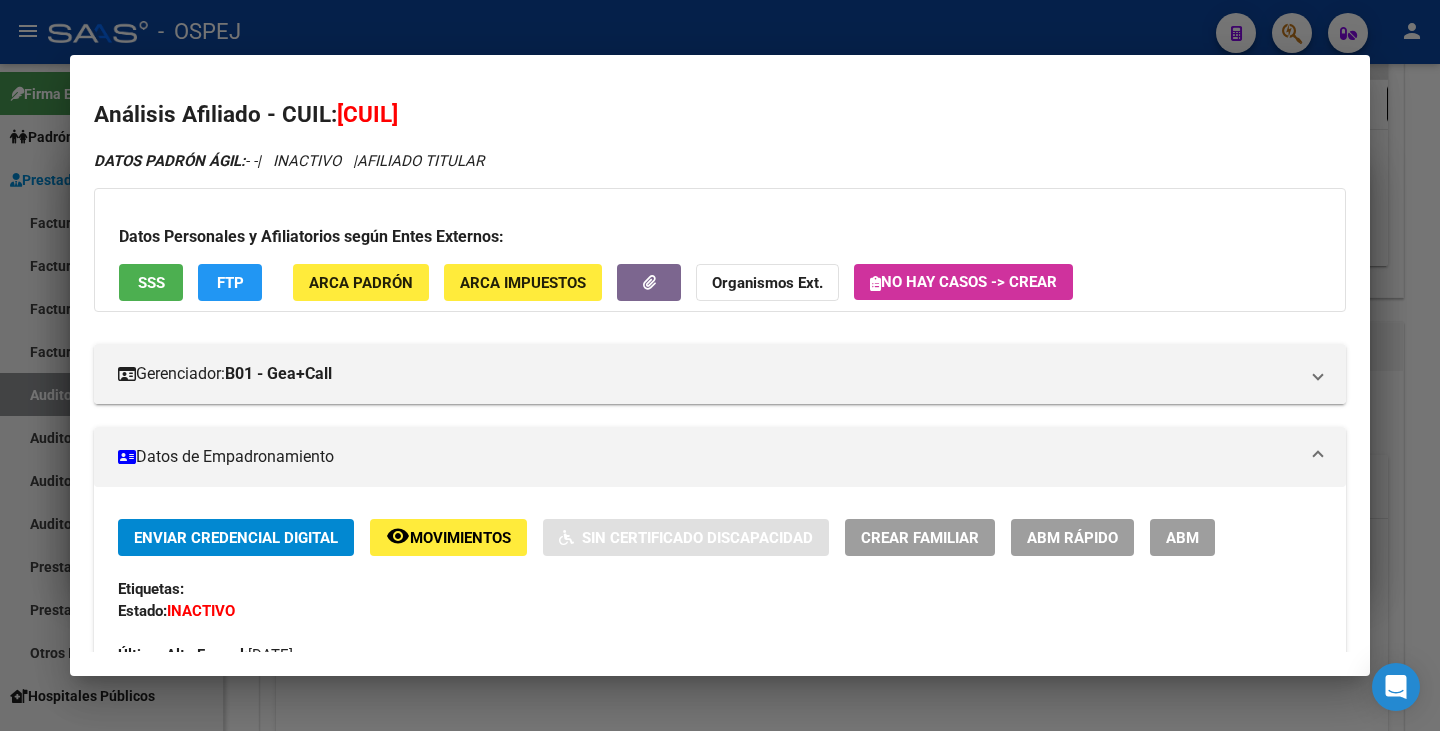 click at bounding box center (720, 365) 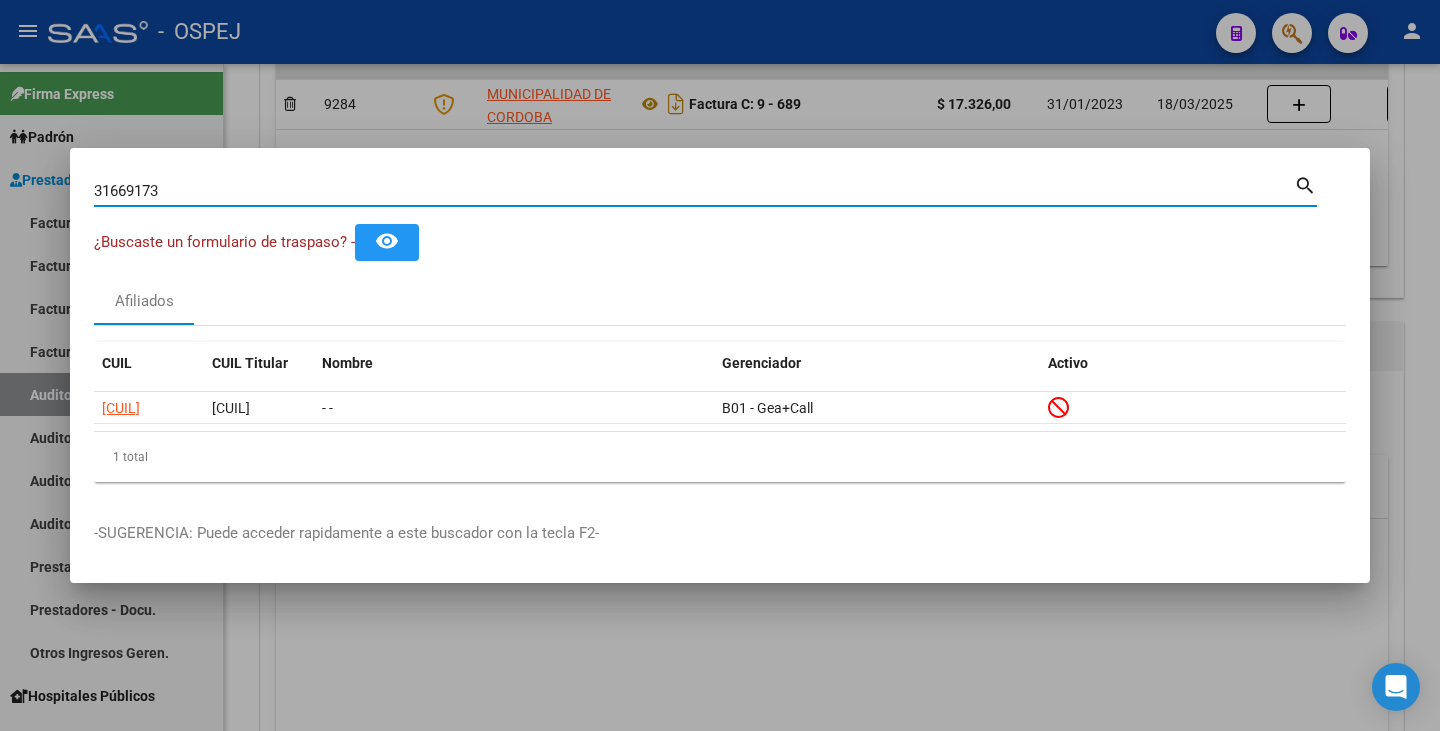 click on "31669173" at bounding box center [694, 191] 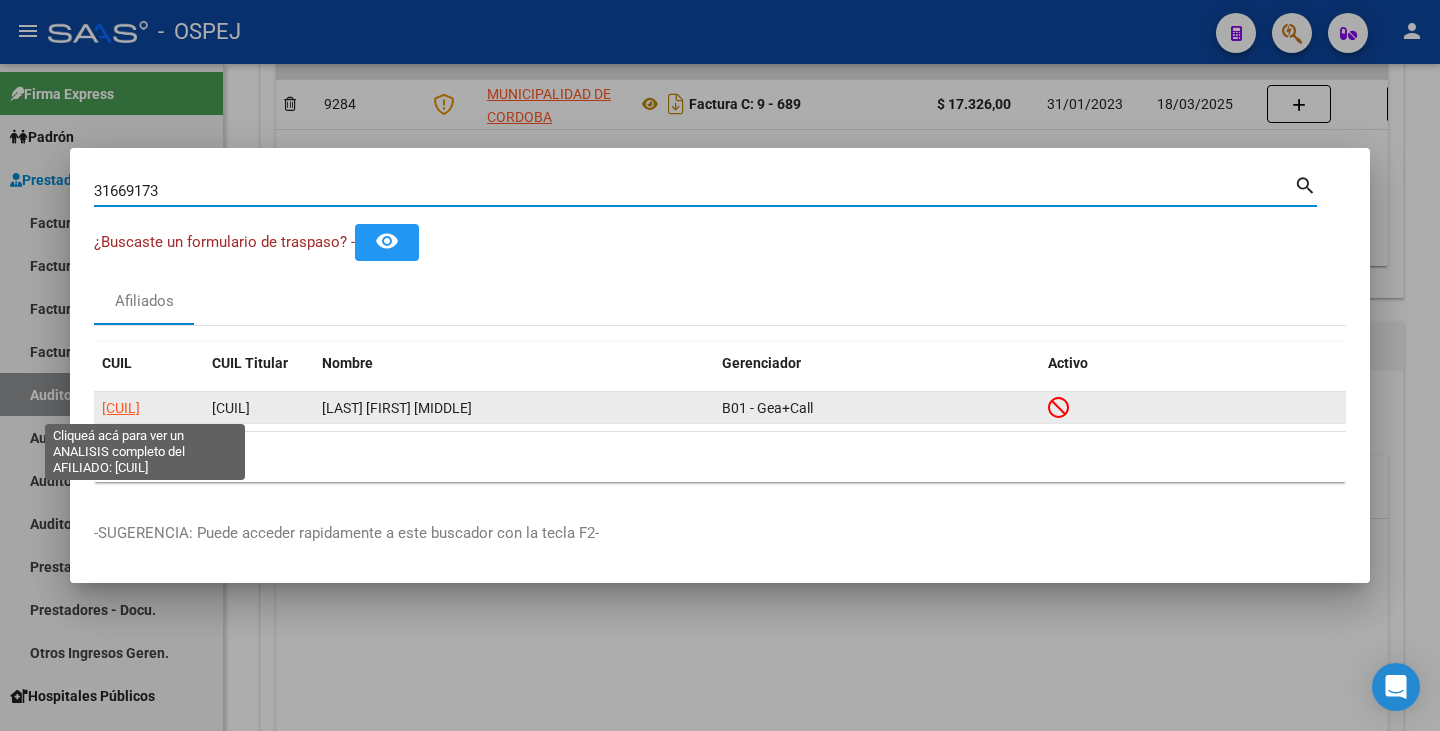 click on "[CUIL]" 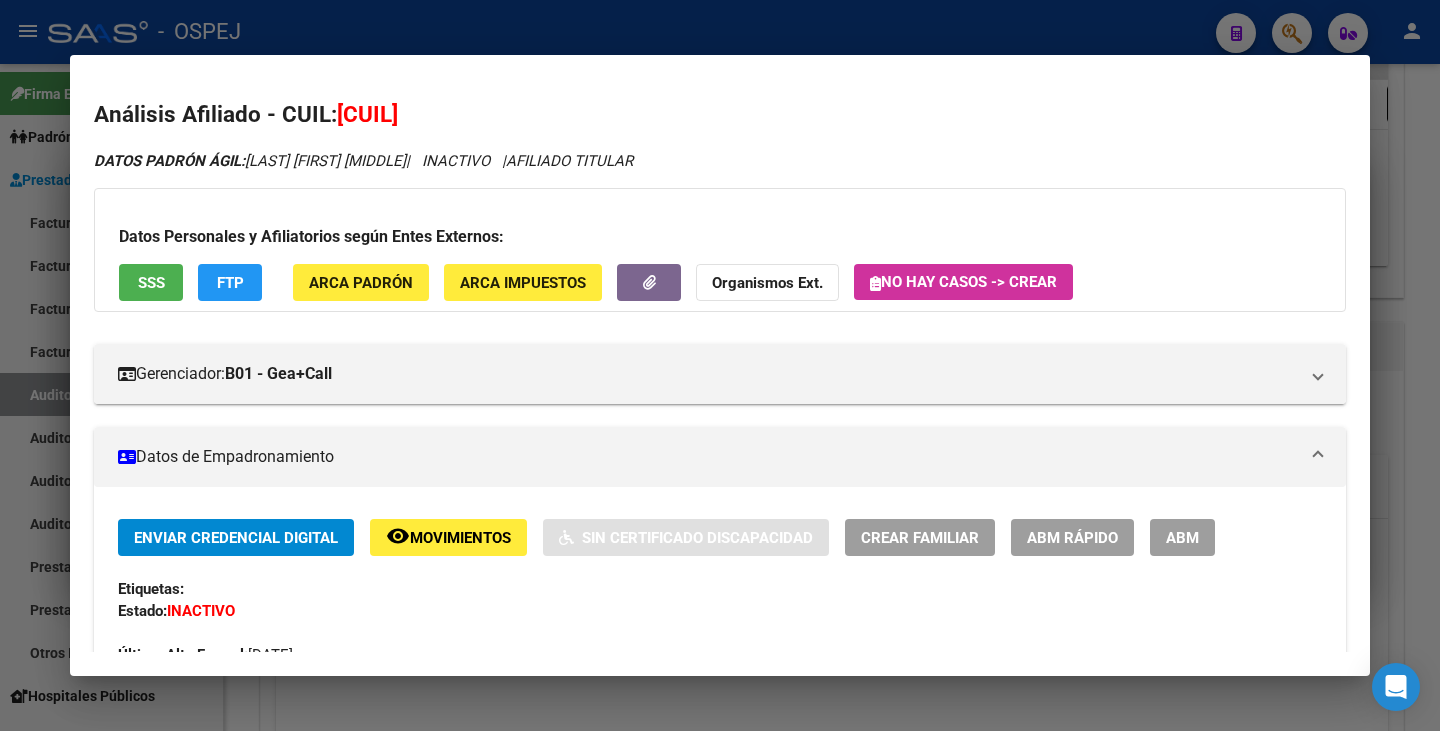 drag, startPoint x: 342, startPoint y: 111, endPoint x: 486, endPoint y: 100, distance: 144.41953 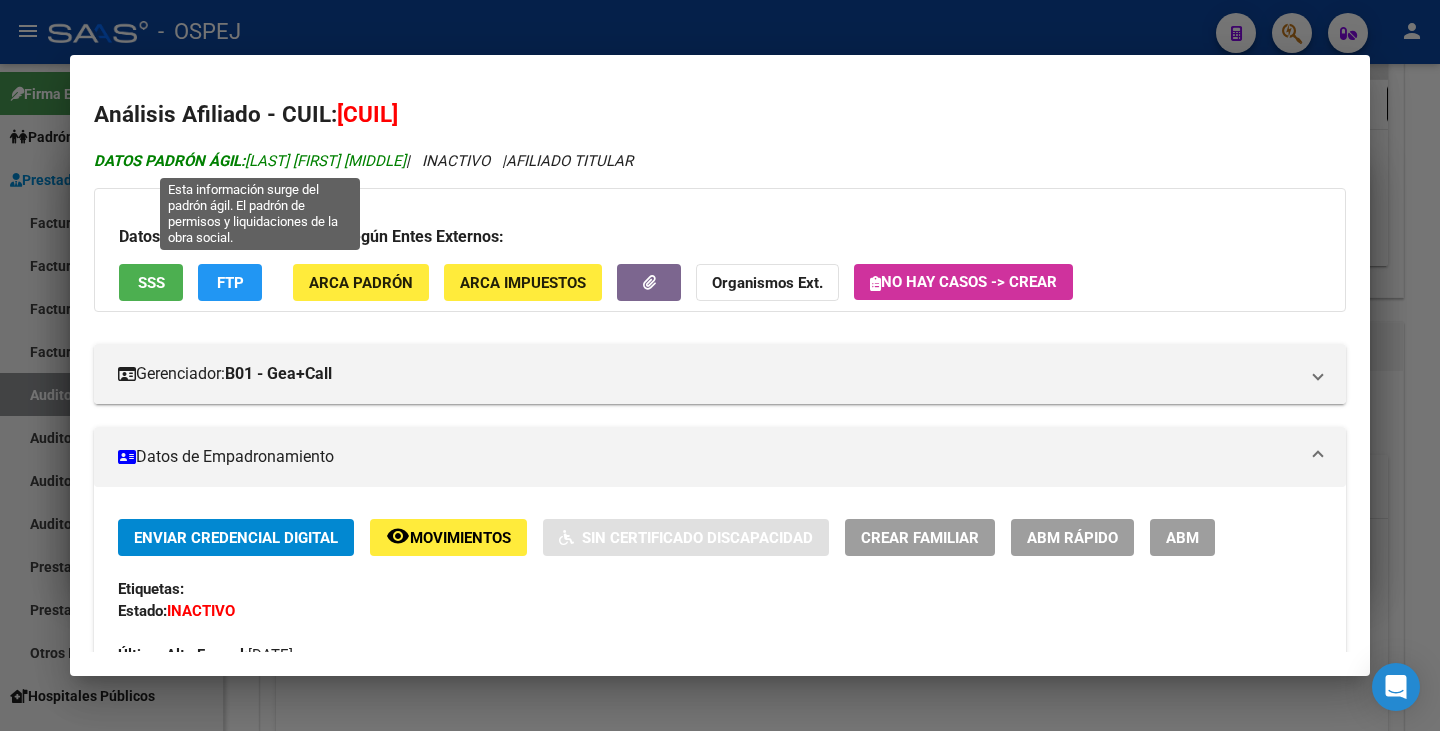drag, startPoint x: 250, startPoint y: 158, endPoint x: 415, endPoint y: 154, distance: 165.04848 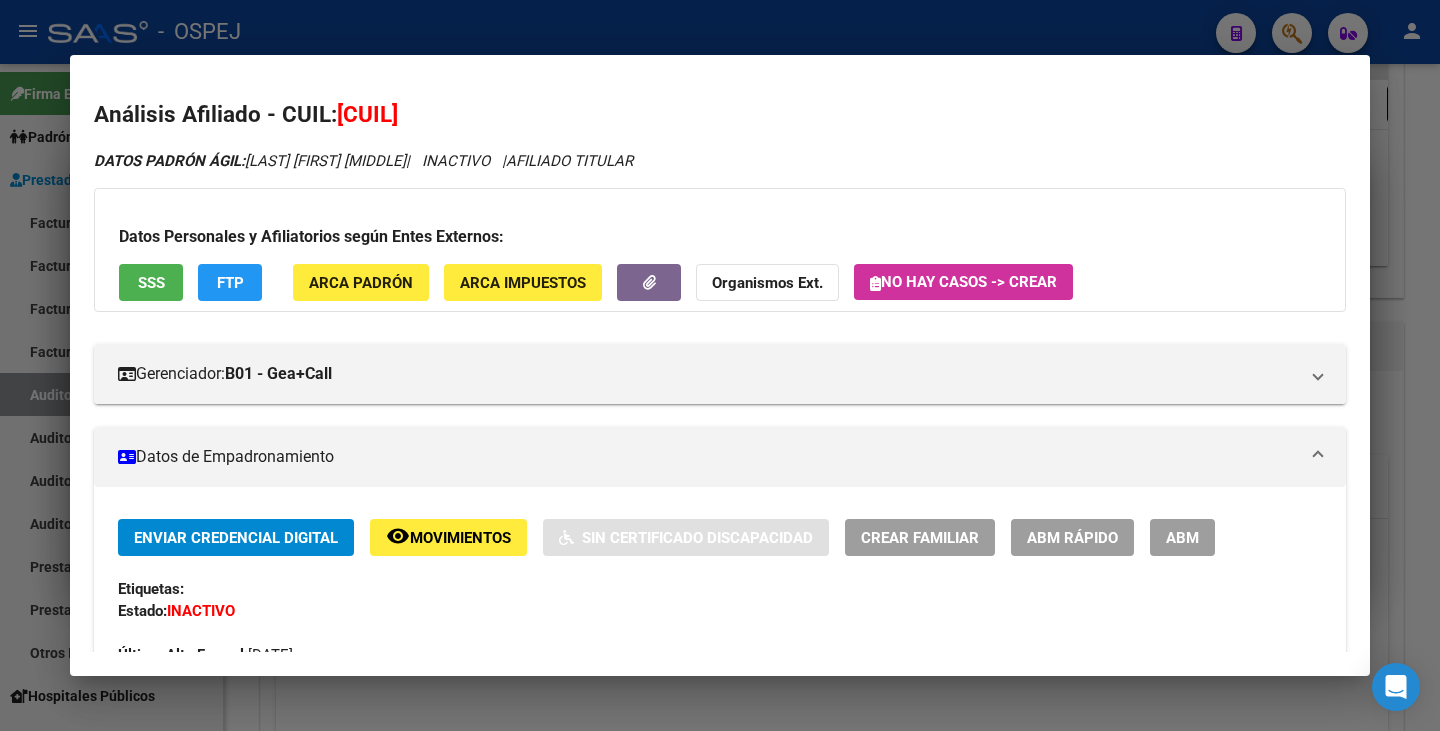 click at bounding box center (720, 365) 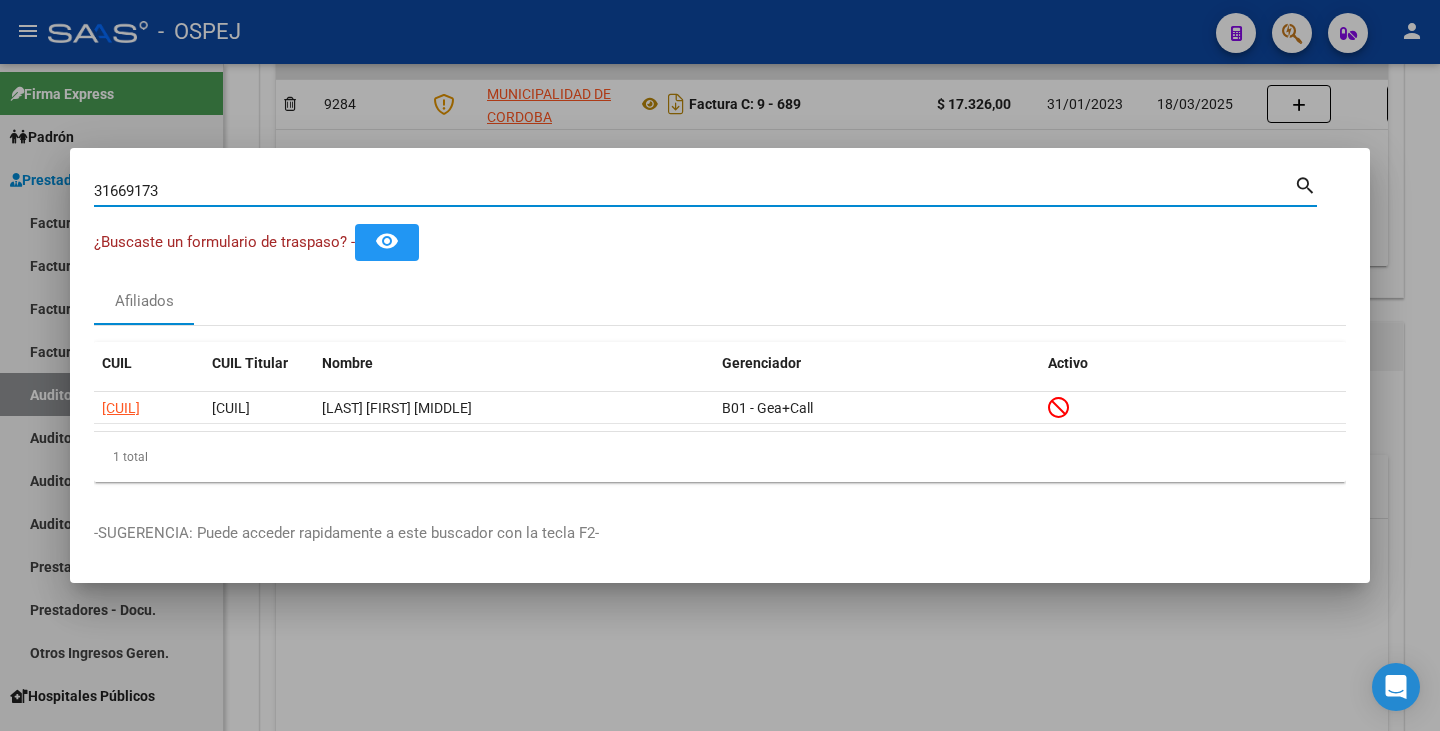 drag, startPoint x: 161, startPoint y: 195, endPoint x: 73, endPoint y: 176, distance: 90.02777 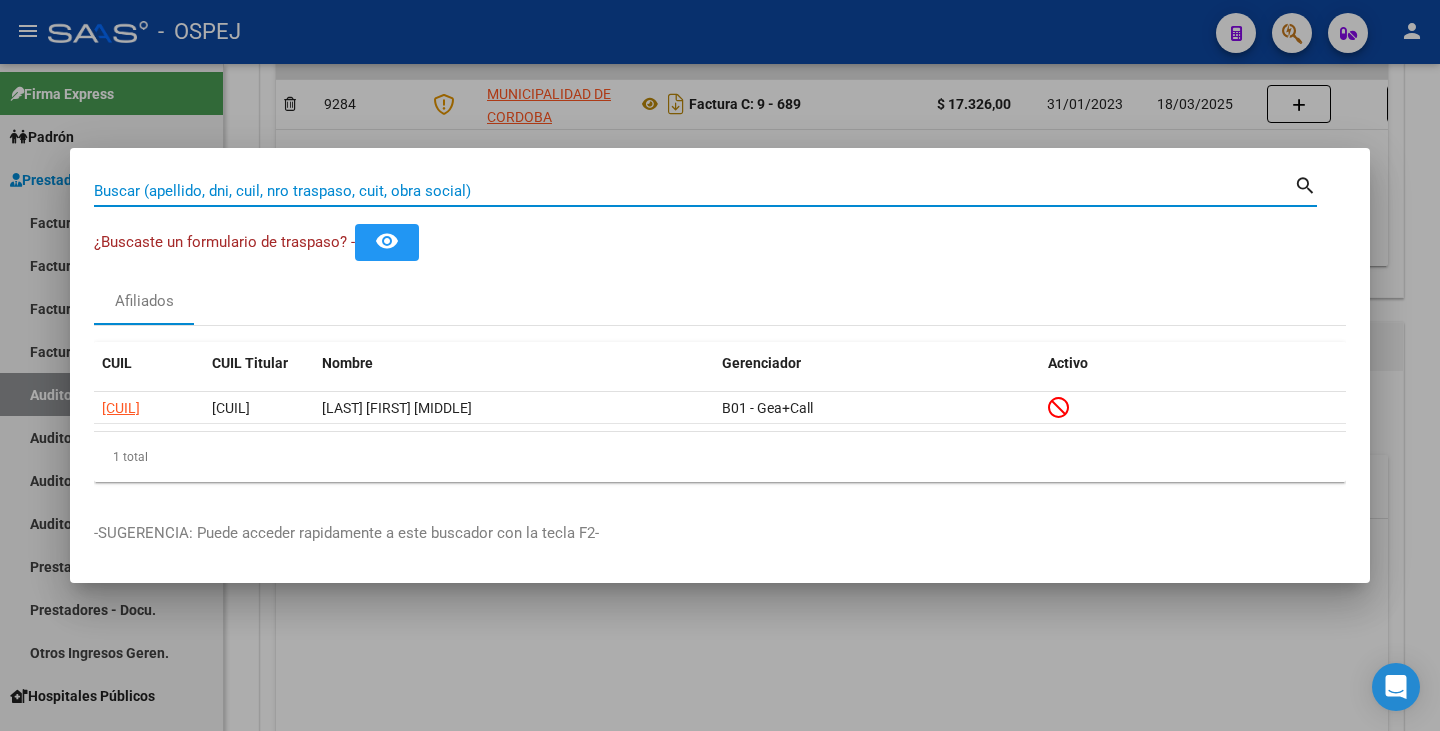 paste on "[NUMBER]" 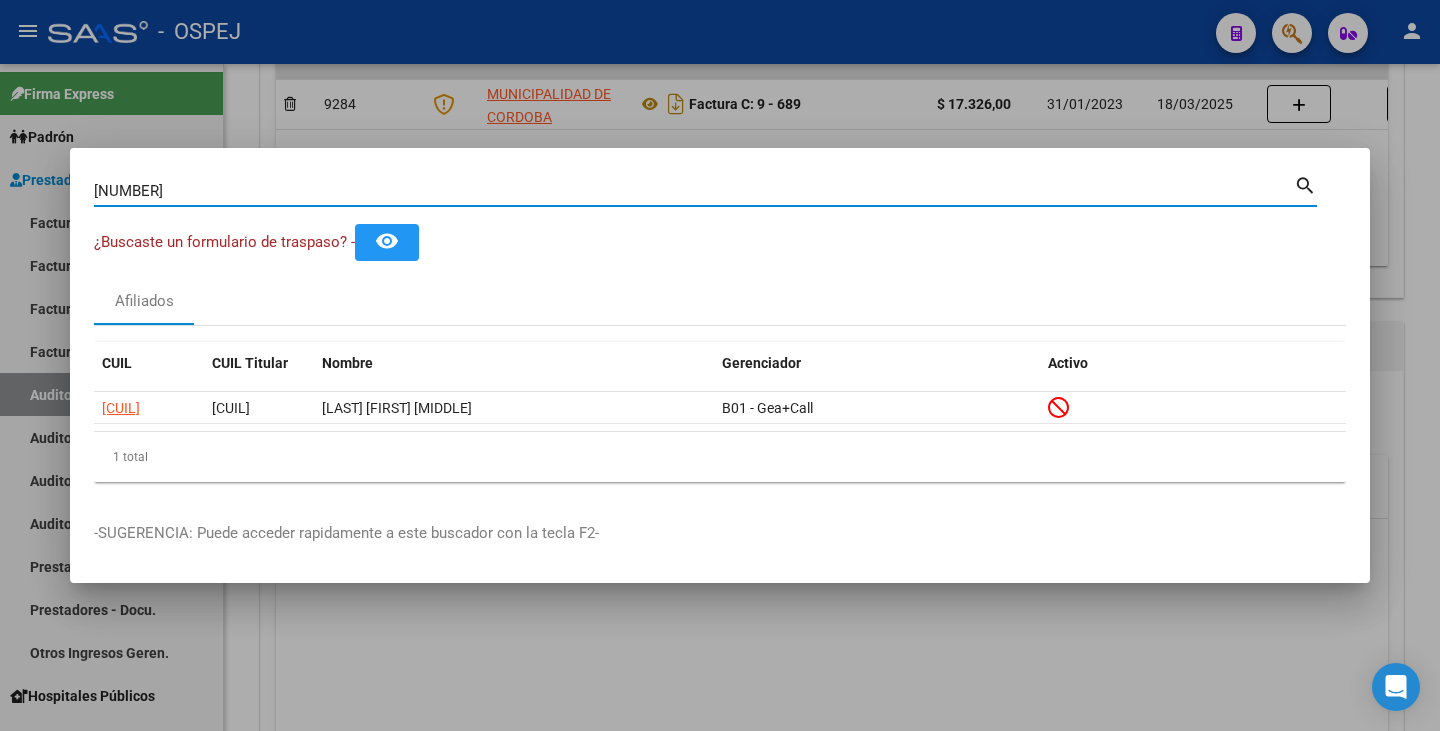 type on "[NUMBER]" 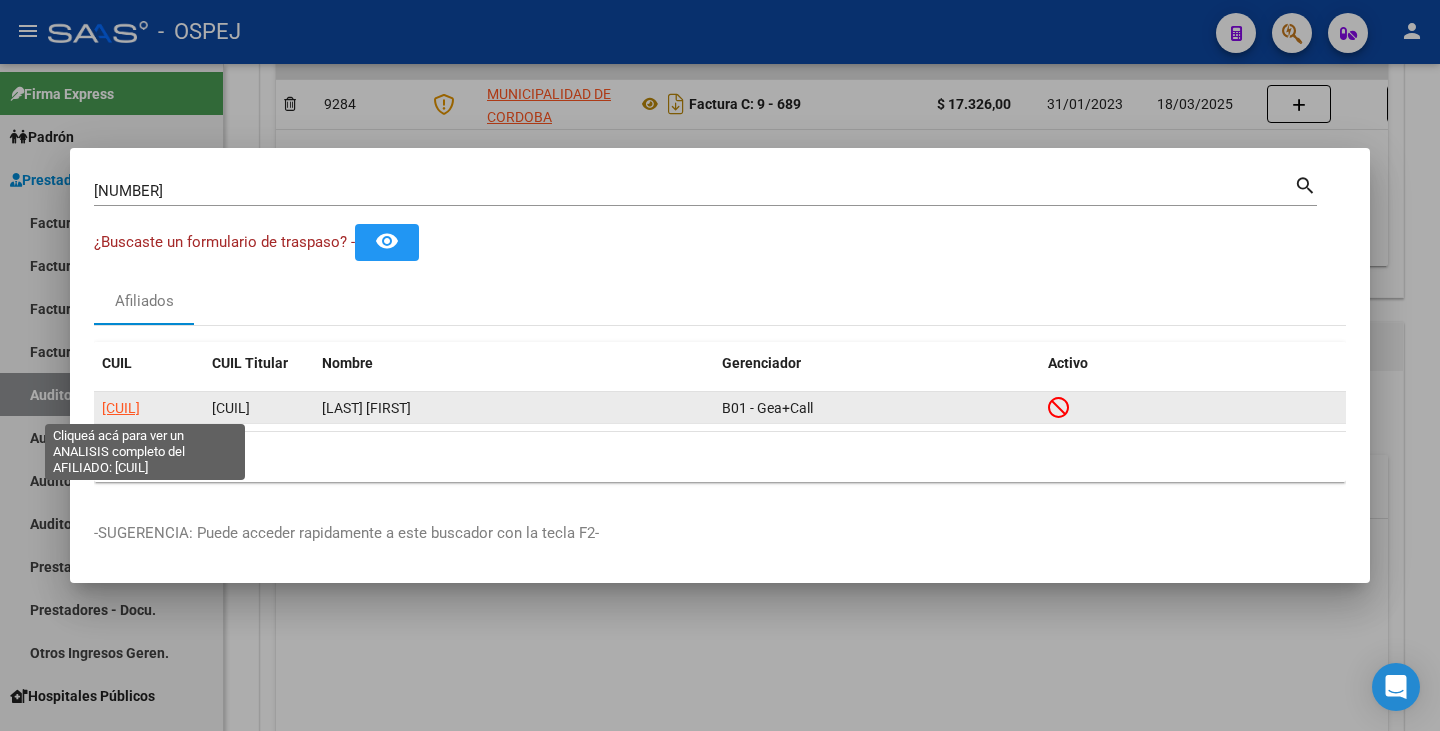 click on "[CUIL]" 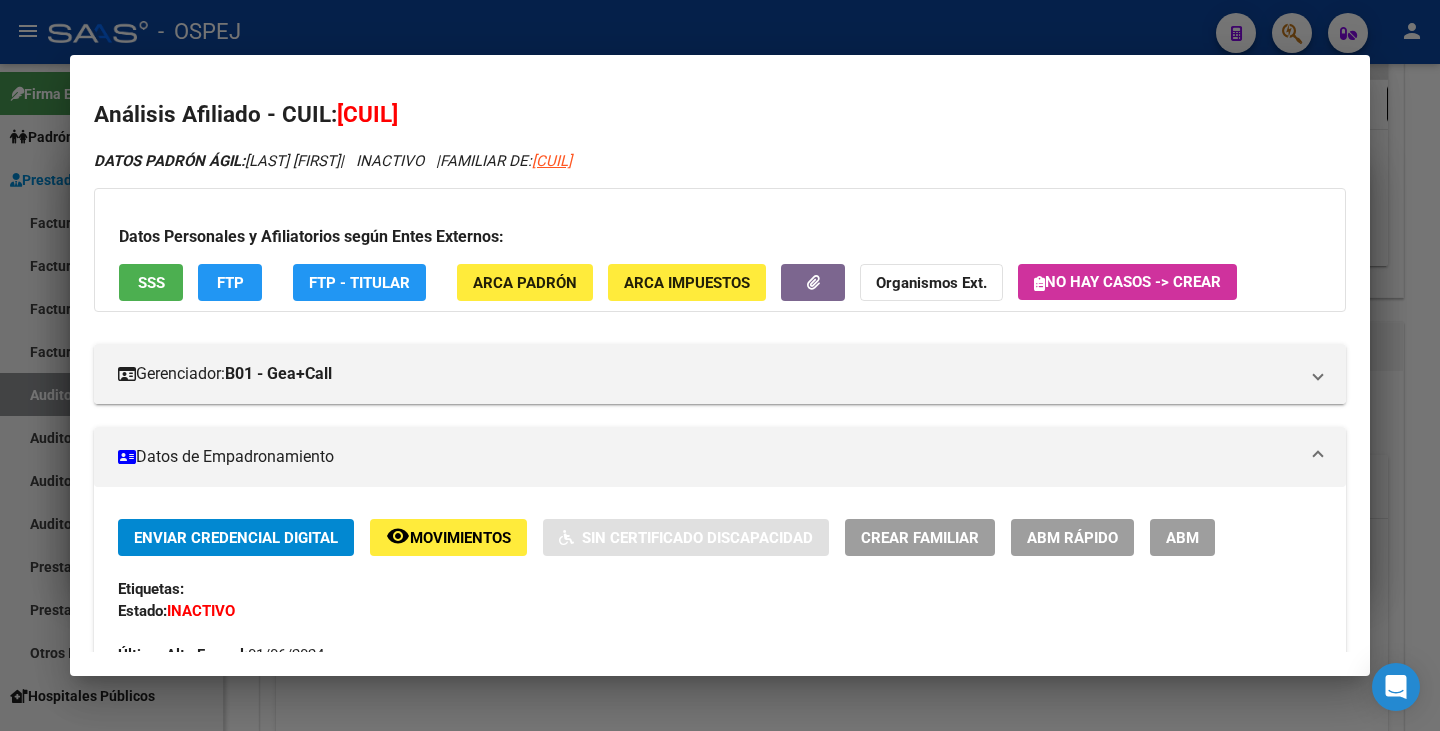 drag, startPoint x: 339, startPoint y: 120, endPoint x: 467, endPoint y: 115, distance: 128.09763 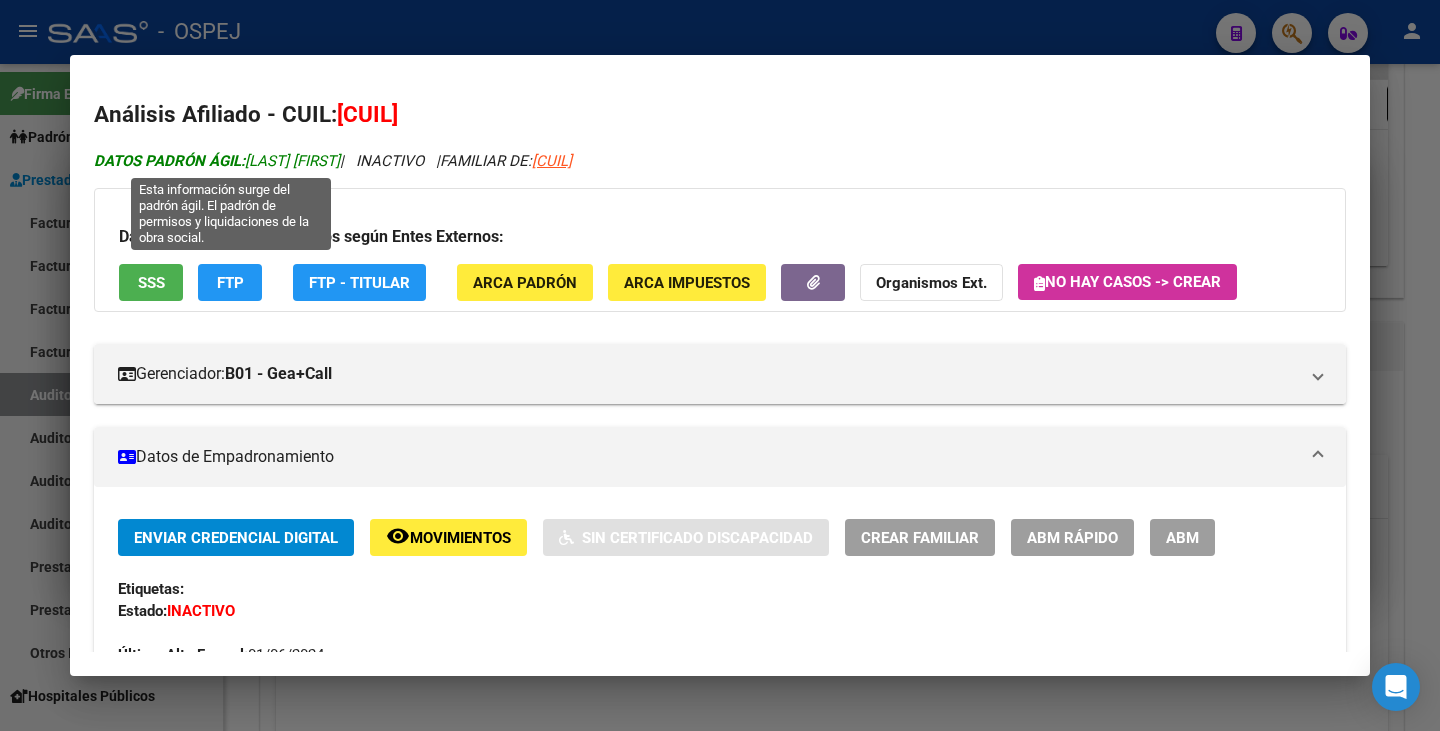 drag, startPoint x: 250, startPoint y: 155, endPoint x: 361, endPoint y: 157, distance: 111.01801 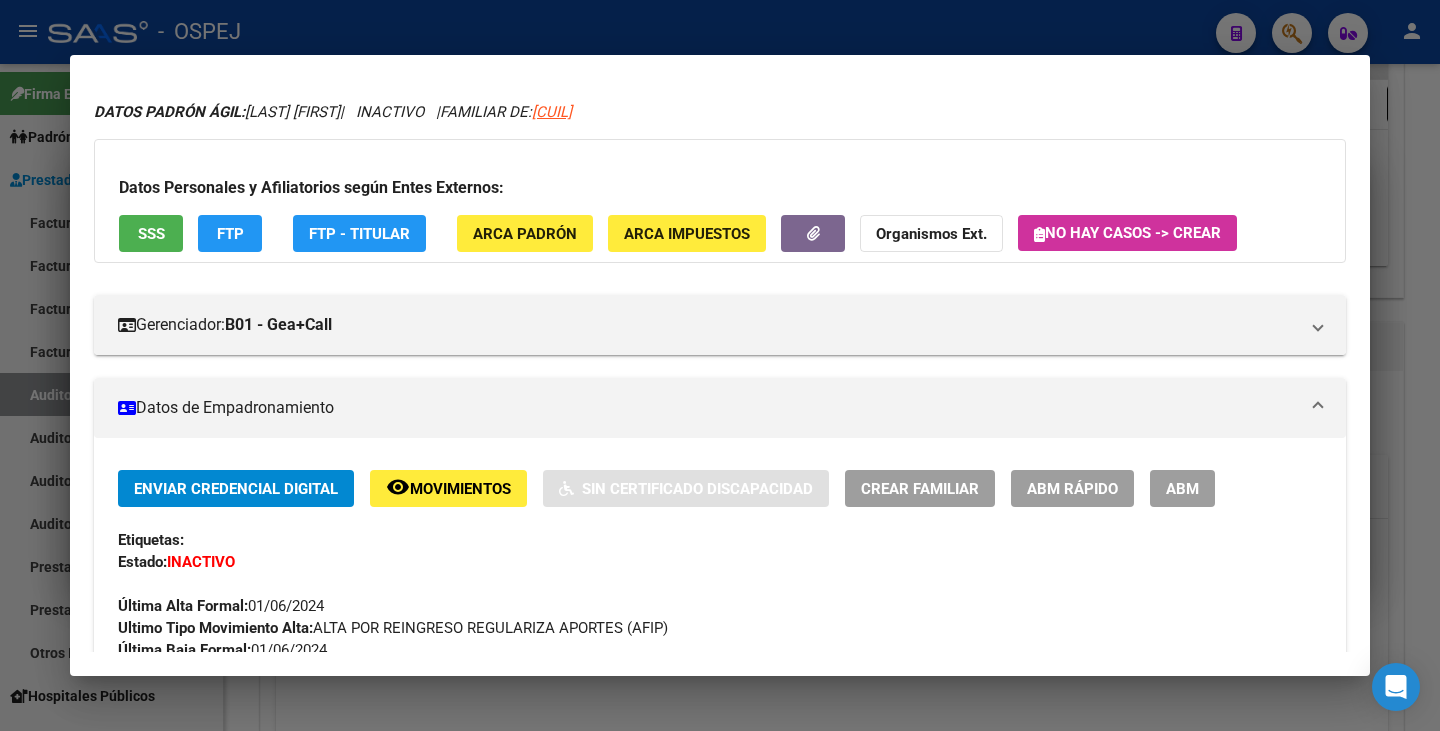 scroll, scrollTop: 0, scrollLeft: 0, axis: both 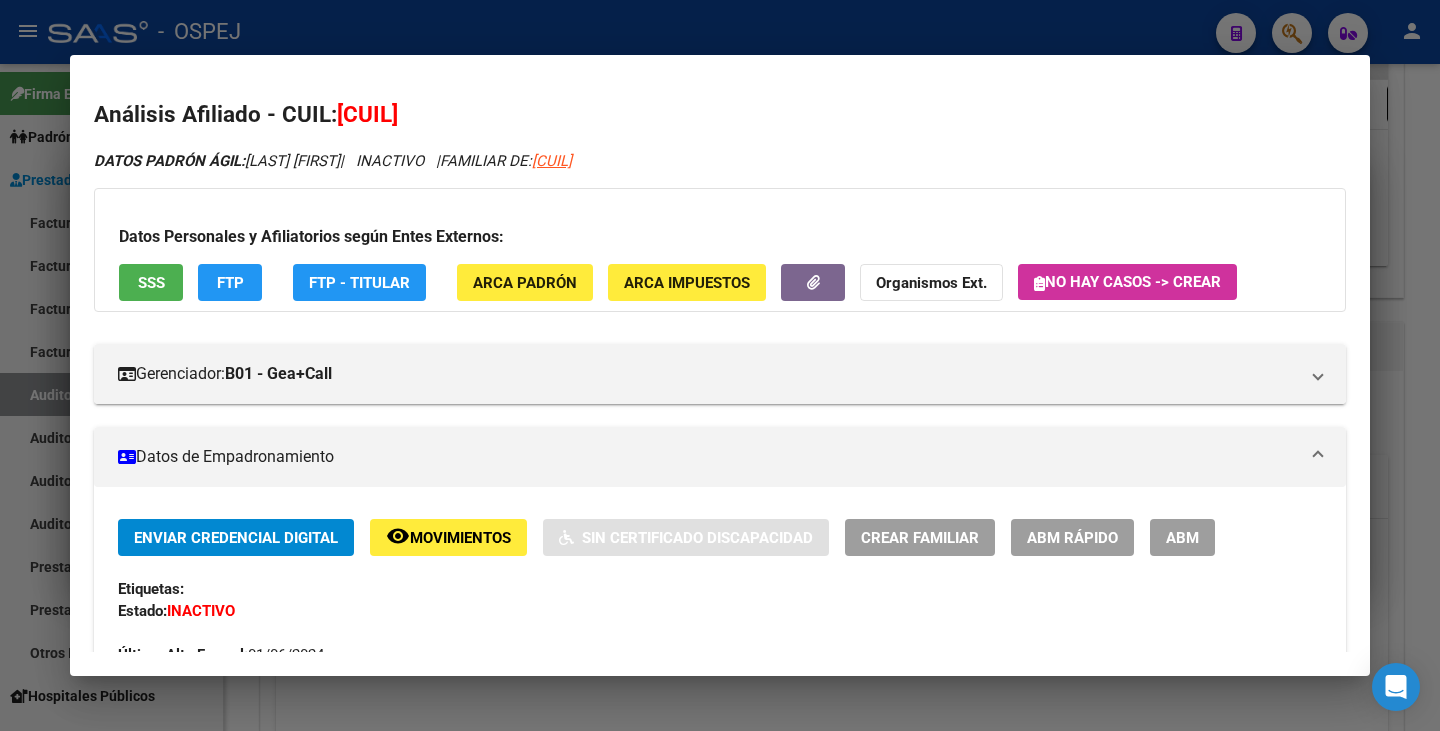 click at bounding box center (720, 365) 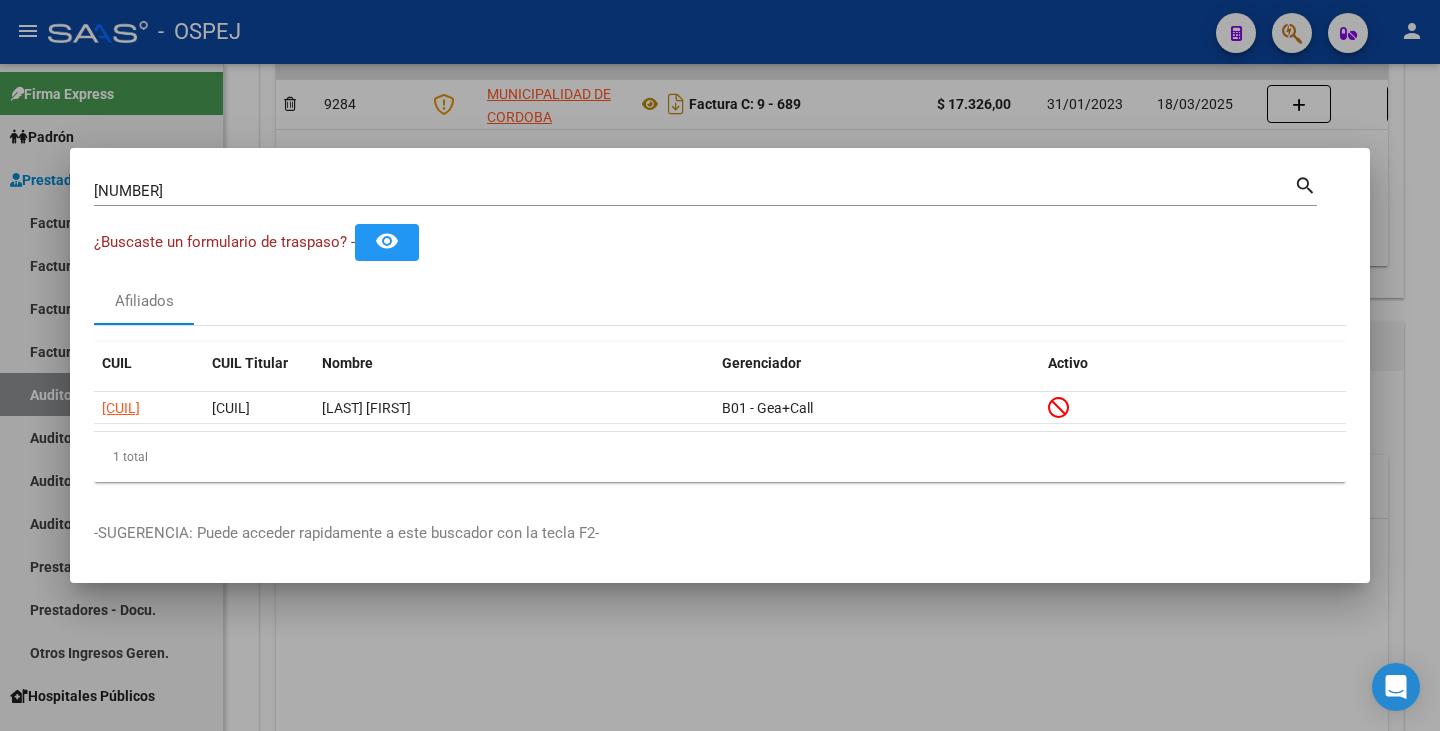 click on "[NUMBER] Buscar (apellido, dni, cuil, nro traspaso, cuit, obra social) search" at bounding box center (705, 189) 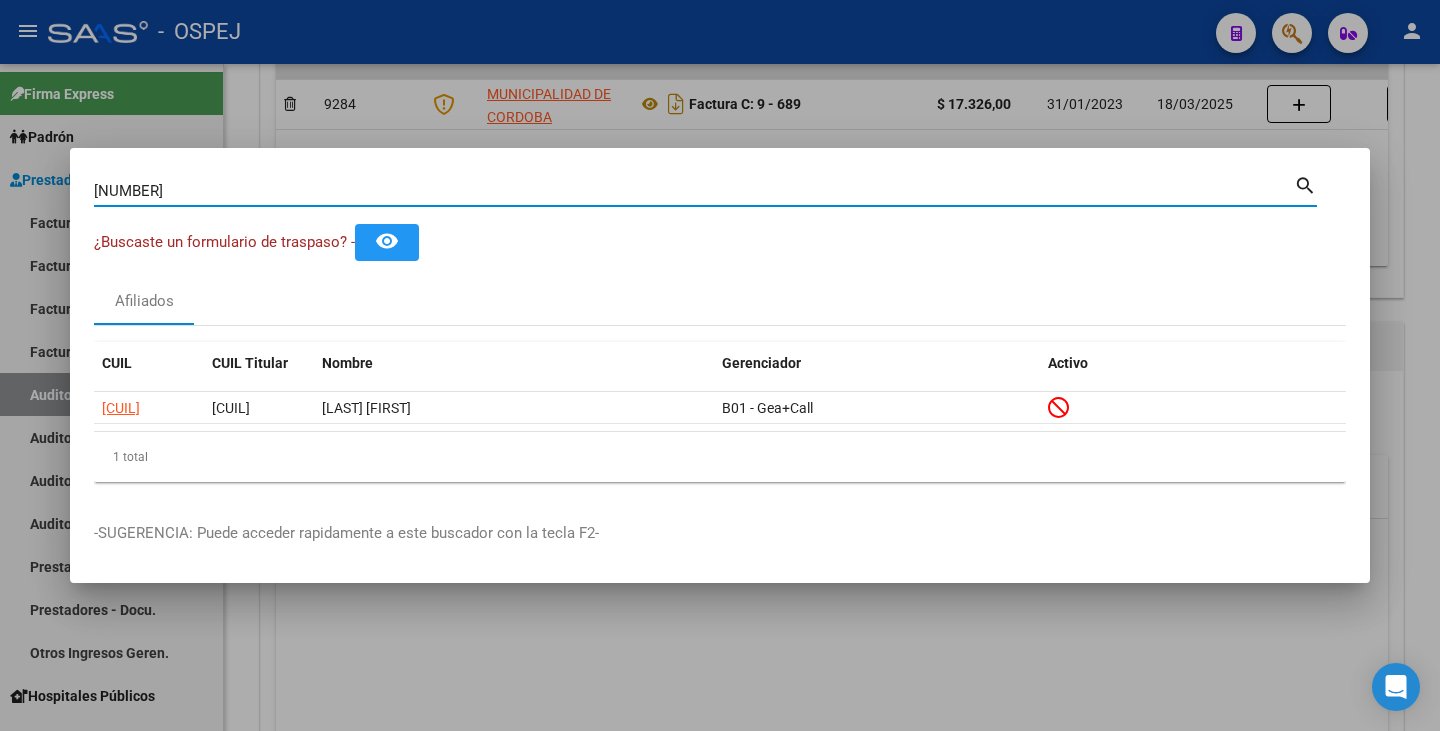 drag, startPoint x: 97, startPoint y: 183, endPoint x: 25, endPoint y: 184, distance: 72.00694 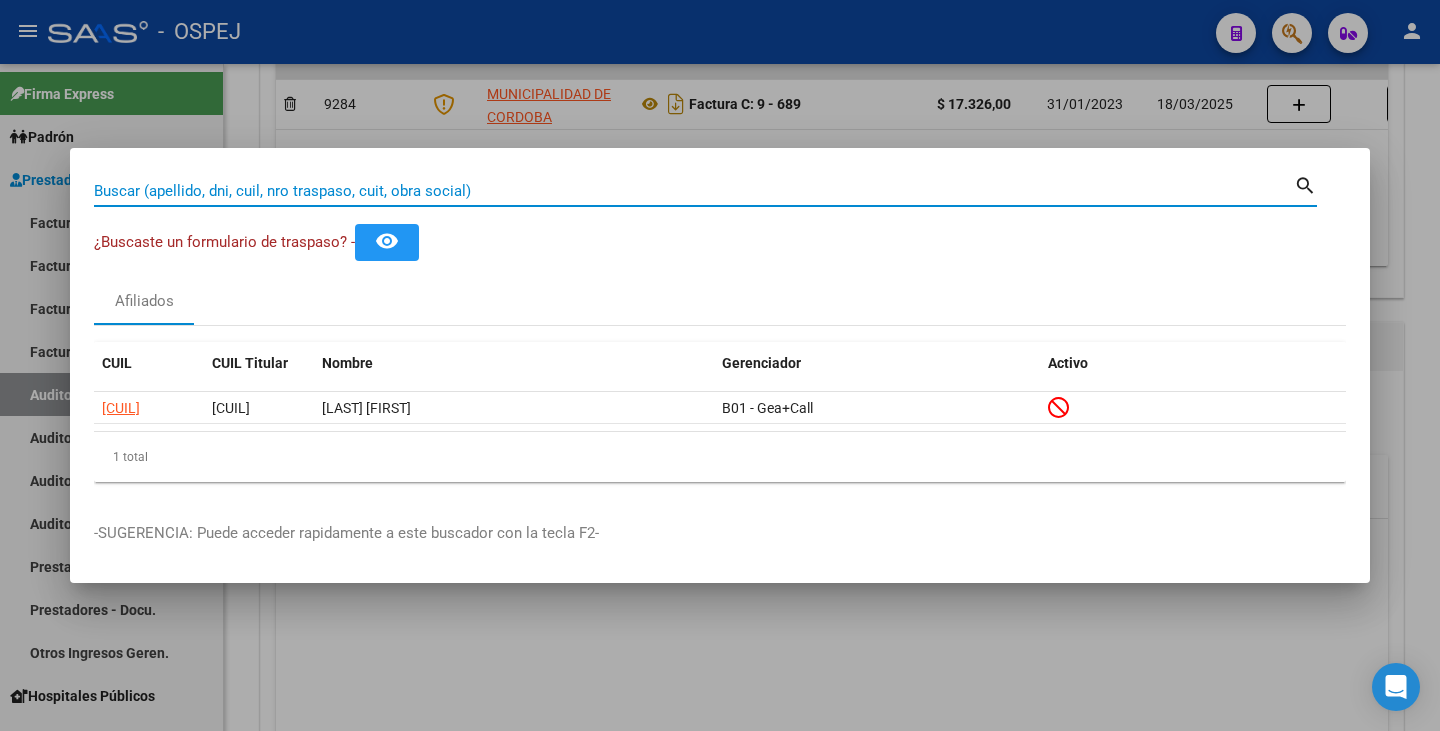 paste on "[NUMBER]" 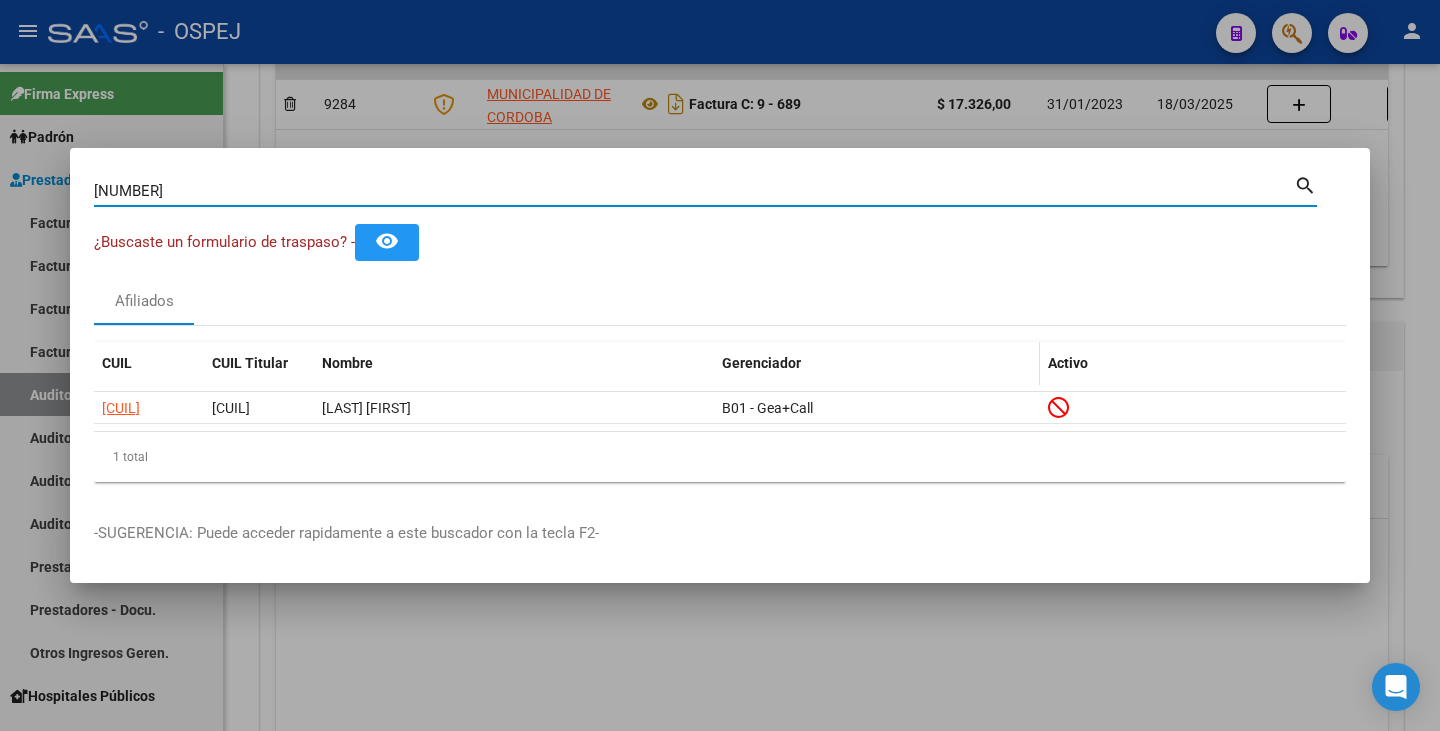 type on "[NUMBER]" 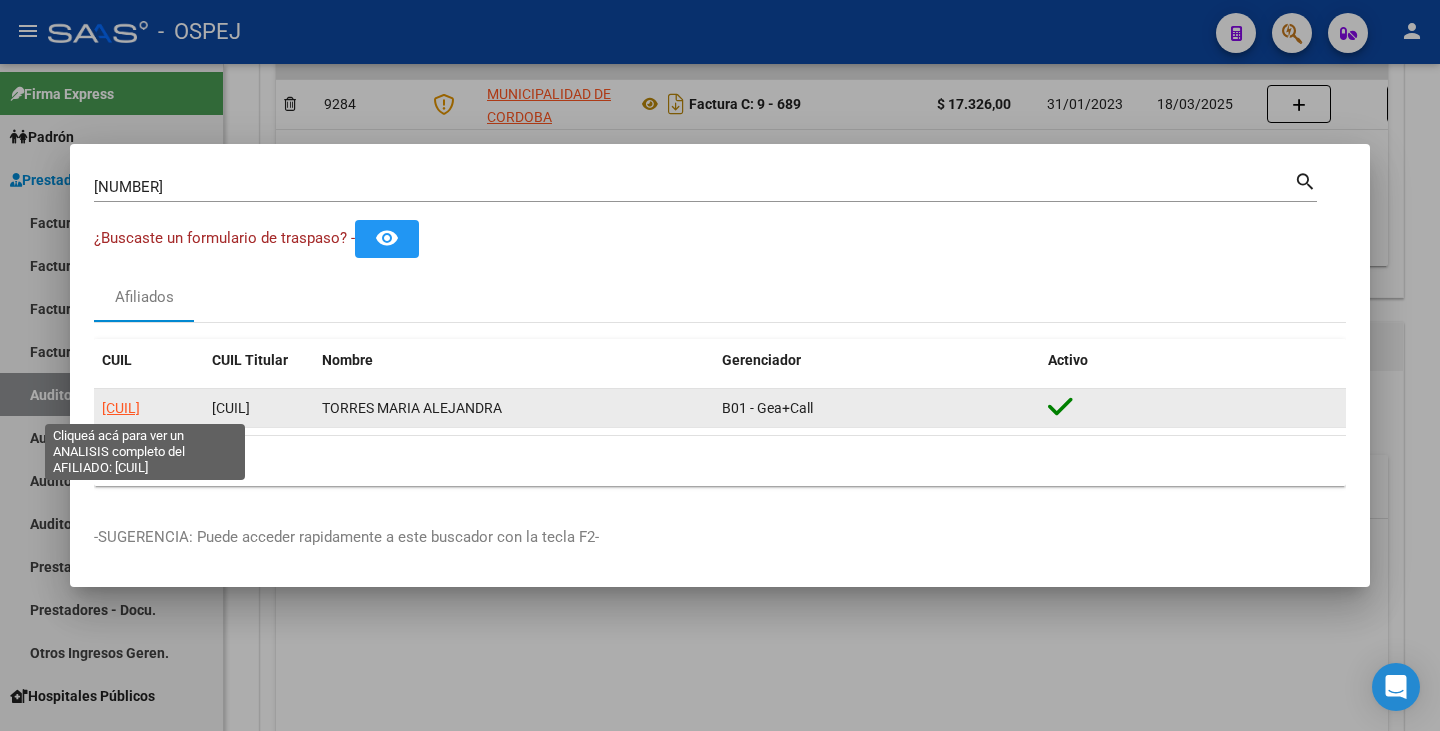 click on "[CUIL]" 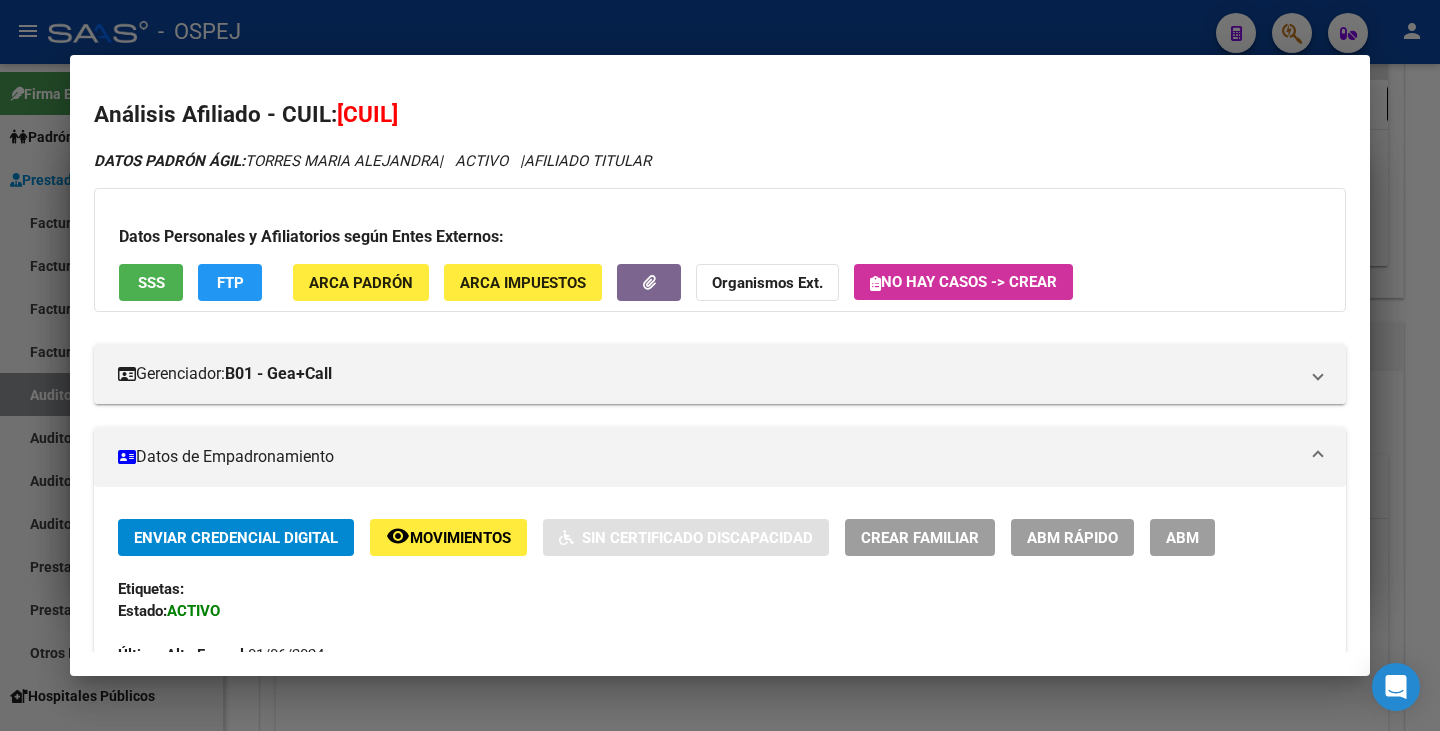 drag, startPoint x: 334, startPoint y: 112, endPoint x: 453, endPoint y: 113, distance: 119.0042 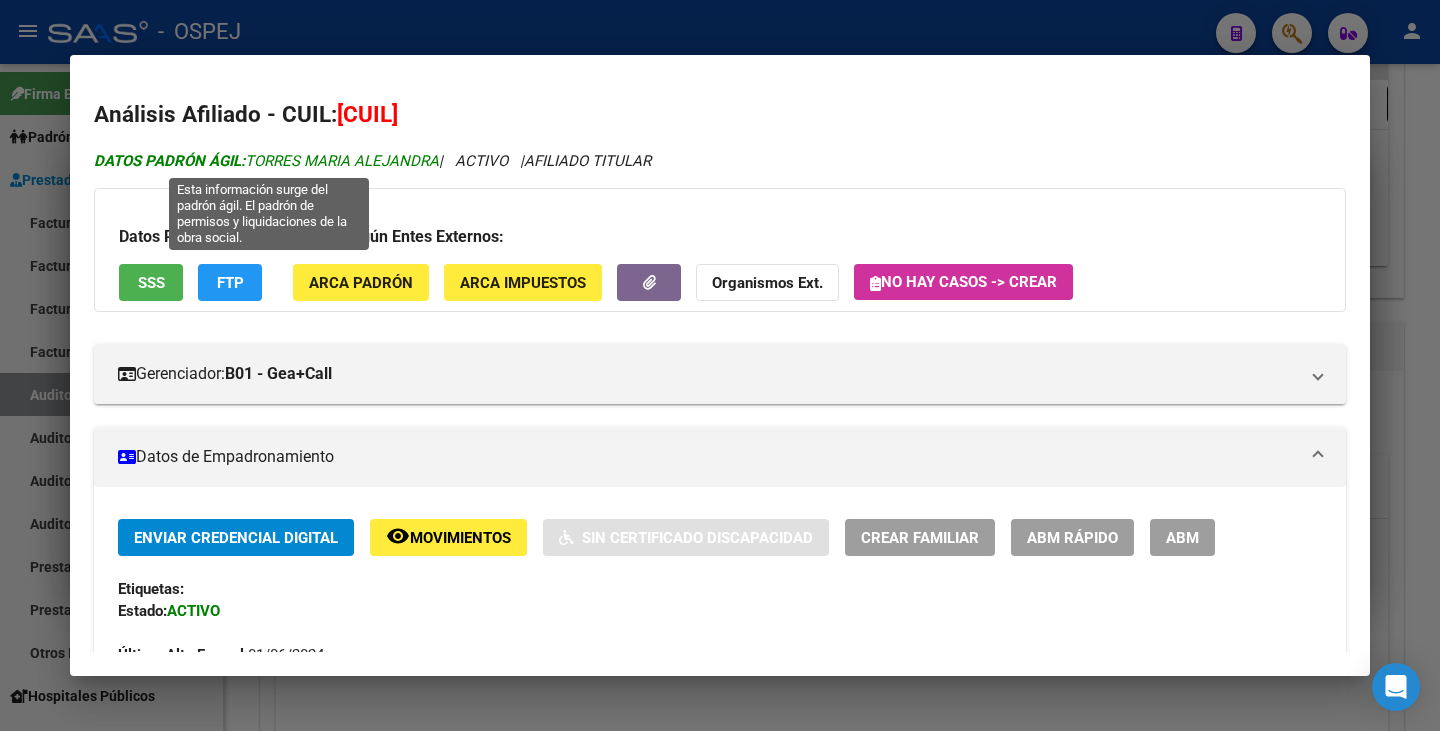 drag, startPoint x: 249, startPoint y: 160, endPoint x: 431, endPoint y: 155, distance: 182.06866 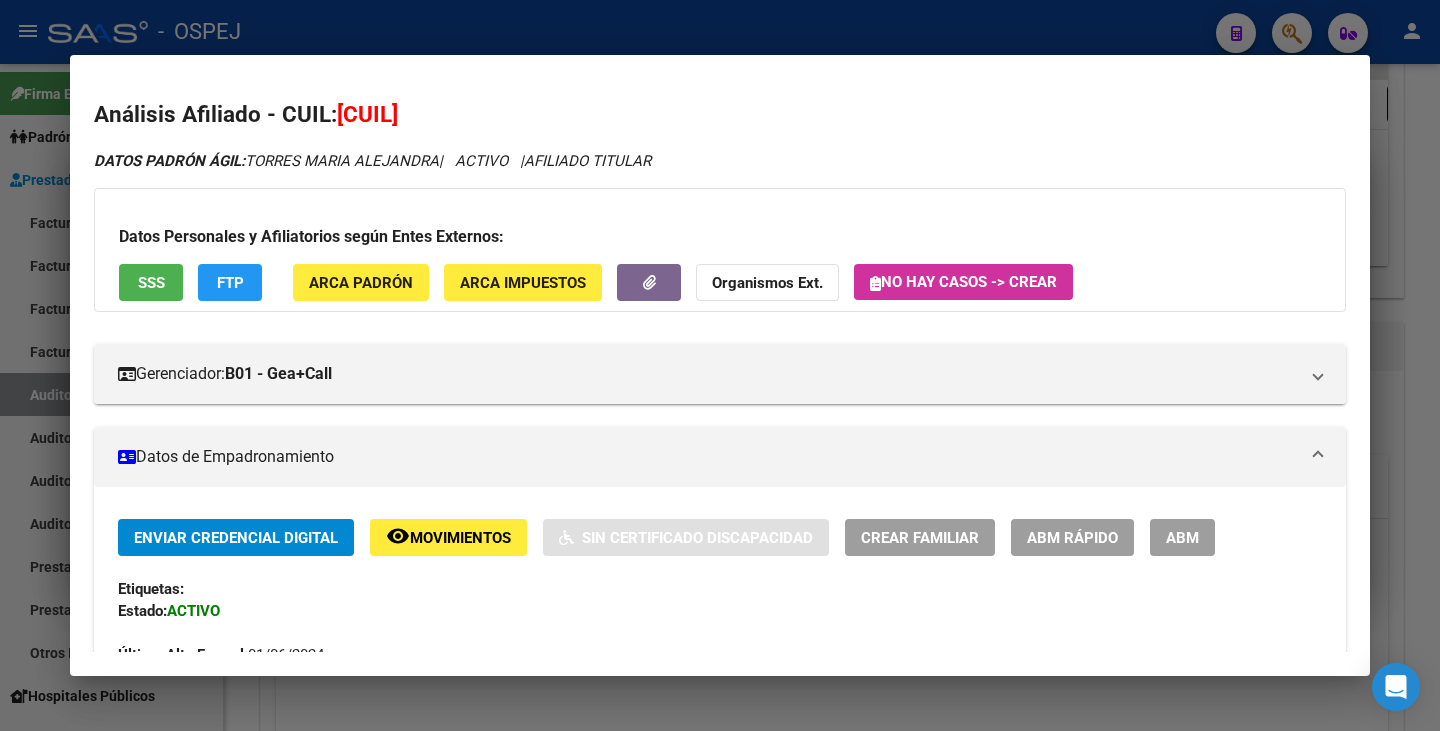 click at bounding box center [720, 365] 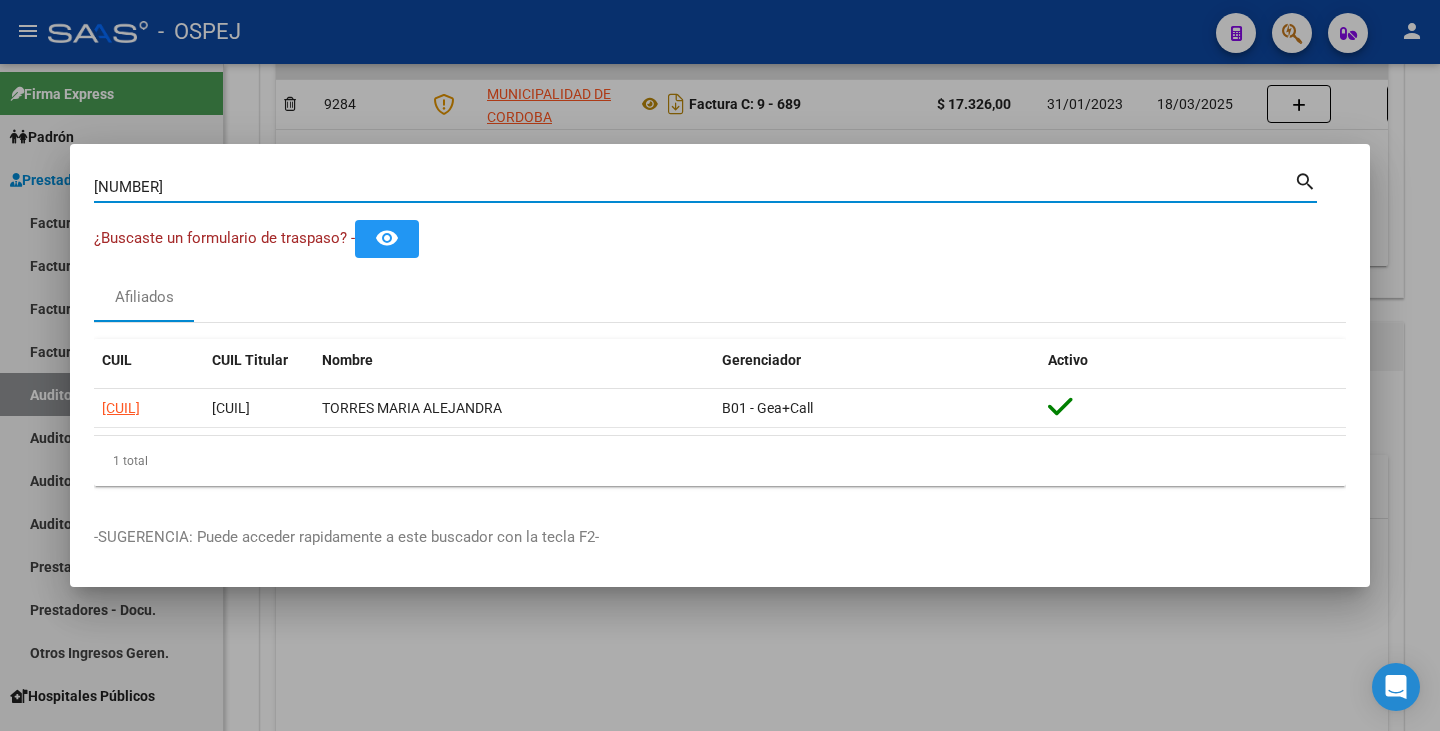drag, startPoint x: 209, startPoint y: 182, endPoint x: 78, endPoint y: 177, distance: 131.09538 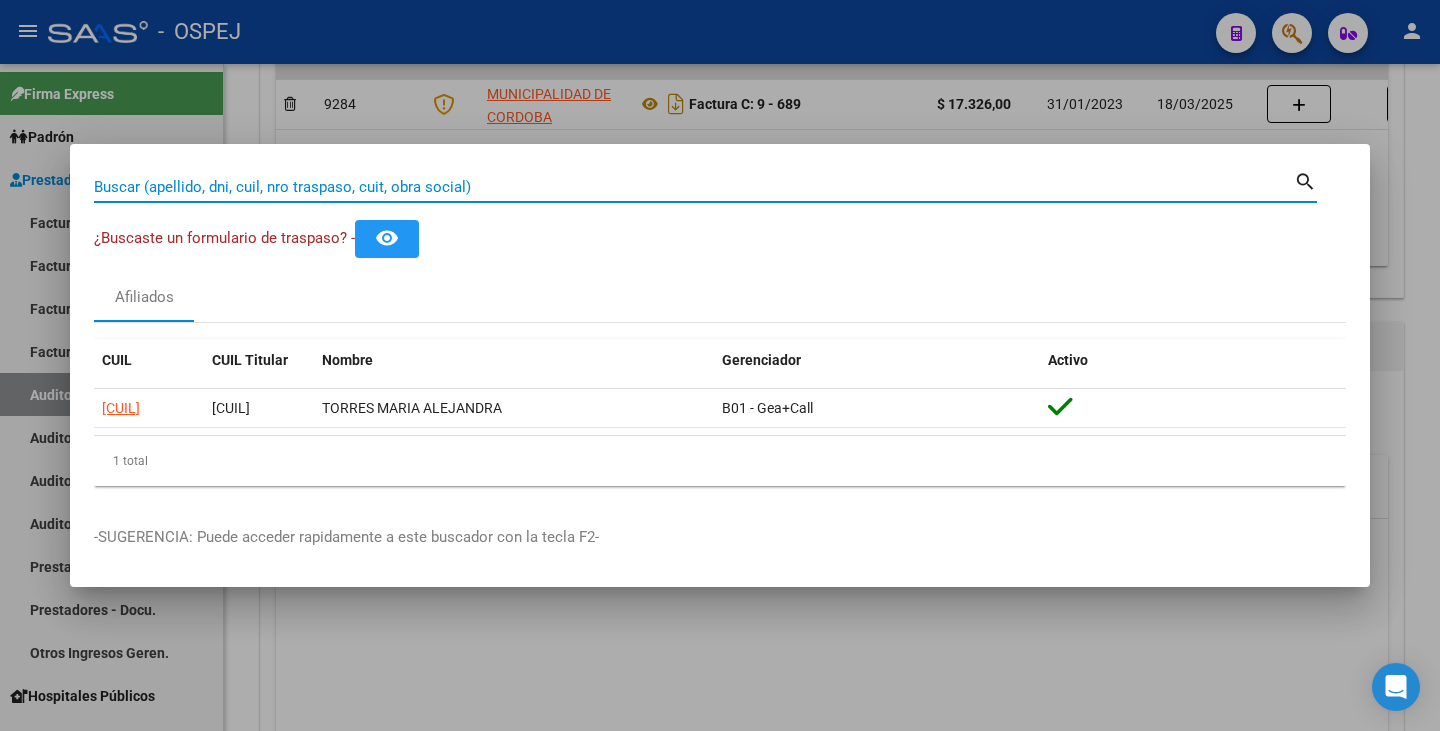 drag, startPoint x: 161, startPoint y: 199, endPoint x: 159, endPoint y: 183, distance: 16.124516 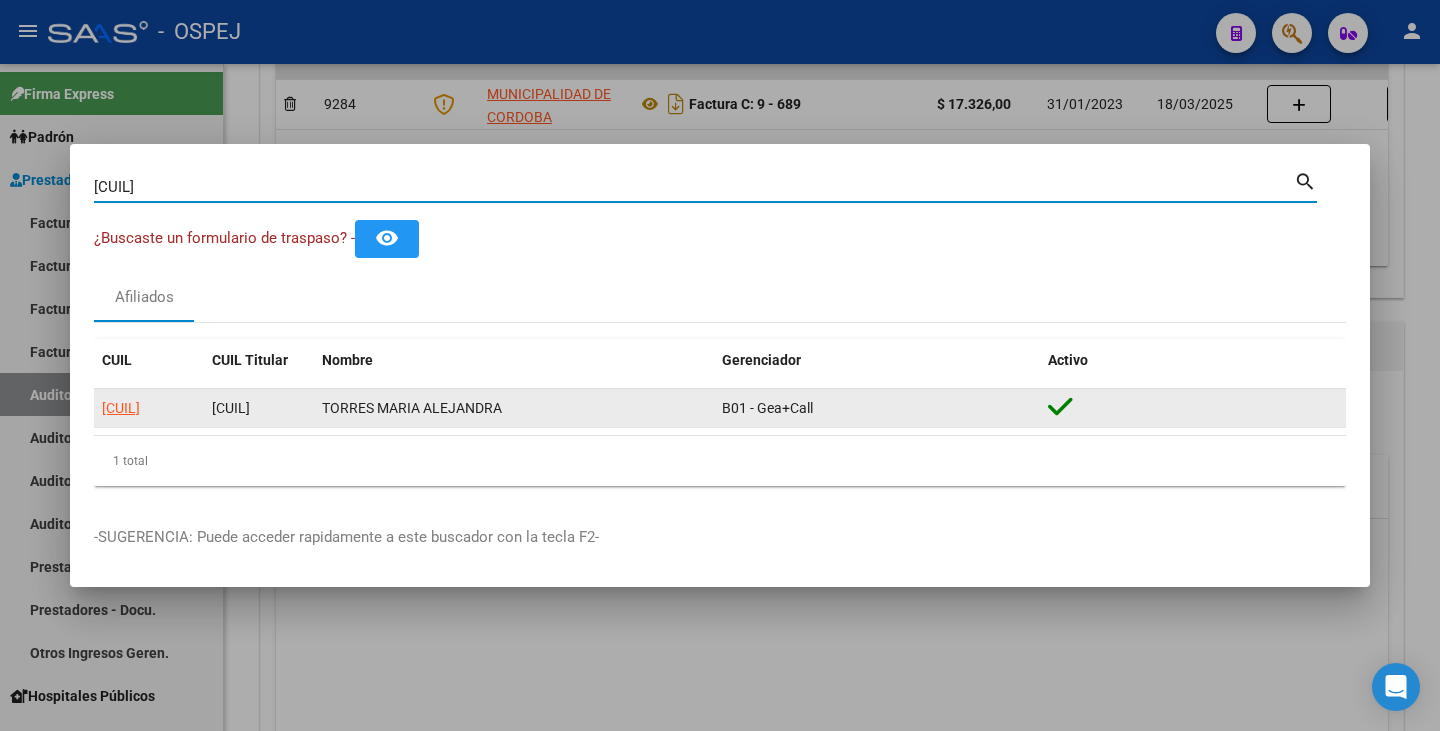 type on "[CUIL]" 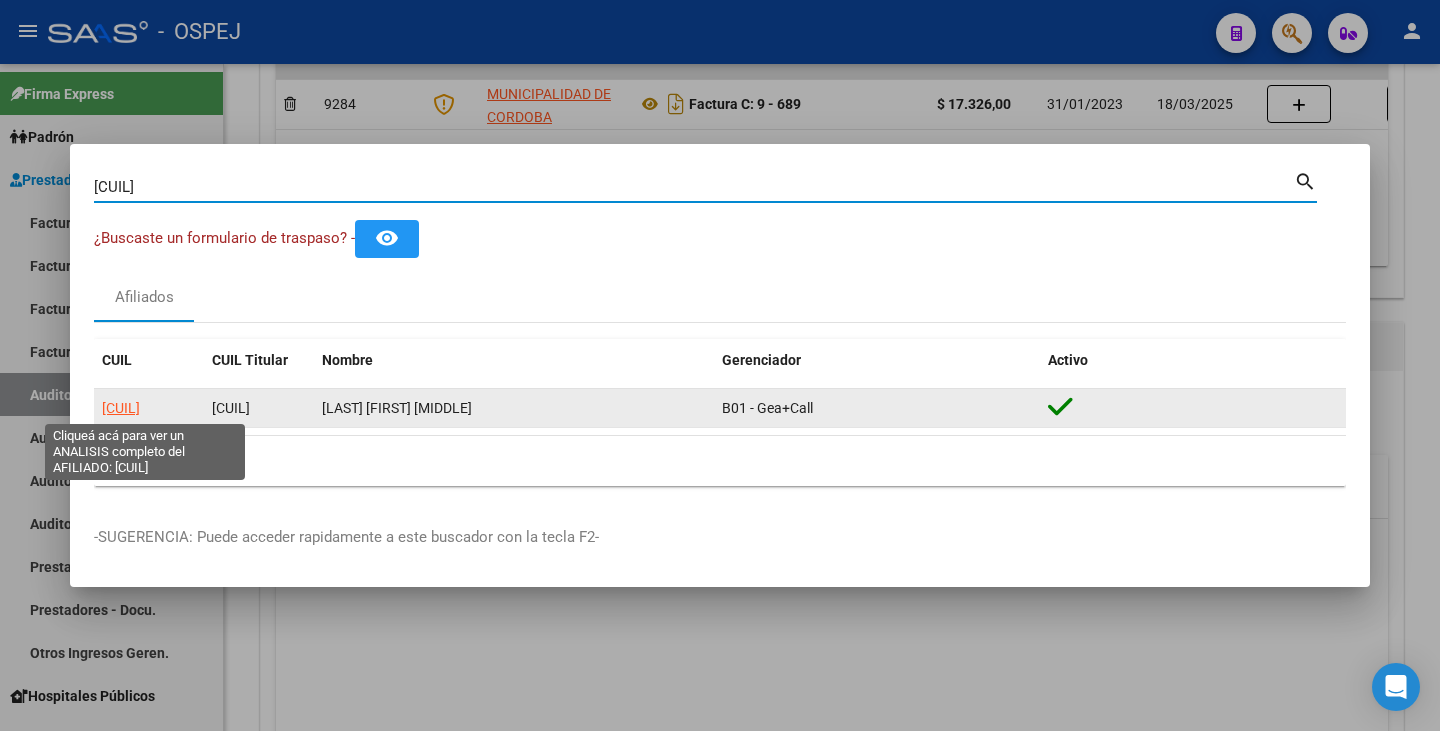click on "[CUIL]" 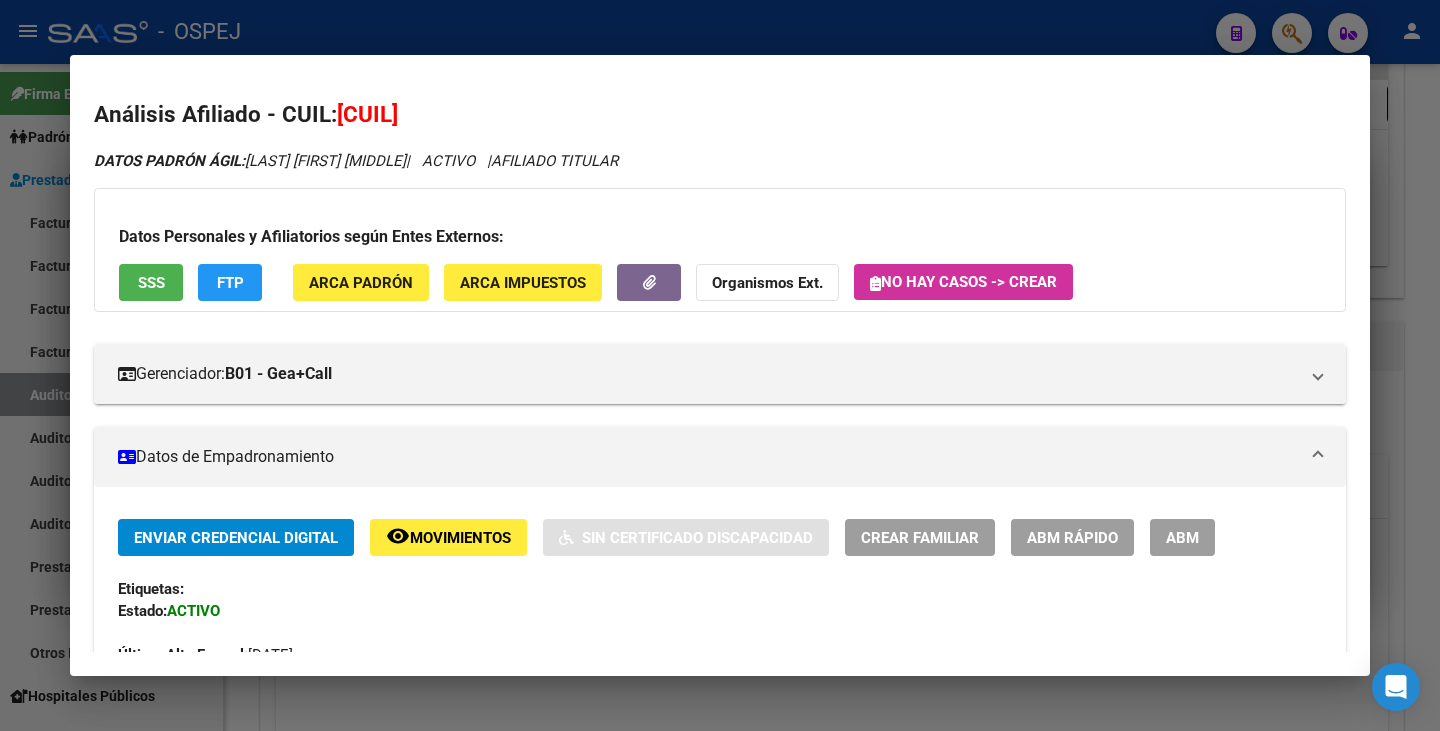 drag, startPoint x: 479, startPoint y: 105, endPoint x: 341, endPoint y: 100, distance: 138.09055 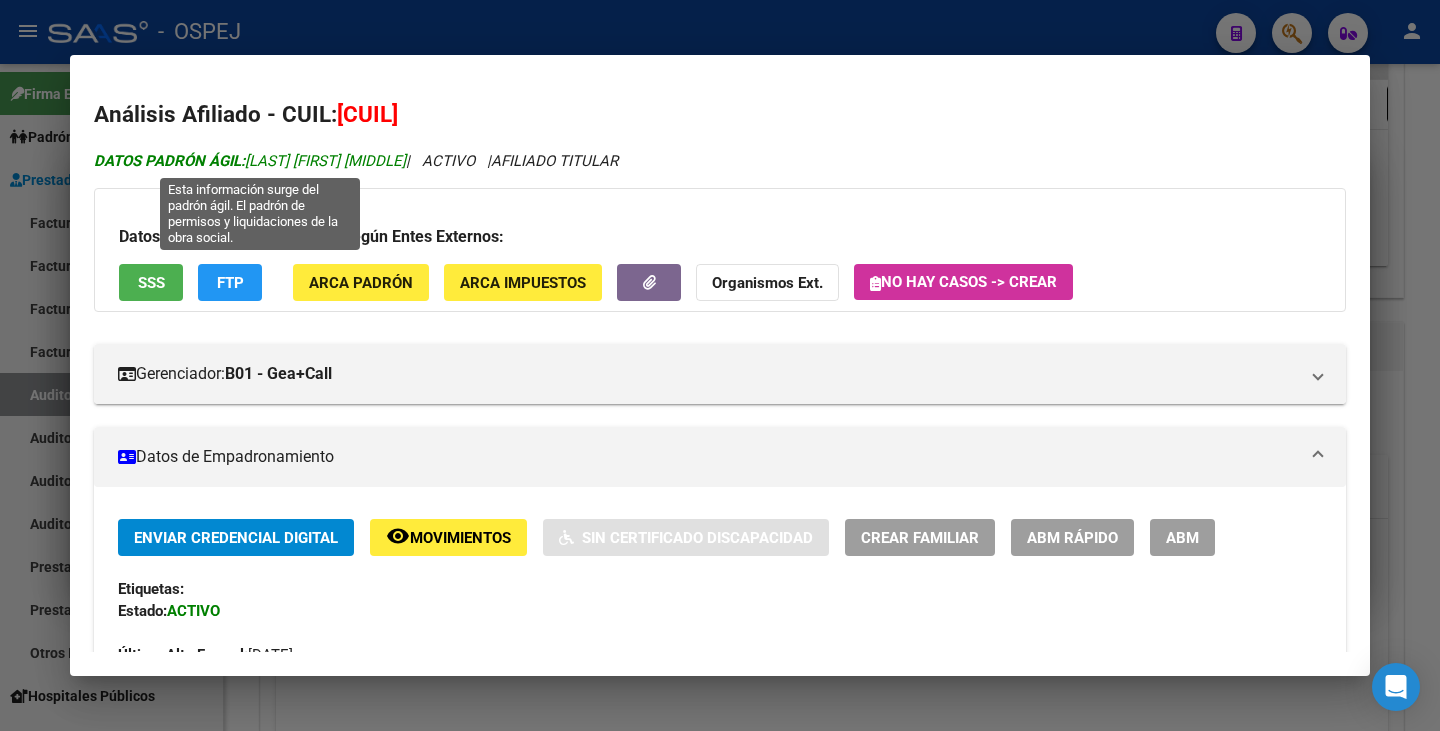 drag, startPoint x: 249, startPoint y: 152, endPoint x: 423, endPoint y: 167, distance: 174.64536 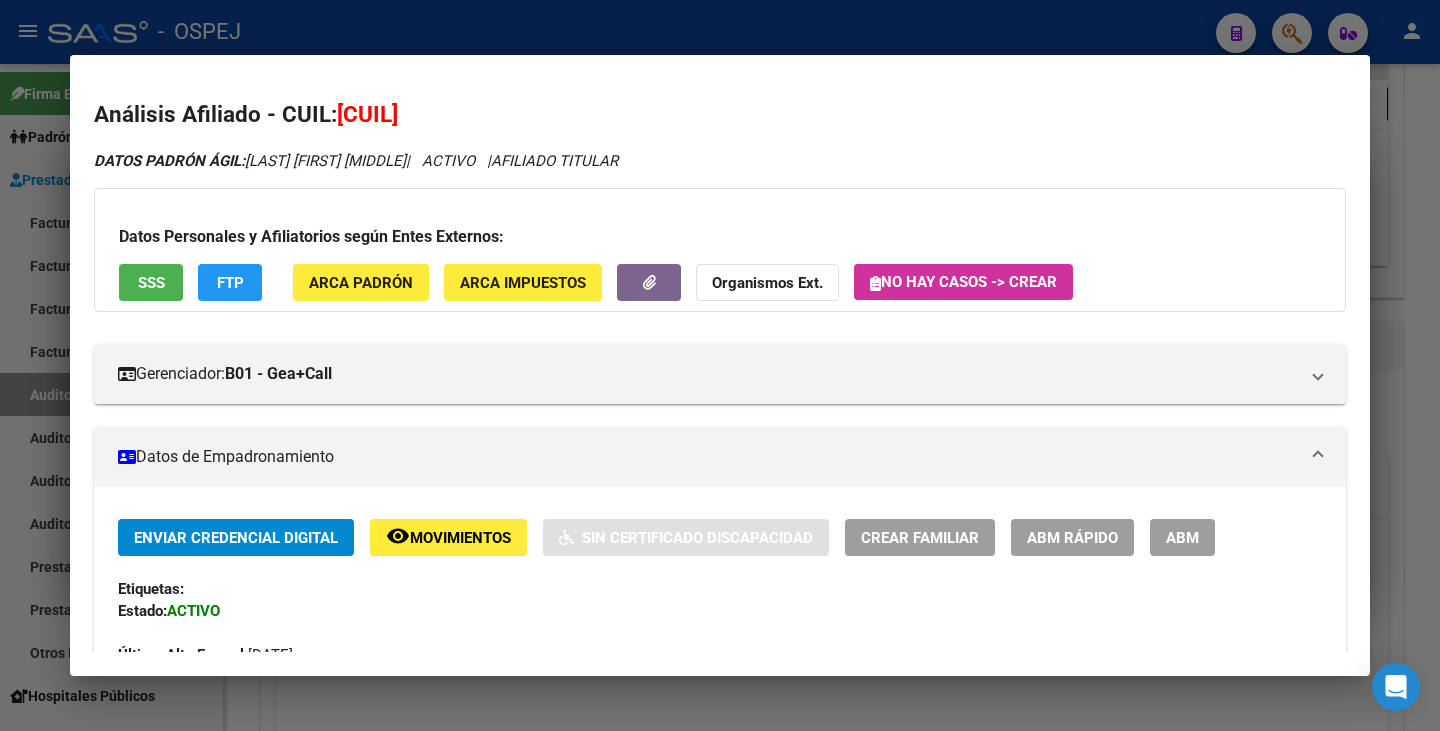 click at bounding box center [720, 365] 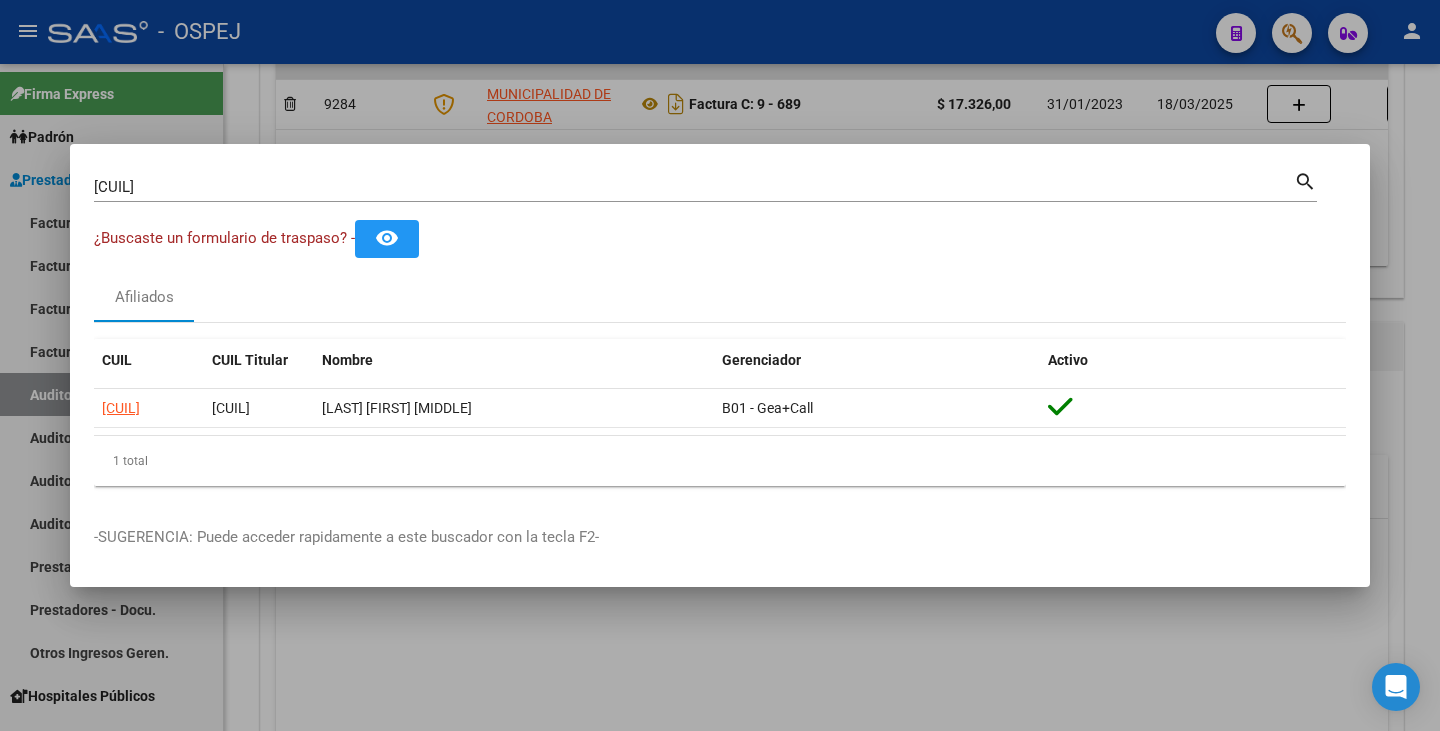 click at bounding box center [720, 365] 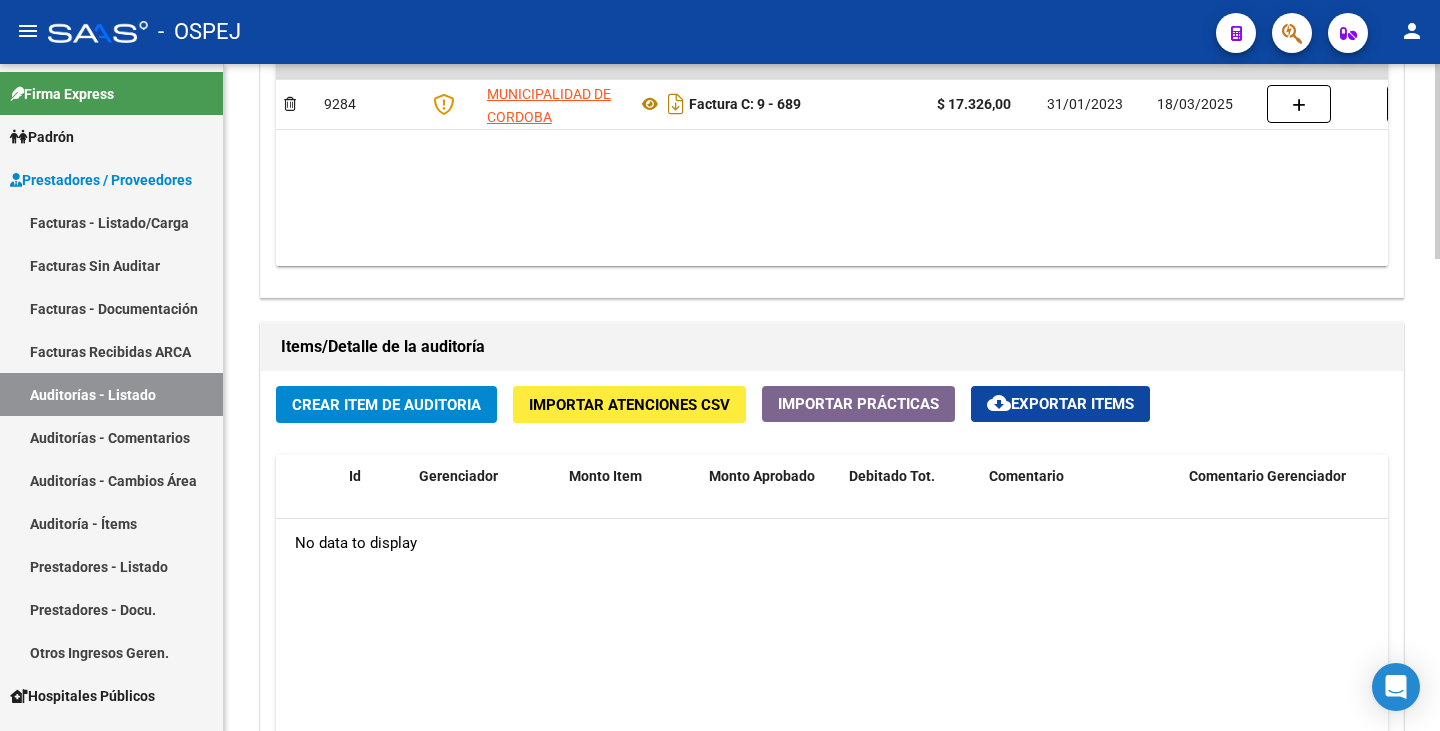 click on "Importar Atenciones CSV" 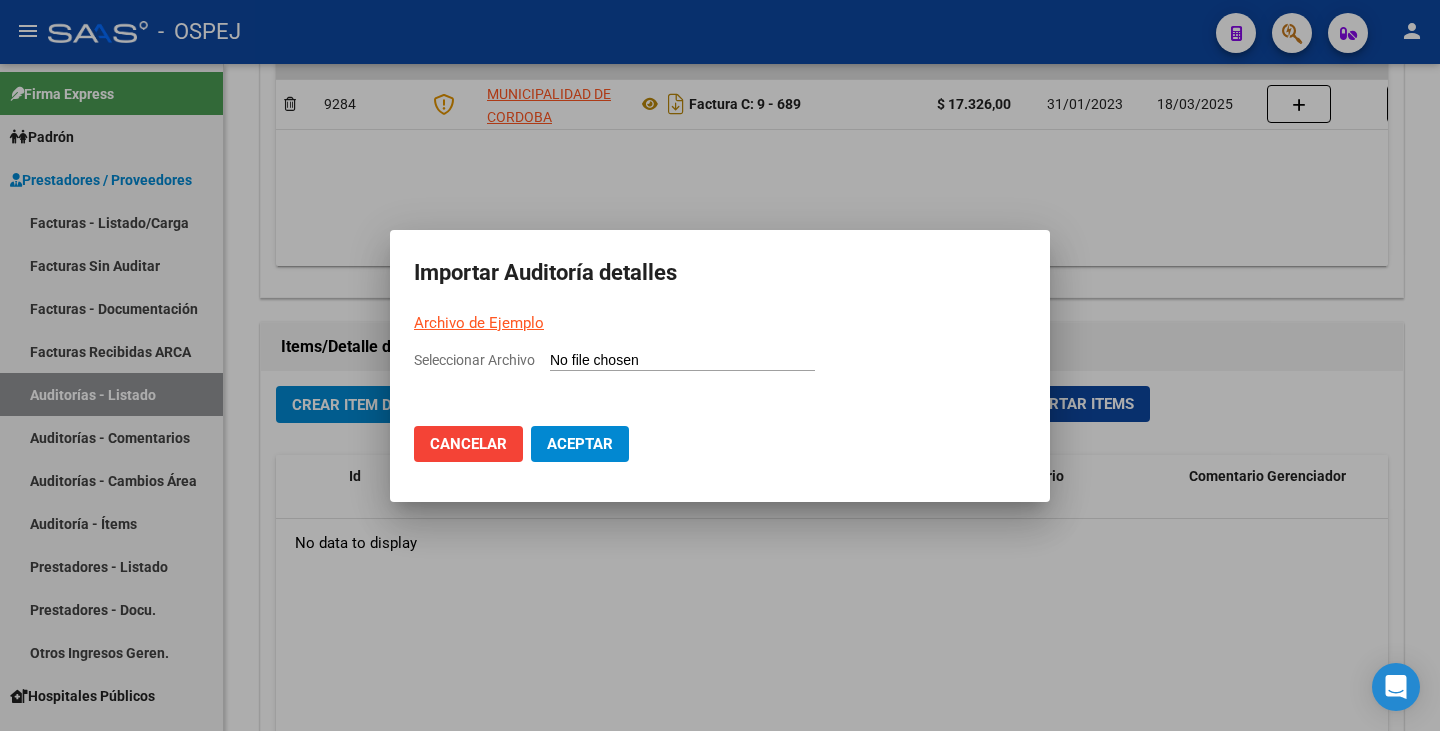 click on "Seleccionar Archivo" at bounding box center [682, 361] 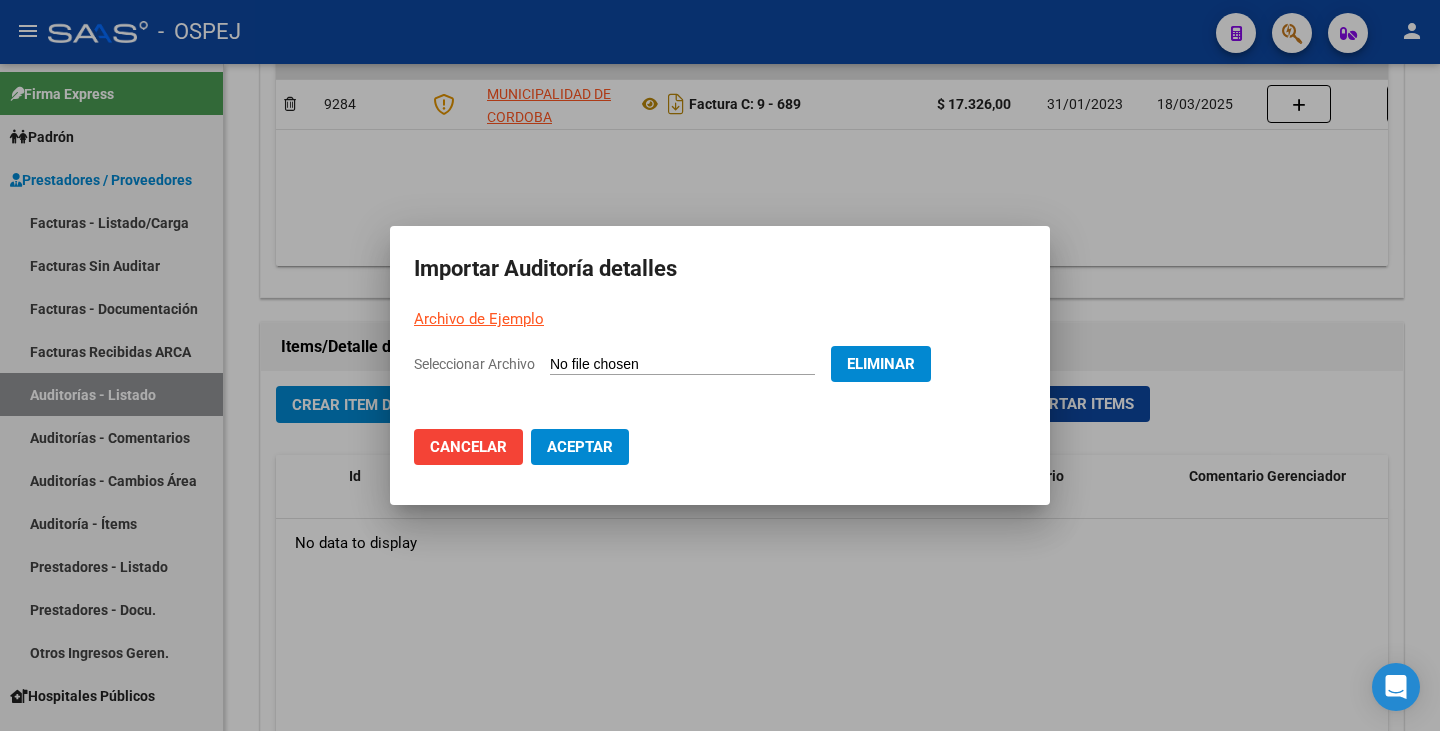 click on "Aceptar" 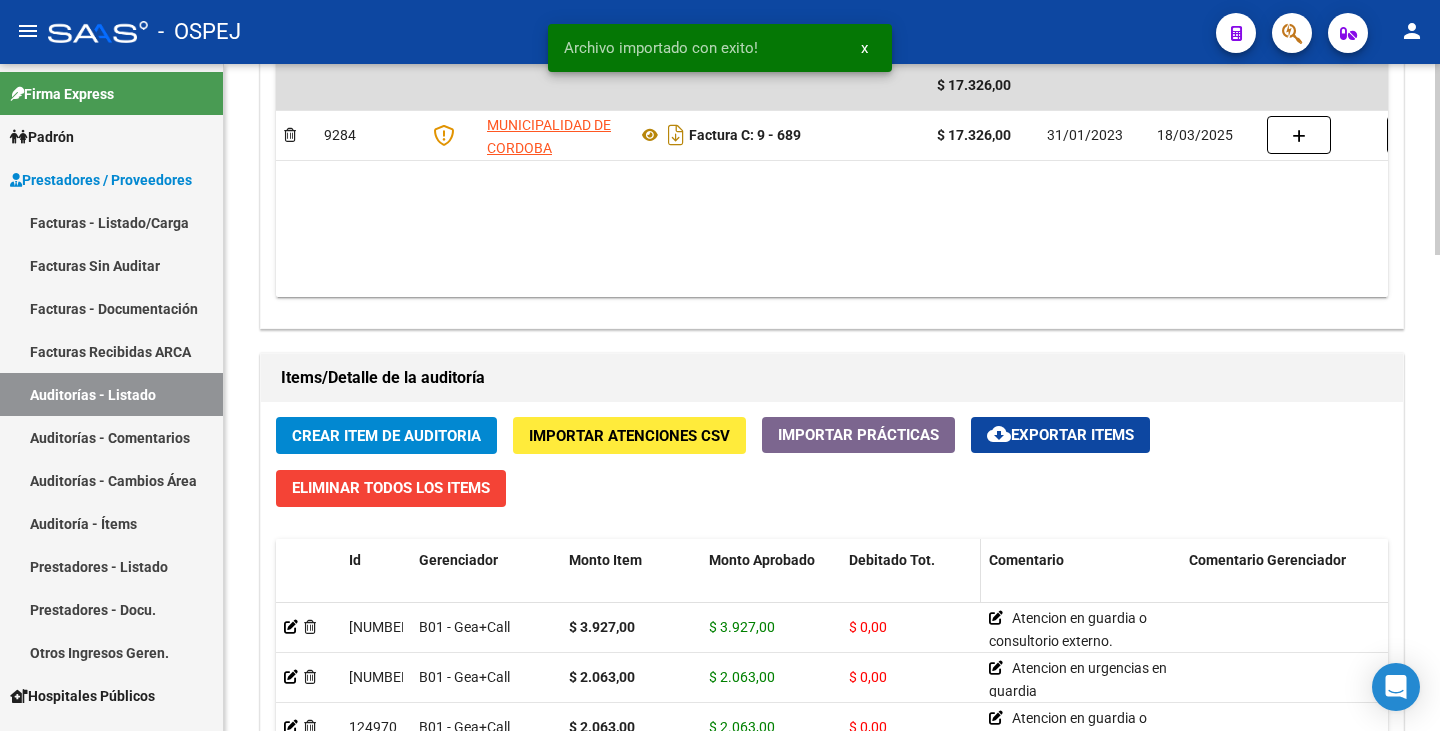 scroll, scrollTop: 1200, scrollLeft: 0, axis: vertical 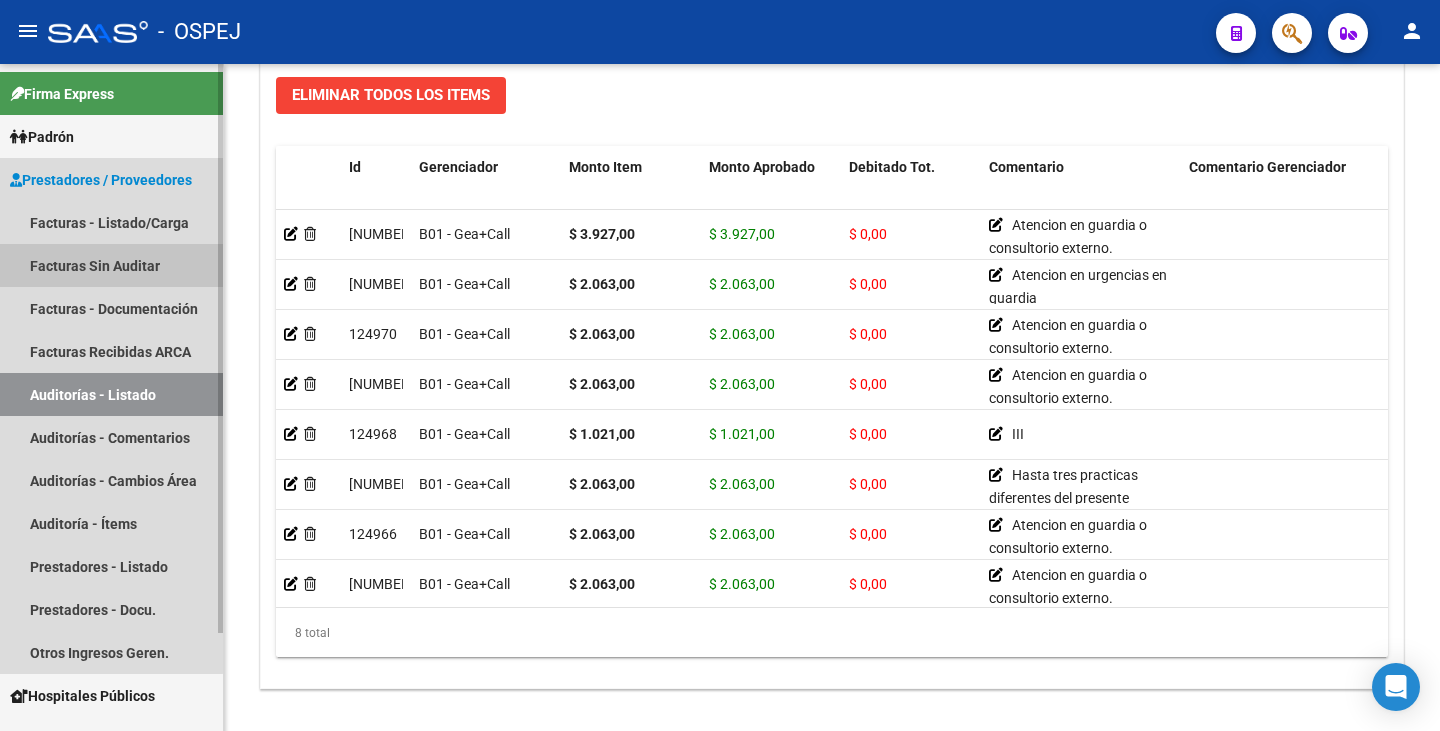 click on "Facturas Sin Auditar" at bounding box center (111, 265) 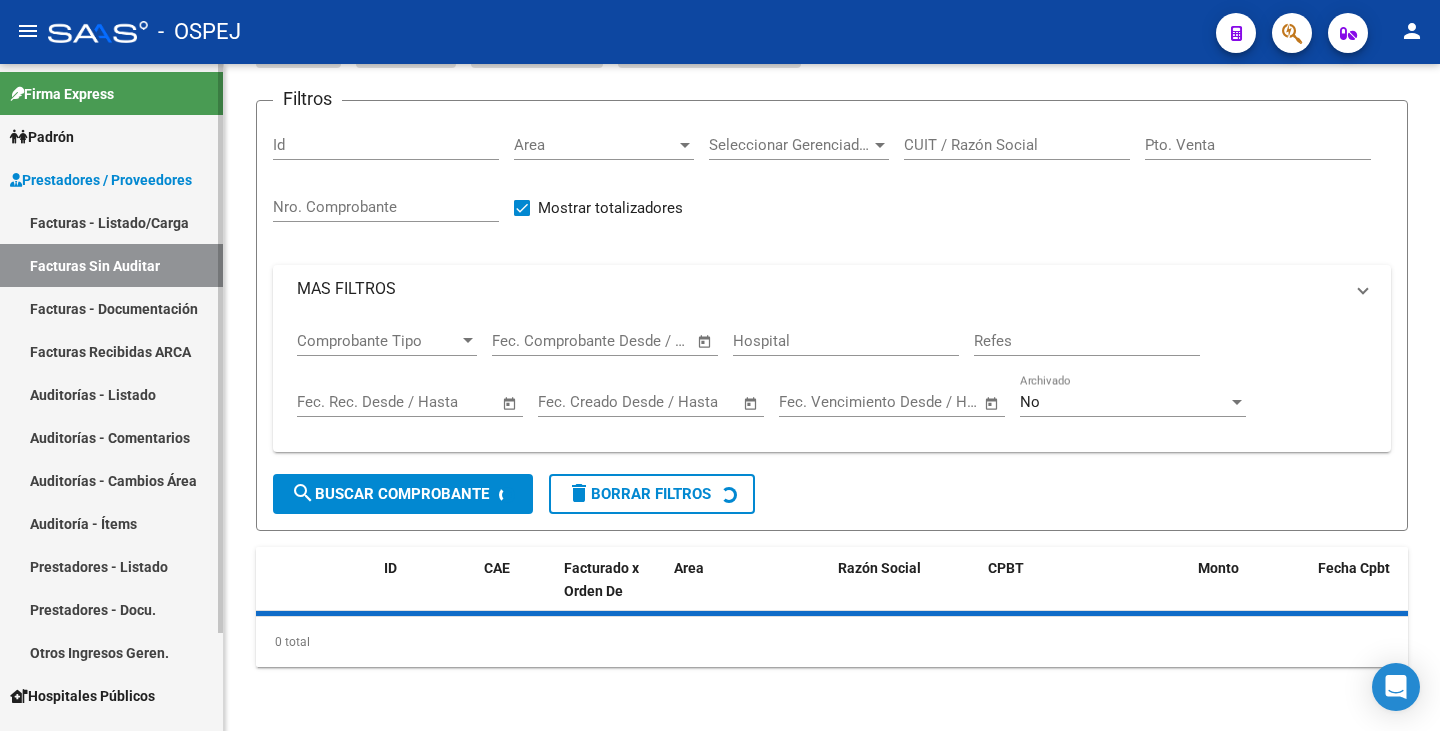 scroll, scrollTop: 0, scrollLeft: 0, axis: both 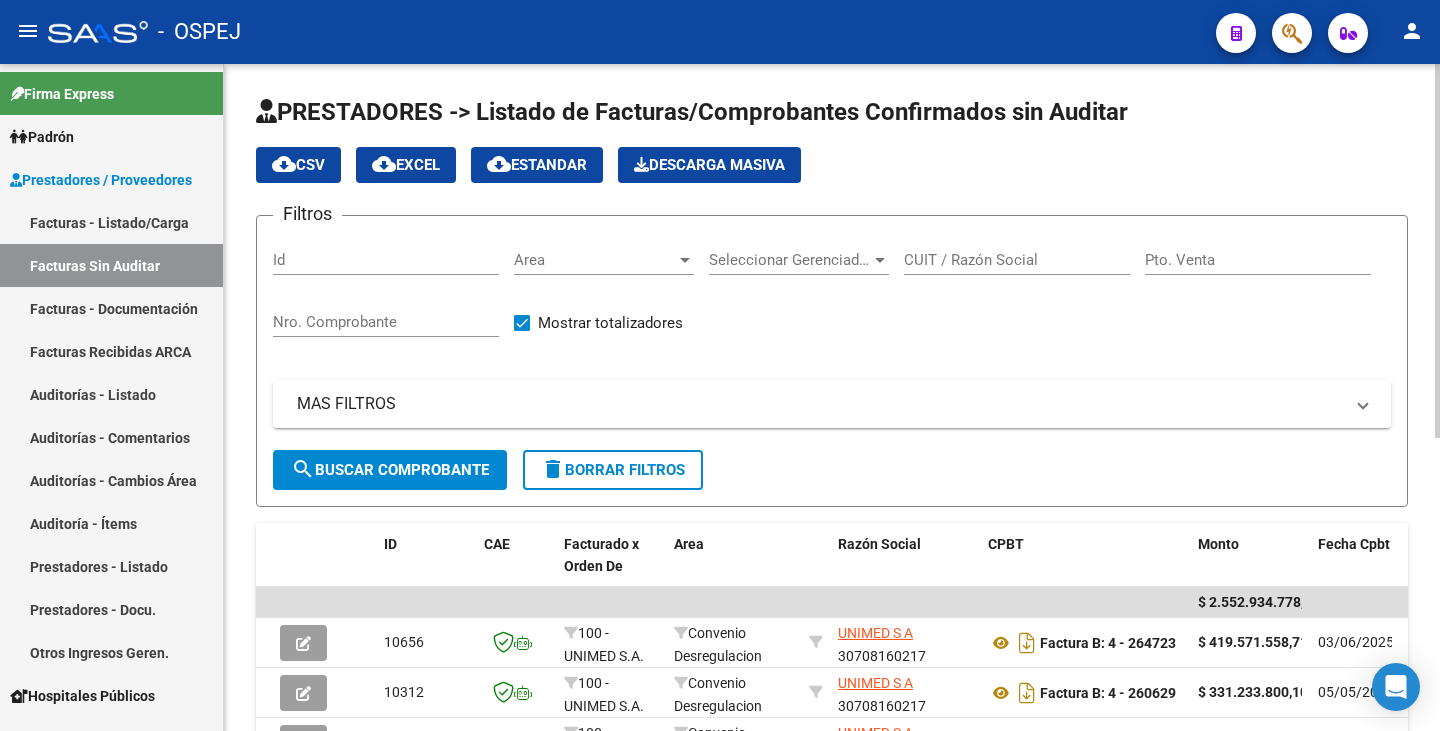 click on "Area" at bounding box center (595, 260) 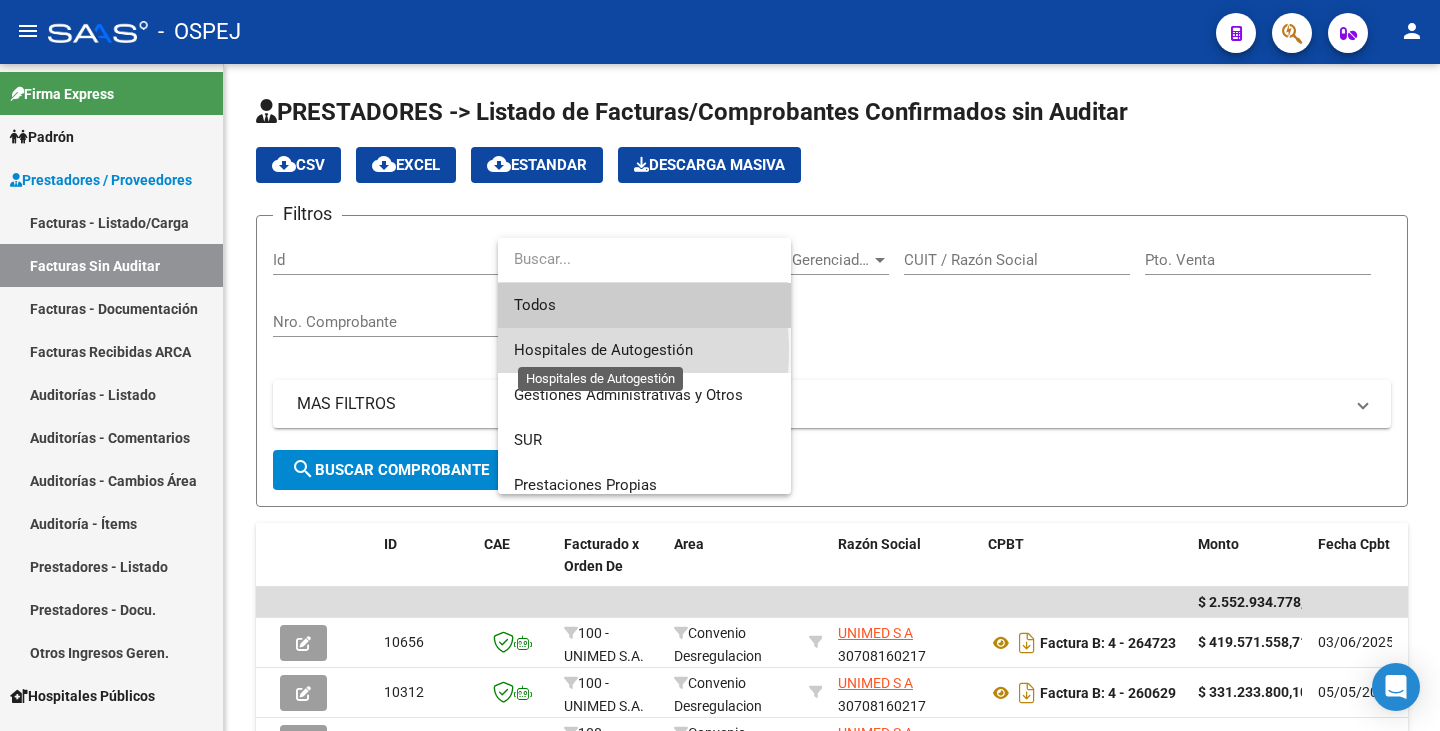 click on "Hospitales de Autogestión" at bounding box center (603, 350) 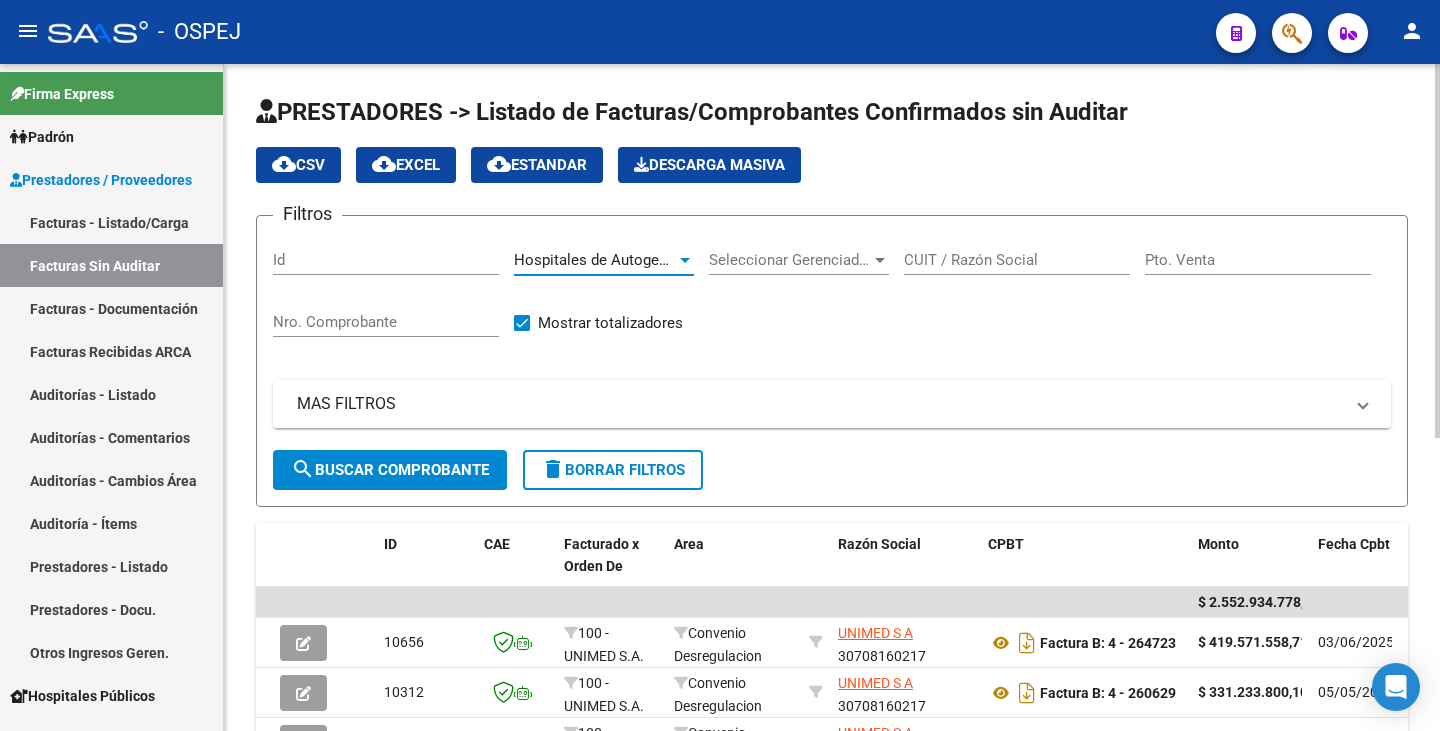 click on "CUIT / Razón Social" at bounding box center (1017, 260) 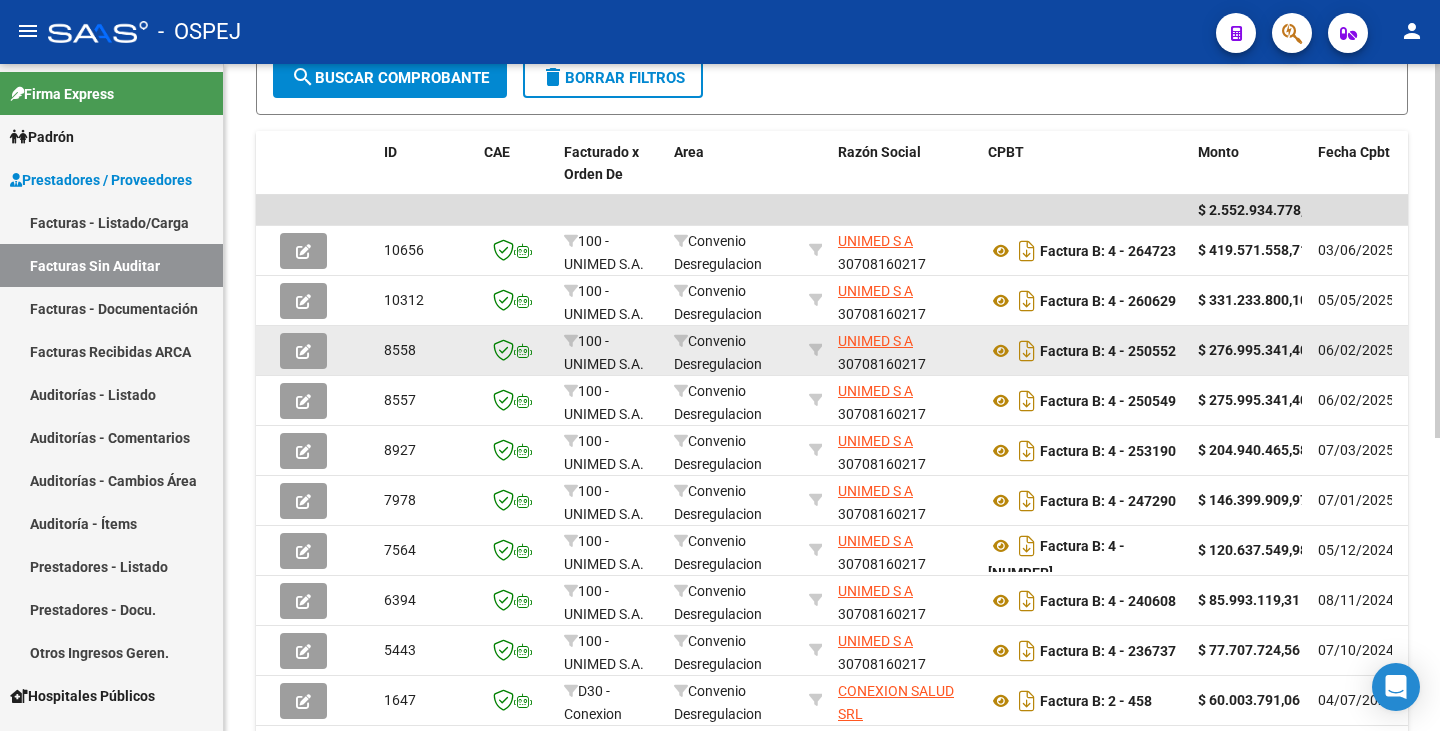 scroll, scrollTop: 400, scrollLeft: 0, axis: vertical 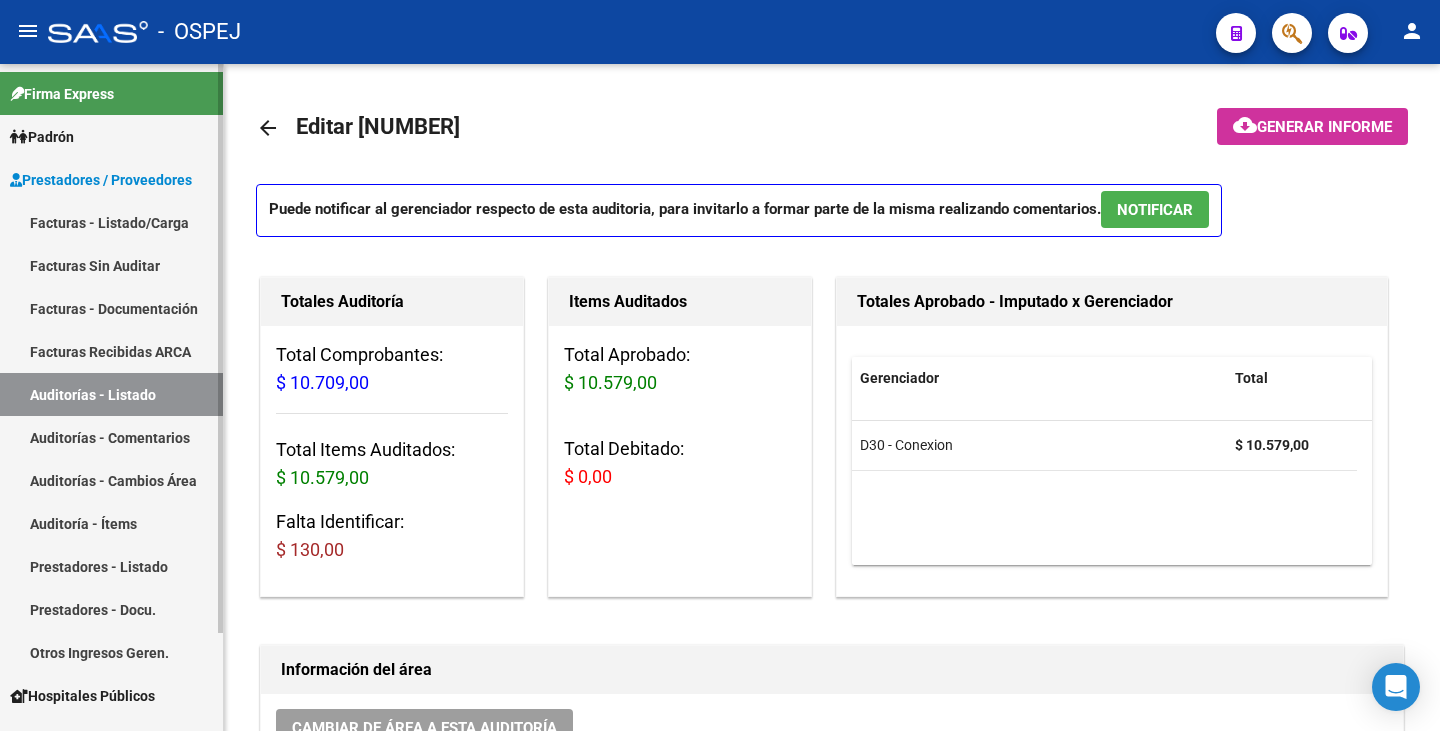 click on "Auditorías - Listado" at bounding box center (111, 394) 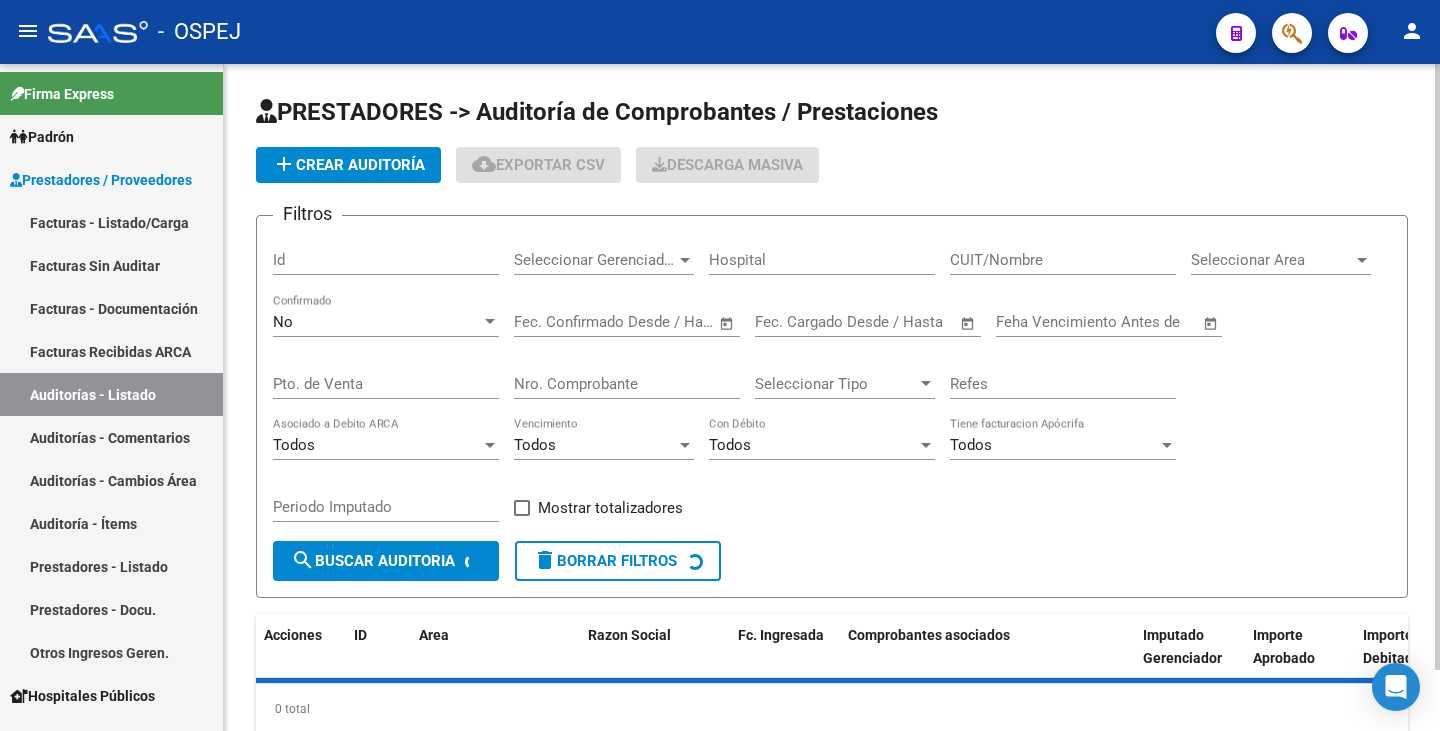 click on "Nro. Comprobante" at bounding box center (627, 384) 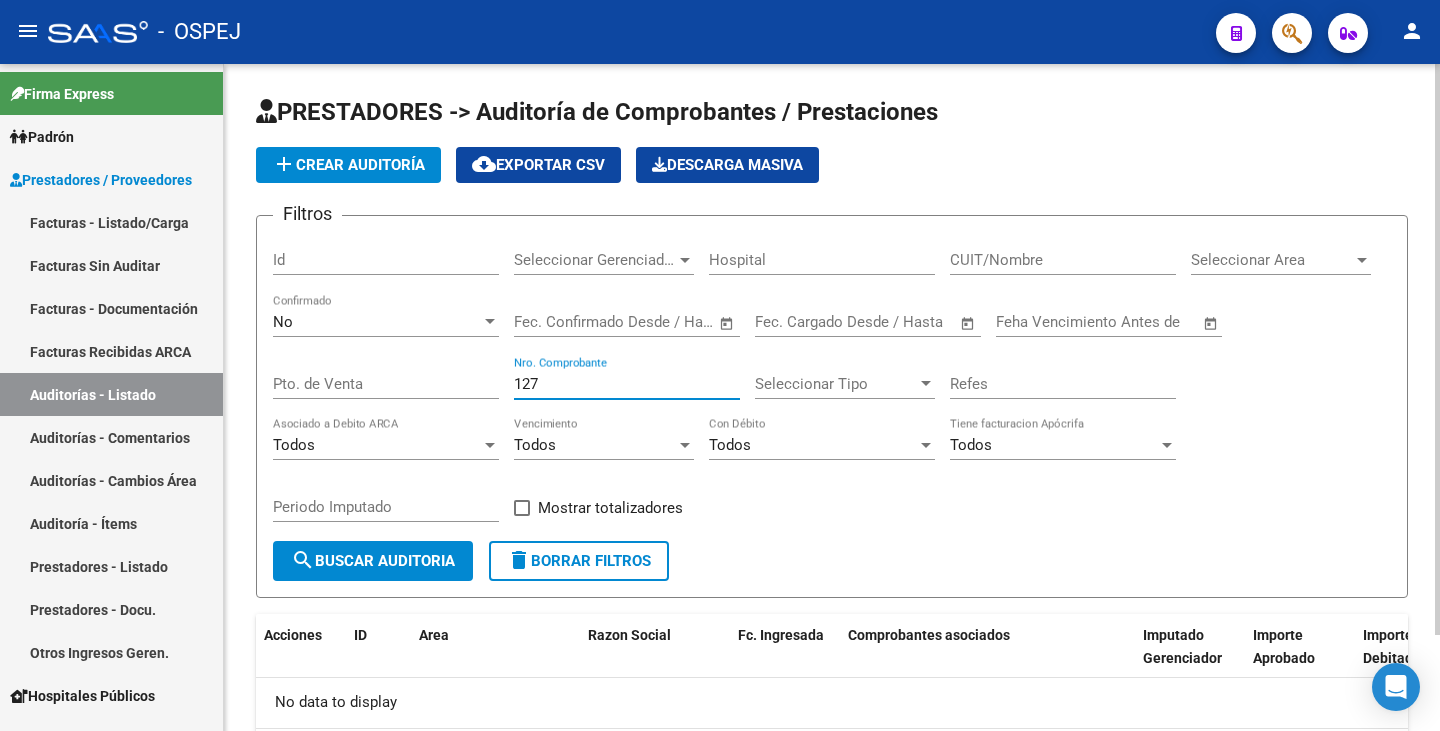 type on "127" 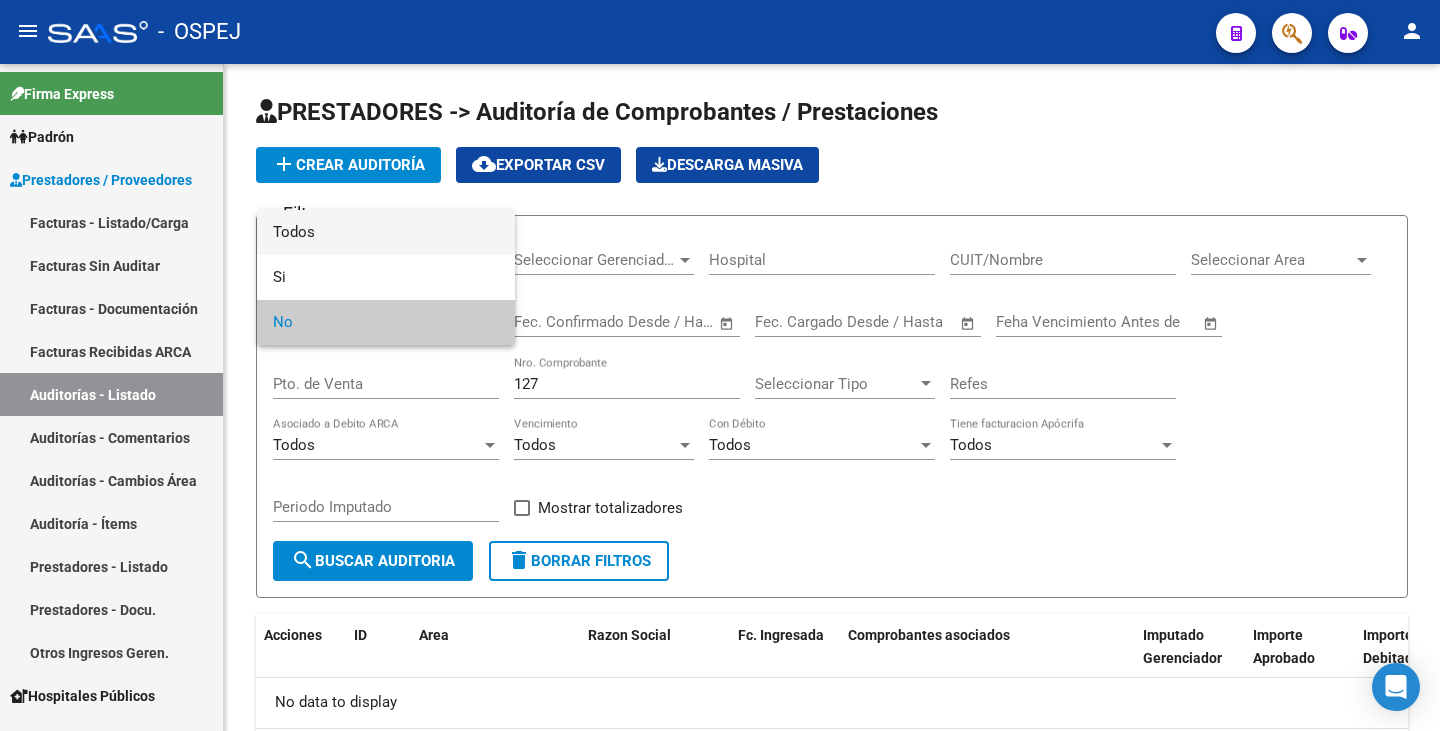 click on "Todos" at bounding box center [386, 232] 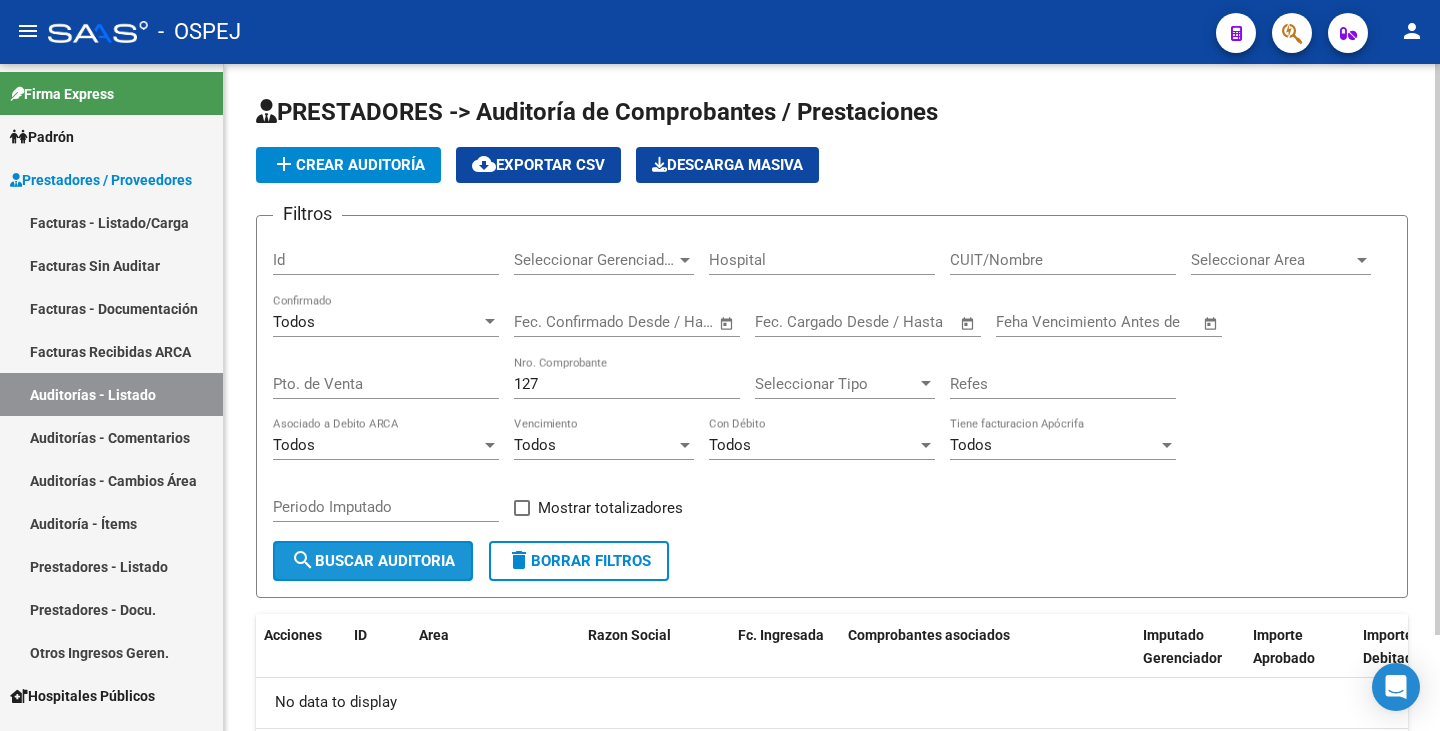 click on "search  Buscar Auditoria" 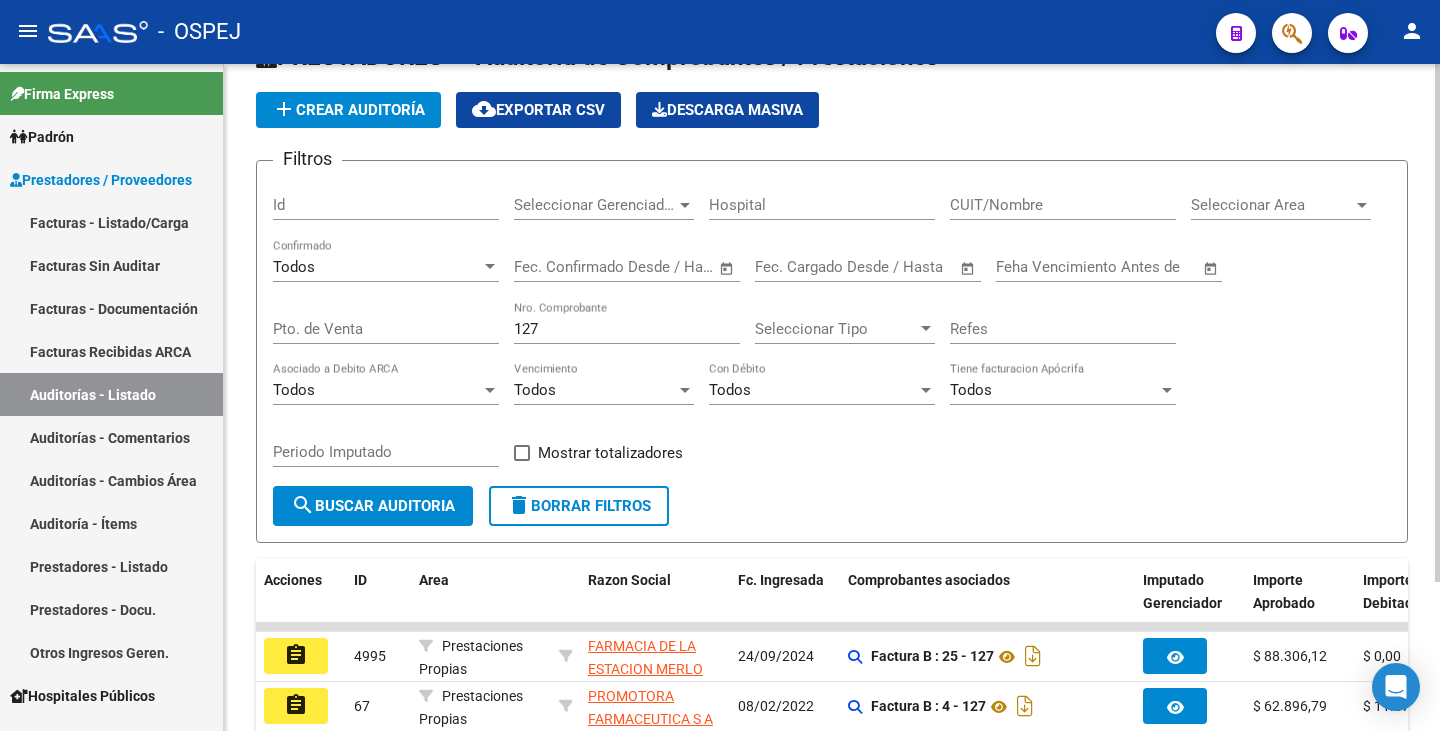 scroll, scrollTop: 100, scrollLeft: 0, axis: vertical 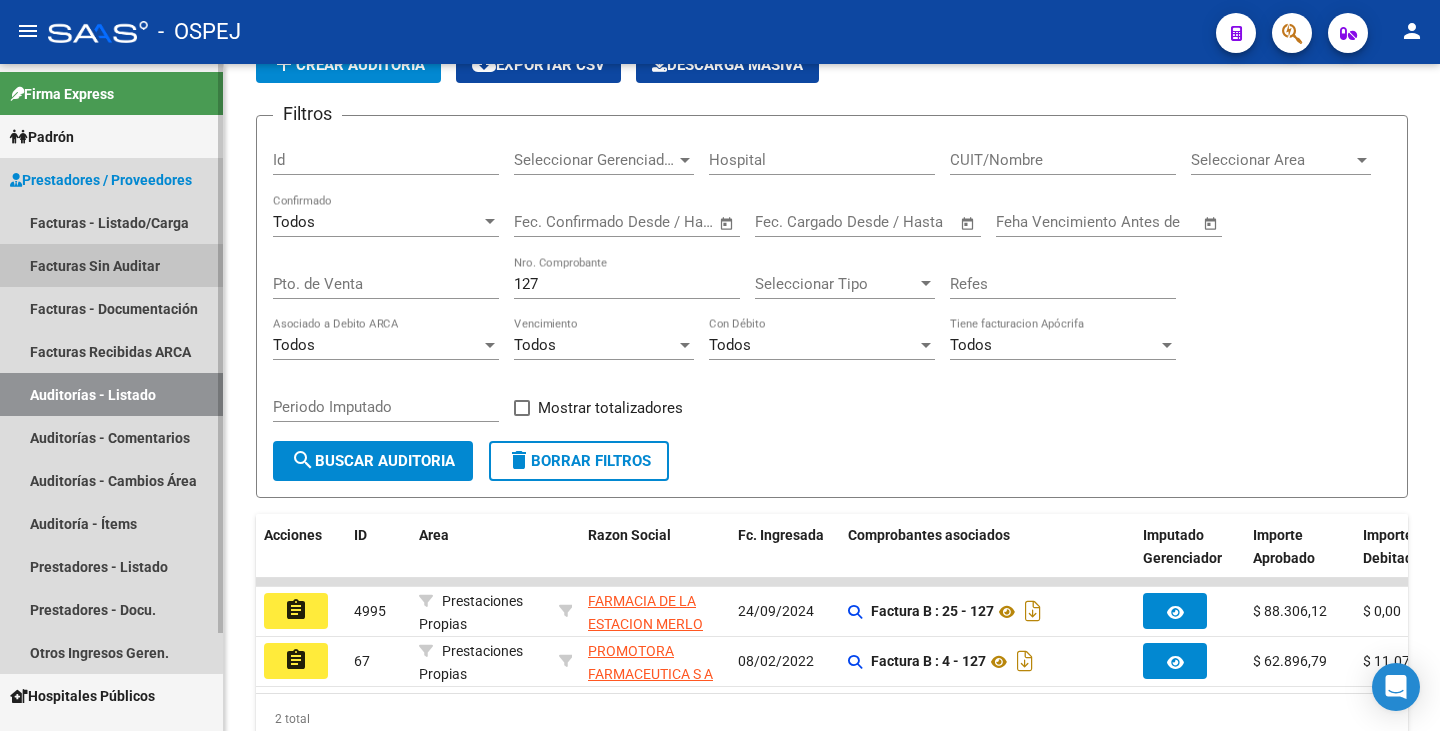 click on "Facturas Sin Auditar" at bounding box center [111, 265] 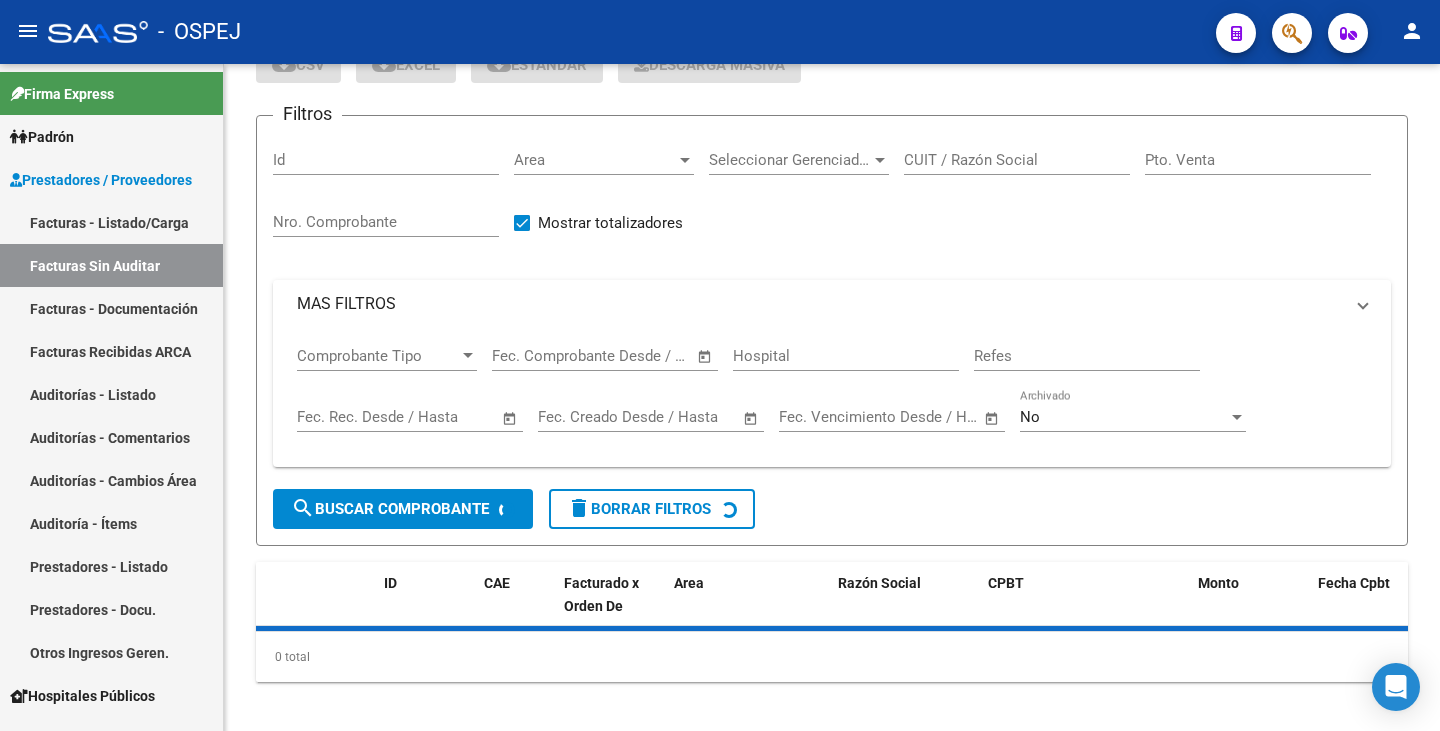 scroll, scrollTop: 0, scrollLeft: 0, axis: both 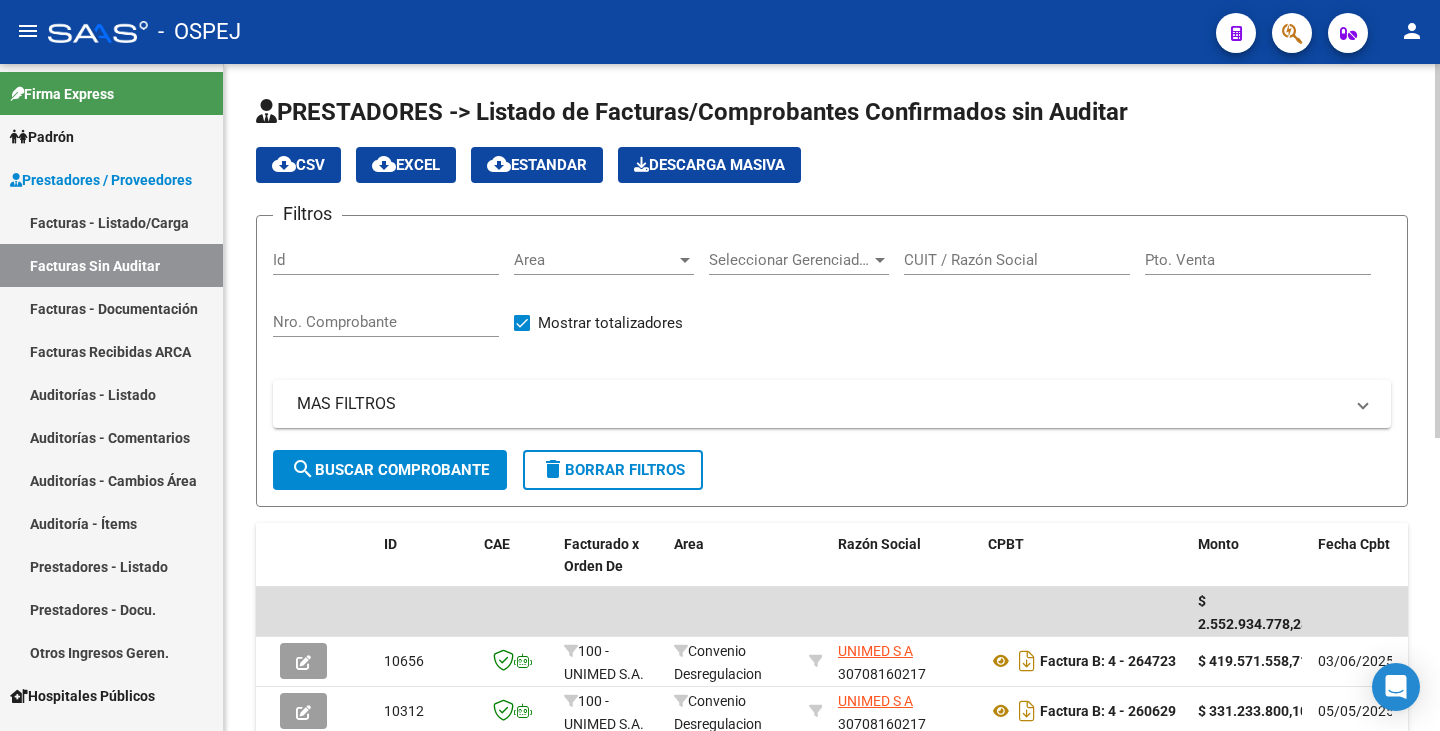 drag, startPoint x: 959, startPoint y: 258, endPoint x: 1046, endPoint y: 245, distance: 87.965904 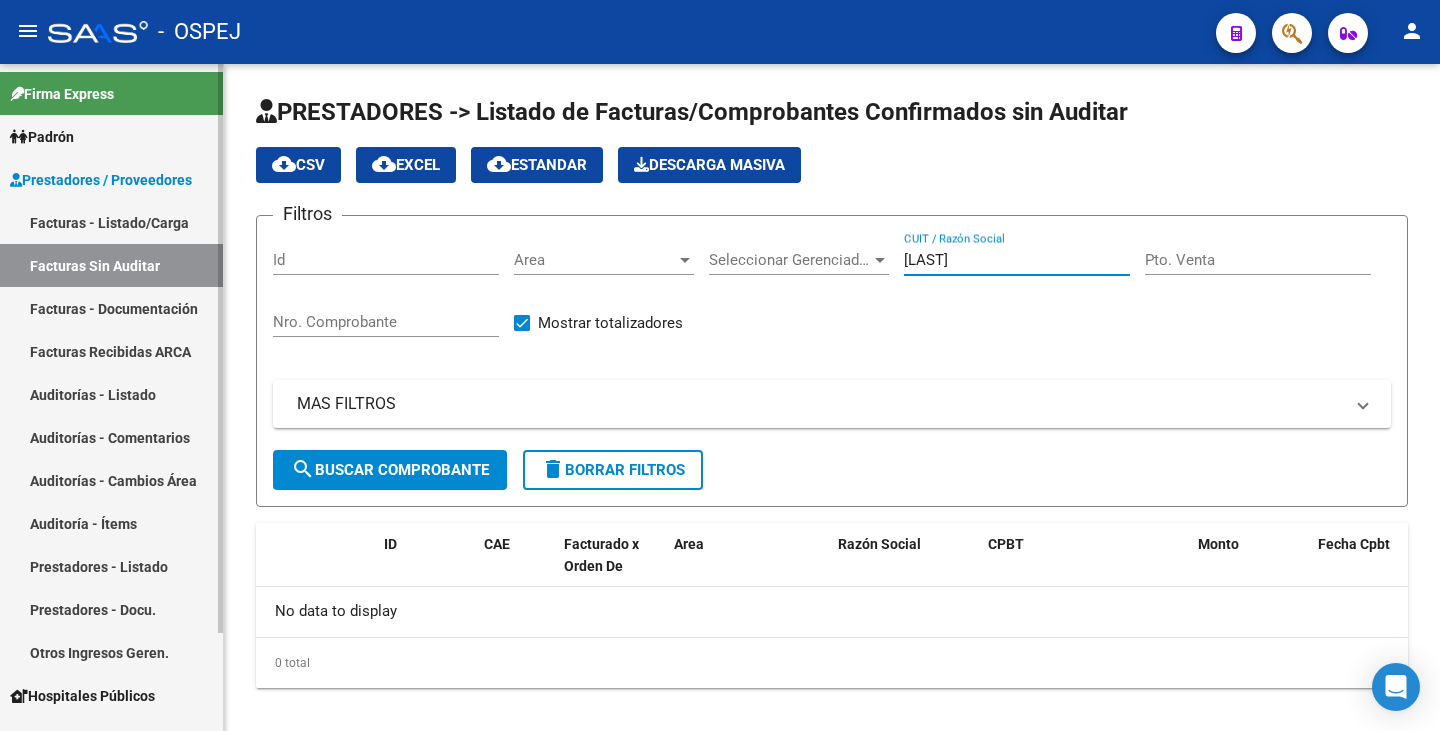 type on "lofrano" 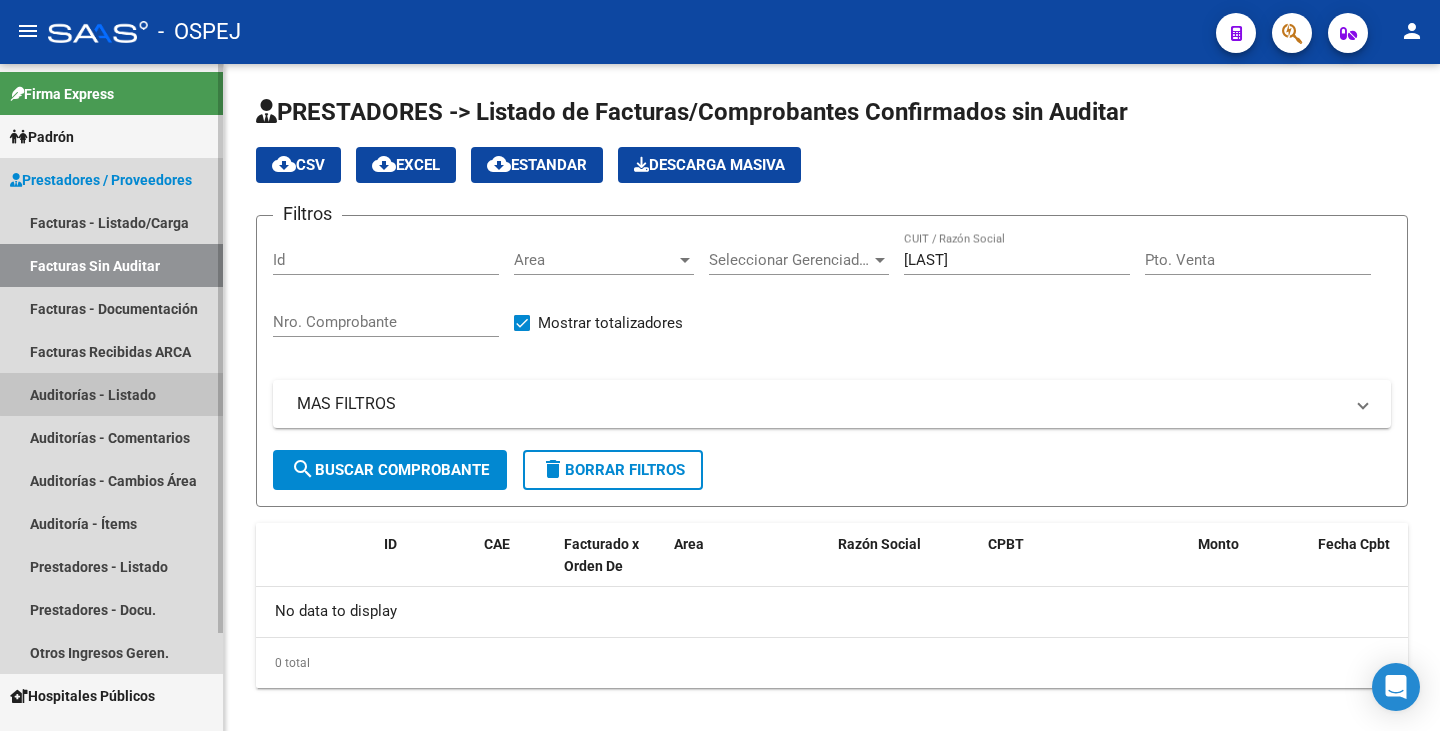 click on "Auditorías - Listado" at bounding box center [111, 394] 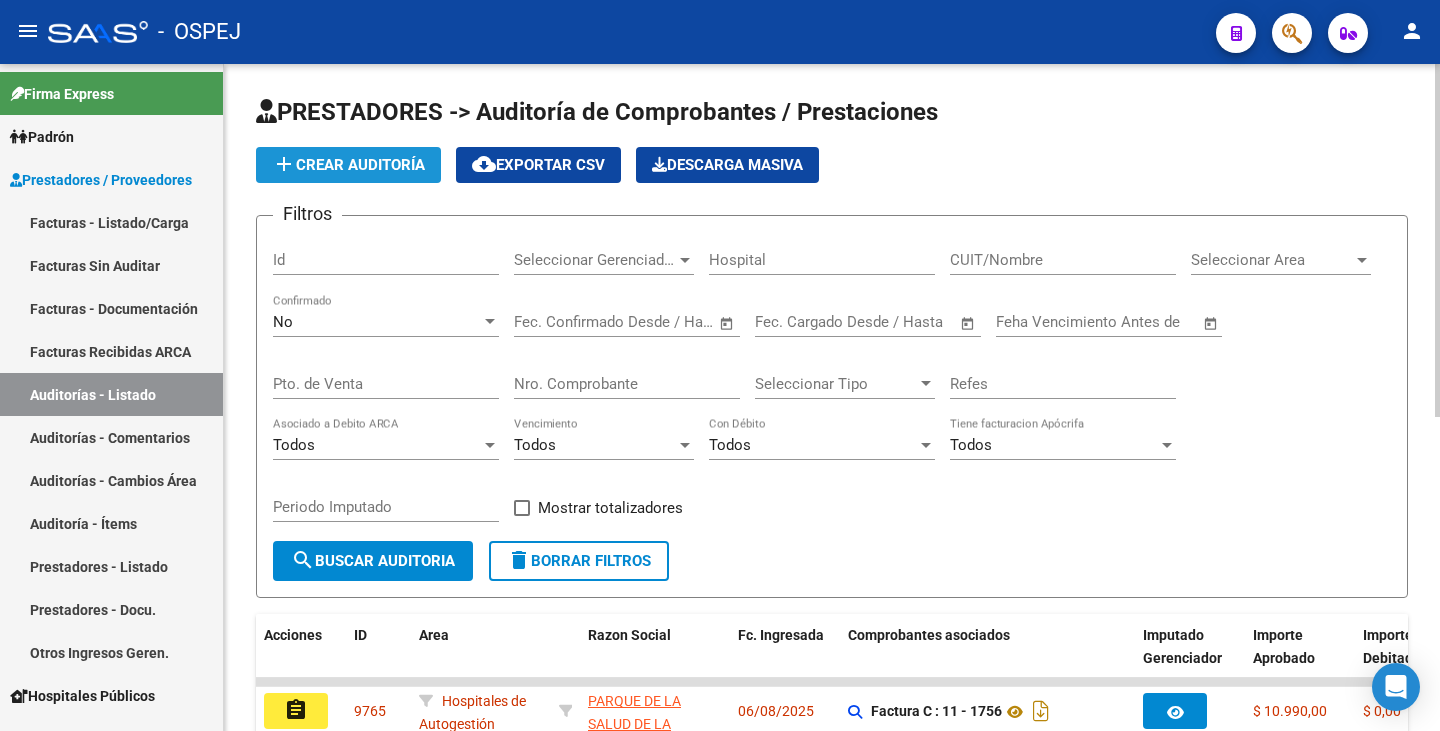 click on "add  Crear Auditoría" 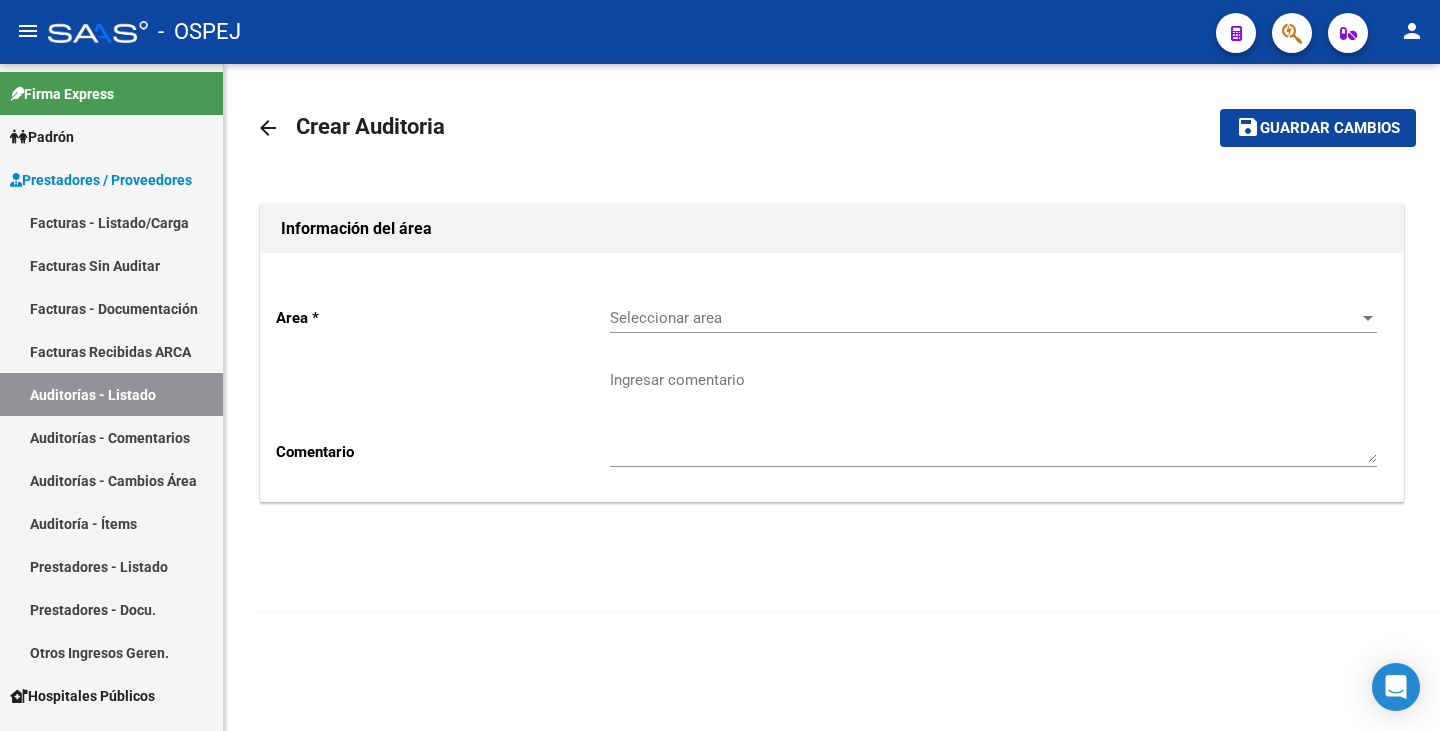 click on "Seleccionar area" at bounding box center [984, 318] 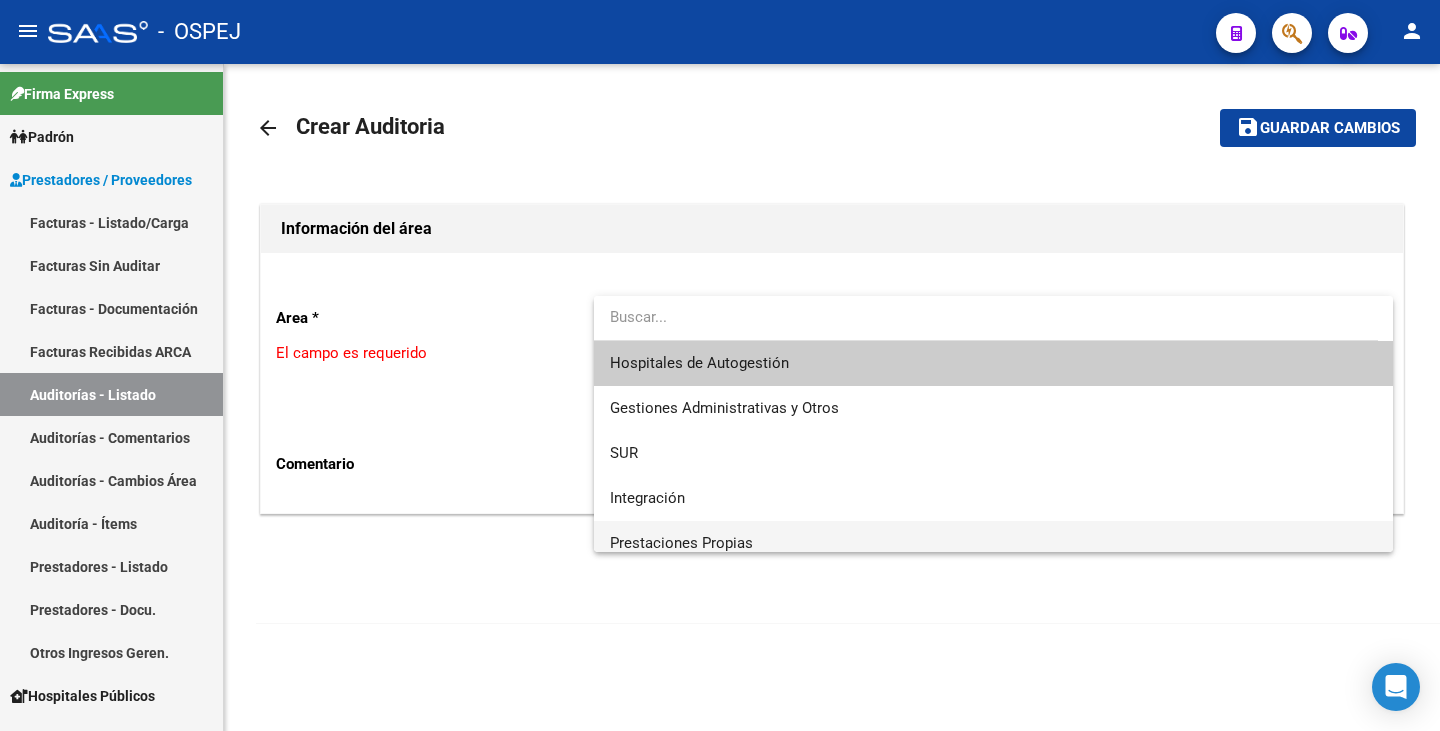 click on "Prestaciones Propias" at bounding box center (993, 543) 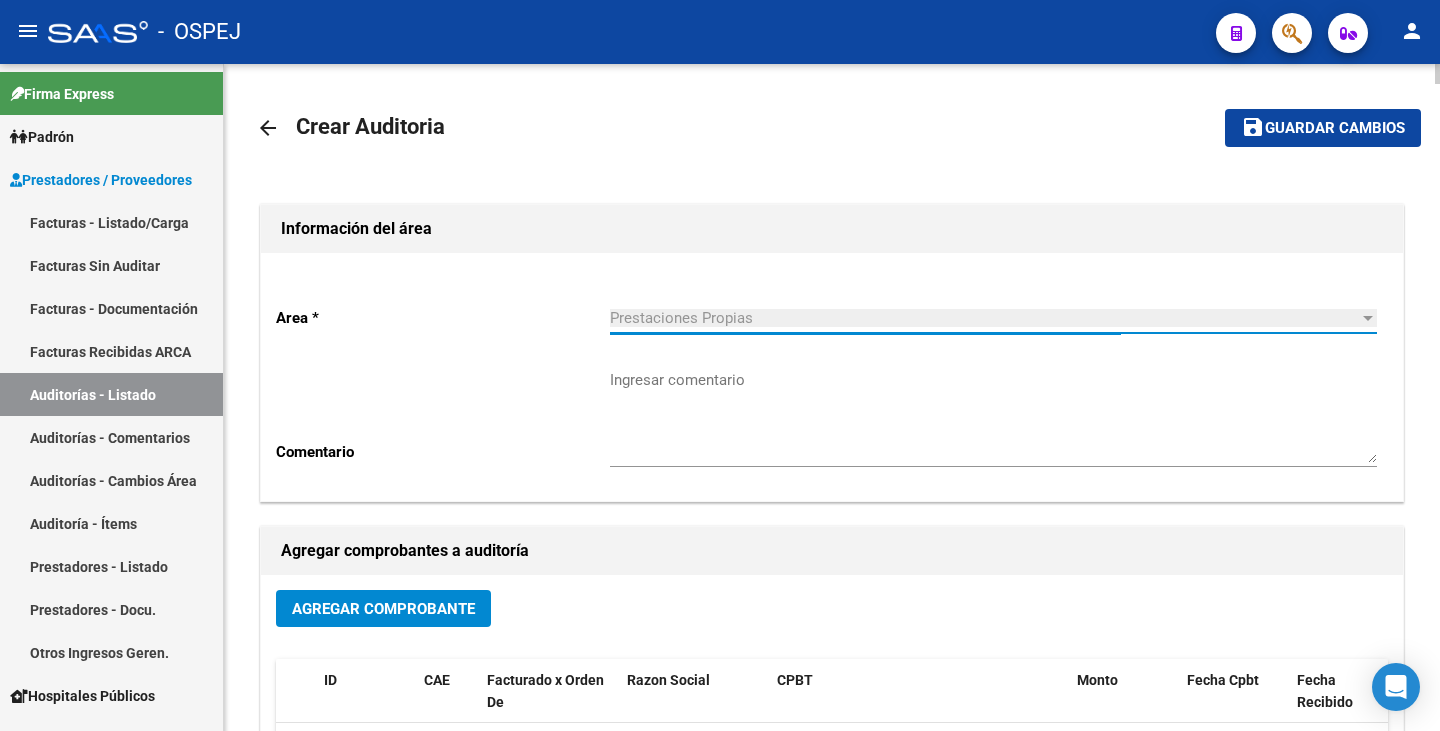scroll, scrollTop: 14, scrollLeft: 0, axis: vertical 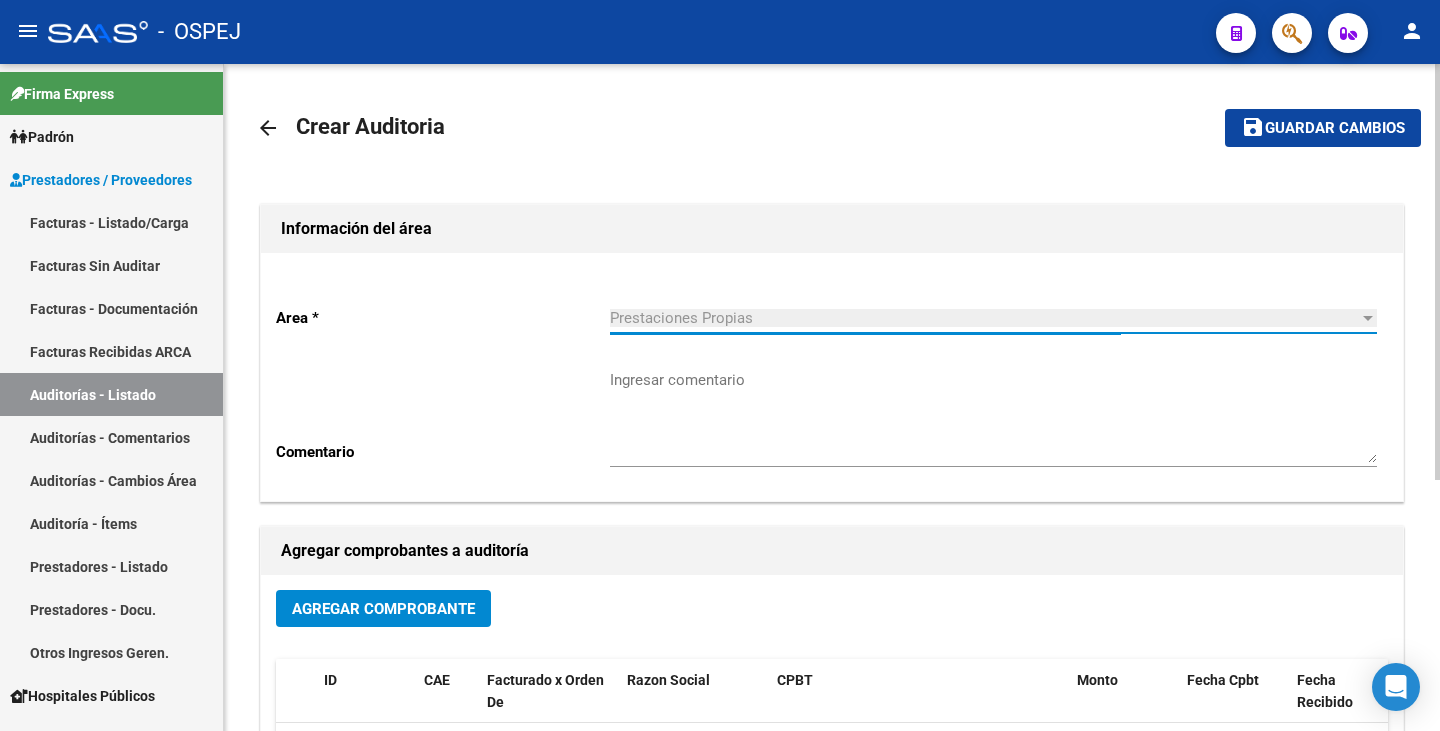 click on "Agregar Comprobante" 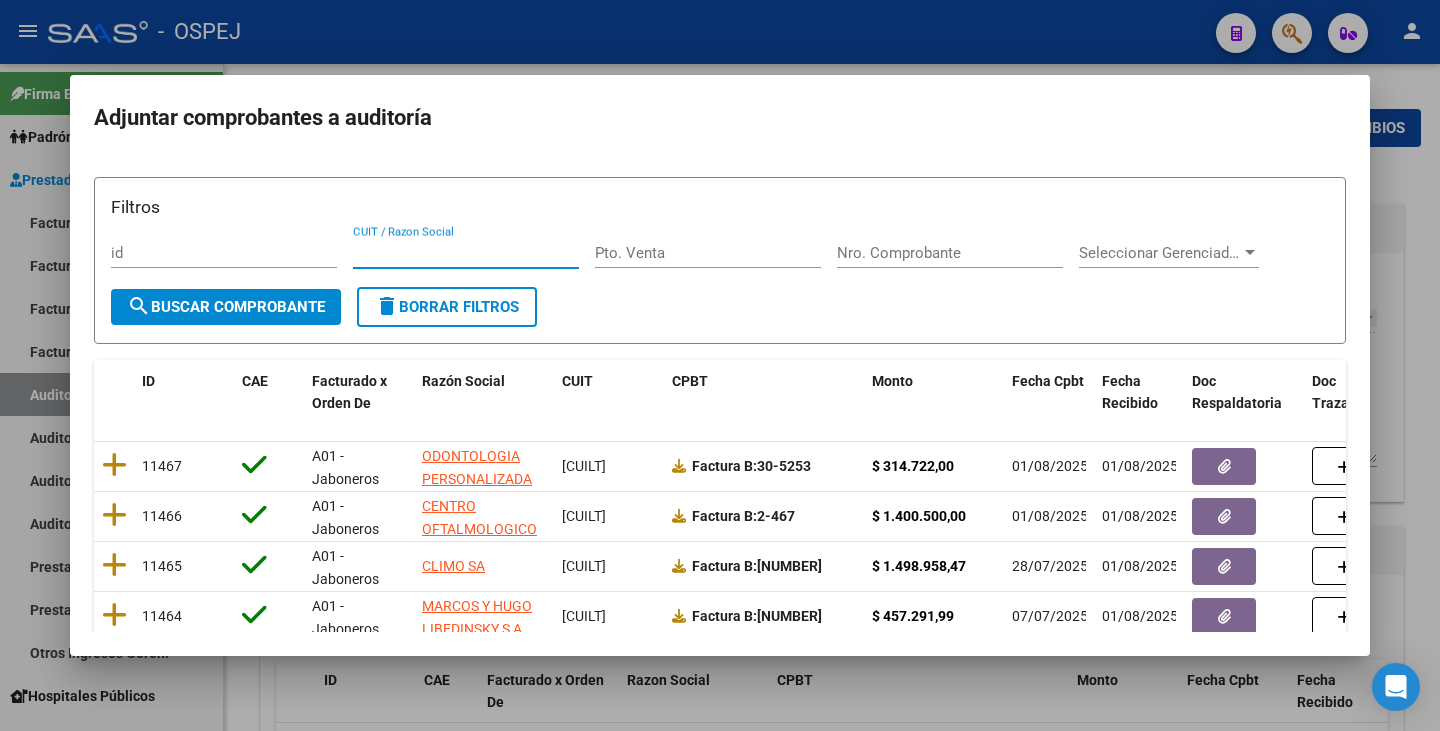 click on "CUIT / Razon Social" at bounding box center [466, 253] 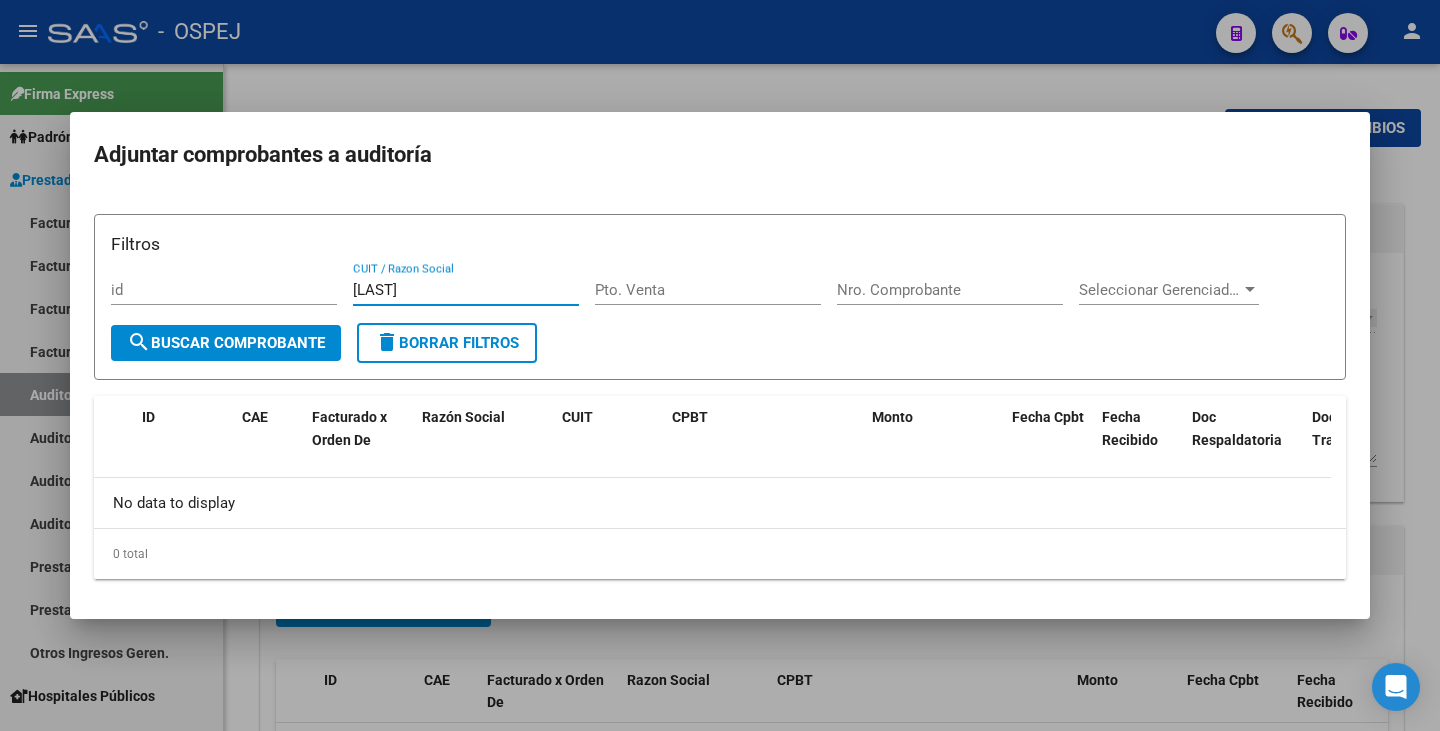 type on "lofrano" 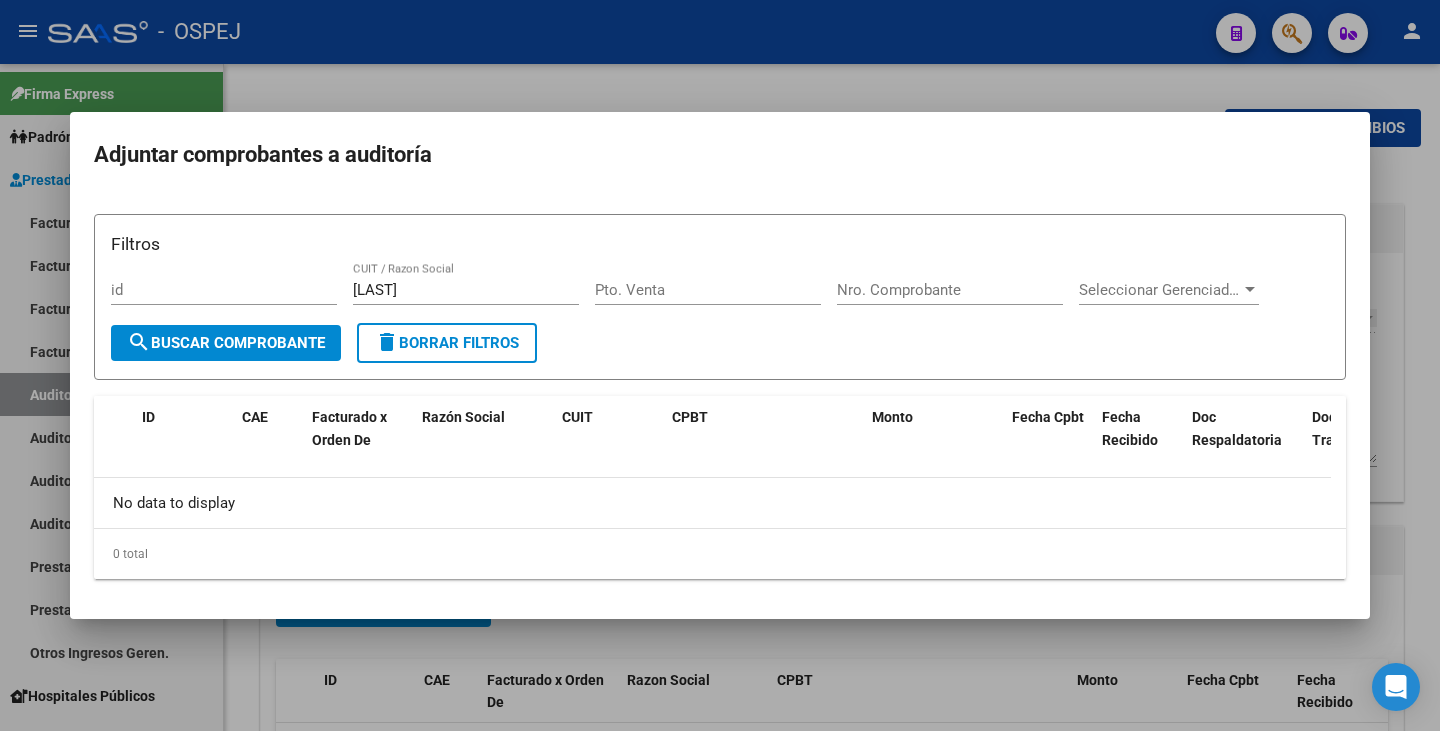 click at bounding box center (720, 365) 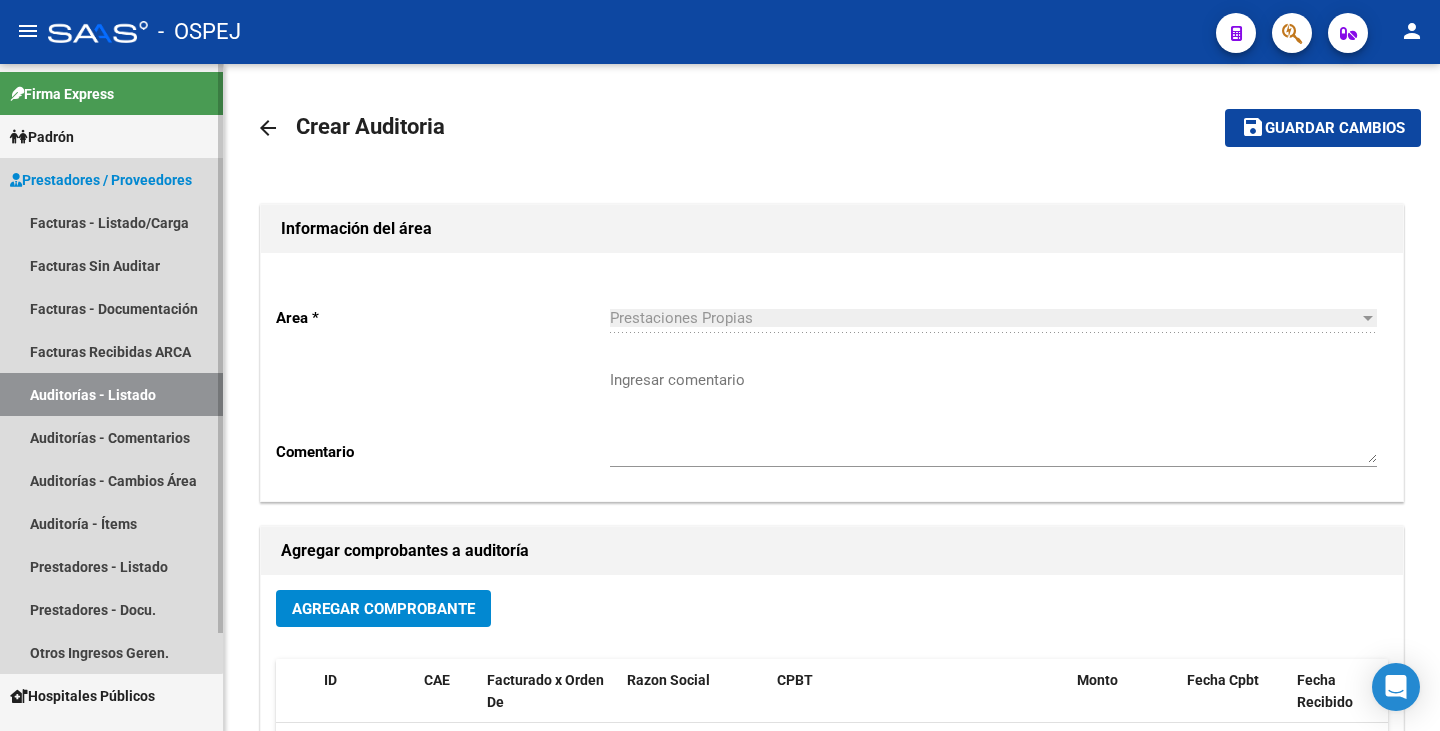 click on "Auditorías - Listado" at bounding box center [111, 394] 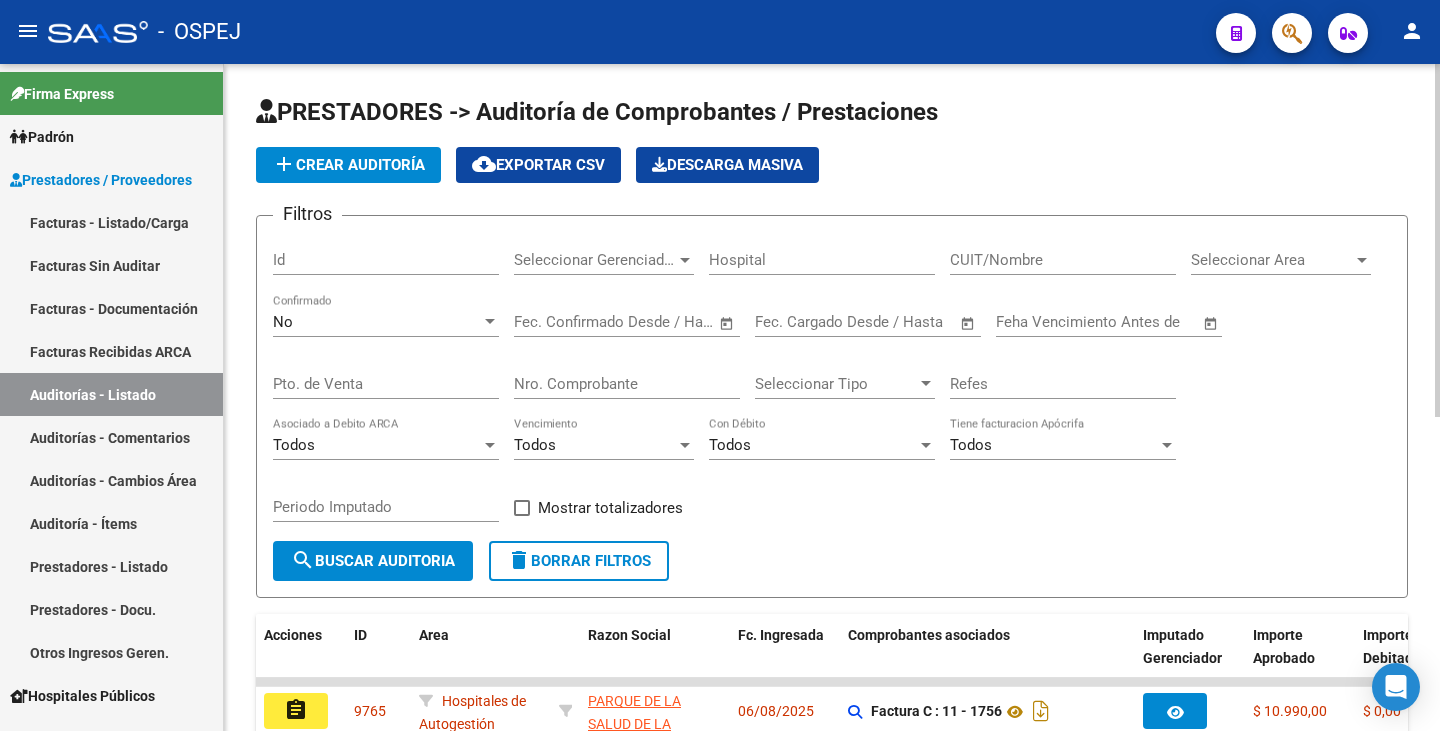 click on "CUIT/Nombre" at bounding box center [1063, 260] 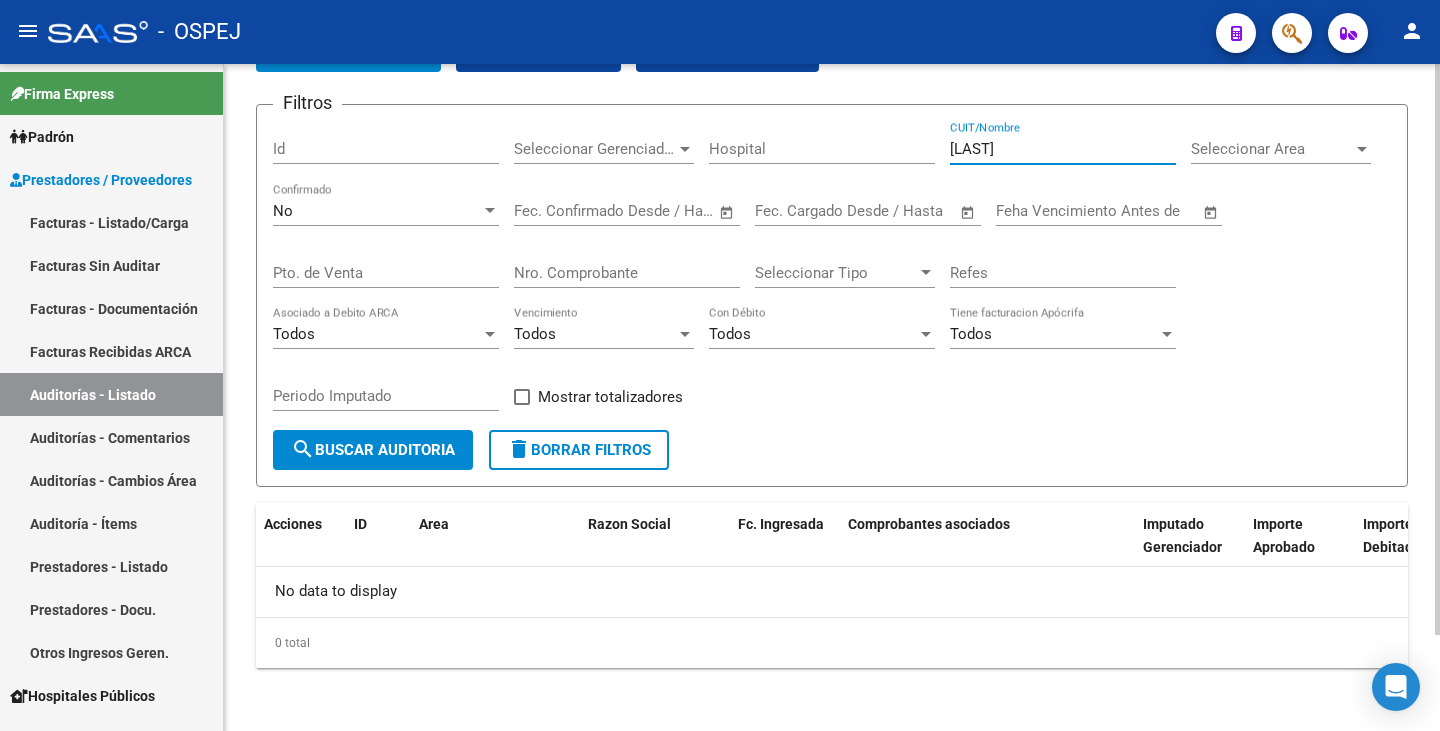 scroll, scrollTop: 112, scrollLeft: 0, axis: vertical 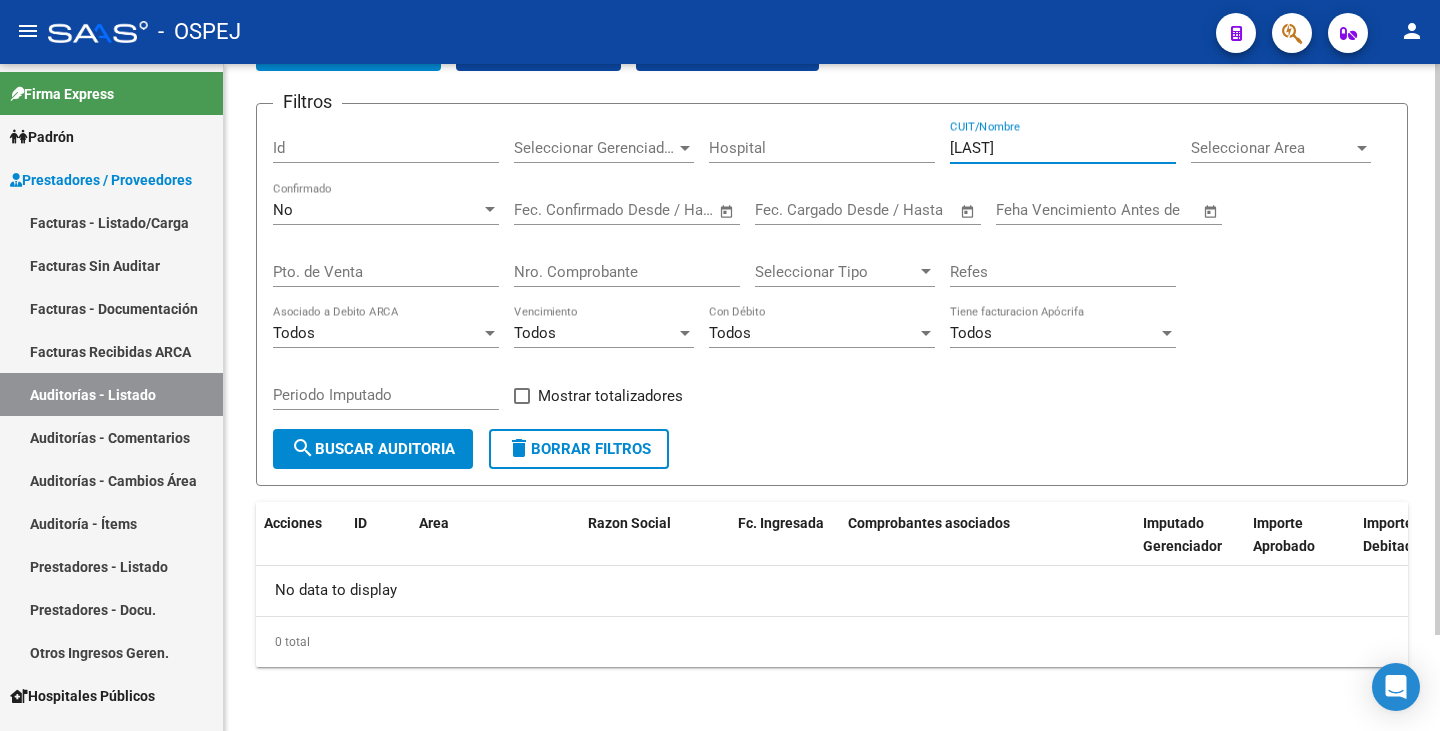 type on "galer" 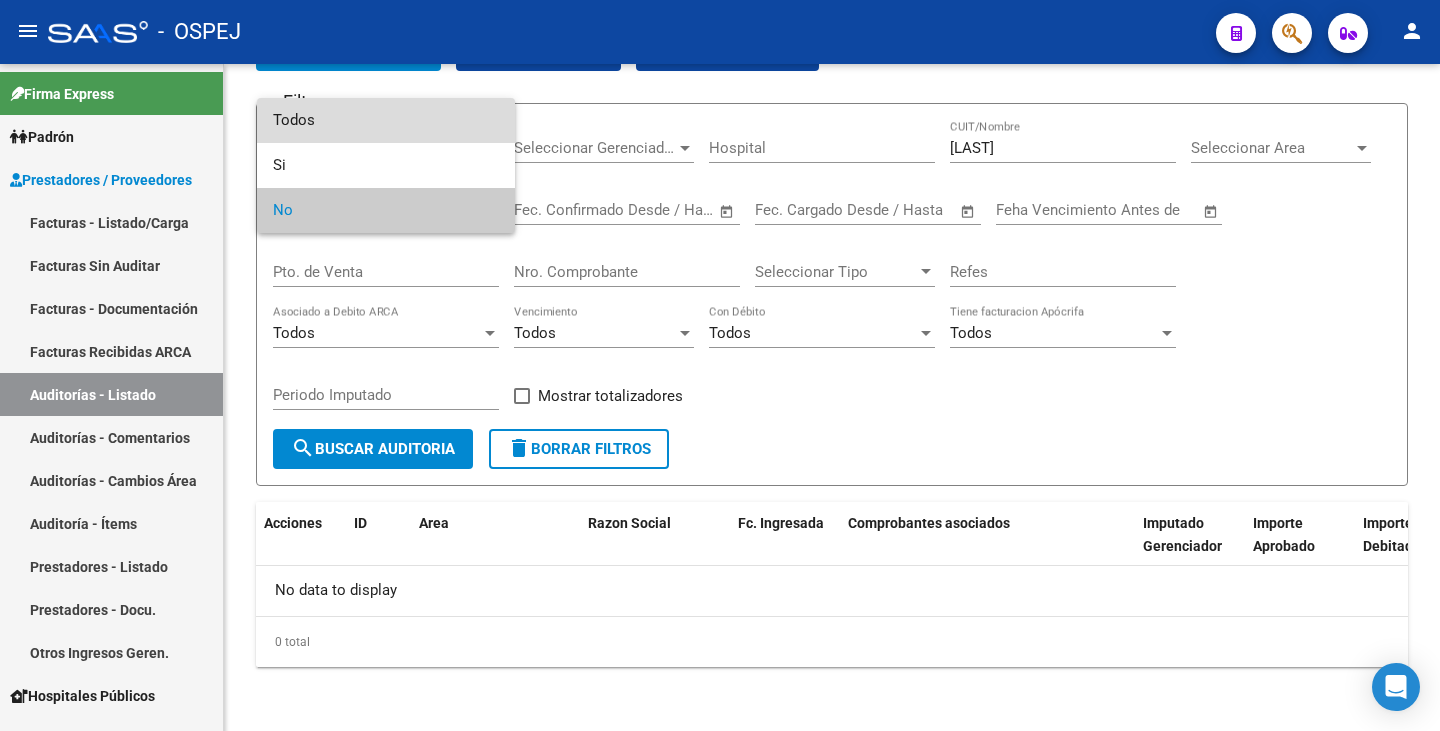 click on "Todos" at bounding box center (386, 120) 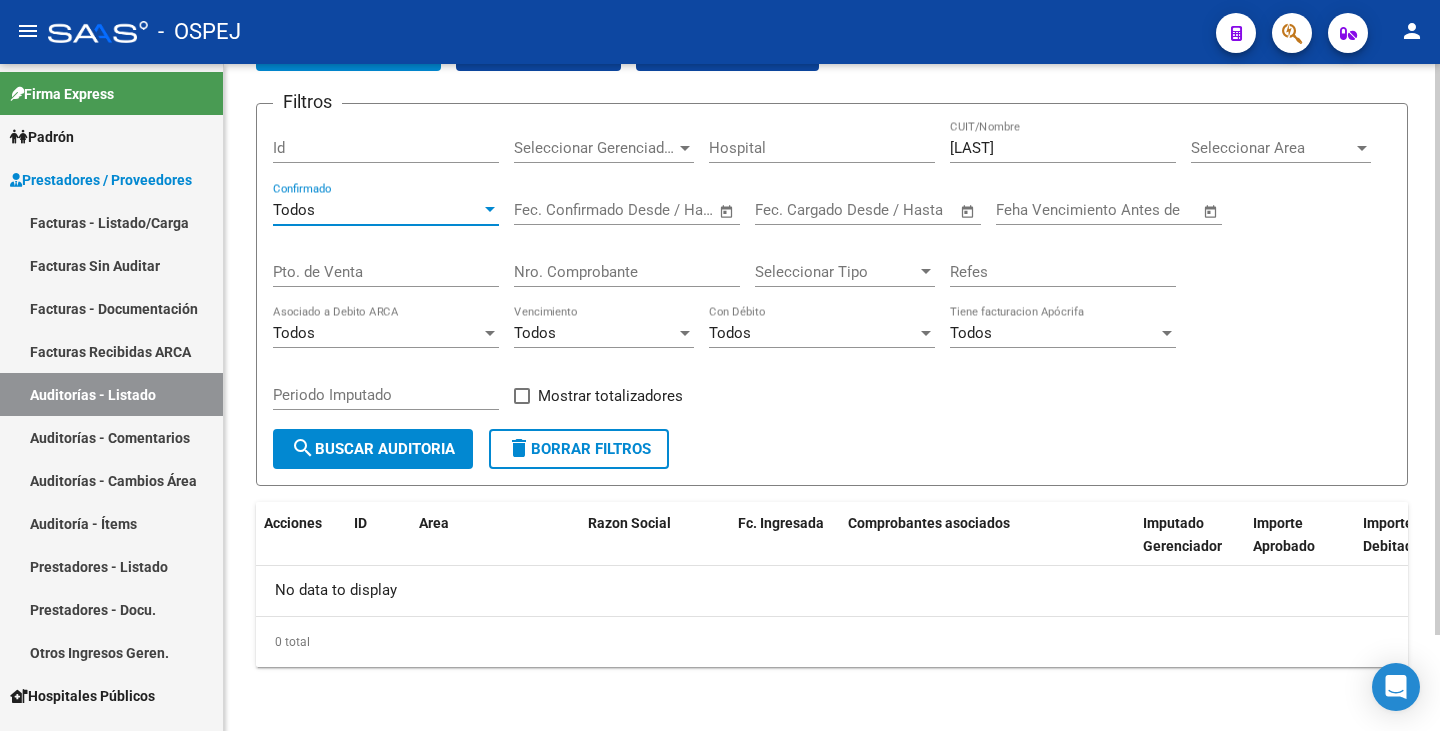 click on "search  Buscar Auditoria" 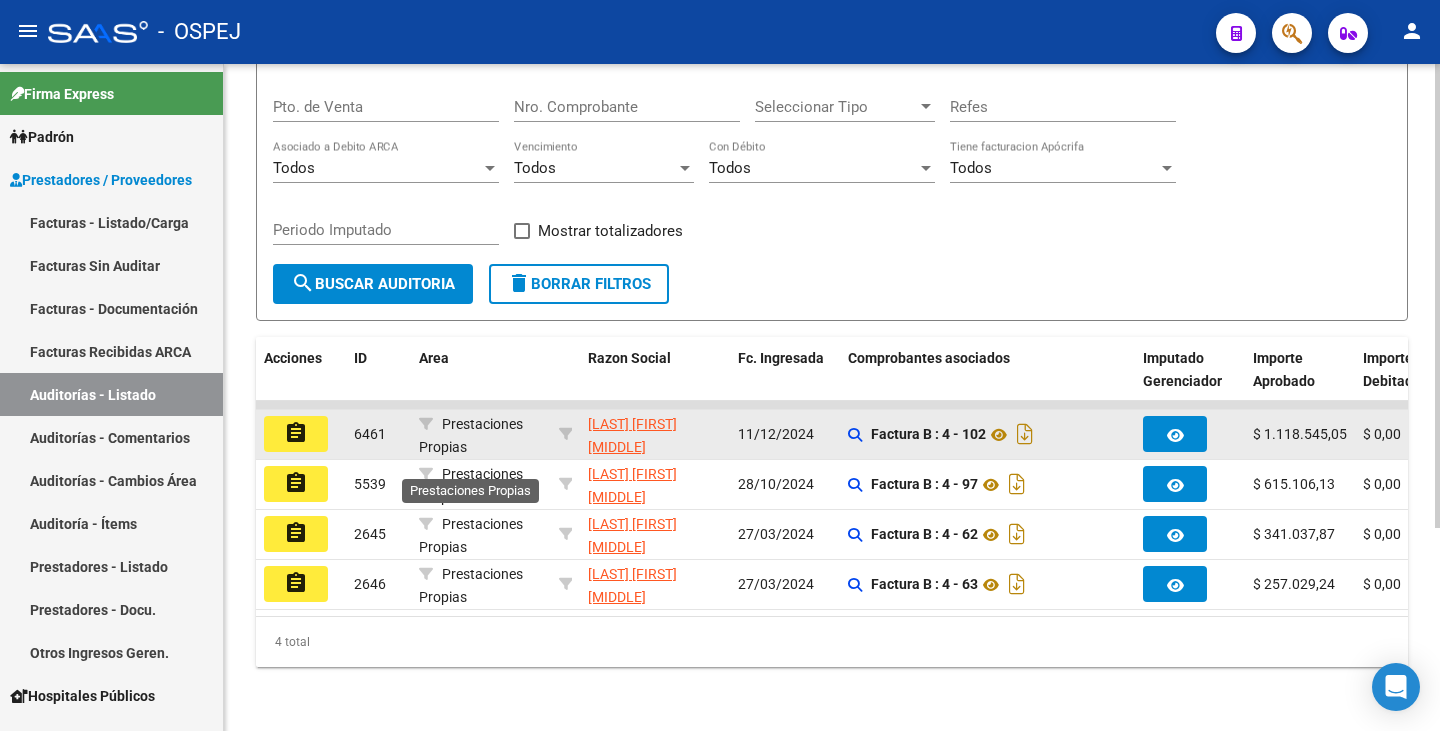 scroll, scrollTop: 292, scrollLeft: 0, axis: vertical 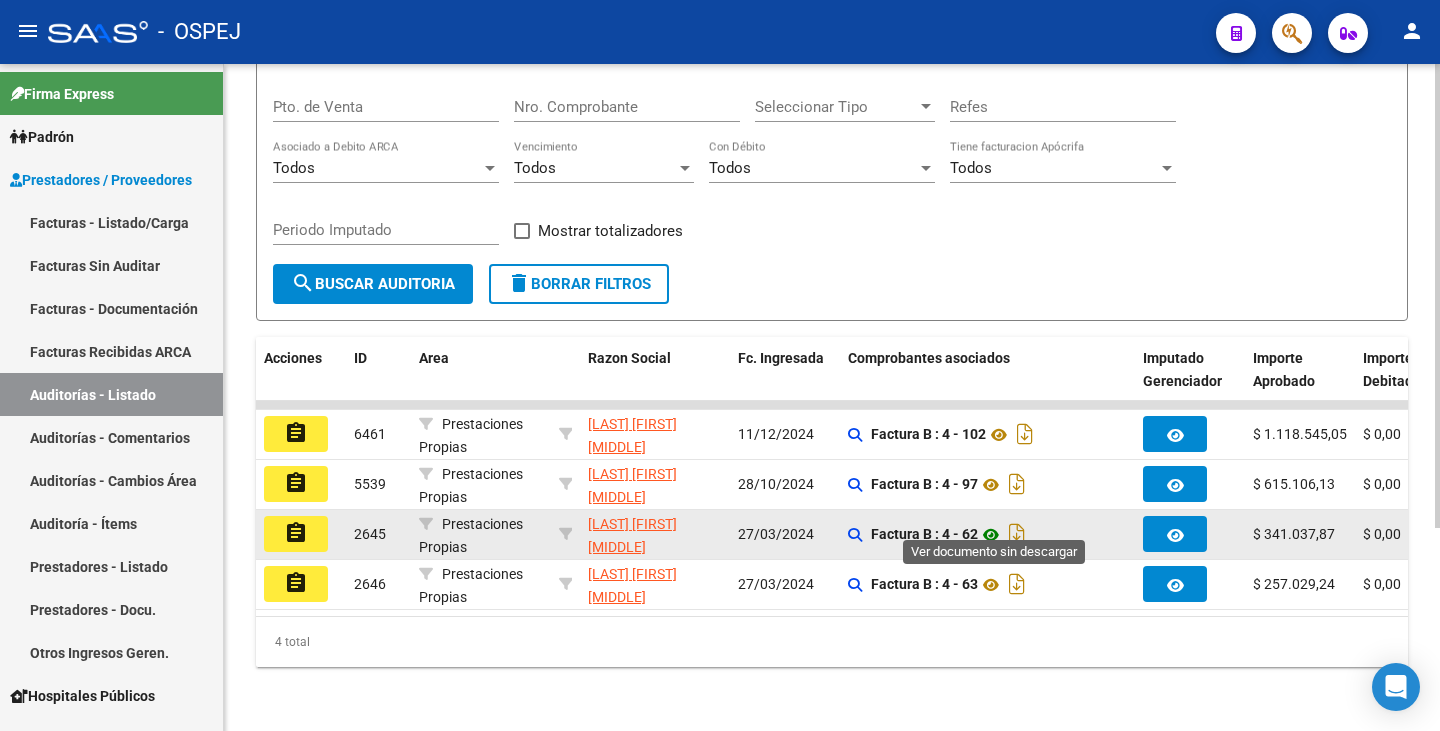 click 